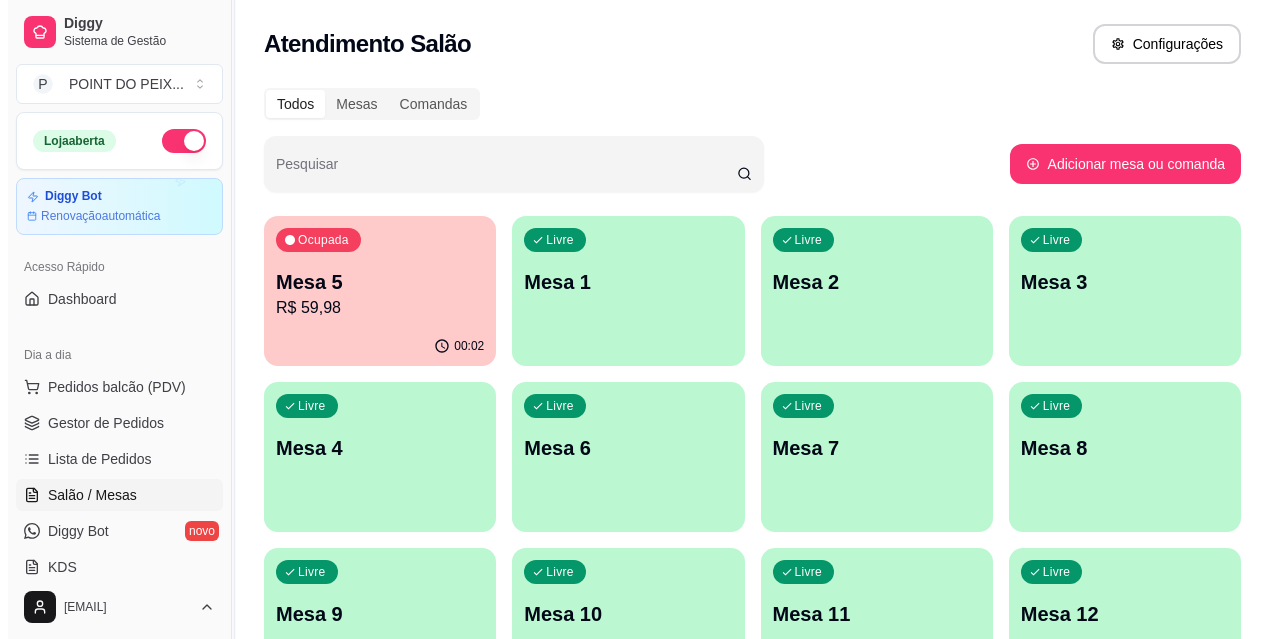 scroll, scrollTop: 0, scrollLeft: 0, axis: both 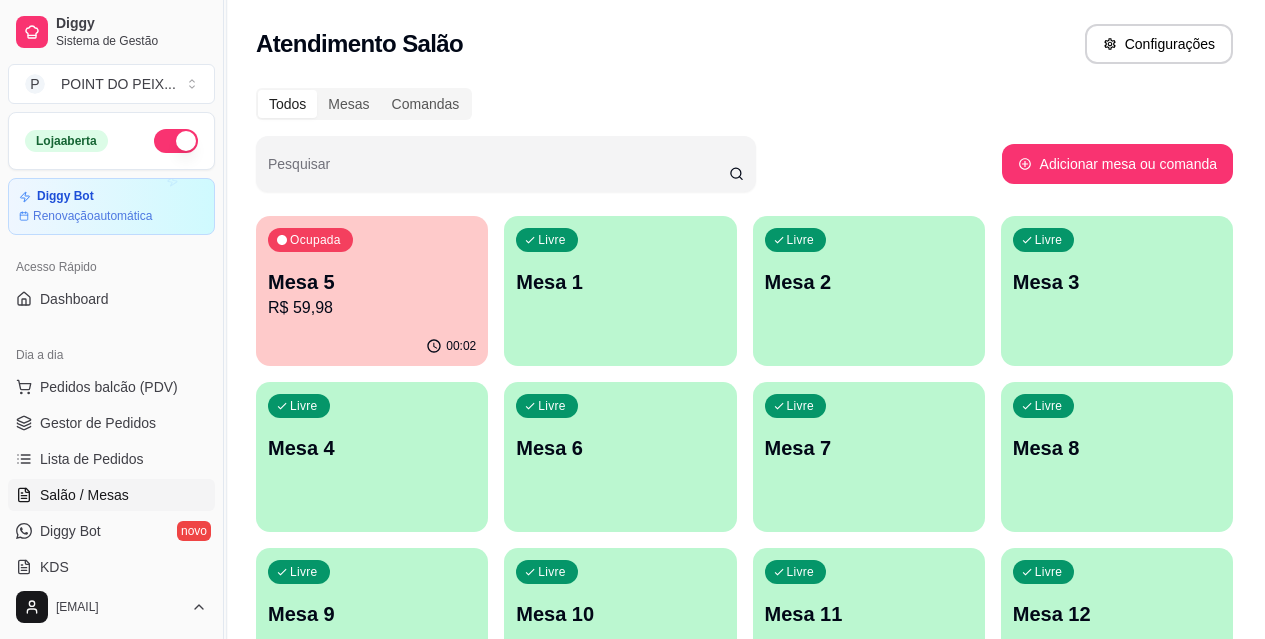 click on "Livre Mesa 1" at bounding box center [620, 279] 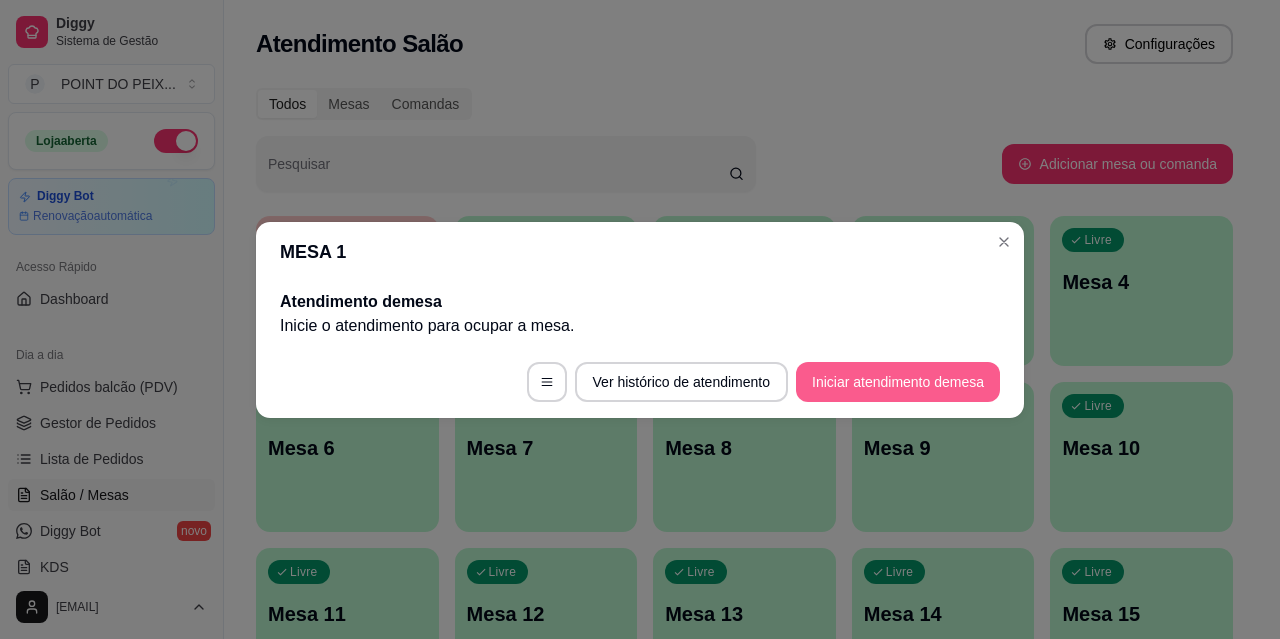 click on "Iniciar atendimento de  mesa" at bounding box center [898, 382] 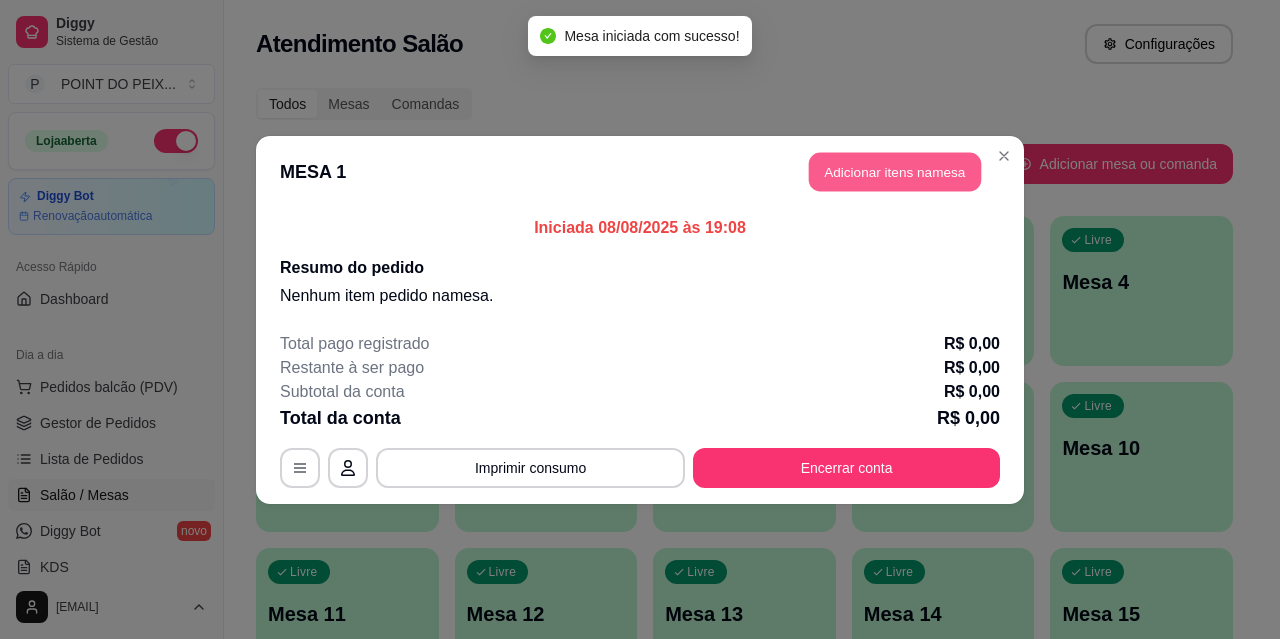 click on "Adicionar itens na  mesa" at bounding box center [895, 171] 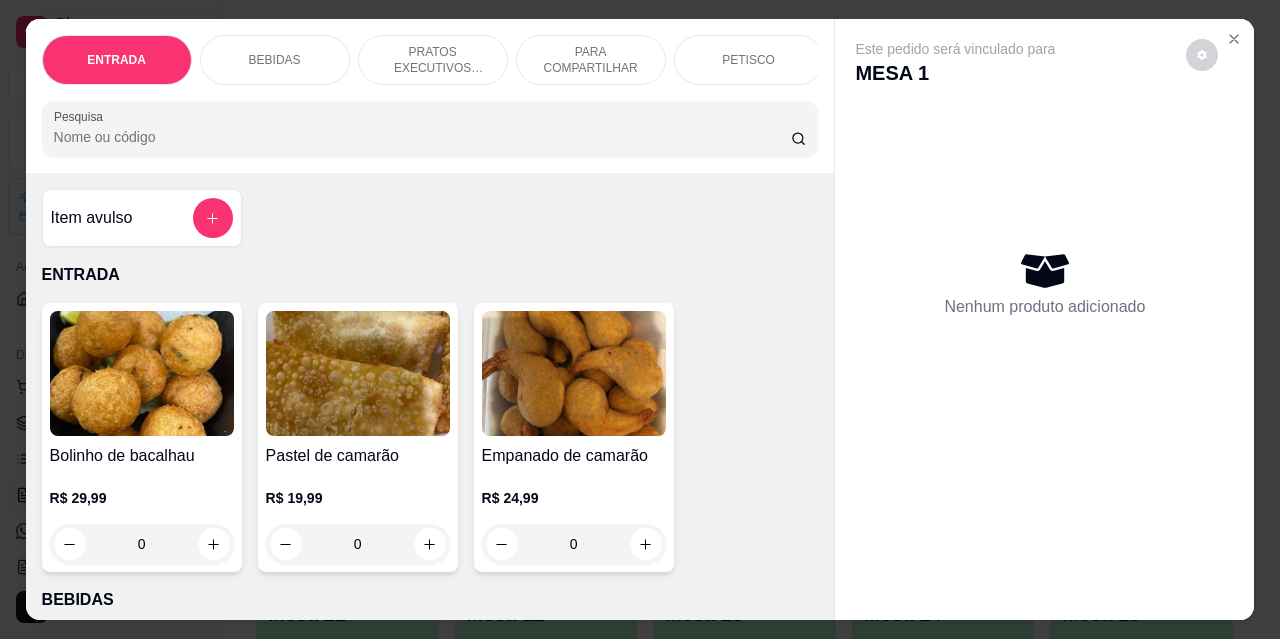 click on "PETISCO" at bounding box center [748, 60] 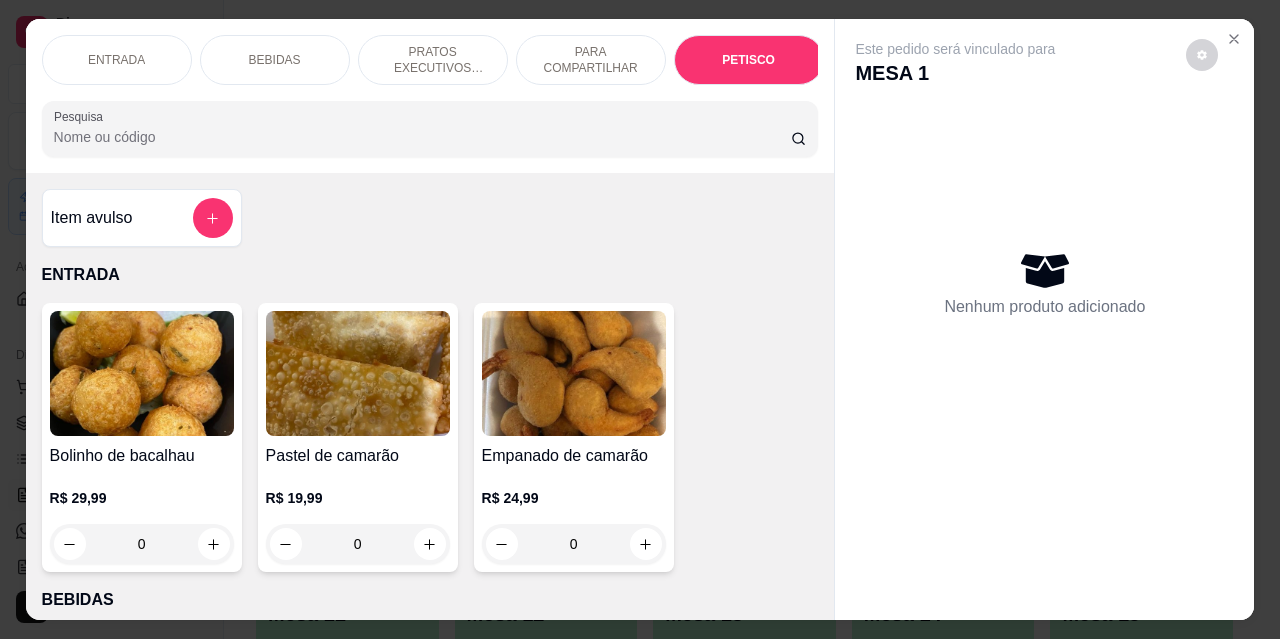 scroll, scrollTop: 4432, scrollLeft: 0, axis: vertical 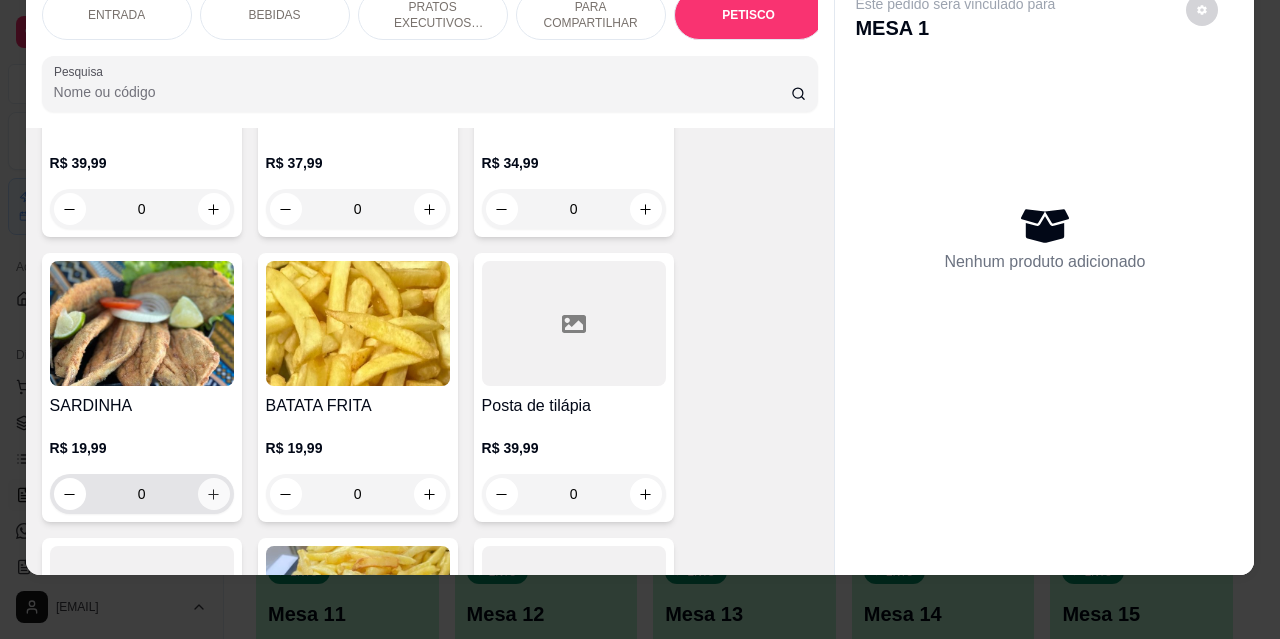 click 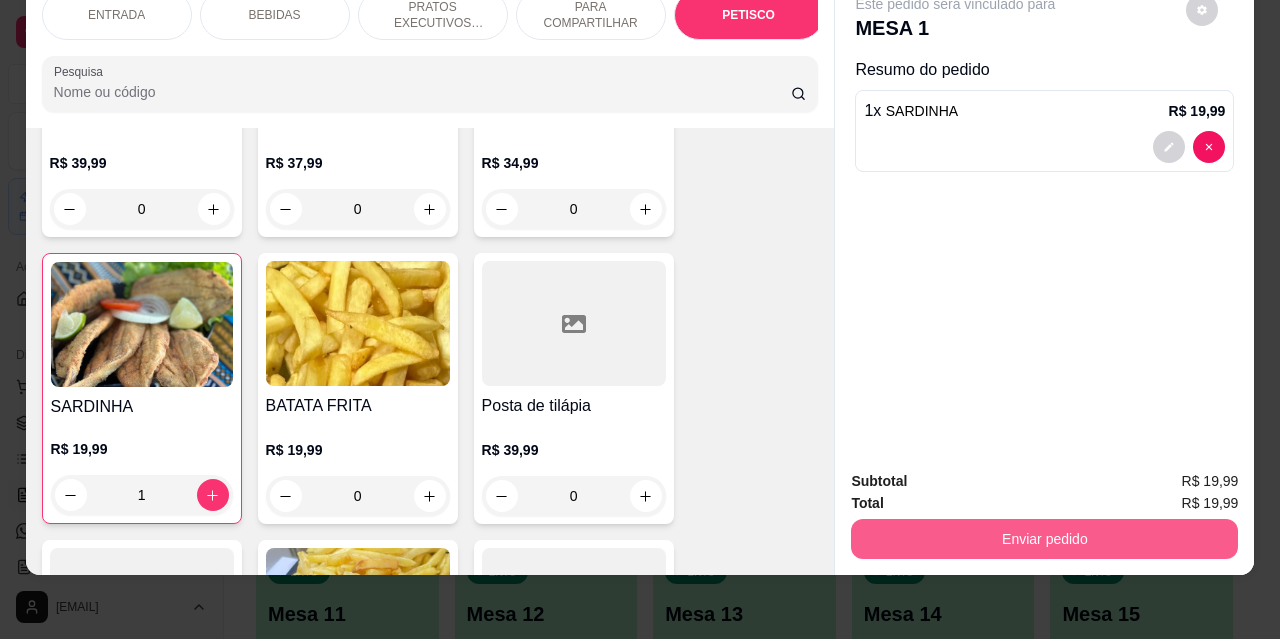 click on "Enviar pedido" at bounding box center [1044, 539] 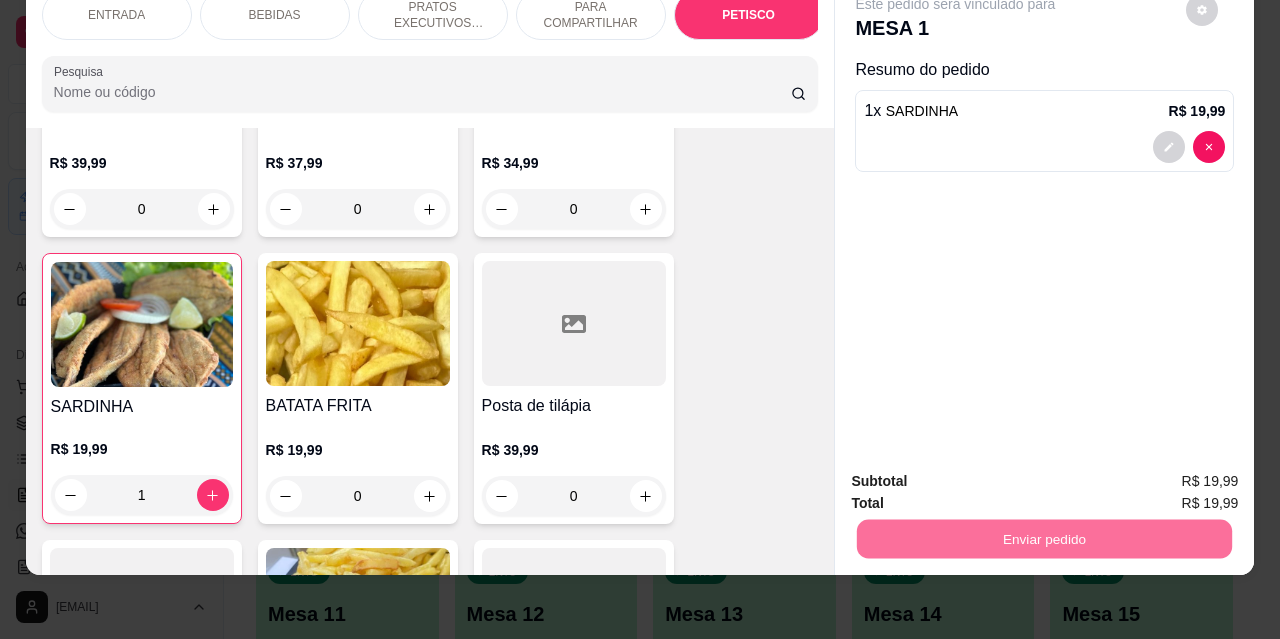 click on "Não registrar e enviar pedido" at bounding box center [979, 474] 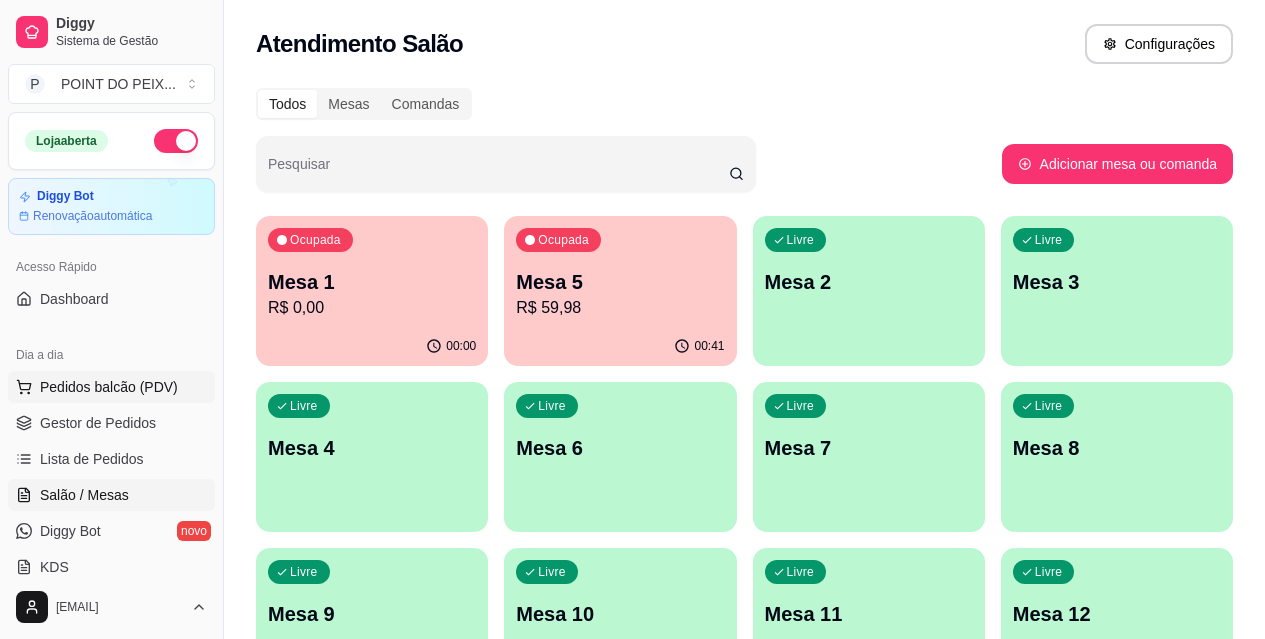 click on "Pedidos balcão (PDV)" at bounding box center [109, 387] 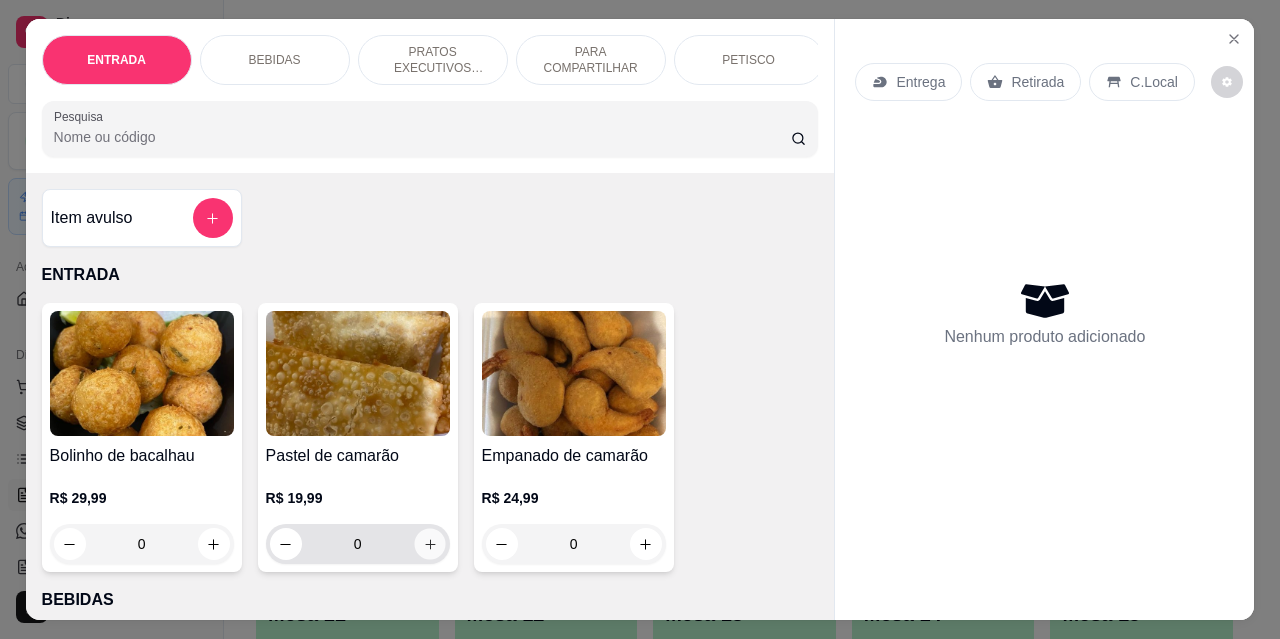 click 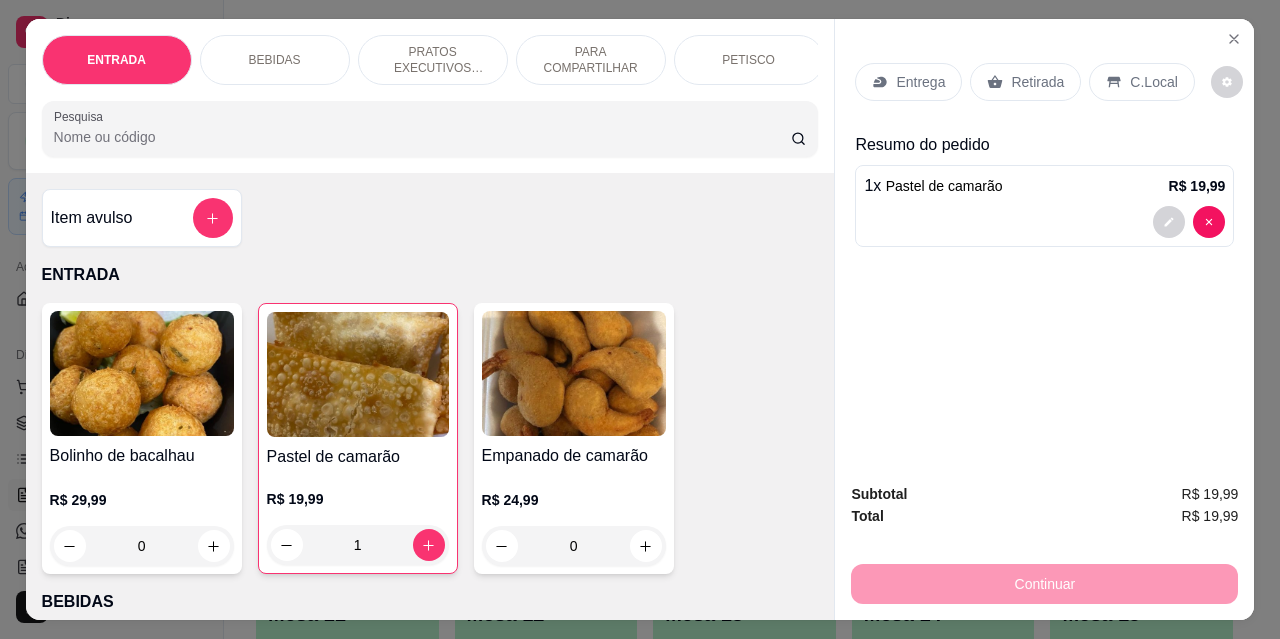 click on "Retirada" at bounding box center [1037, 82] 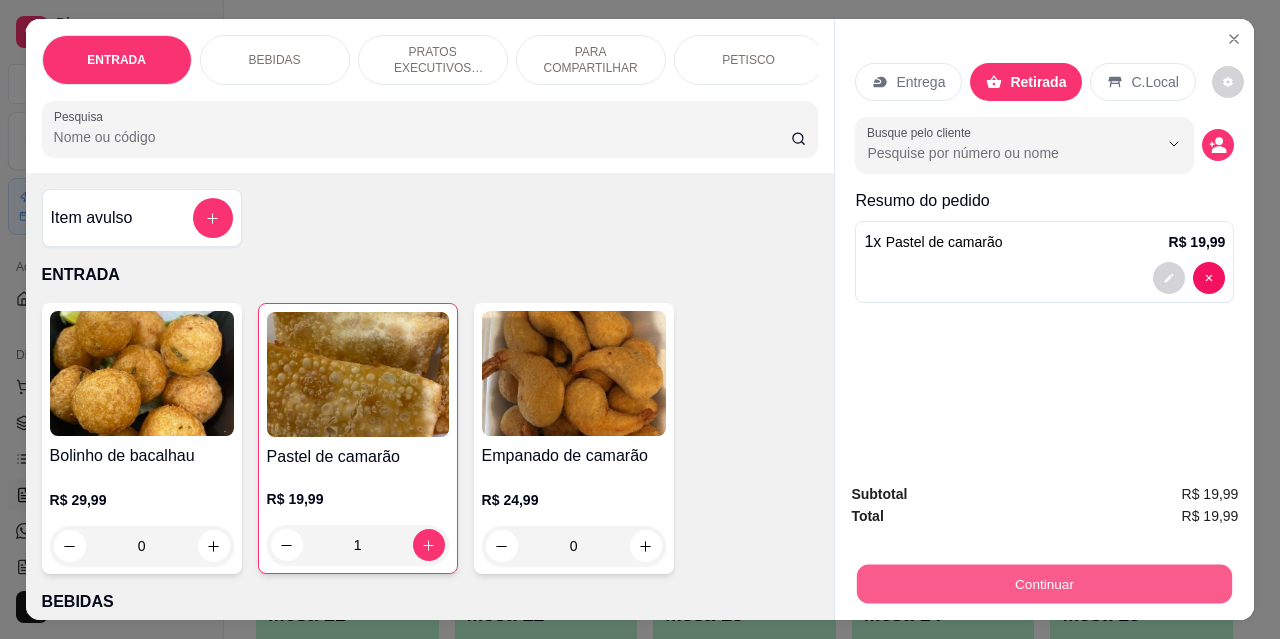 click on "Continuar" at bounding box center [1044, 583] 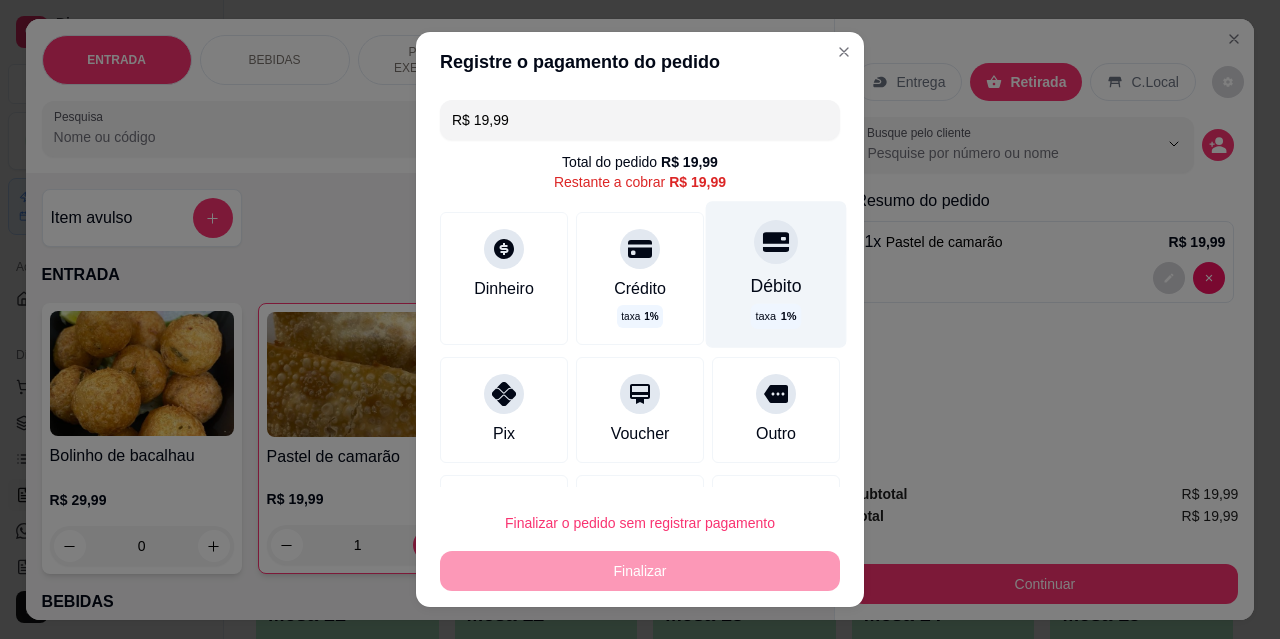 click on "Débito taxa   1 %" at bounding box center (776, 274) 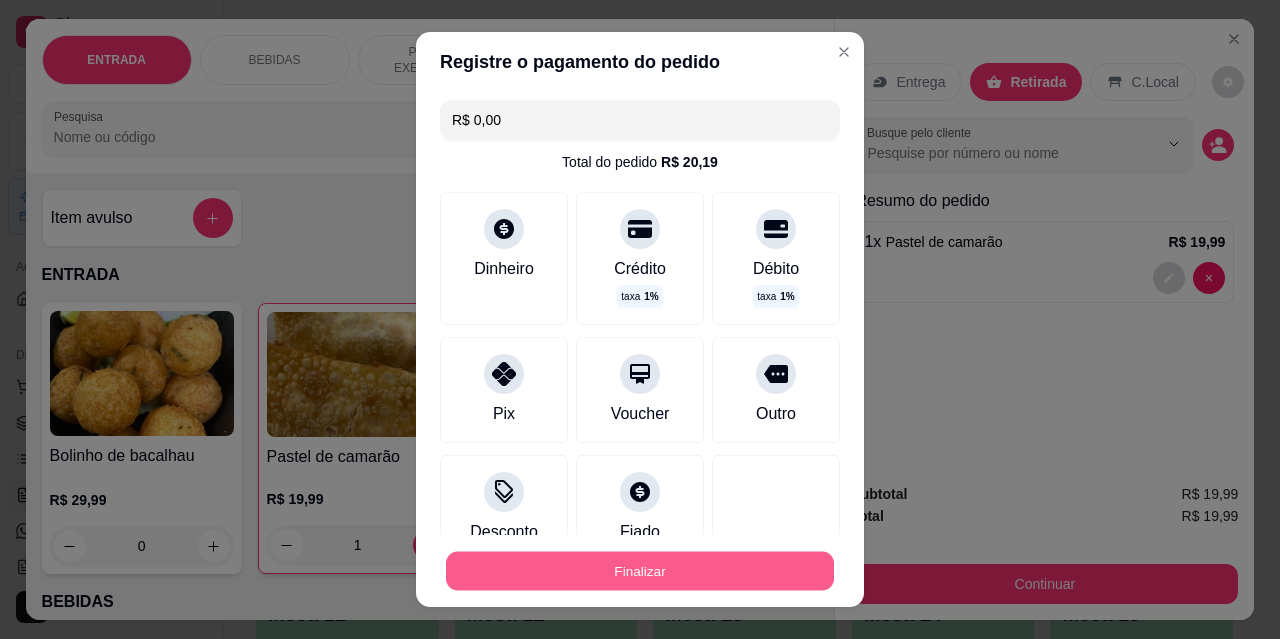 click on "Finalizar" at bounding box center (640, 571) 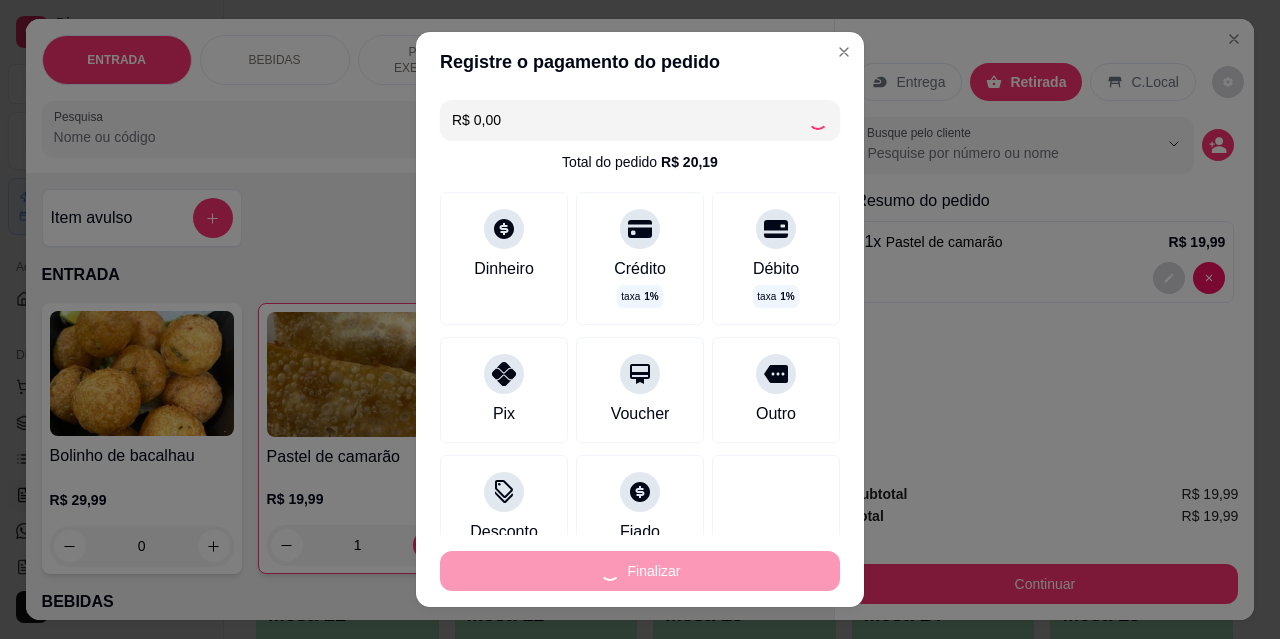 type on "0" 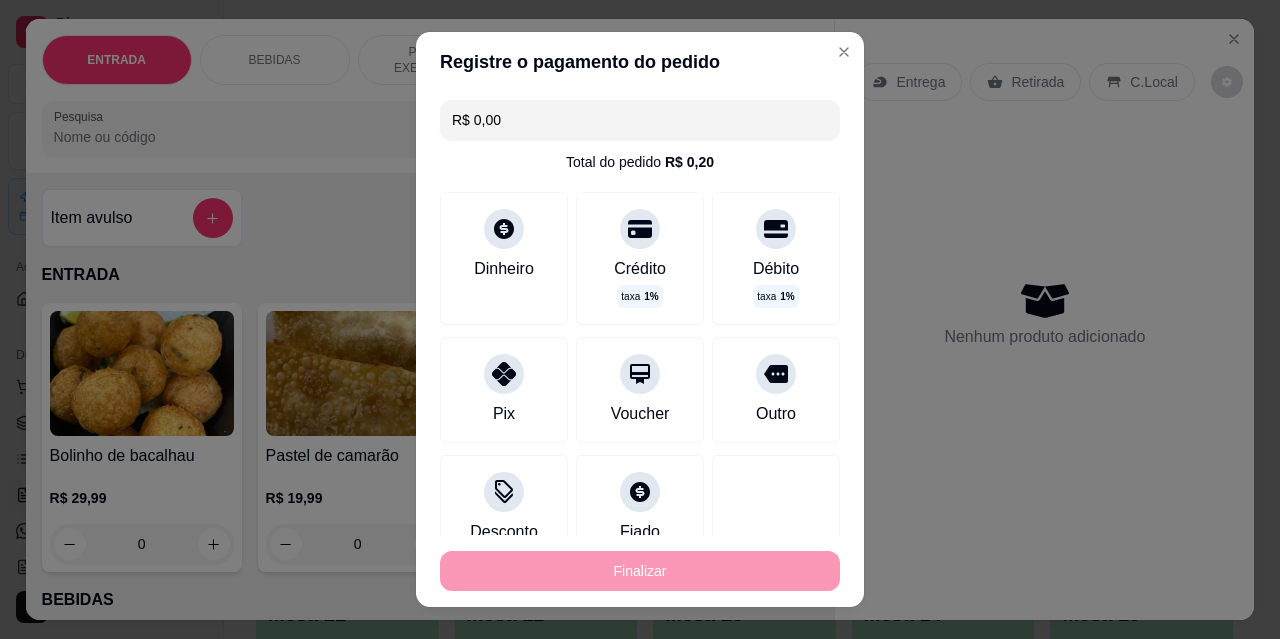 type on "-R$ 19,99" 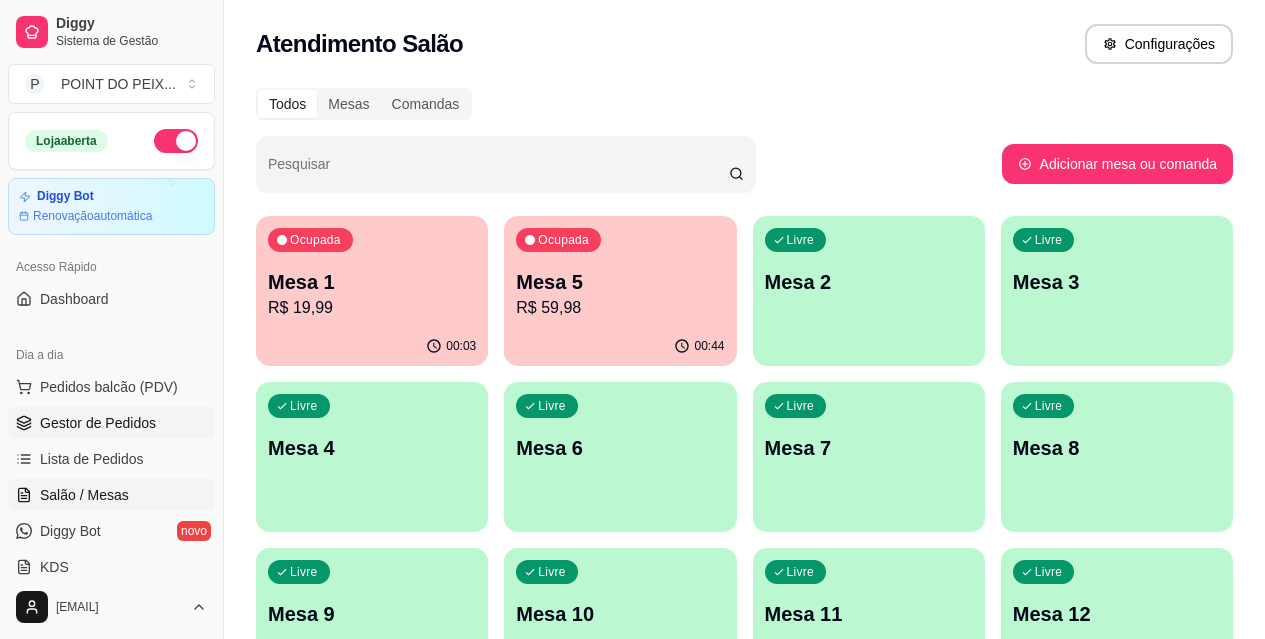 click on "Gestor de Pedidos" at bounding box center [98, 423] 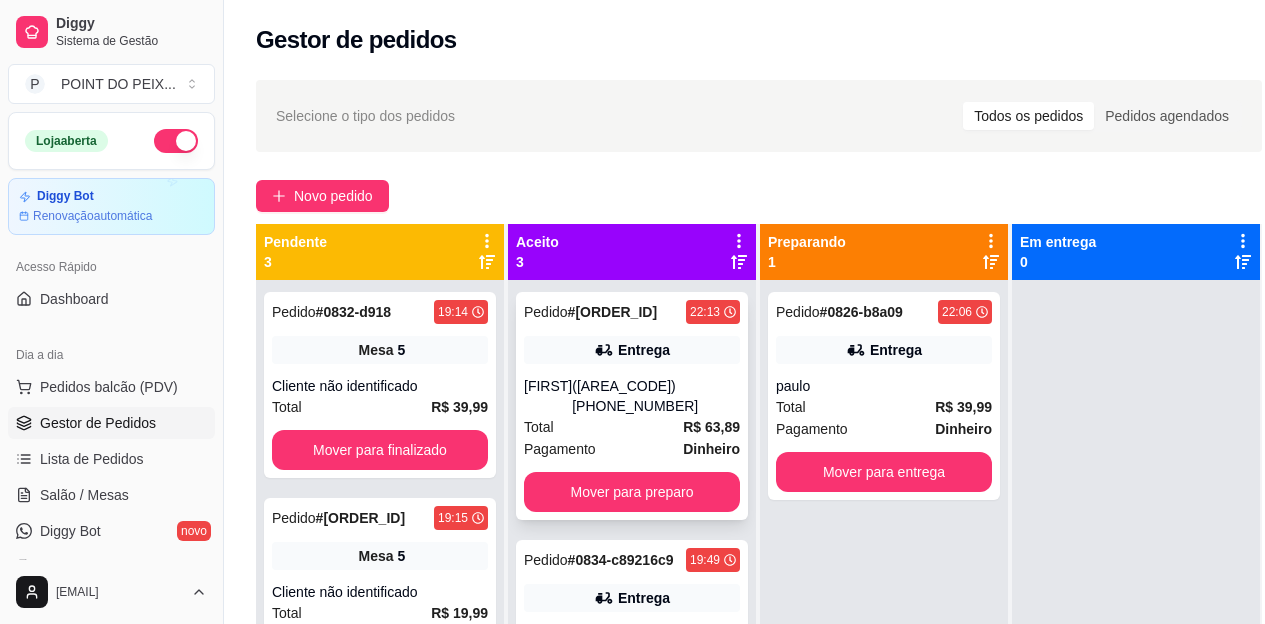 scroll, scrollTop: 89, scrollLeft: 0, axis: vertical 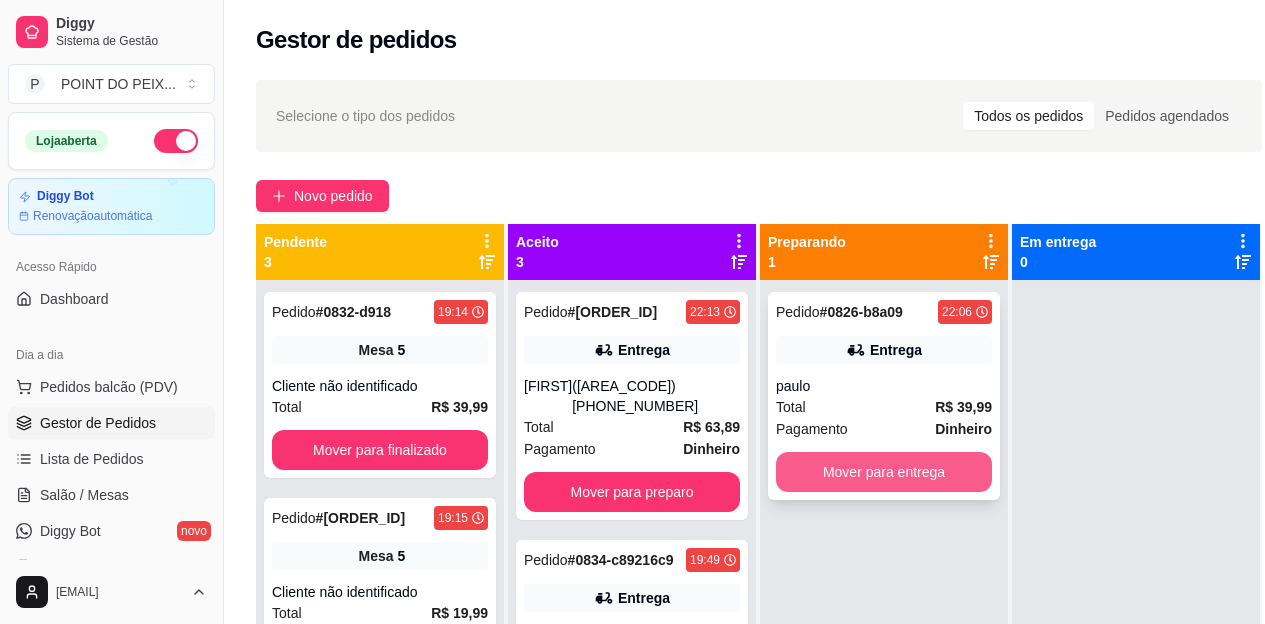 click on "Mover para entrega" at bounding box center (884, 472) 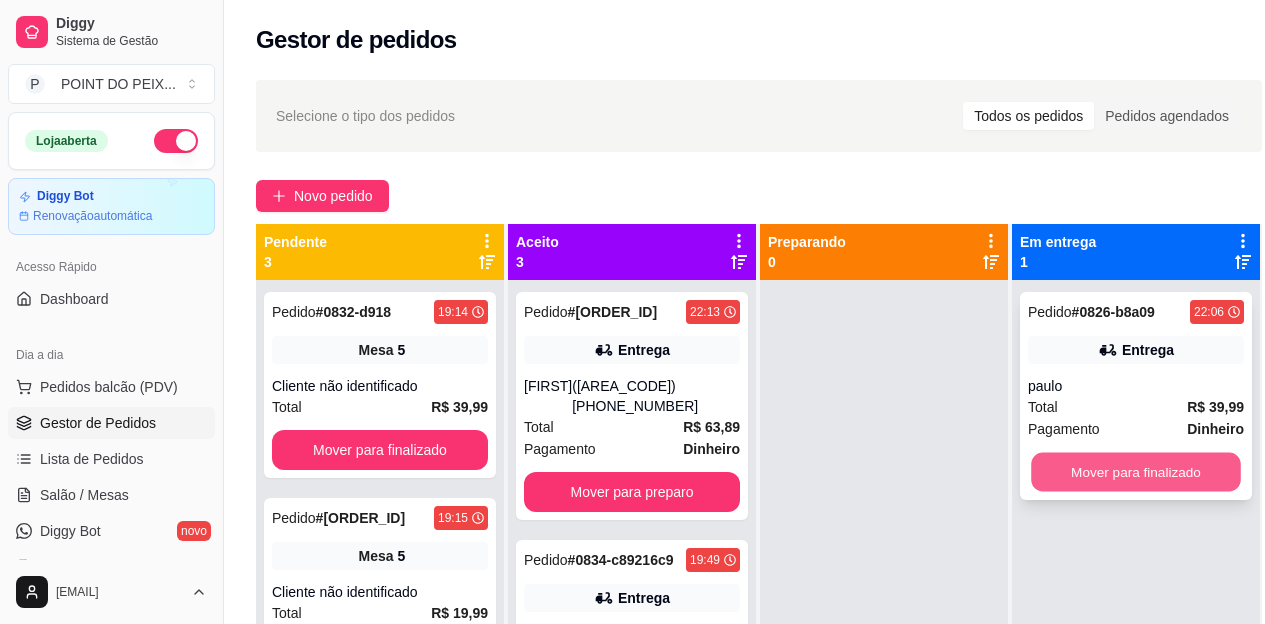 click on "Mover para finalizado" at bounding box center (1136, 472) 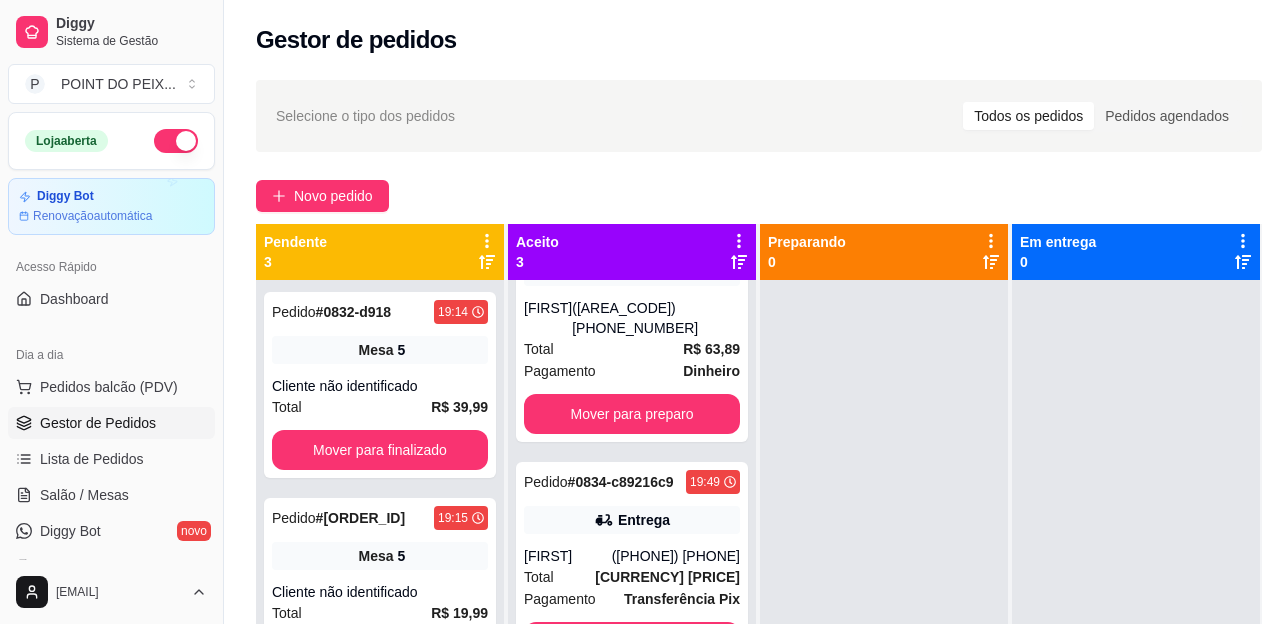 scroll, scrollTop: 89, scrollLeft: 0, axis: vertical 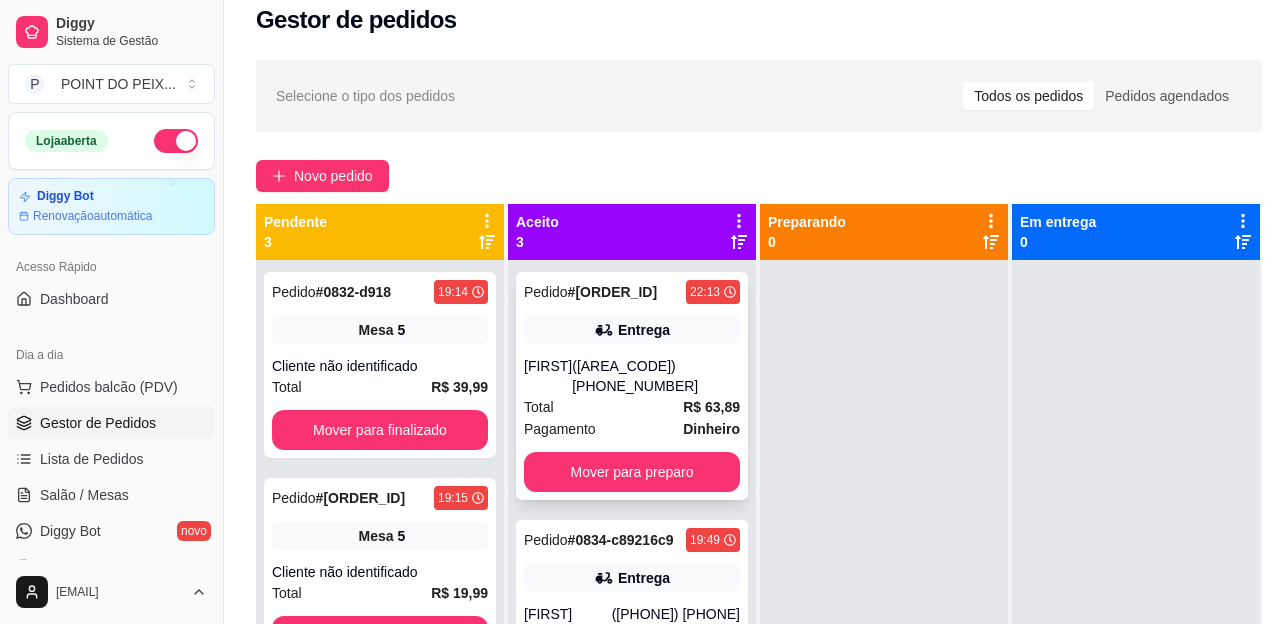 click on "Total R$ 63,89" at bounding box center (632, 407) 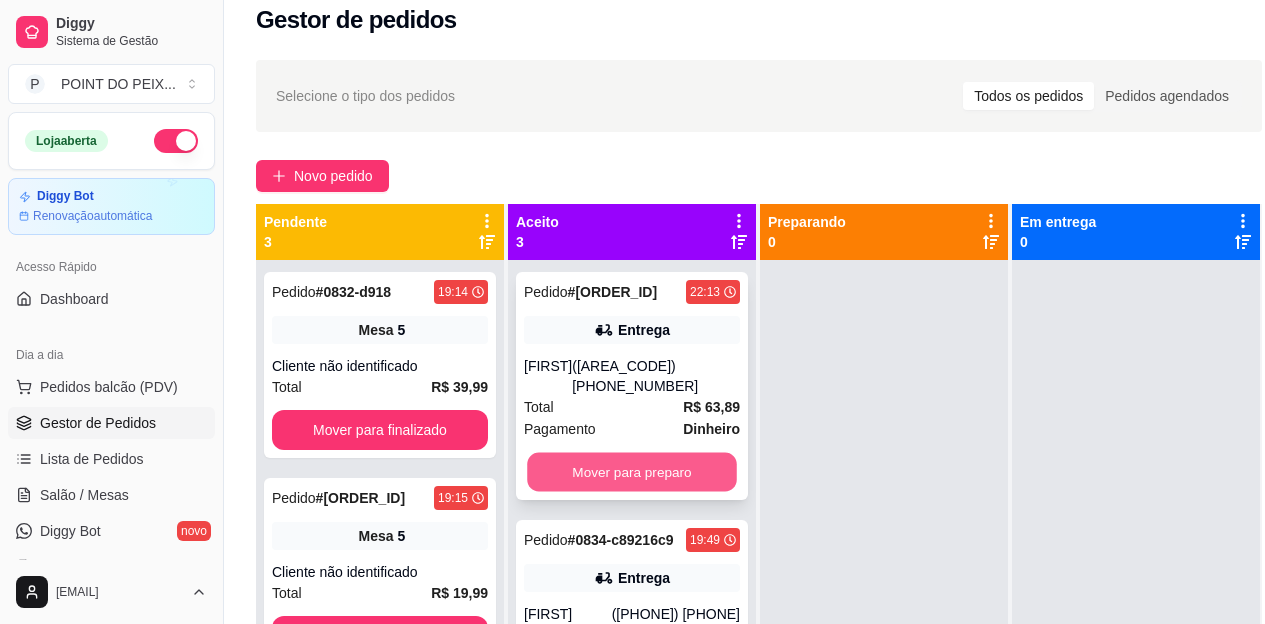 click on "Mover para preparo" at bounding box center [632, 472] 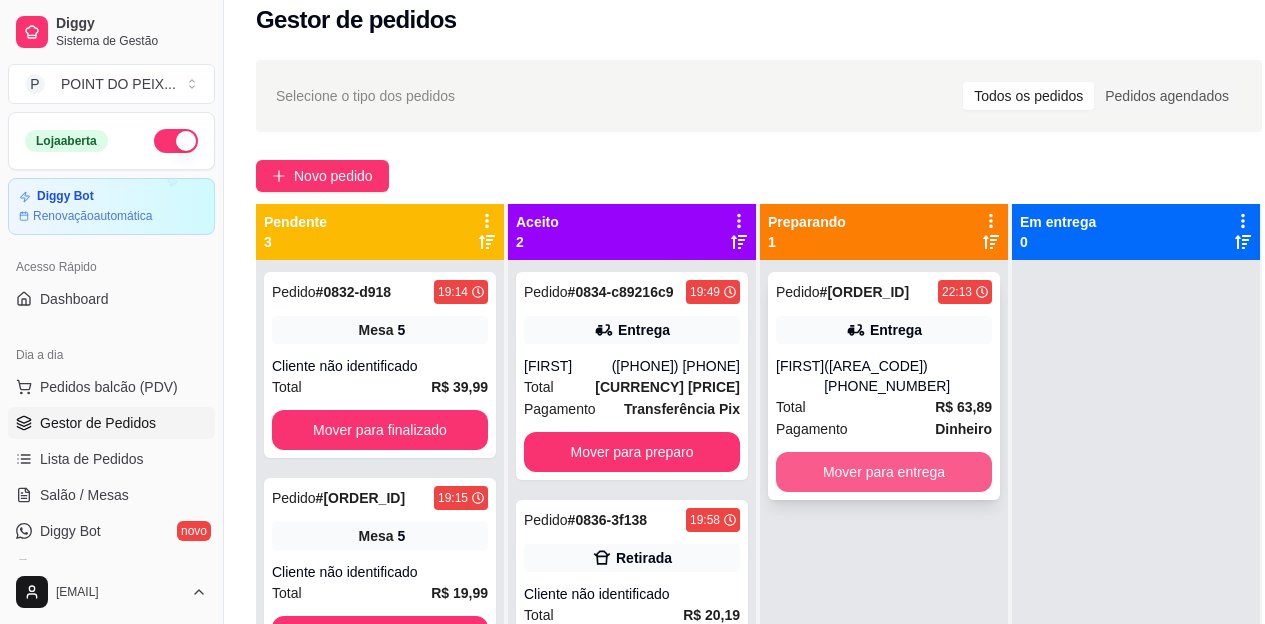 click on "Mover para entrega" at bounding box center (884, 472) 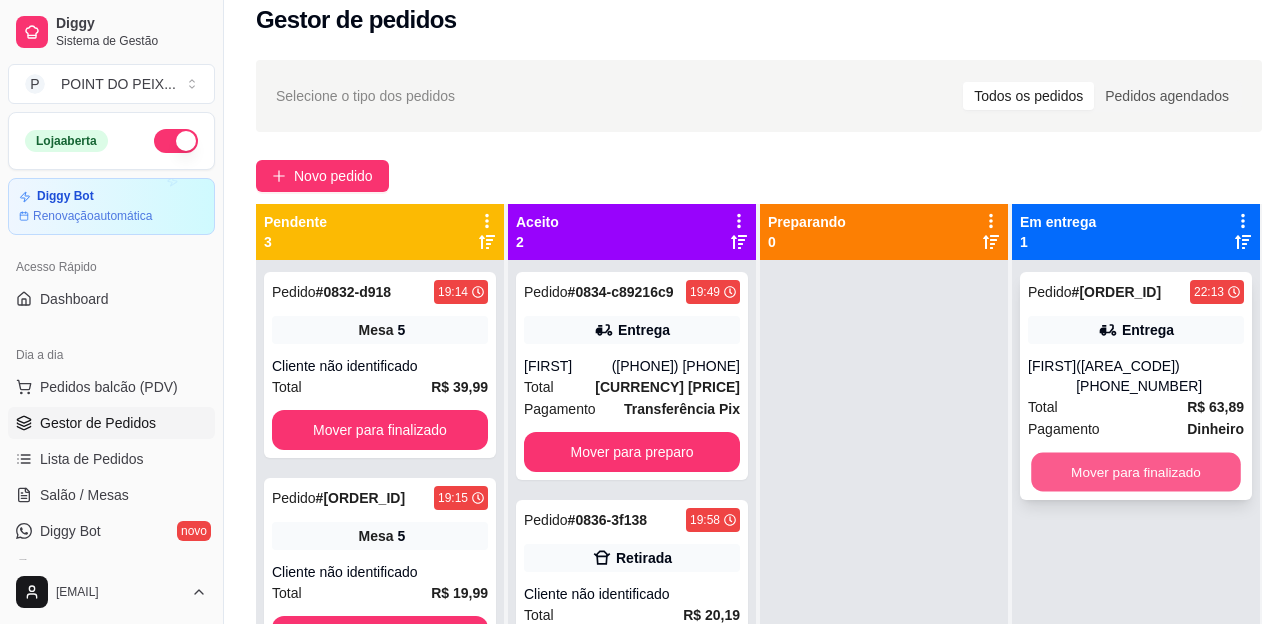 click on "Mover para finalizado" at bounding box center (1136, 472) 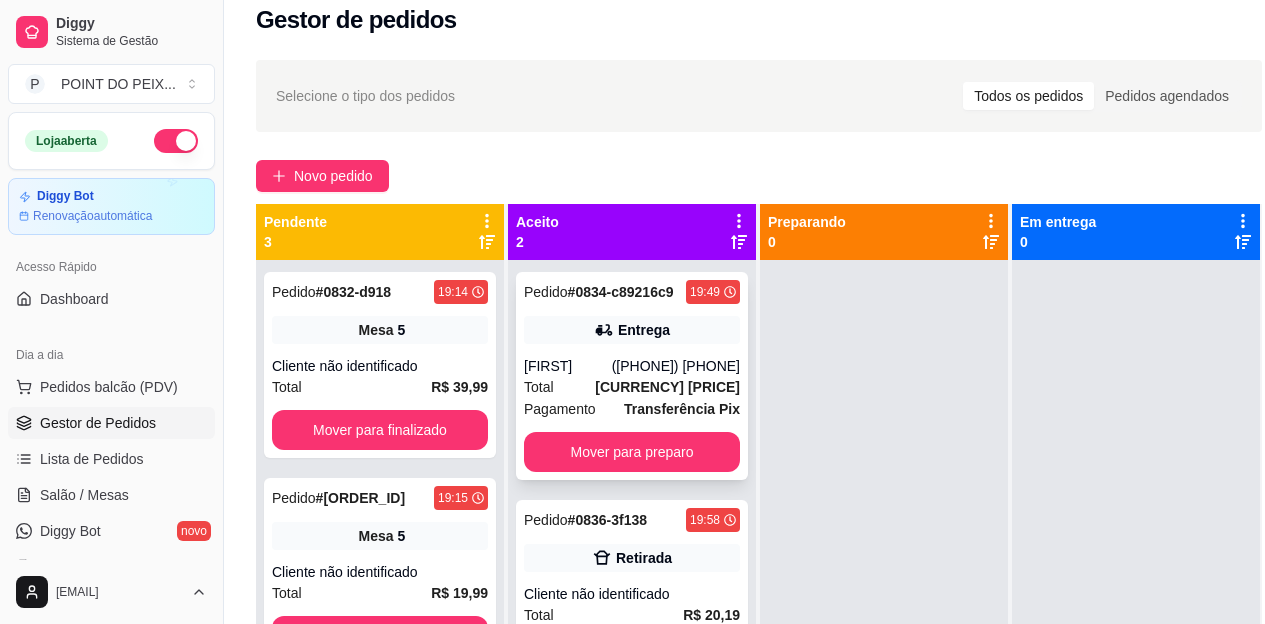 click on "([PHONE]) [PHONE]" at bounding box center (676, 366) 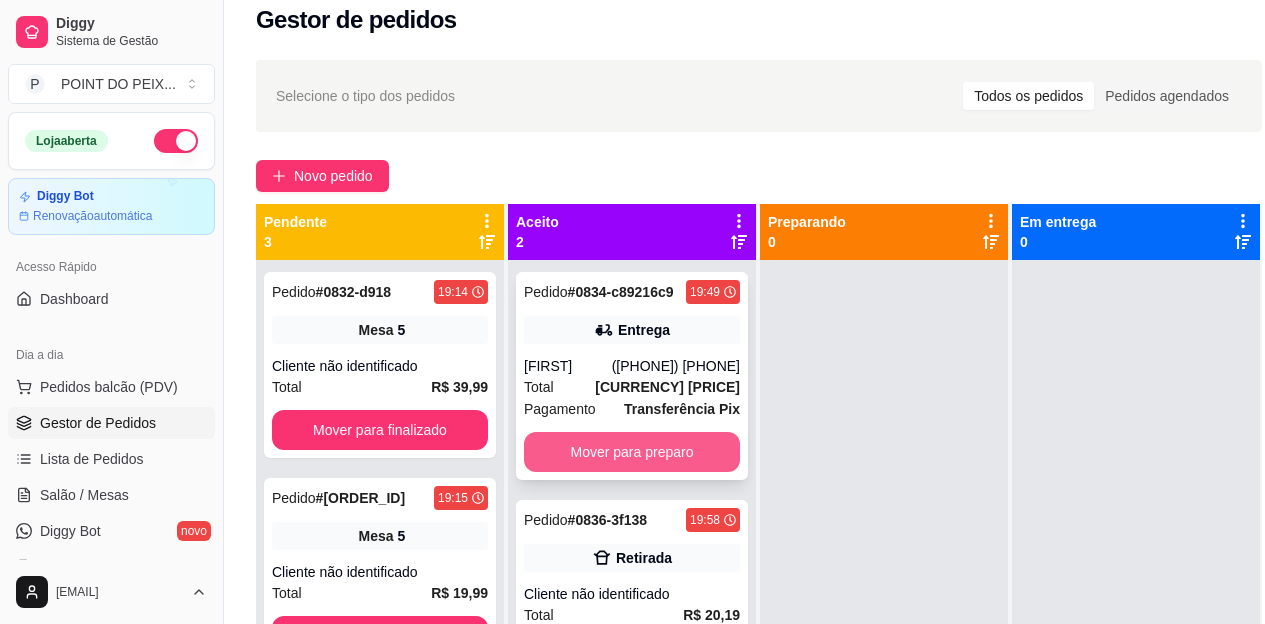 click on "Mover para preparo" at bounding box center (632, 452) 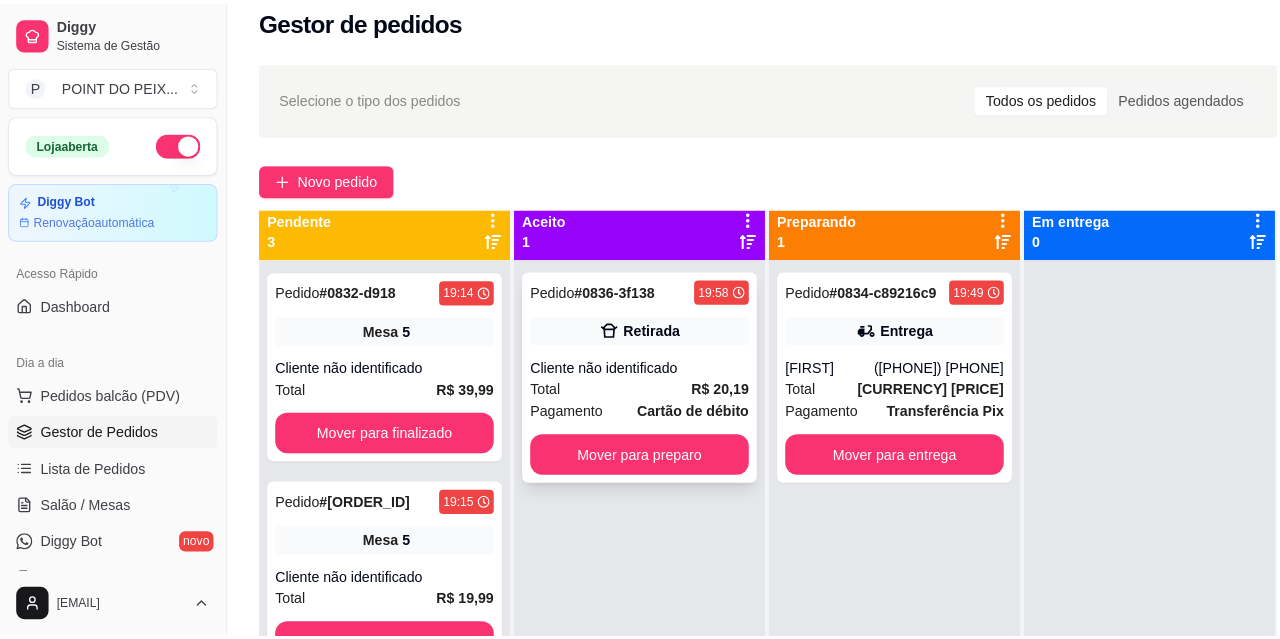 scroll, scrollTop: 0, scrollLeft: 0, axis: both 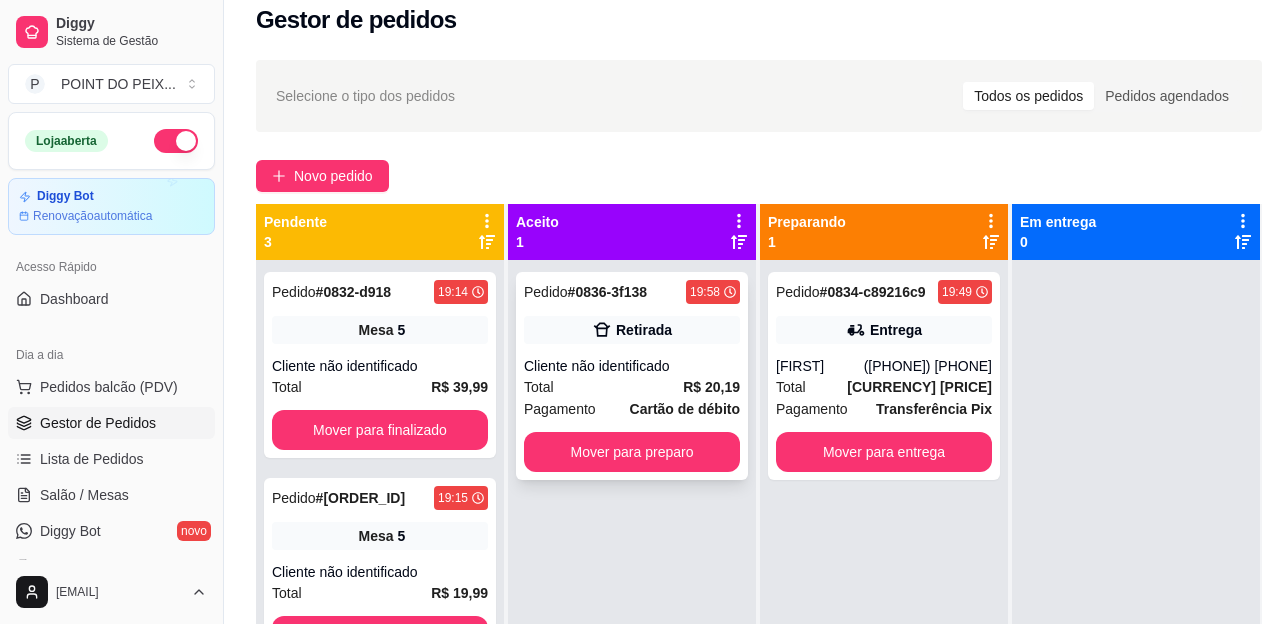 click on "Total [CURRENCY] [PRICE]" at bounding box center (632, 387) 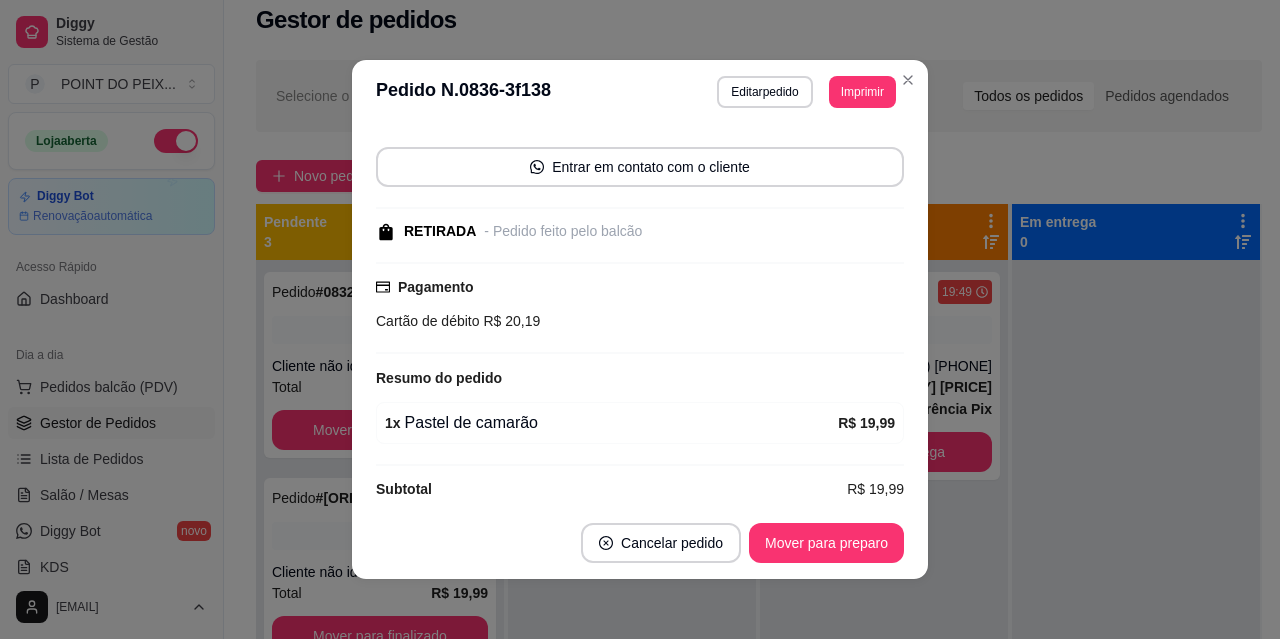scroll, scrollTop: 150, scrollLeft: 0, axis: vertical 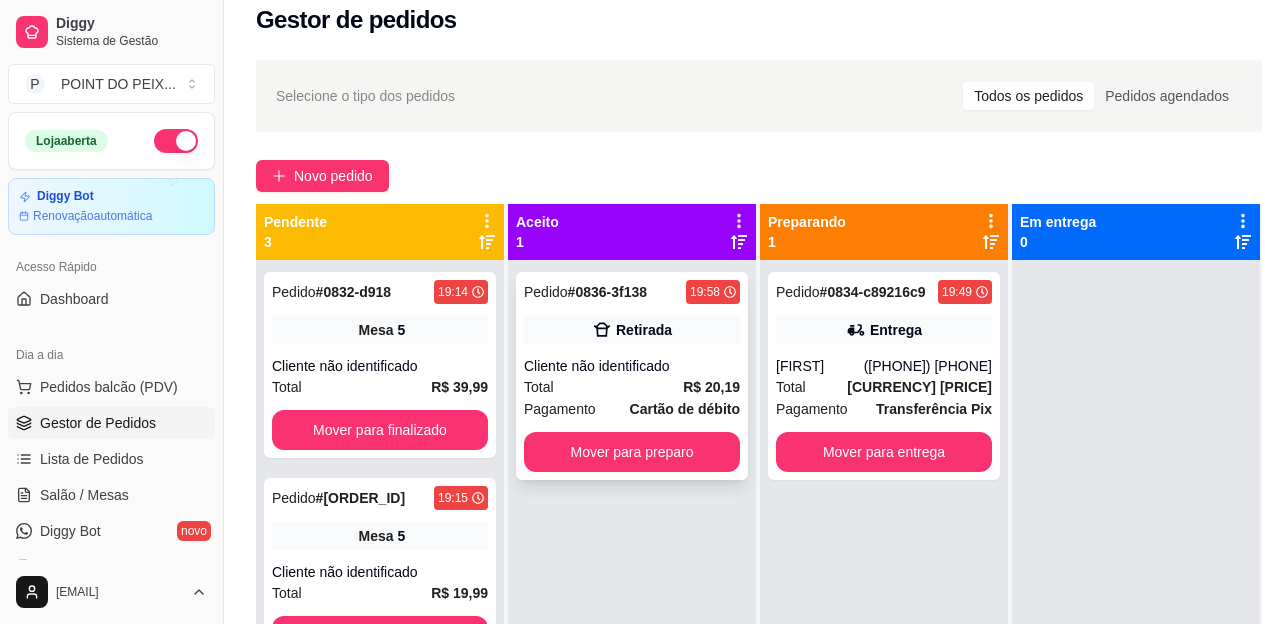 click on "Total [CURRENCY] [PRICE]" at bounding box center [632, 387] 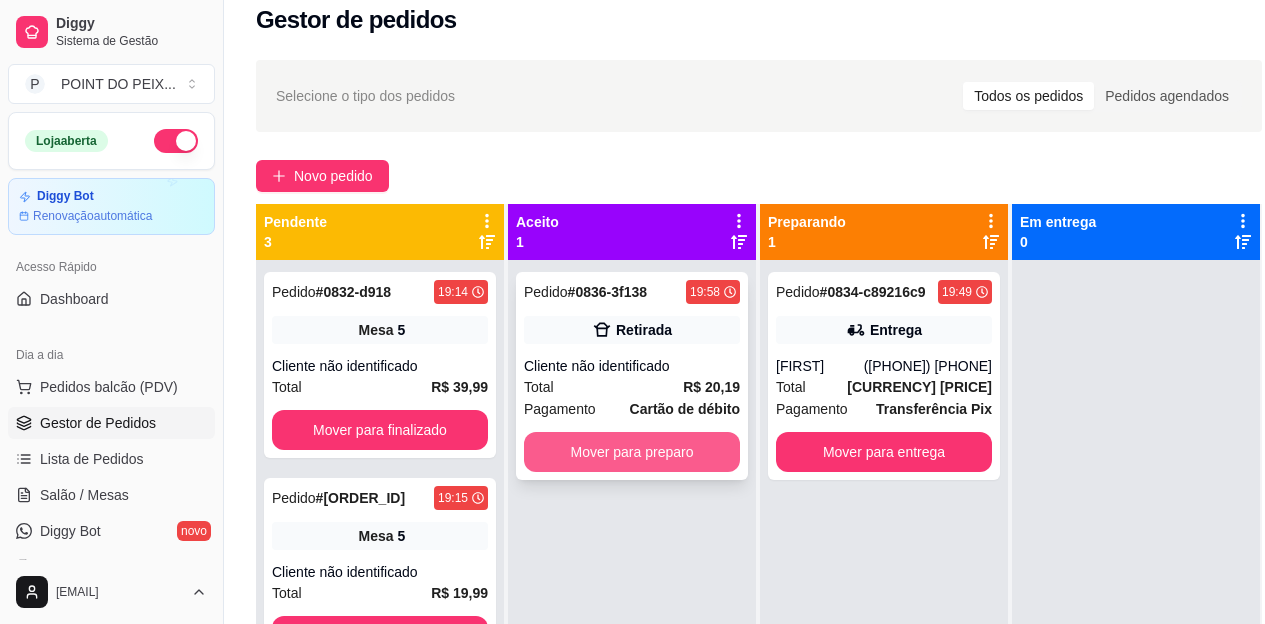 click on "Mover para preparo" at bounding box center (632, 452) 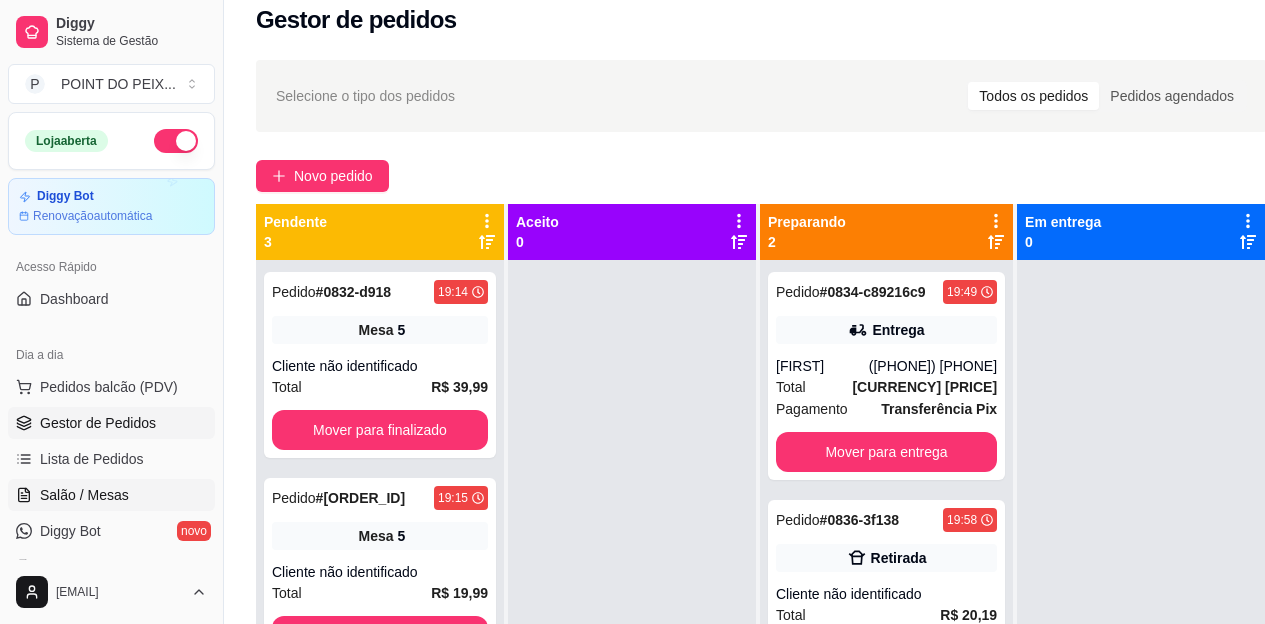 click on "Salão / Mesas" at bounding box center (84, 495) 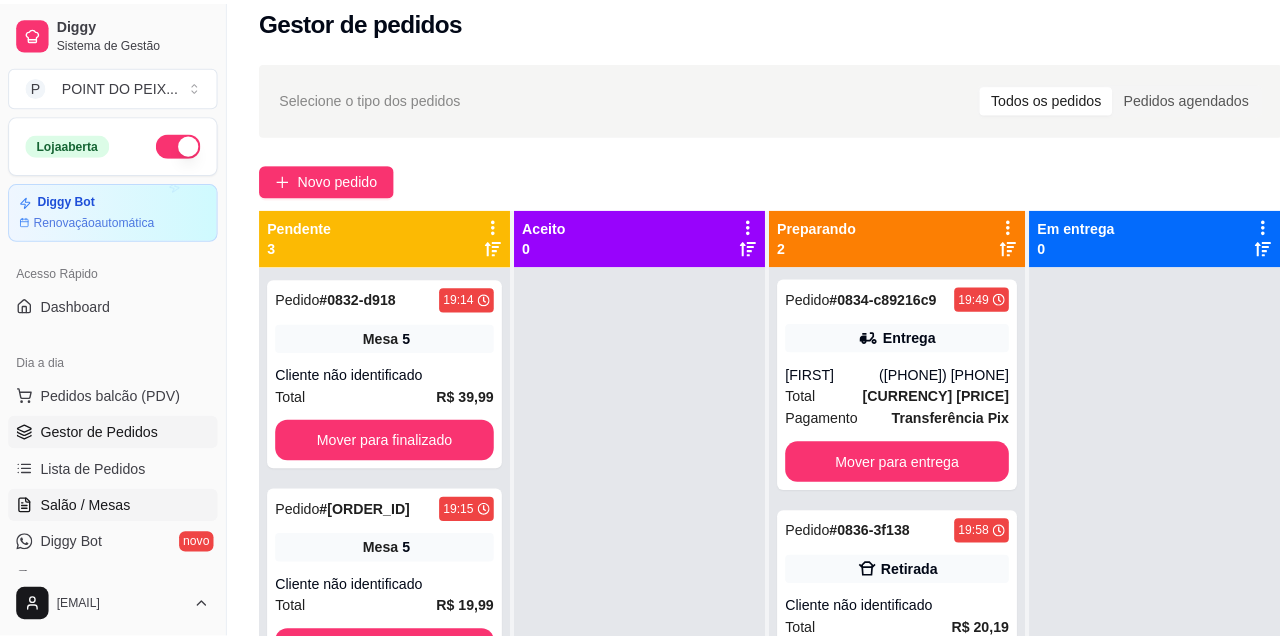 scroll, scrollTop: 0, scrollLeft: 0, axis: both 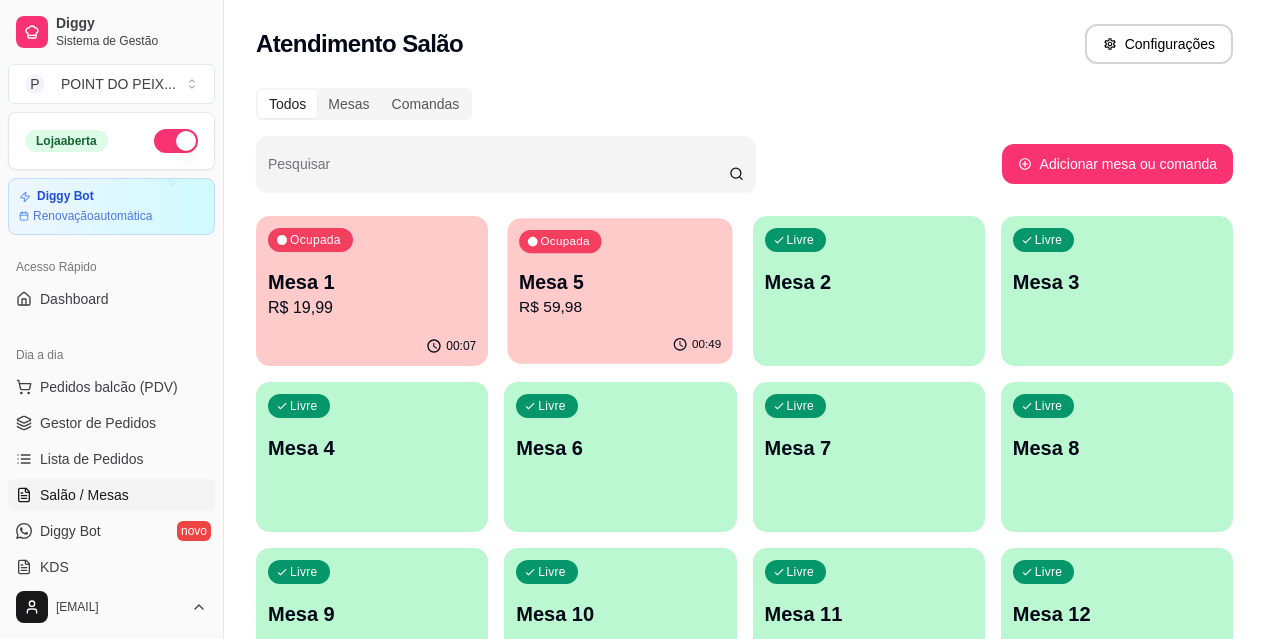 click on "R$ 59,98" at bounding box center (620, 307) 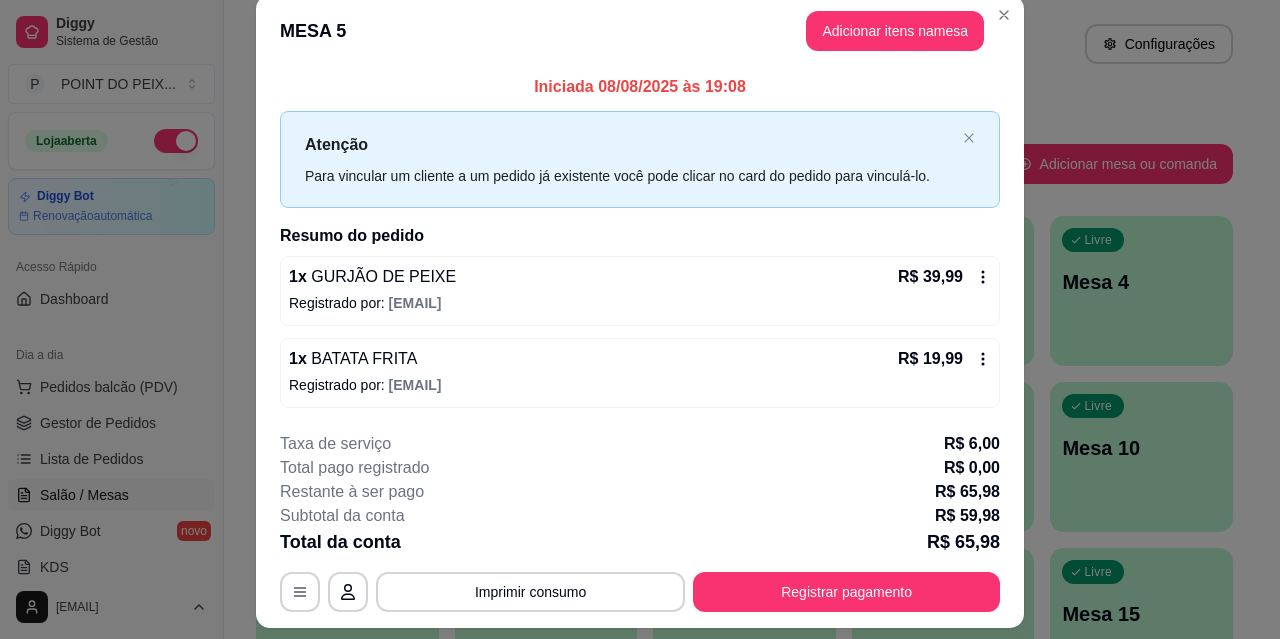 scroll, scrollTop: 0, scrollLeft: 0, axis: both 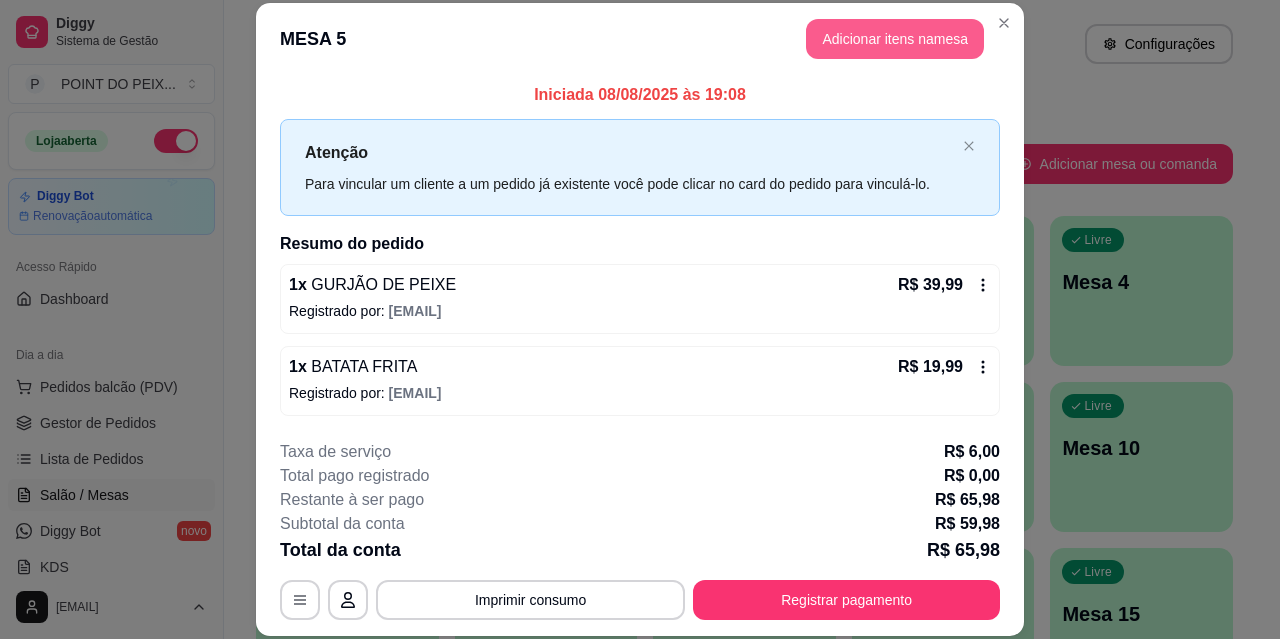 click on "Adicionar itens na  mesa" at bounding box center [895, 39] 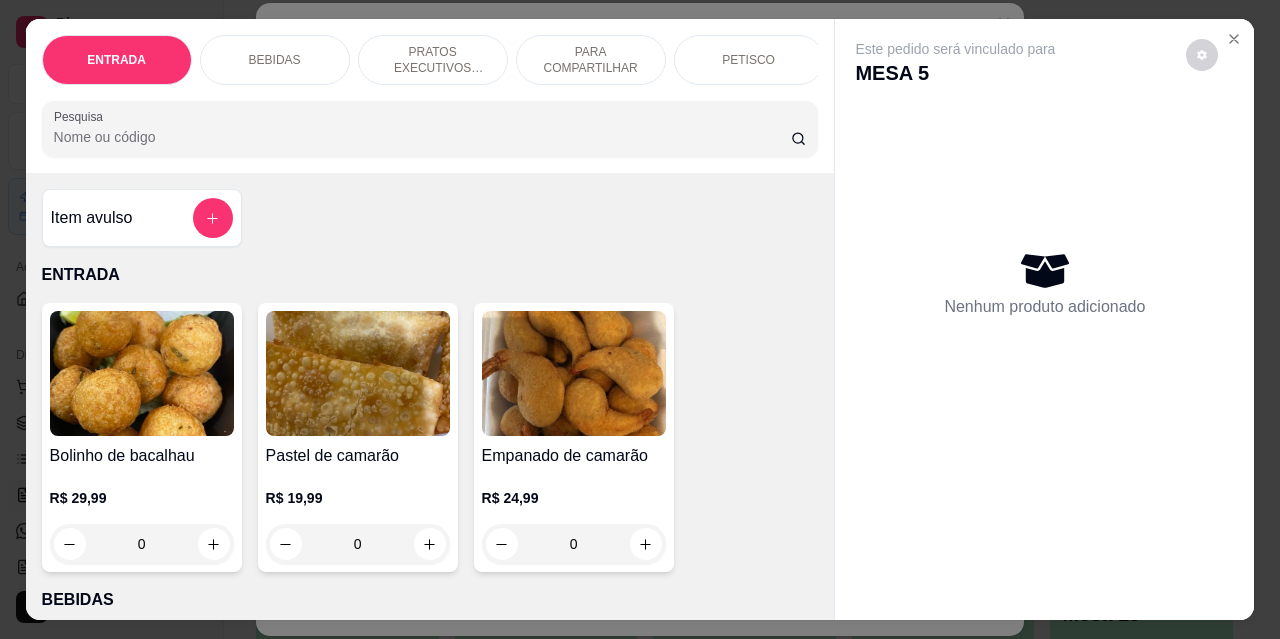 click on "BEBIDAS" at bounding box center (275, 60) 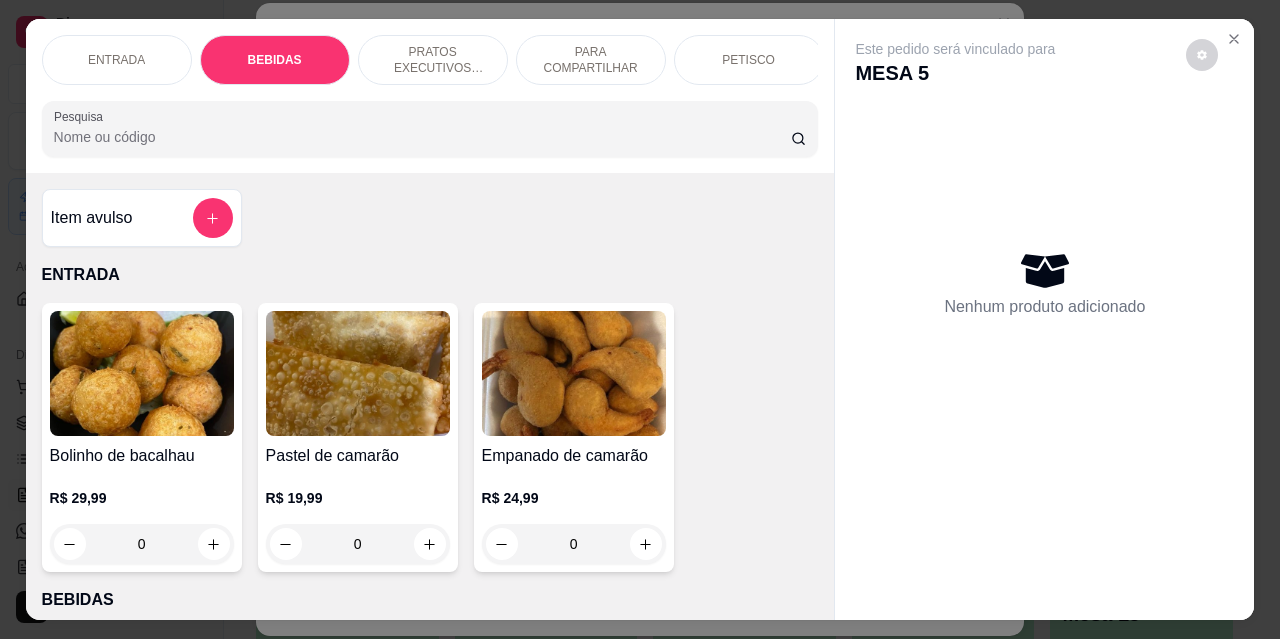 scroll, scrollTop: 415, scrollLeft: 0, axis: vertical 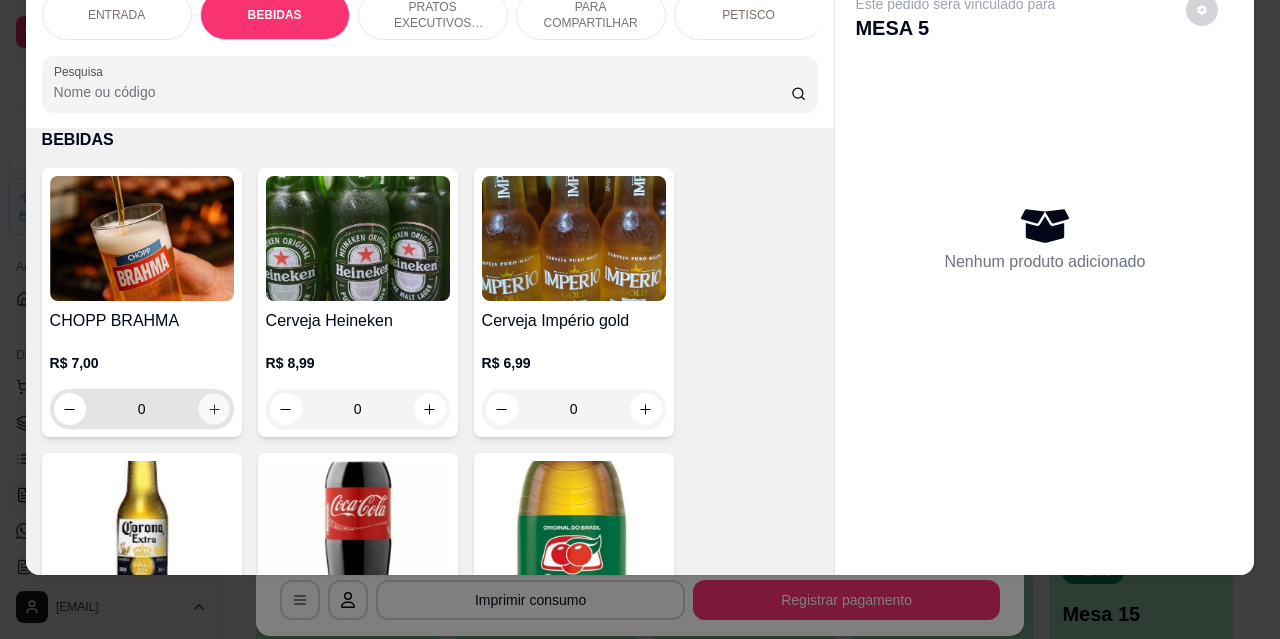 click 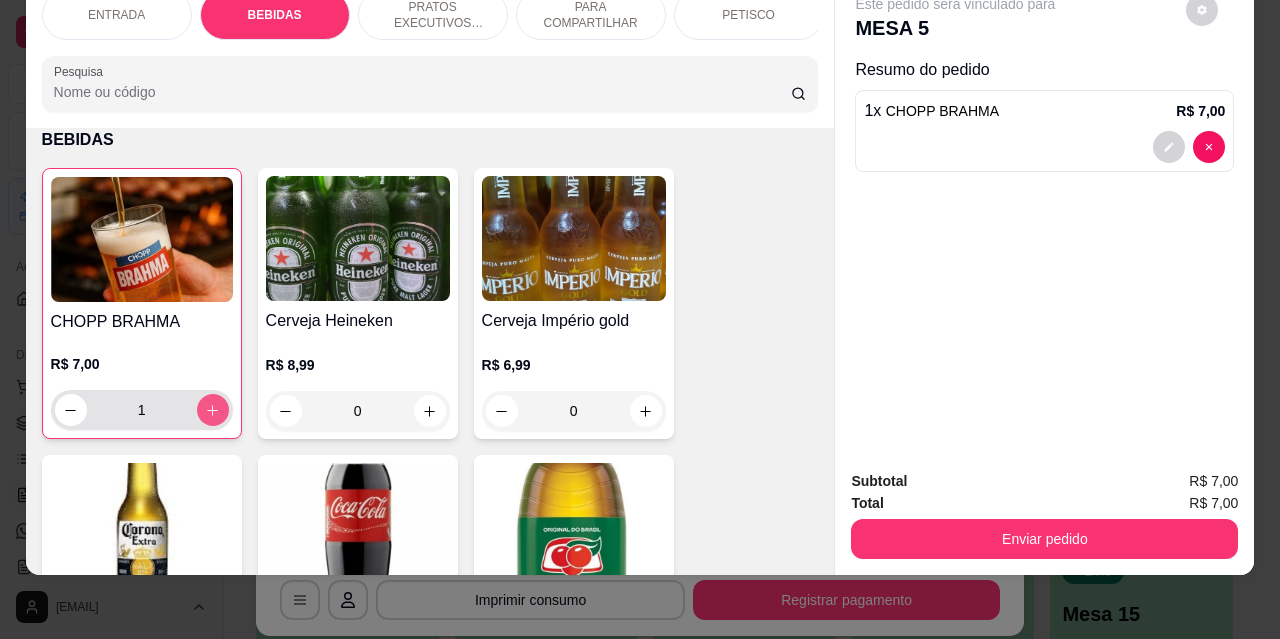 click 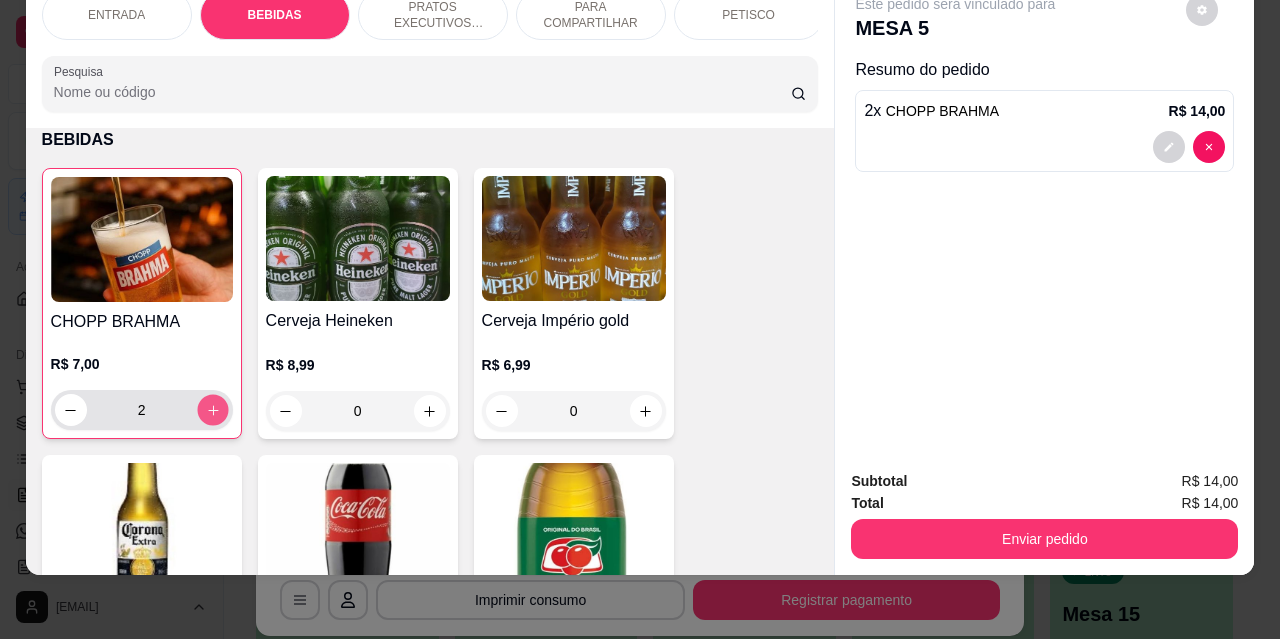 click 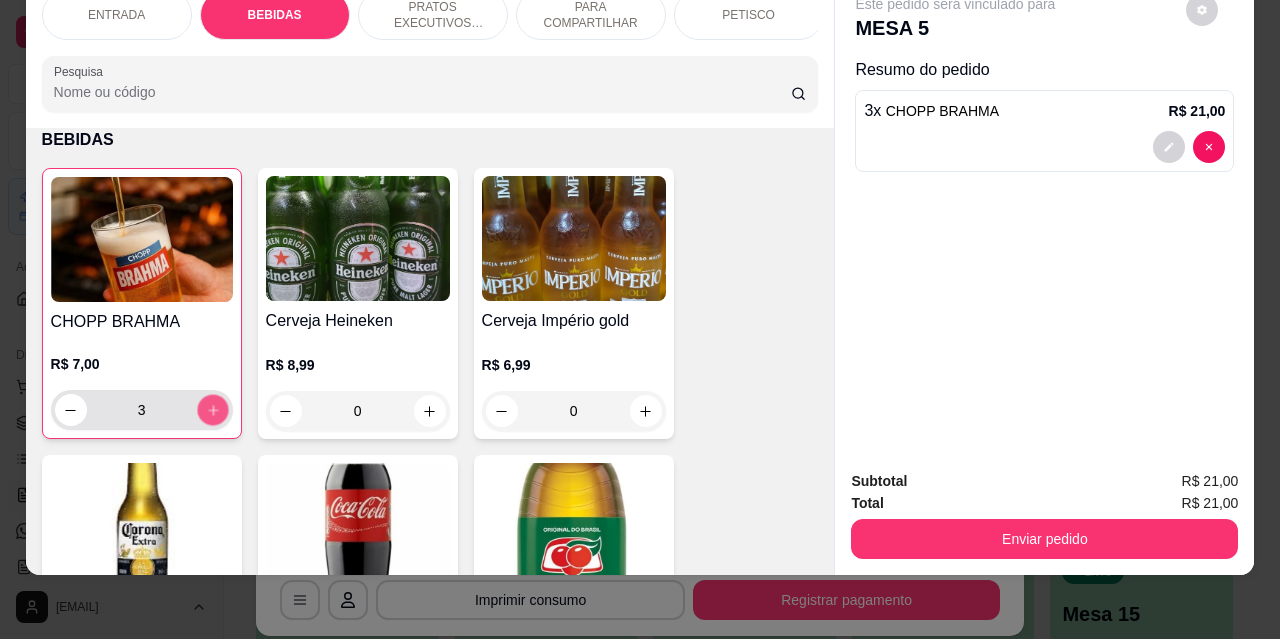 click 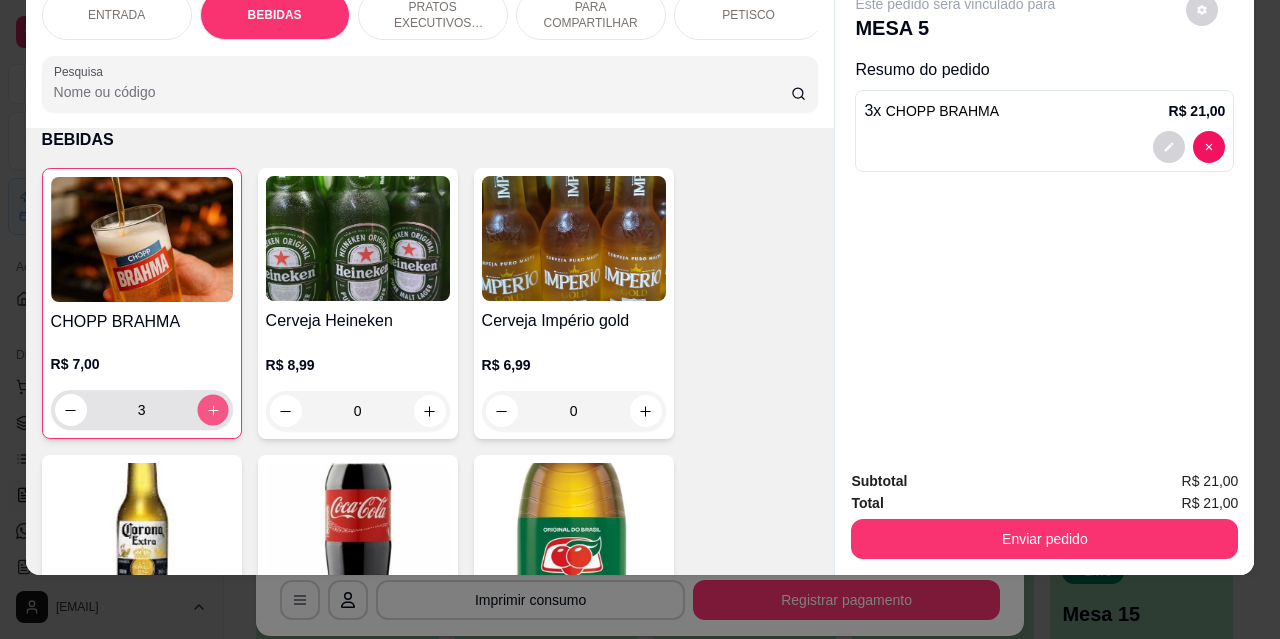 type on "4" 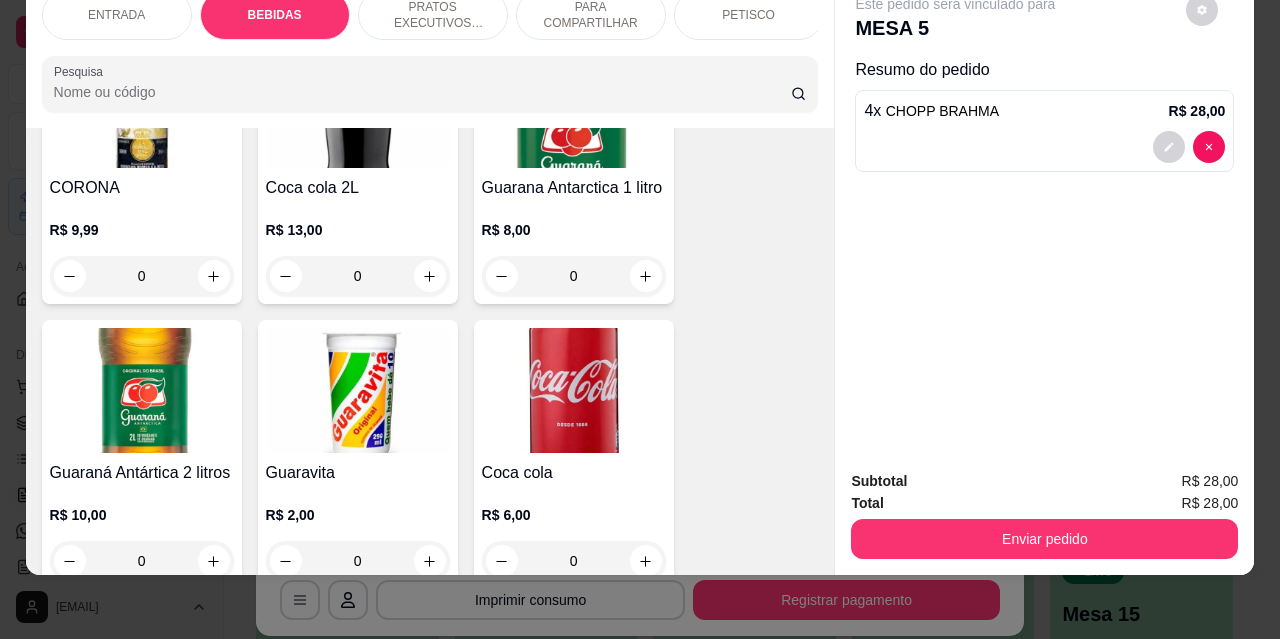 scroll, scrollTop: 915, scrollLeft: 0, axis: vertical 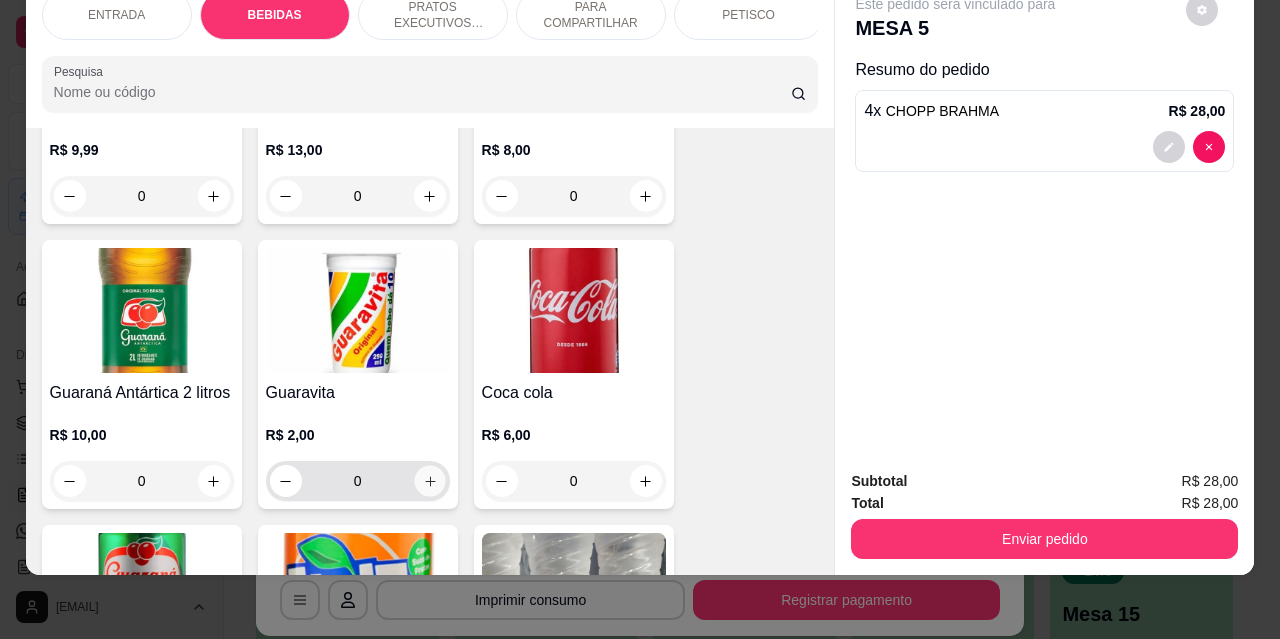 click 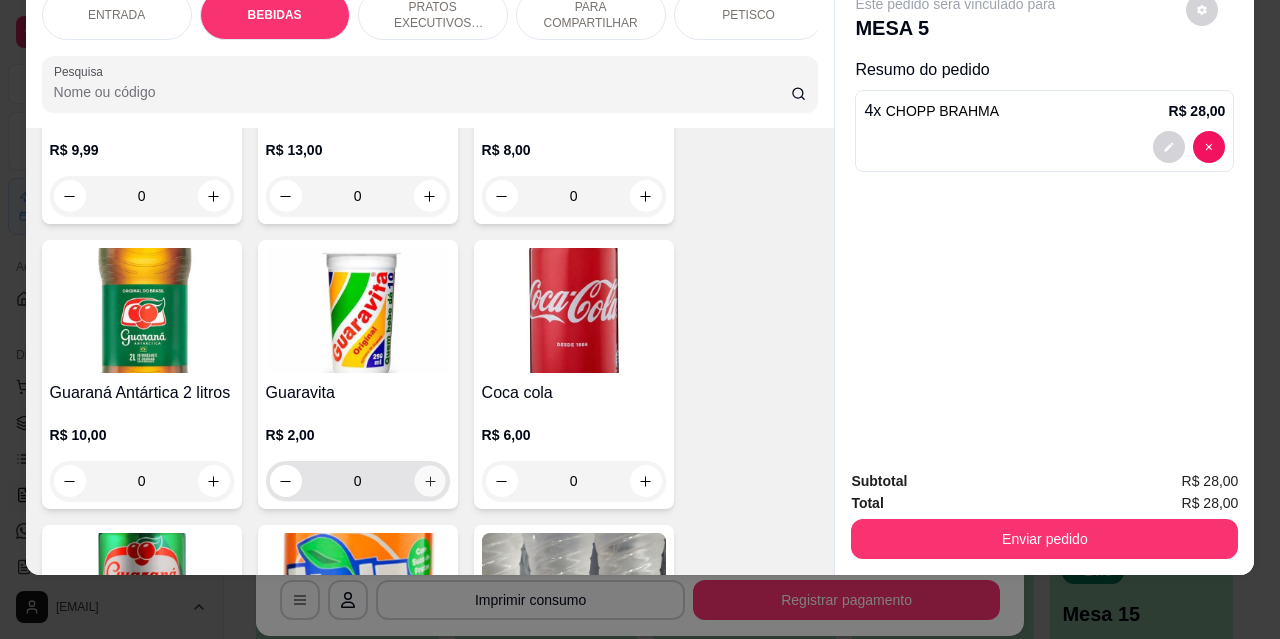 type on "1" 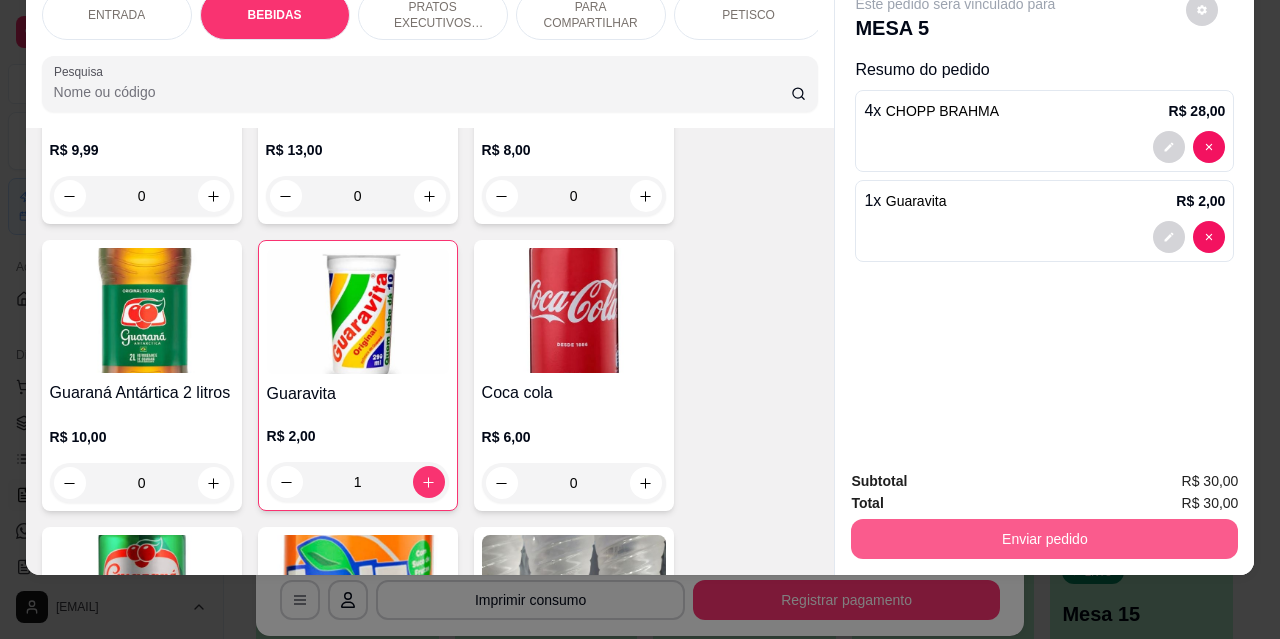 click on "Enviar pedido" at bounding box center (1044, 539) 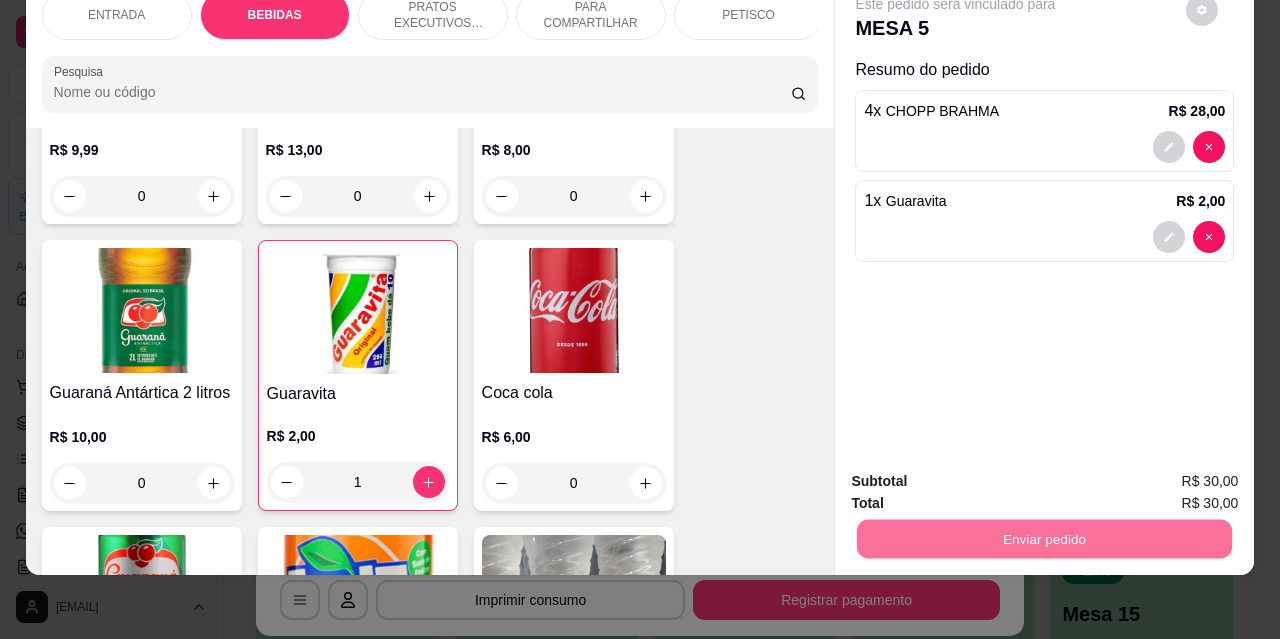 click on "Não registrar e enviar pedido" at bounding box center [979, 475] 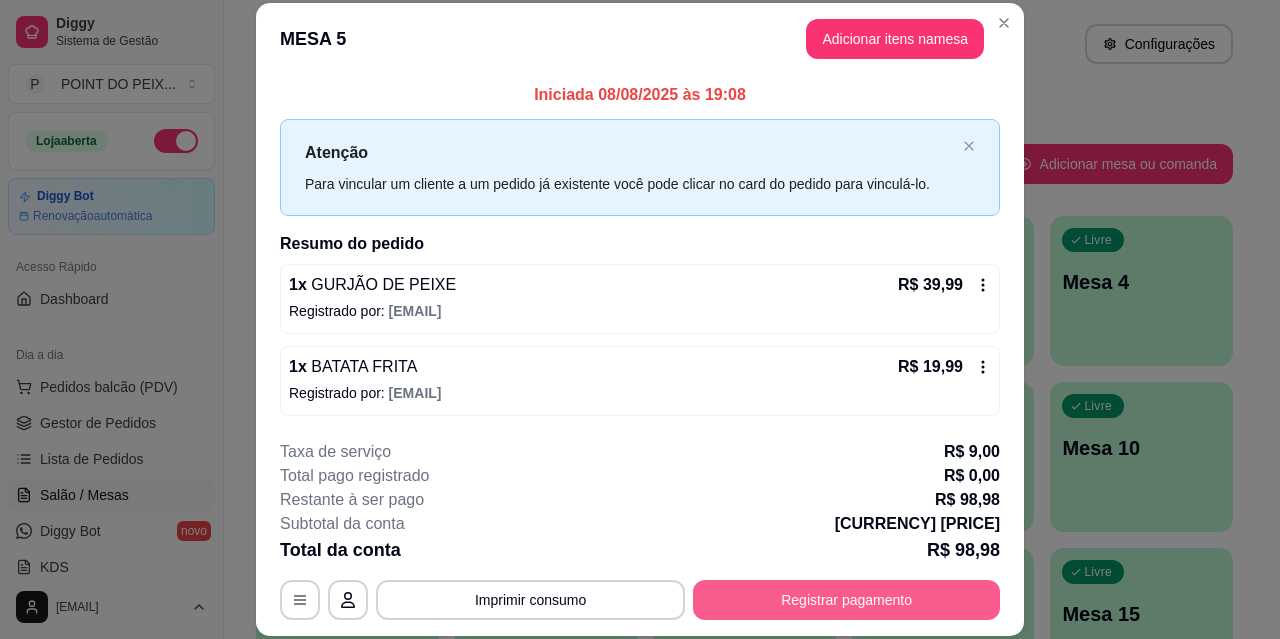 click on "Registrar pagamento" at bounding box center (846, 600) 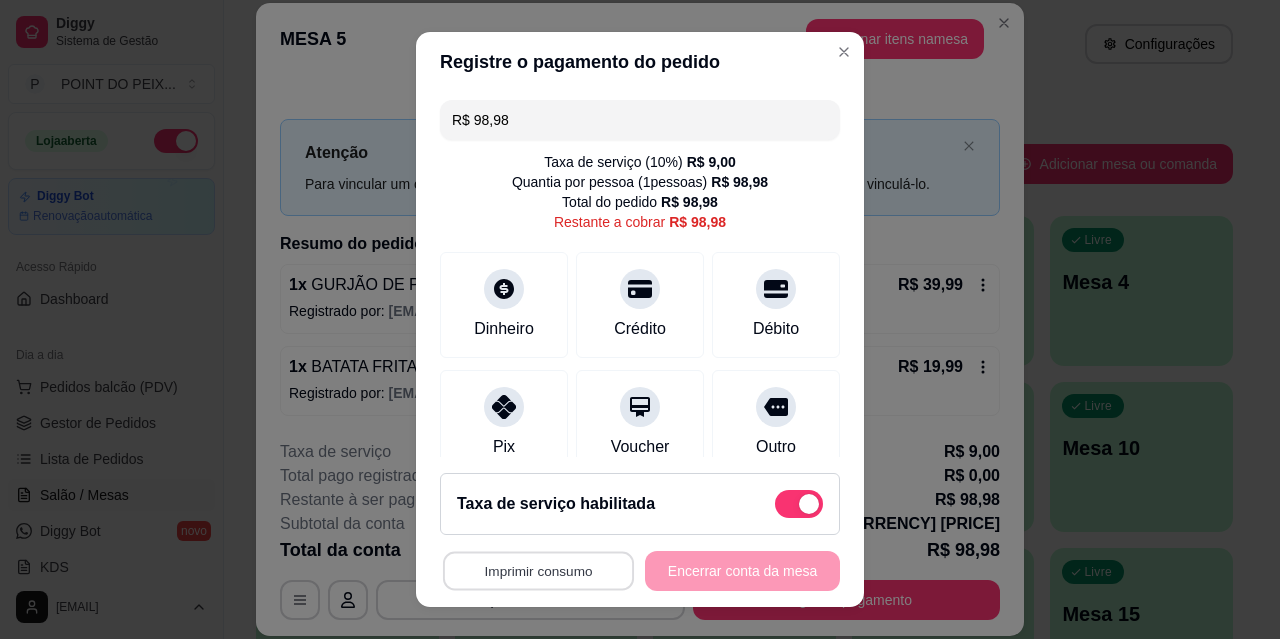 click on "Imprimir consumo" at bounding box center [538, 571] 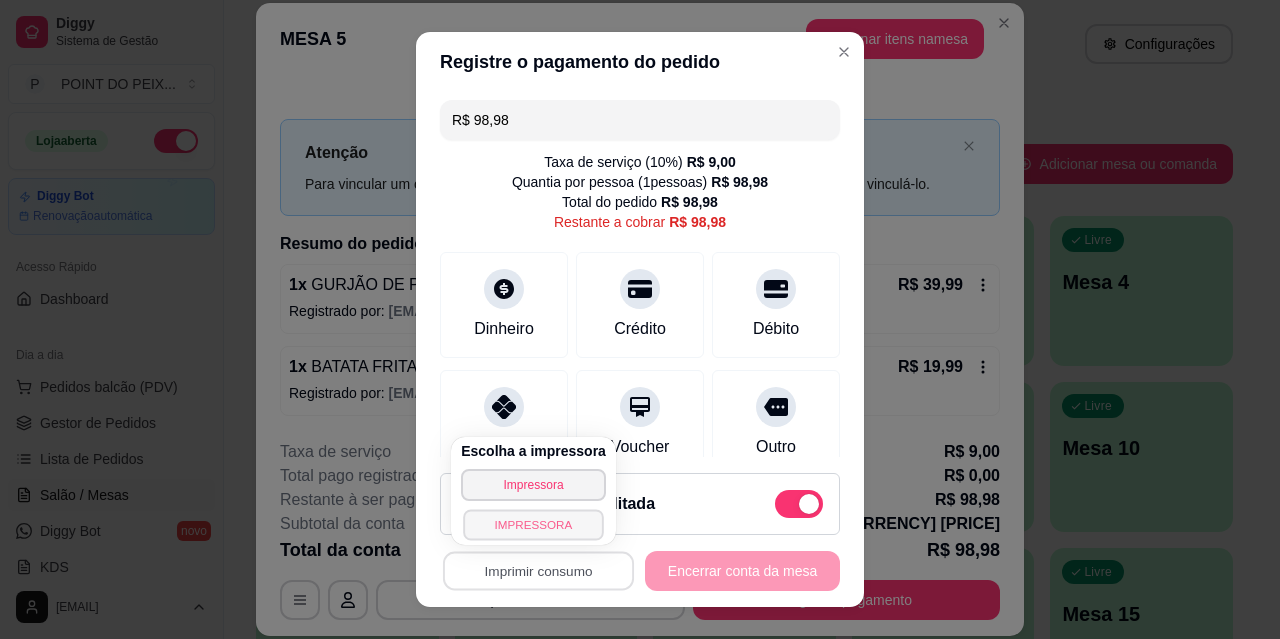 click on "IMPRESSORA" at bounding box center [533, 524] 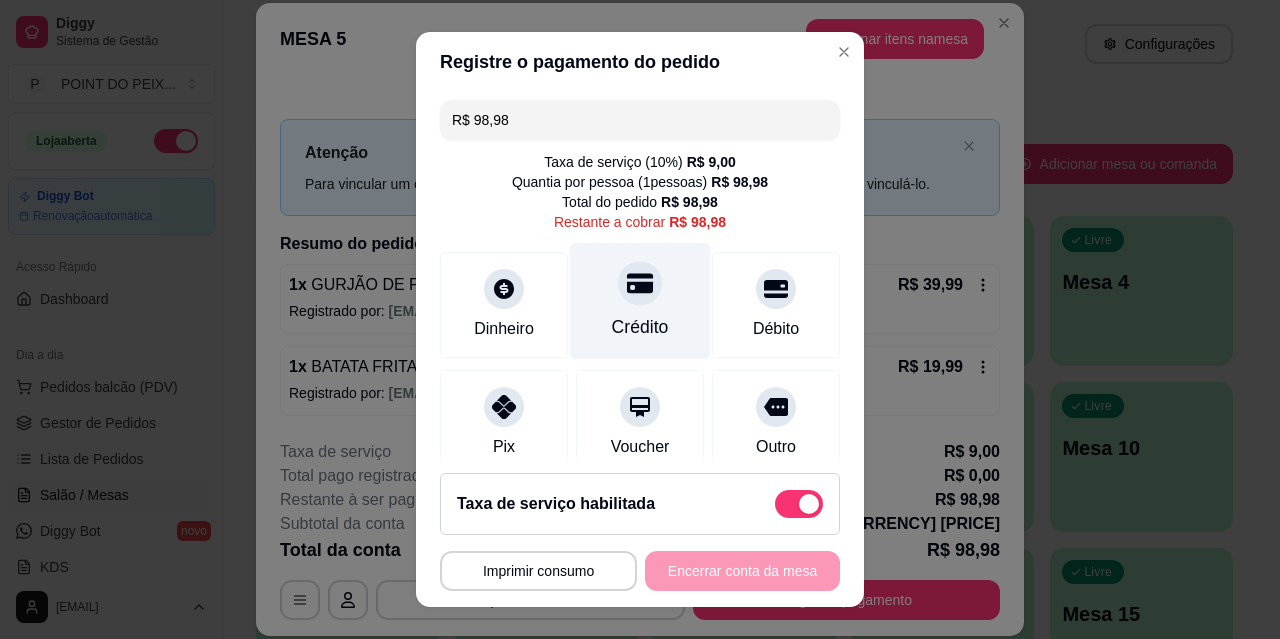 click 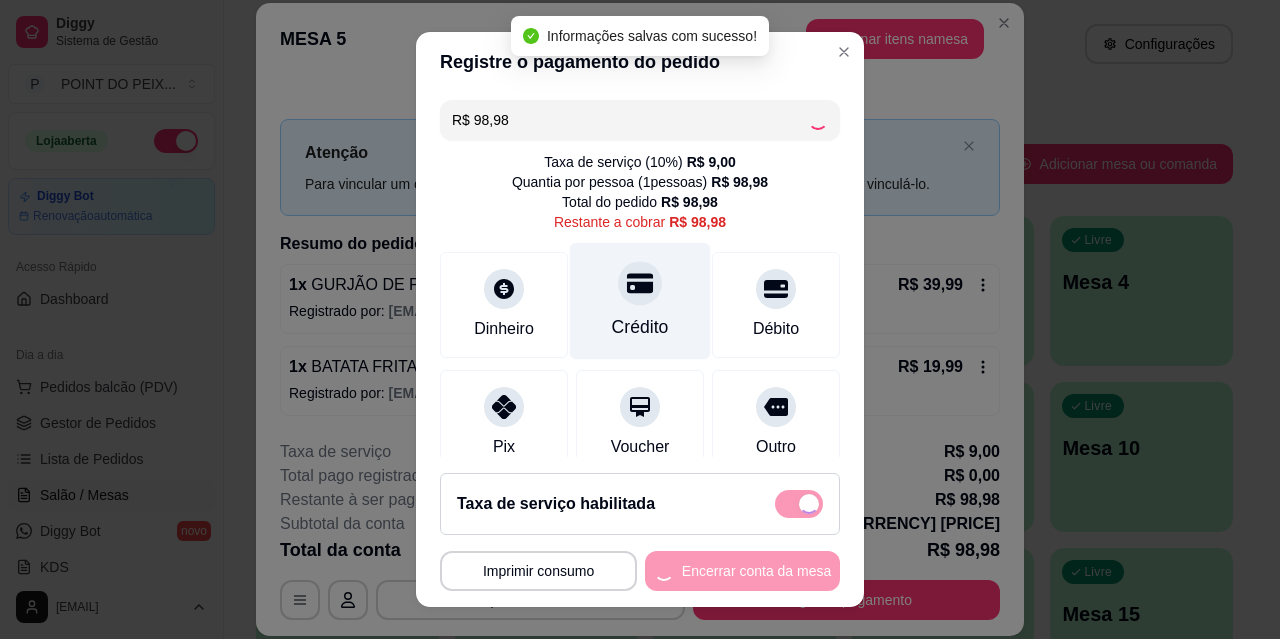 type on "R$ 0,00" 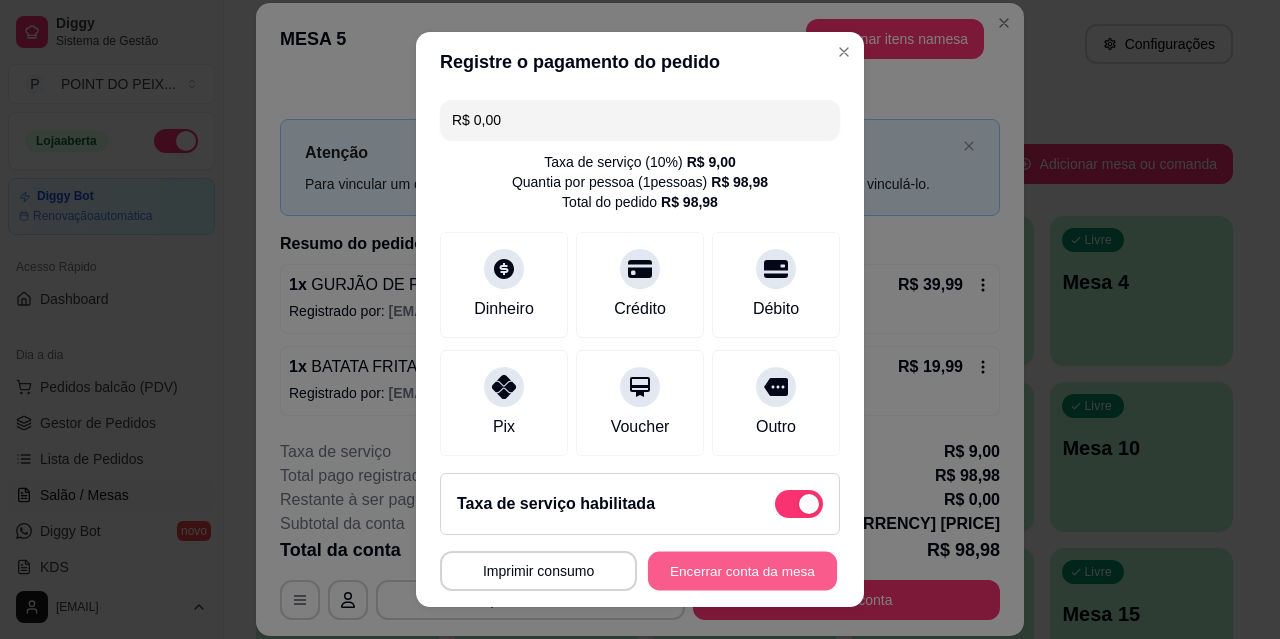 click on "Encerrar conta da mesa" at bounding box center (742, 571) 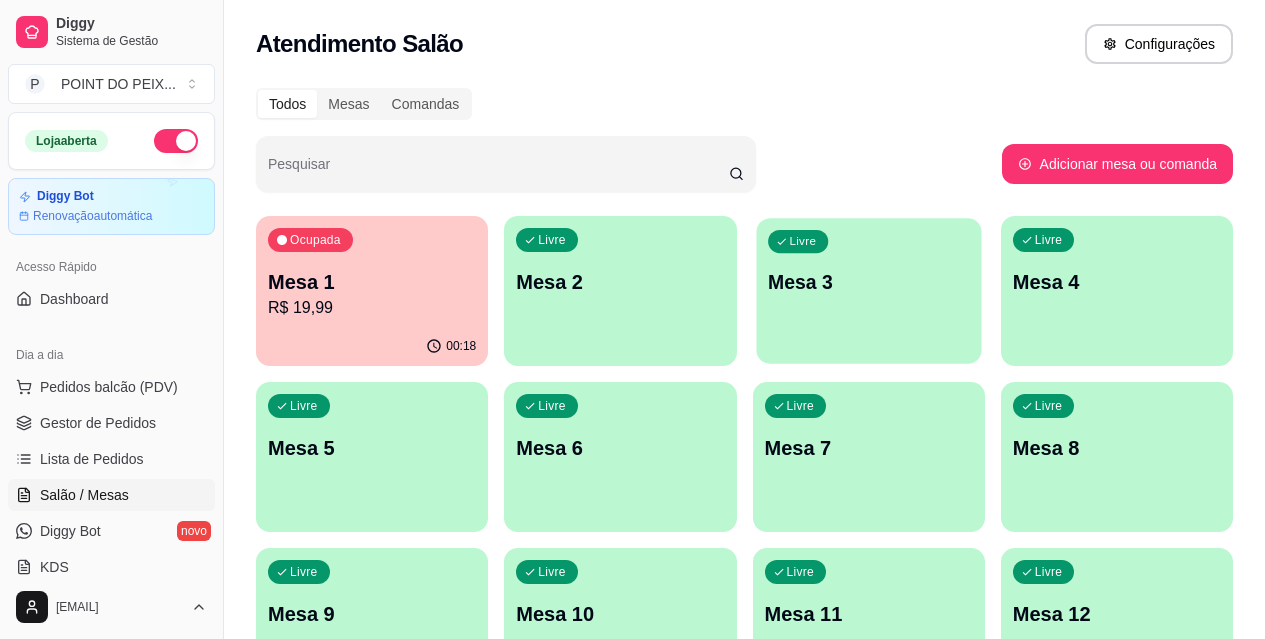 click on "Livre Mesa 3" at bounding box center (868, 279) 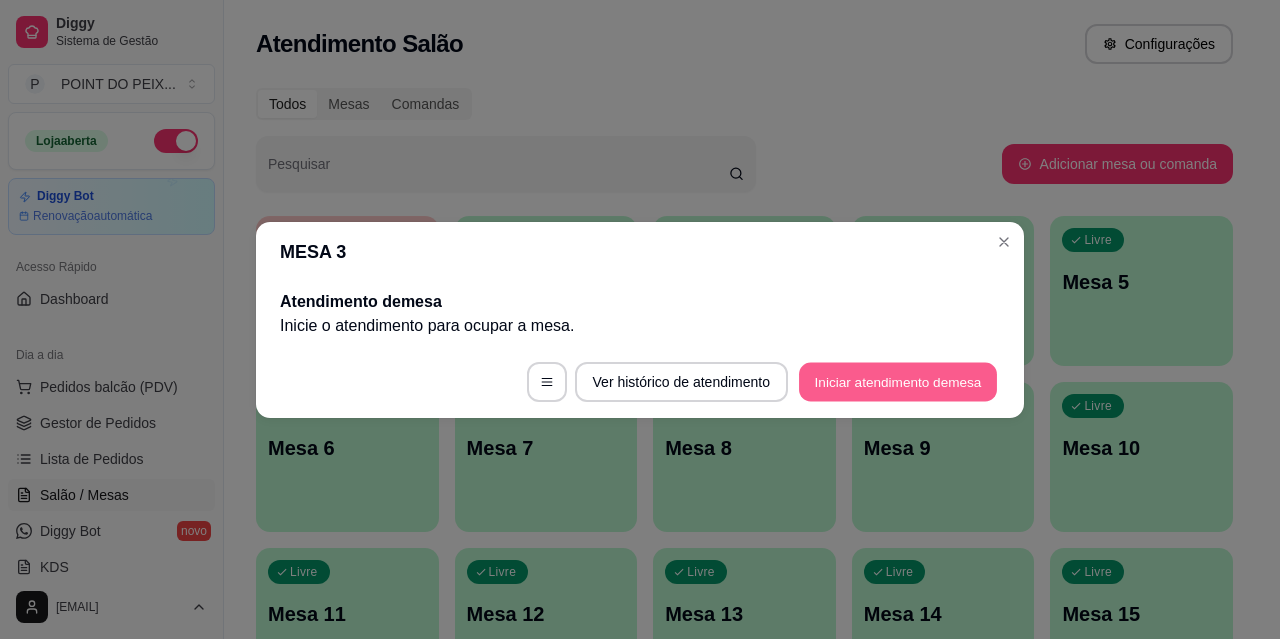 click on "Iniciar atendimento de  mesa" at bounding box center [898, 381] 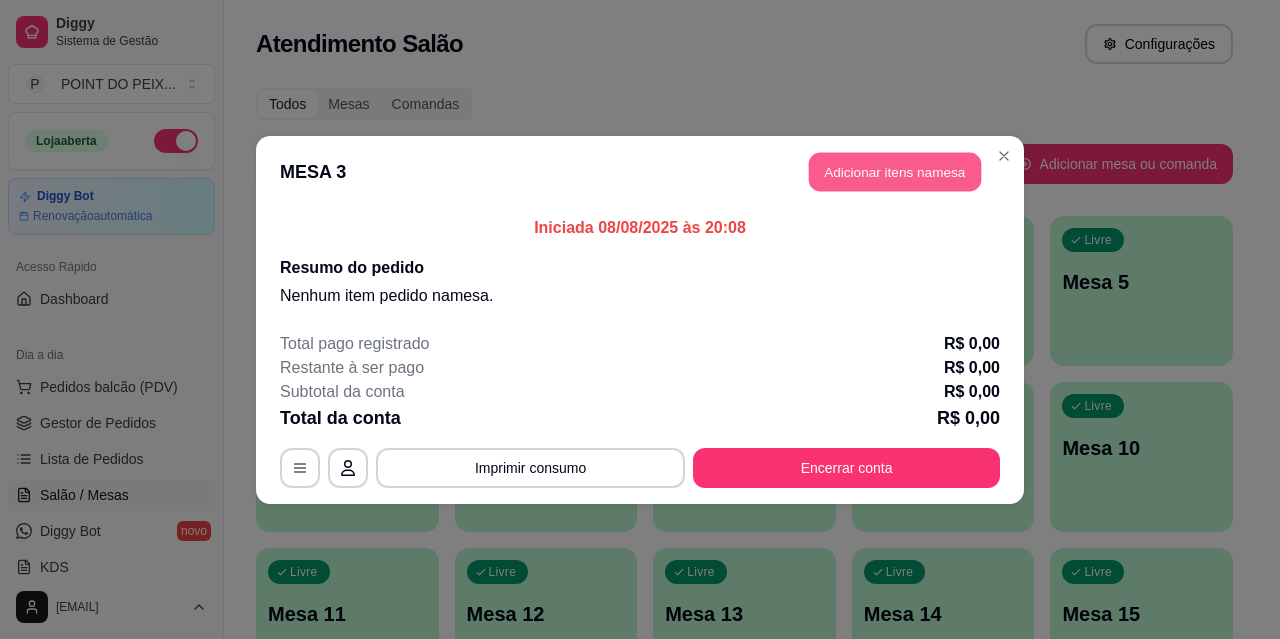 click on "Adicionar itens na  mesa" at bounding box center (895, 171) 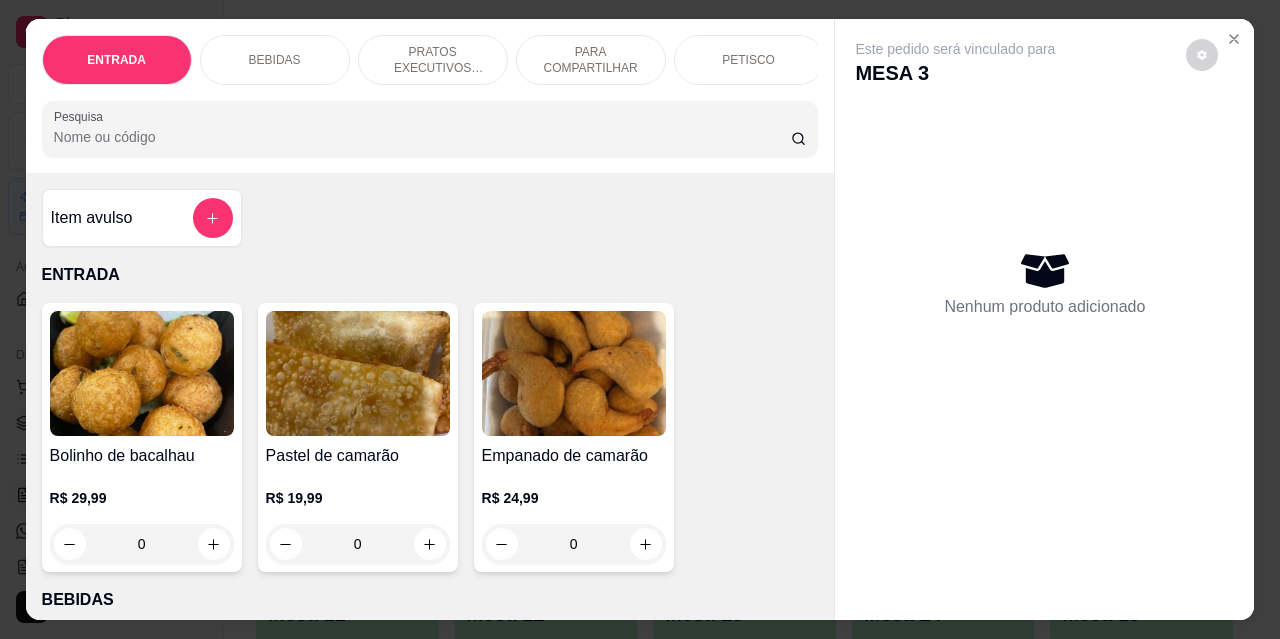 click on "BEBIDAS" at bounding box center [275, 60] 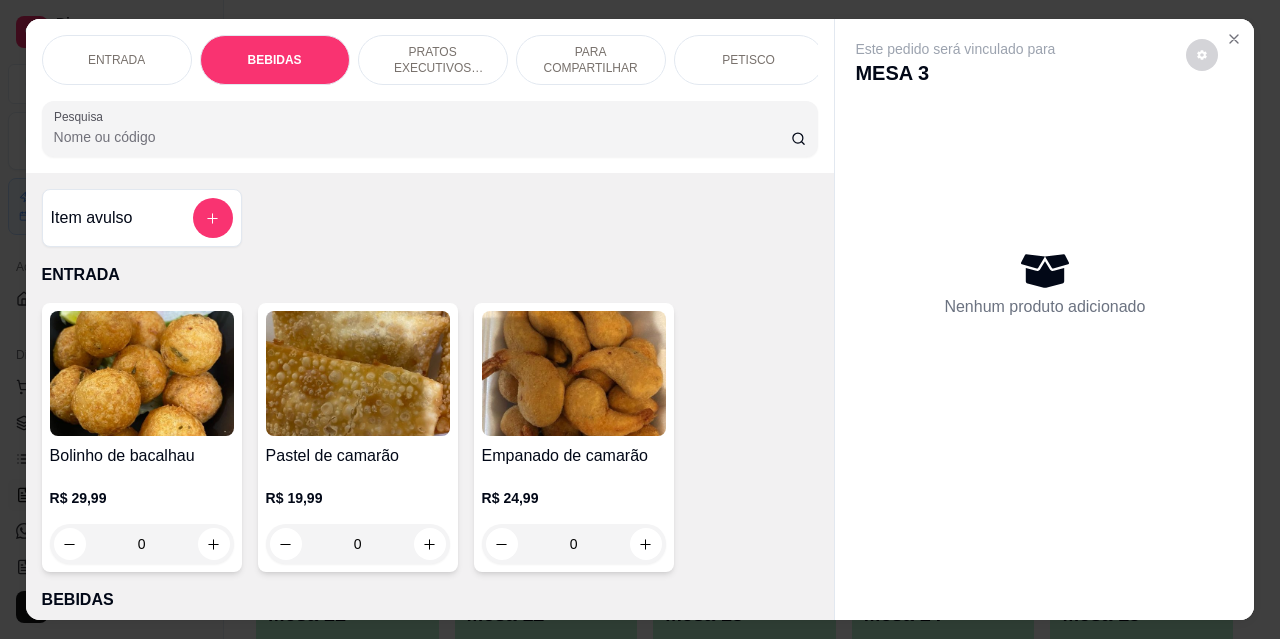 scroll, scrollTop: 415, scrollLeft: 0, axis: vertical 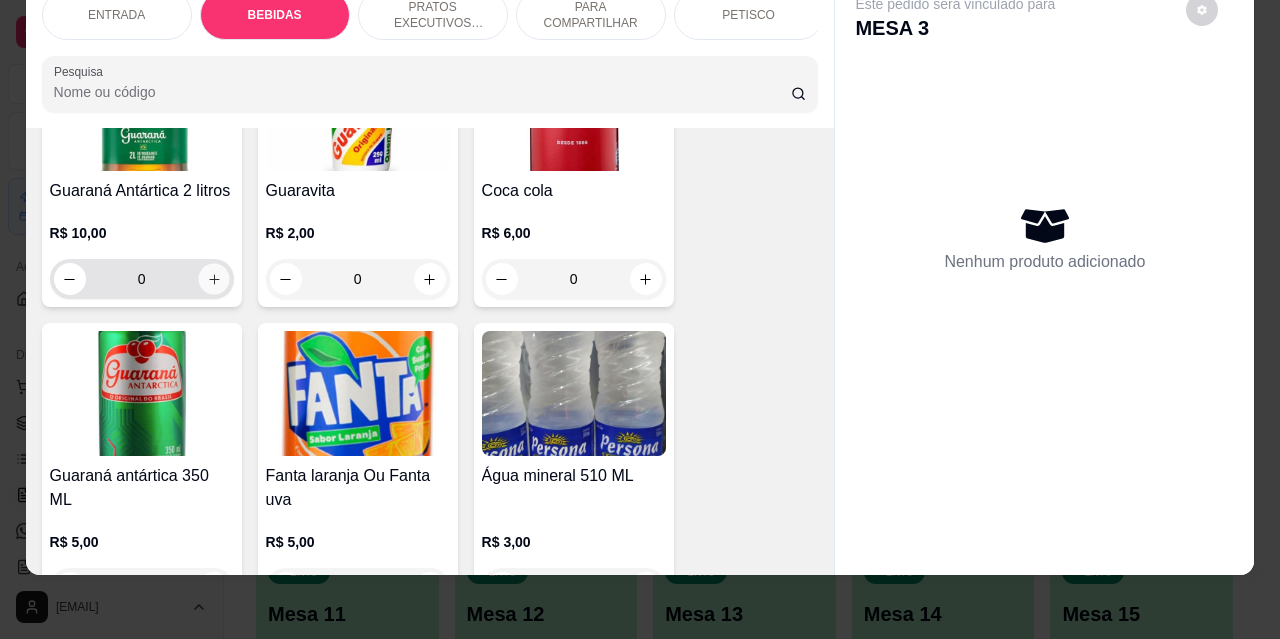 click 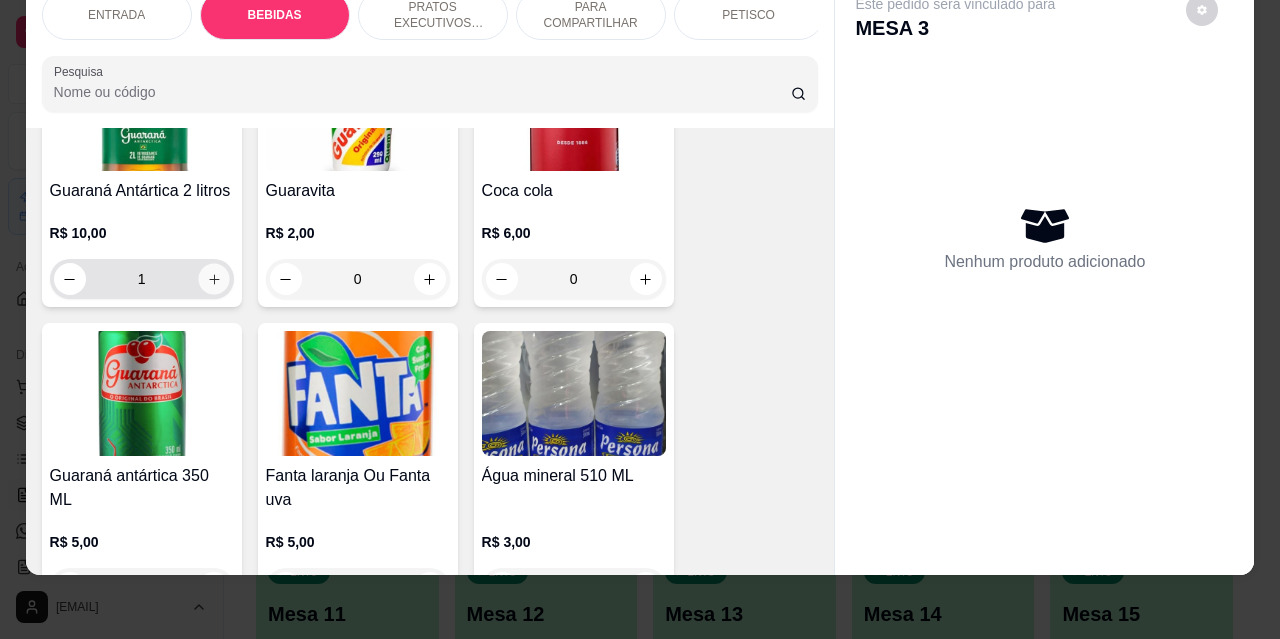 scroll, scrollTop: 1116, scrollLeft: 0, axis: vertical 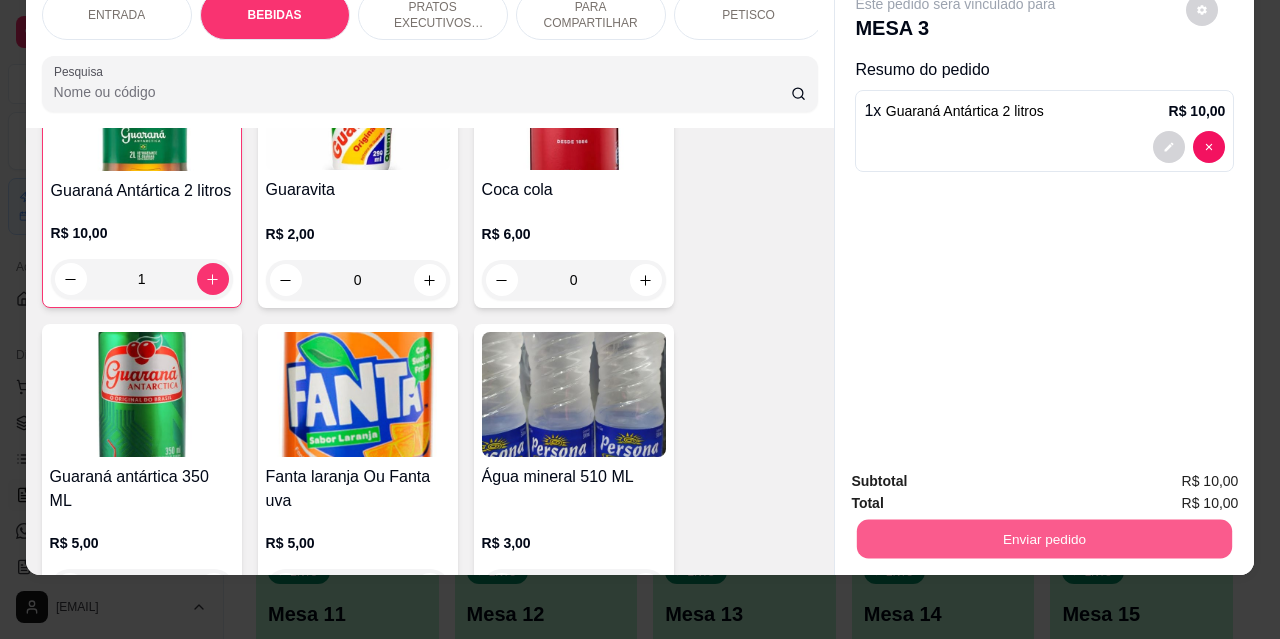 click on "Enviar pedido" at bounding box center (1044, 538) 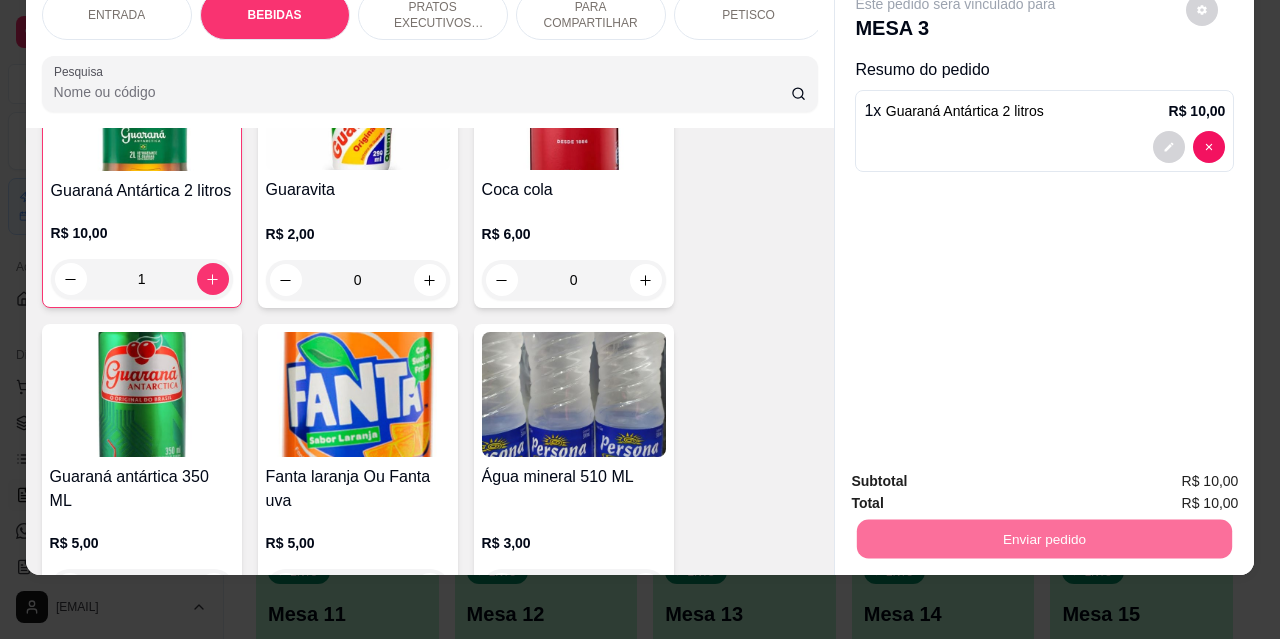 click on "Não registrar e enviar pedido" at bounding box center (979, 475) 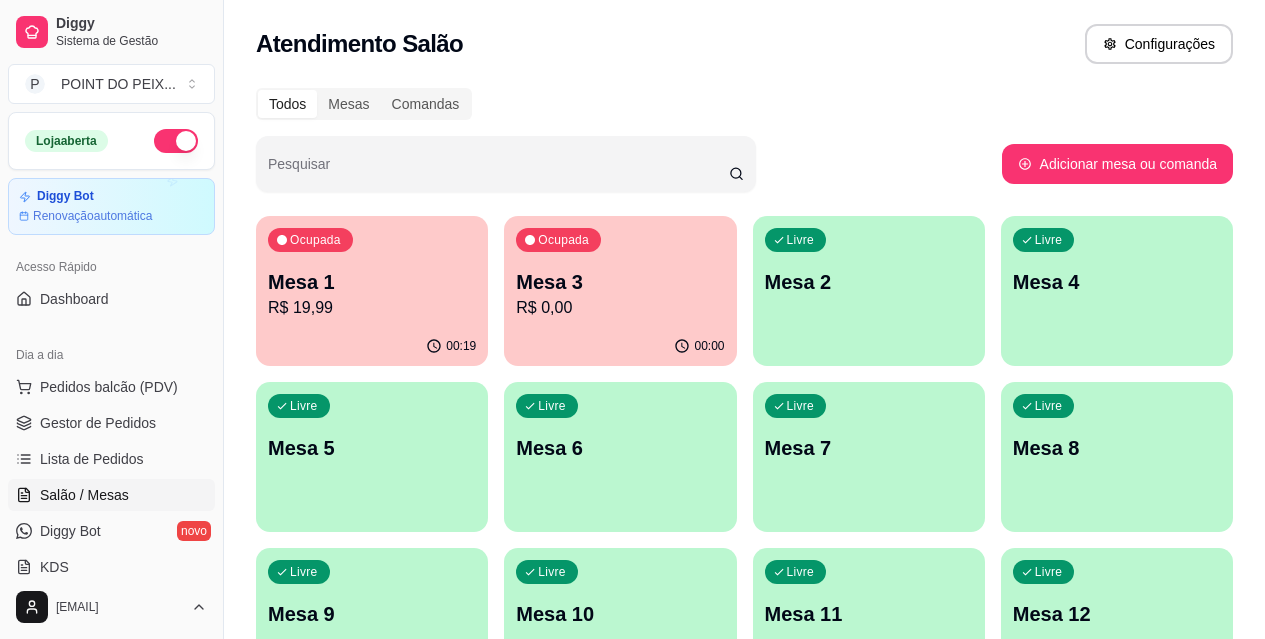 click on "R$ 0,00" at bounding box center [620, 308] 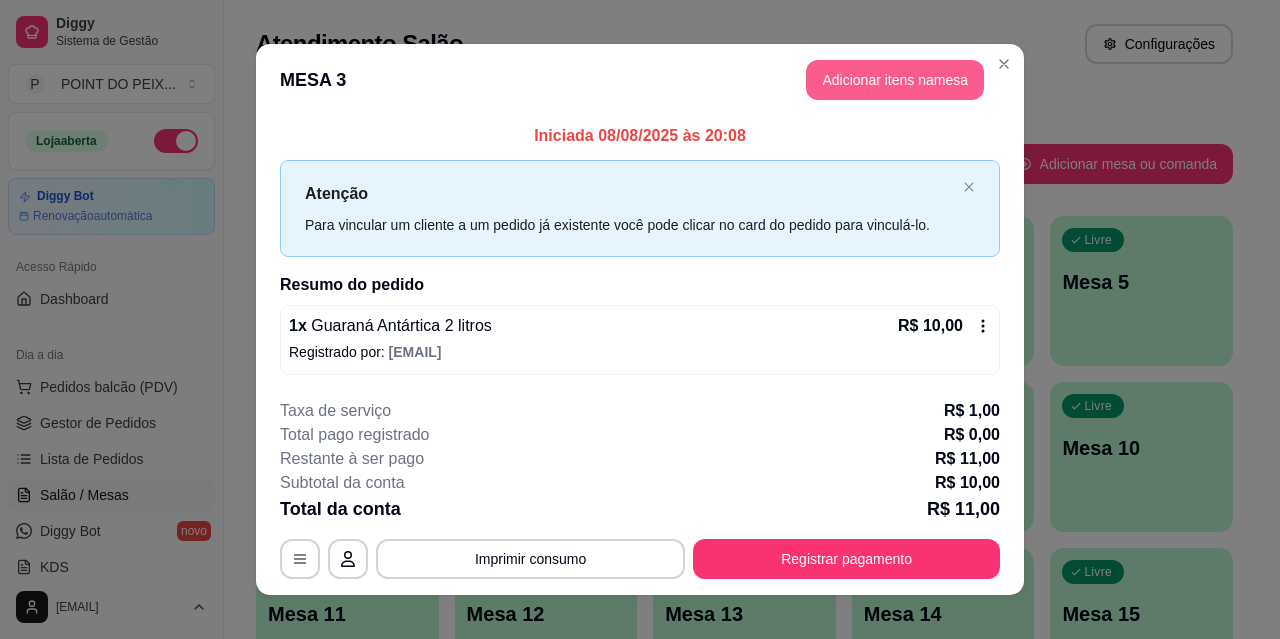 click on "Adicionar itens na  mesa" at bounding box center (895, 80) 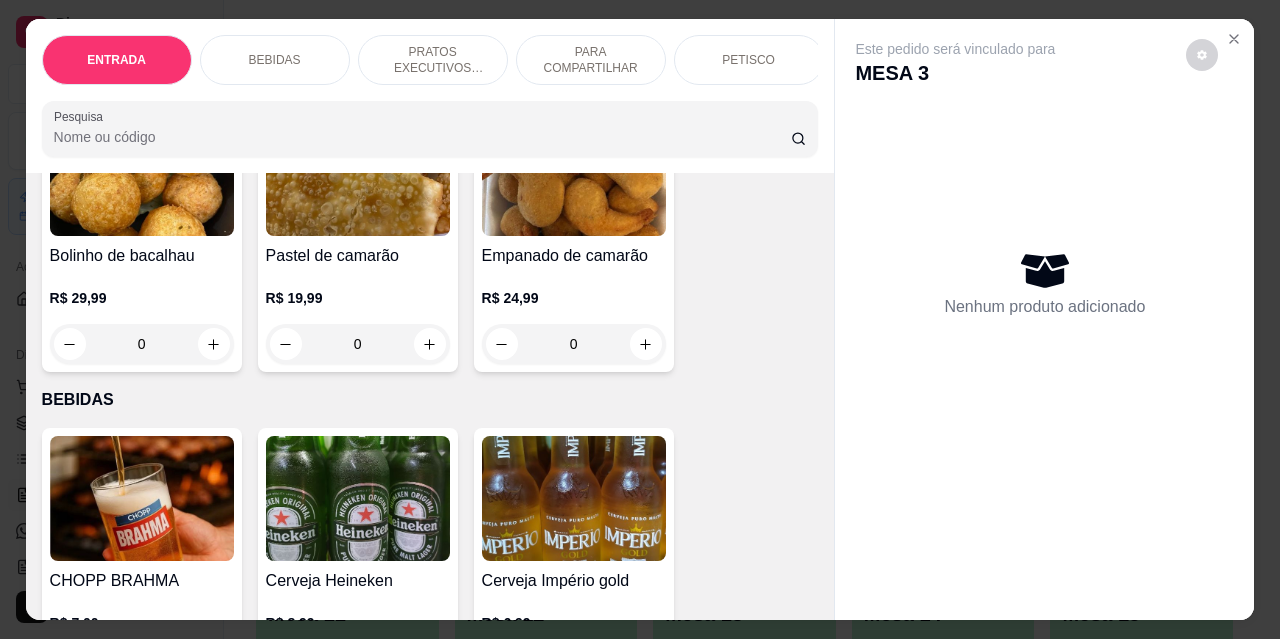 scroll, scrollTop: 100, scrollLeft: 0, axis: vertical 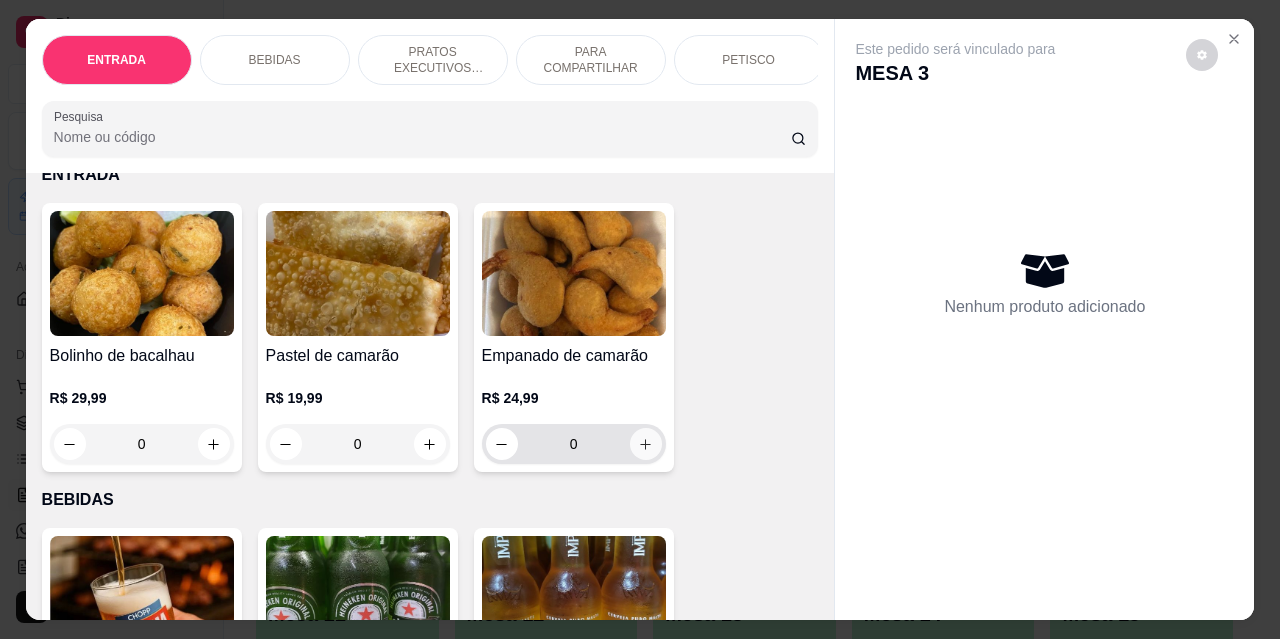 click 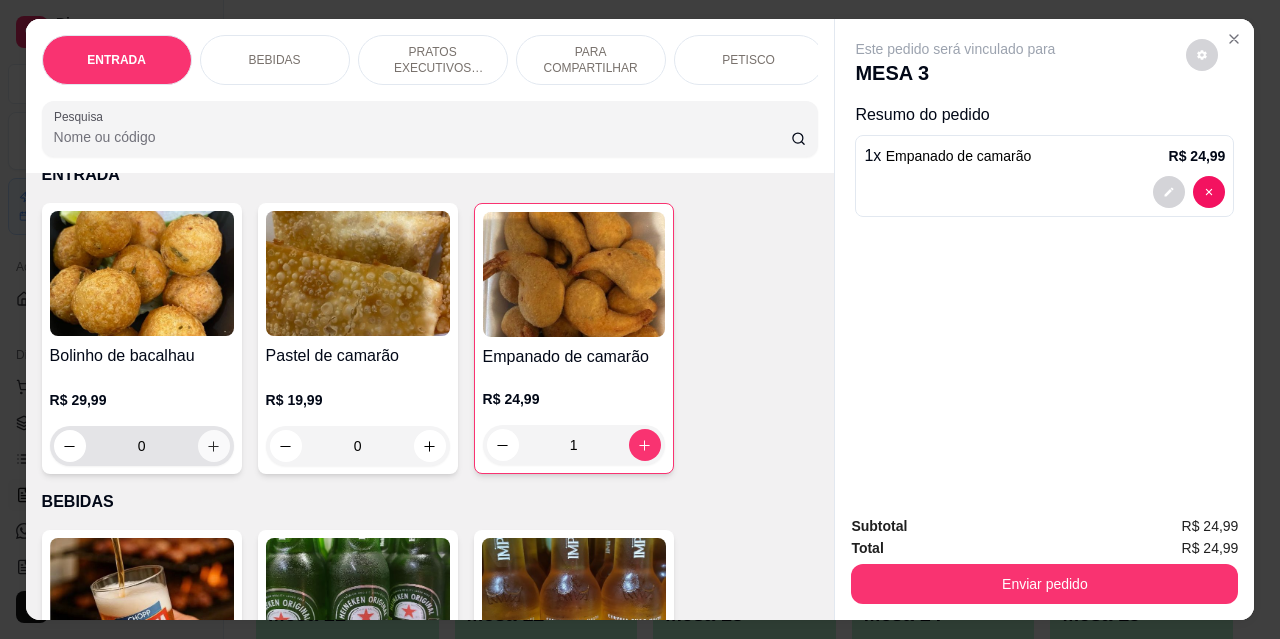 click 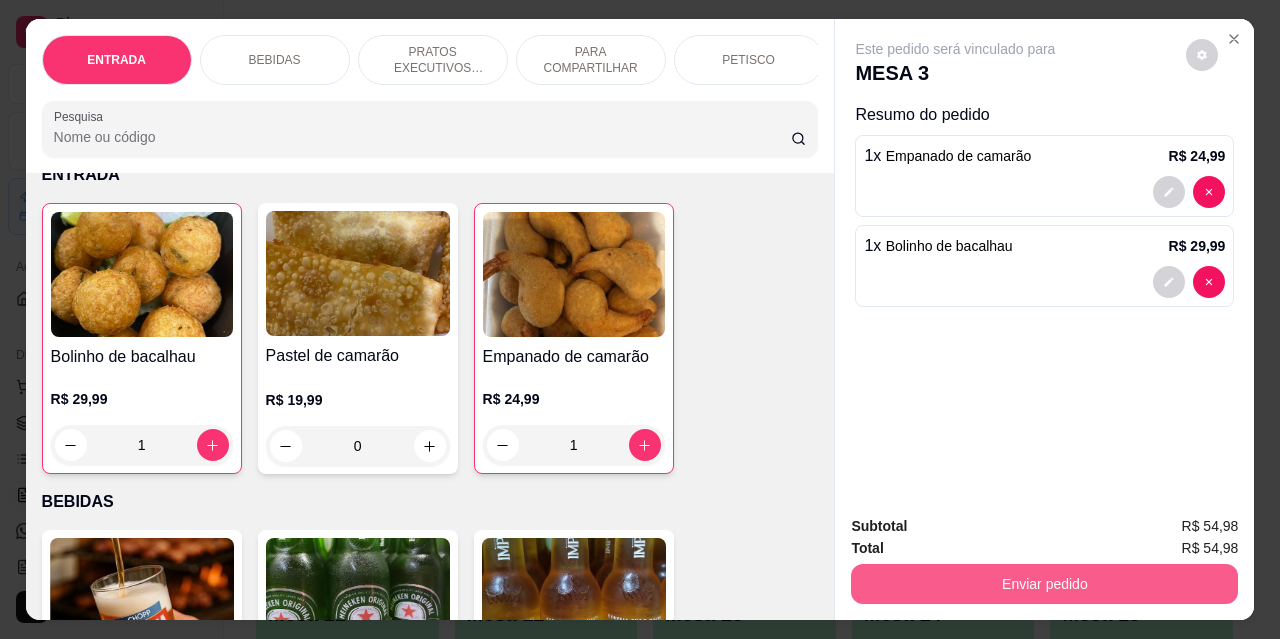 click on "Enviar pedido" at bounding box center [1044, 584] 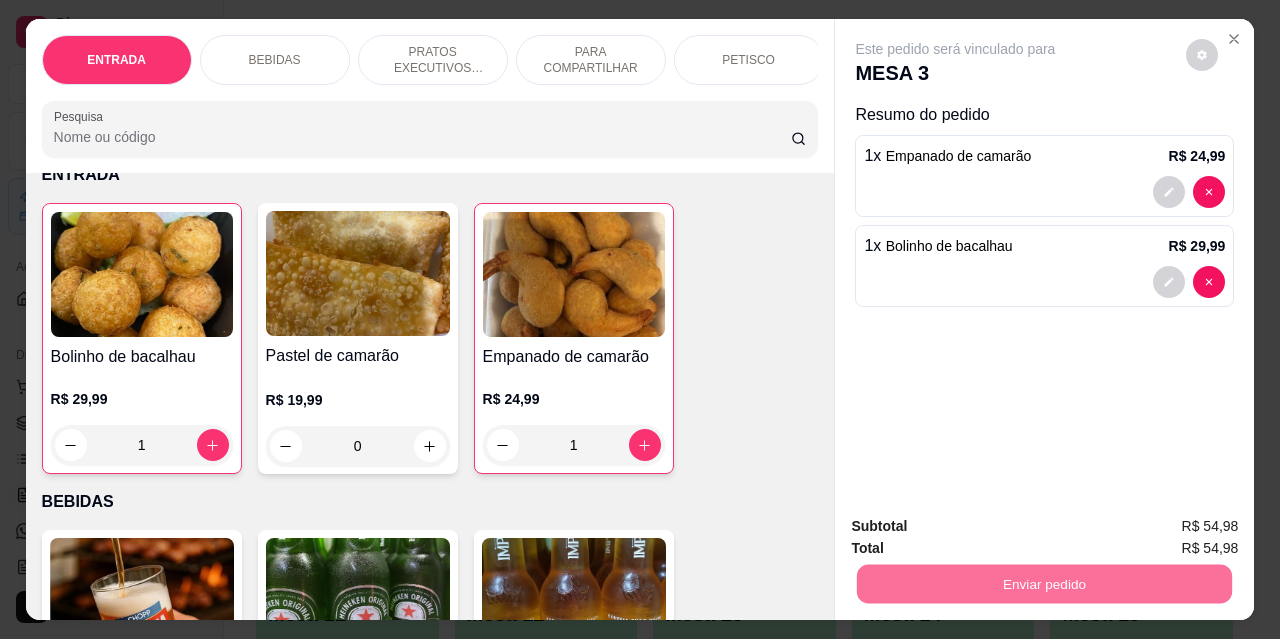 click on "Não registrar e enviar pedido" at bounding box center [979, 526] 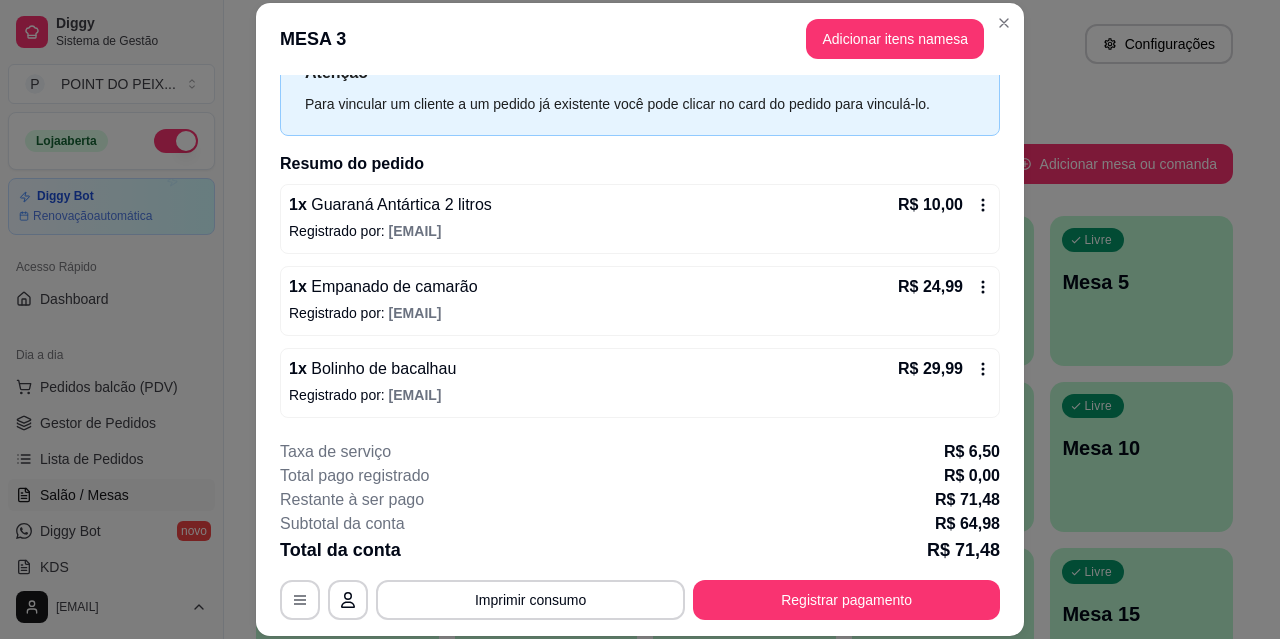 scroll, scrollTop: 82, scrollLeft: 0, axis: vertical 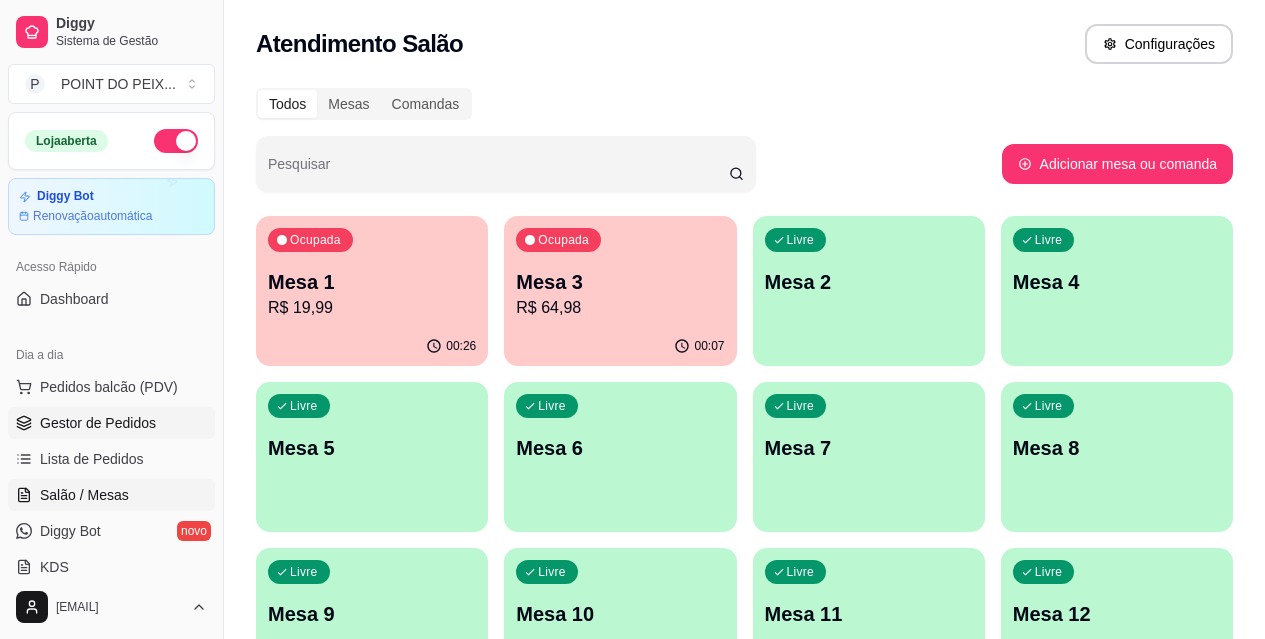 click on "Gestor de Pedidos" at bounding box center (98, 423) 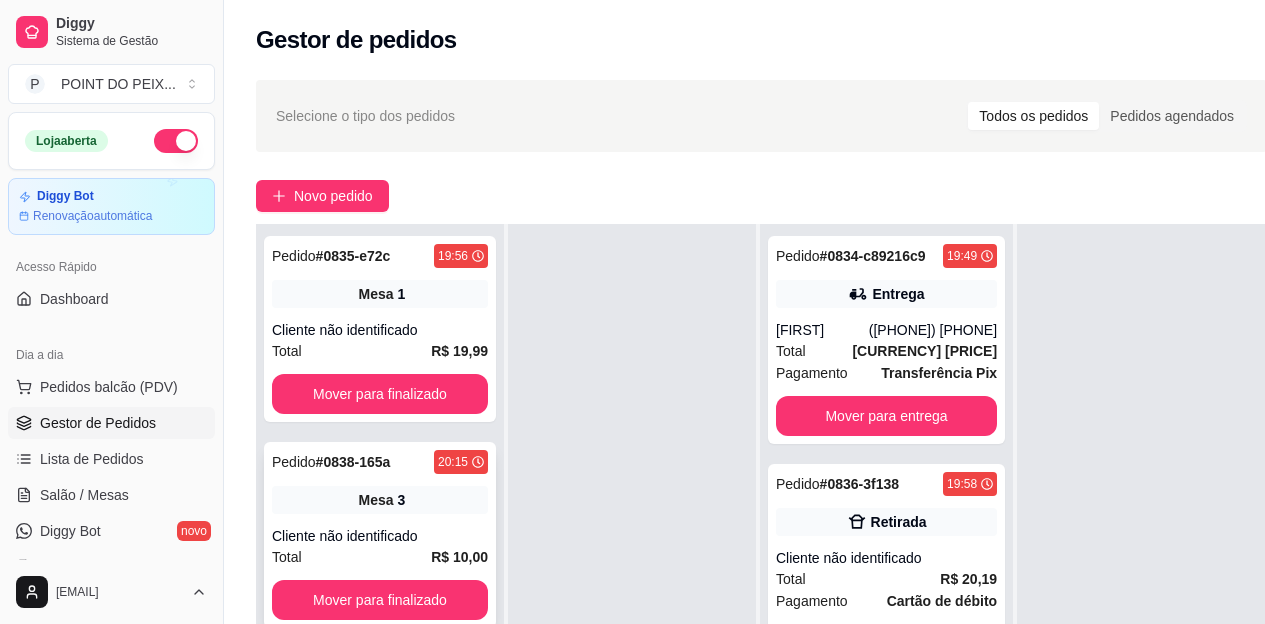 scroll, scrollTop: 71, scrollLeft: 0, axis: vertical 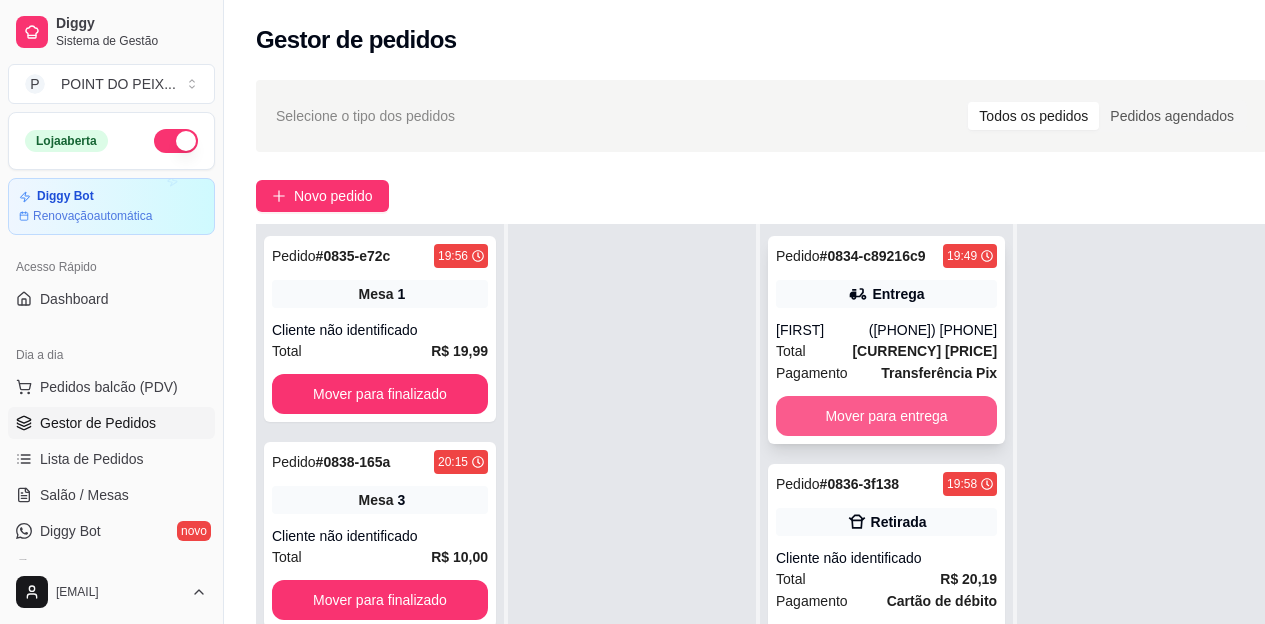 click on "Mover para entrega" at bounding box center (886, 416) 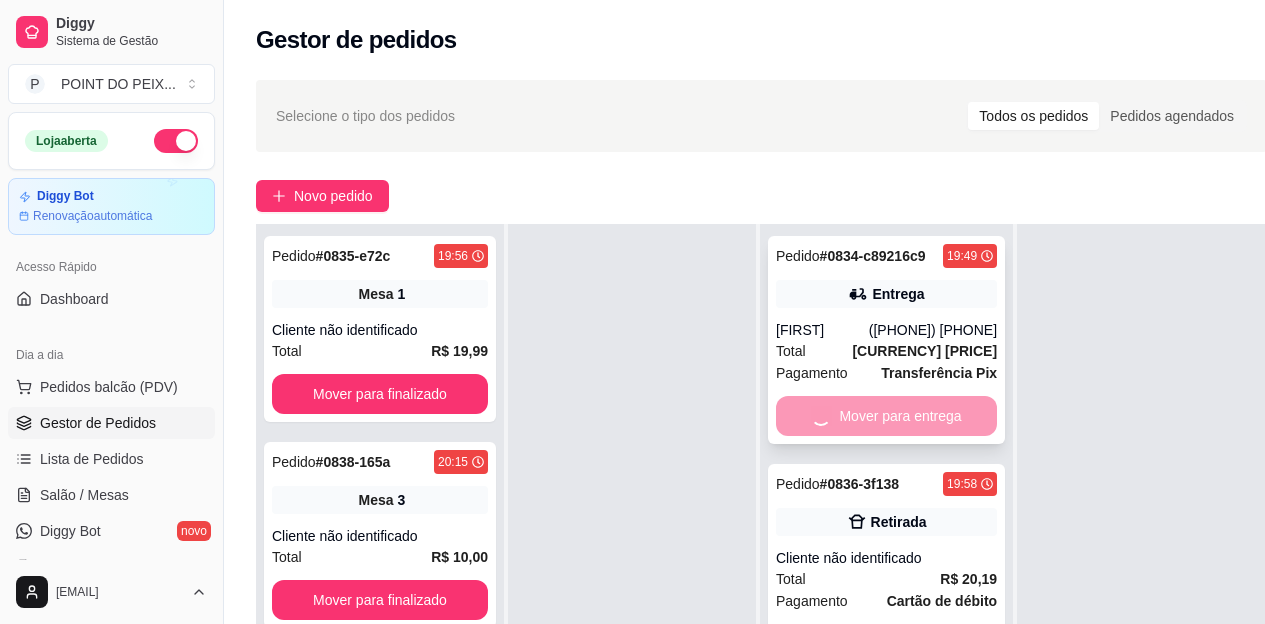 scroll, scrollTop: 56, scrollLeft: 0, axis: vertical 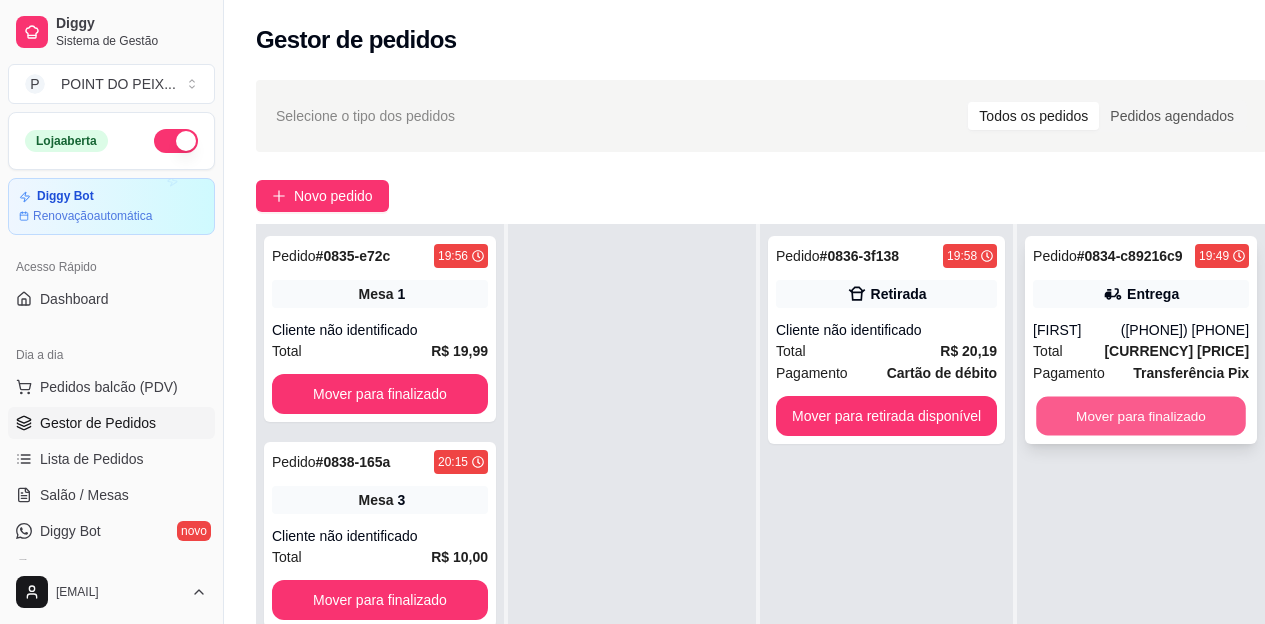 click on "Mover para finalizado" at bounding box center (1141, 416) 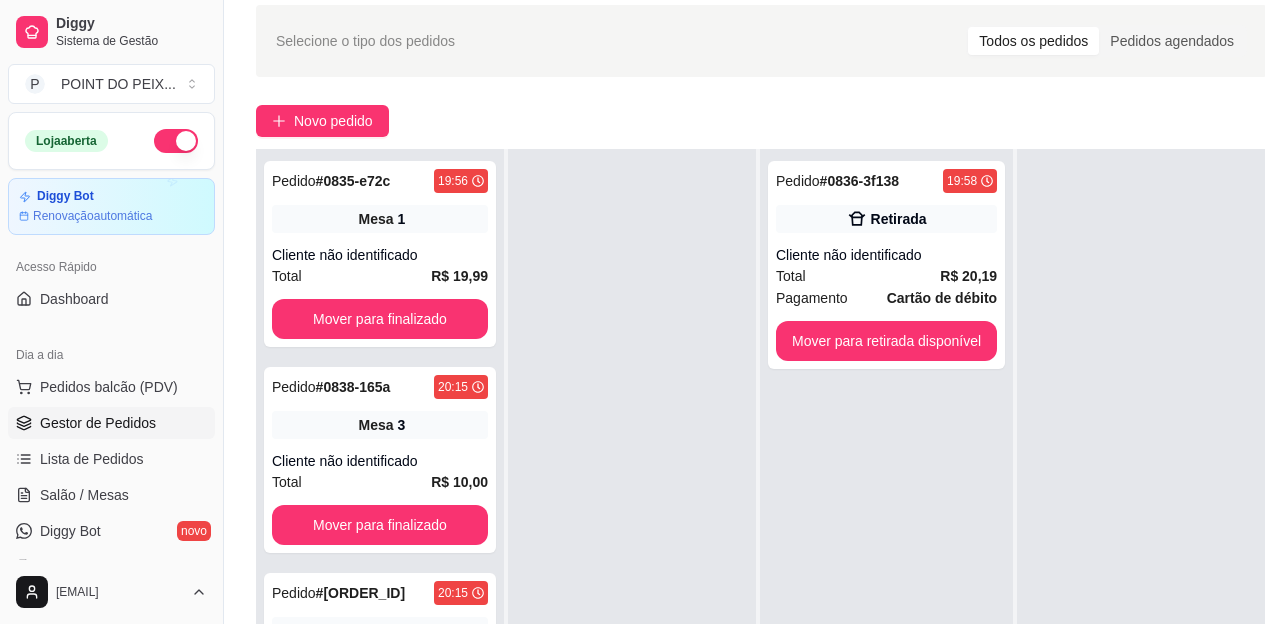 scroll, scrollTop: 100, scrollLeft: 0, axis: vertical 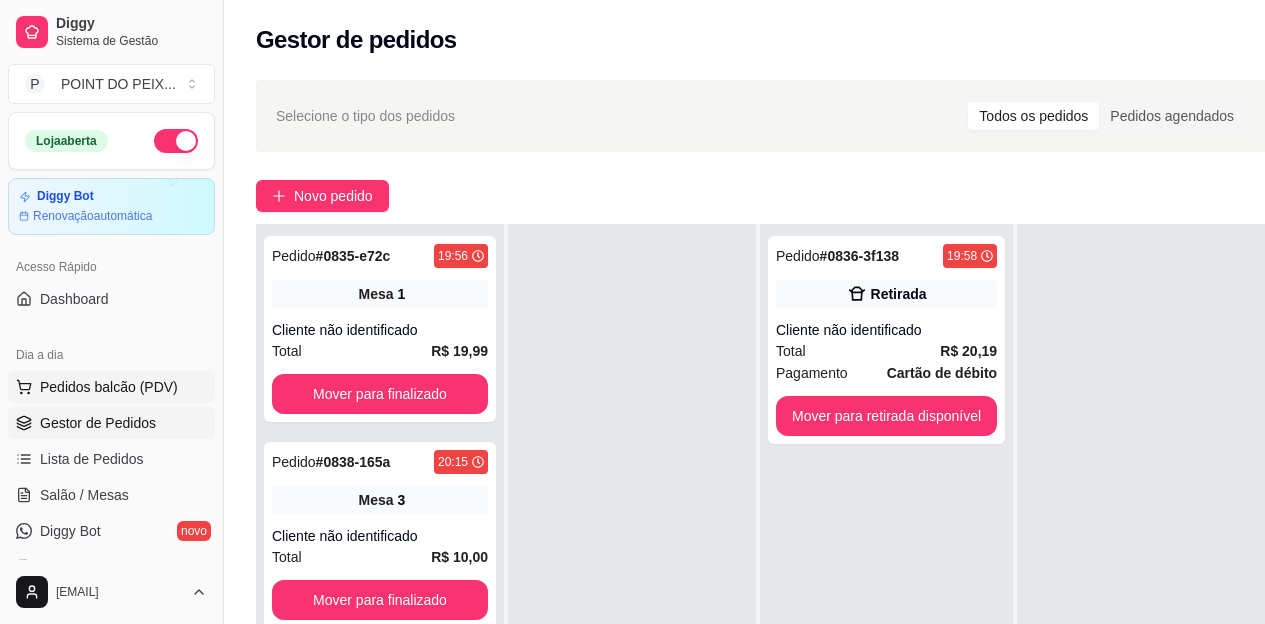 click on "Pedidos balcão (PDV)" at bounding box center (109, 387) 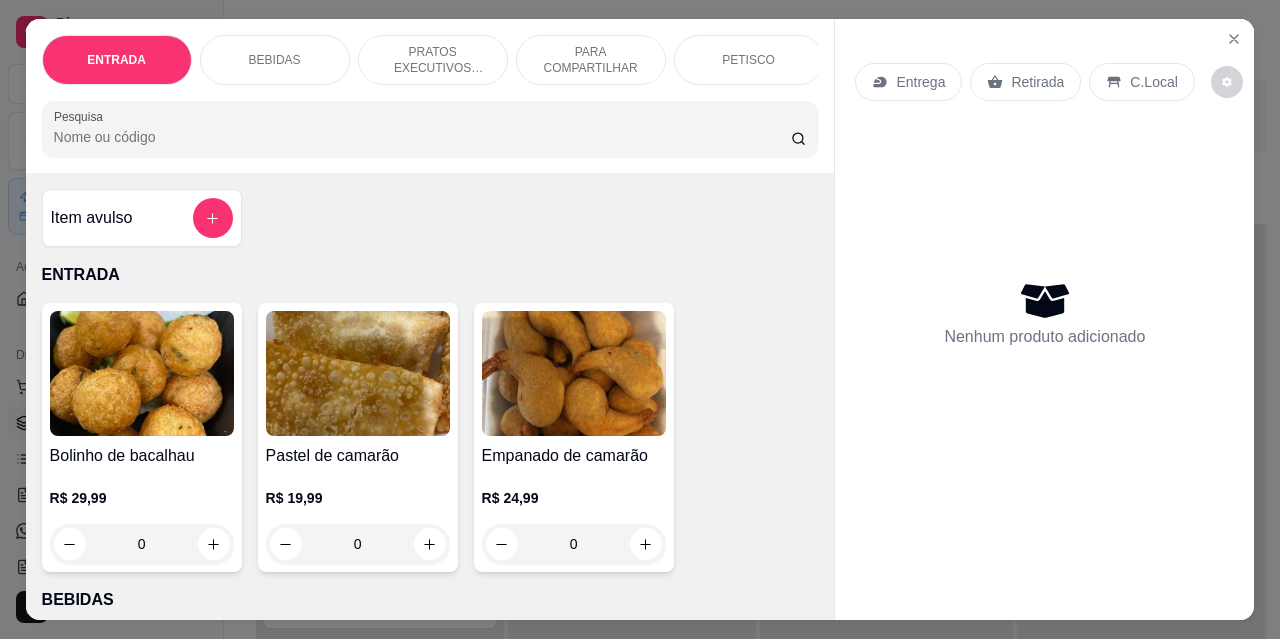 click on "PETISCO" at bounding box center (748, 60) 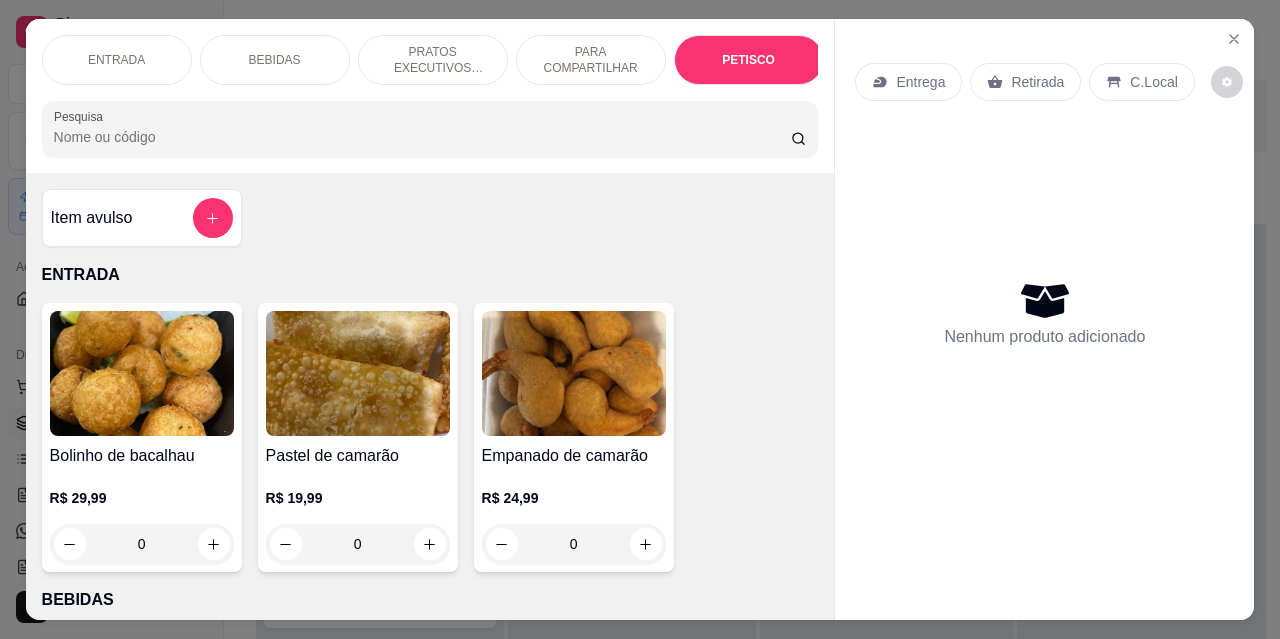 scroll, scrollTop: 4432, scrollLeft: 0, axis: vertical 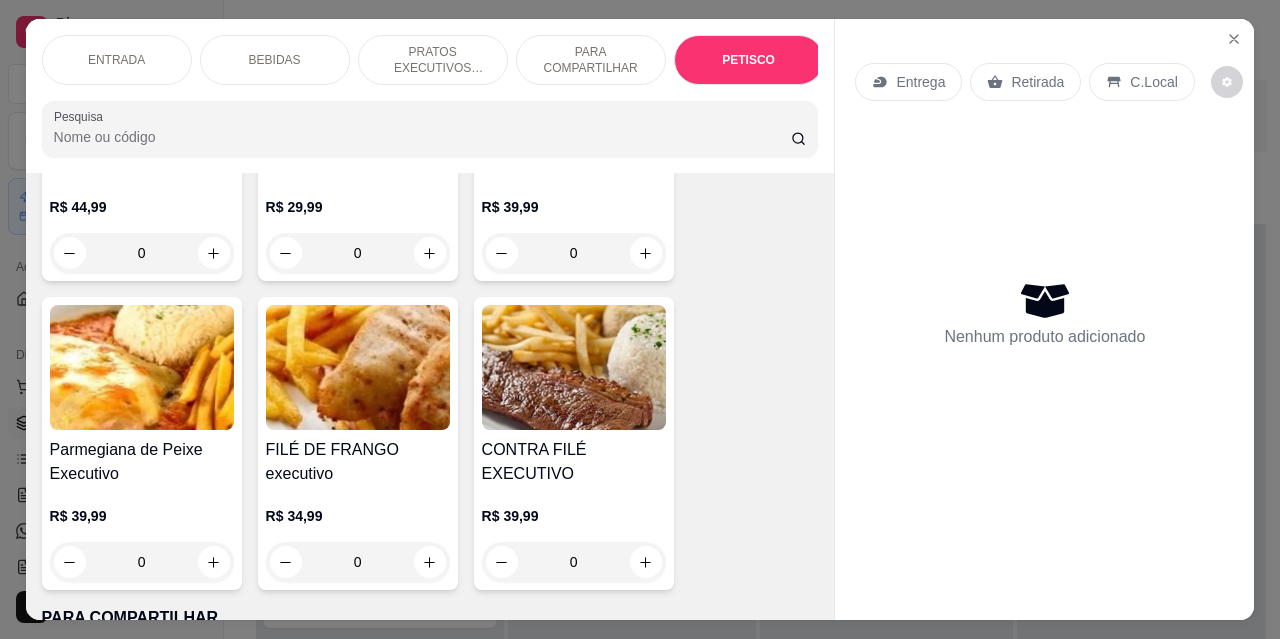 click on "Pesquisa" at bounding box center (422, 137) 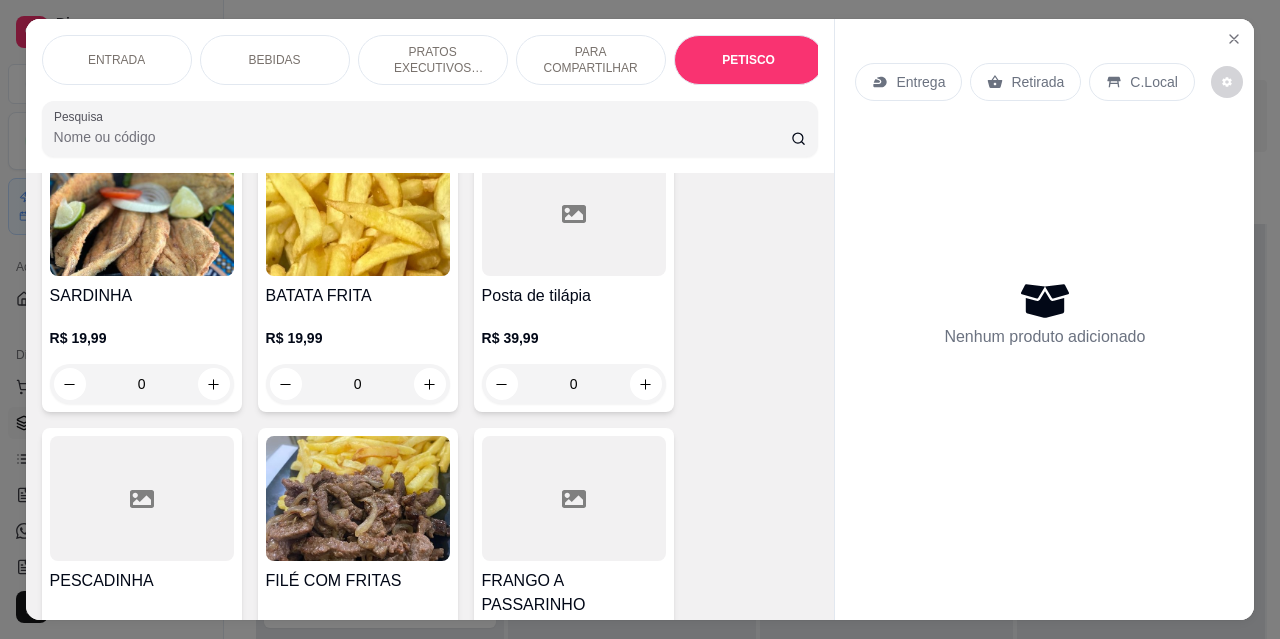 scroll, scrollTop: 4832, scrollLeft: 0, axis: vertical 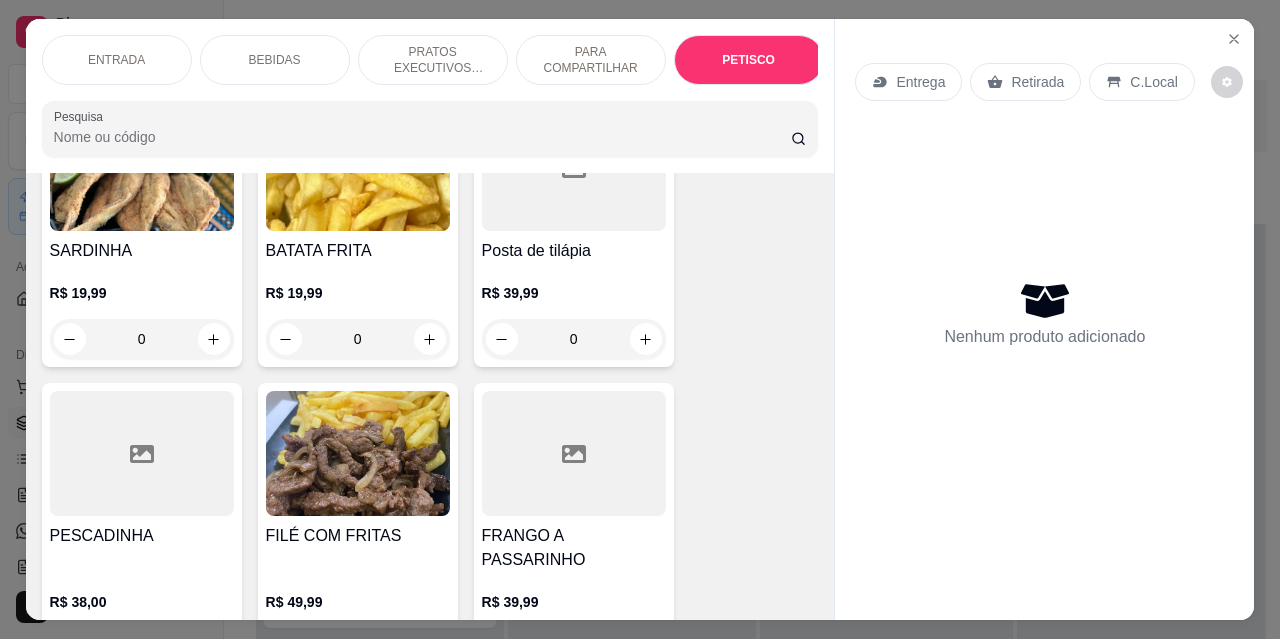 click on "Entrega Retirada C.Local" at bounding box center [1044, 82] 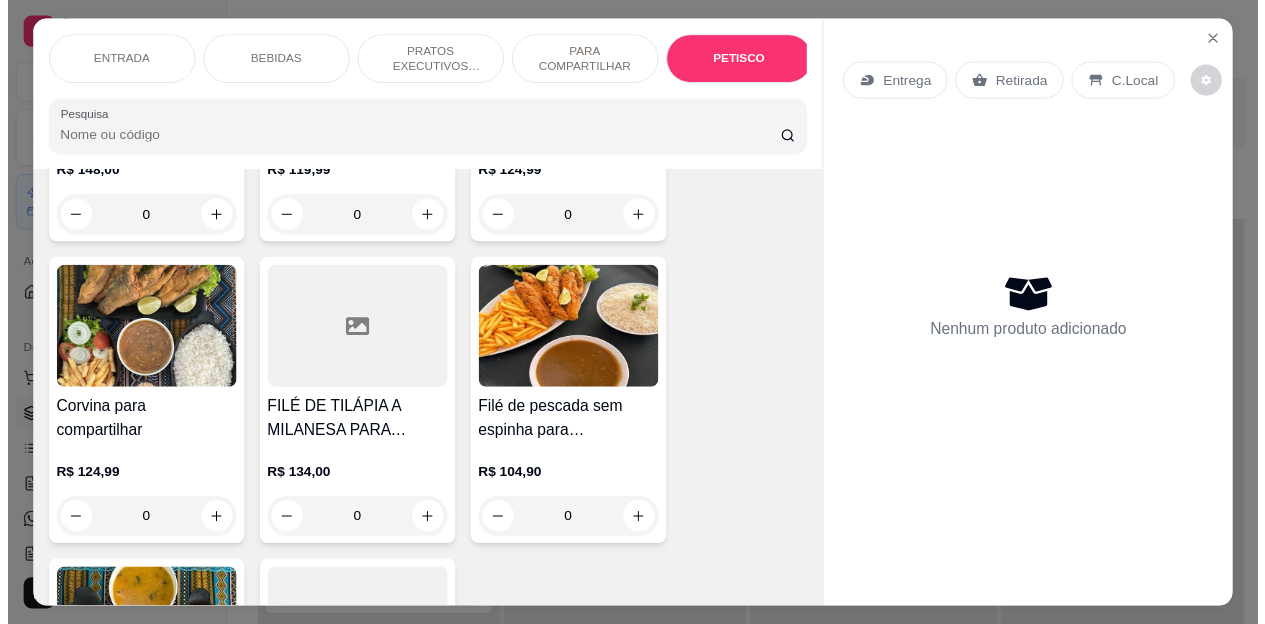scroll, scrollTop: 3632, scrollLeft: 0, axis: vertical 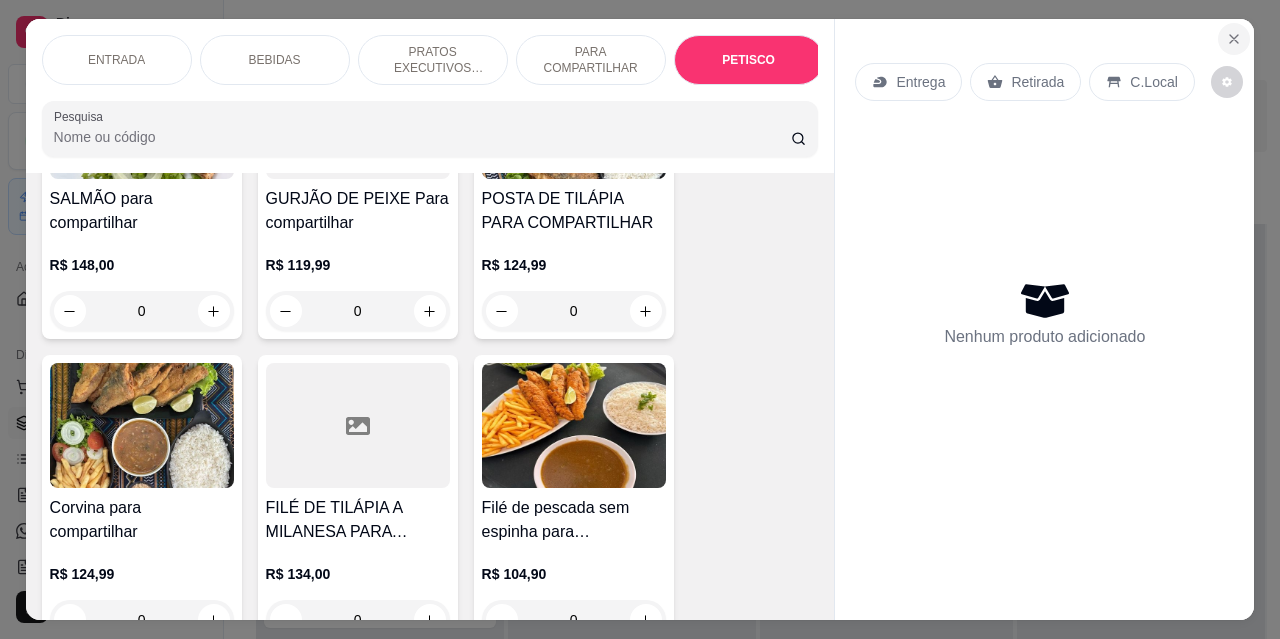click 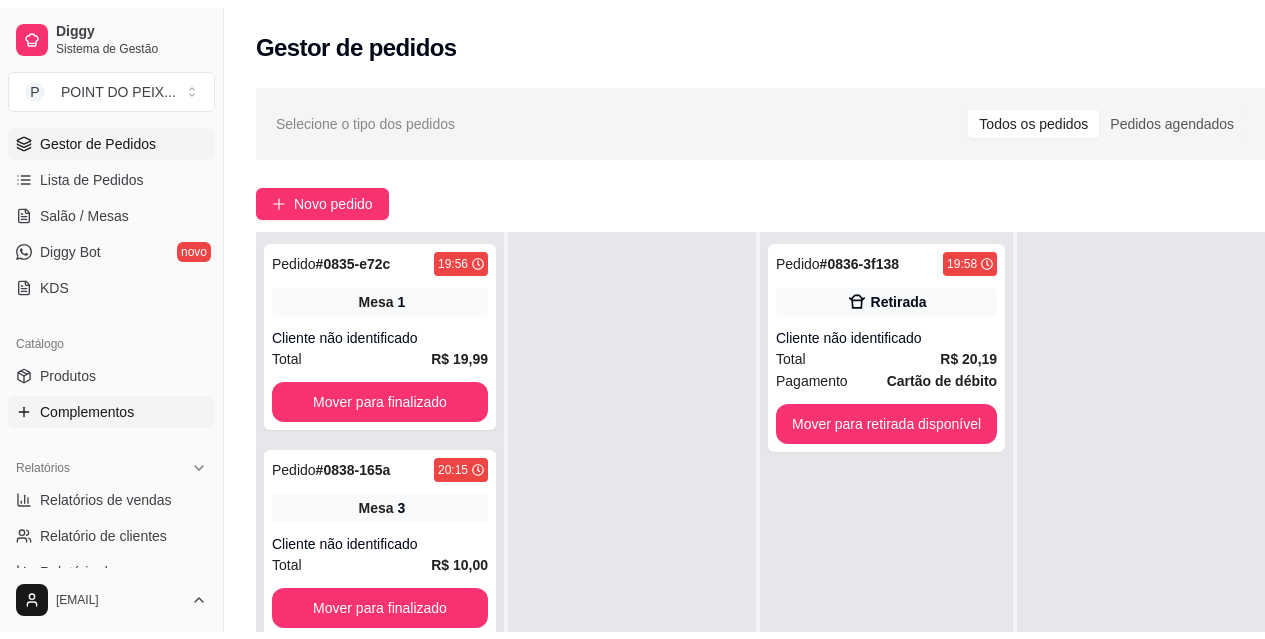 scroll, scrollTop: 300, scrollLeft: 0, axis: vertical 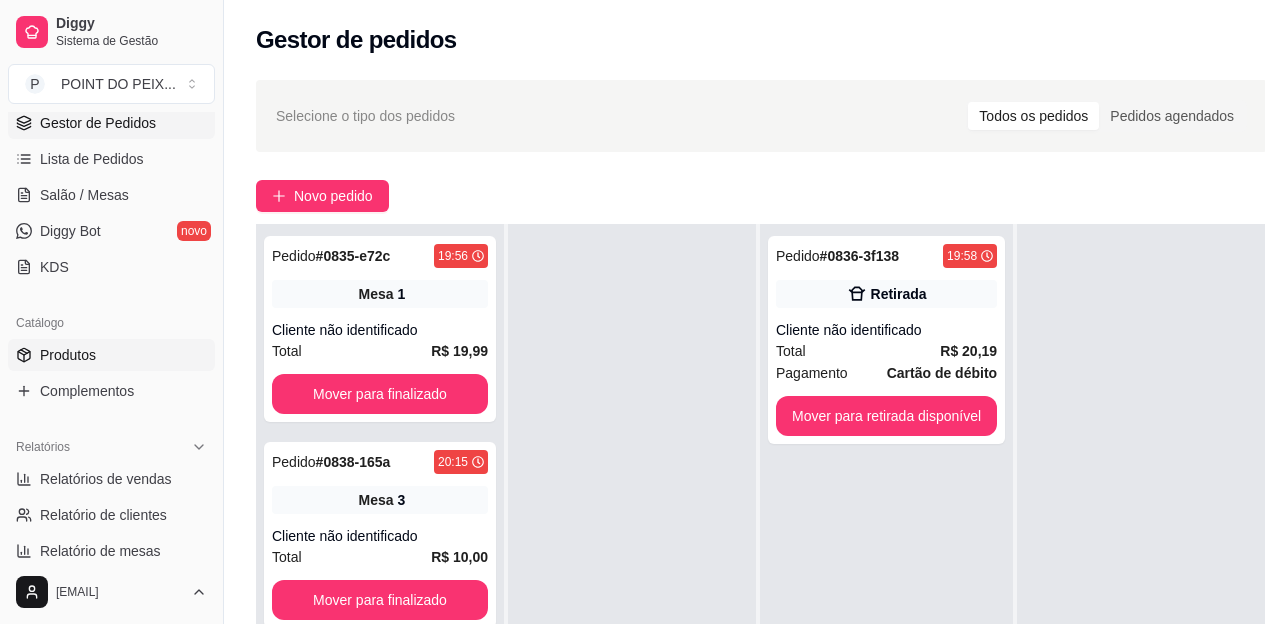 click on "Produtos" at bounding box center [68, 355] 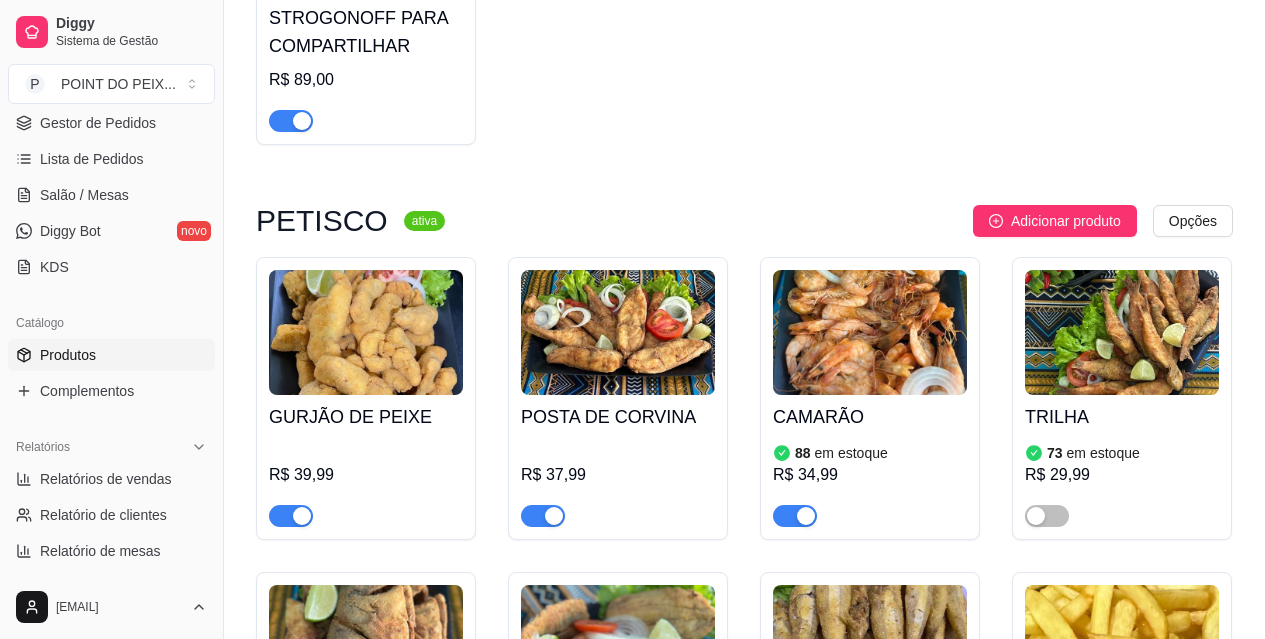 scroll, scrollTop: 4600, scrollLeft: 0, axis: vertical 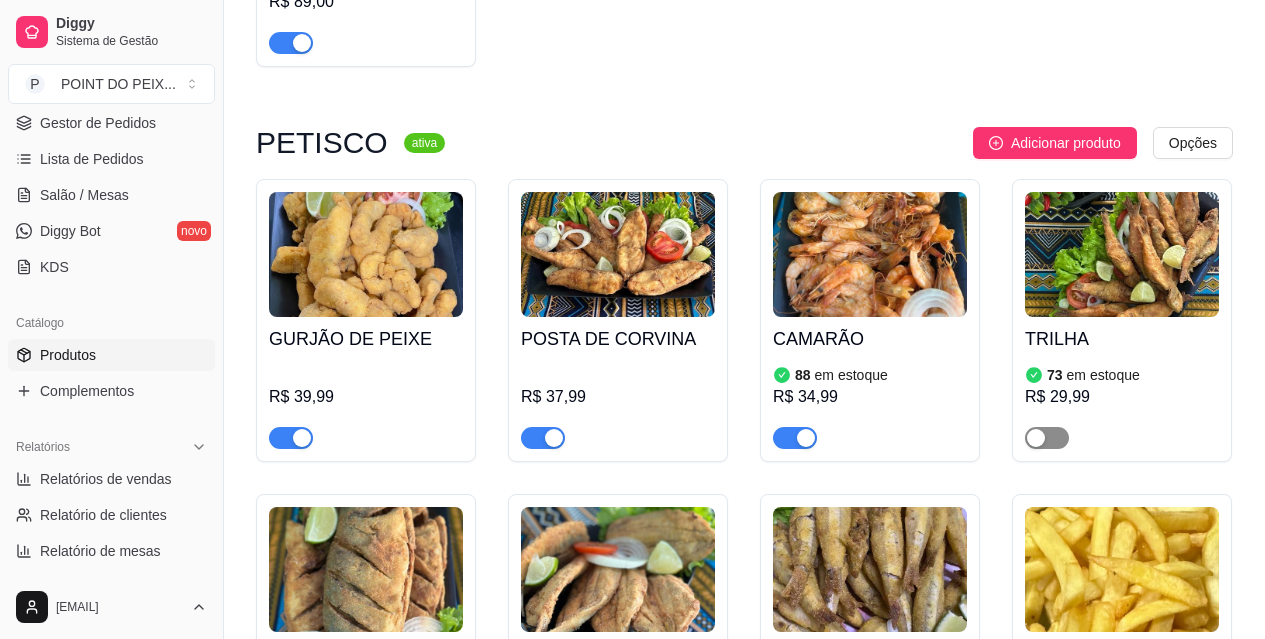 click at bounding box center [1047, 438] 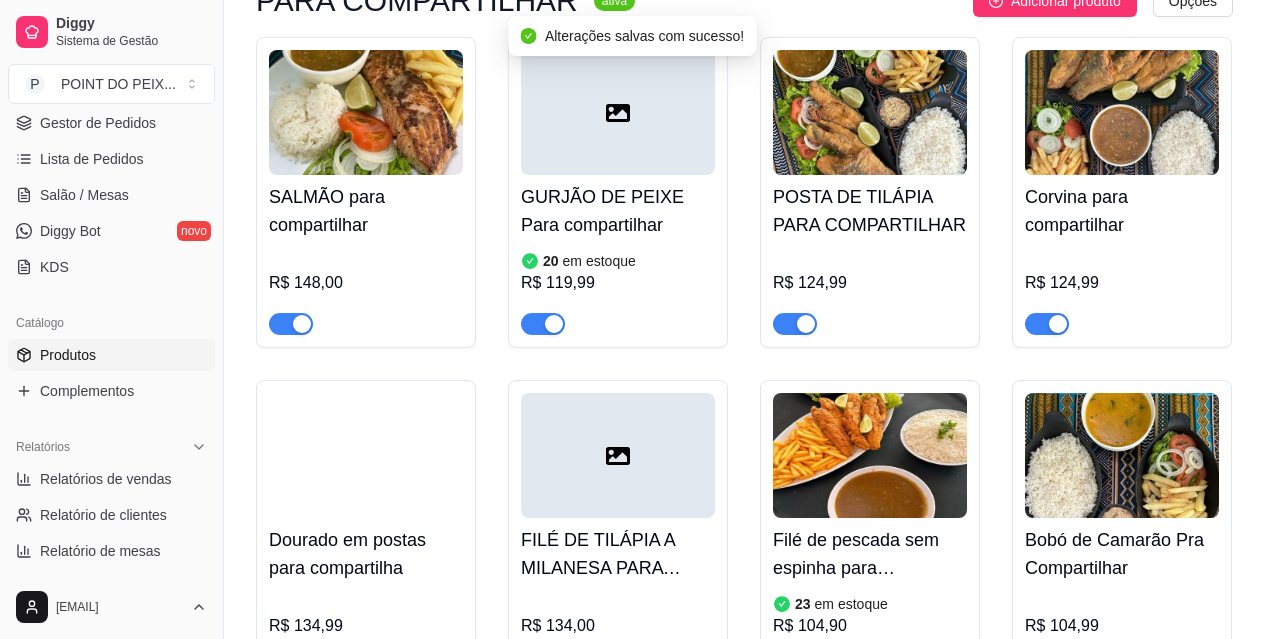 scroll, scrollTop: 3500, scrollLeft: 0, axis: vertical 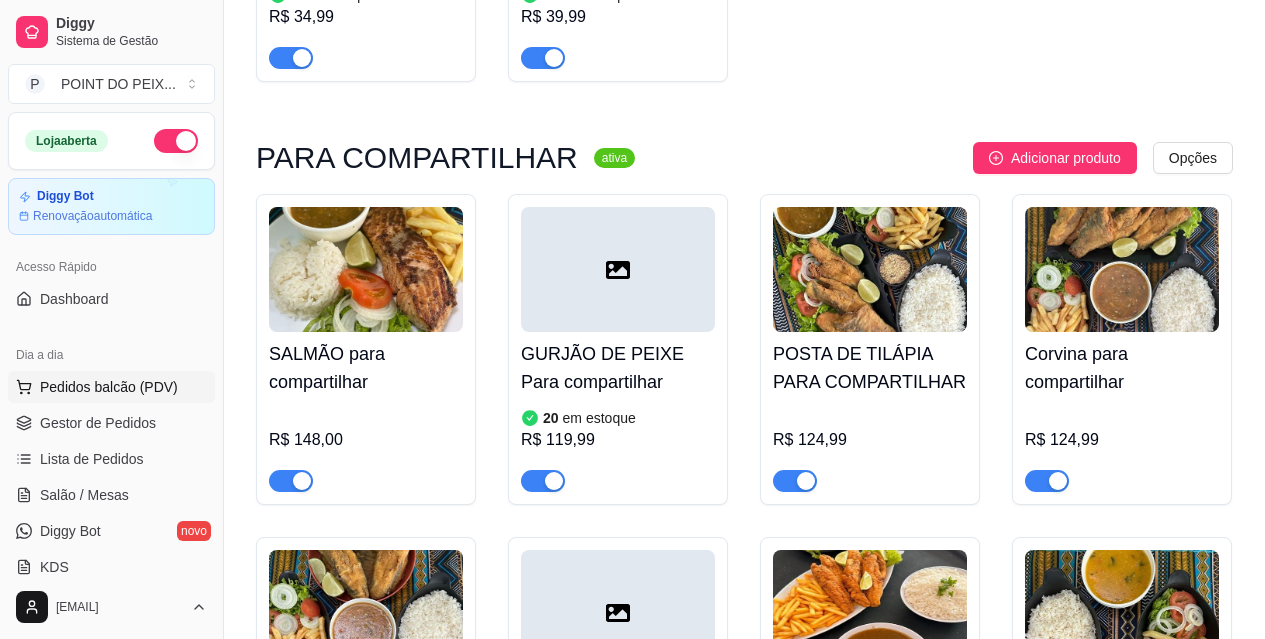 click on "Pedidos balcão (PDV)" at bounding box center (109, 387) 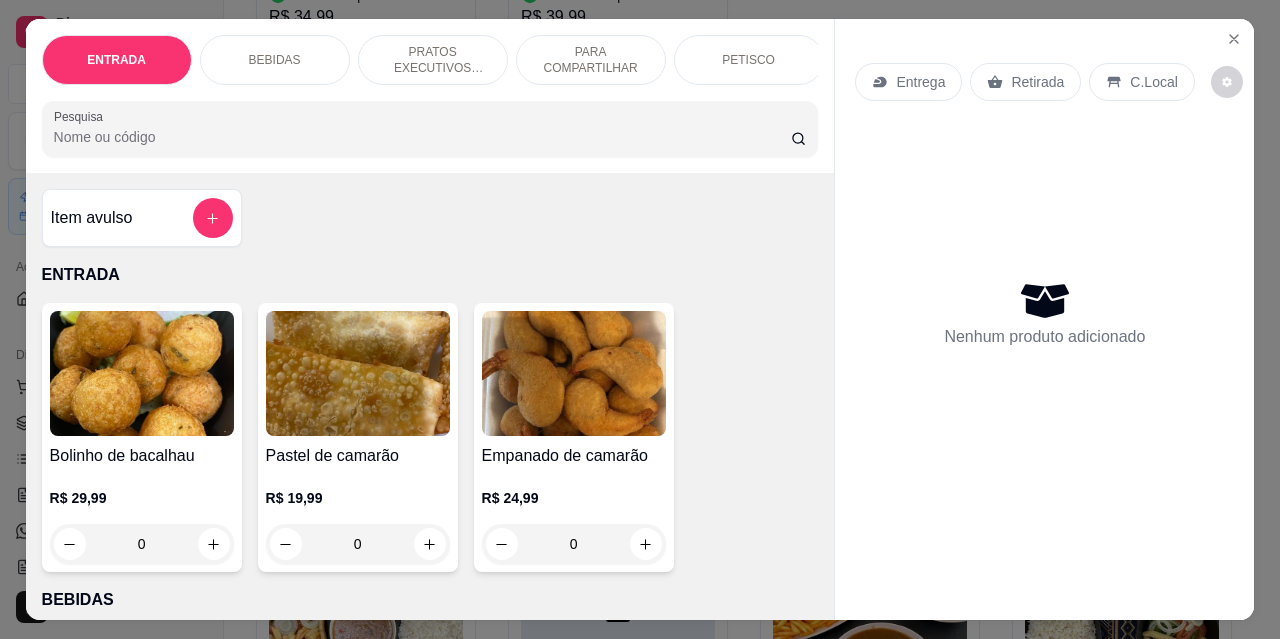 click on "PETISCO" at bounding box center [748, 60] 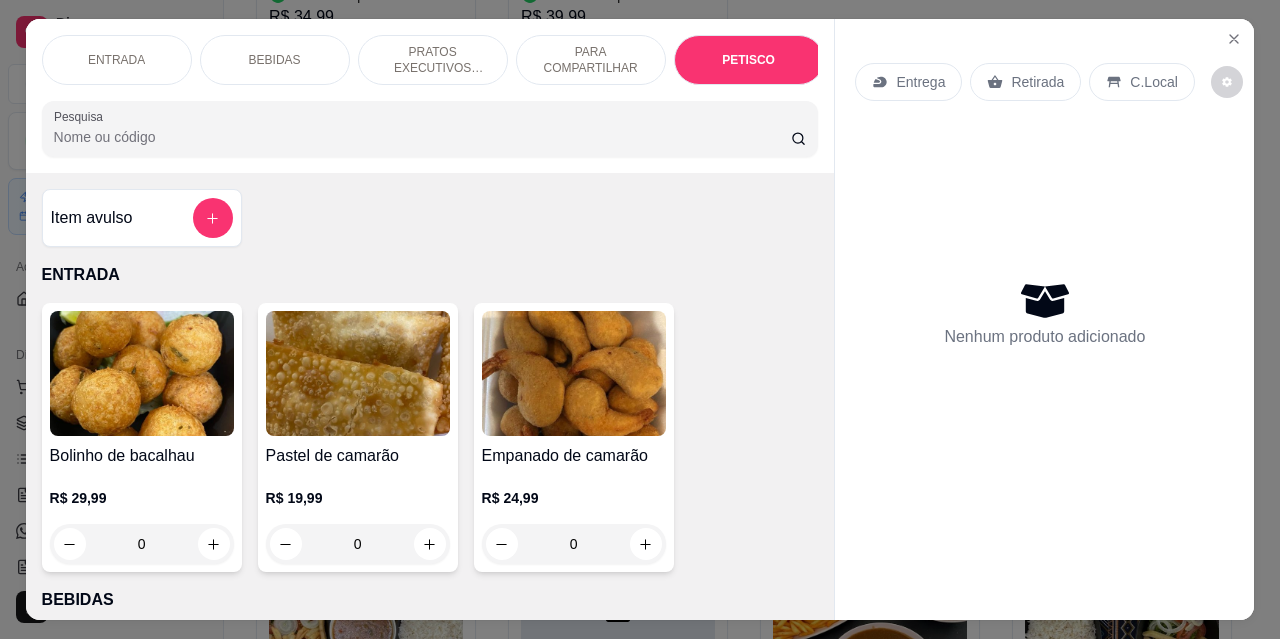 scroll, scrollTop: 4432, scrollLeft: 0, axis: vertical 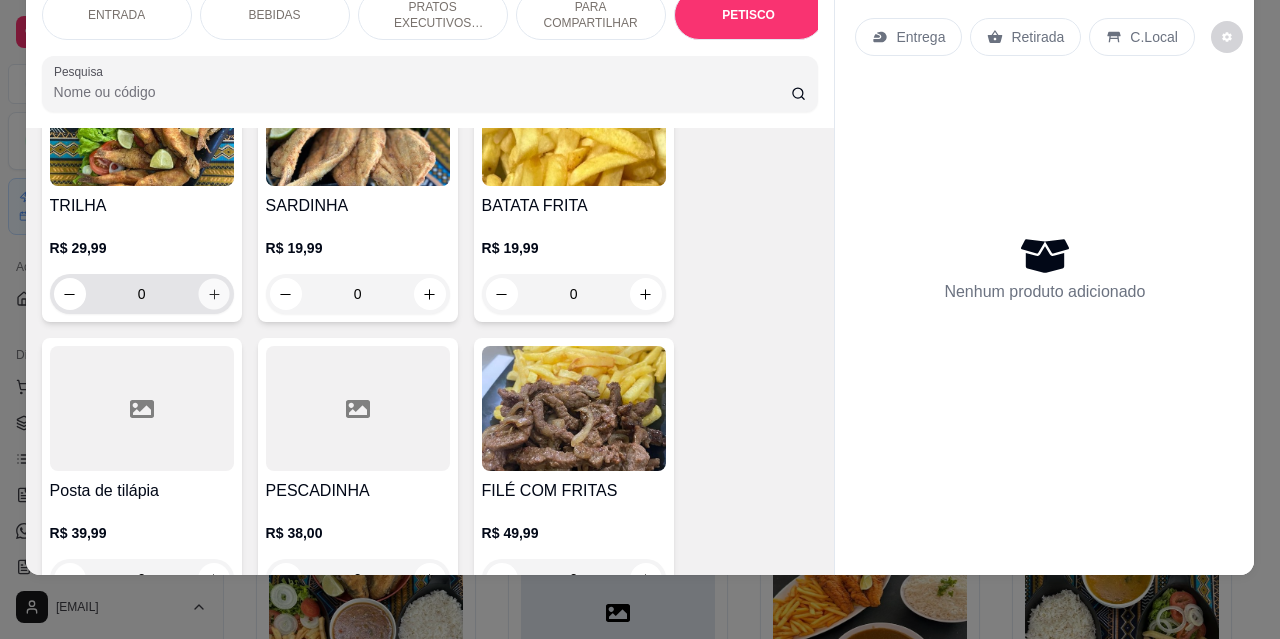 click 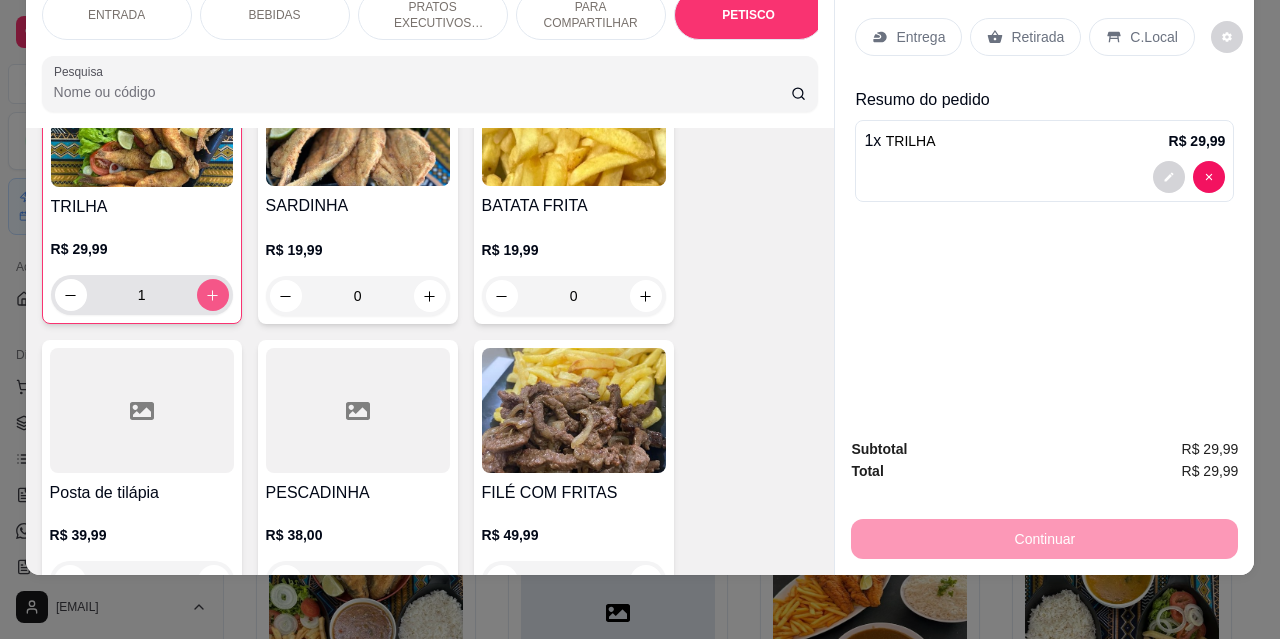 scroll, scrollTop: 4833, scrollLeft: 0, axis: vertical 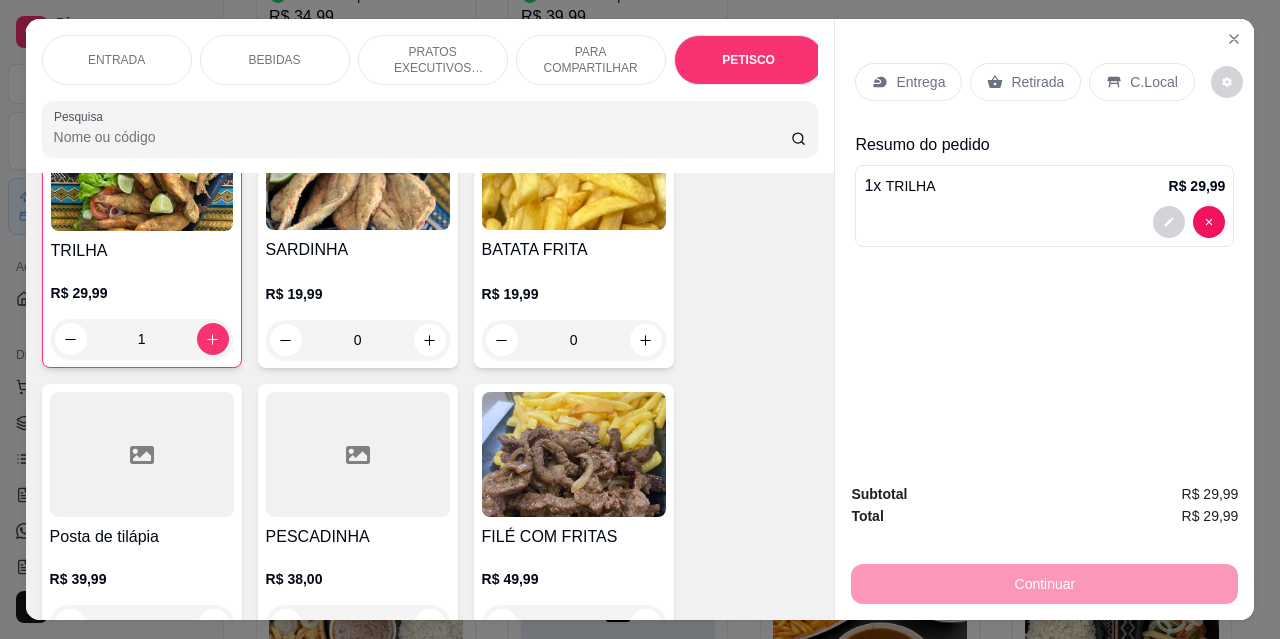 click on "Retirada" at bounding box center (1037, 82) 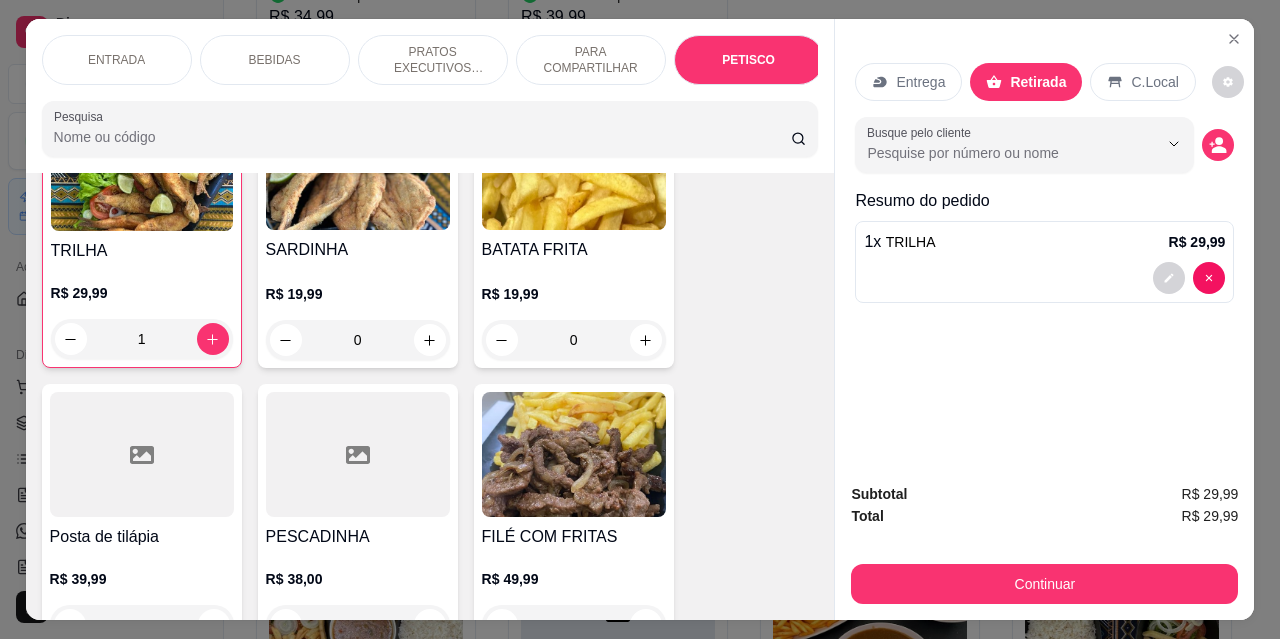 click on "BEBIDAS" at bounding box center [275, 60] 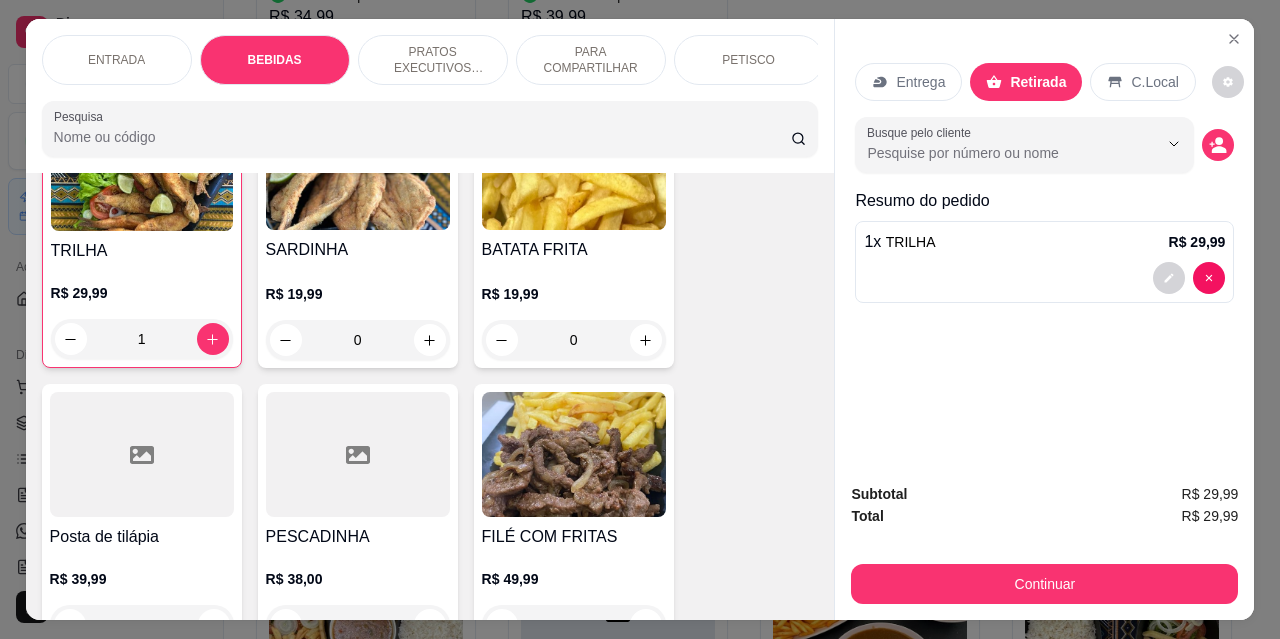 scroll, scrollTop: 415, scrollLeft: 0, axis: vertical 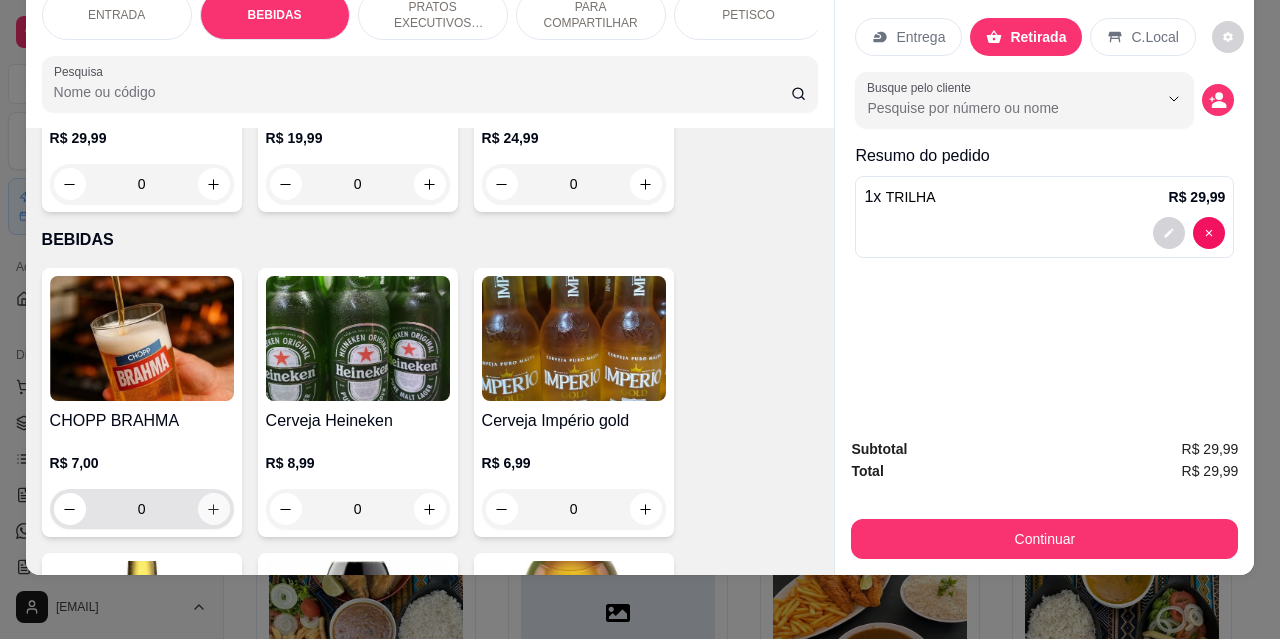 click at bounding box center (214, 509) 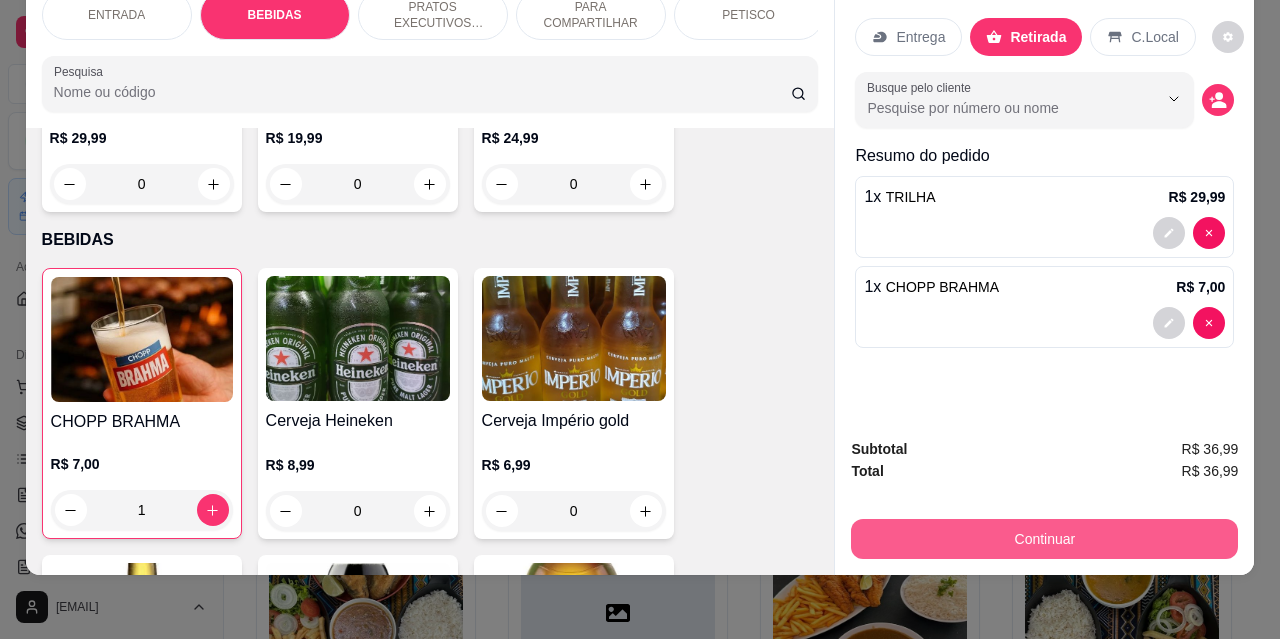 click on "Continuar" at bounding box center [1044, 539] 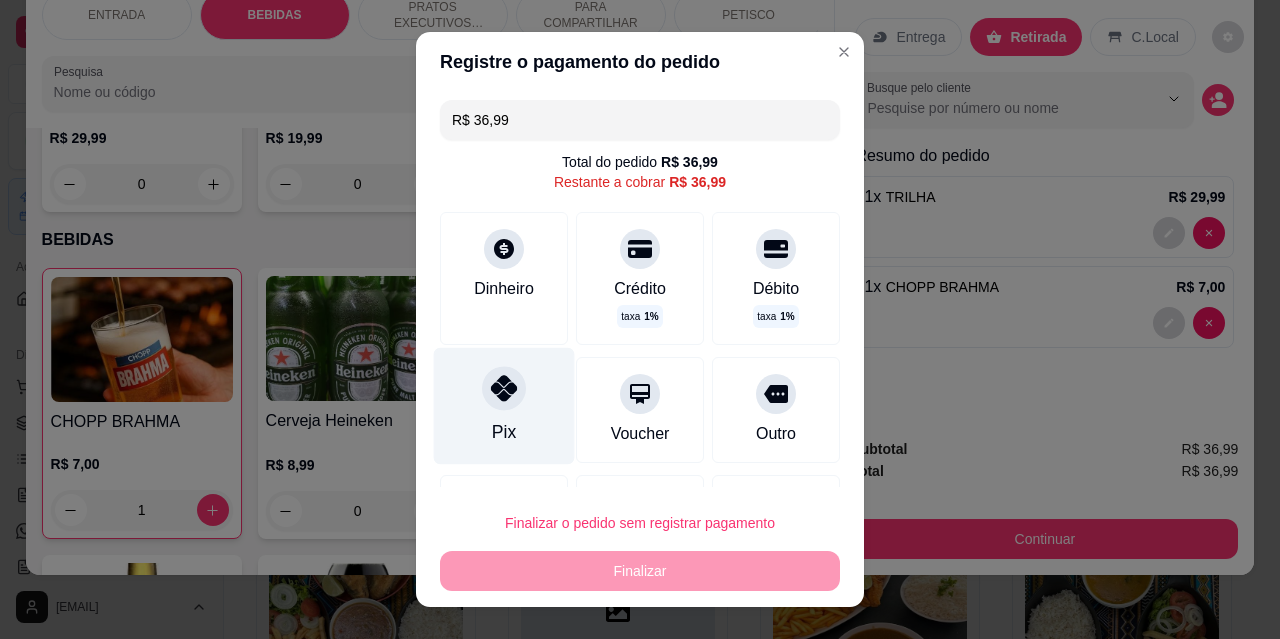click 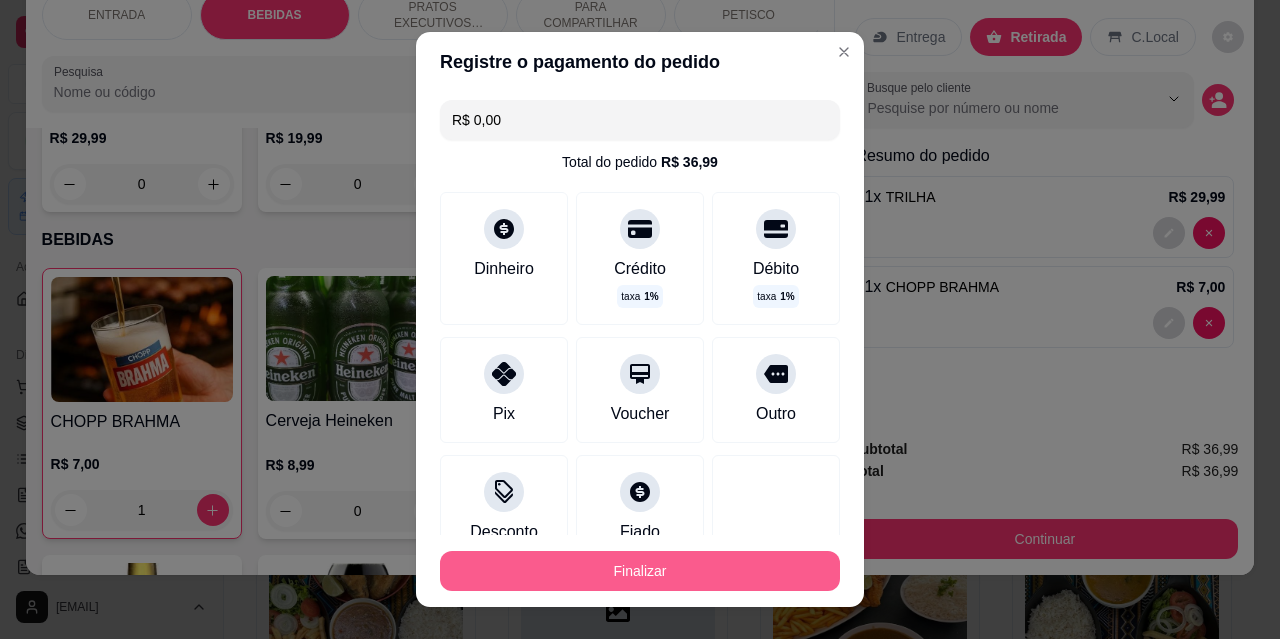 click on "Finalizar" at bounding box center [640, 571] 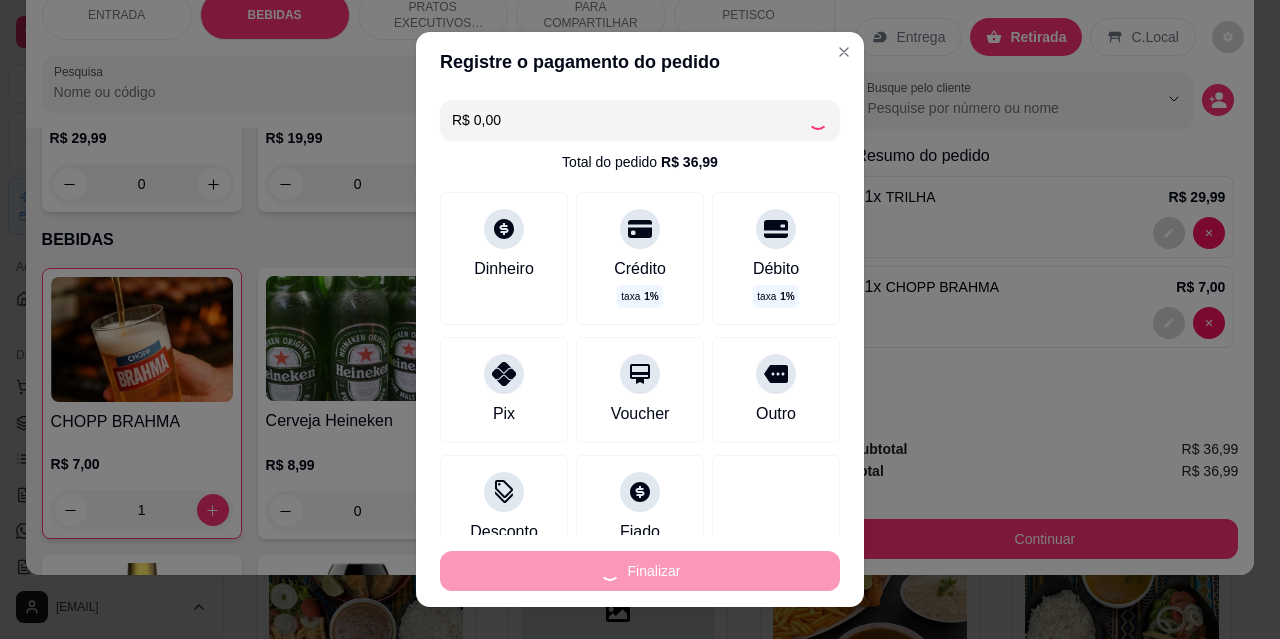 type on "0" 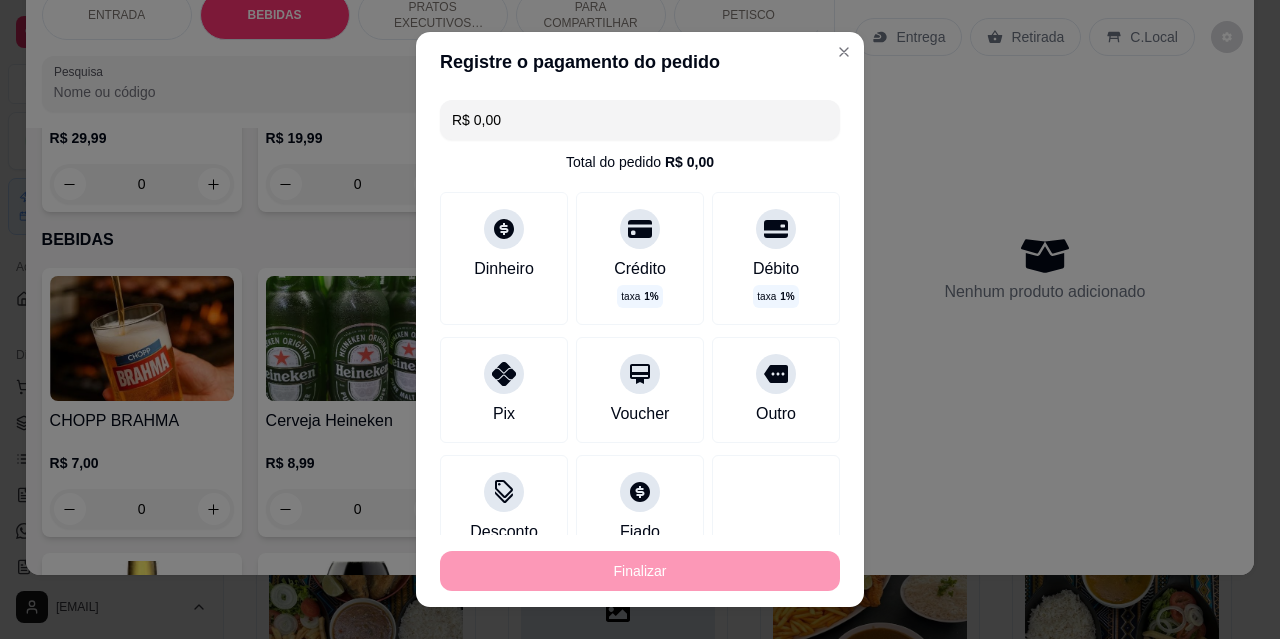 type on "-R$ 36,99" 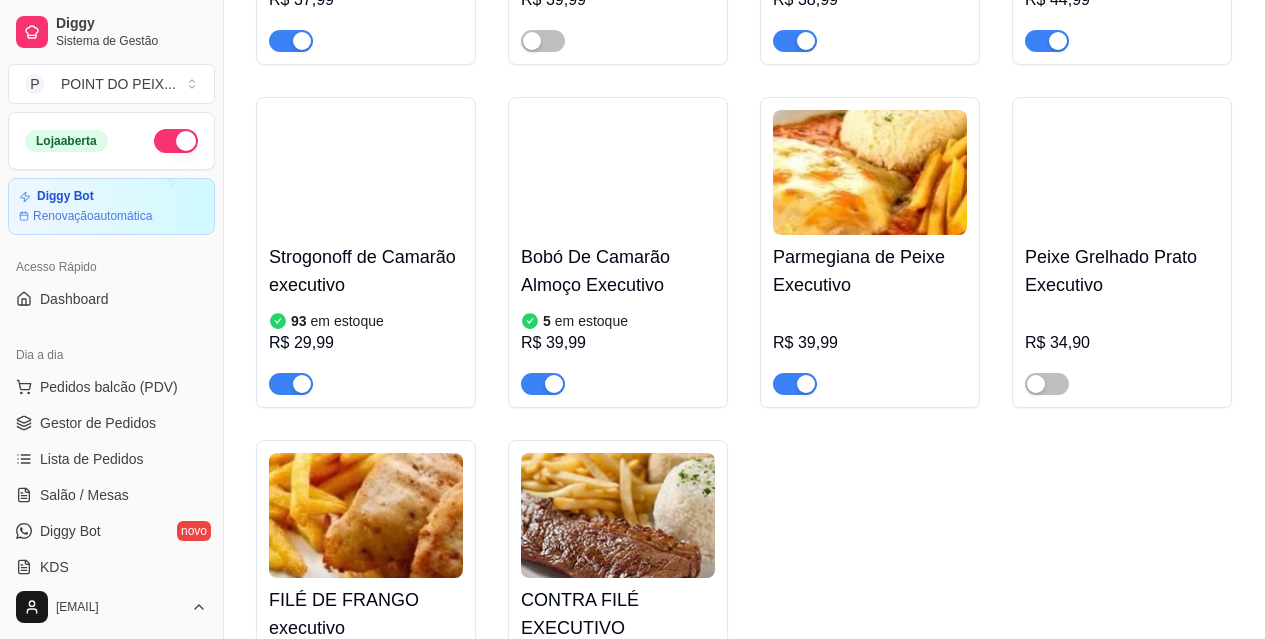 scroll, scrollTop: 2800, scrollLeft: 0, axis: vertical 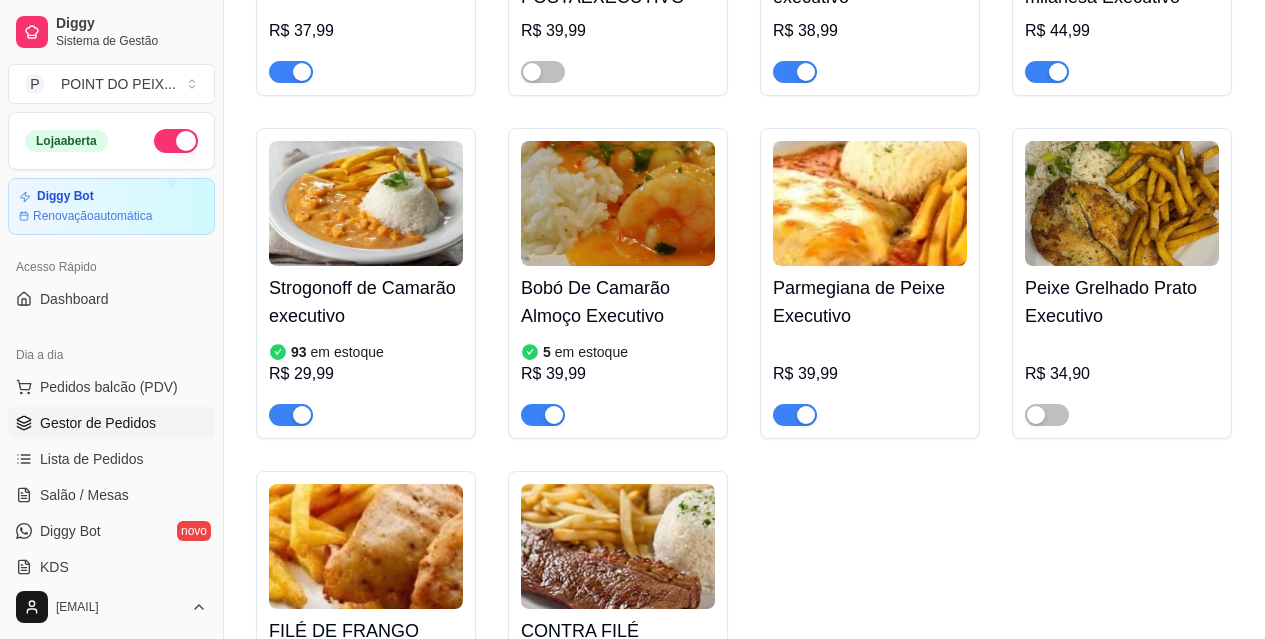 click on "Gestor de Pedidos" at bounding box center [98, 423] 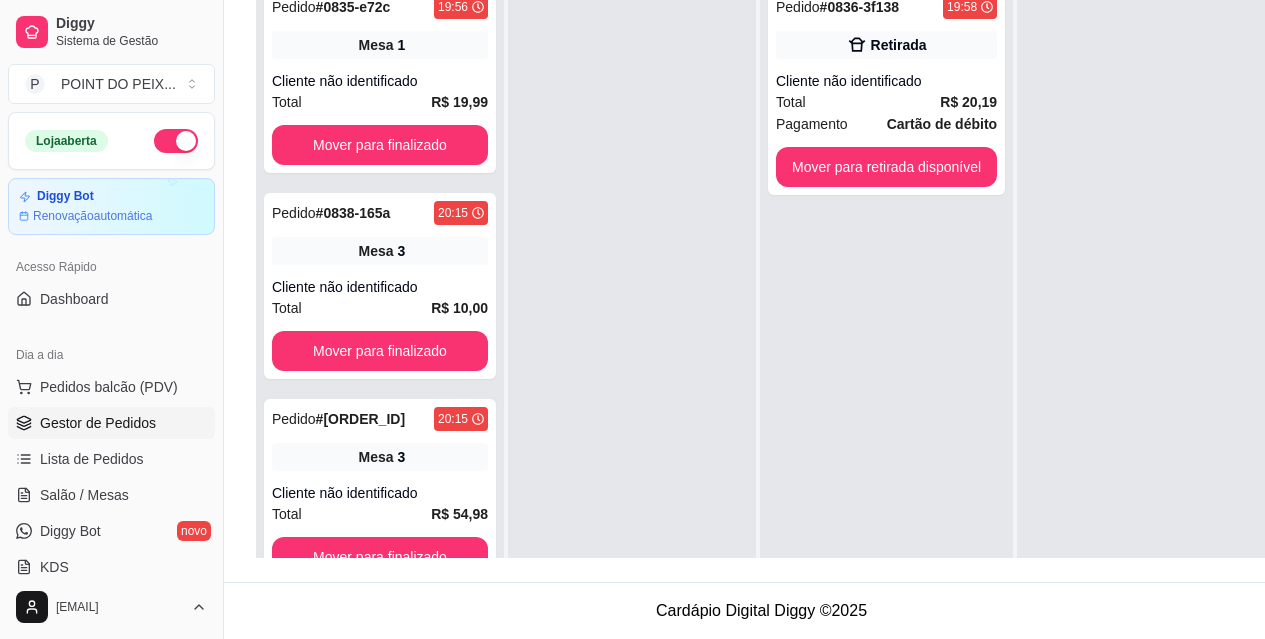 scroll, scrollTop: 0, scrollLeft: 0, axis: both 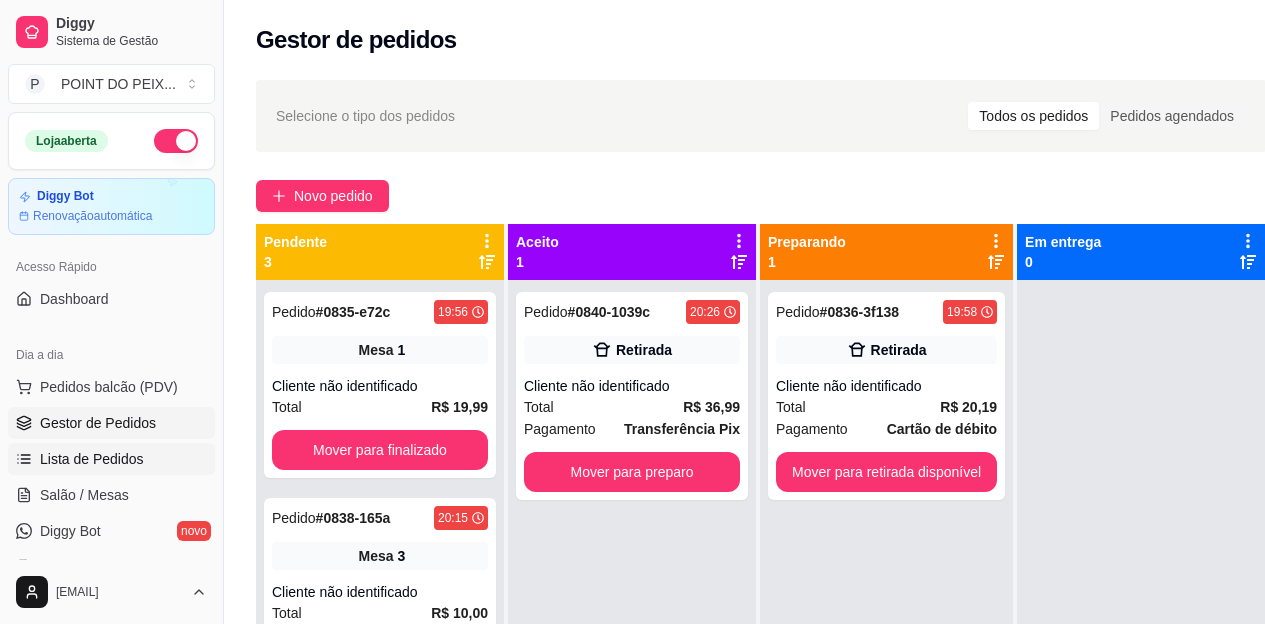click on "Lista de Pedidos" at bounding box center [92, 459] 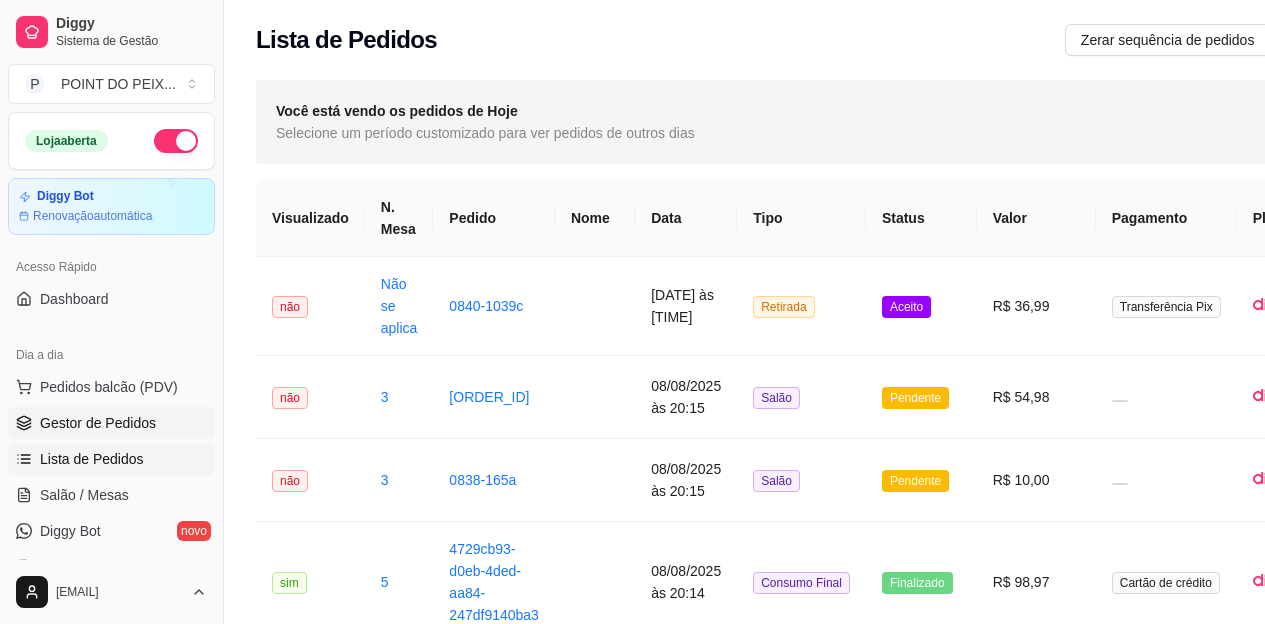 click on "Gestor de Pedidos" at bounding box center (98, 423) 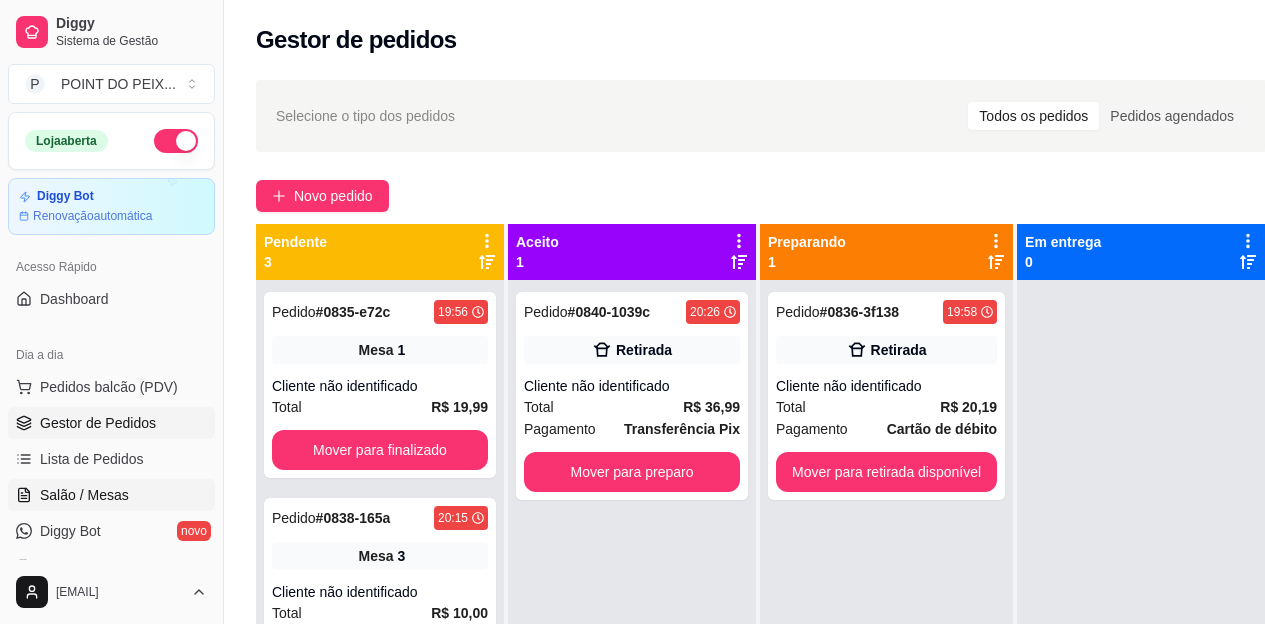 click on "Salão / Mesas" at bounding box center [84, 495] 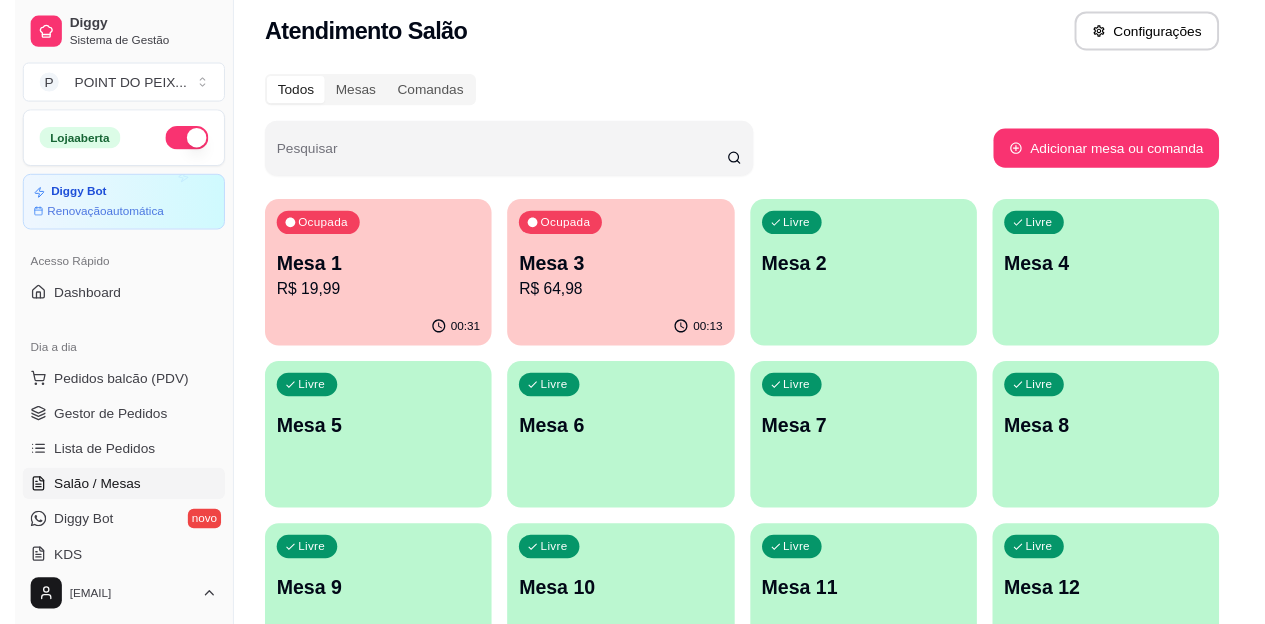 scroll, scrollTop: 0, scrollLeft: 0, axis: both 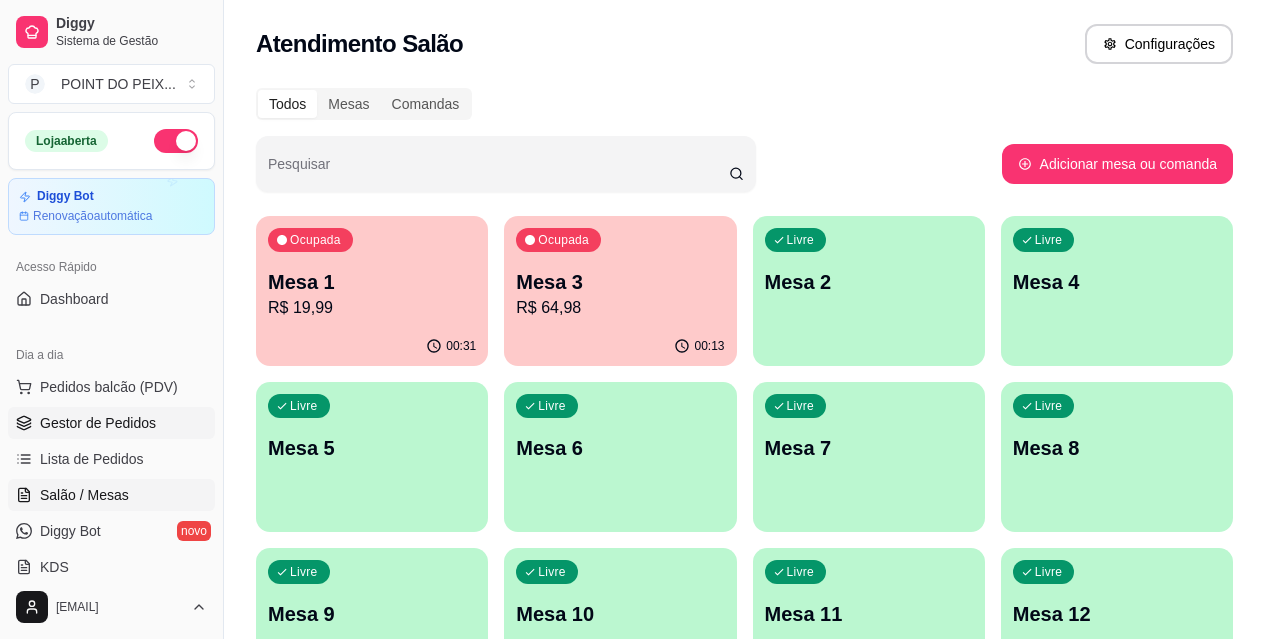 click on "Gestor de Pedidos" at bounding box center (98, 423) 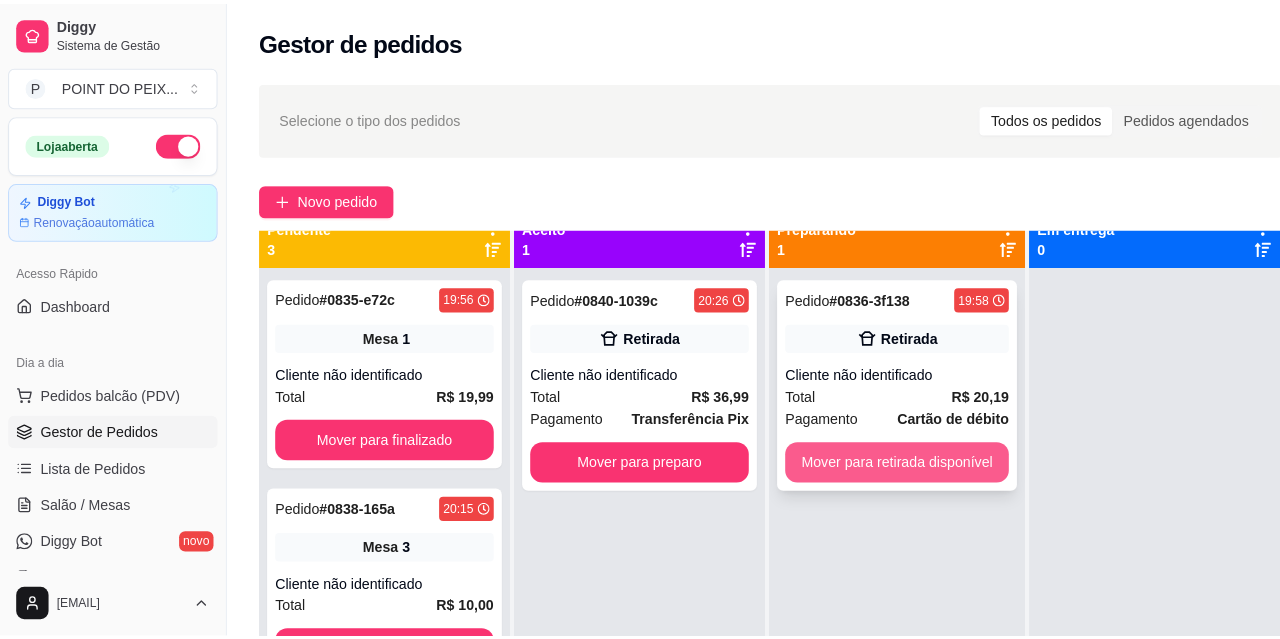 scroll, scrollTop: 0, scrollLeft: 0, axis: both 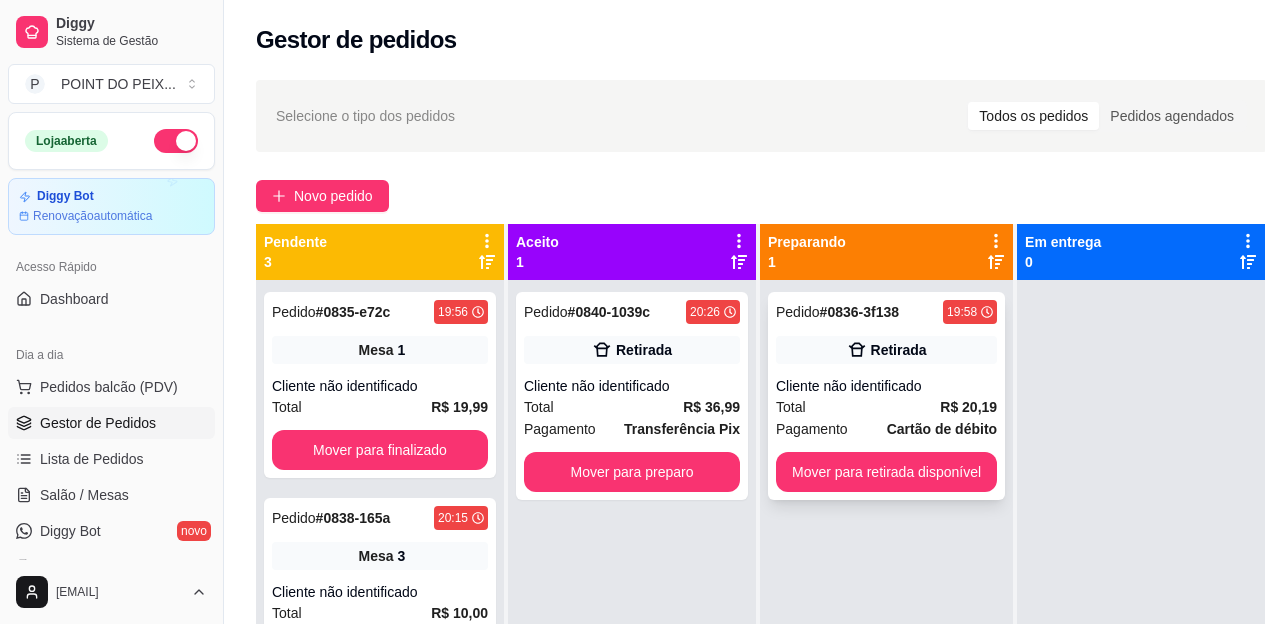 click on "Total [CURRENCY] [PRICE]" at bounding box center (886, 407) 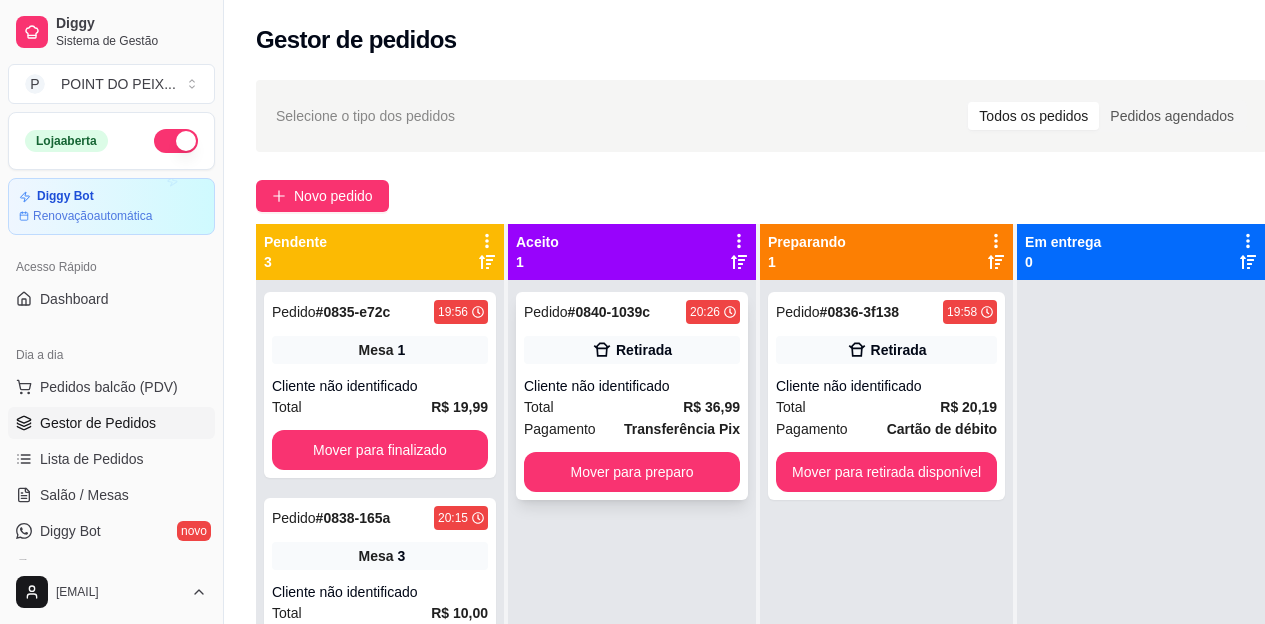 click 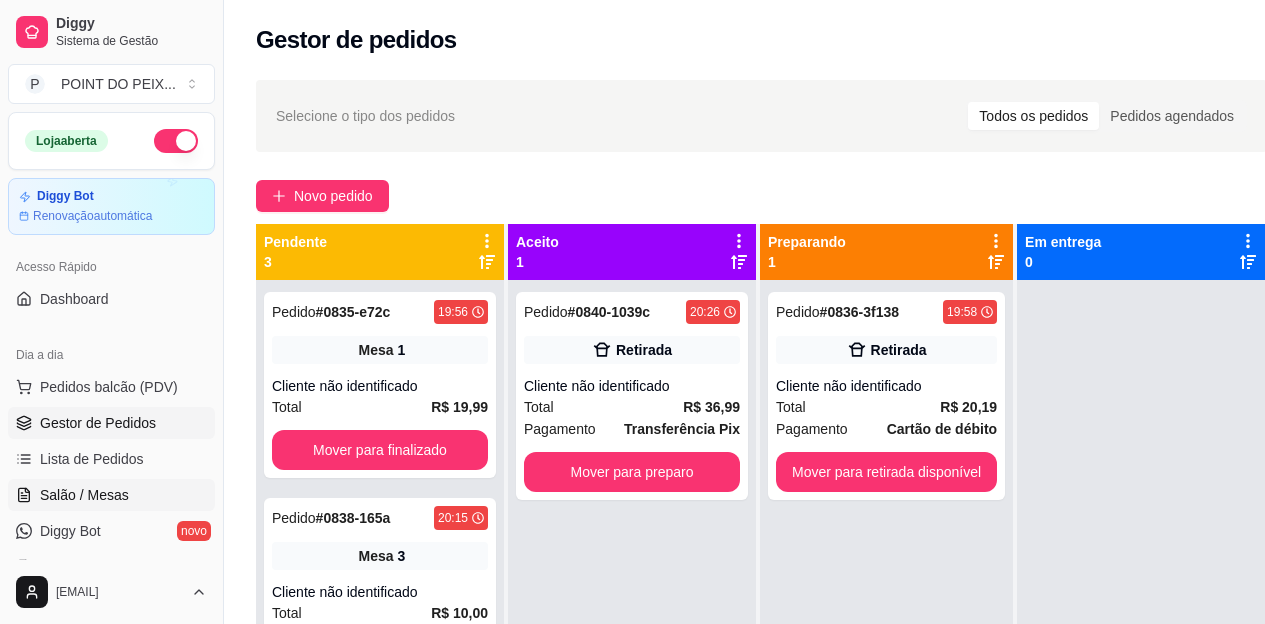 click on "Salão / Mesas" at bounding box center (84, 495) 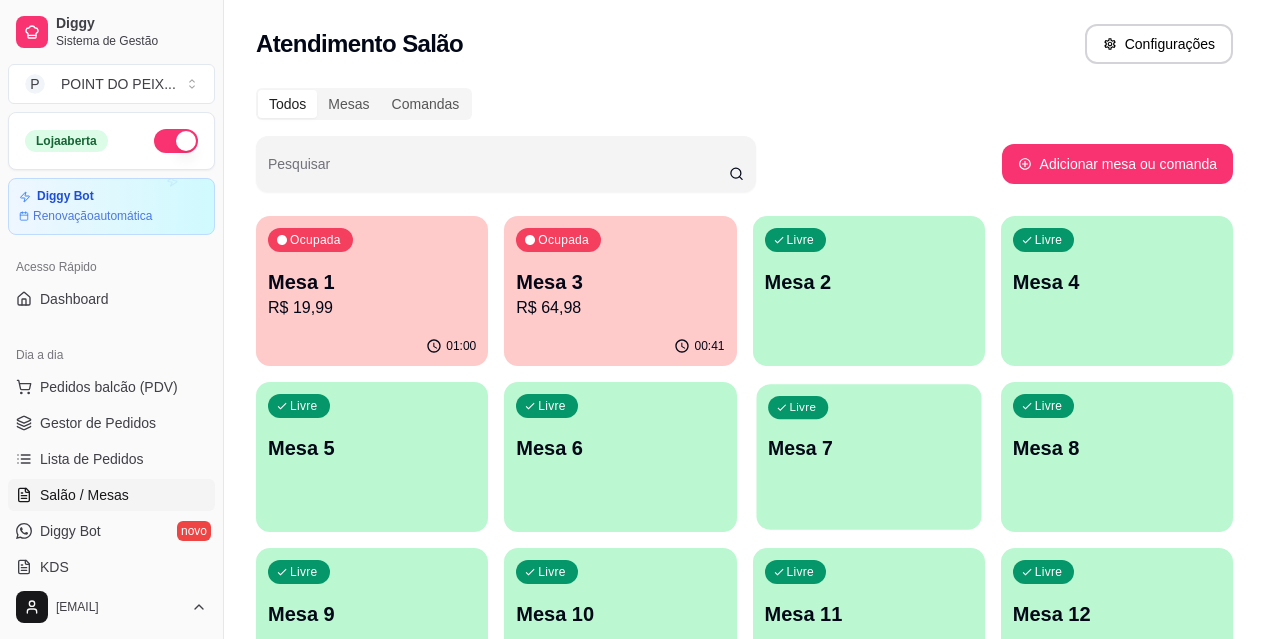 click on "Livre Mesa 7" at bounding box center (868, 445) 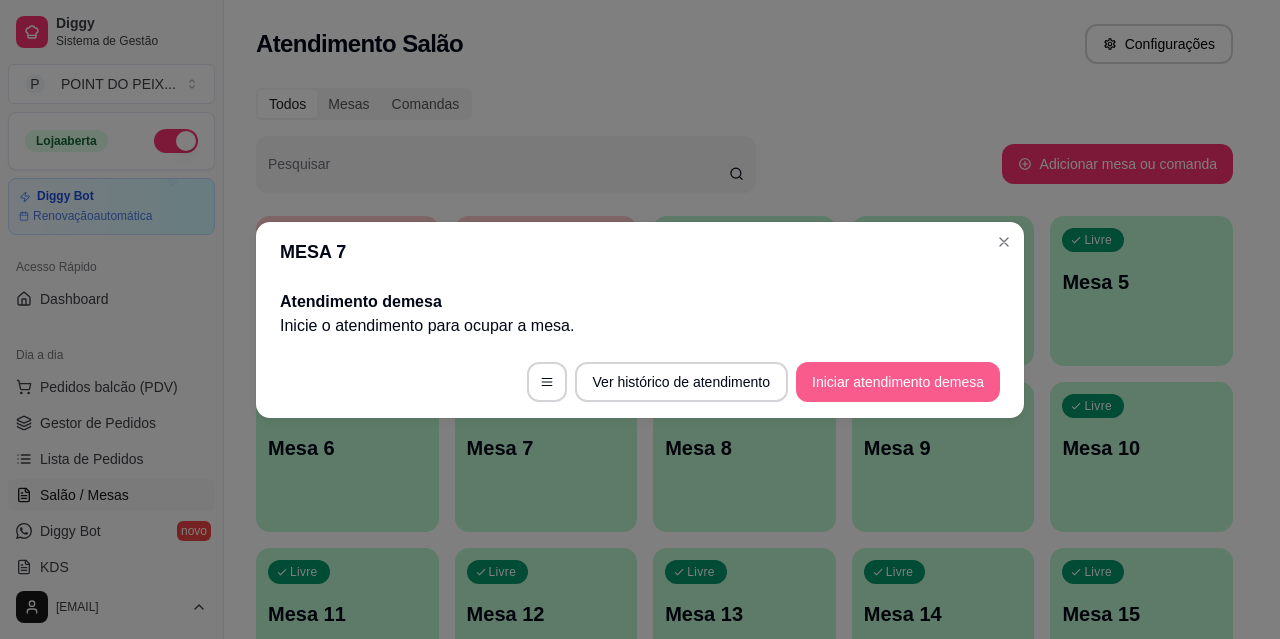 click on "Iniciar atendimento de  mesa" at bounding box center (898, 382) 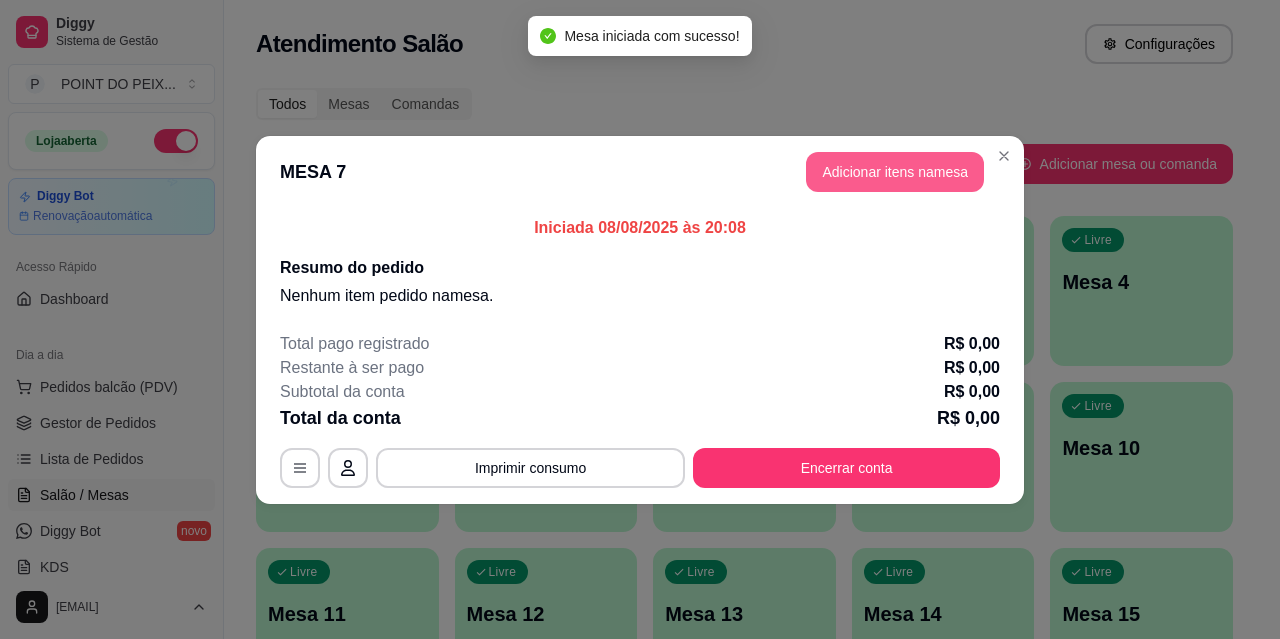 click on "Adicionar itens na  mesa" at bounding box center (895, 172) 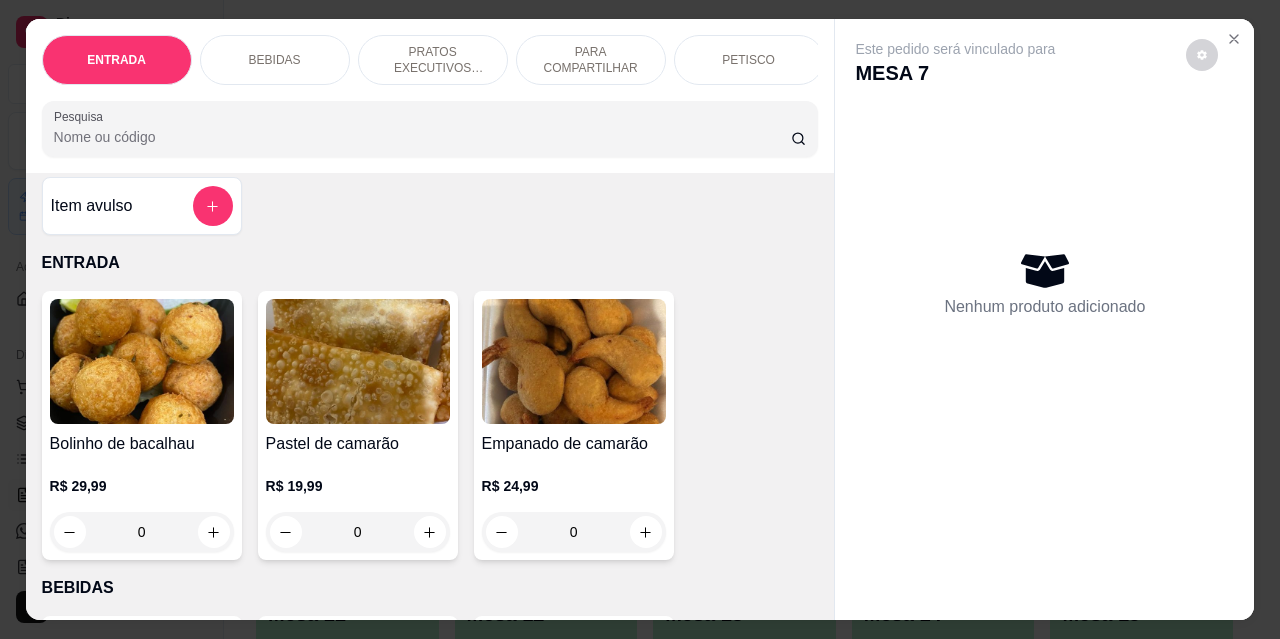 scroll, scrollTop: 0, scrollLeft: 0, axis: both 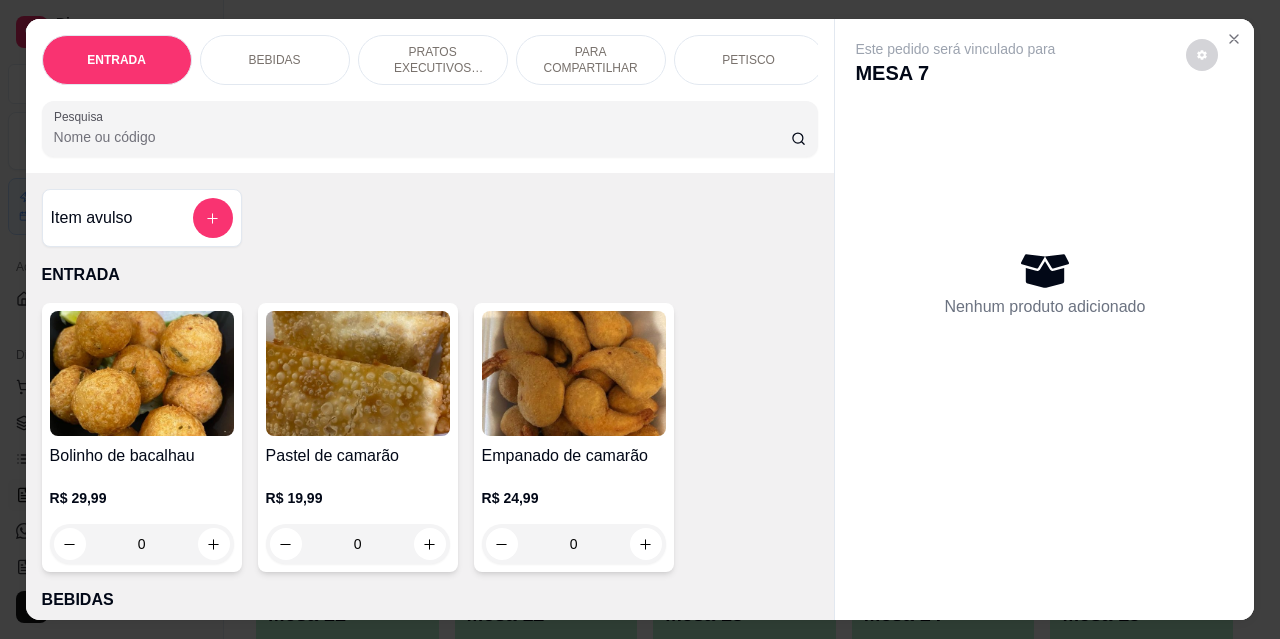 click on "PETISCO" at bounding box center [748, 60] 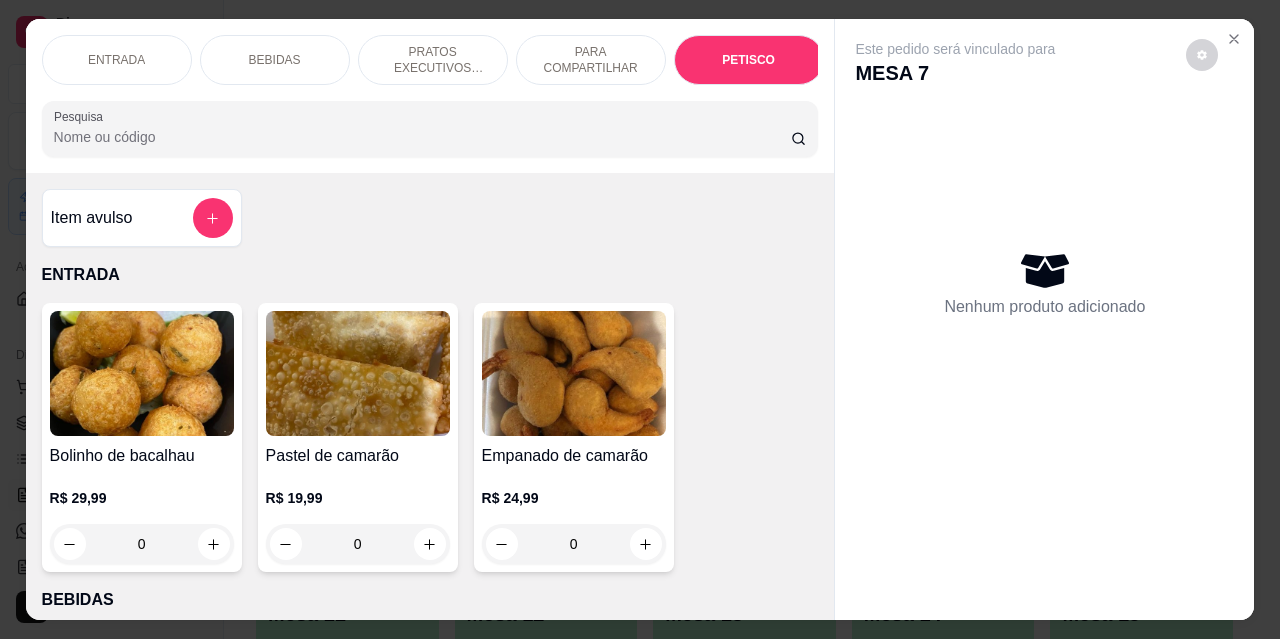 scroll, scrollTop: 4432, scrollLeft: 0, axis: vertical 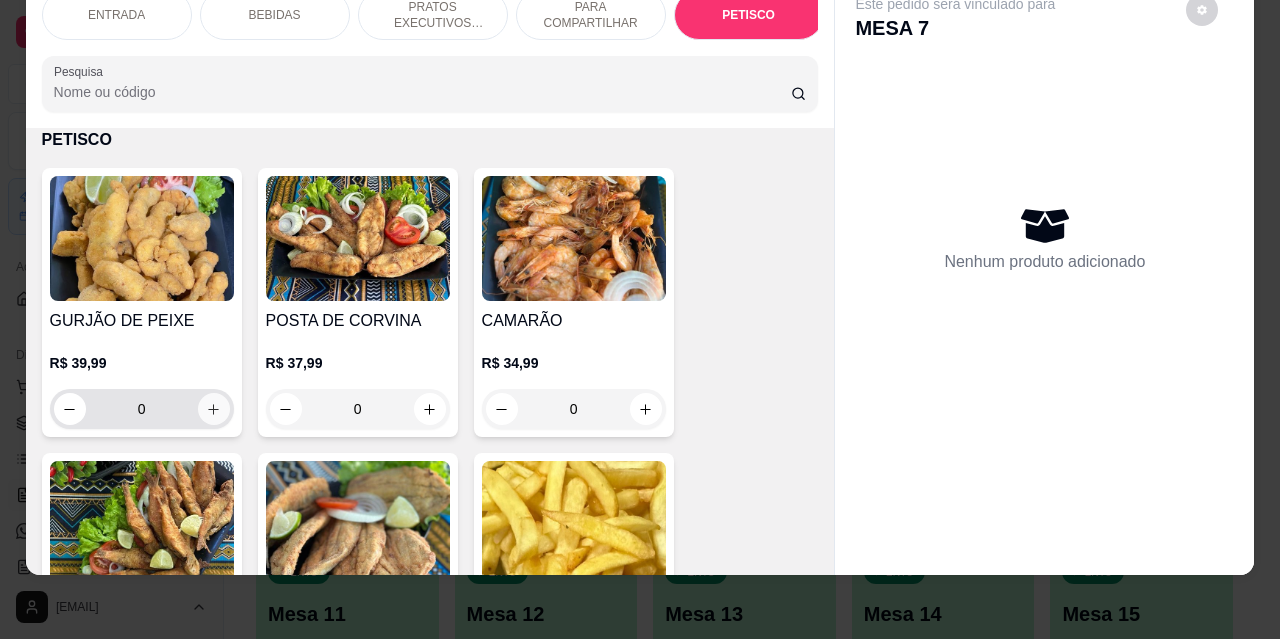 click at bounding box center [214, 409] 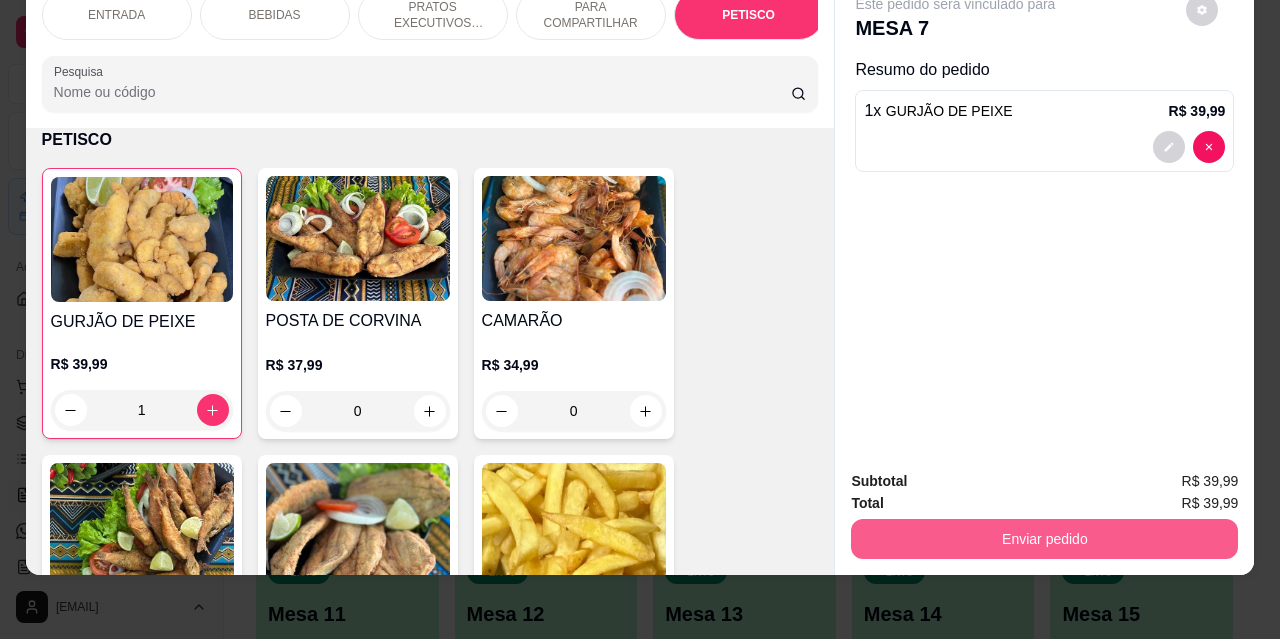click on "Enviar pedido" at bounding box center [1044, 539] 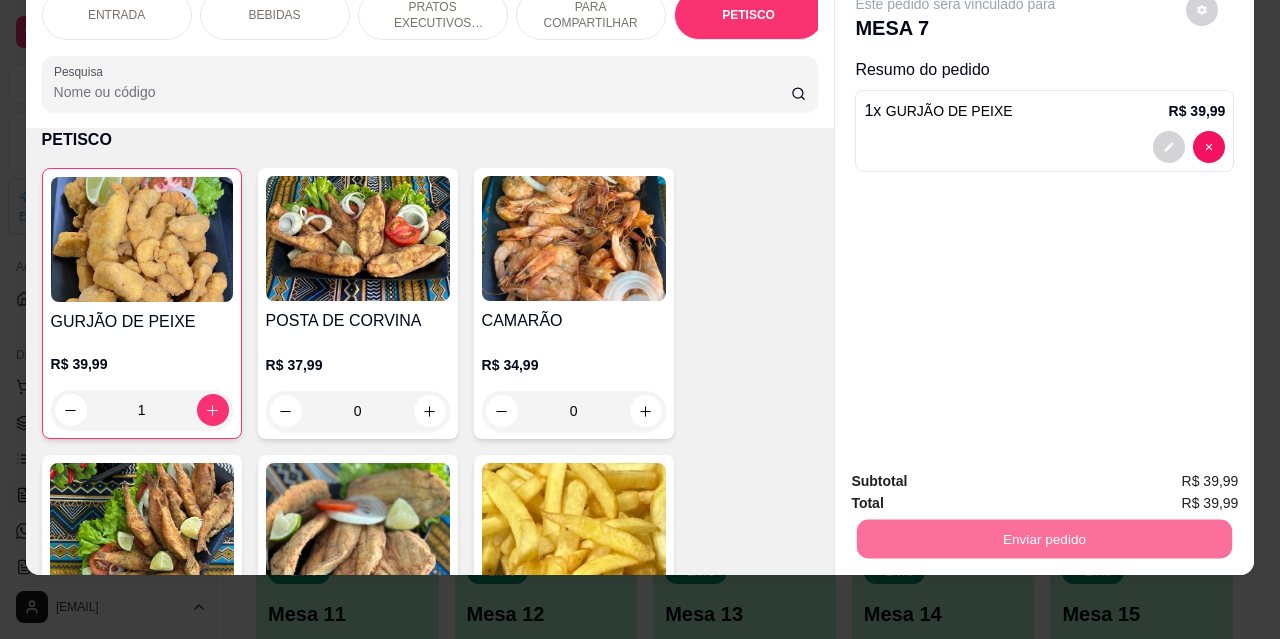 click on "Não registrar e enviar pedido" at bounding box center [979, 475] 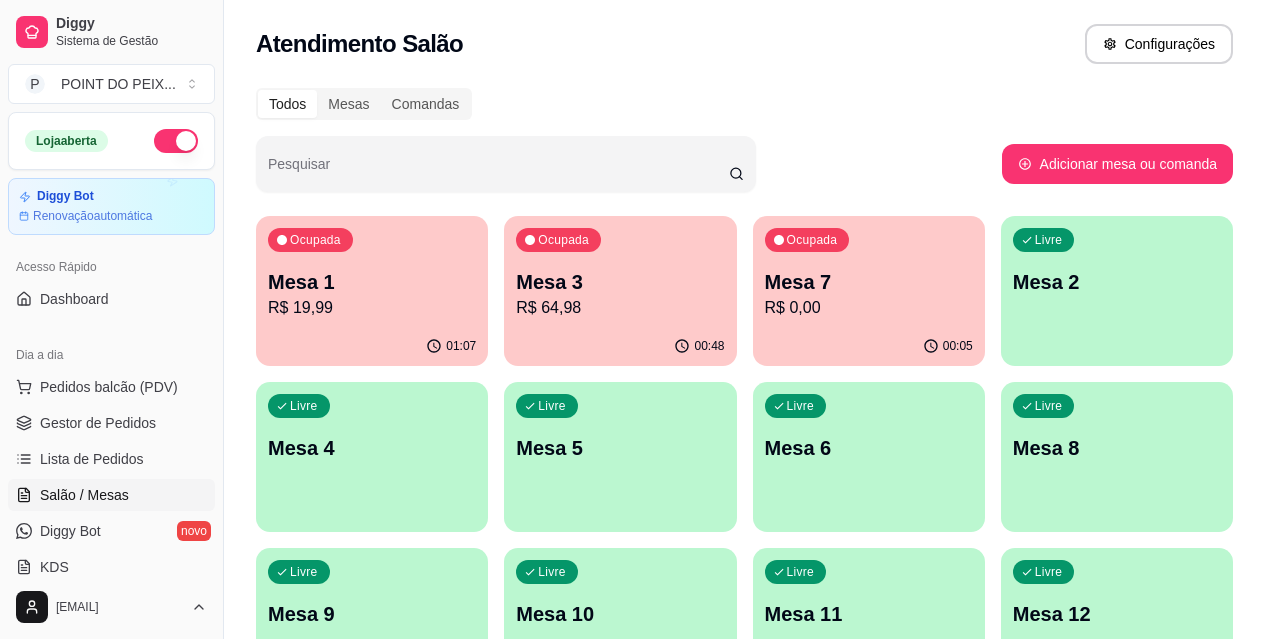click on "R$ 0,00" at bounding box center [869, 308] 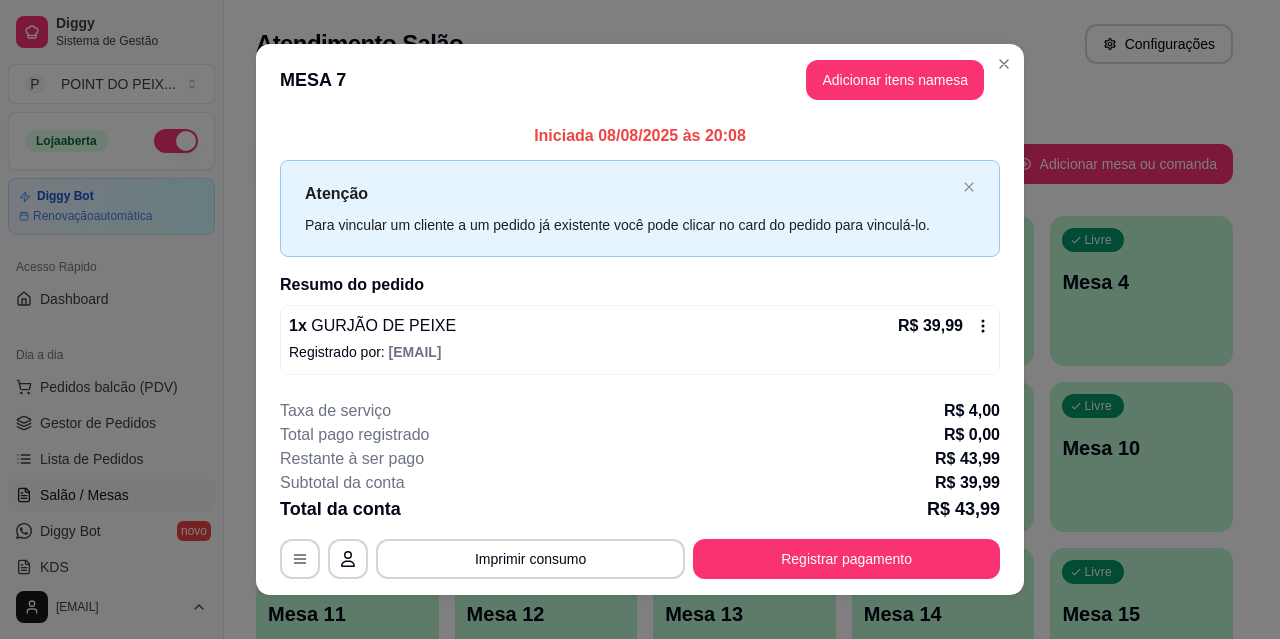 scroll, scrollTop: 20, scrollLeft: 0, axis: vertical 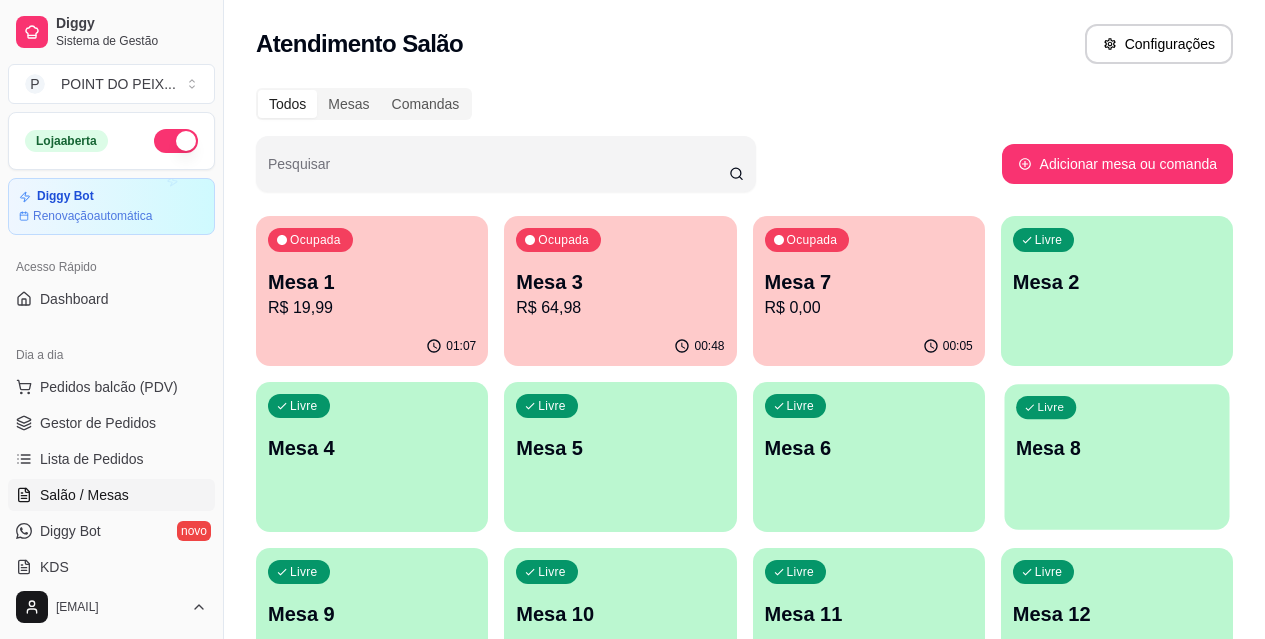 click on "Livre Mesa 8" at bounding box center [1116, 445] 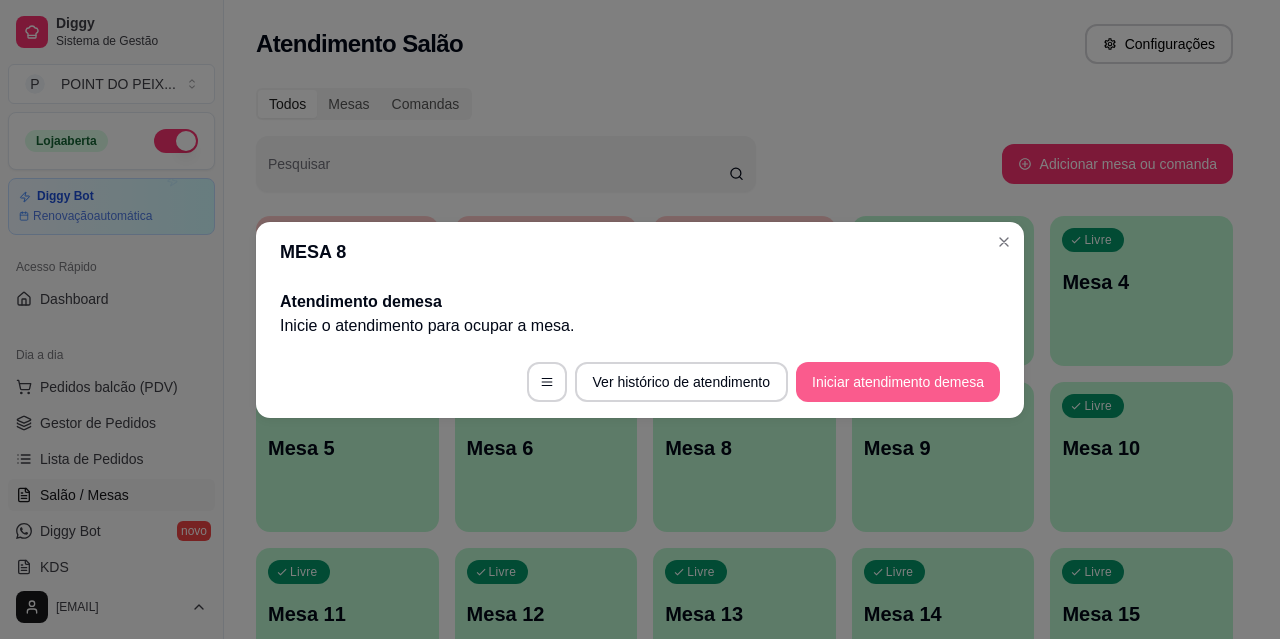click on "Iniciar atendimento de  mesa" at bounding box center (898, 382) 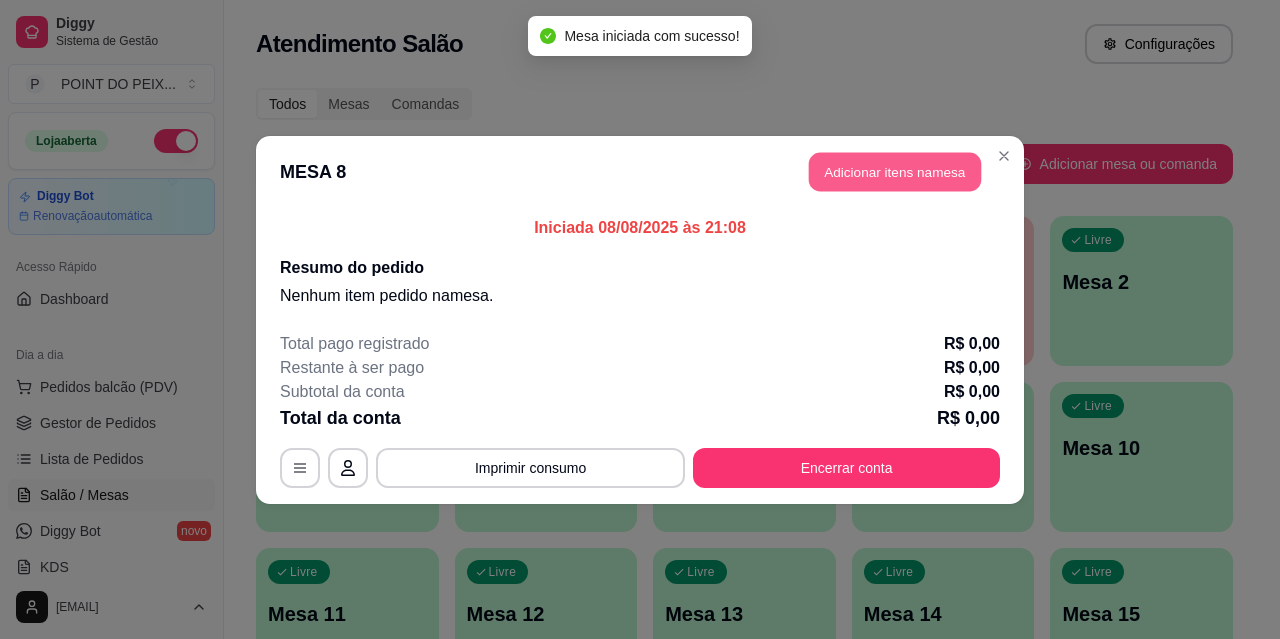 click on "Adicionar itens na  mesa" at bounding box center (895, 171) 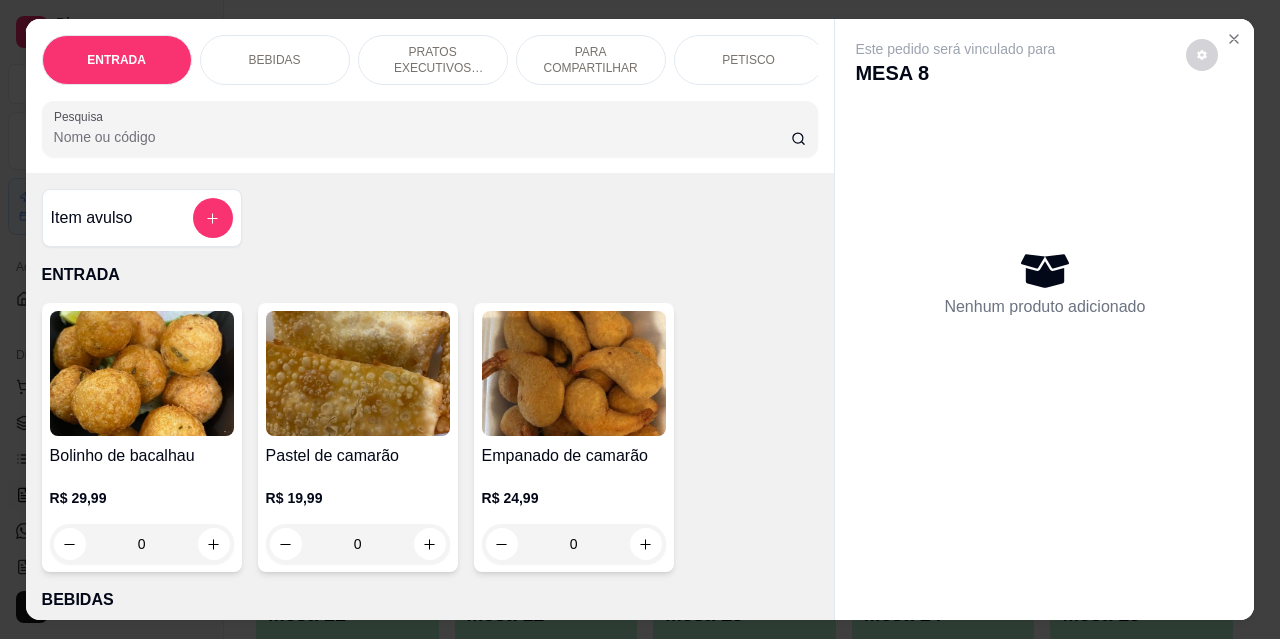 click on "PETISCO" at bounding box center [748, 60] 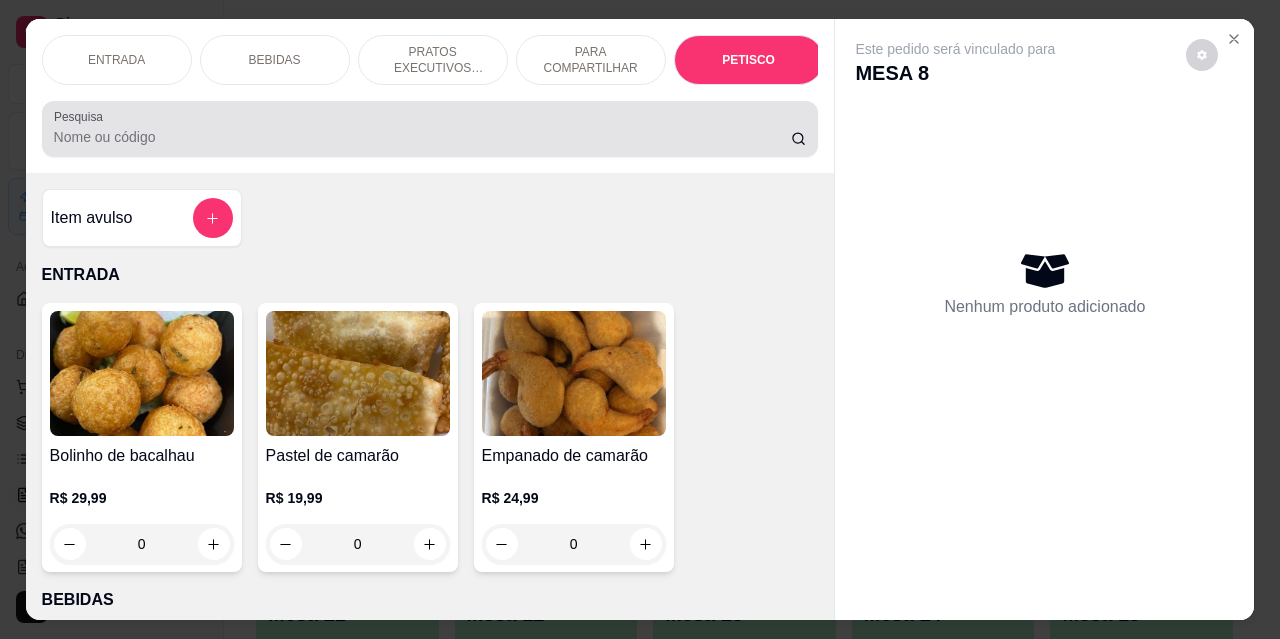 scroll, scrollTop: 4432, scrollLeft: 0, axis: vertical 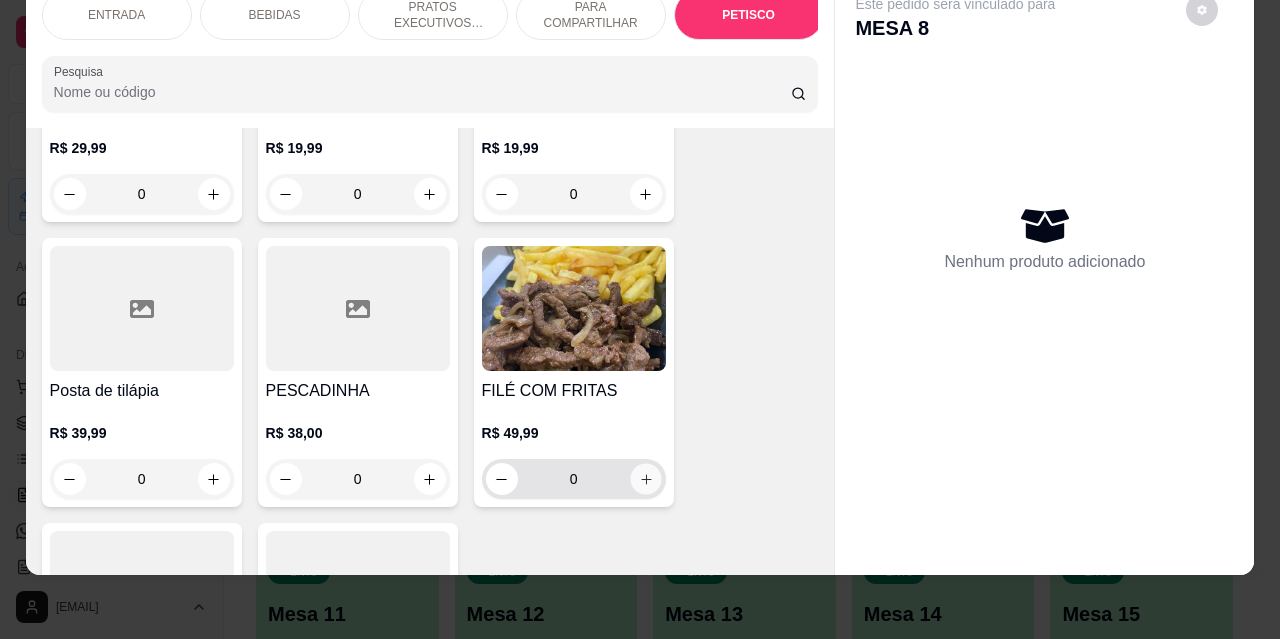 click 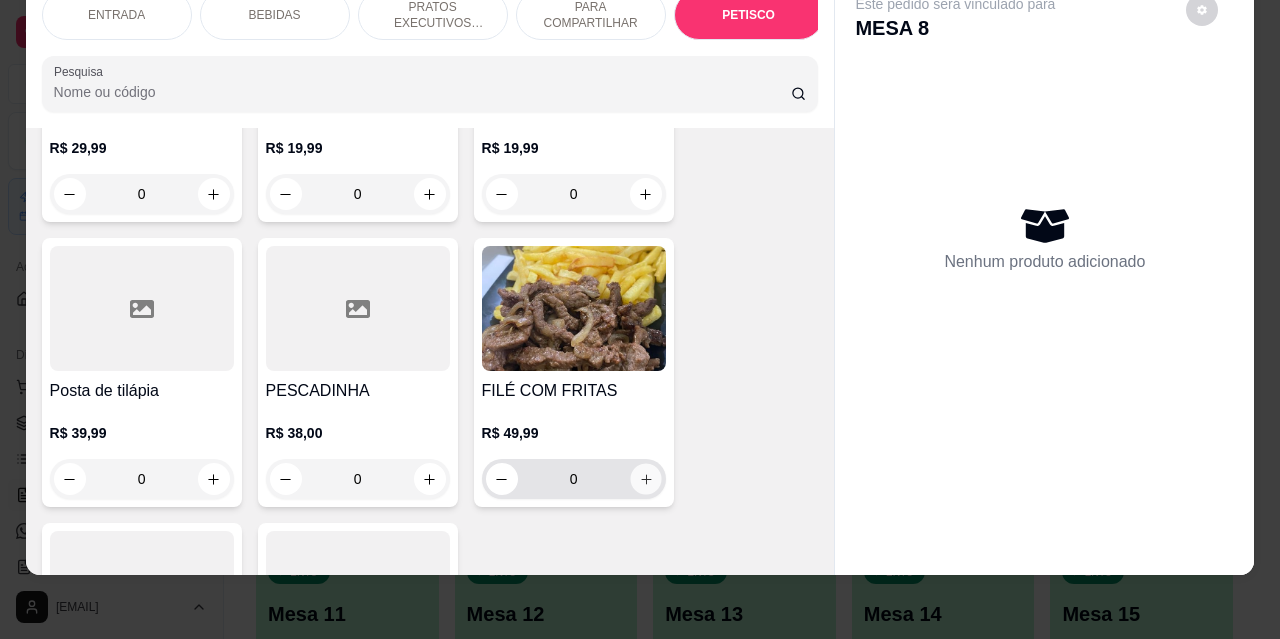 type on "1" 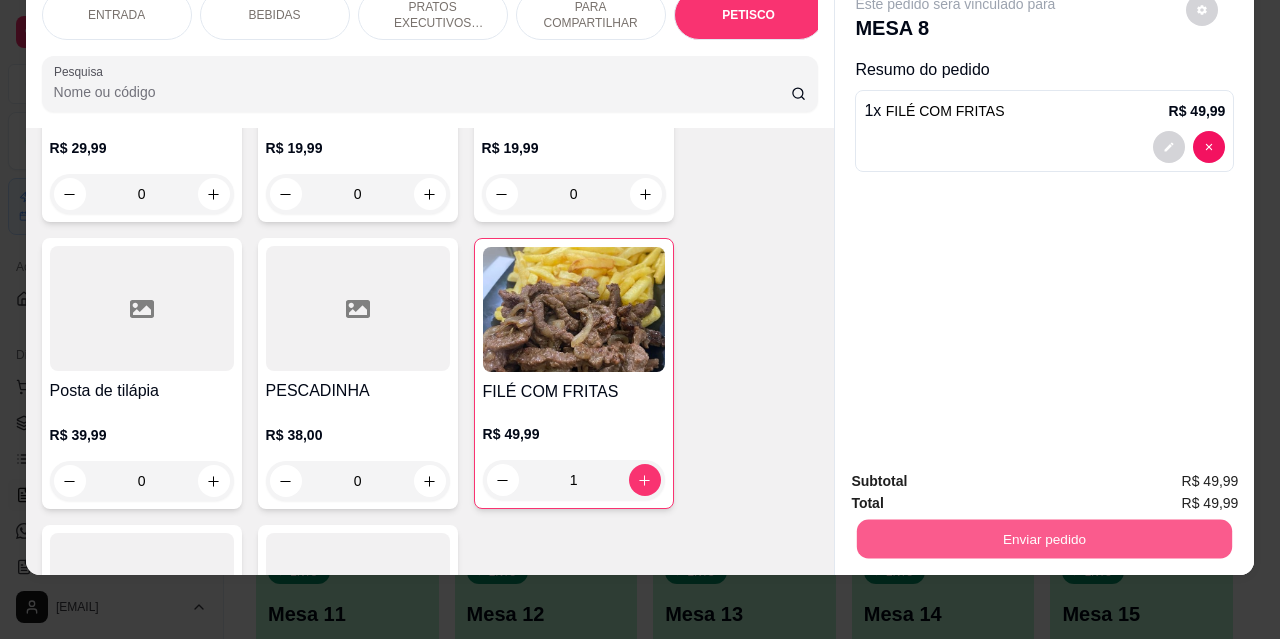 click on "Enviar pedido" at bounding box center [1044, 538] 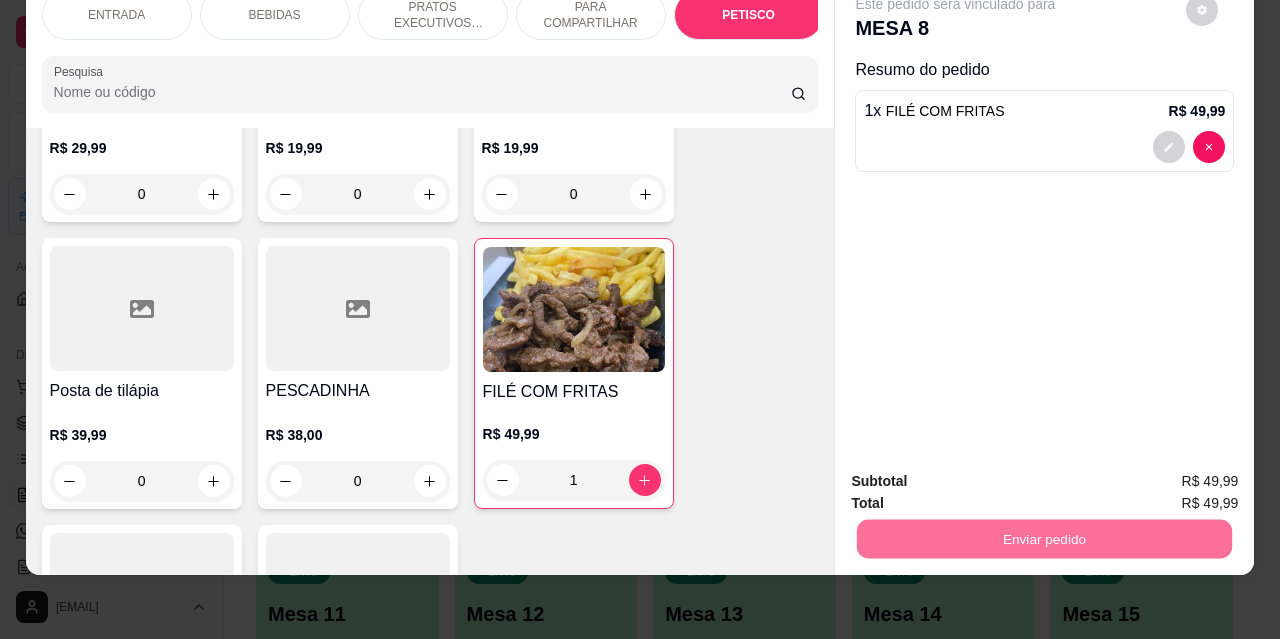 click on "Não registrar e enviar pedido" at bounding box center (979, 475) 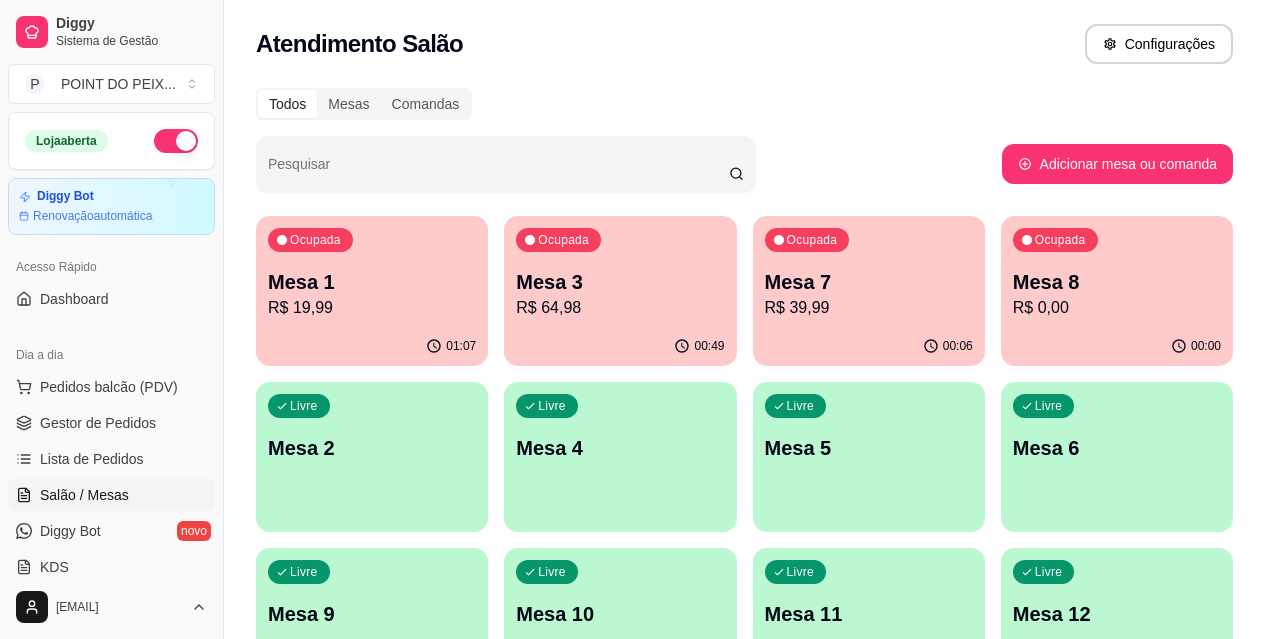 click on "Ocupada" at bounding box center [812, 240] 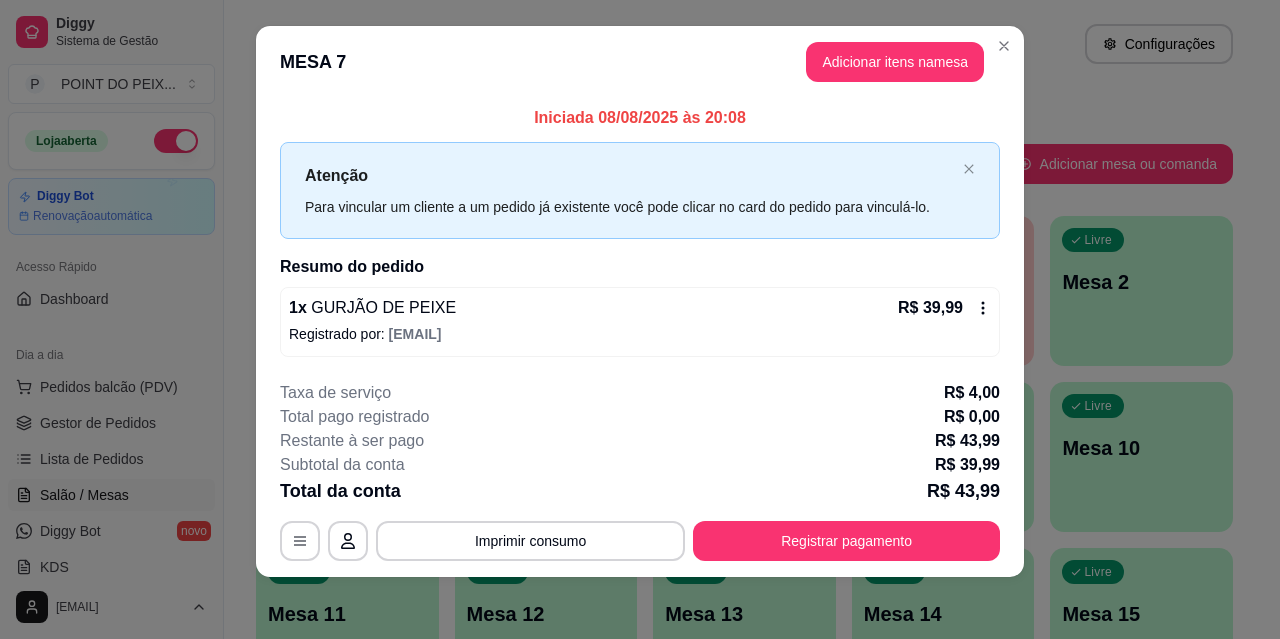 scroll, scrollTop: 20, scrollLeft: 0, axis: vertical 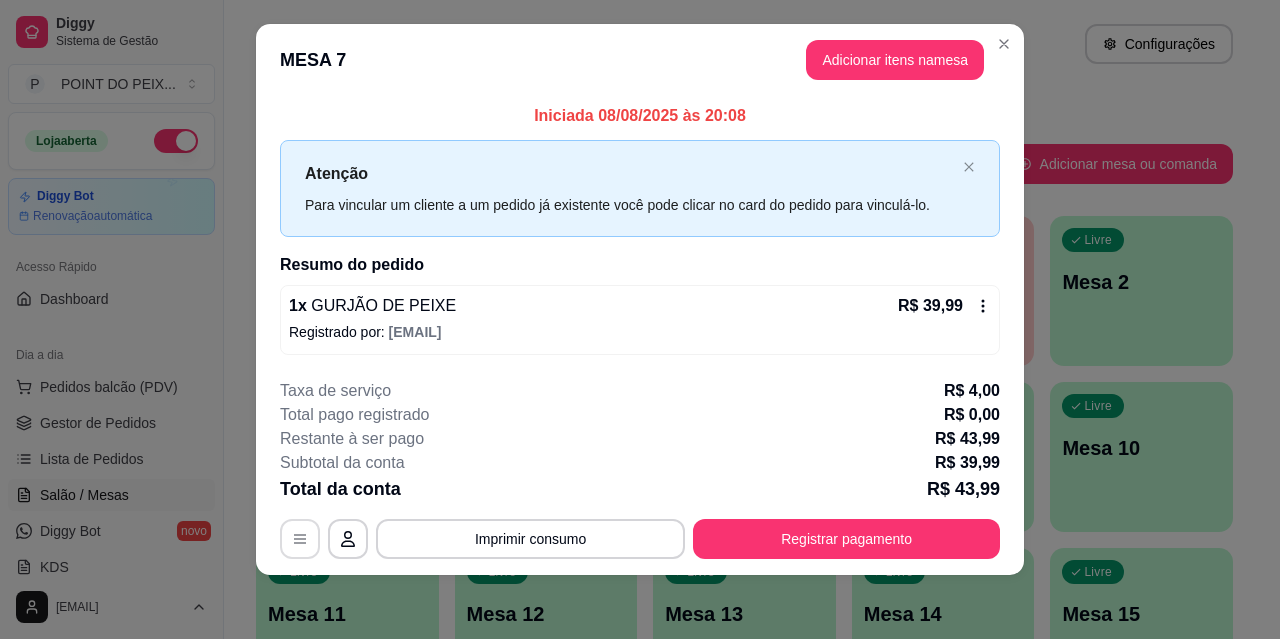click 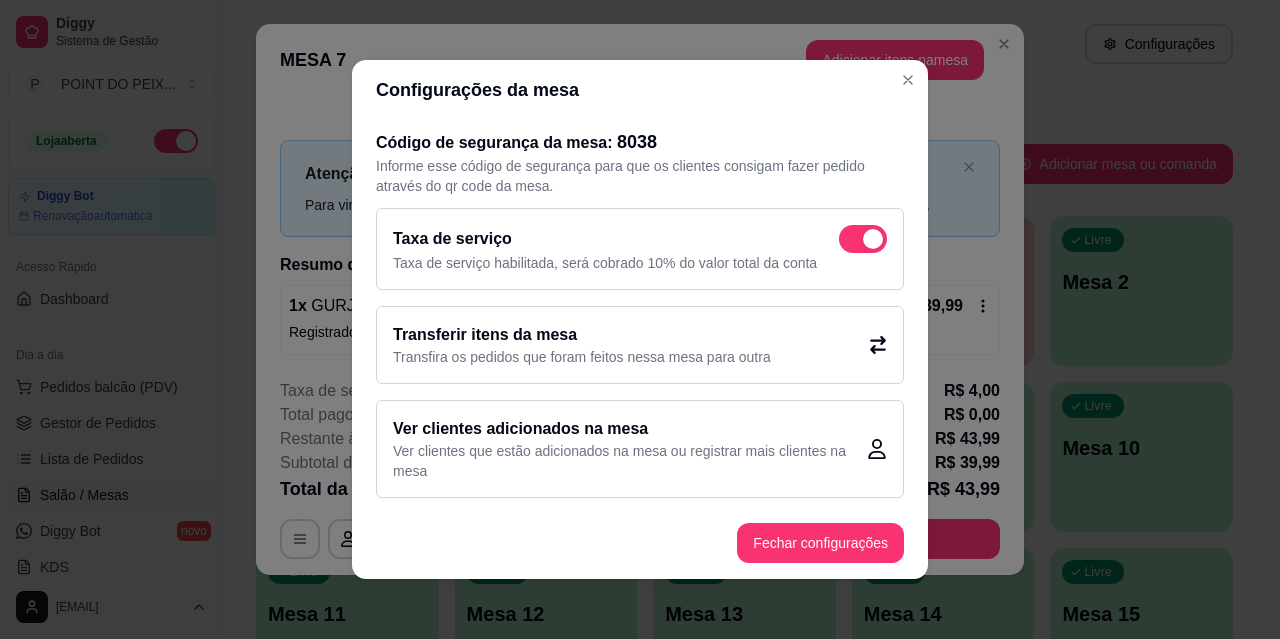 click 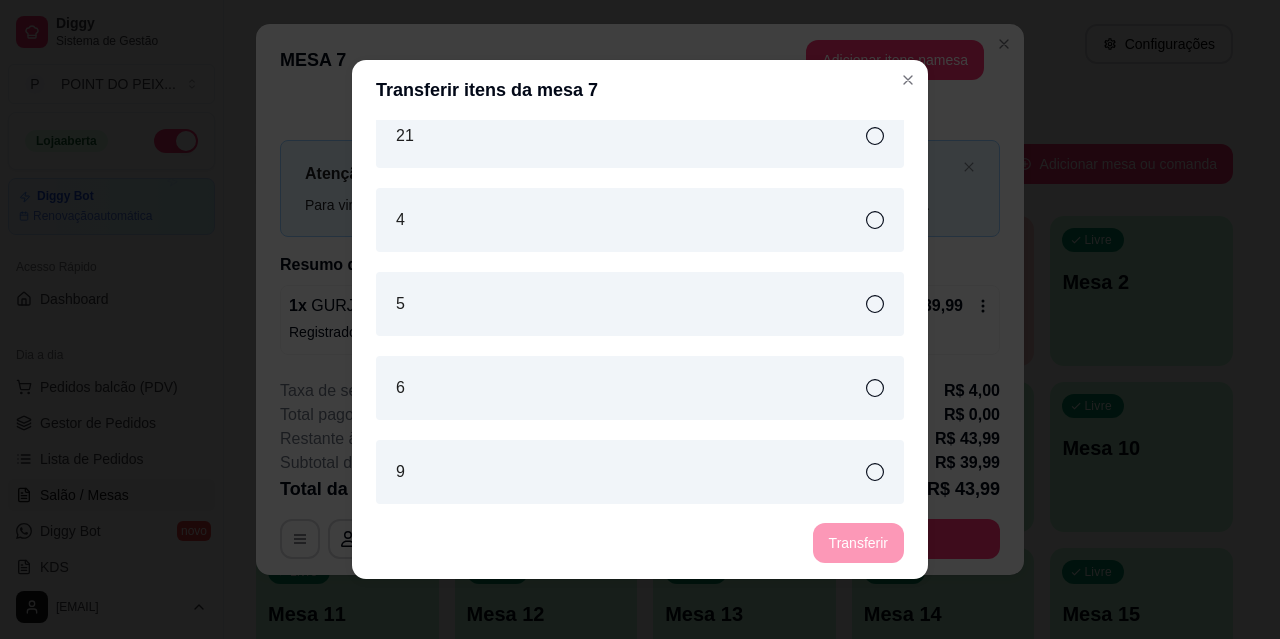 scroll, scrollTop: 1037, scrollLeft: 0, axis: vertical 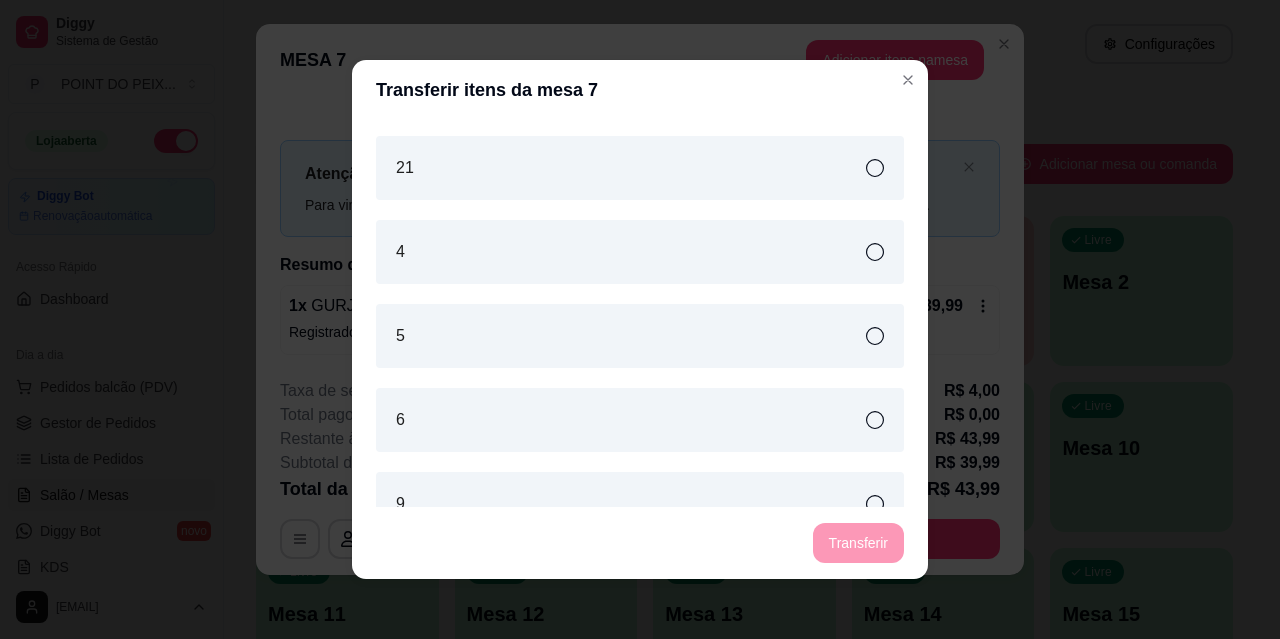 click 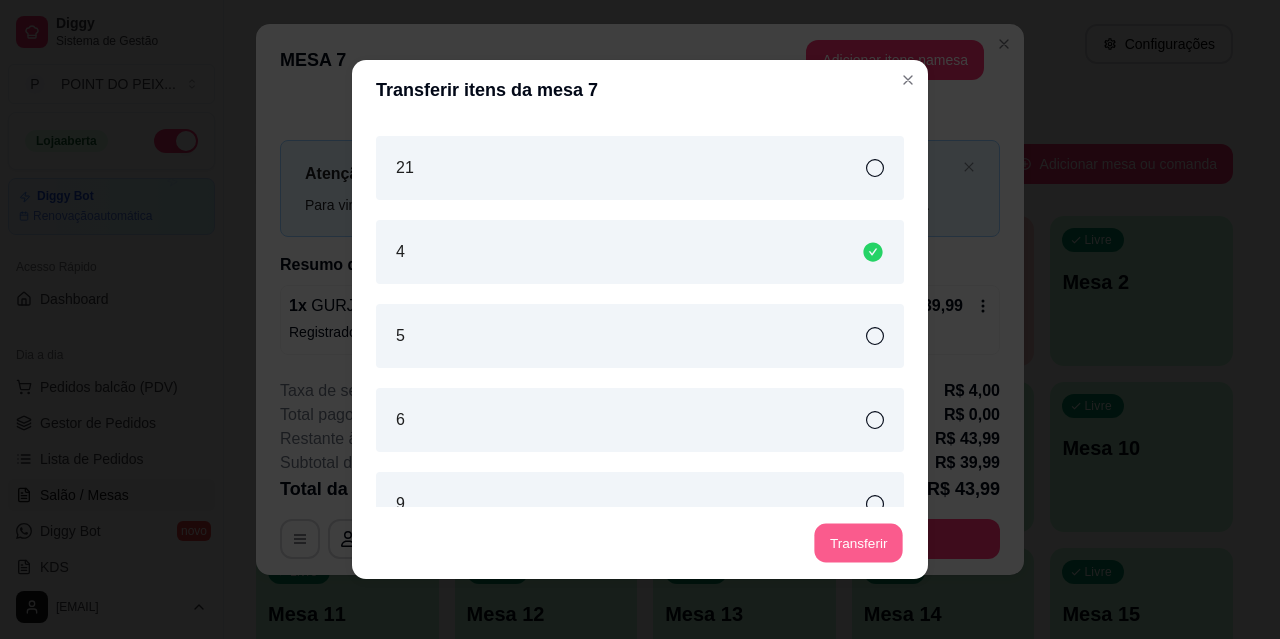 click on "Transferir" at bounding box center [858, 543] 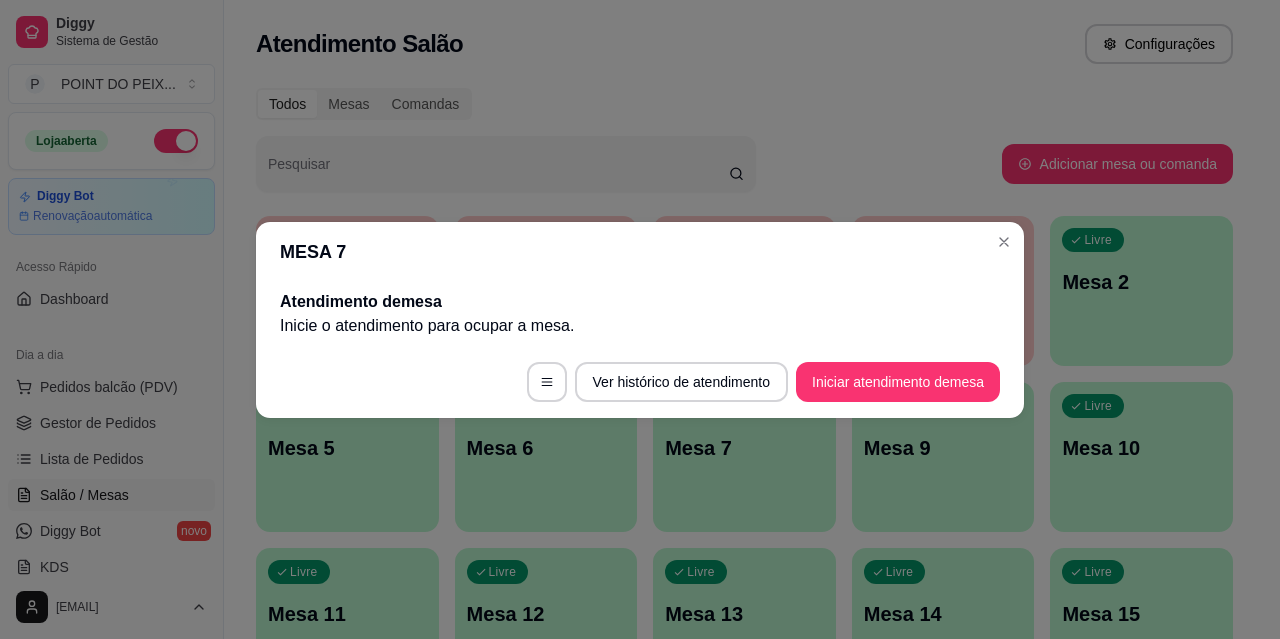 scroll, scrollTop: 0, scrollLeft: 0, axis: both 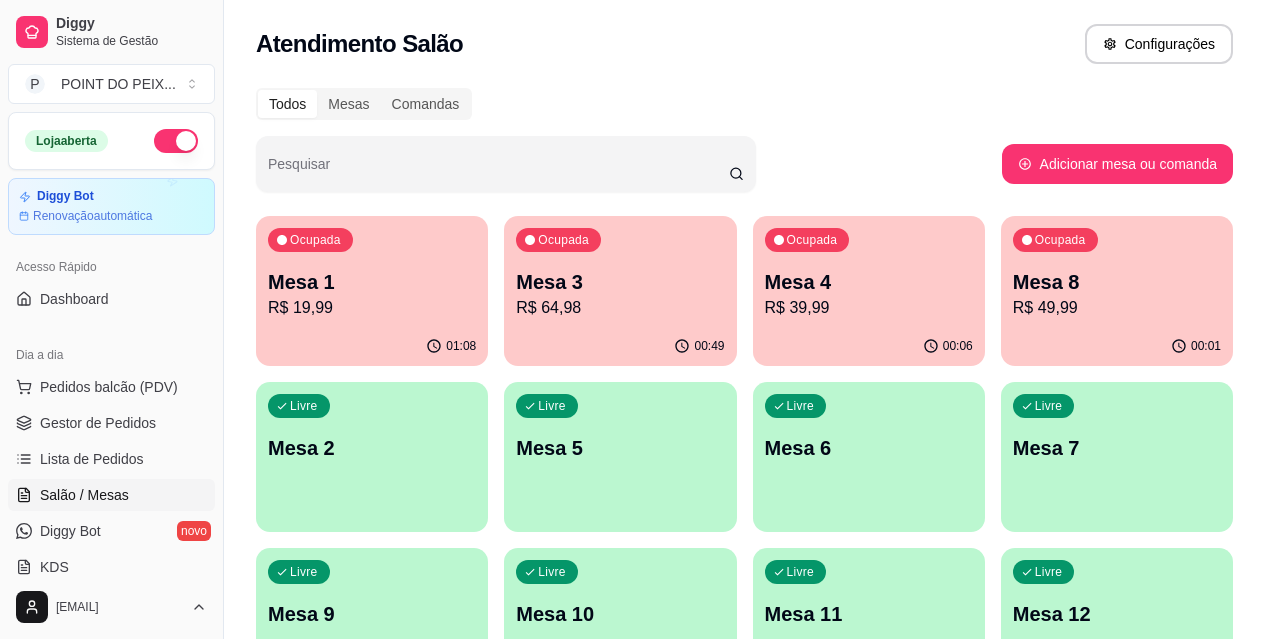 click on "Mesa 5" at bounding box center [620, 448] 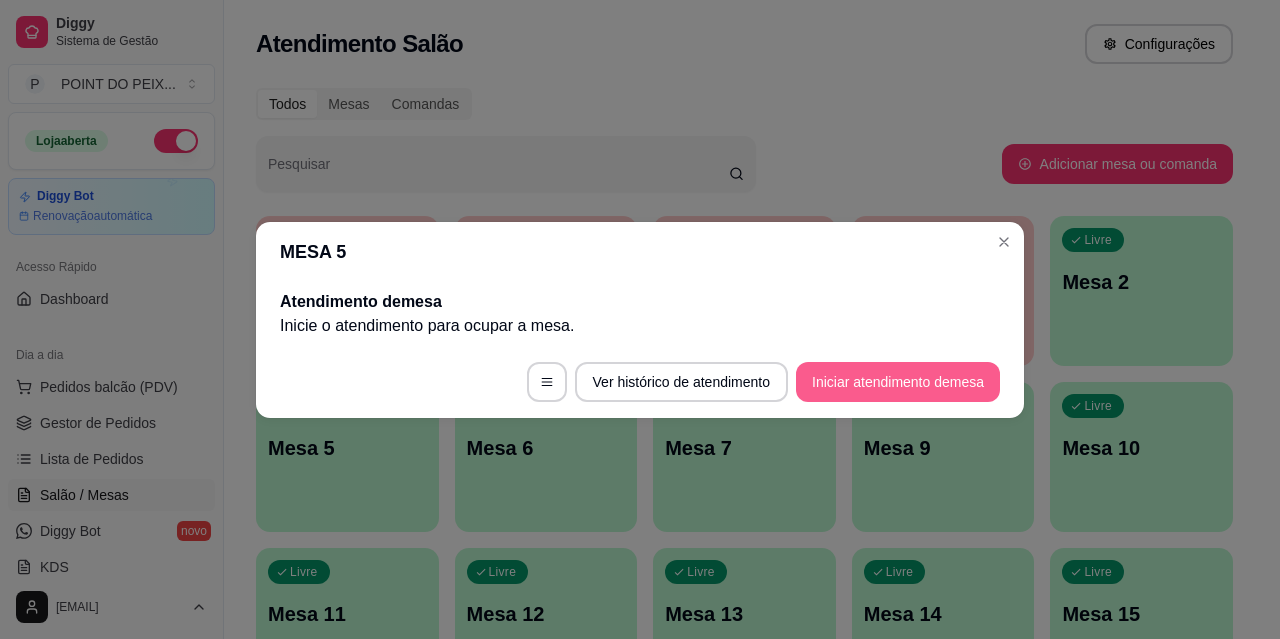 click on "Iniciar atendimento de  mesa" at bounding box center [898, 382] 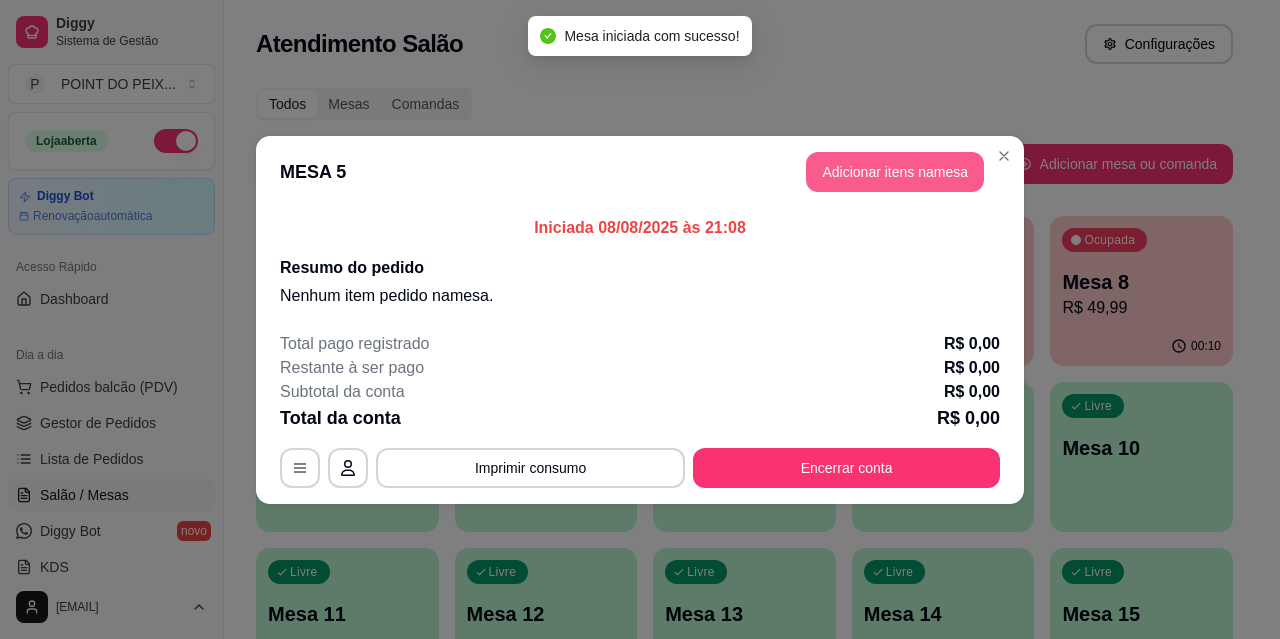 click on "Adicionar itens na  mesa" at bounding box center [895, 172] 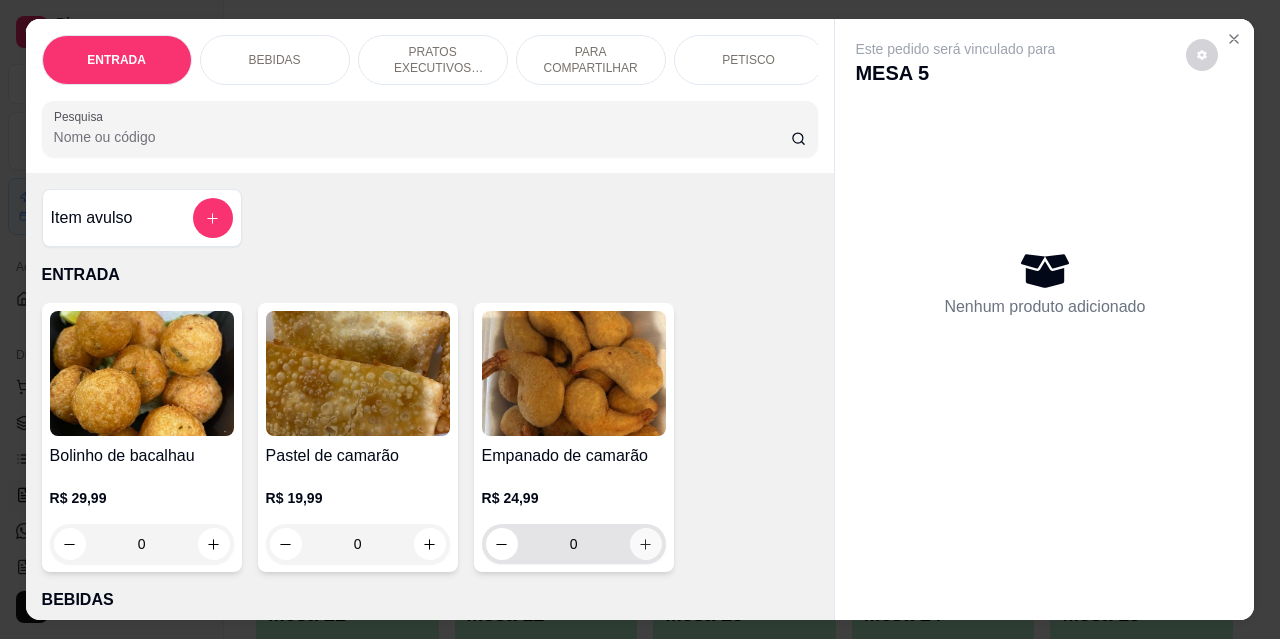click 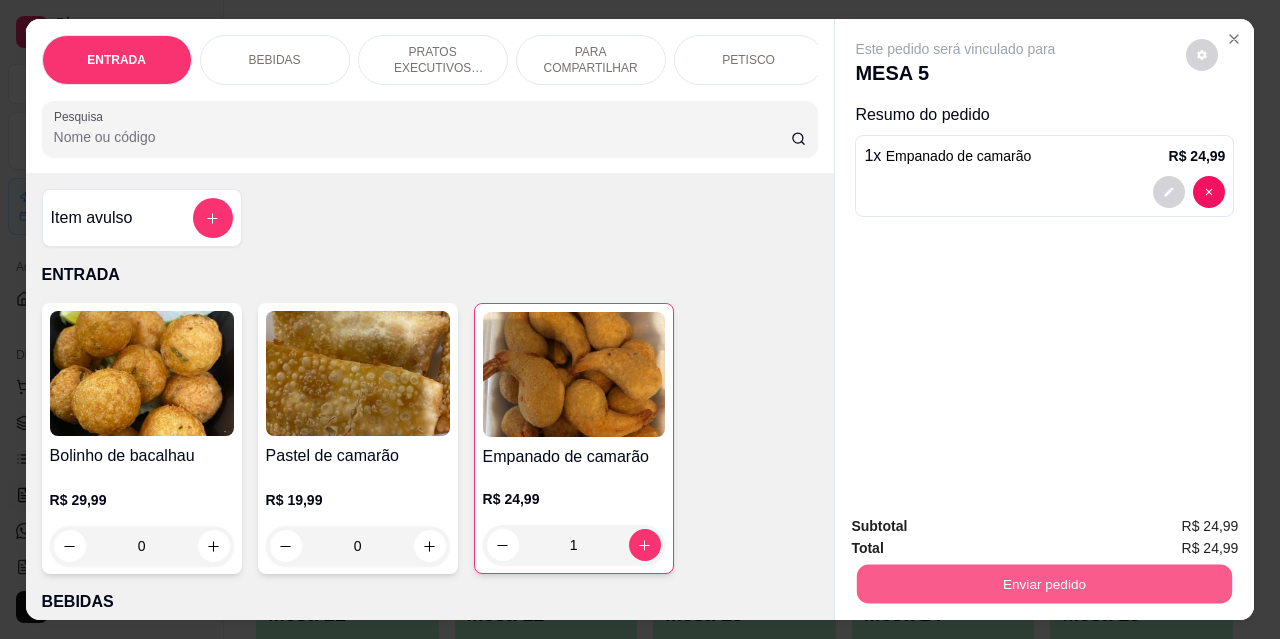 click on "Enviar pedido" at bounding box center (1044, 583) 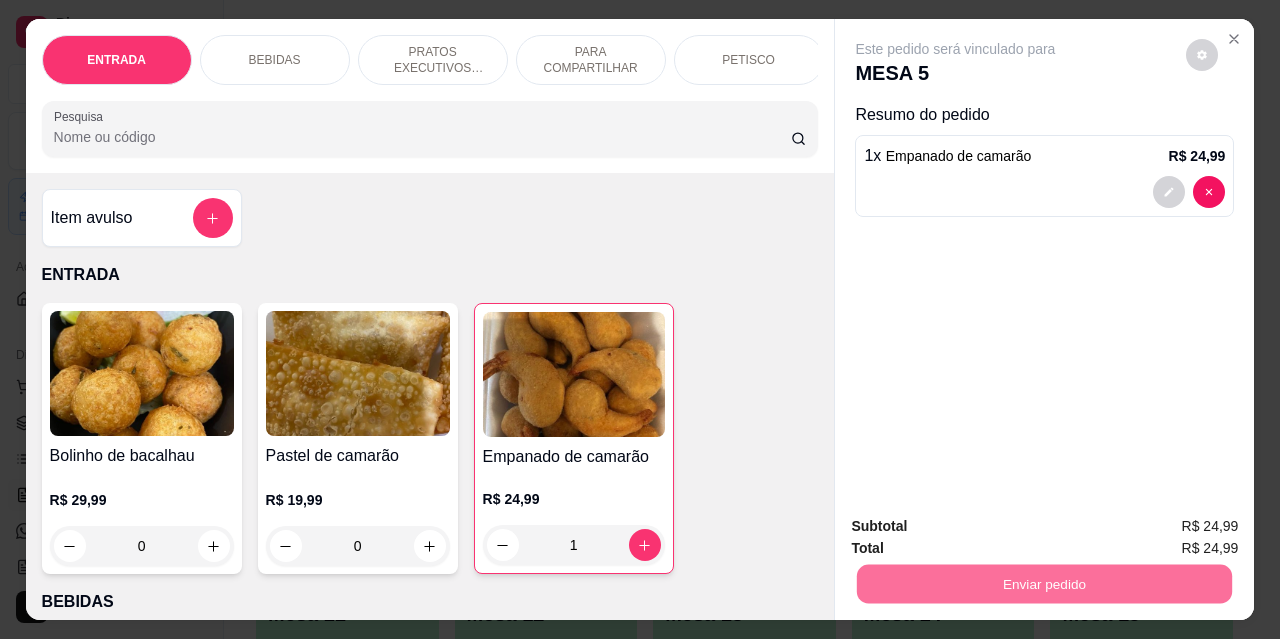 click on "Não registrar e enviar pedido" at bounding box center [979, 527] 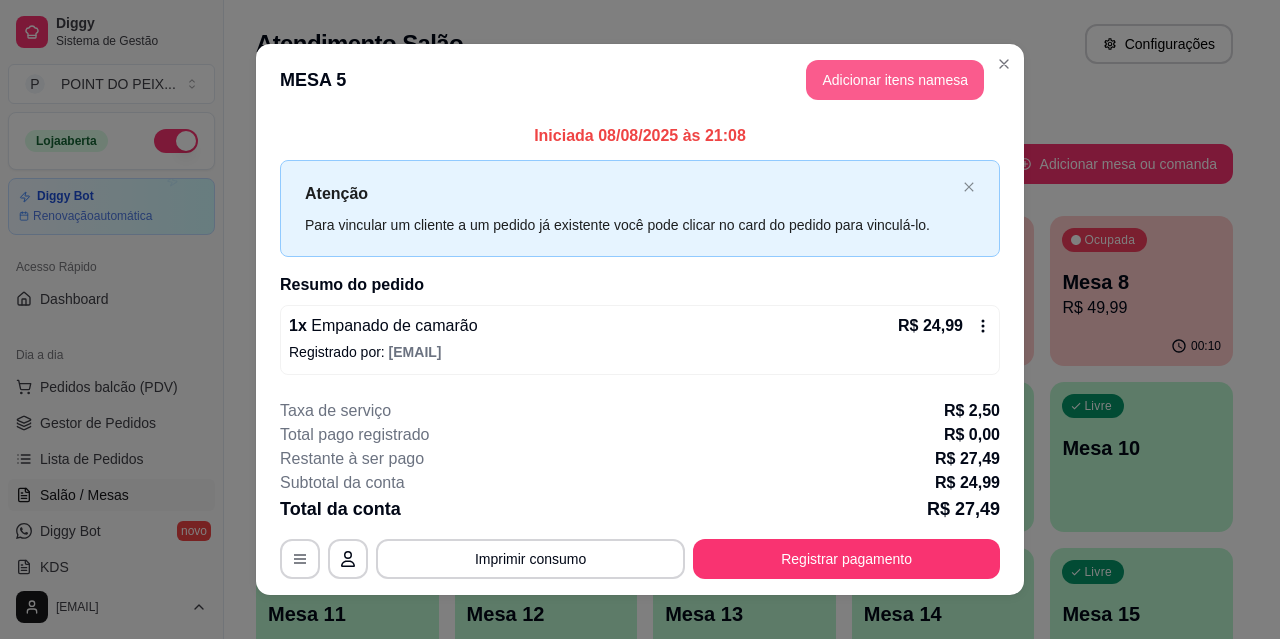 click on "Adicionar itens na  mesa" at bounding box center [895, 80] 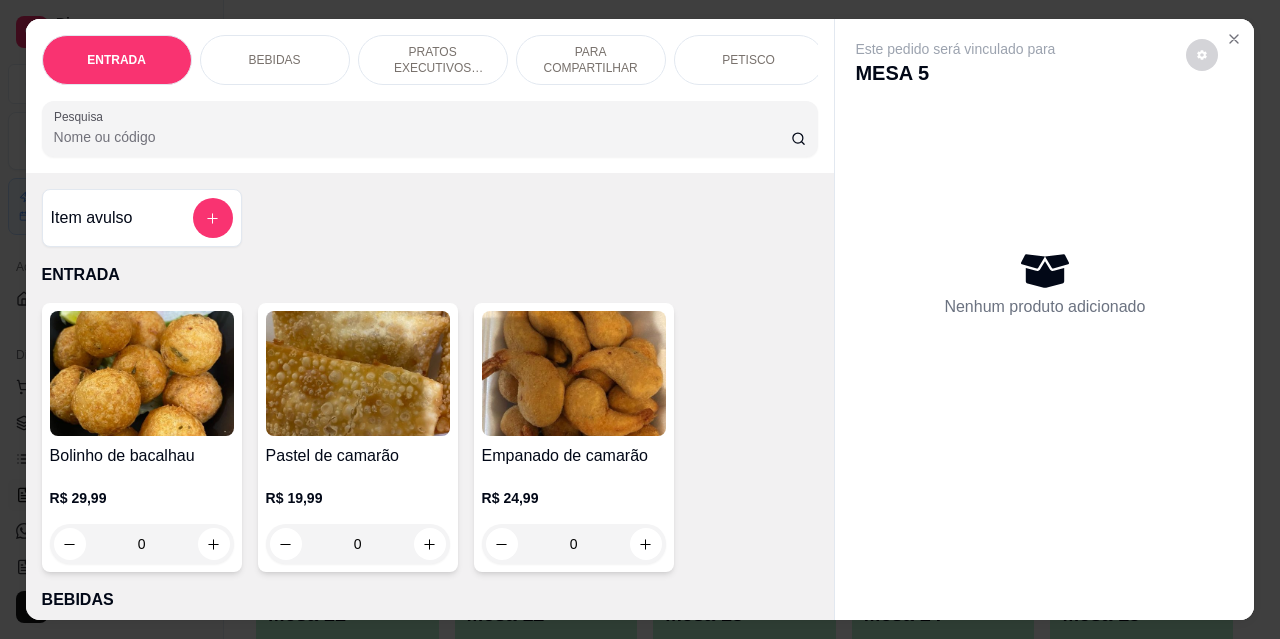 click on "BEBIDAS" at bounding box center [275, 60] 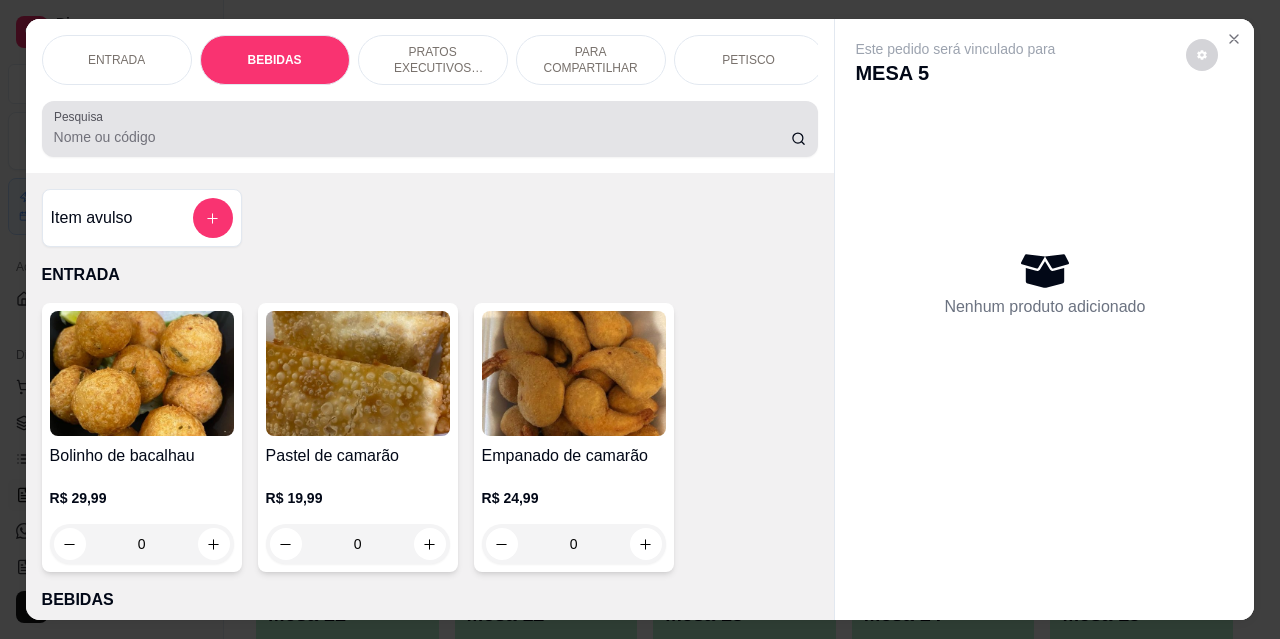scroll, scrollTop: 415, scrollLeft: 0, axis: vertical 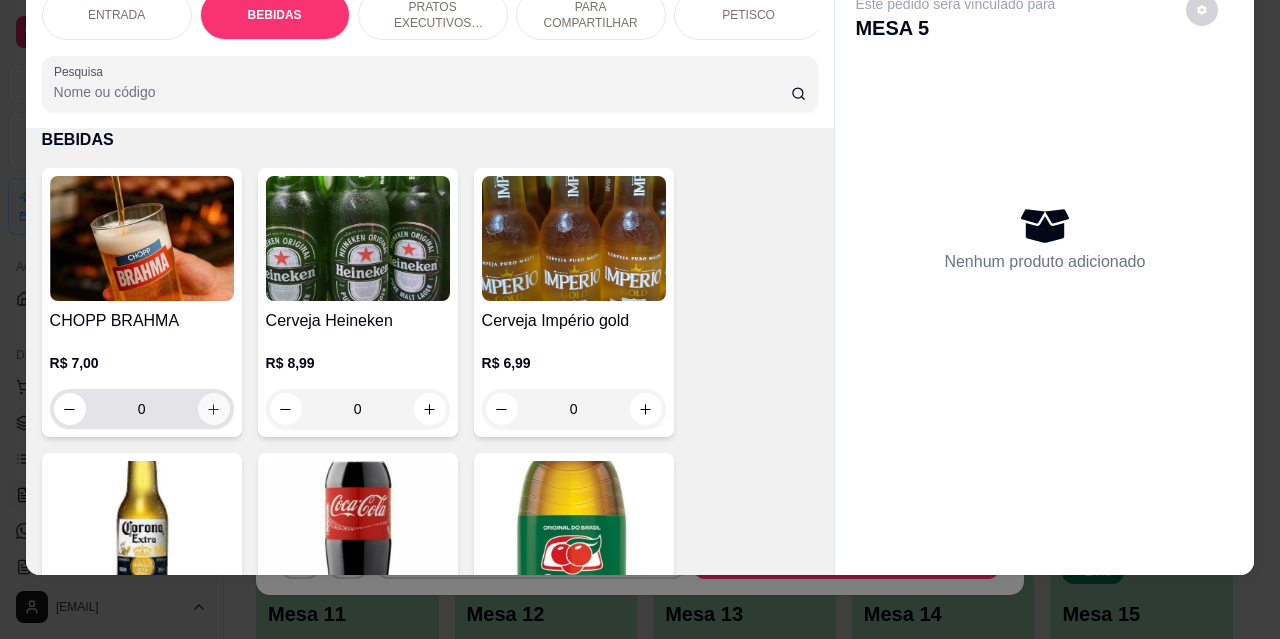 click 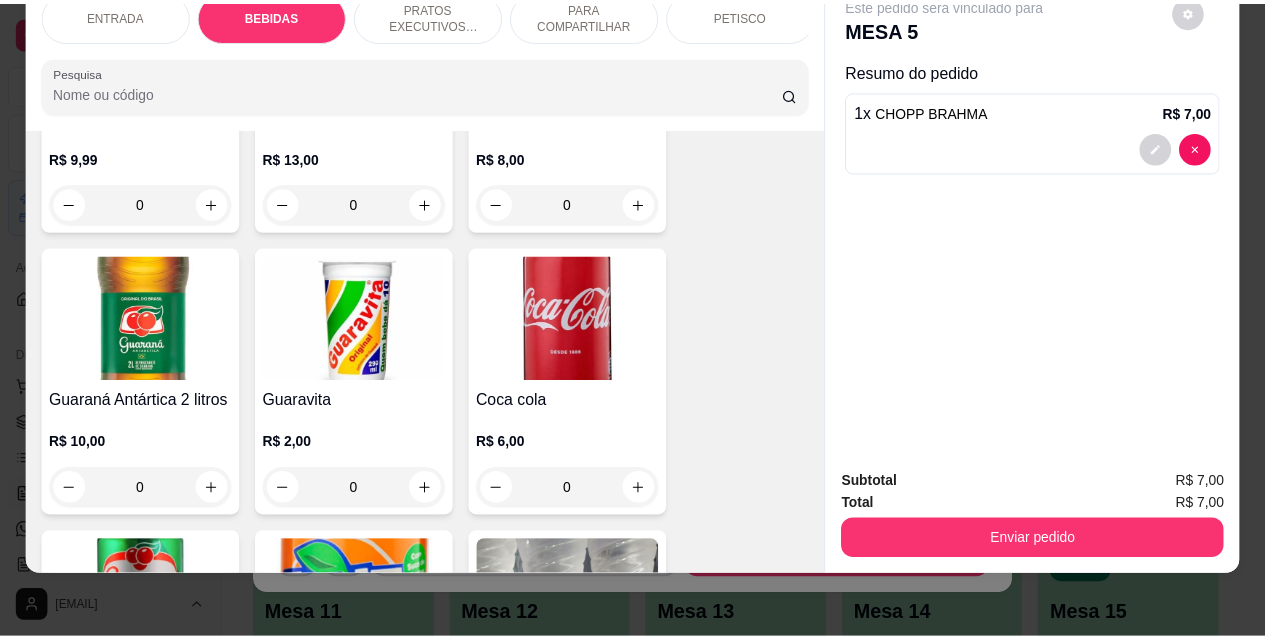 scroll, scrollTop: 1015, scrollLeft: 0, axis: vertical 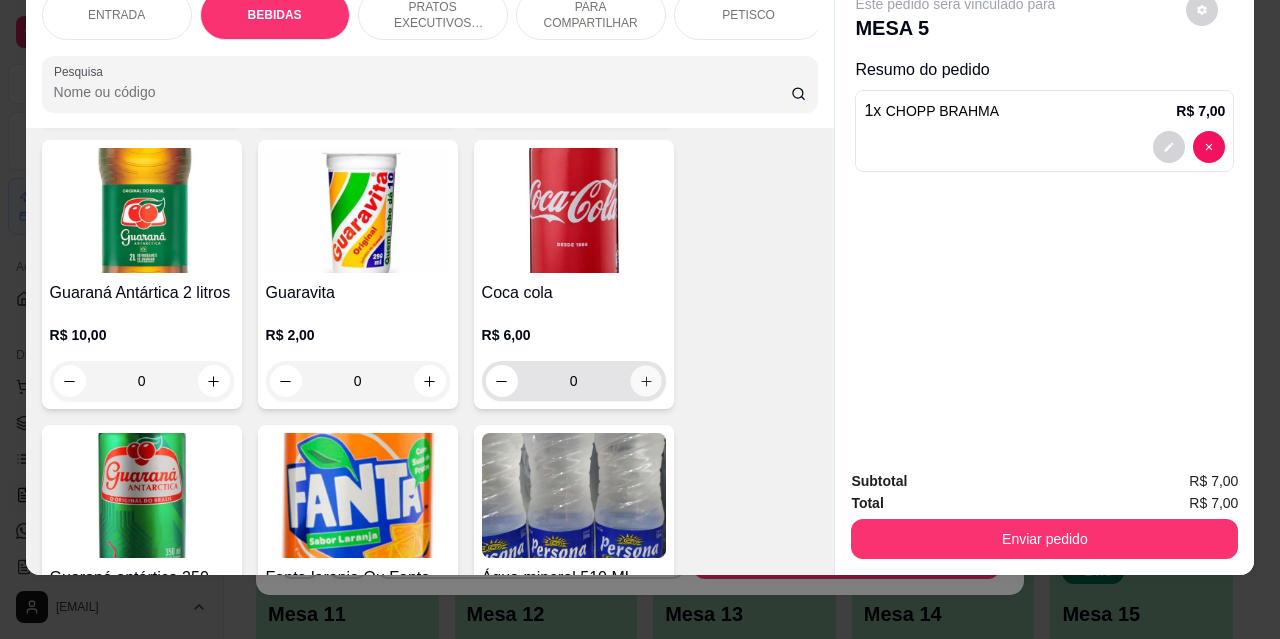 click 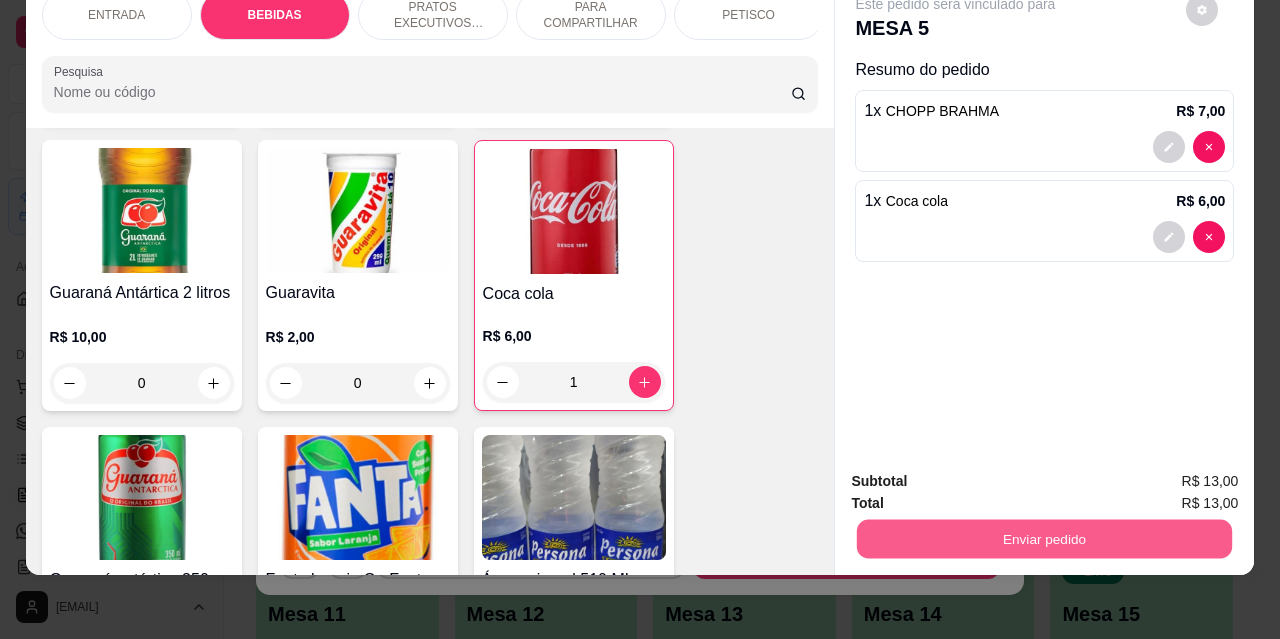 click on "Enviar pedido" at bounding box center [1044, 538] 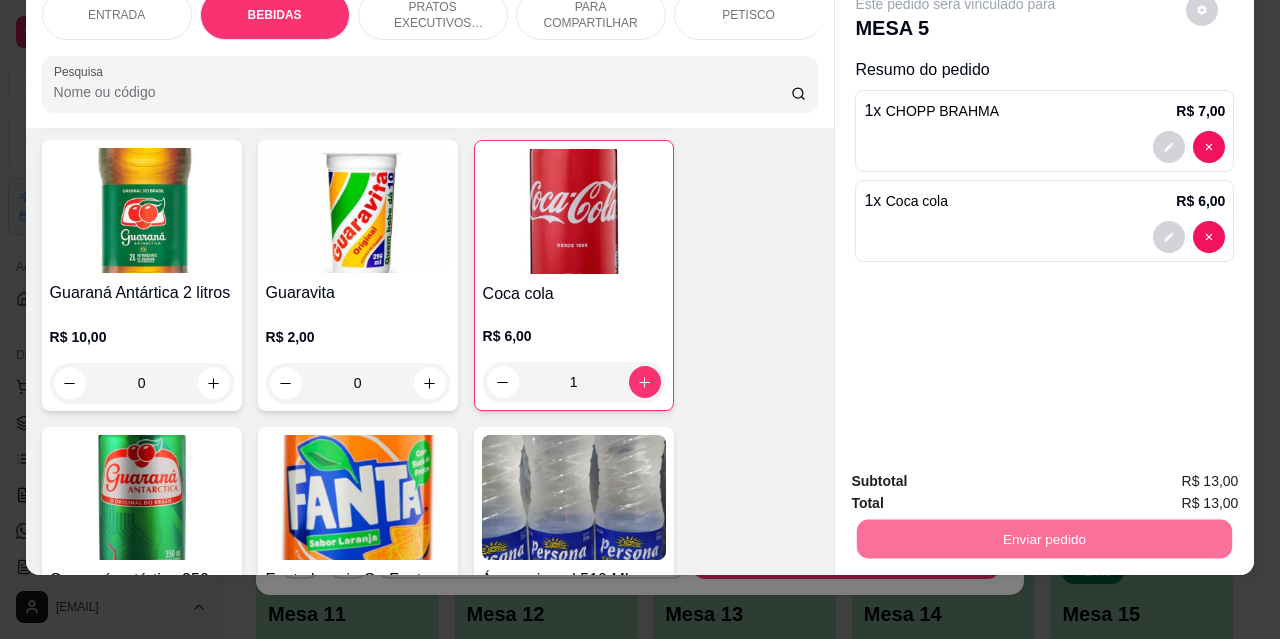 click on "Não registrar e enviar pedido" at bounding box center (979, 475) 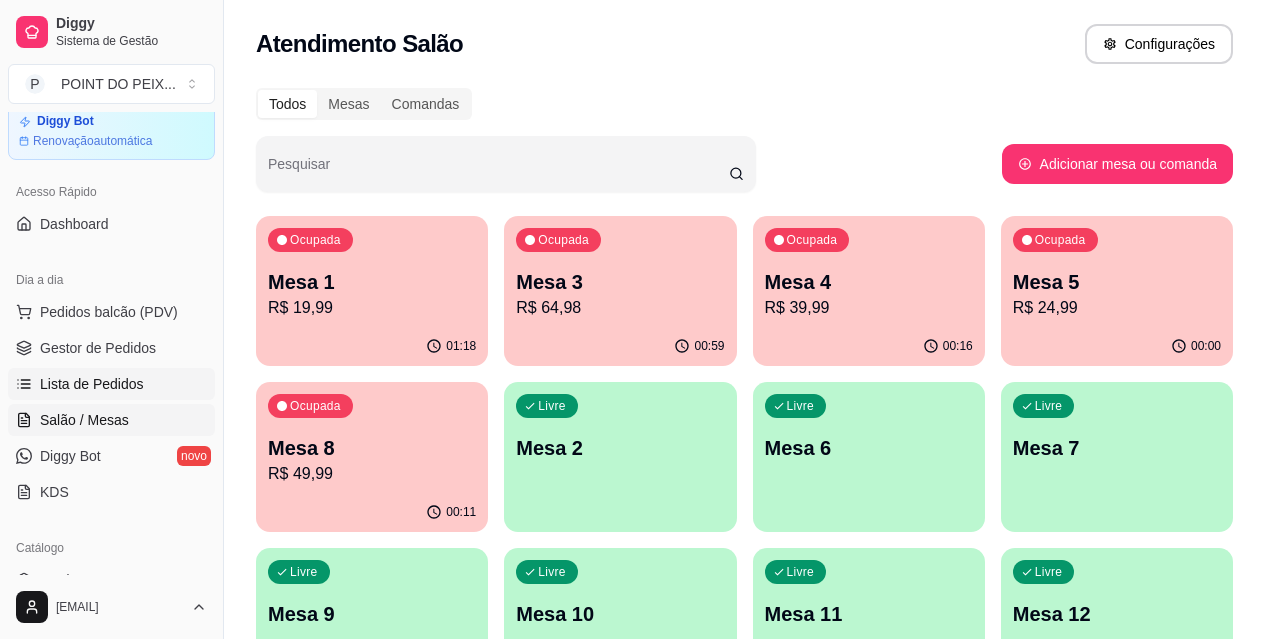 scroll, scrollTop: 100, scrollLeft: 0, axis: vertical 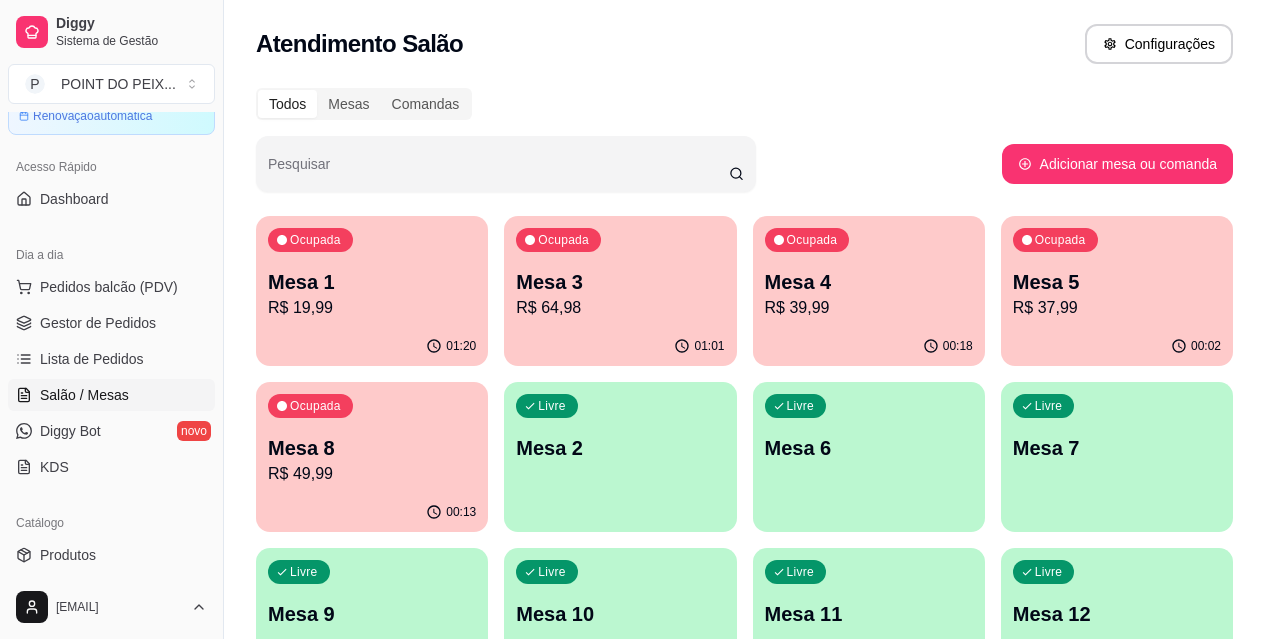 click on "00:02" at bounding box center (1117, 346) 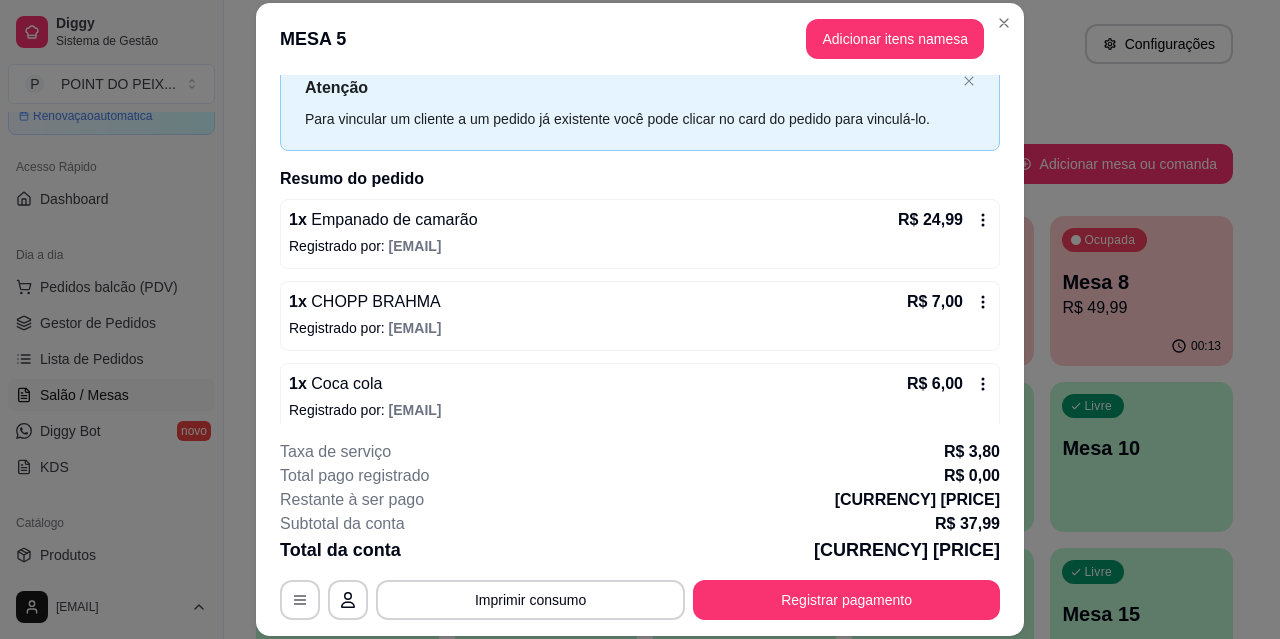 scroll, scrollTop: 82, scrollLeft: 0, axis: vertical 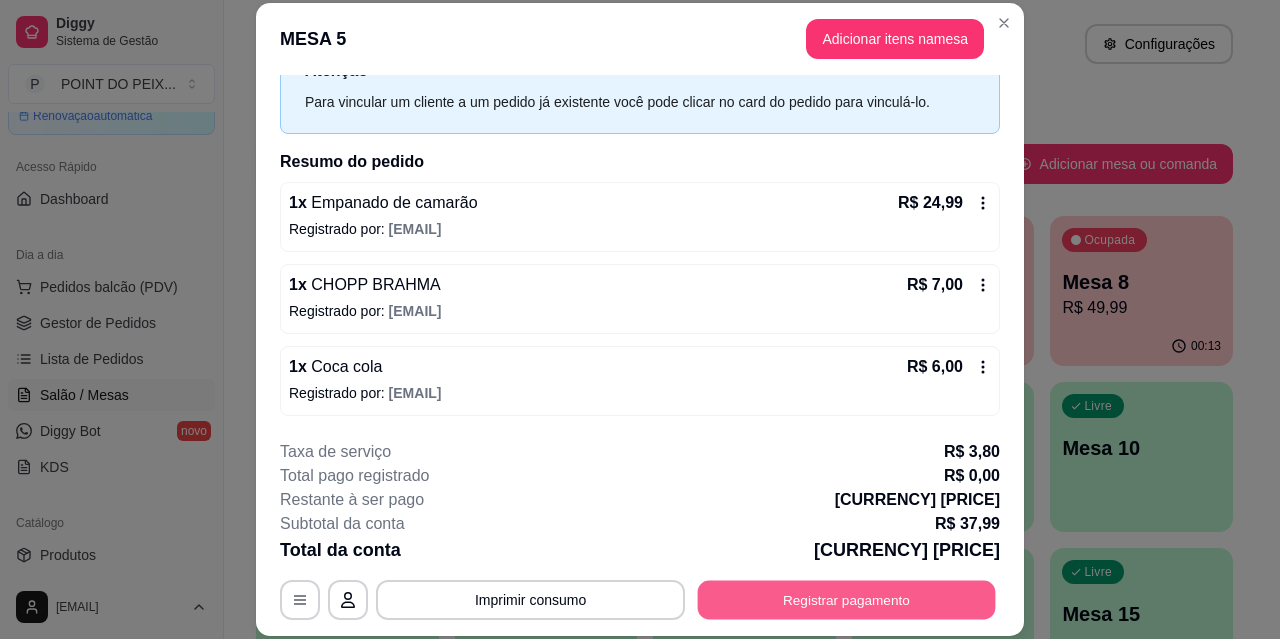 click on "Registrar pagamento" at bounding box center [847, 599] 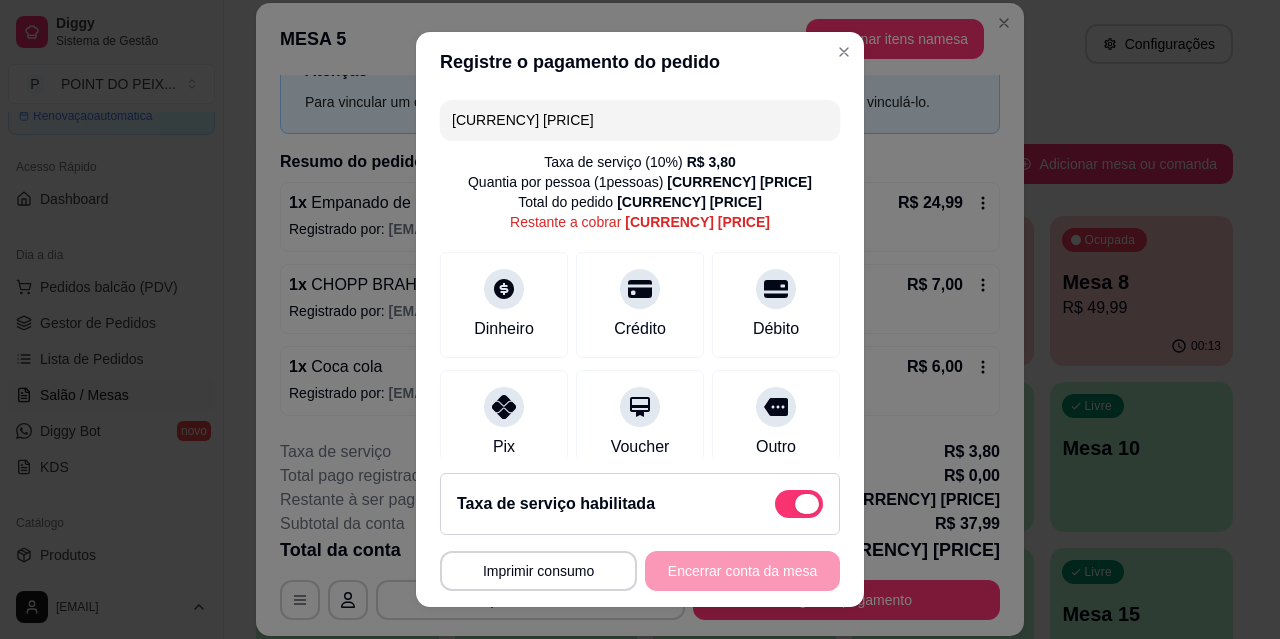 click at bounding box center (799, 504) 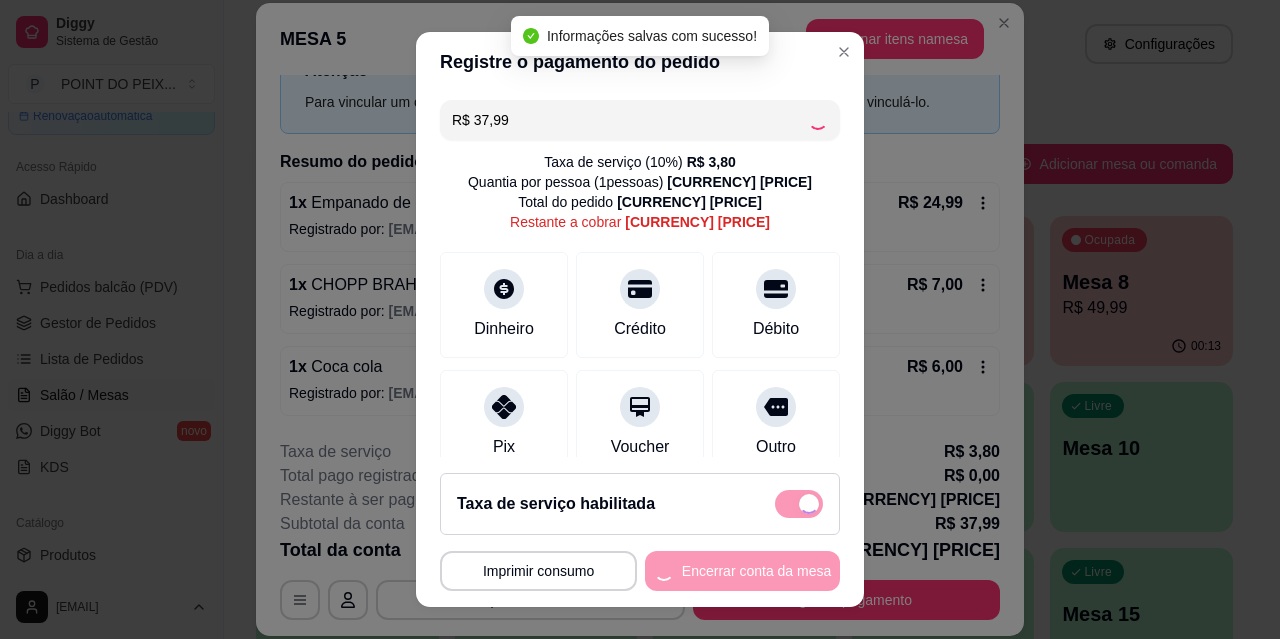 checkbox on "false" 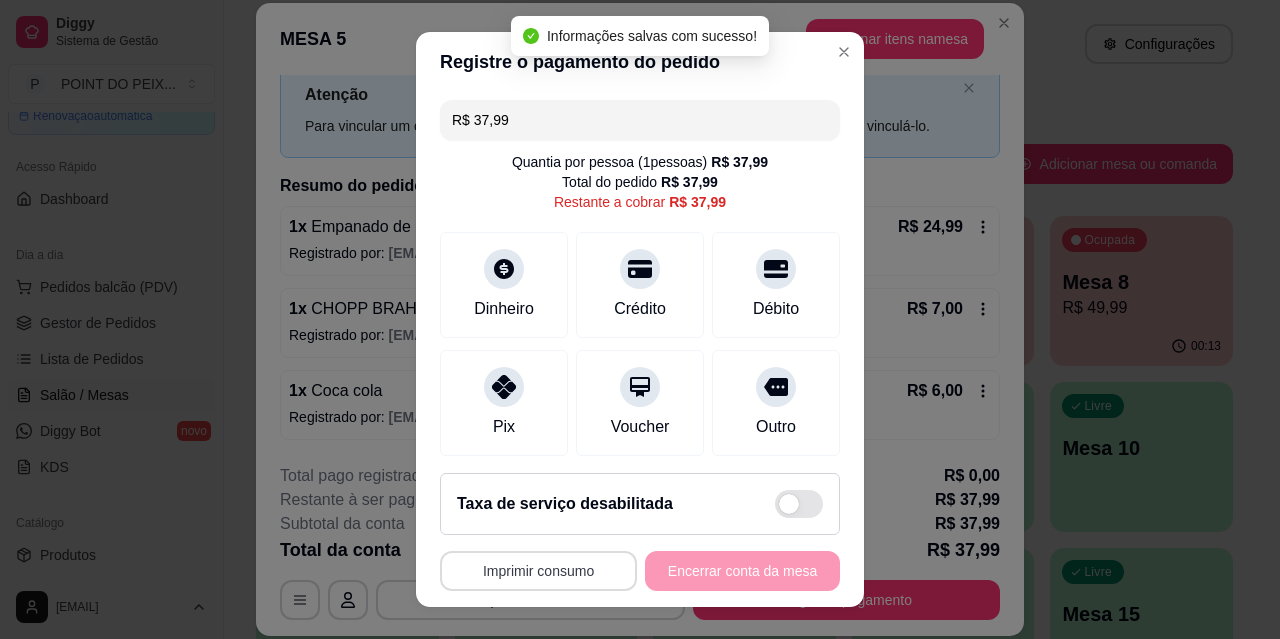 scroll, scrollTop: 58, scrollLeft: 0, axis: vertical 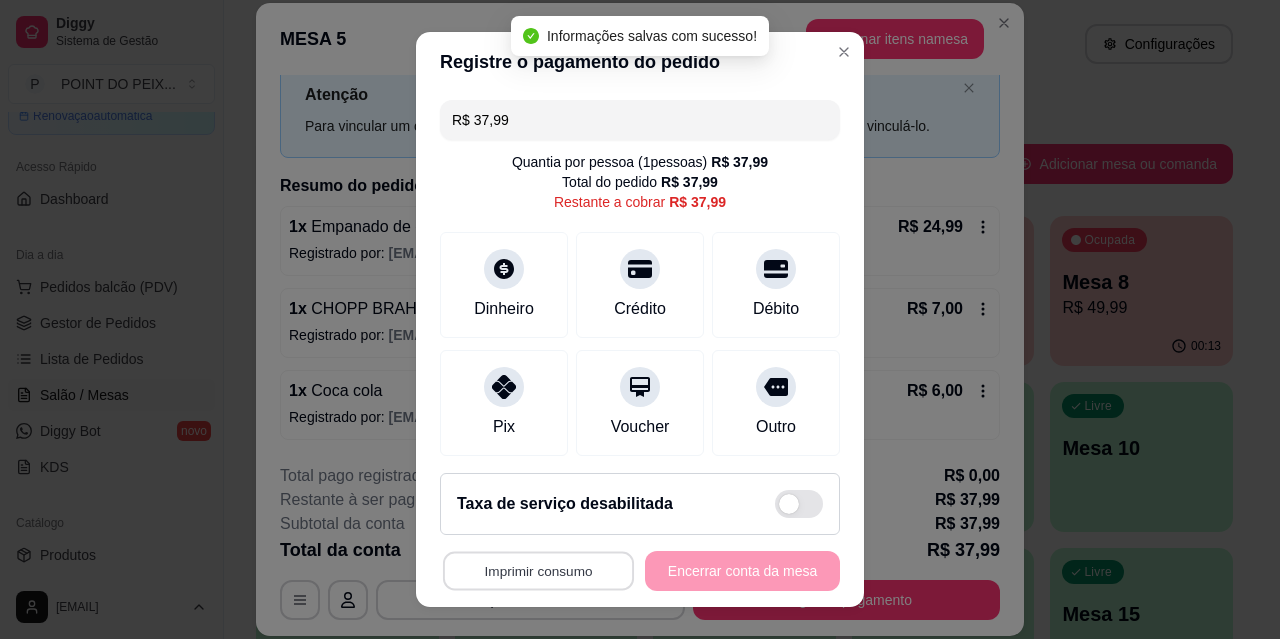 click on "Imprimir consumo" at bounding box center (538, 571) 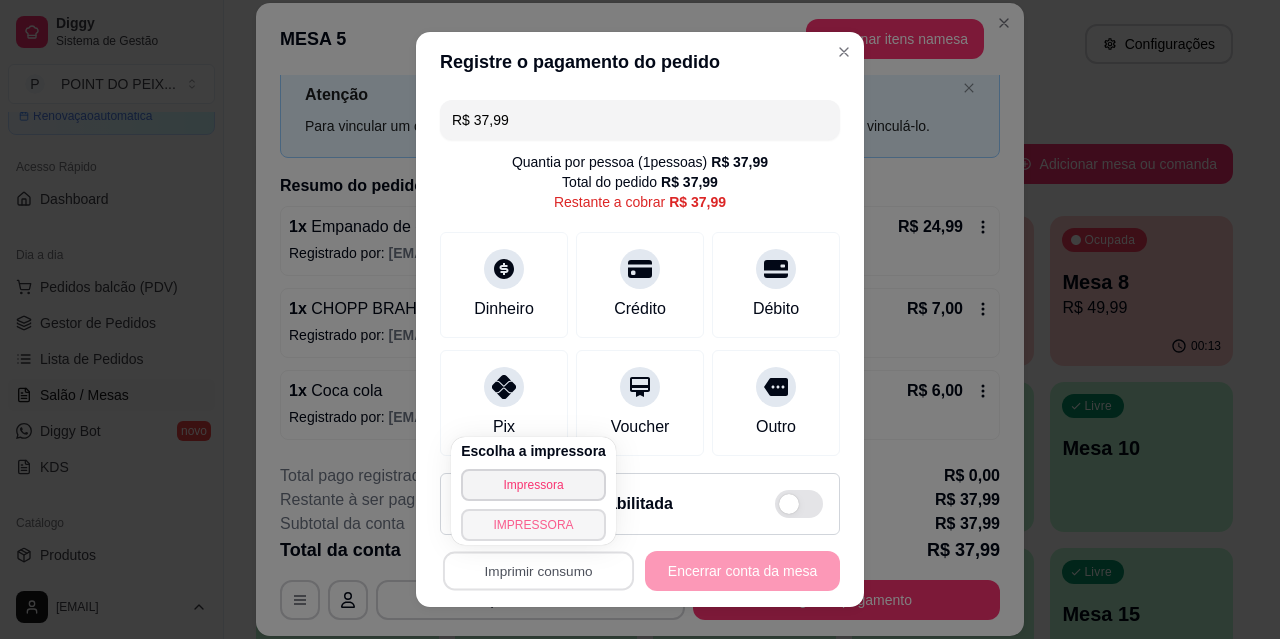 click on "IMPRESSORA" at bounding box center [533, 525] 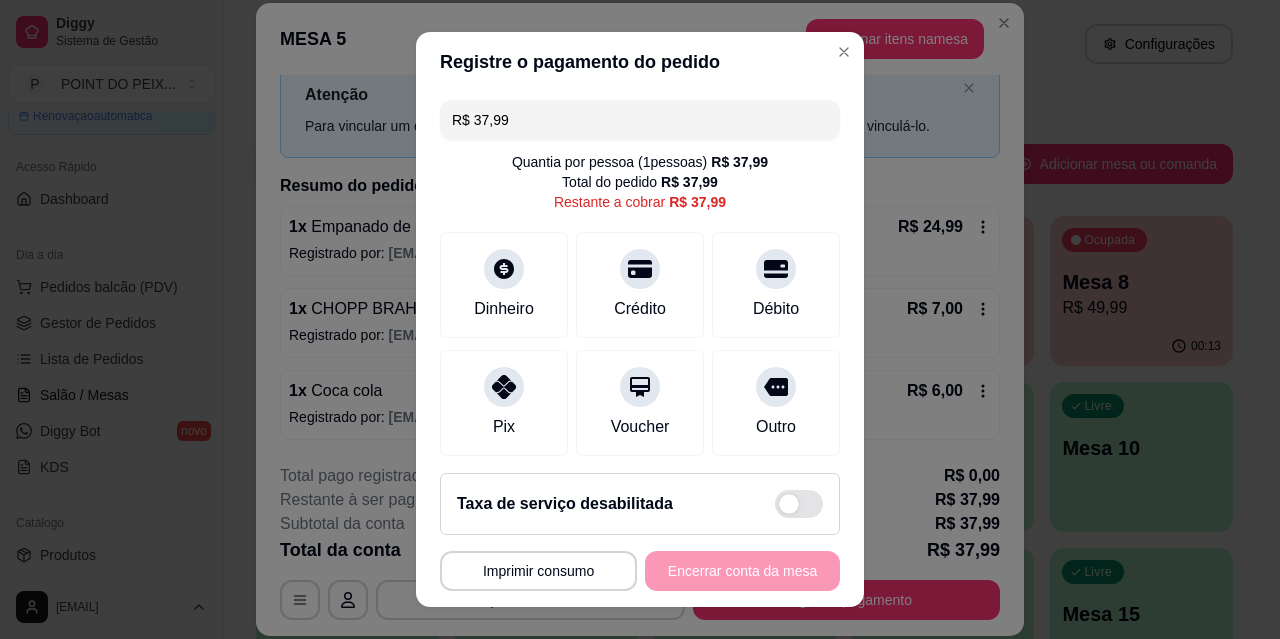 drag, startPoint x: 528, startPoint y: 126, endPoint x: 430, endPoint y: 111, distance: 99.14131 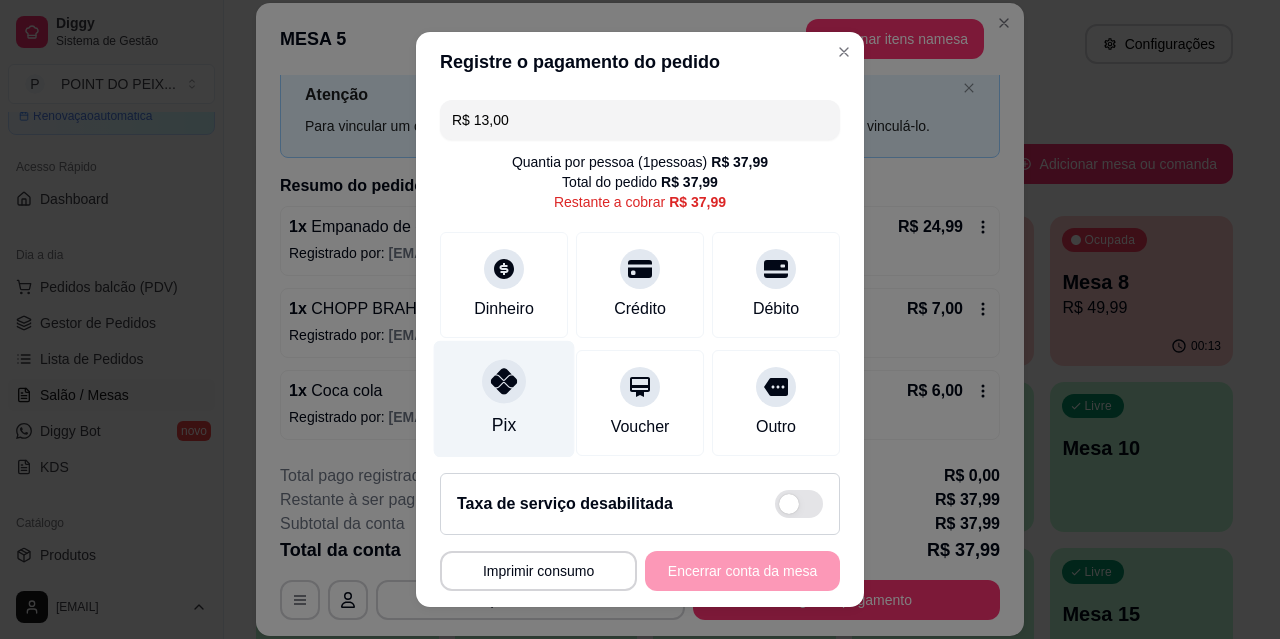 click on "Pix" at bounding box center [504, 399] 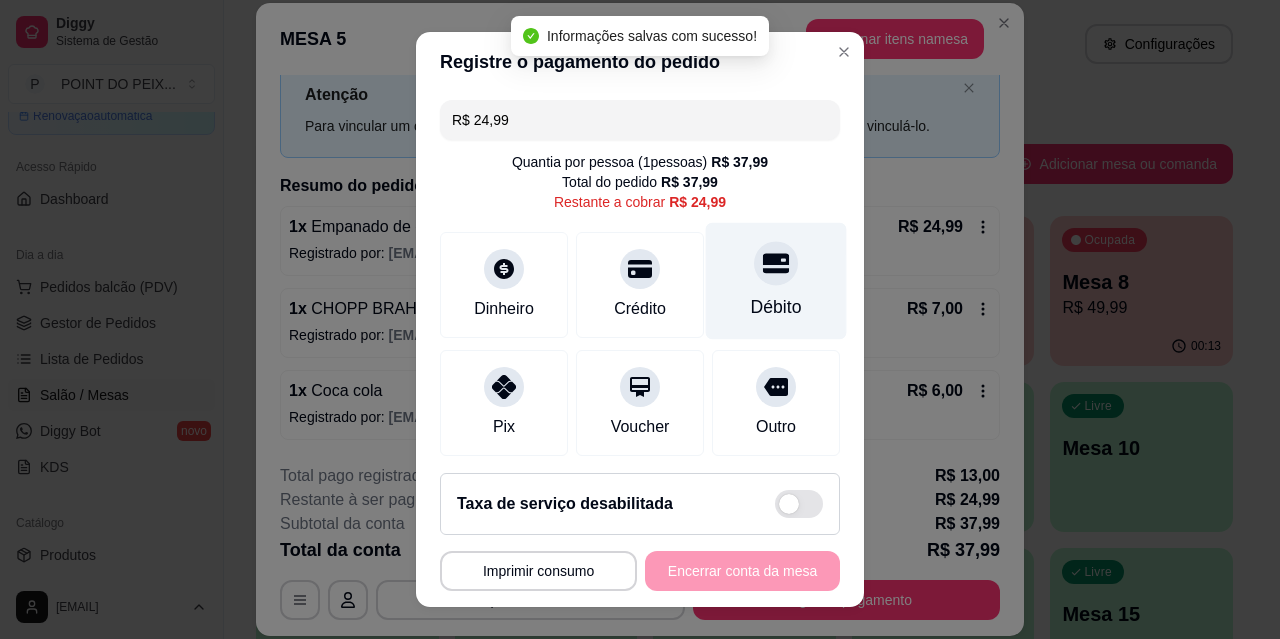 click on "Débito" at bounding box center (776, 307) 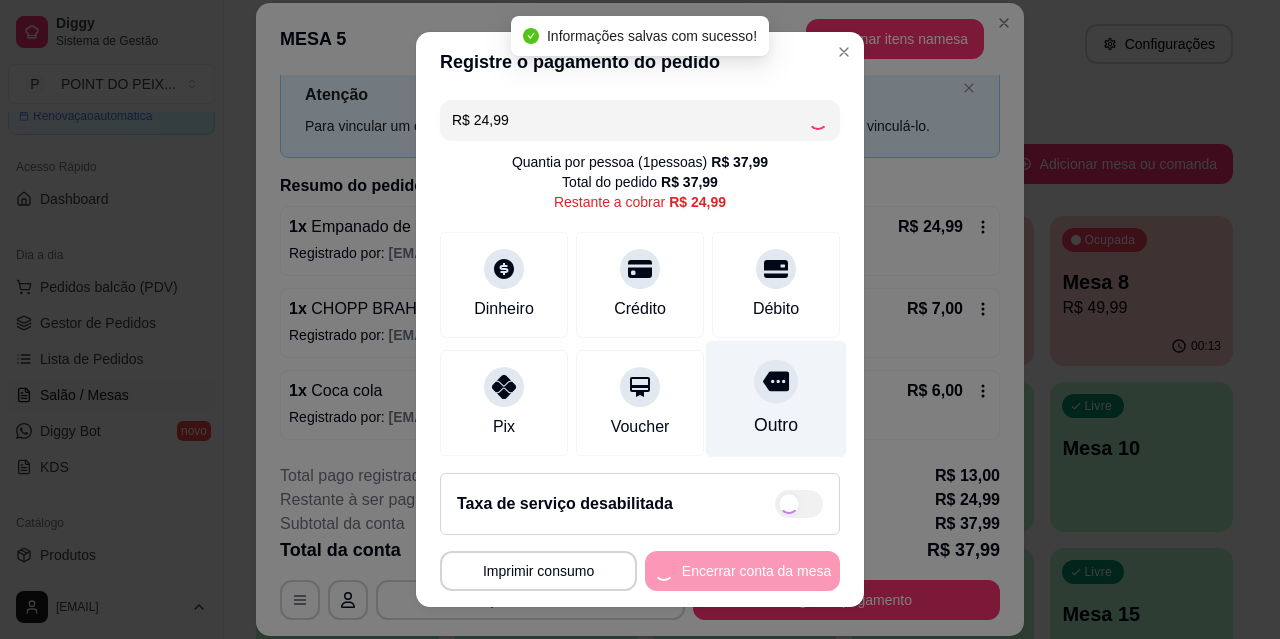 type on "R$ 0,00" 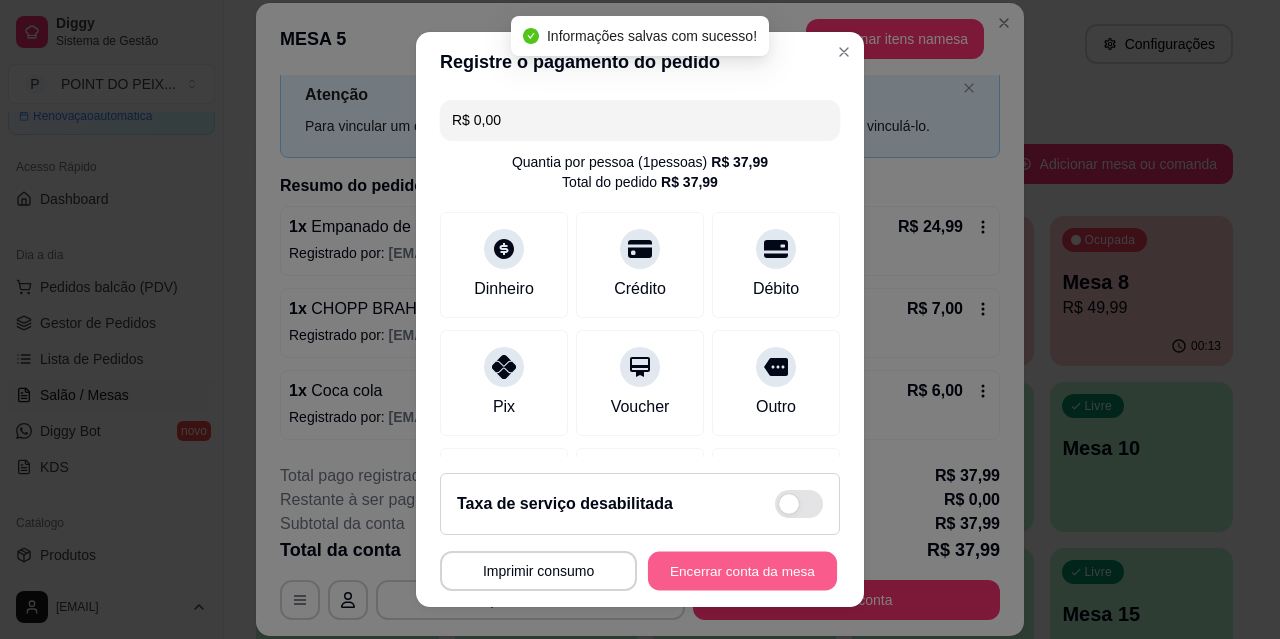 click on "Encerrar conta da mesa" at bounding box center (742, 571) 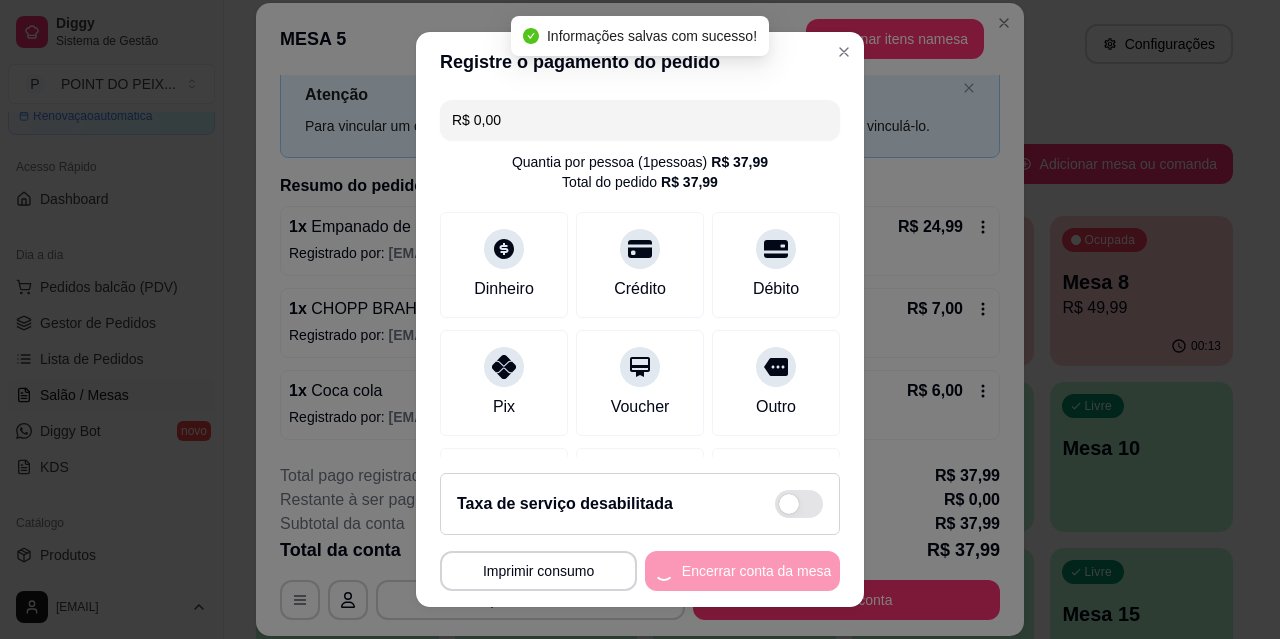 scroll, scrollTop: 0, scrollLeft: 0, axis: both 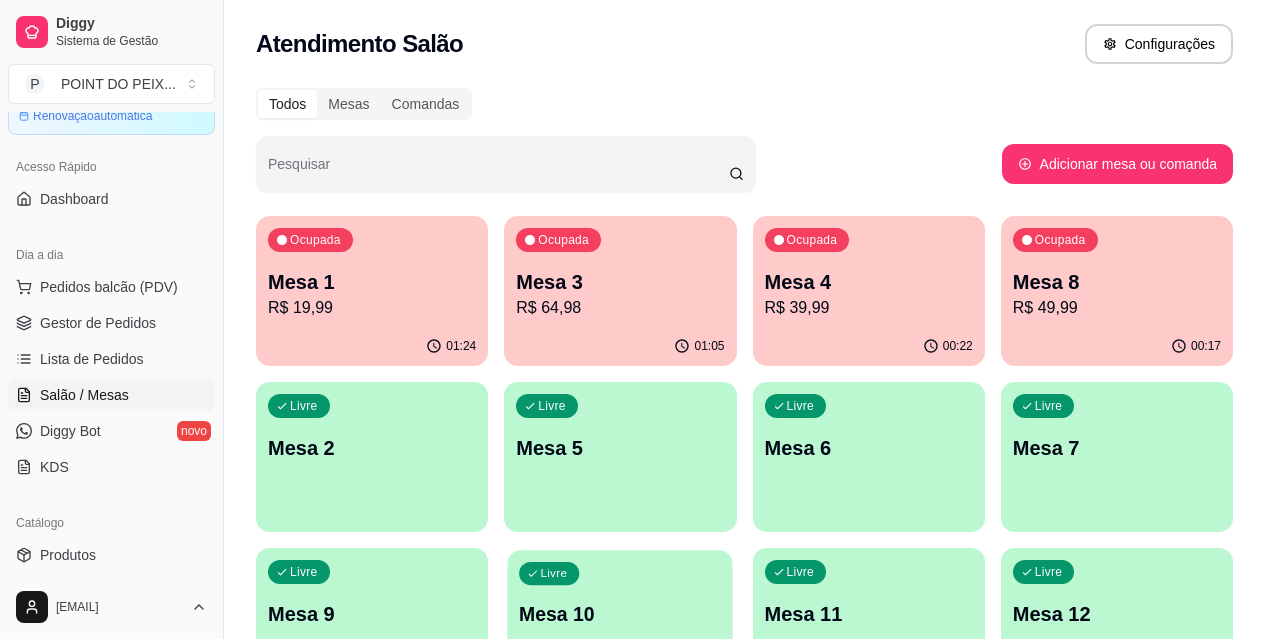 click on "Livre Mesa 10" at bounding box center (620, 611) 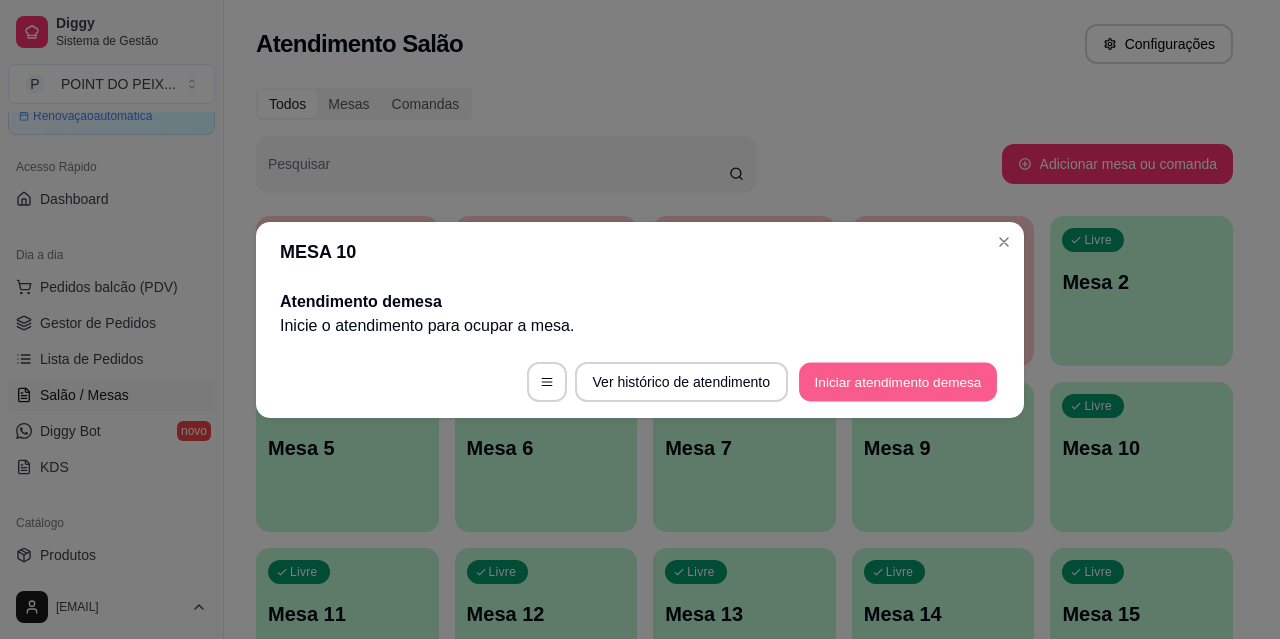 click on "Iniciar atendimento de  mesa" at bounding box center [898, 381] 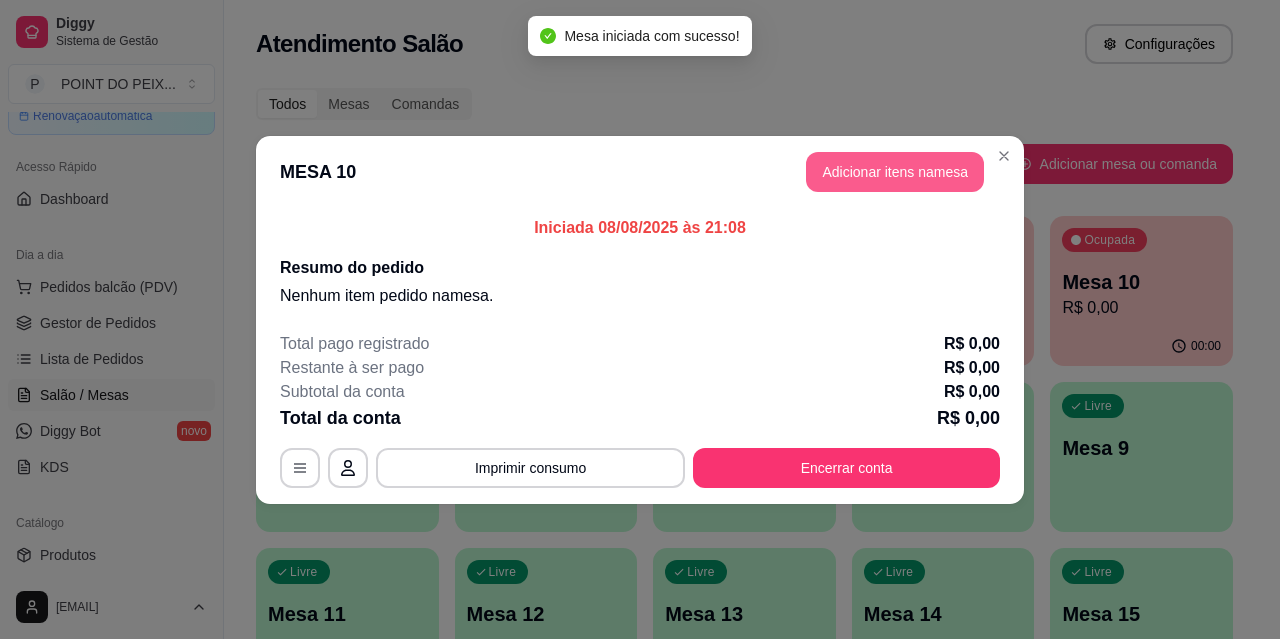 click on "Adicionar itens na  mesa" at bounding box center [895, 172] 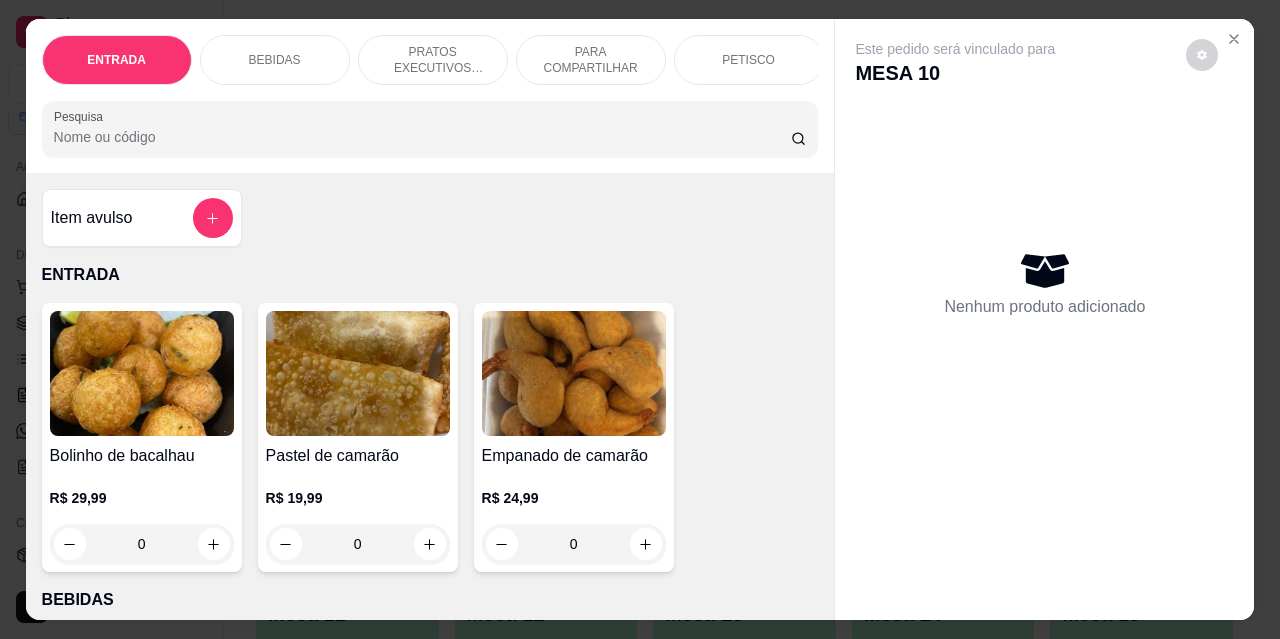 click on "BEBIDAS" at bounding box center [275, 60] 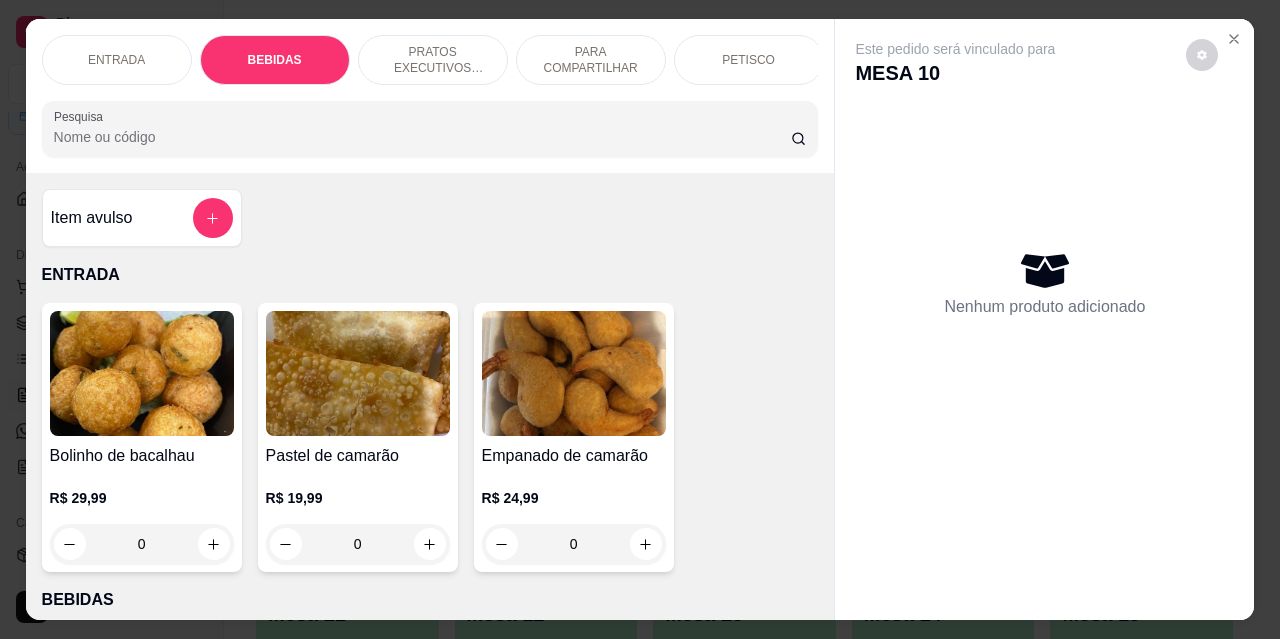 scroll, scrollTop: 415, scrollLeft: 0, axis: vertical 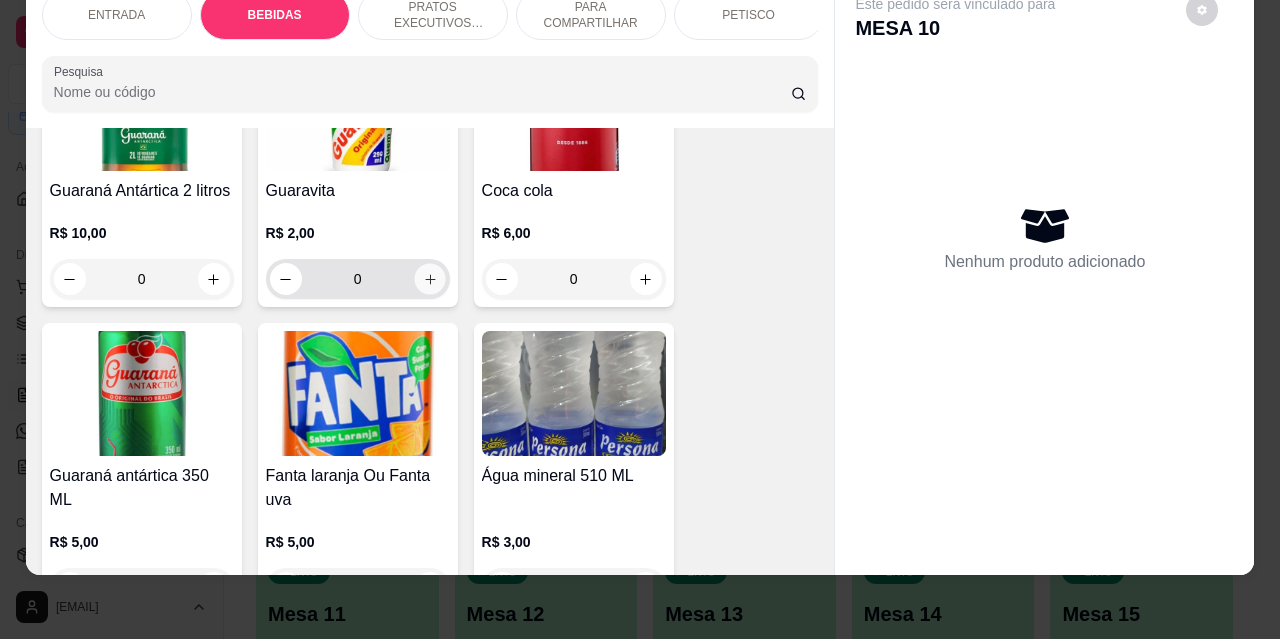 click 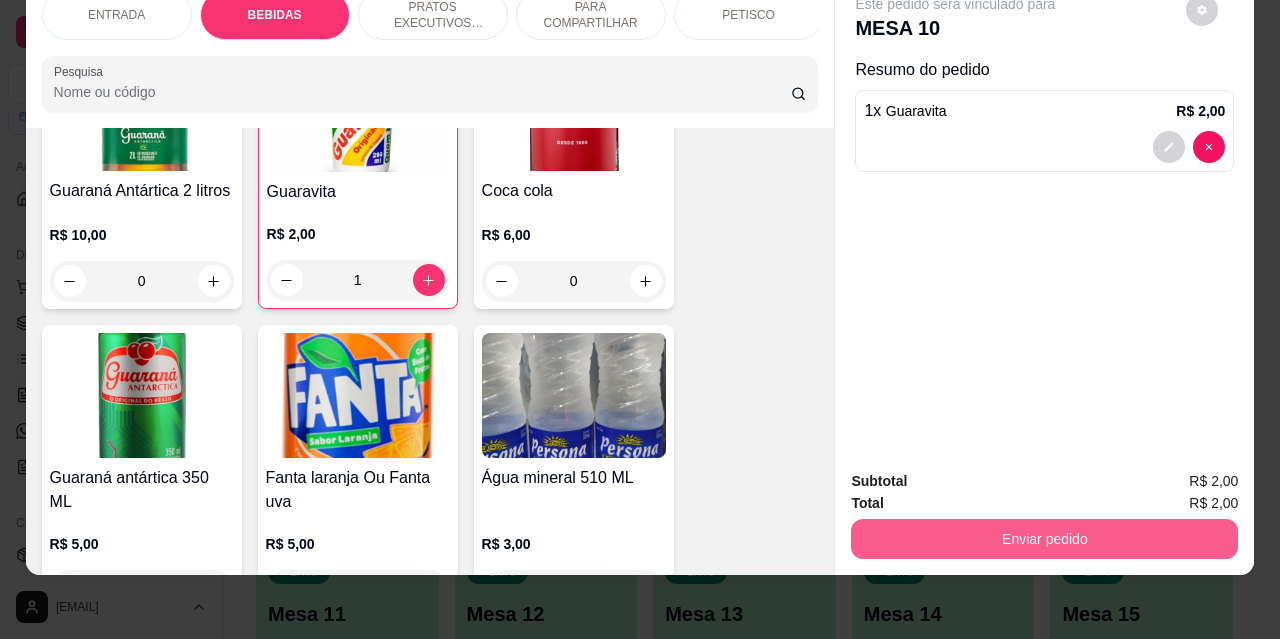 click on "Enviar pedido" at bounding box center [1044, 539] 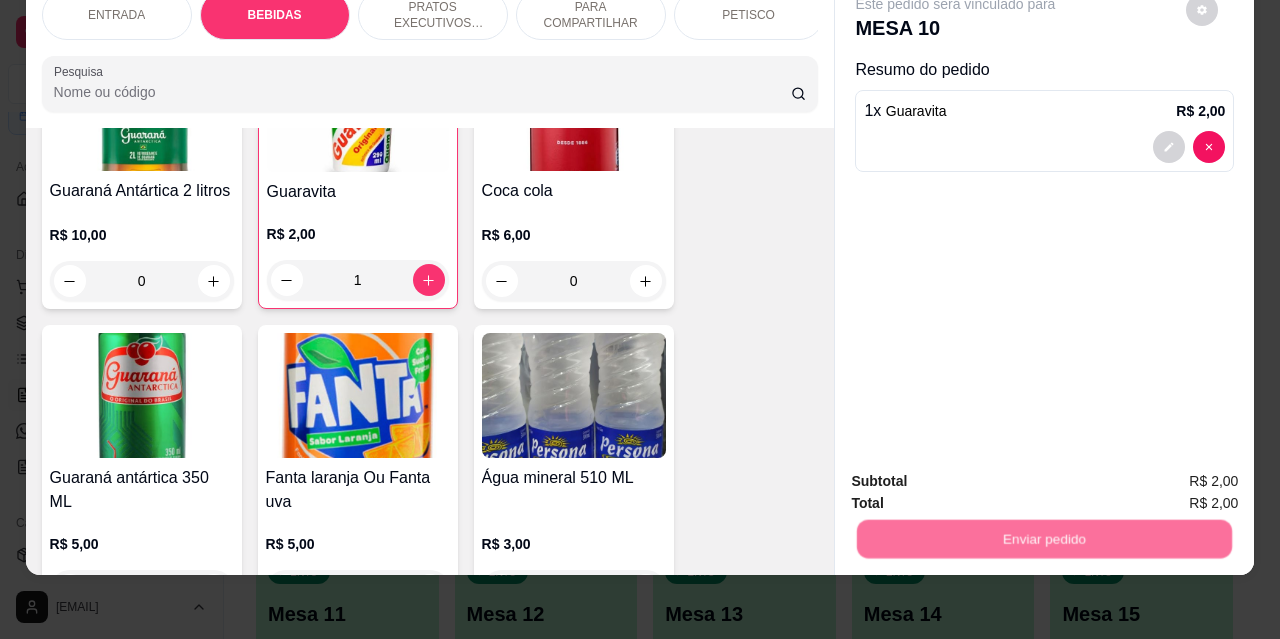 click on "Não registrar e enviar pedido" at bounding box center [979, 475] 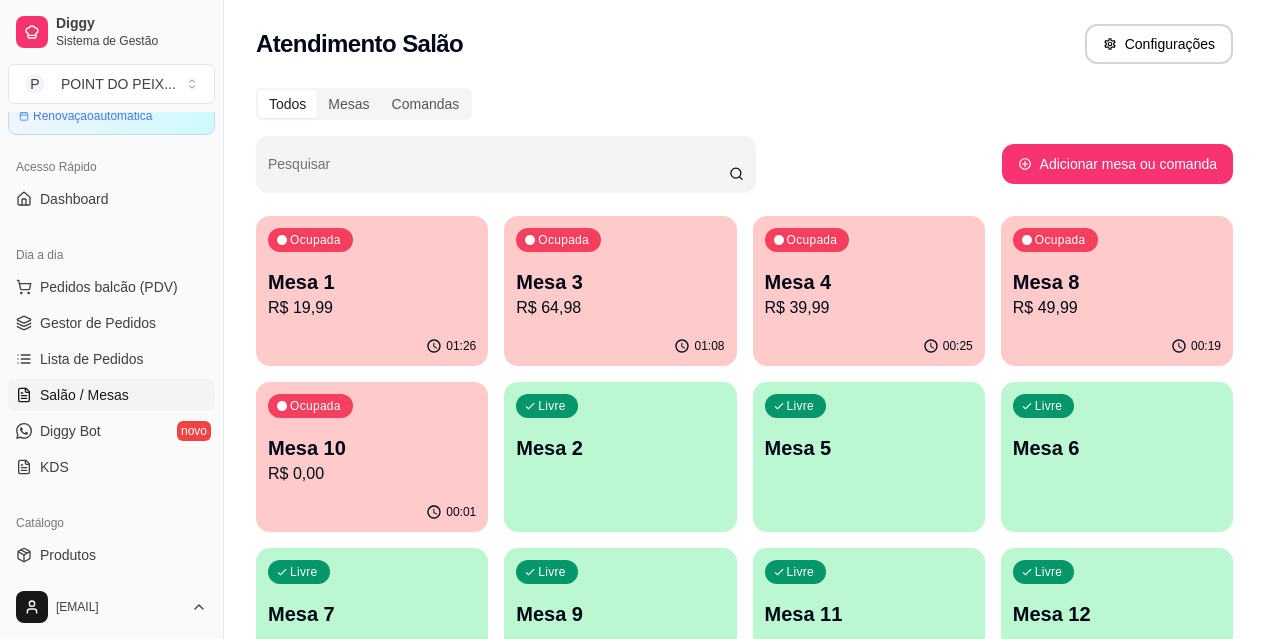 click on "Mesa 4" at bounding box center (869, 282) 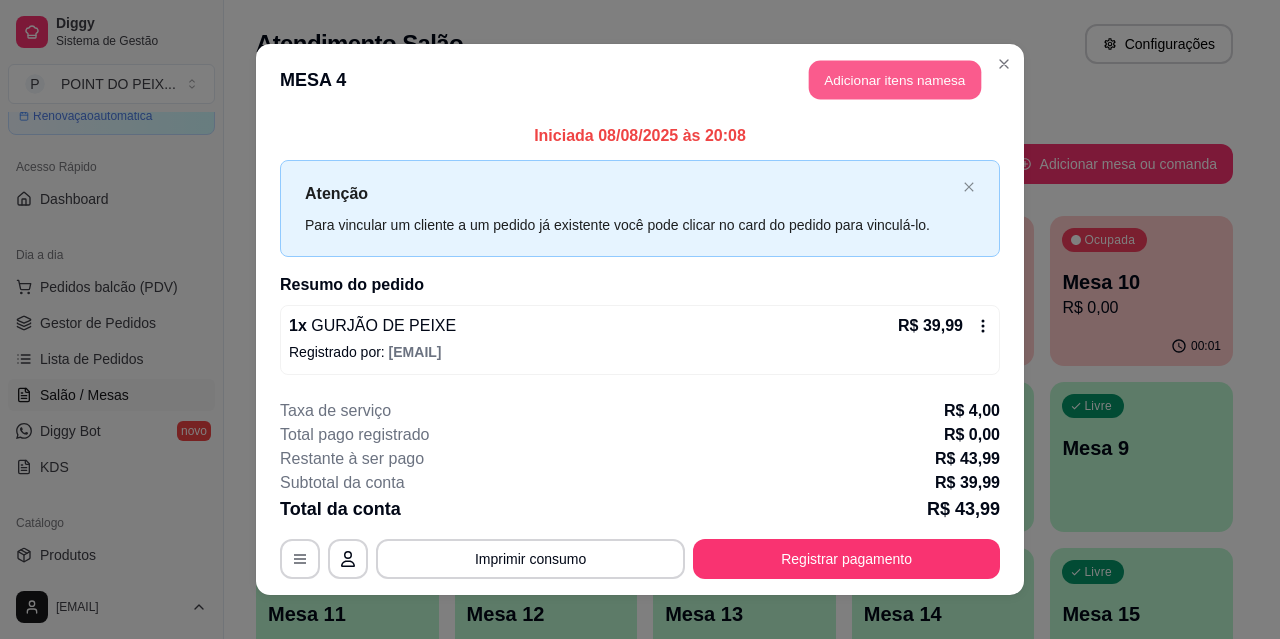 click on "Adicionar itens na  mesa" at bounding box center (895, 80) 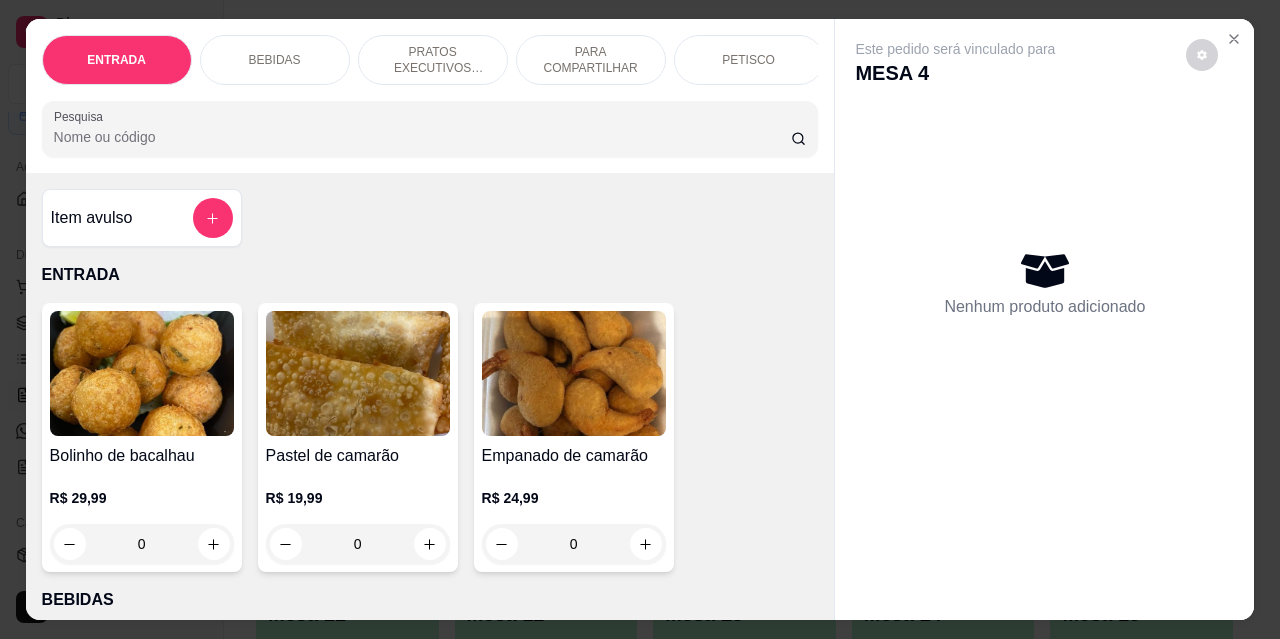 click on "BEBIDAS" at bounding box center (275, 60) 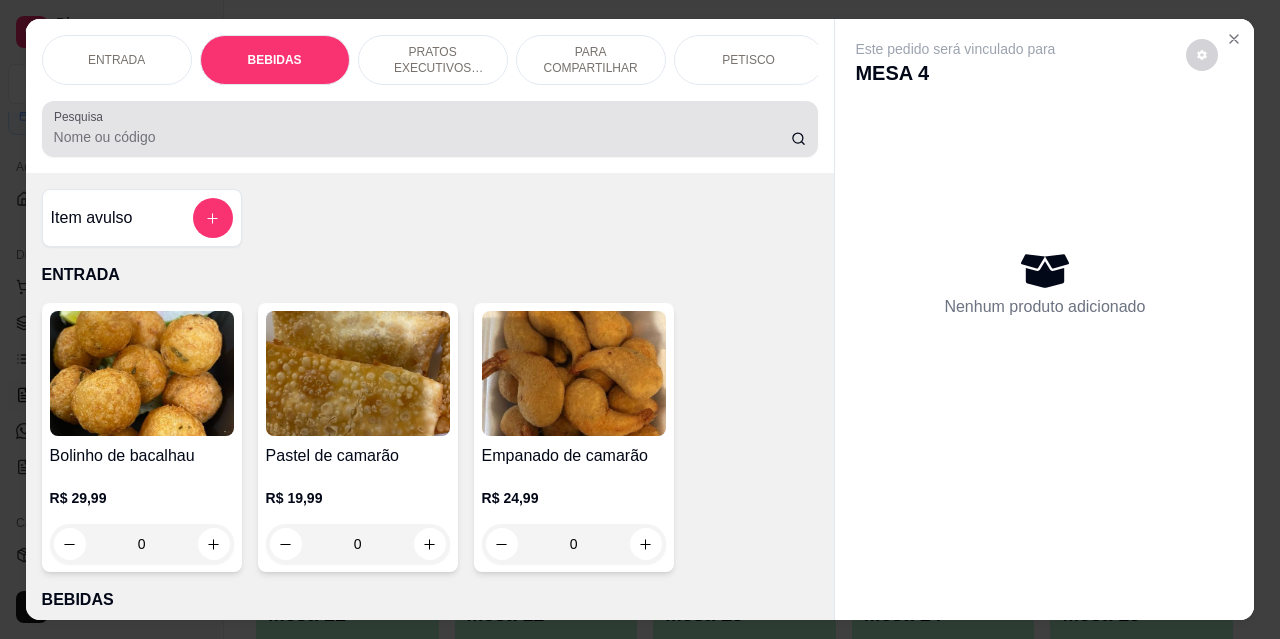 scroll, scrollTop: 415, scrollLeft: 0, axis: vertical 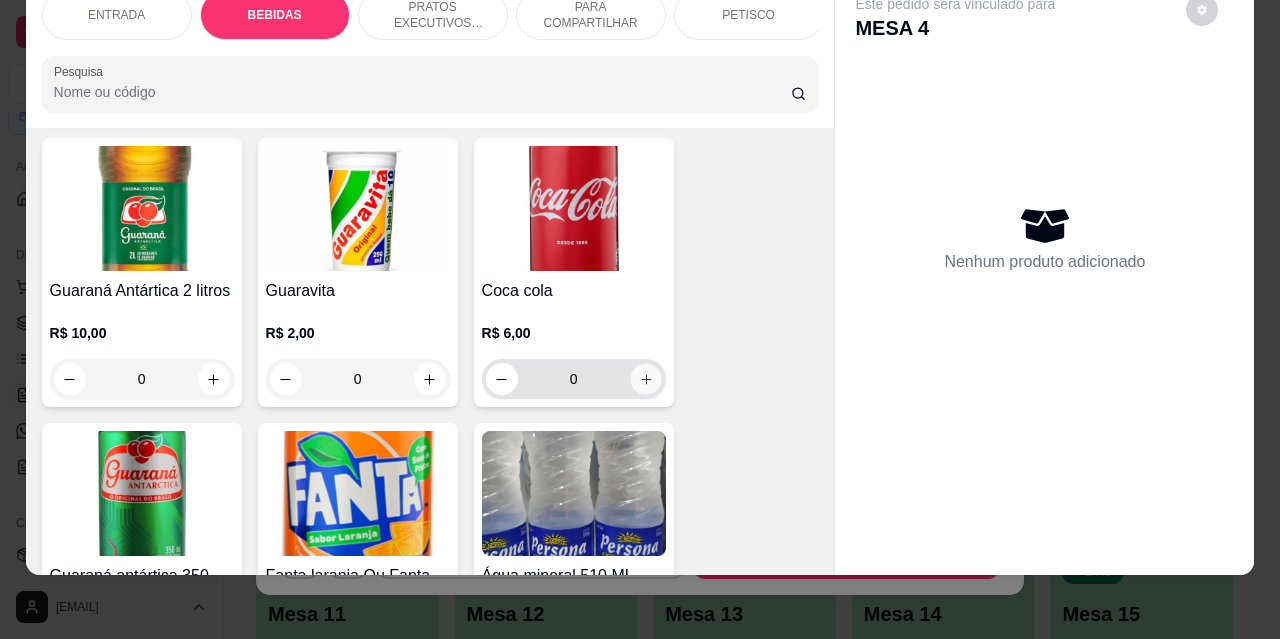 click at bounding box center [645, 379] 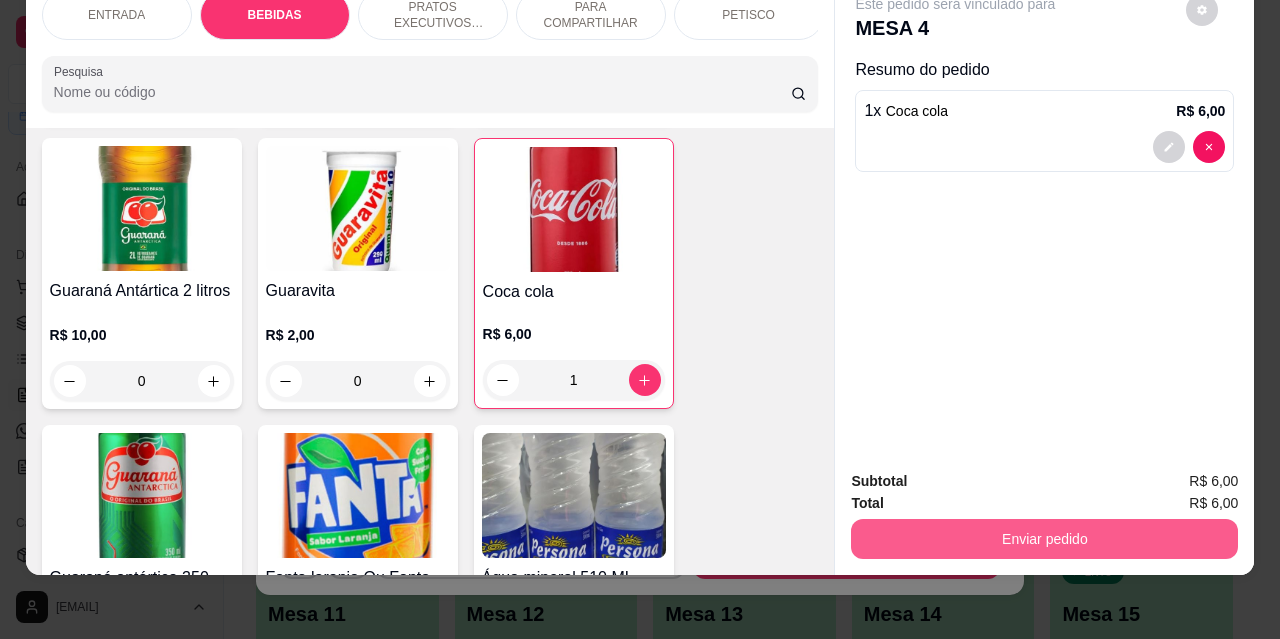 click on "Enviar pedido" at bounding box center [1044, 539] 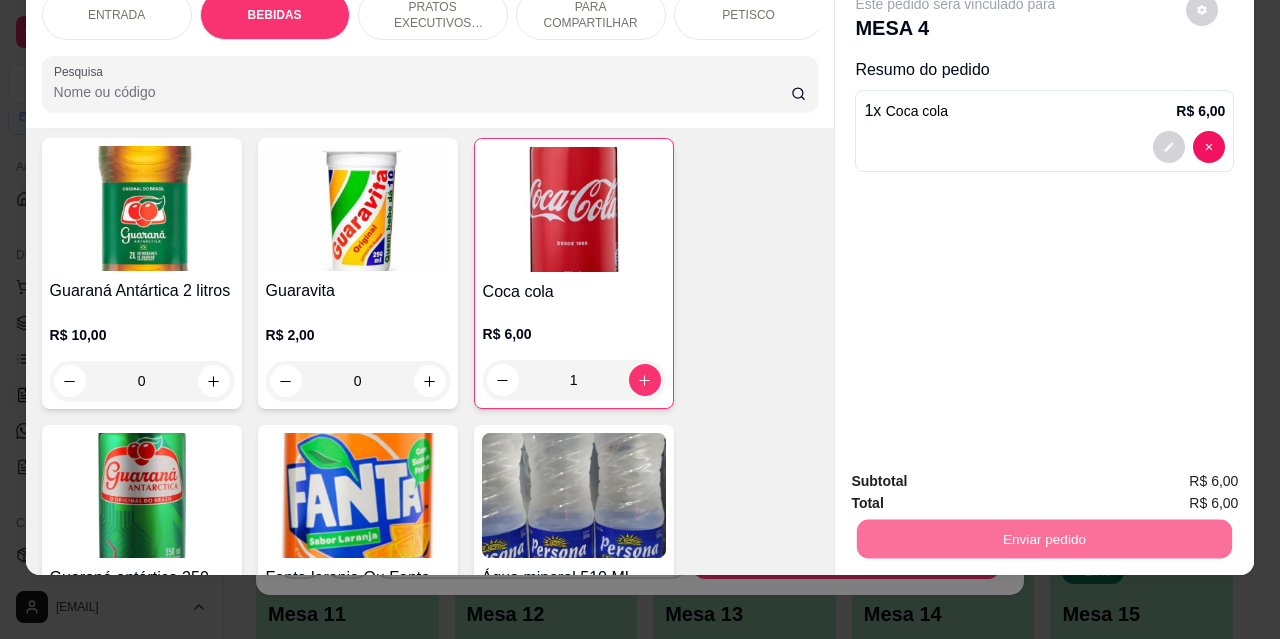 click on "Não registrar e enviar pedido" at bounding box center (979, 475) 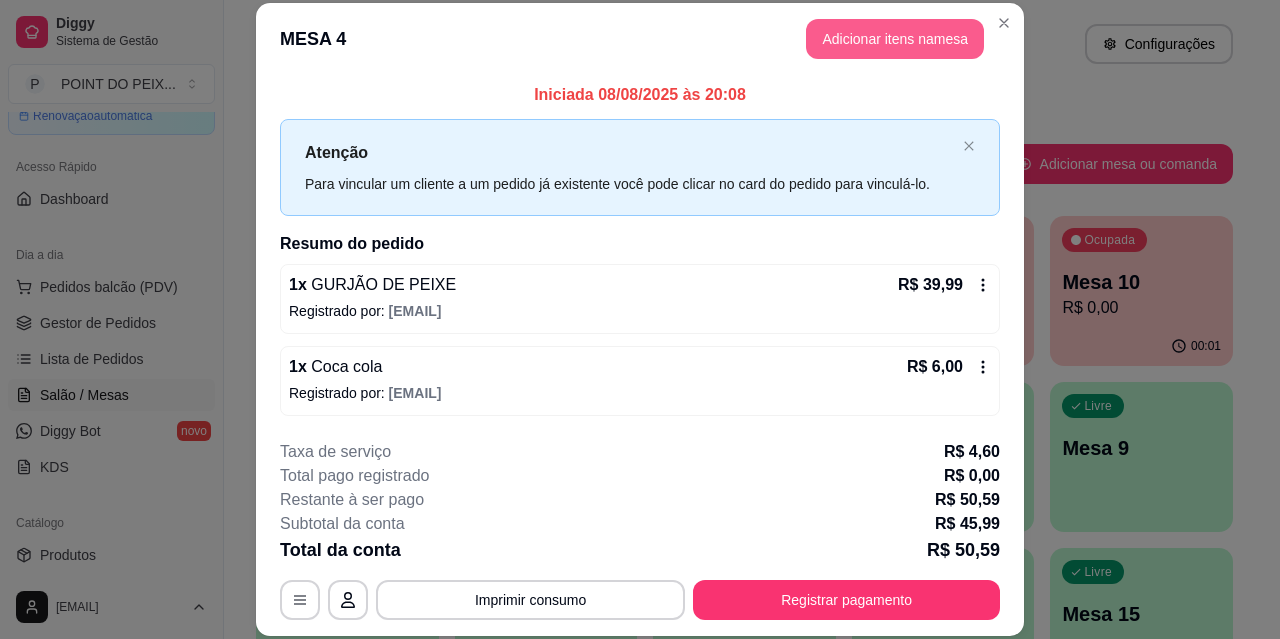 click on "Adicionar itens na  mesa" at bounding box center [895, 39] 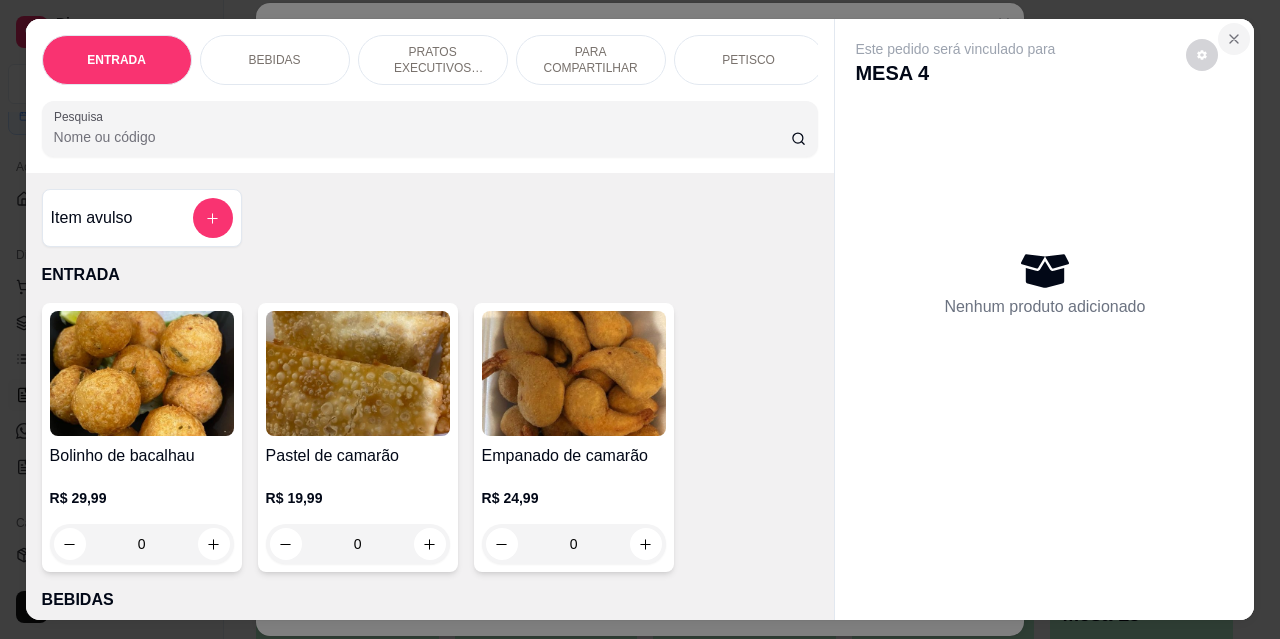 click 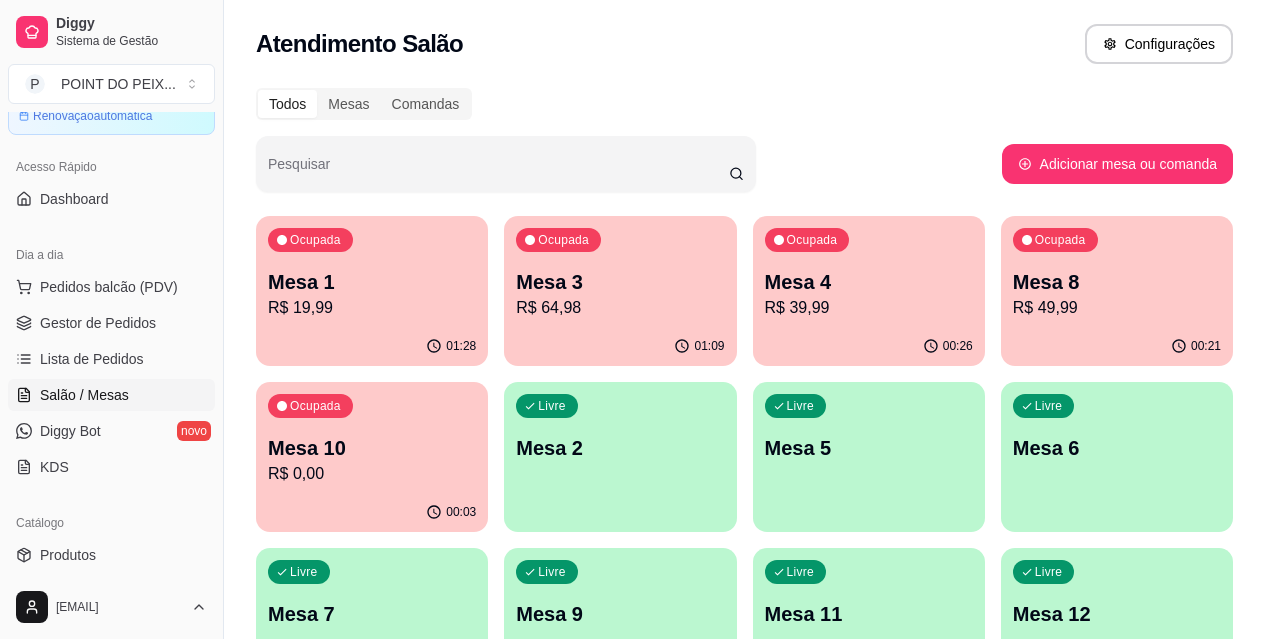 click on "R$ 0,00" at bounding box center (372, 474) 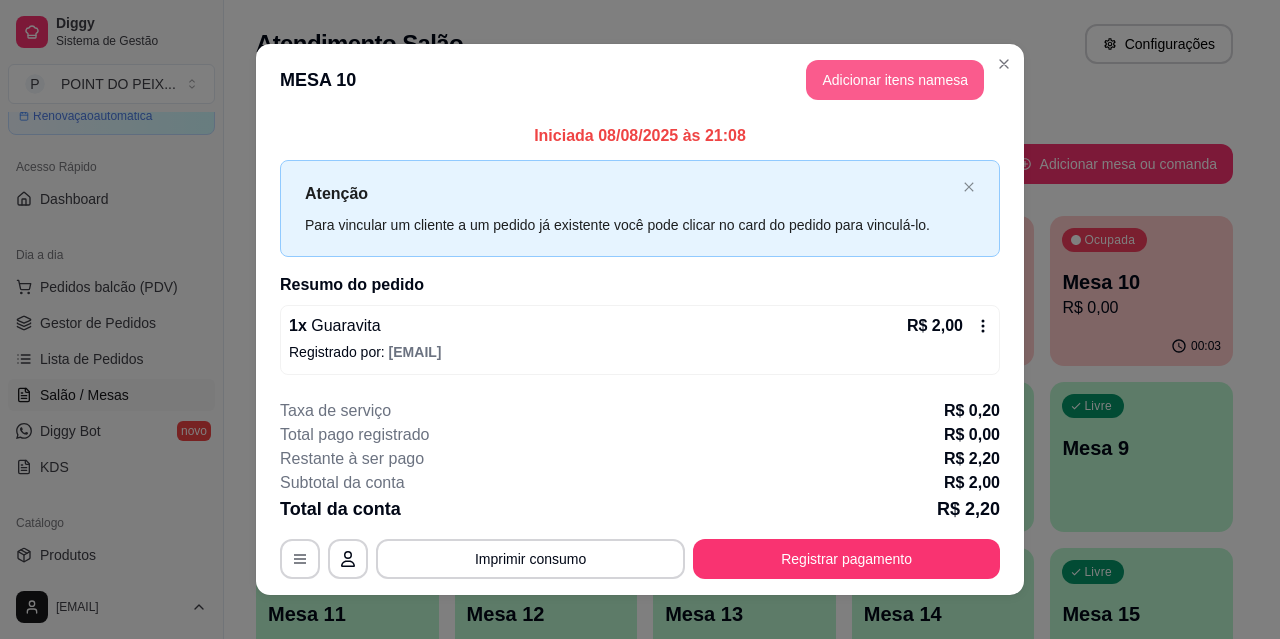 click on "Adicionar itens na  mesa" at bounding box center [895, 80] 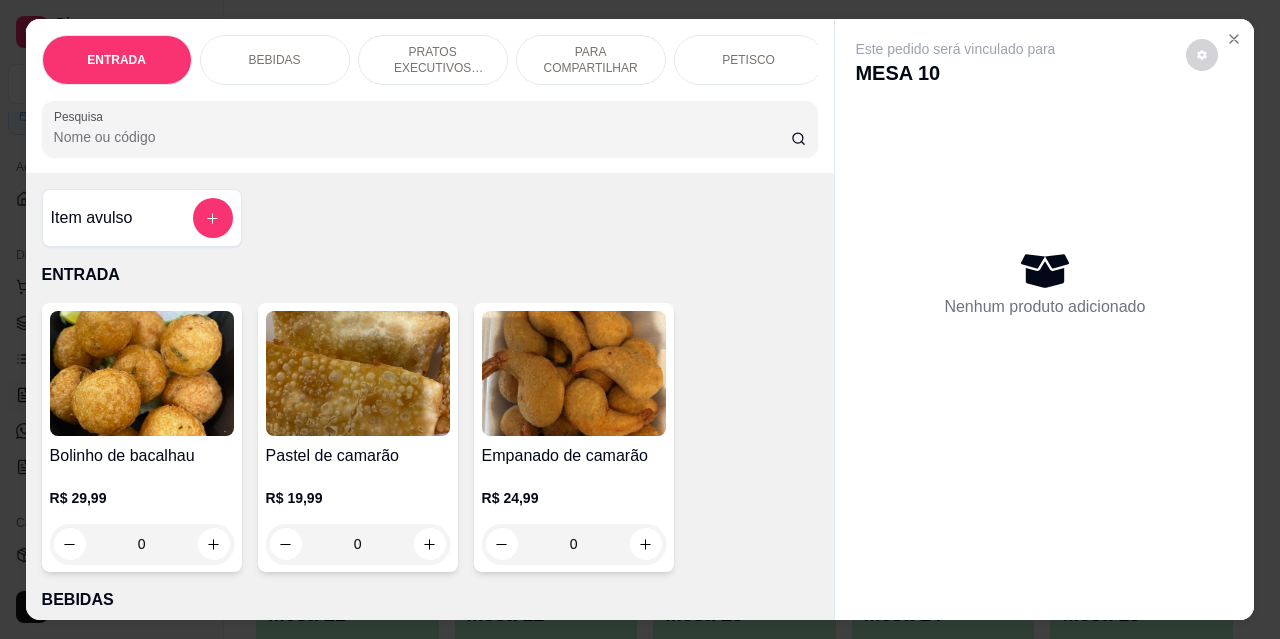 click on "BEBIDAS" at bounding box center [275, 60] 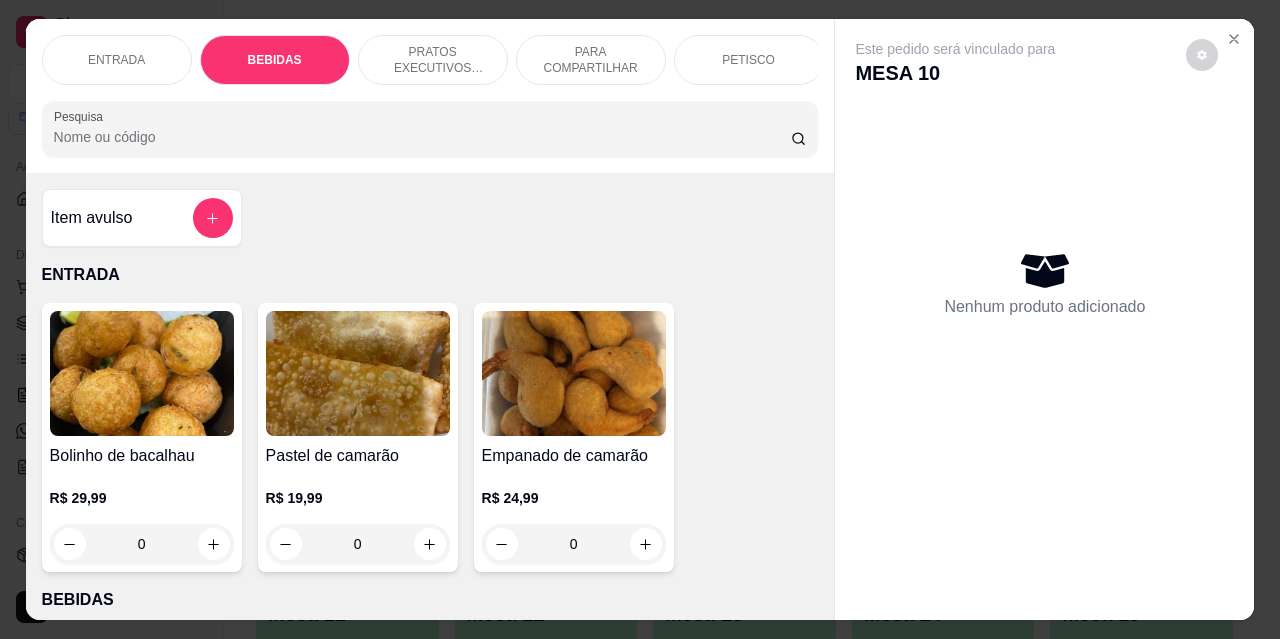 scroll, scrollTop: 415, scrollLeft: 0, axis: vertical 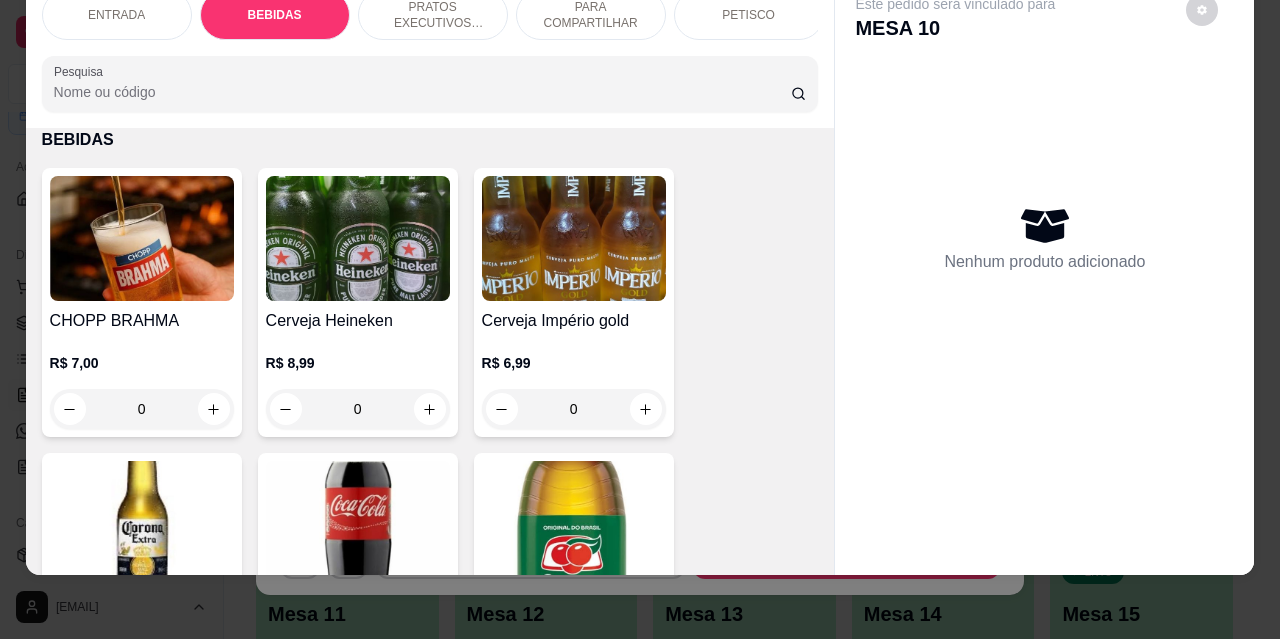 click on "PETISCO" at bounding box center [749, 15] 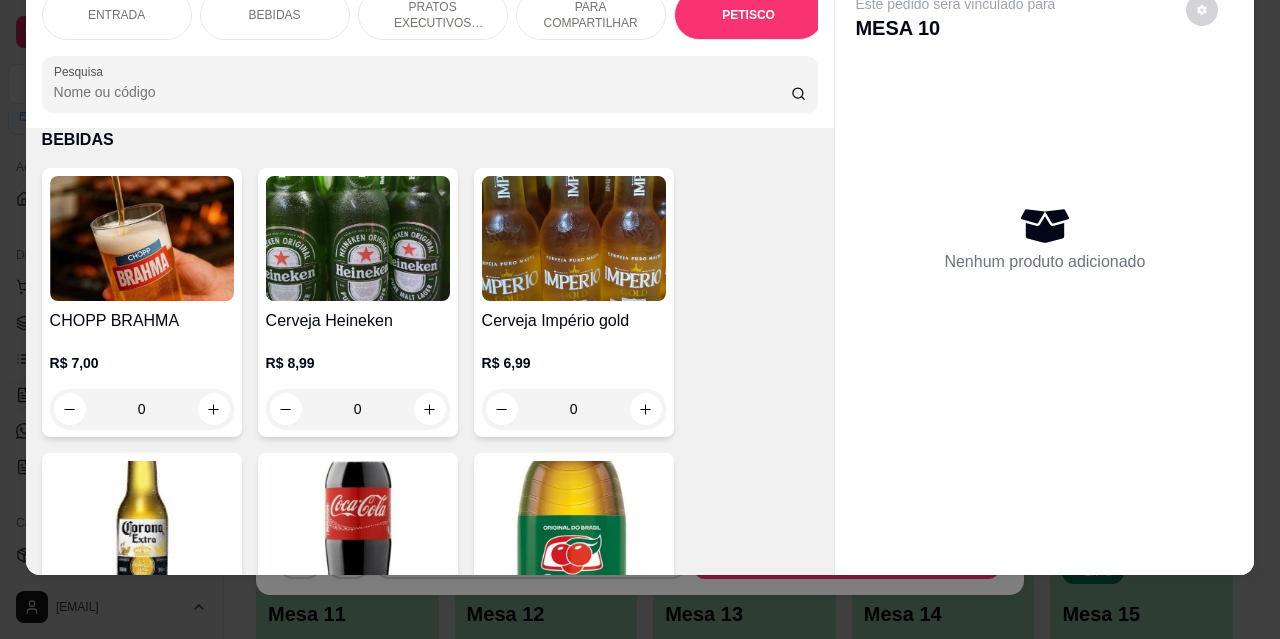 scroll, scrollTop: 4432, scrollLeft: 0, axis: vertical 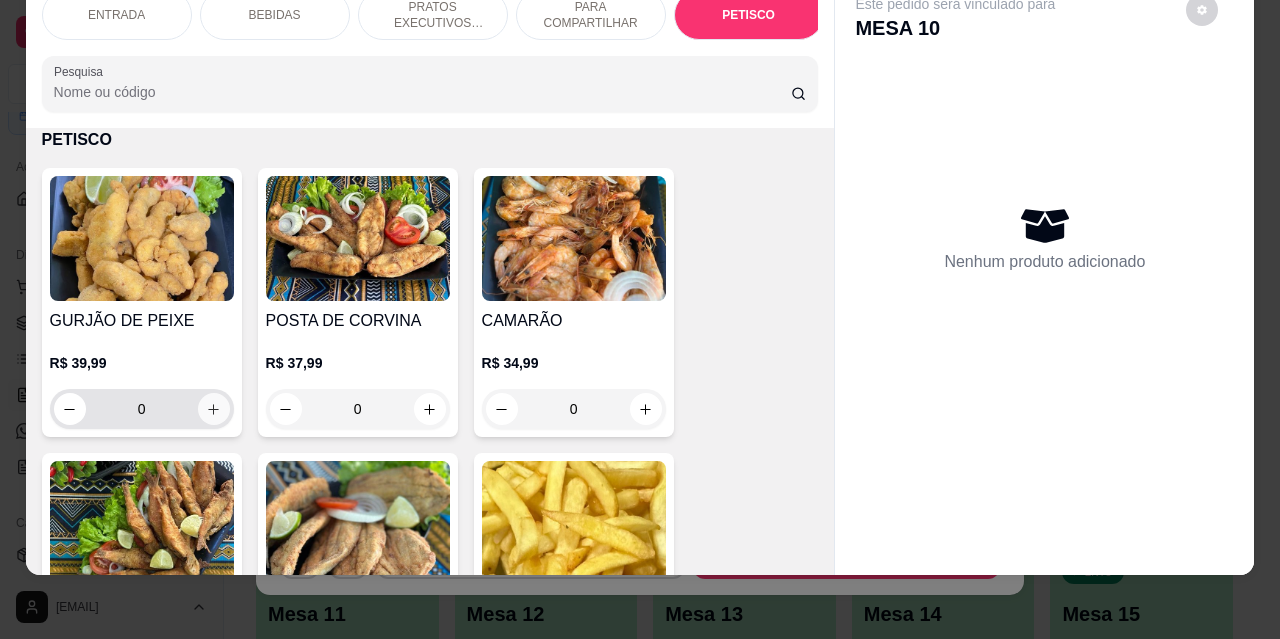 click 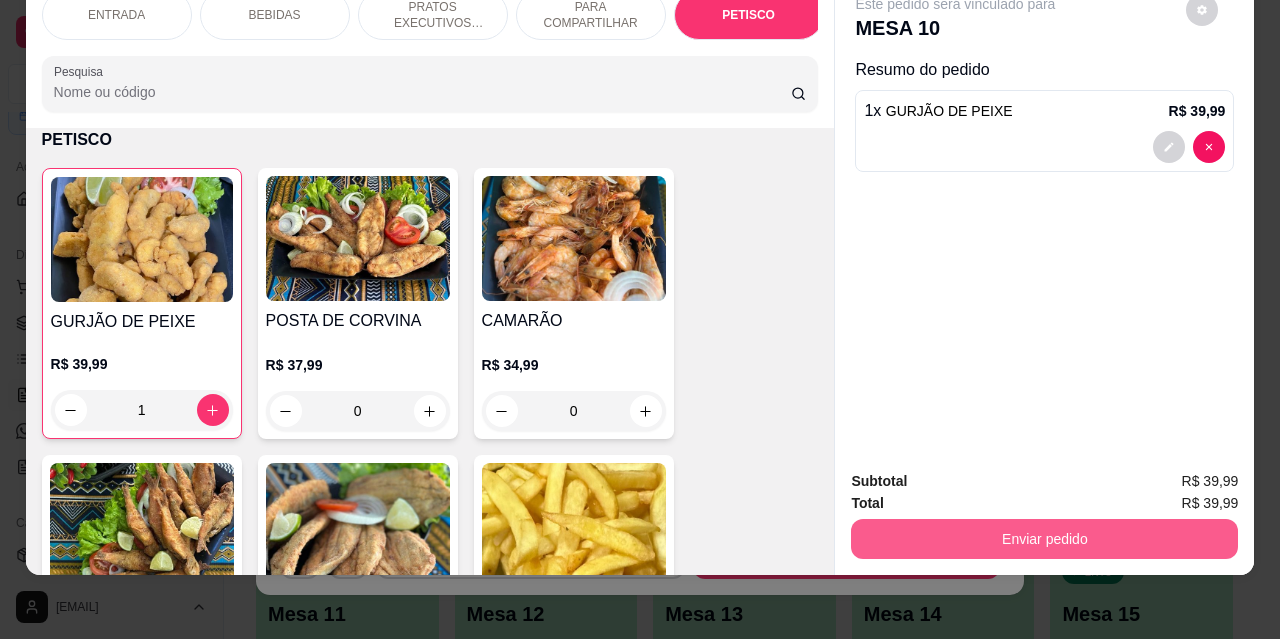 click on "Enviar pedido" at bounding box center (1044, 539) 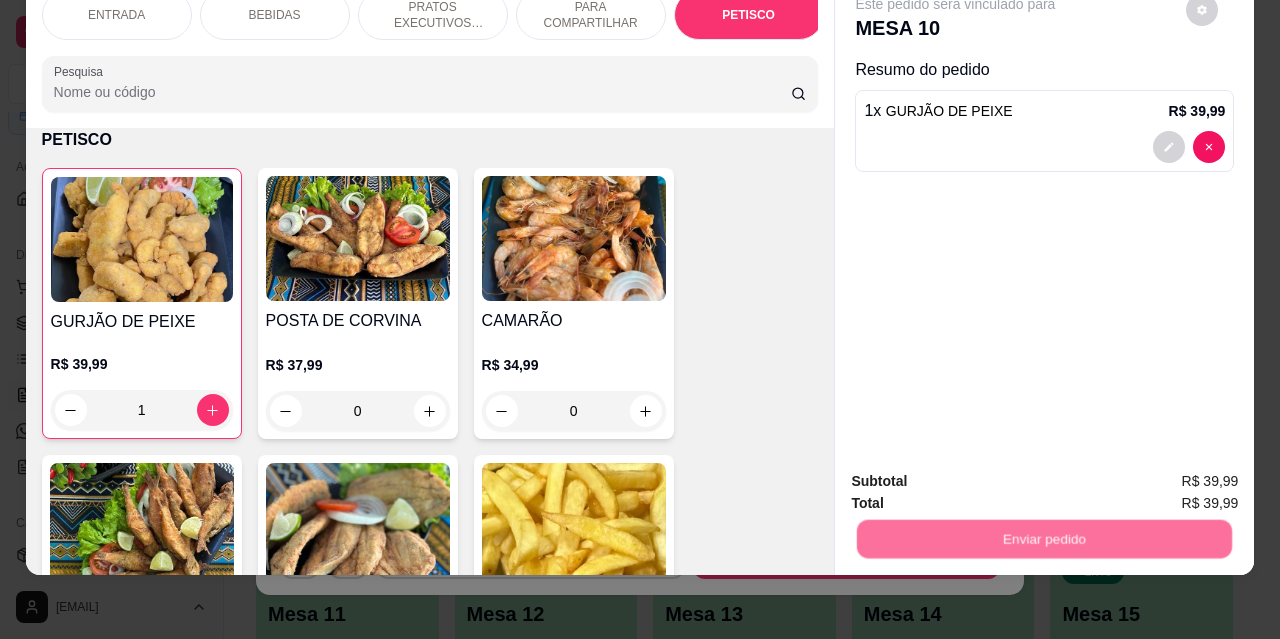 click on "Não registrar e enviar pedido" at bounding box center (979, 475) 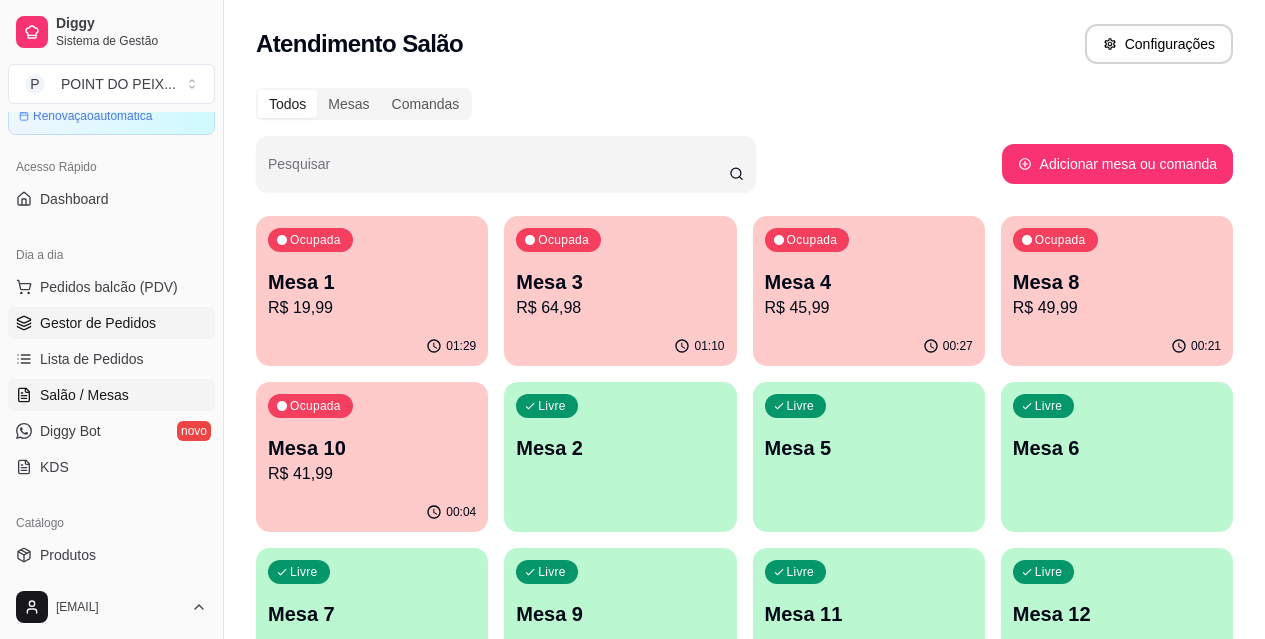 click on "Gestor de Pedidos" at bounding box center [98, 323] 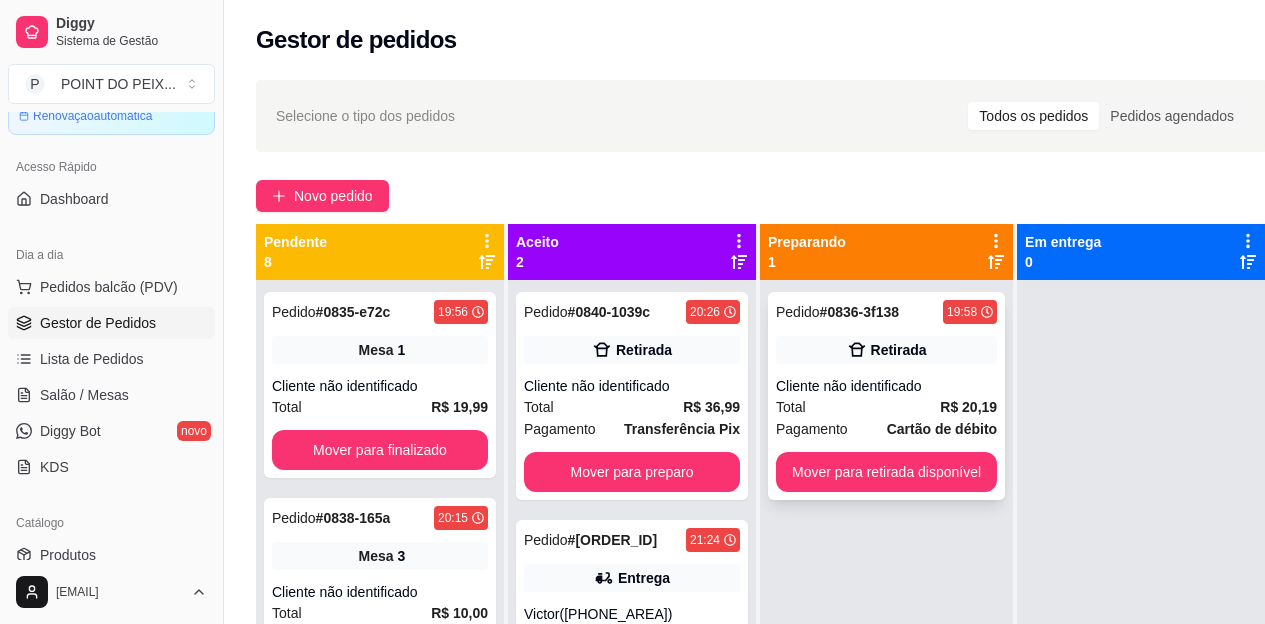 click on "Total [CURRENCY] [PRICE]" at bounding box center (886, 407) 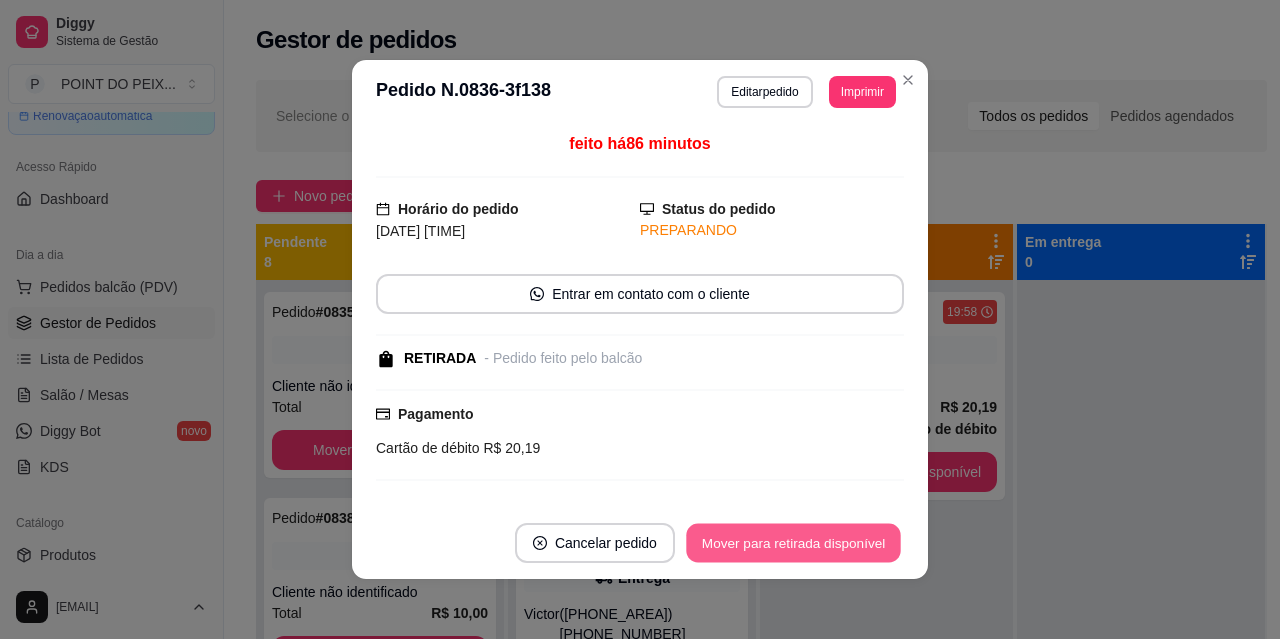 click on "Mover para retirada disponível" at bounding box center (793, 543) 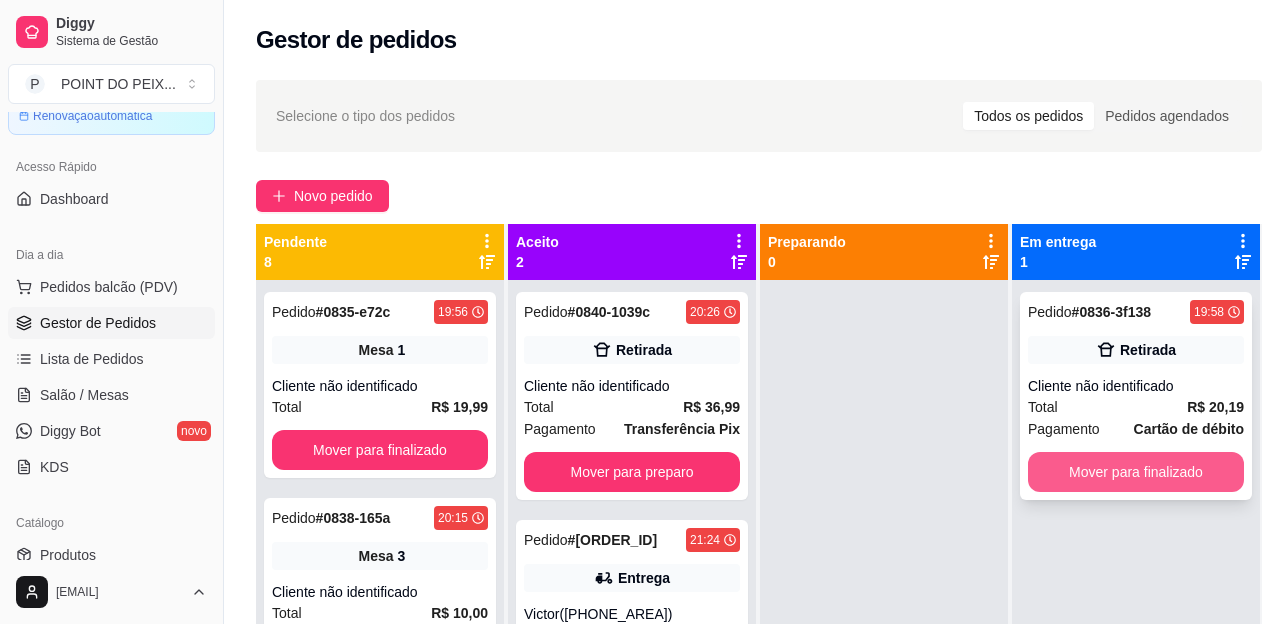 click on "Mover para finalizado" at bounding box center (1136, 472) 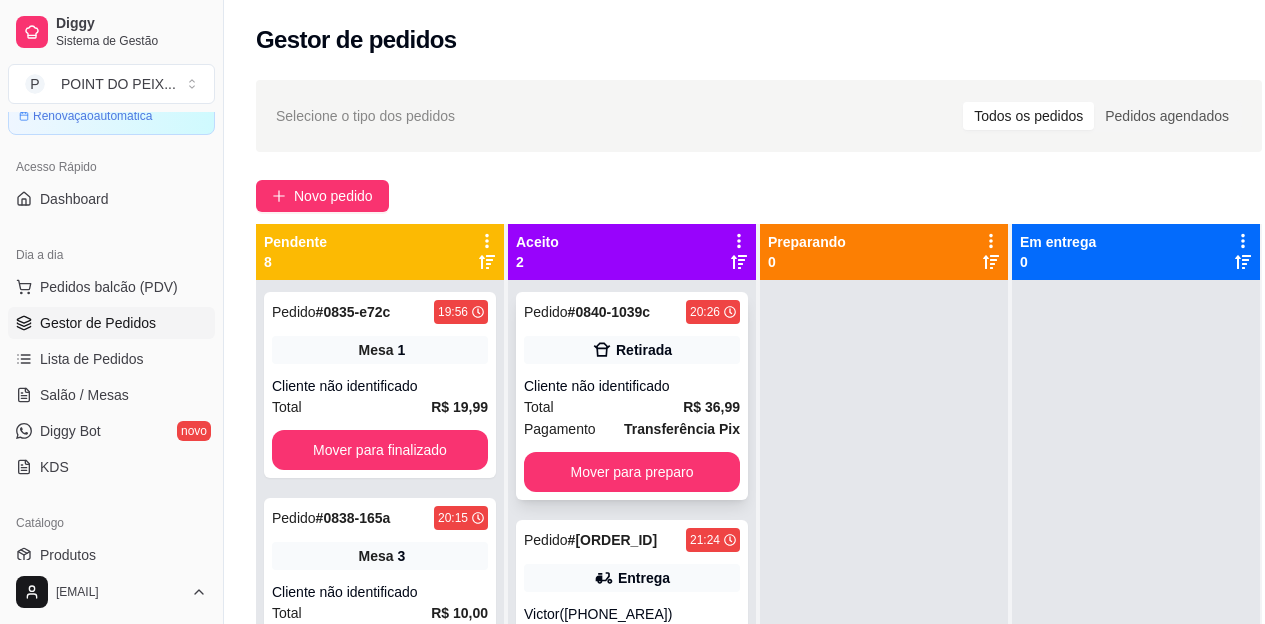 click on "Cliente não identificado" at bounding box center [632, 386] 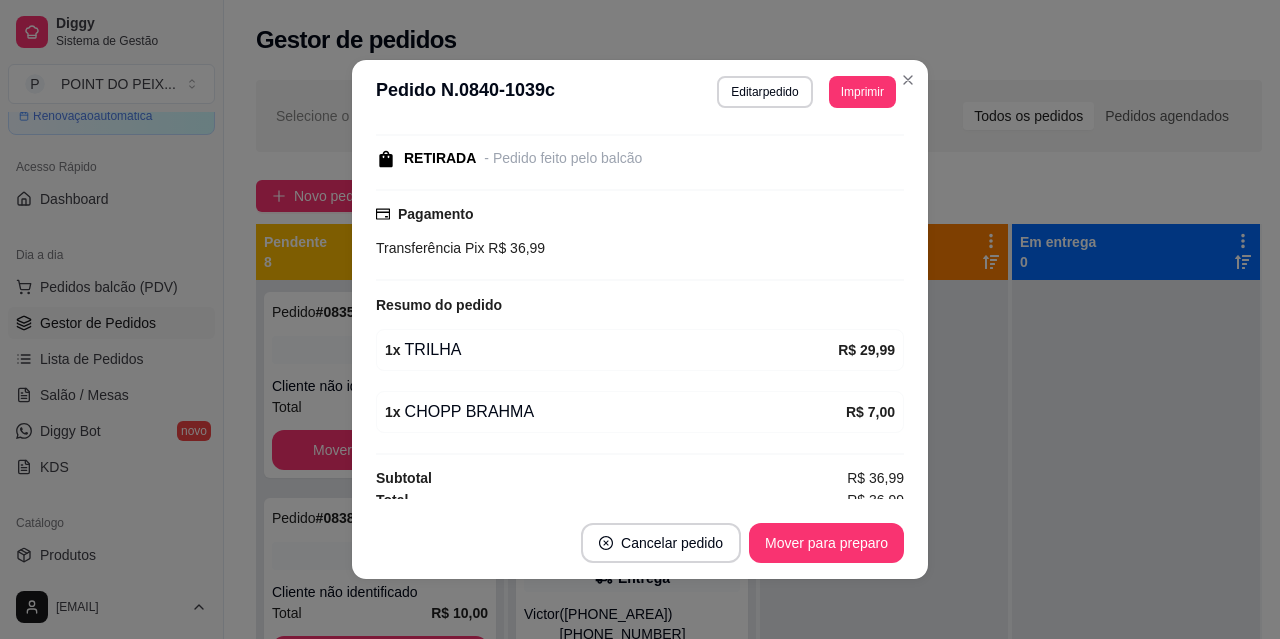 scroll, scrollTop: 212, scrollLeft: 0, axis: vertical 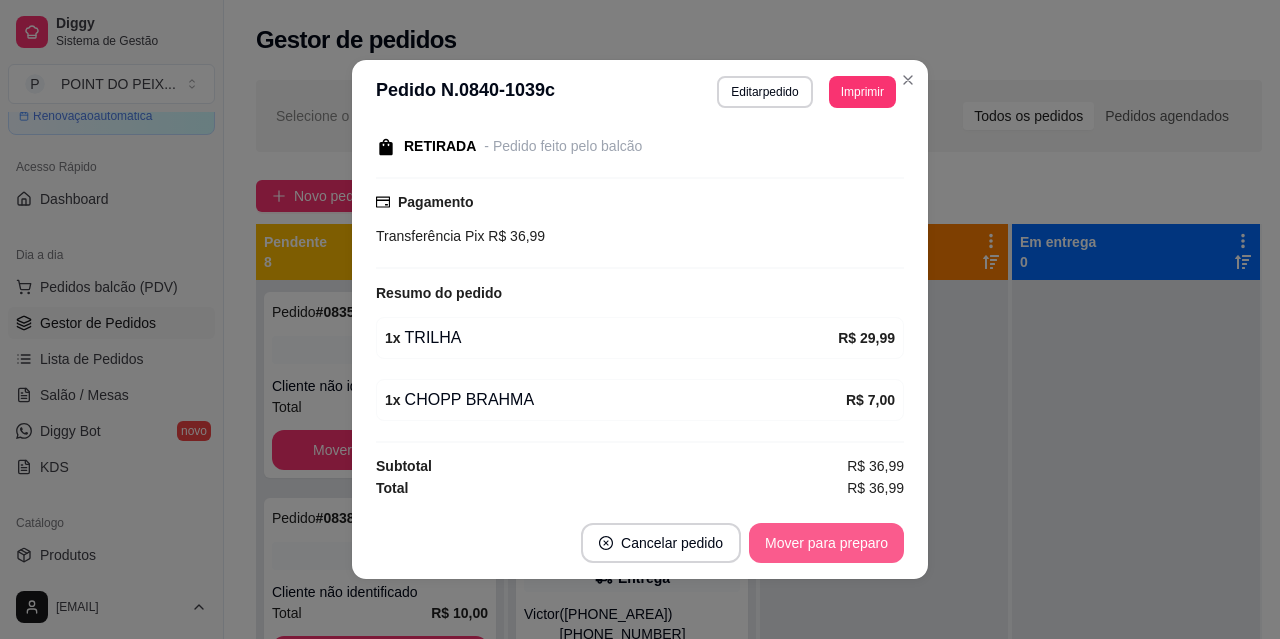 click on "Mover para preparo" at bounding box center [826, 543] 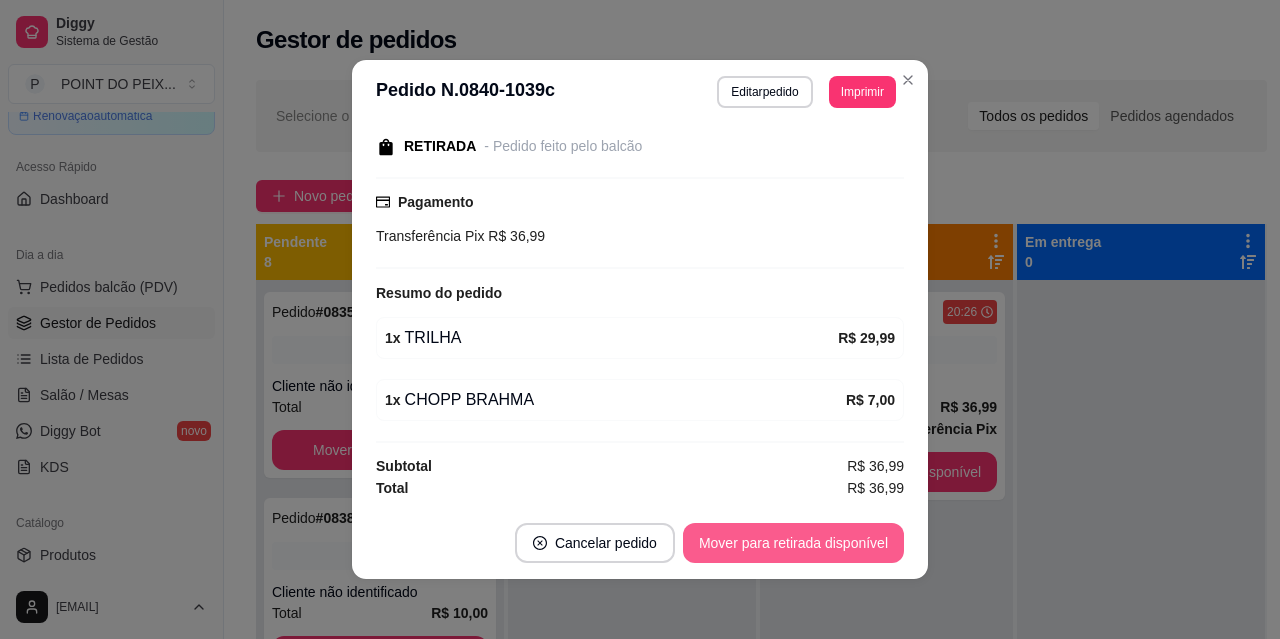 click on "Mover para retirada disponível" at bounding box center (793, 543) 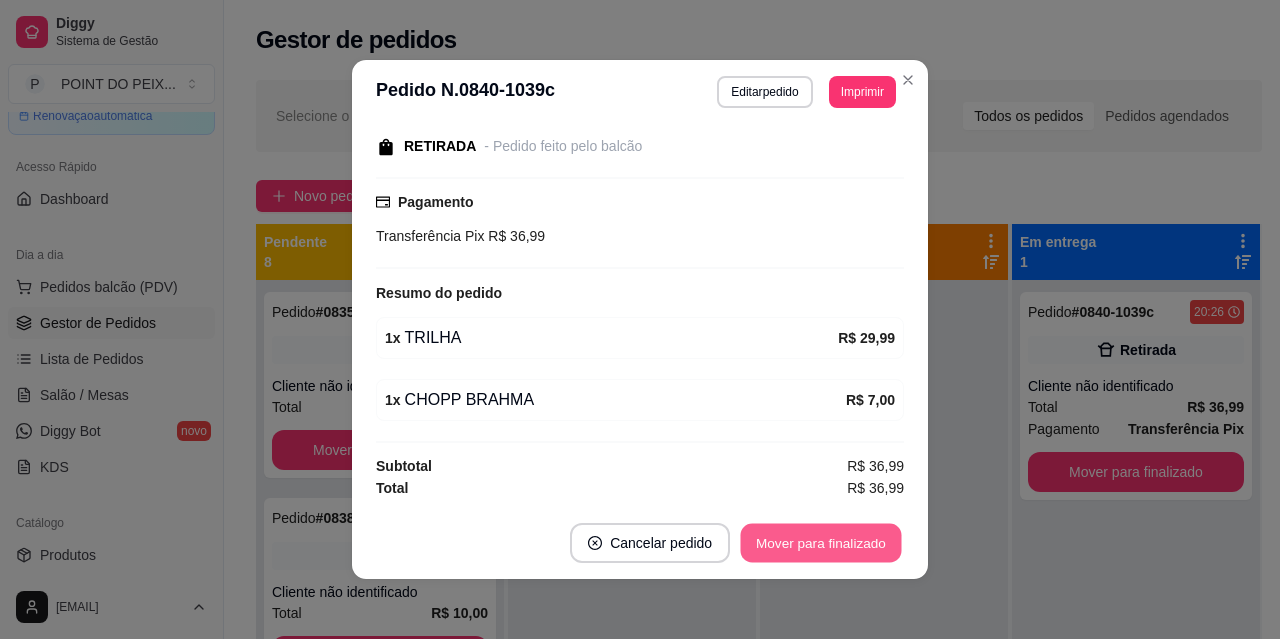 click on "Mover para finalizado" at bounding box center (821, 543) 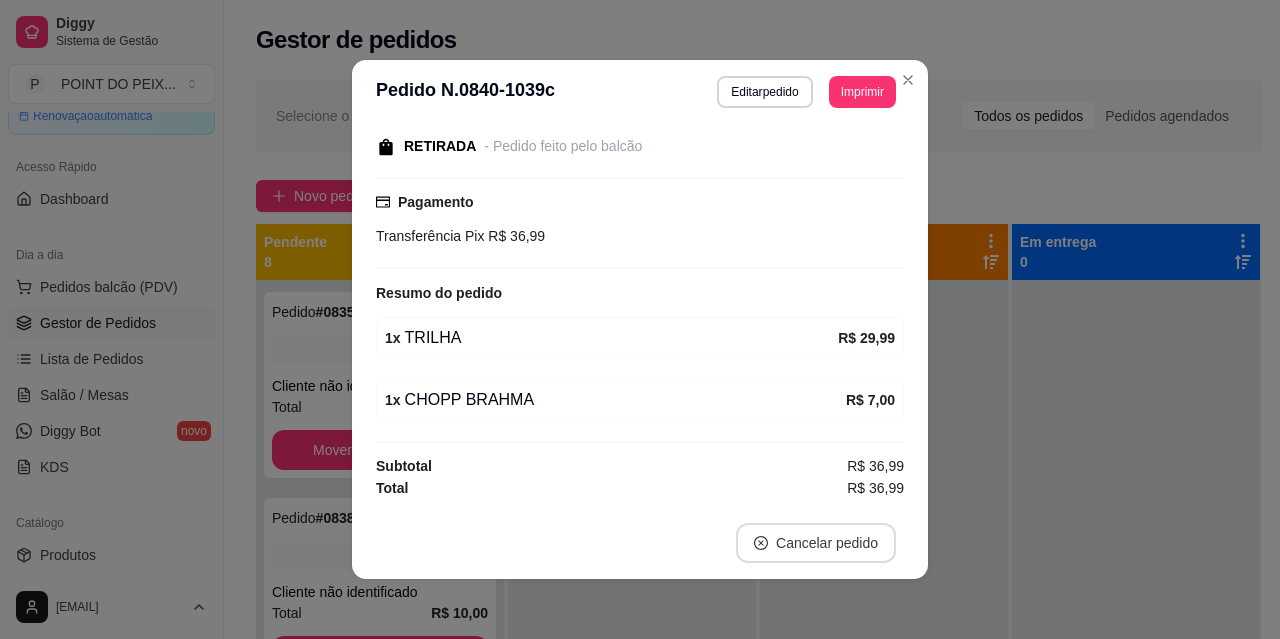 scroll, scrollTop: 126, scrollLeft: 0, axis: vertical 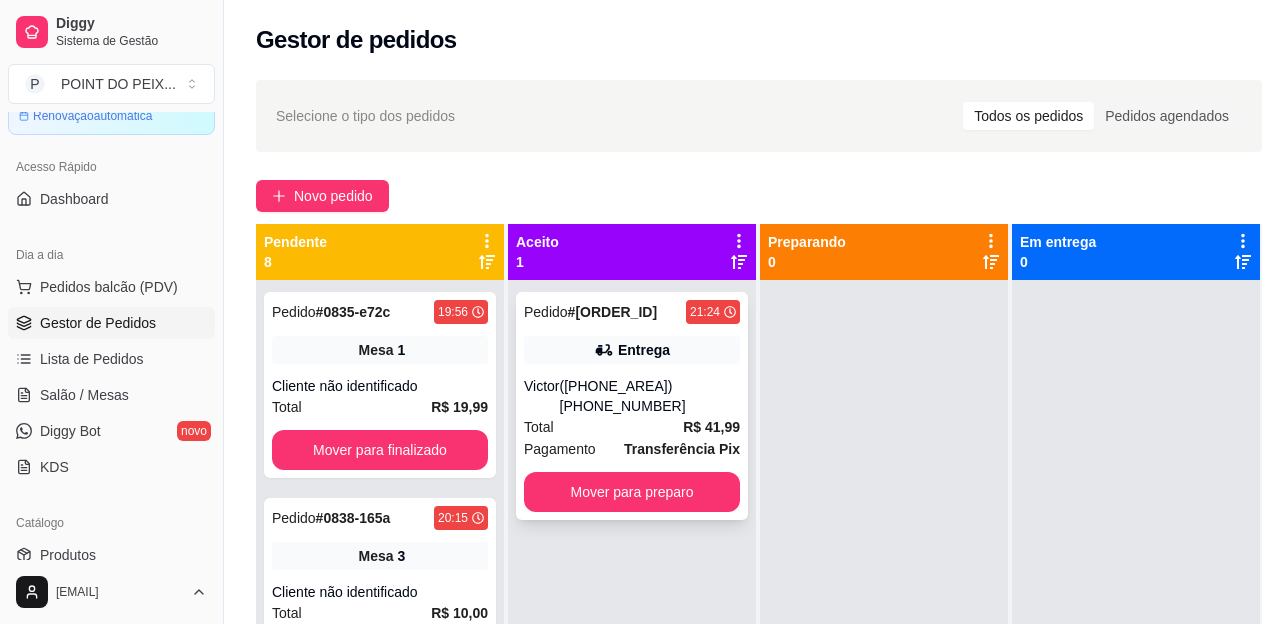 click on "([PHONE_AREA]) [PHONE_NUMBER]" at bounding box center (650, 396) 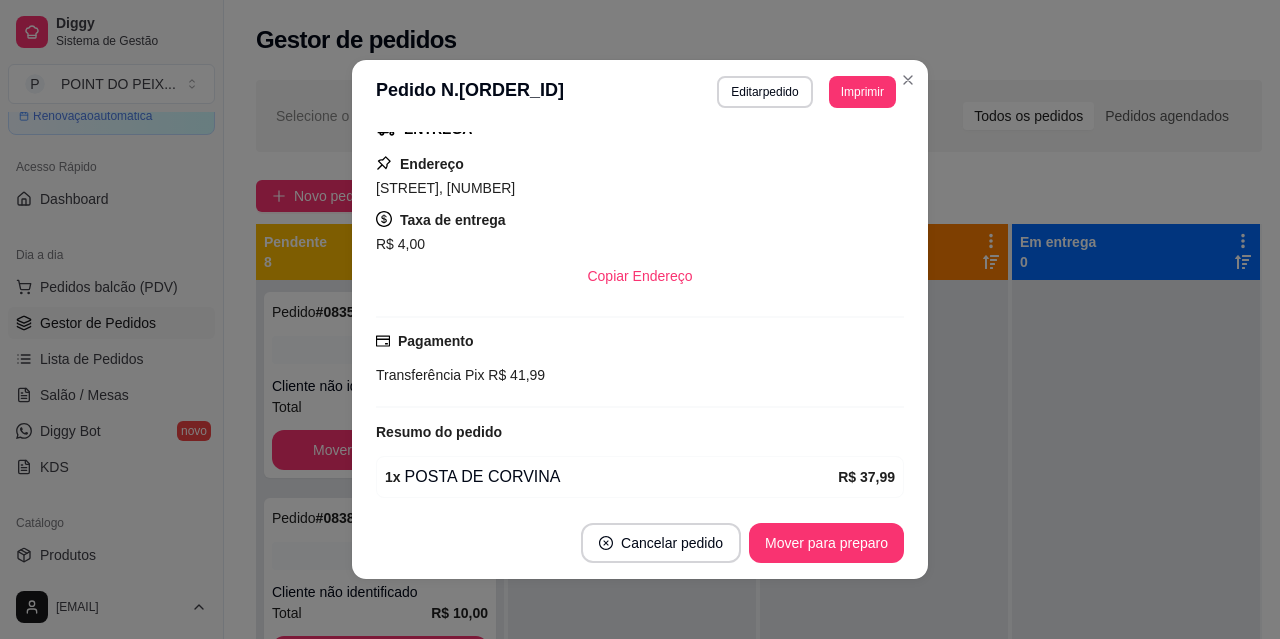 scroll, scrollTop: 310, scrollLeft: 0, axis: vertical 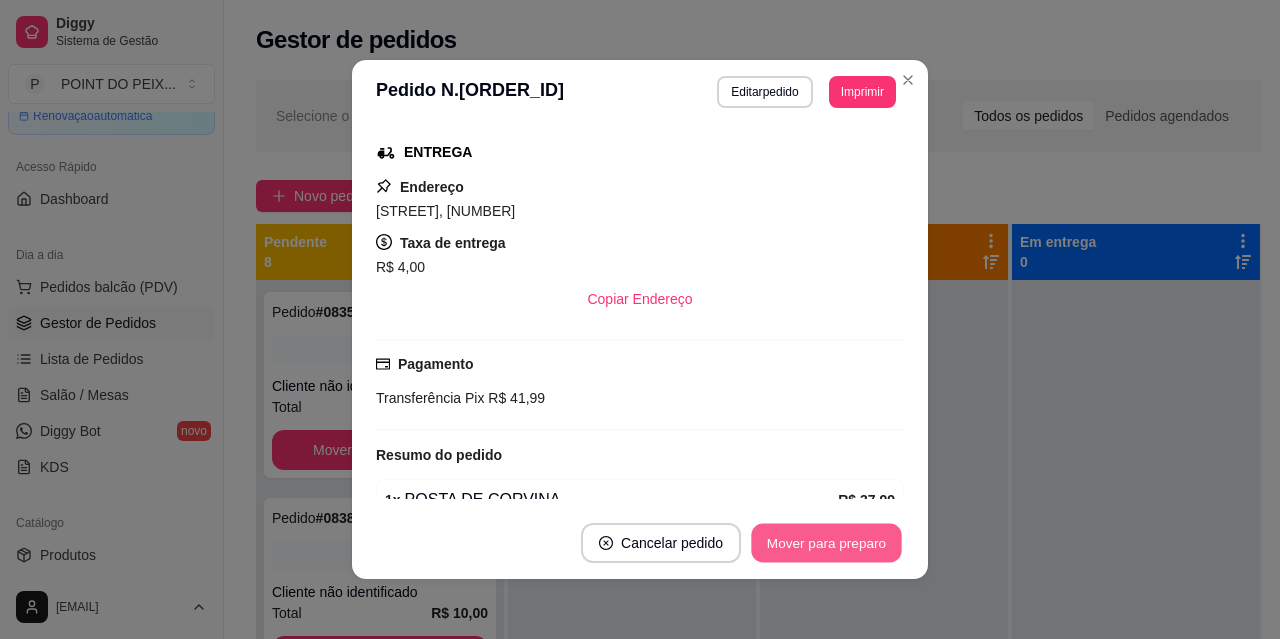 click on "Mover para preparo" at bounding box center (826, 543) 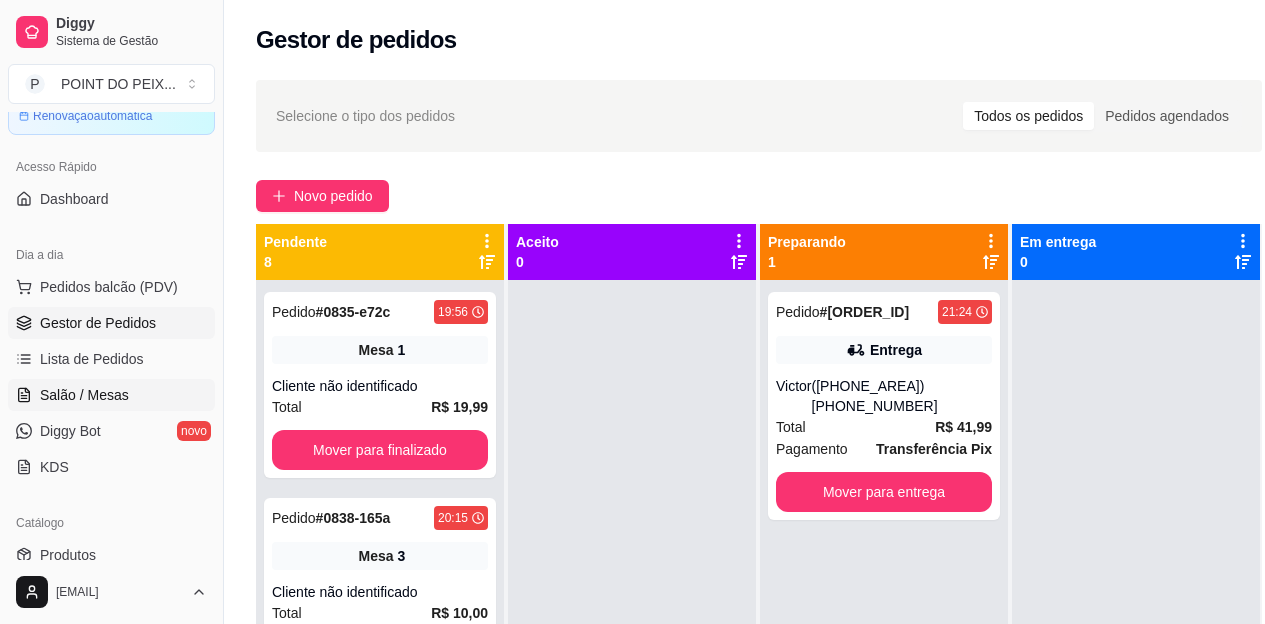 click on "Salão / Mesas" at bounding box center [84, 395] 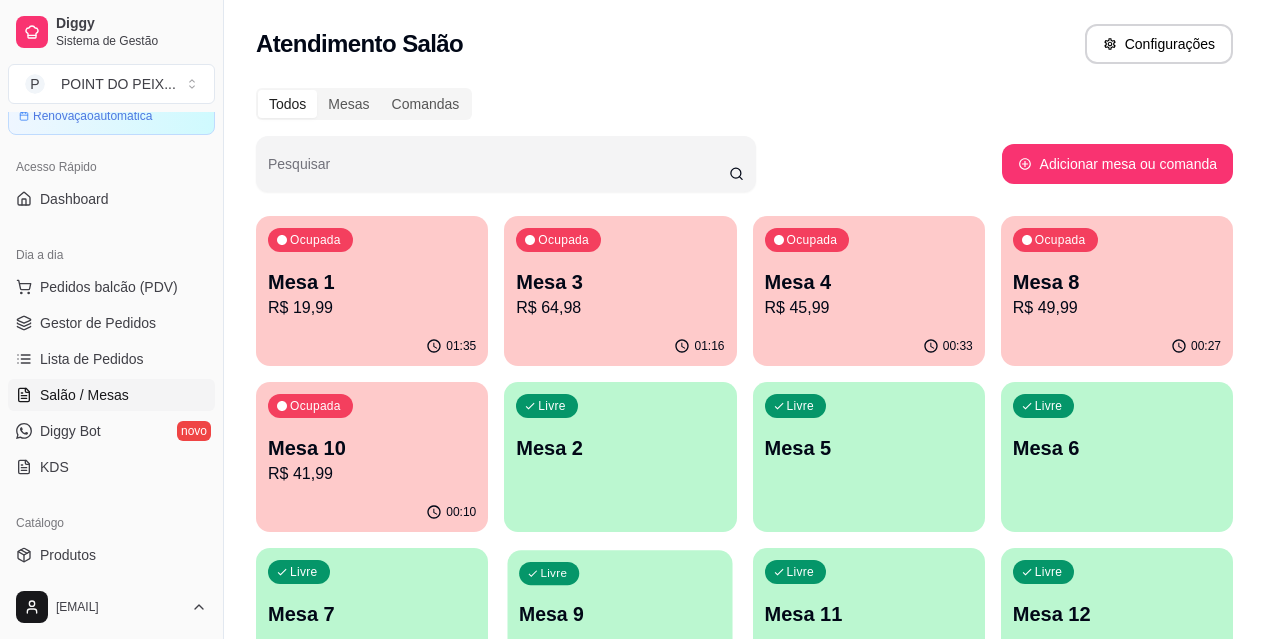 click on "Livre Mesa 9" at bounding box center [620, 611] 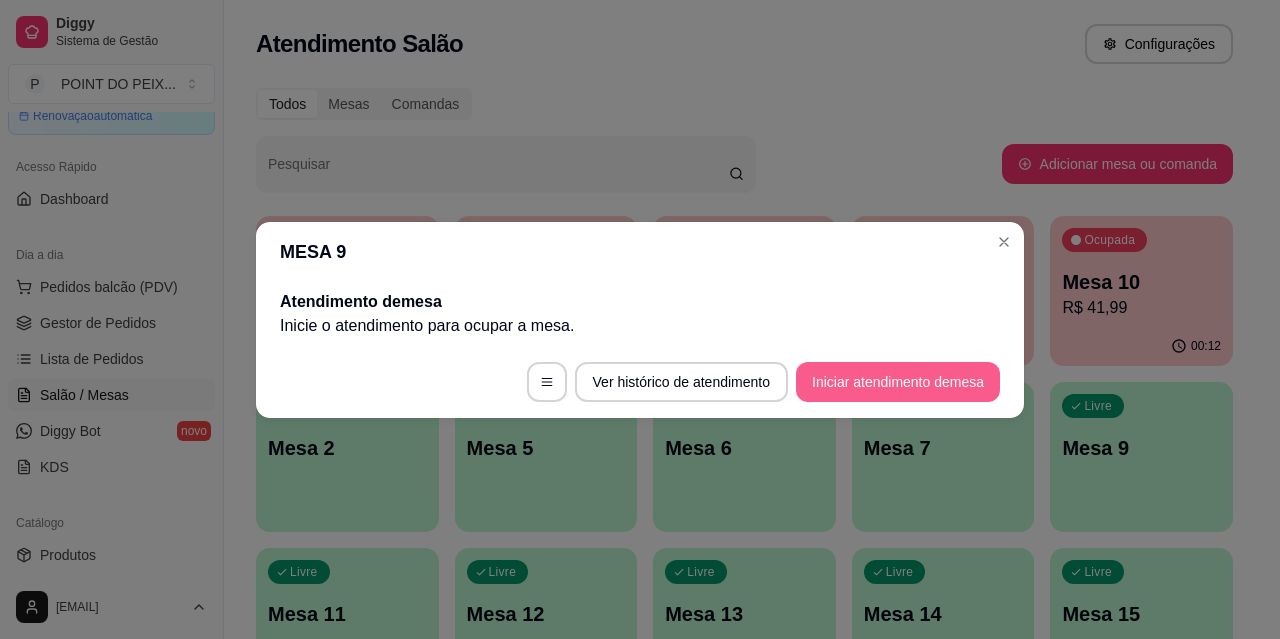 click on "Iniciar atendimento de  mesa" at bounding box center (898, 382) 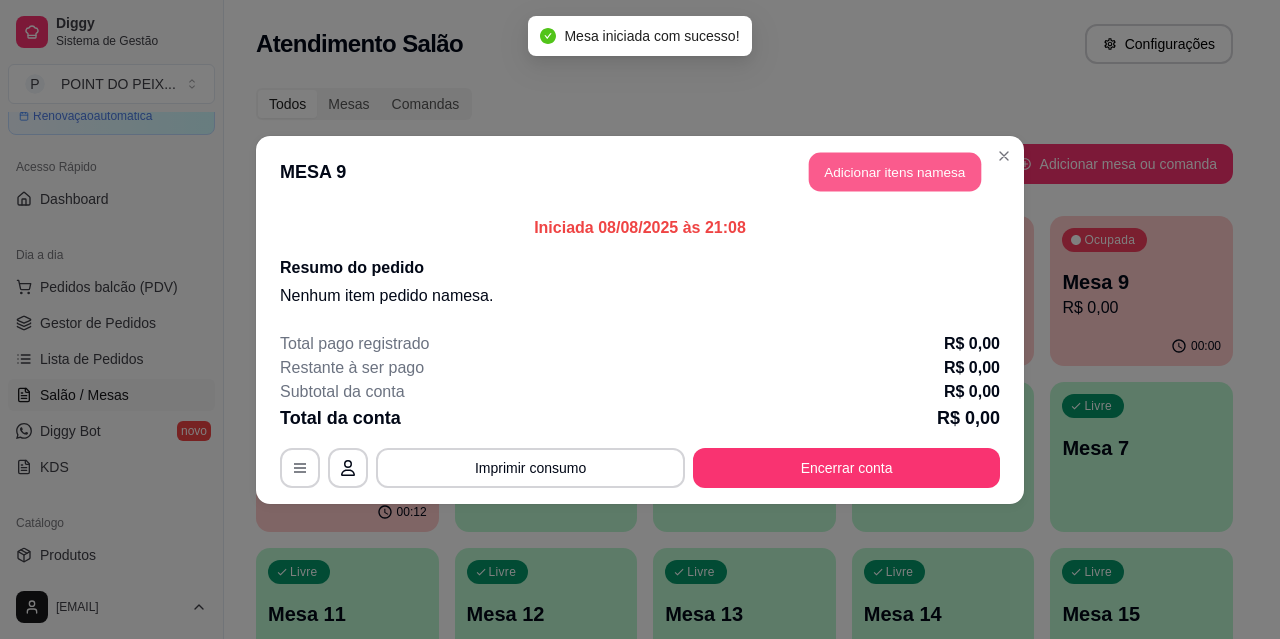 click on "Adicionar itens na  mesa" at bounding box center (895, 171) 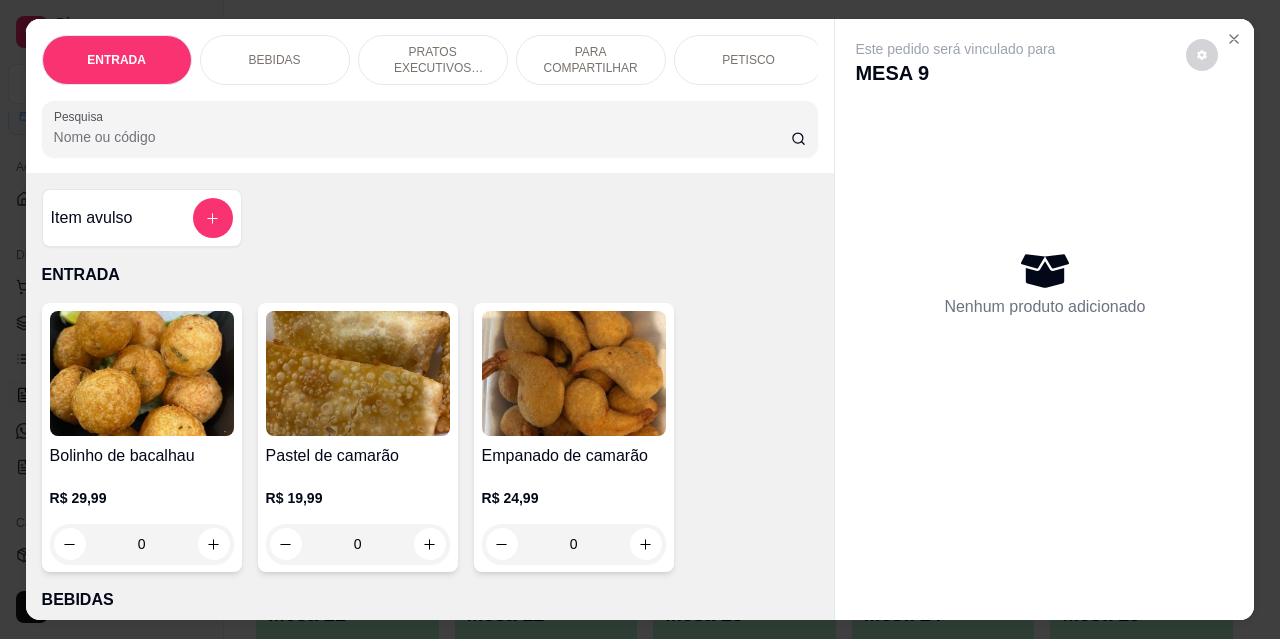 click on "PETISCO" at bounding box center (749, 60) 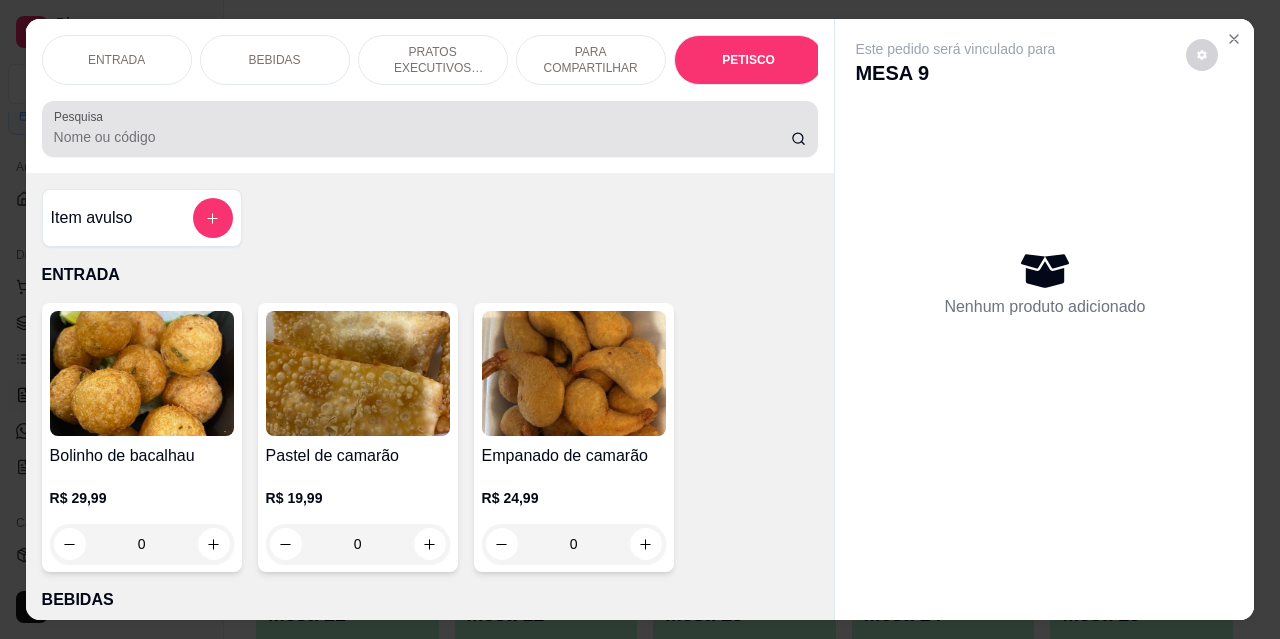 scroll, scrollTop: 4432, scrollLeft: 0, axis: vertical 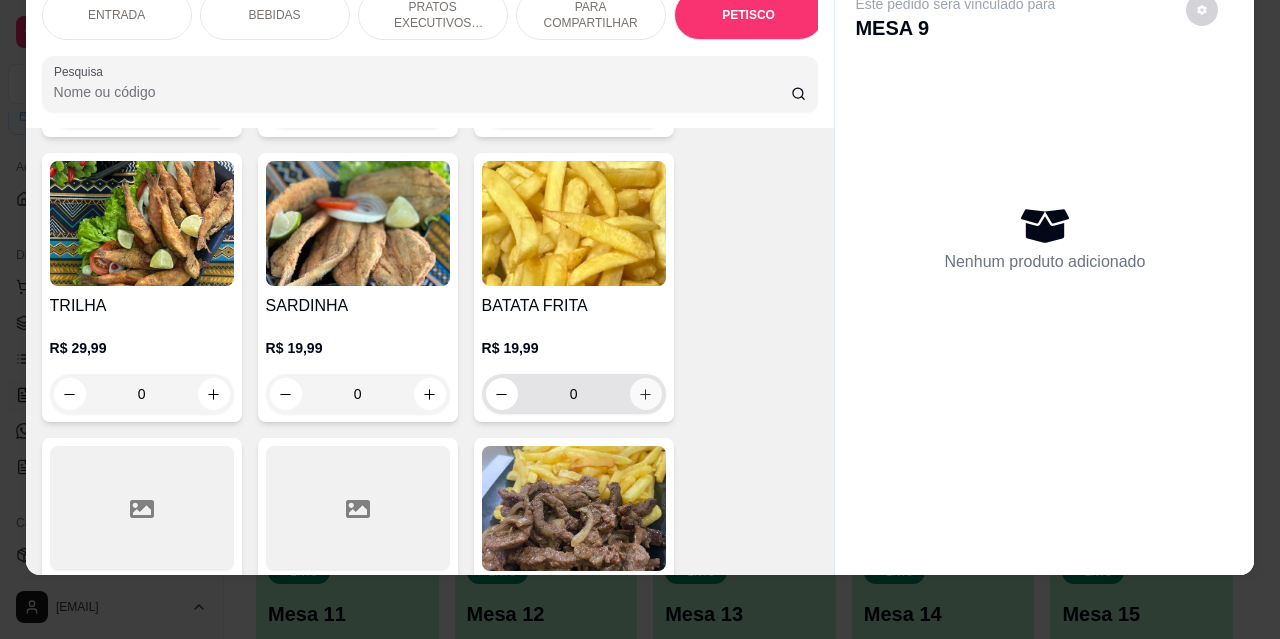 click 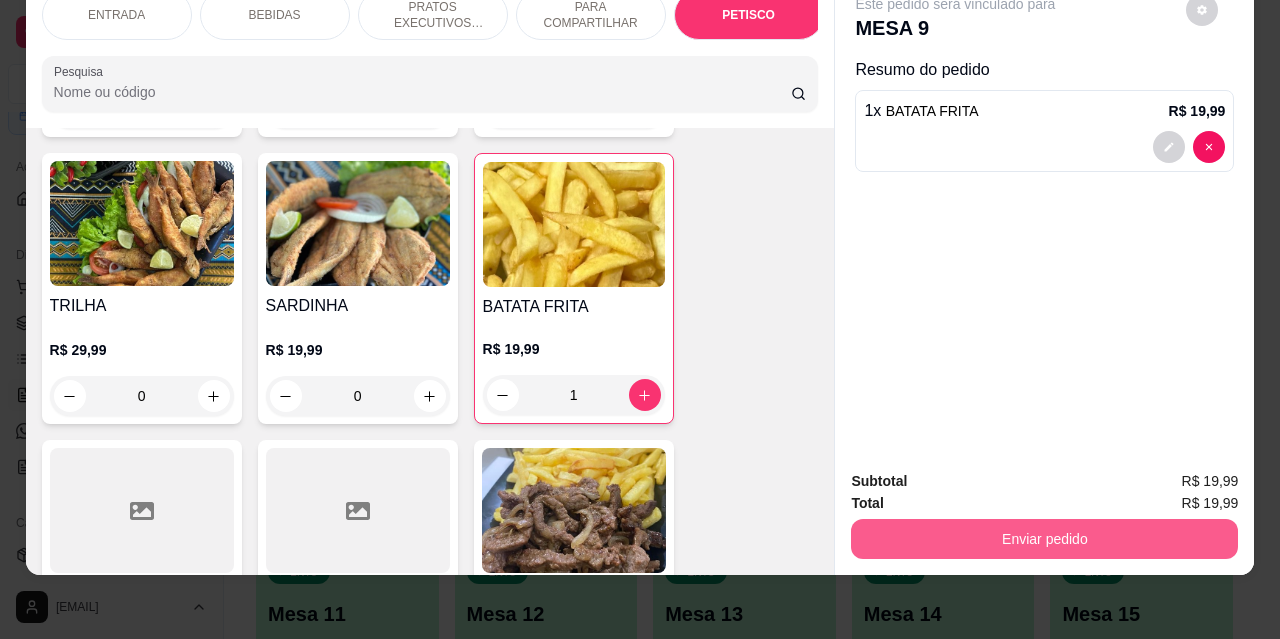 click on "Enviar pedido" at bounding box center (1044, 539) 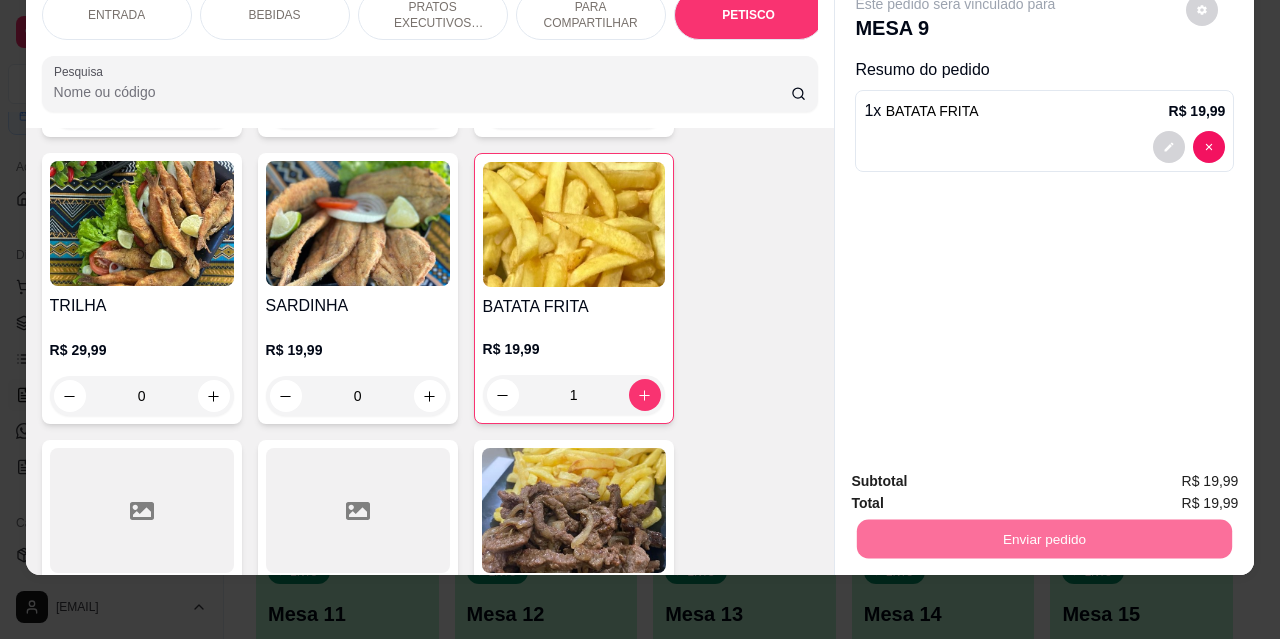 click on "Não registrar e enviar pedido" at bounding box center [979, 475] 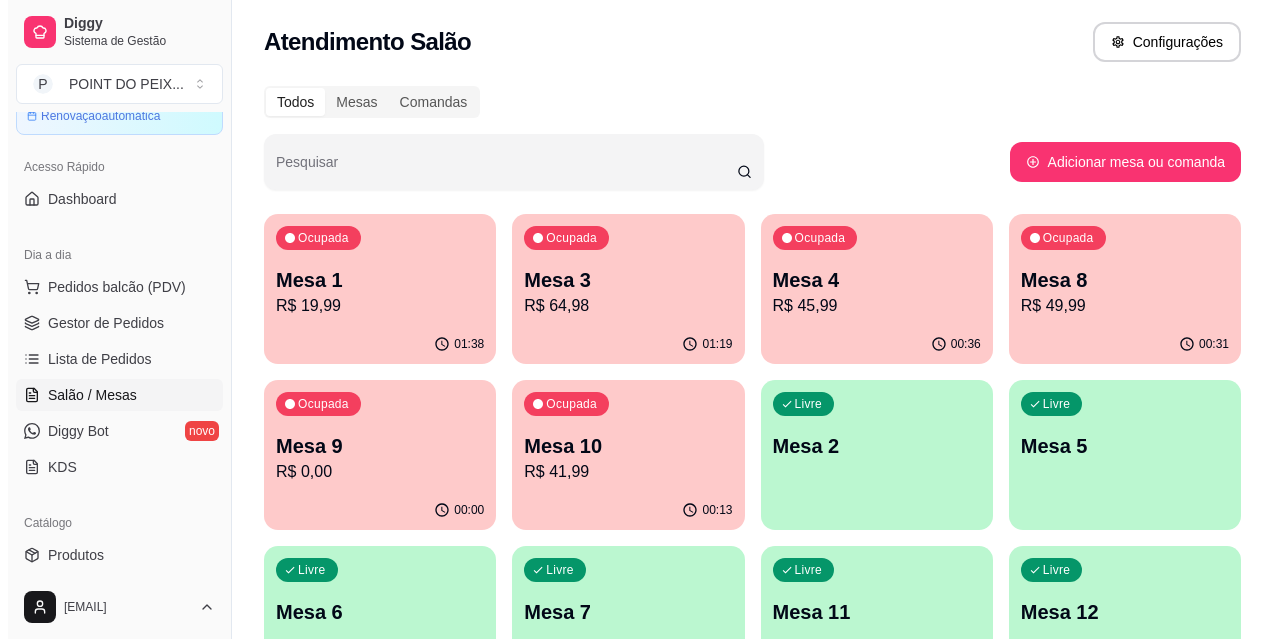 scroll, scrollTop: 0, scrollLeft: 0, axis: both 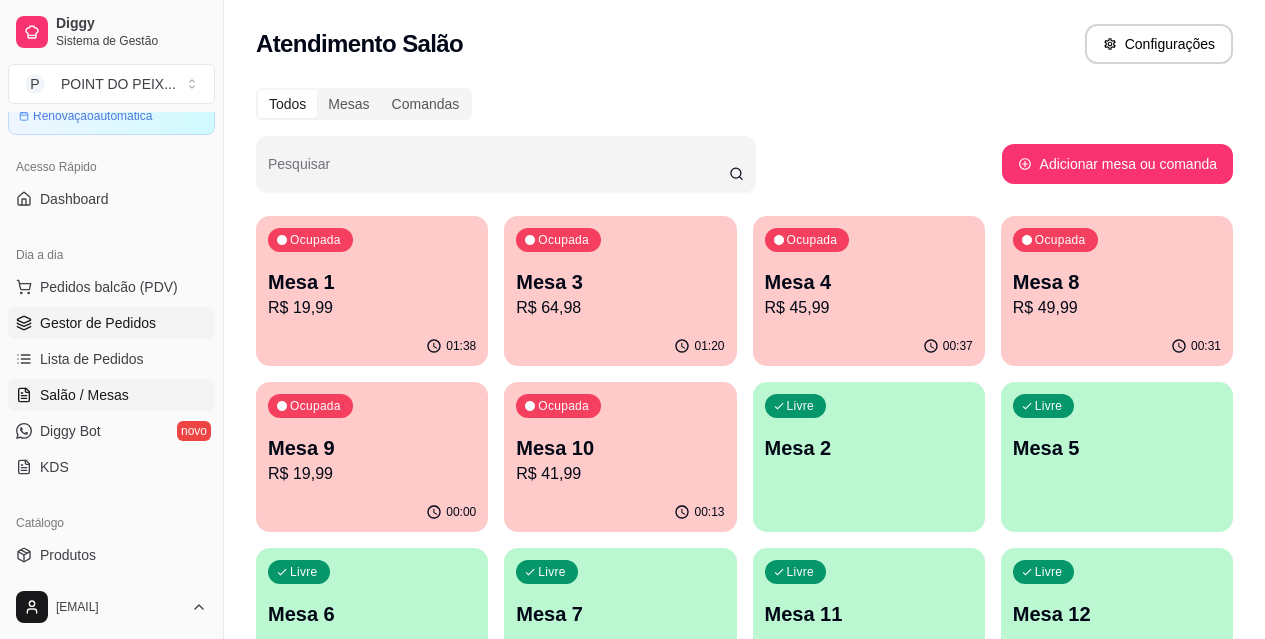click on "Gestor de Pedidos" at bounding box center (98, 323) 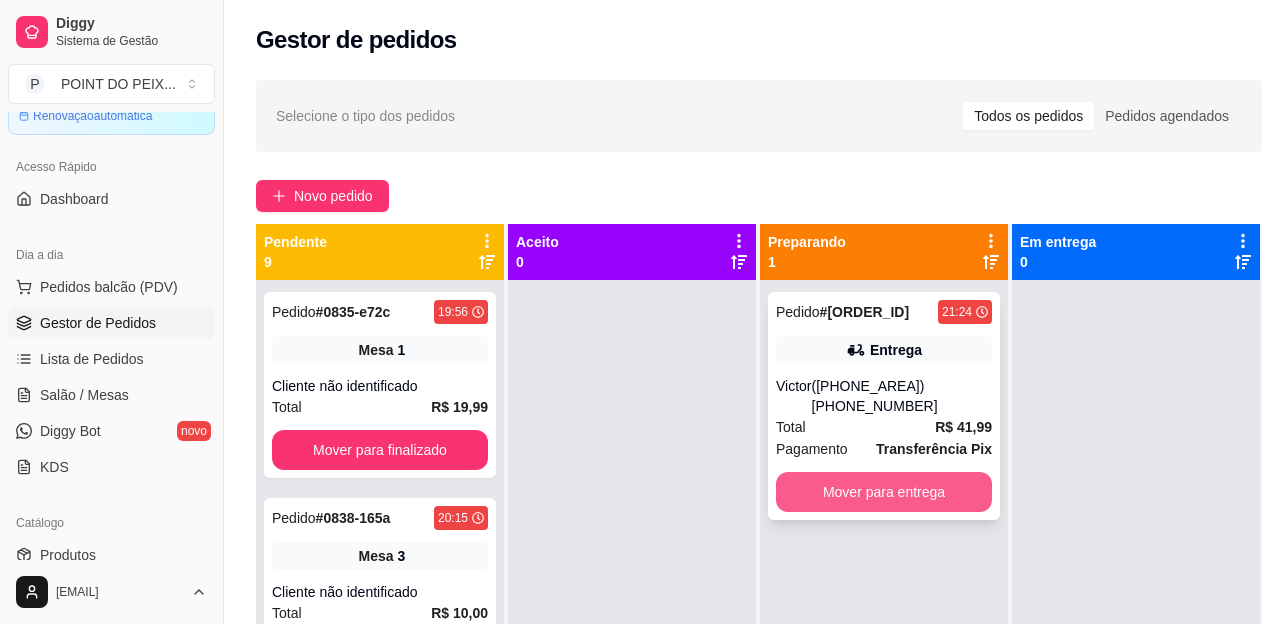click on "Mover para entrega" at bounding box center [884, 492] 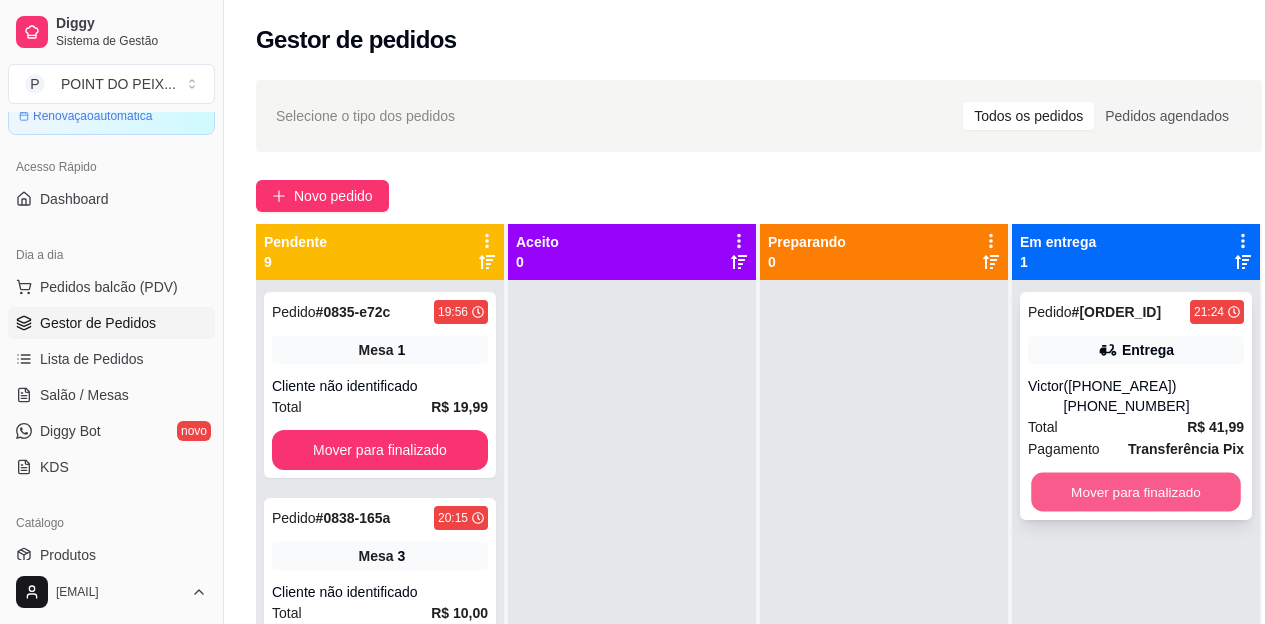 click on "Mover para finalizado" at bounding box center (1136, 492) 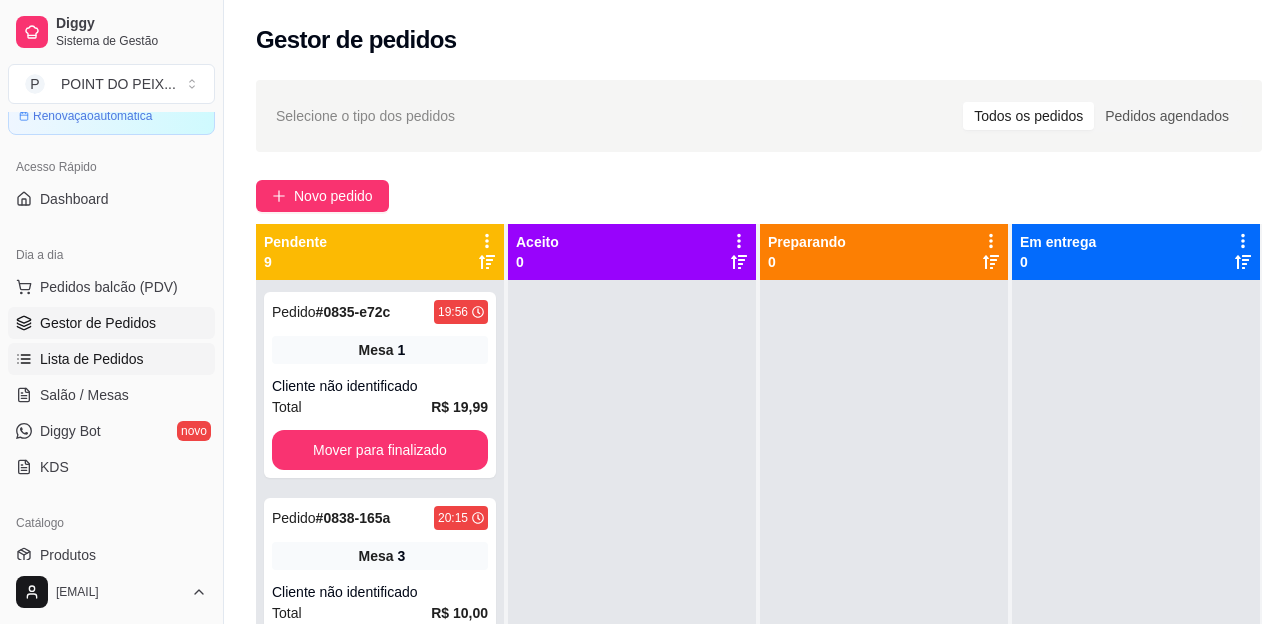 click on "Lista de Pedidos" at bounding box center [92, 359] 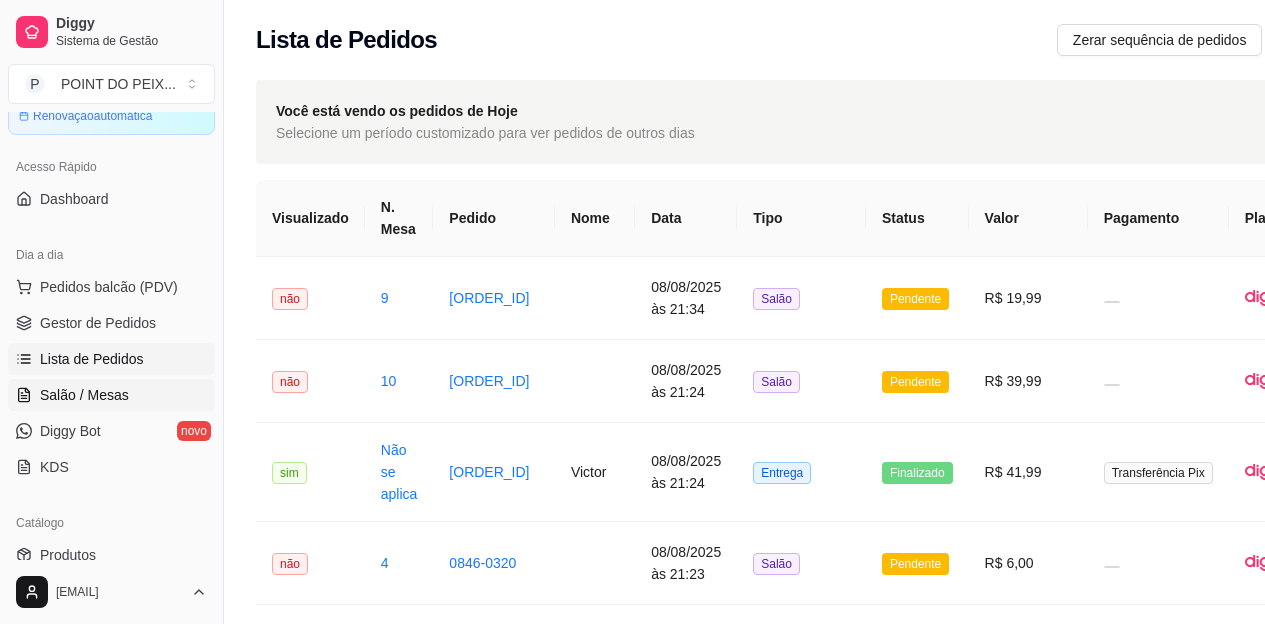 click on "Salão / Mesas" at bounding box center (84, 395) 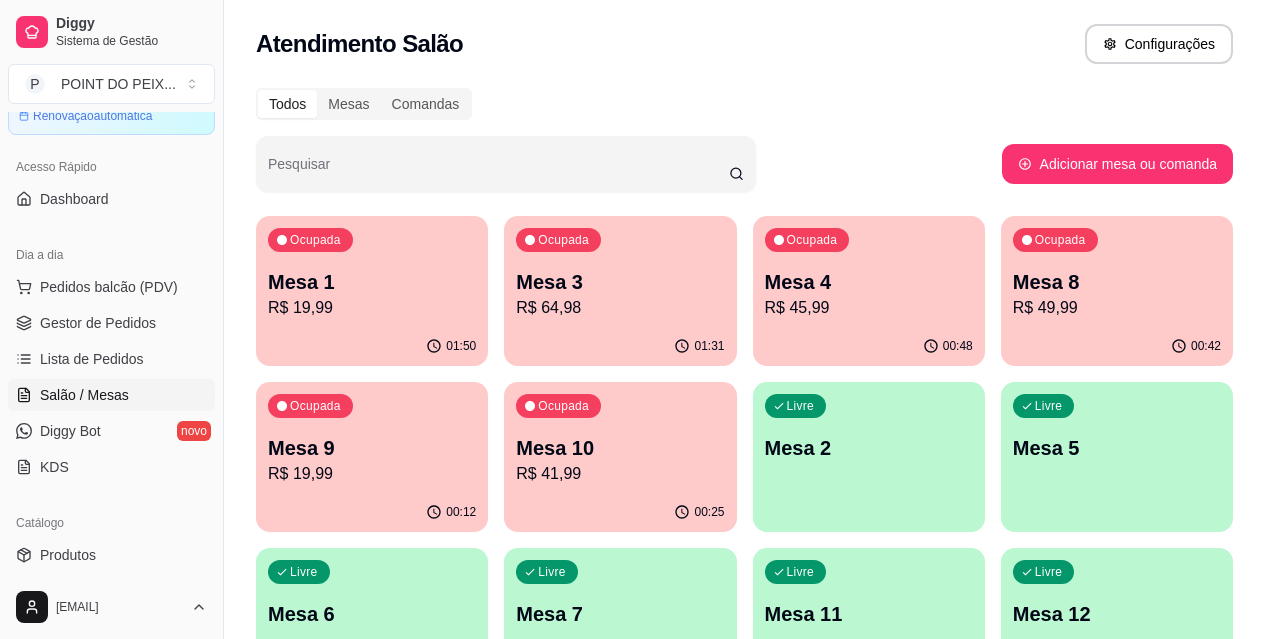 click on "Mesa 4" at bounding box center (869, 282) 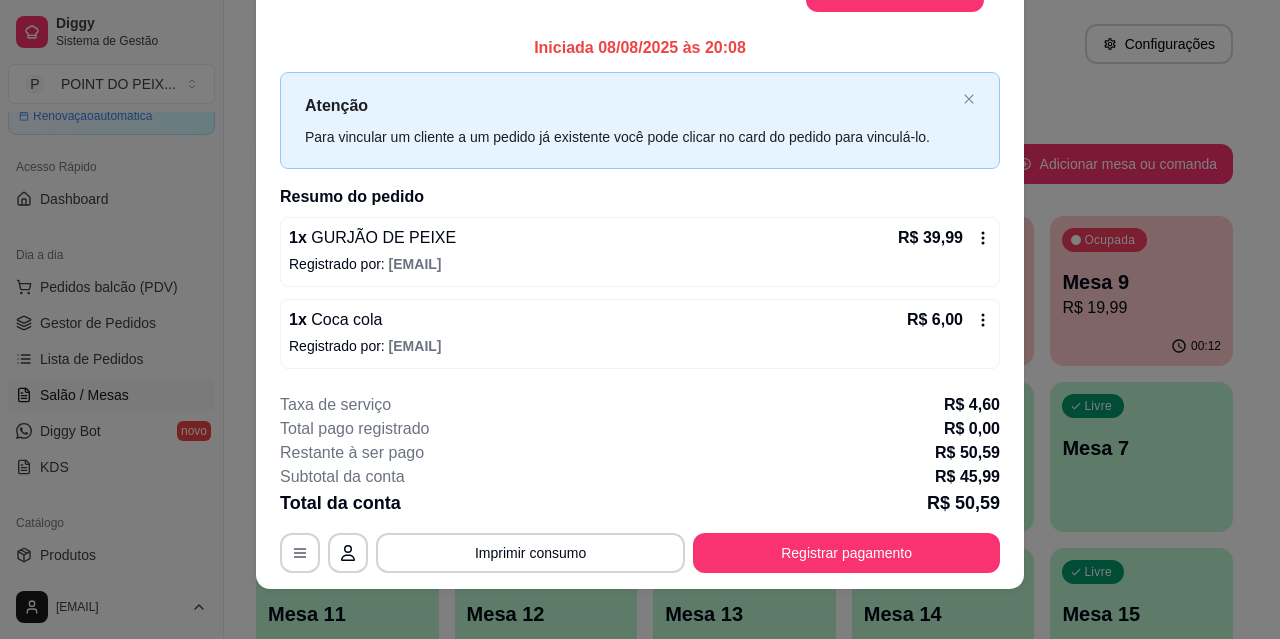 scroll, scrollTop: 61, scrollLeft: 0, axis: vertical 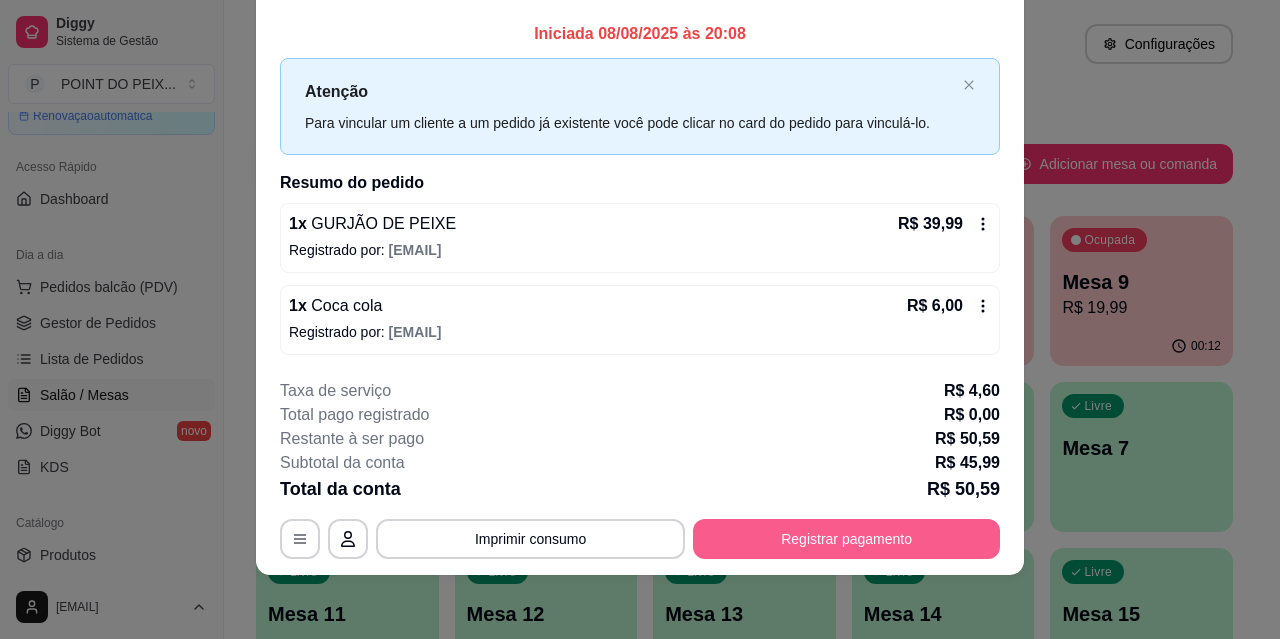 click on "Registrar pagamento" at bounding box center (846, 539) 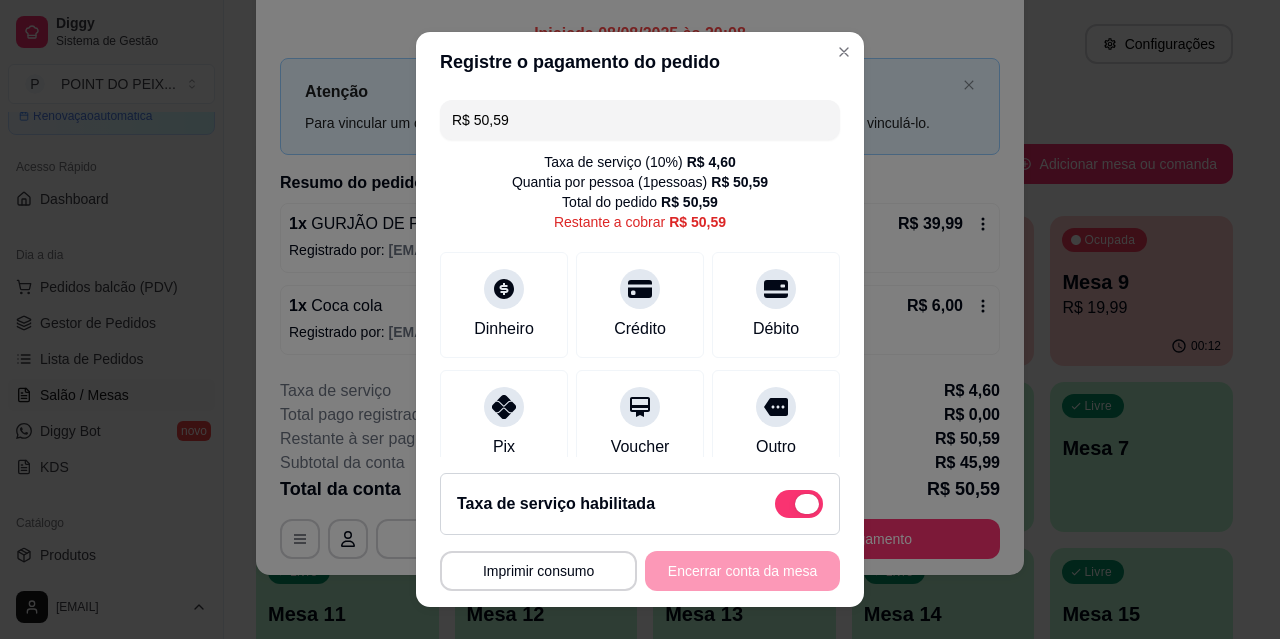 click at bounding box center (799, 504) 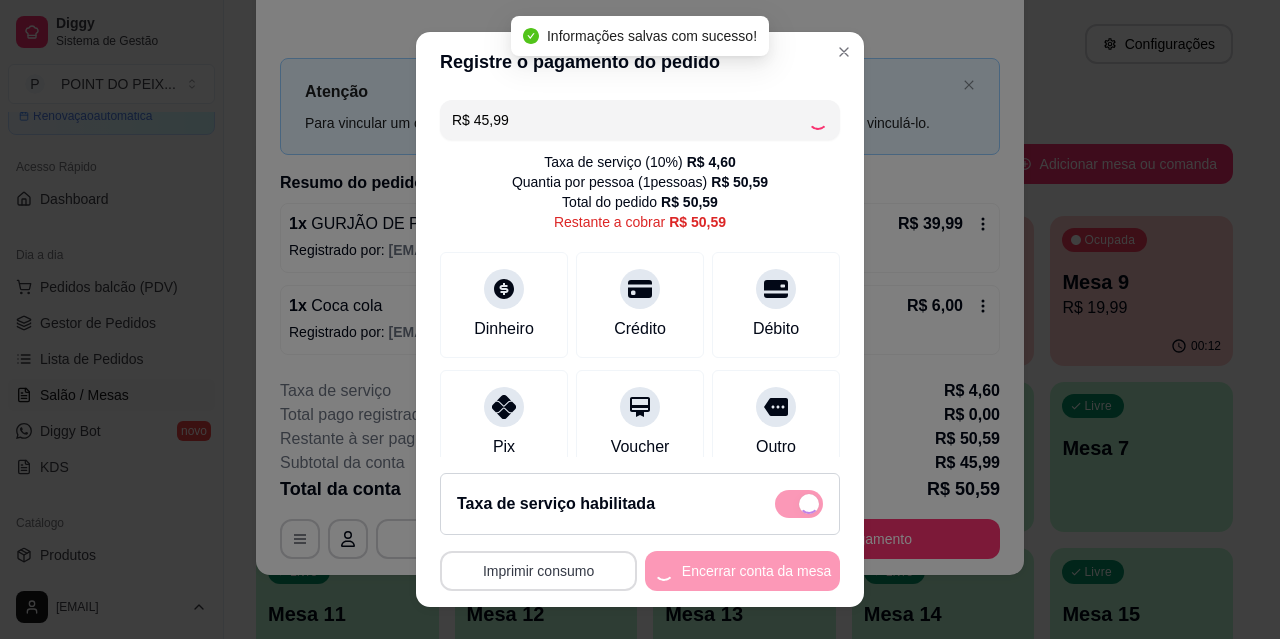 checkbox on "false" 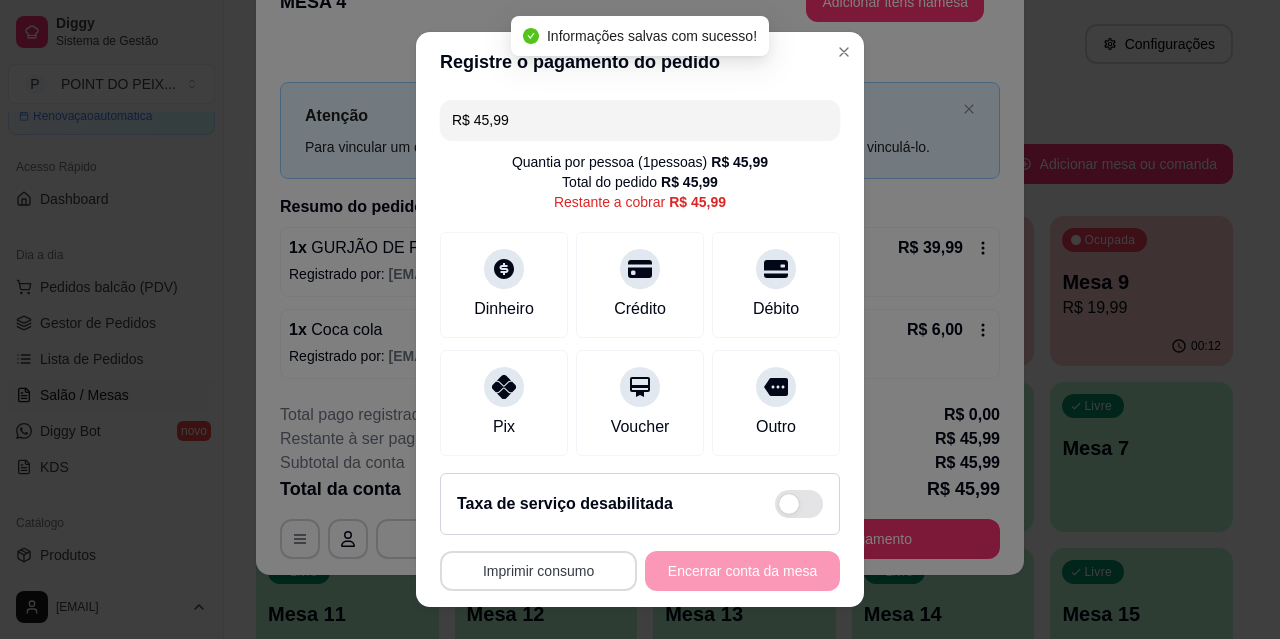 click on "Imprimir consumo" at bounding box center [538, 571] 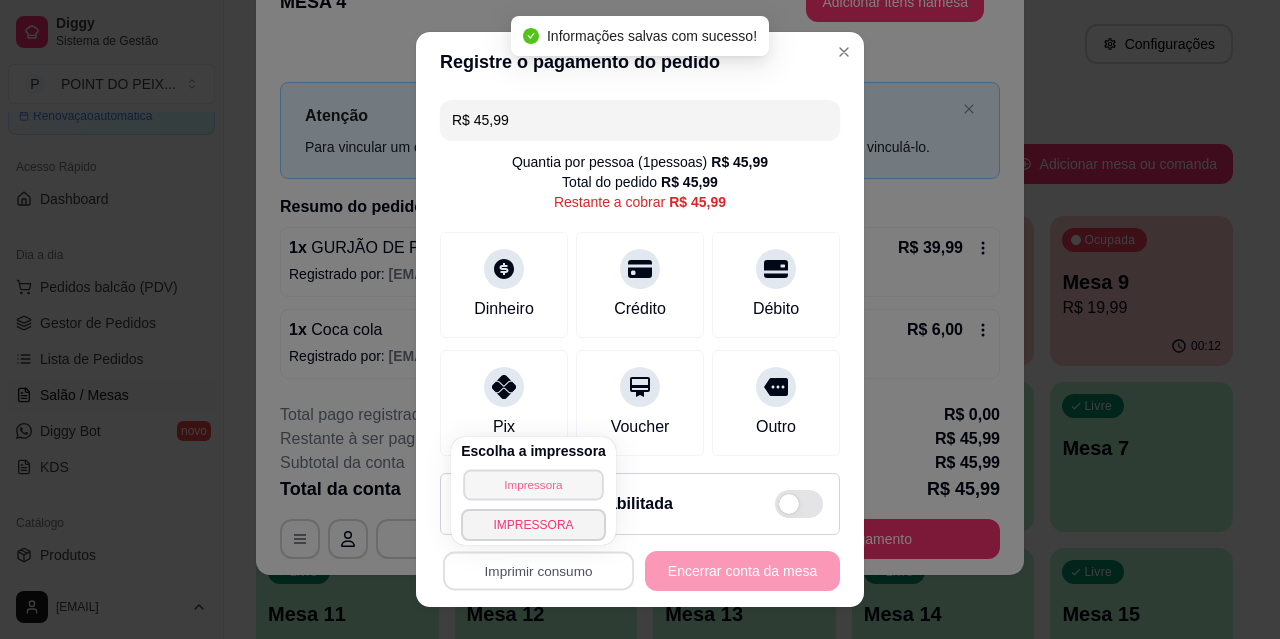 click on "Impressora" at bounding box center [533, 484] 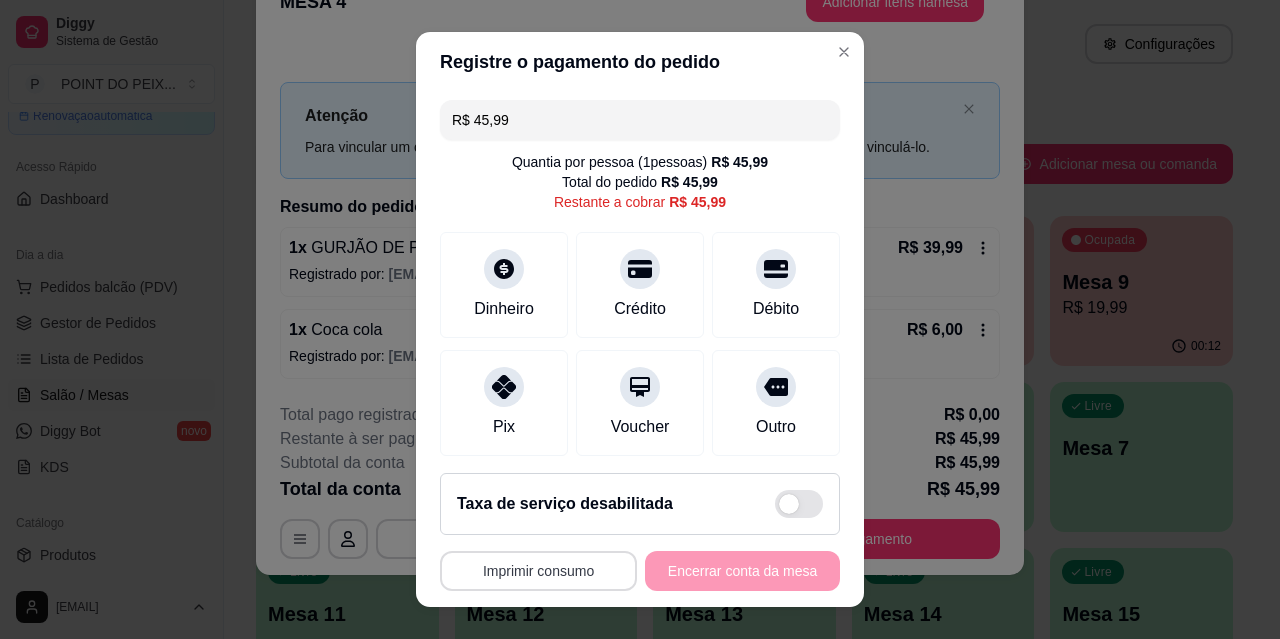 click on "Imprimir consumo" at bounding box center (538, 571) 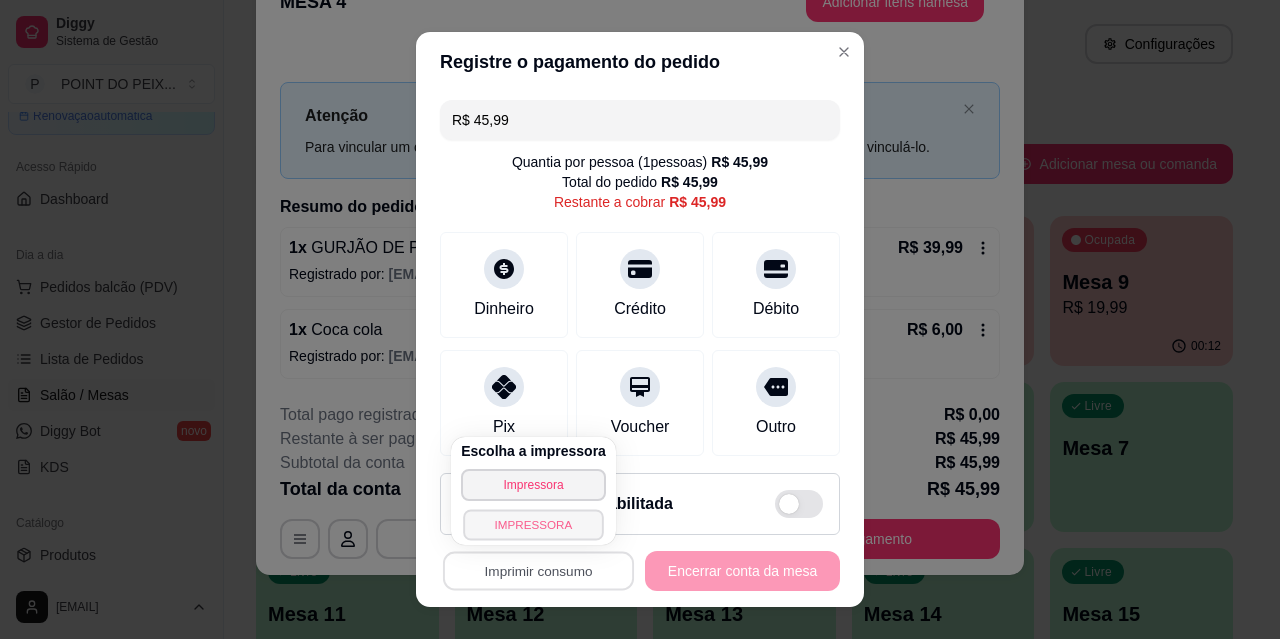 click on "IMPRESSORA" at bounding box center [533, 524] 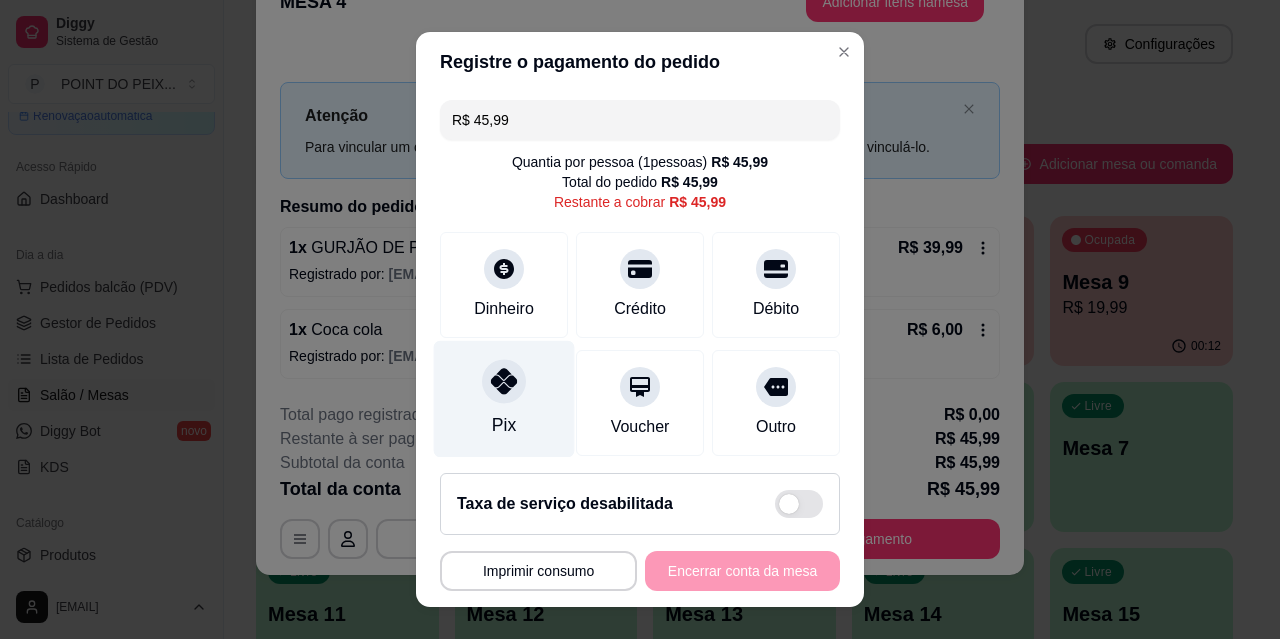 click 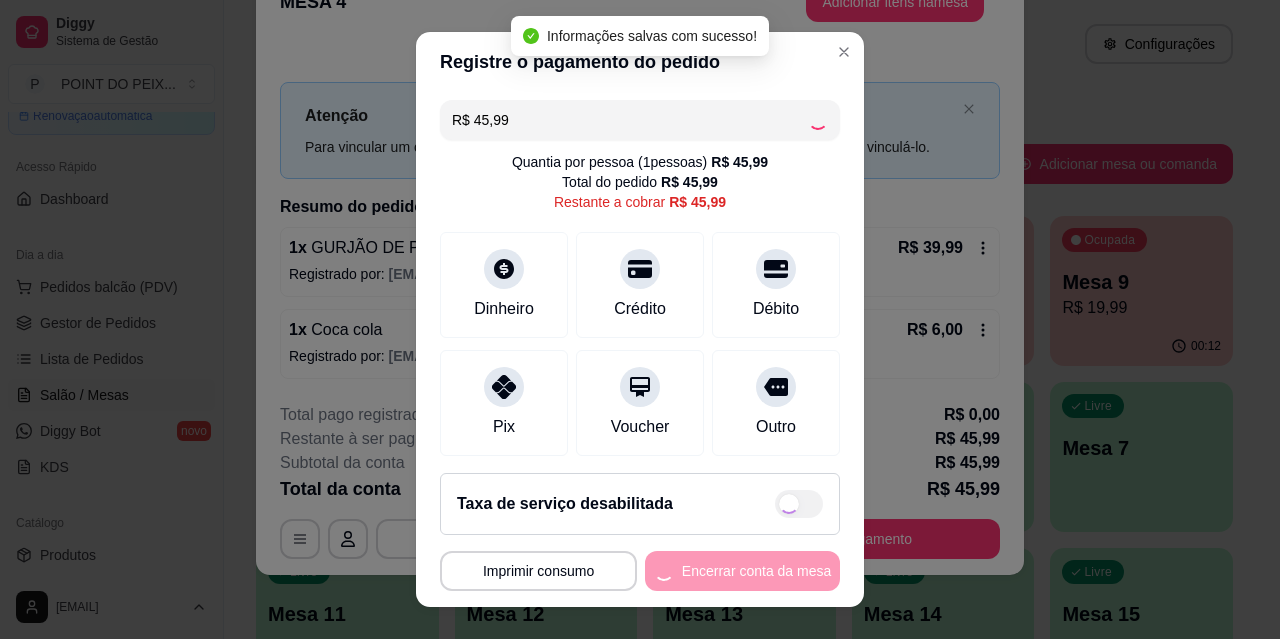 type on "R$ 0,00" 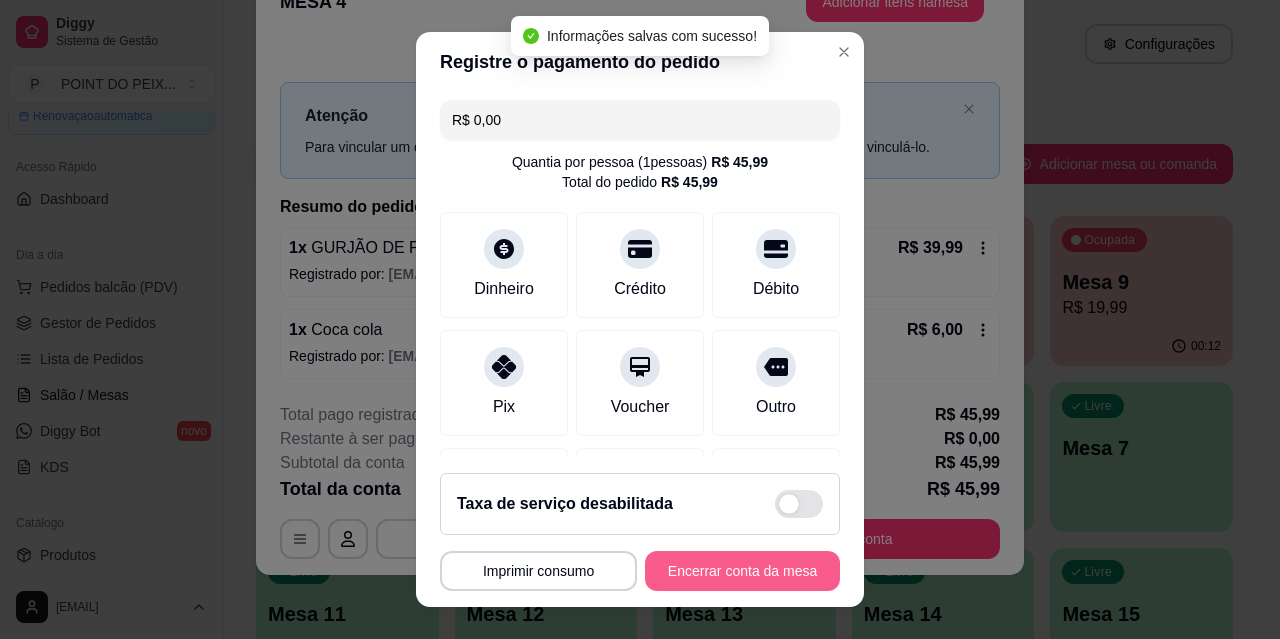 click on "Encerrar conta da mesa" at bounding box center (742, 571) 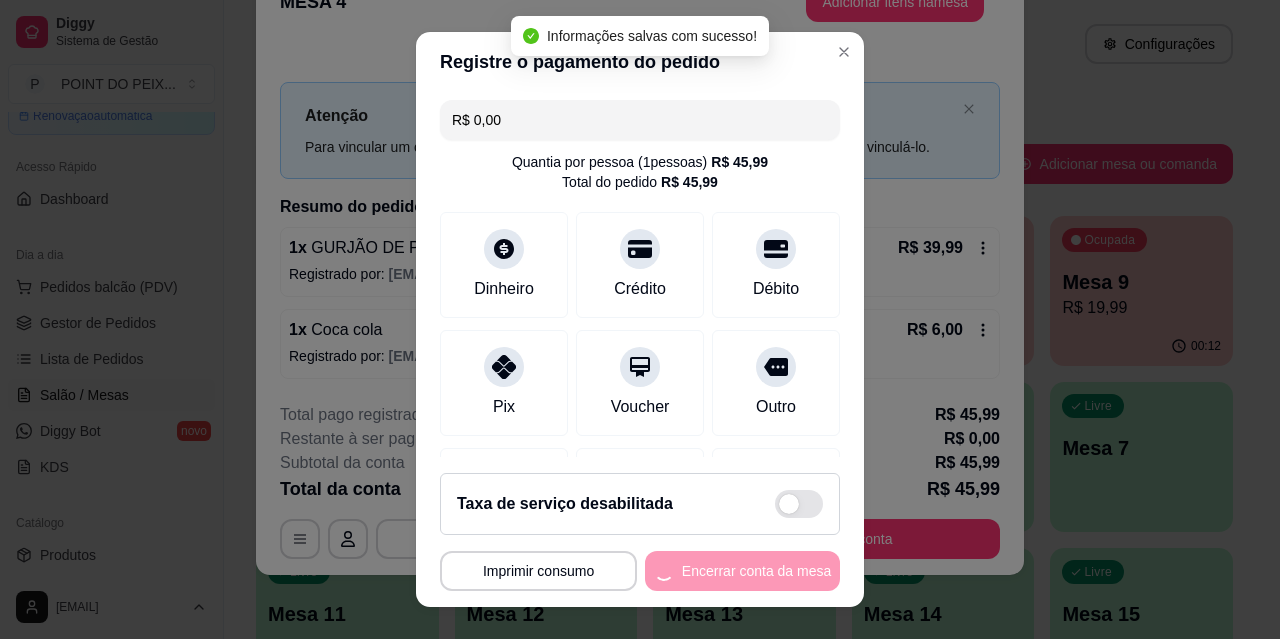 scroll, scrollTop: 0, scrollLeft: 0, axis: both 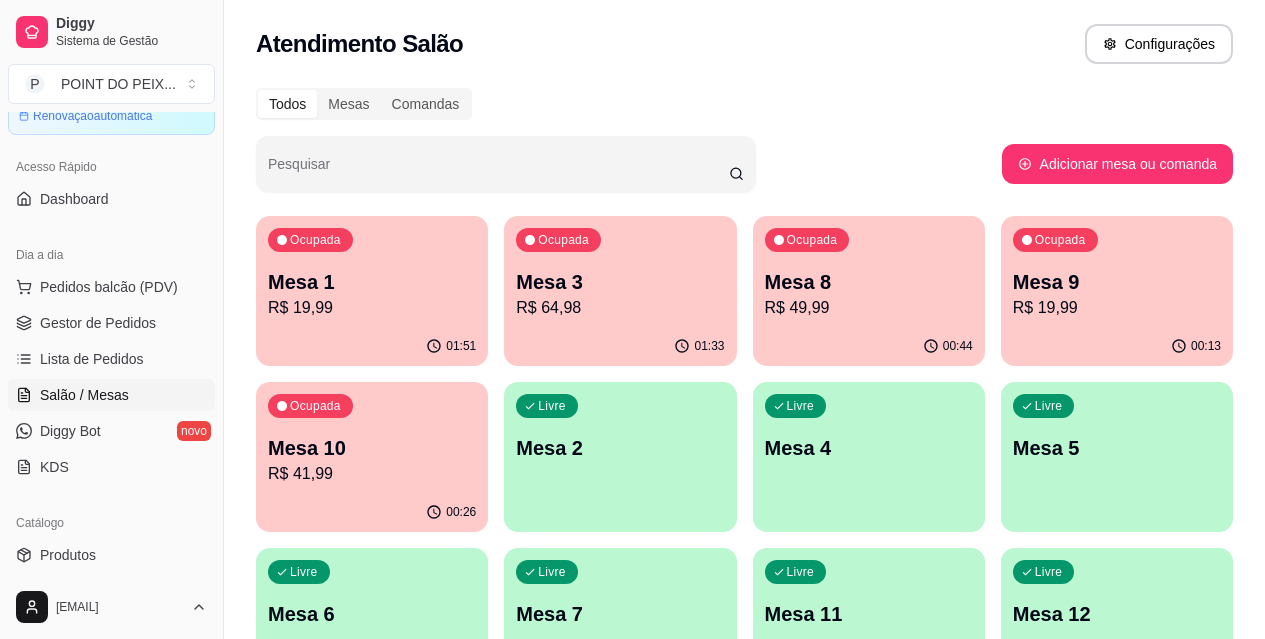 click on "R$ 41,99" at bounding box center [372, 474] 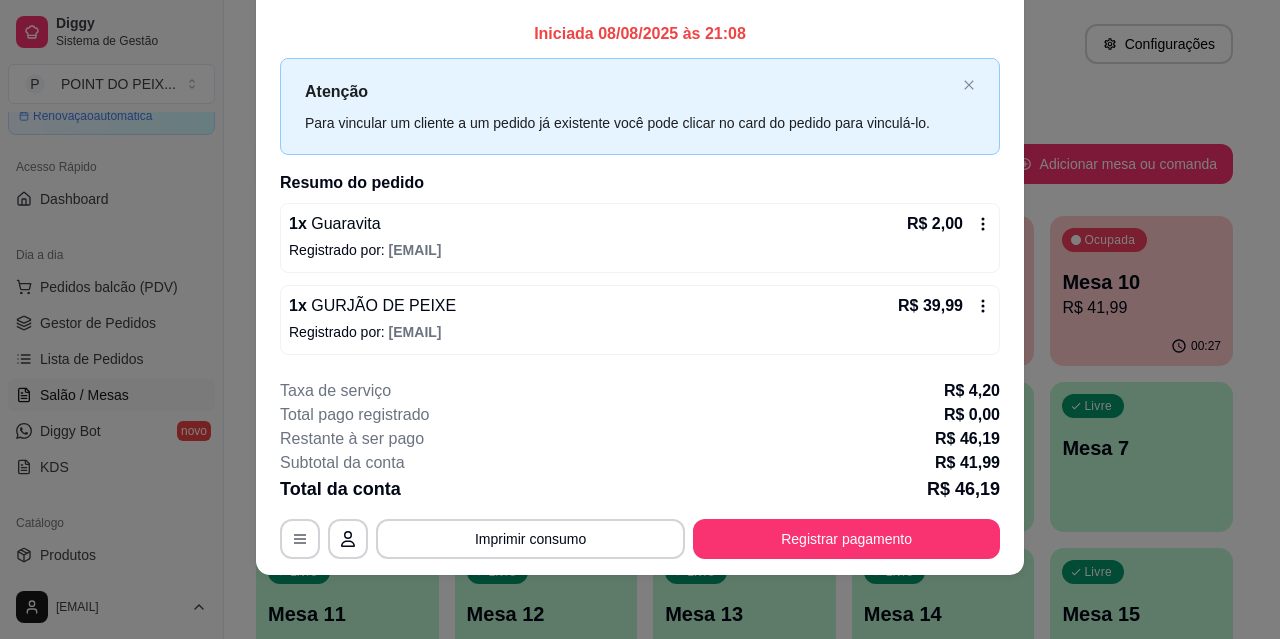 scroll, scrollTop: 0, scrollLeft: 0, axis: both 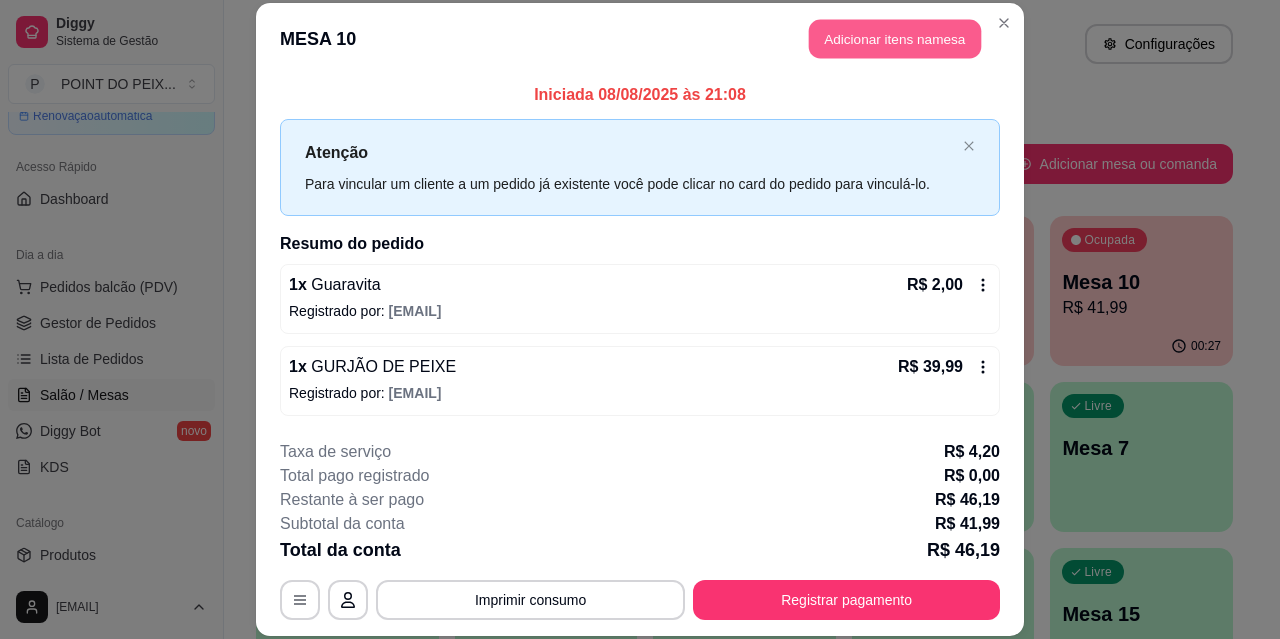 click on "Adicionar itens na  mesa" at bounding box center (895, 39) 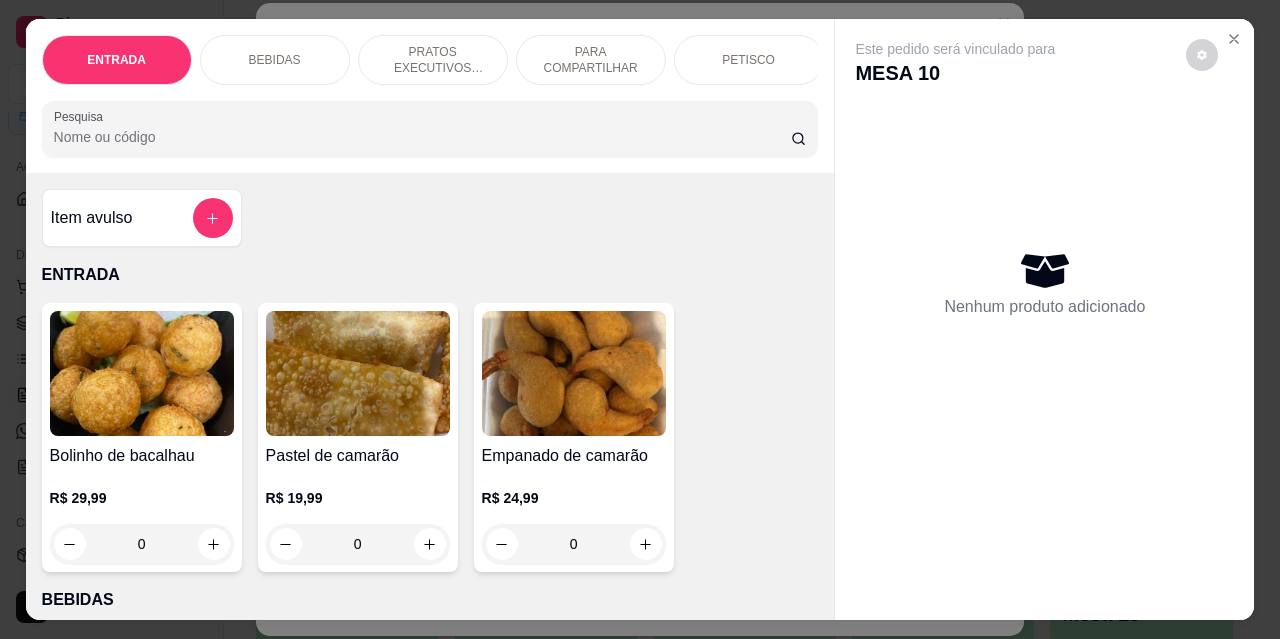 click on "BEBIDAS" at bounding box center [275, 60] 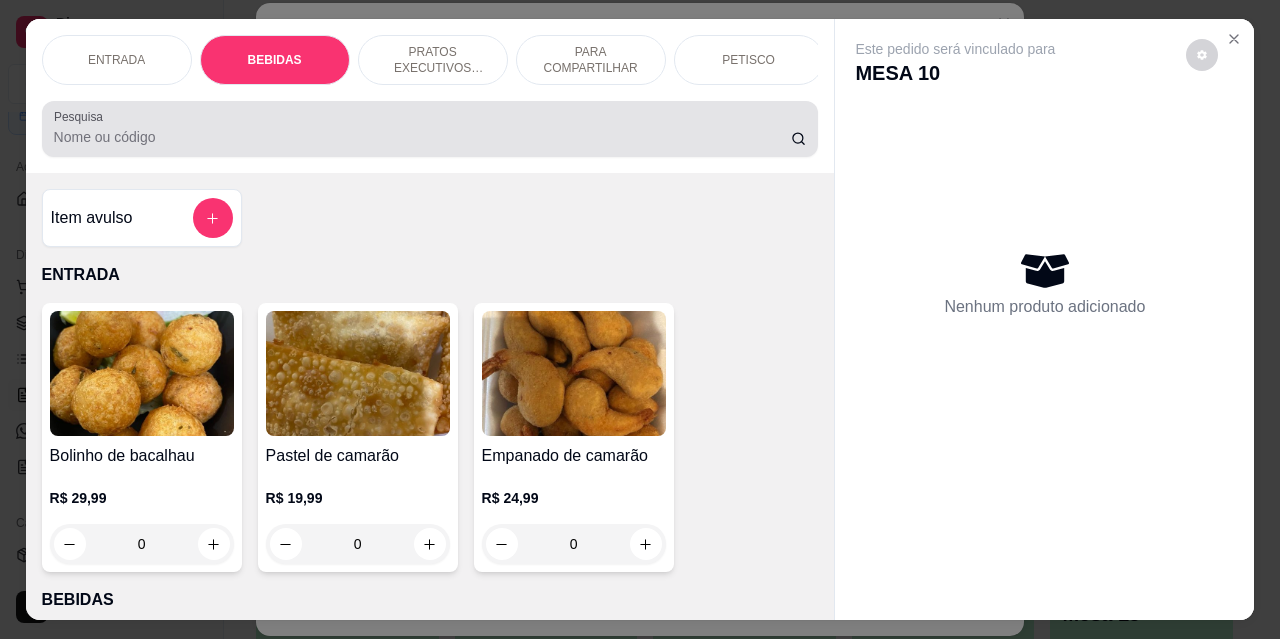 scroll, scrollTop: 415, scrollLeft: 0, axis: vertical 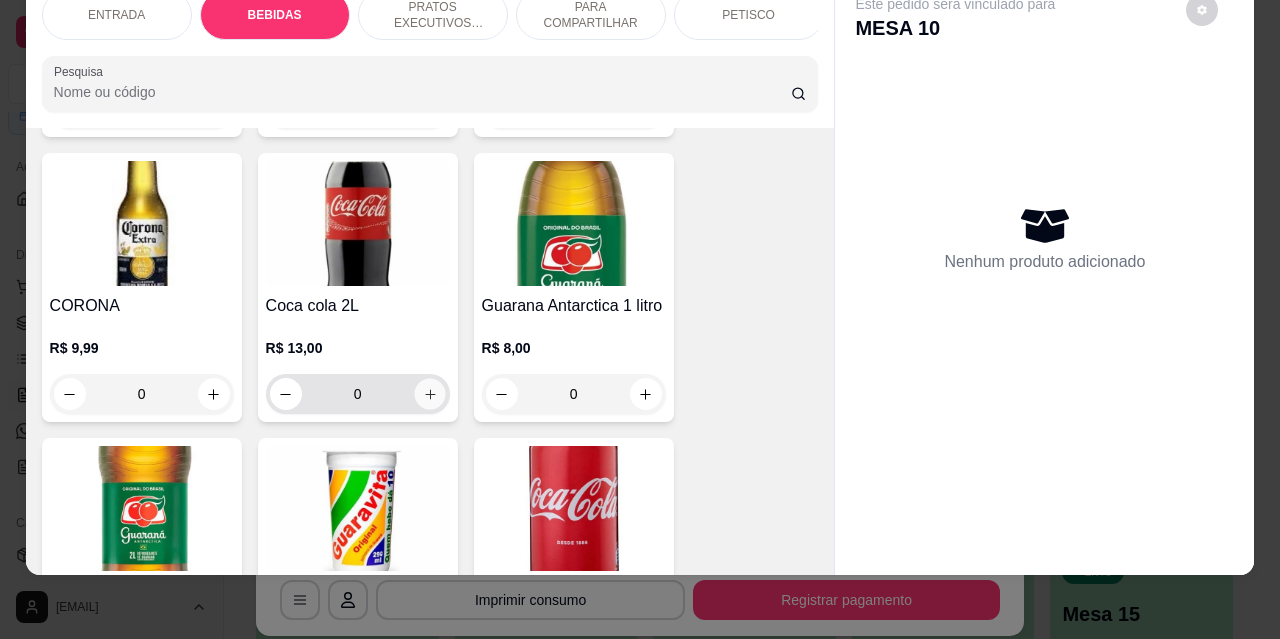 click 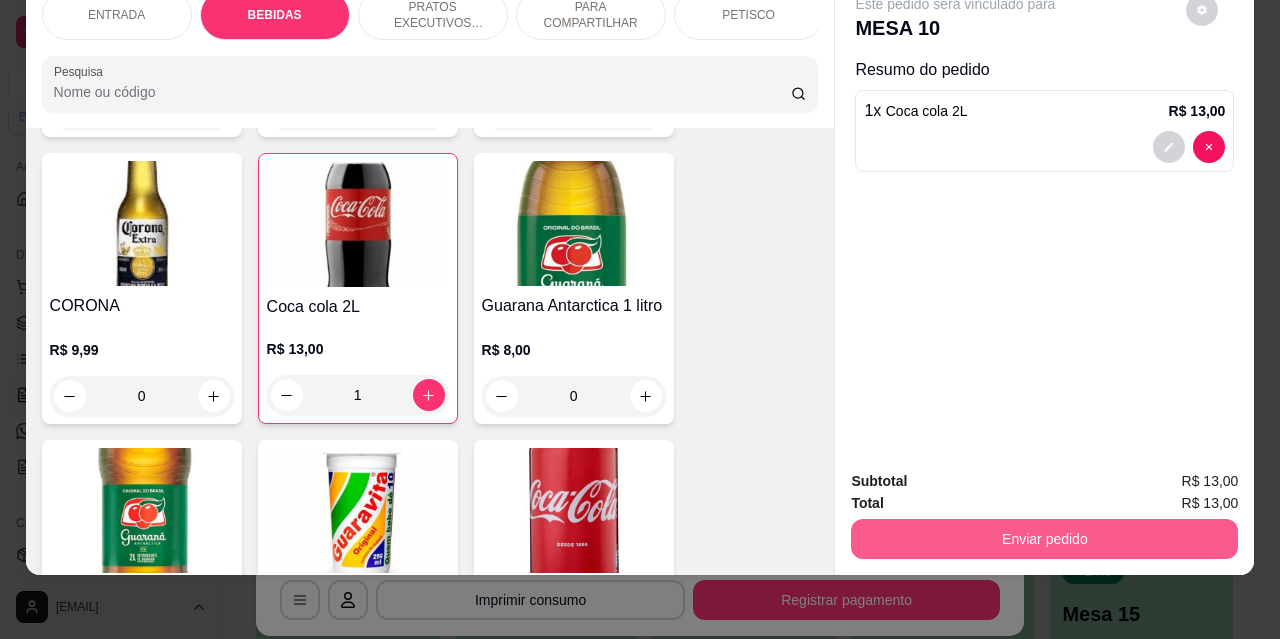 click on "Enviar pedido" at bounding box center (1044, 539) 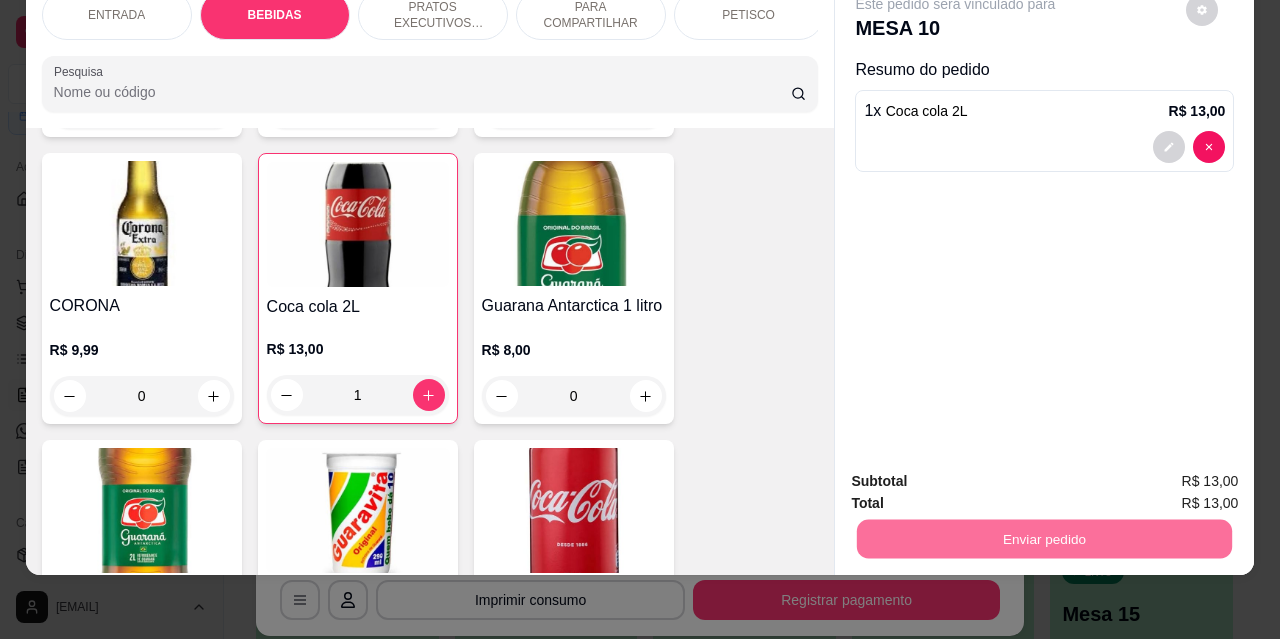 click on "Não registrar e enviar pedido" at bounding box center (979, 475) 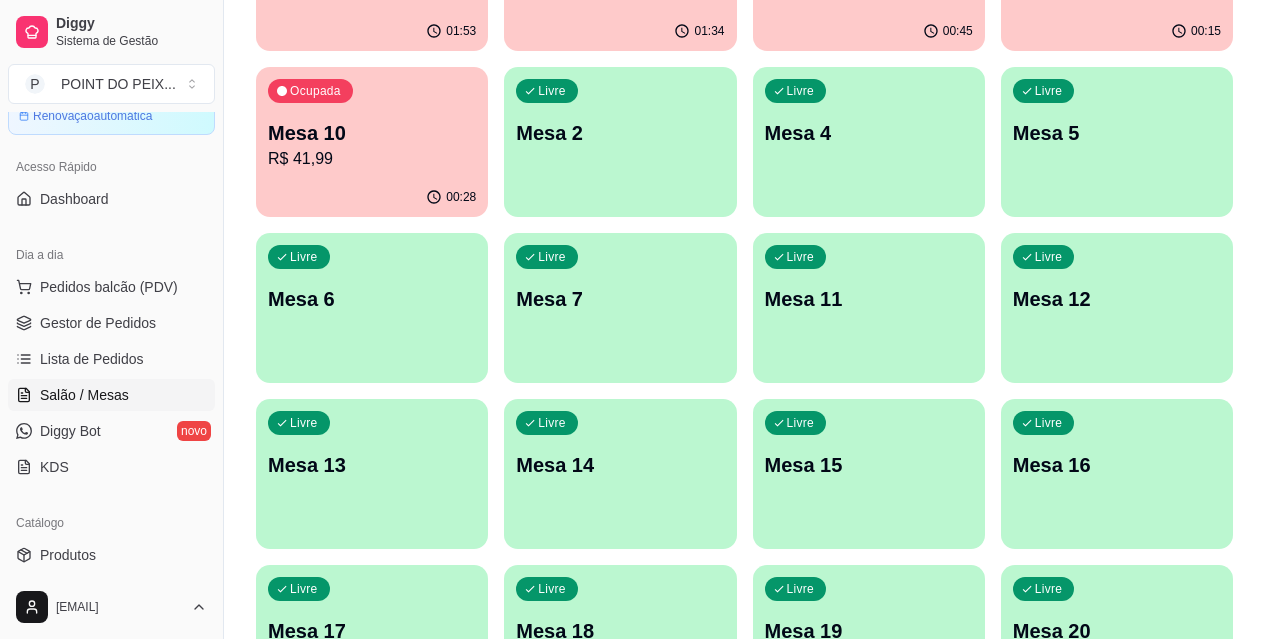 scroll, scrollTop: 400, scrollLeft: 0, axis: vertical 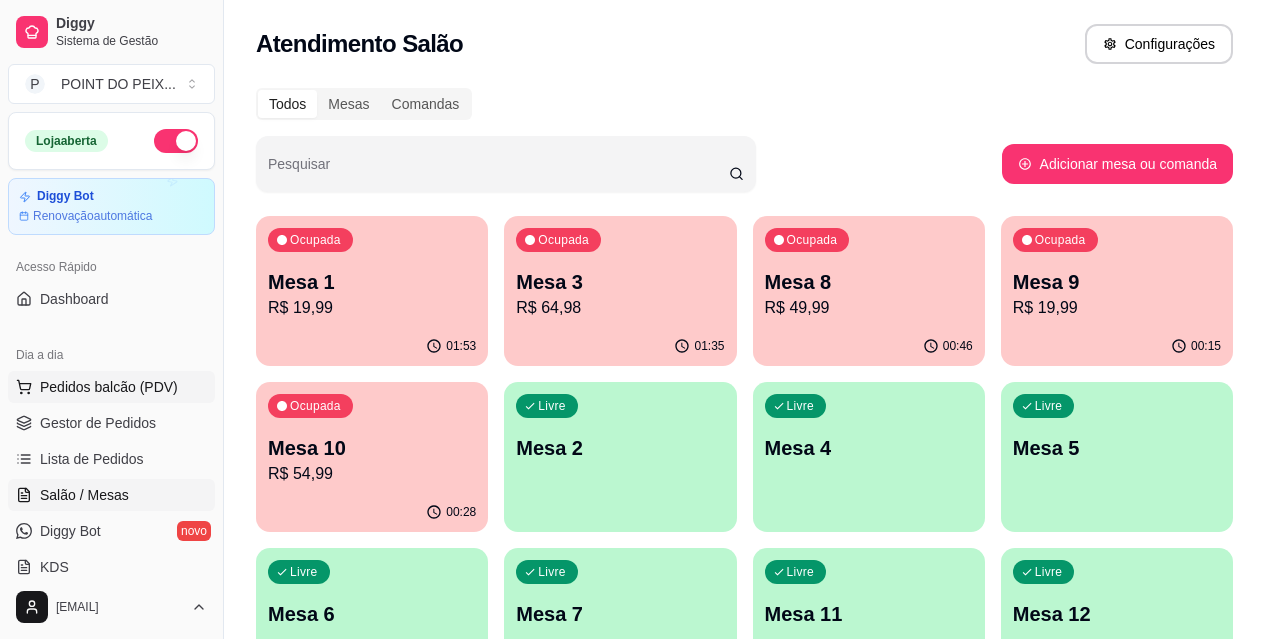 click on "Pedidos balcão (PDV)" at bounding box center [109, 387] 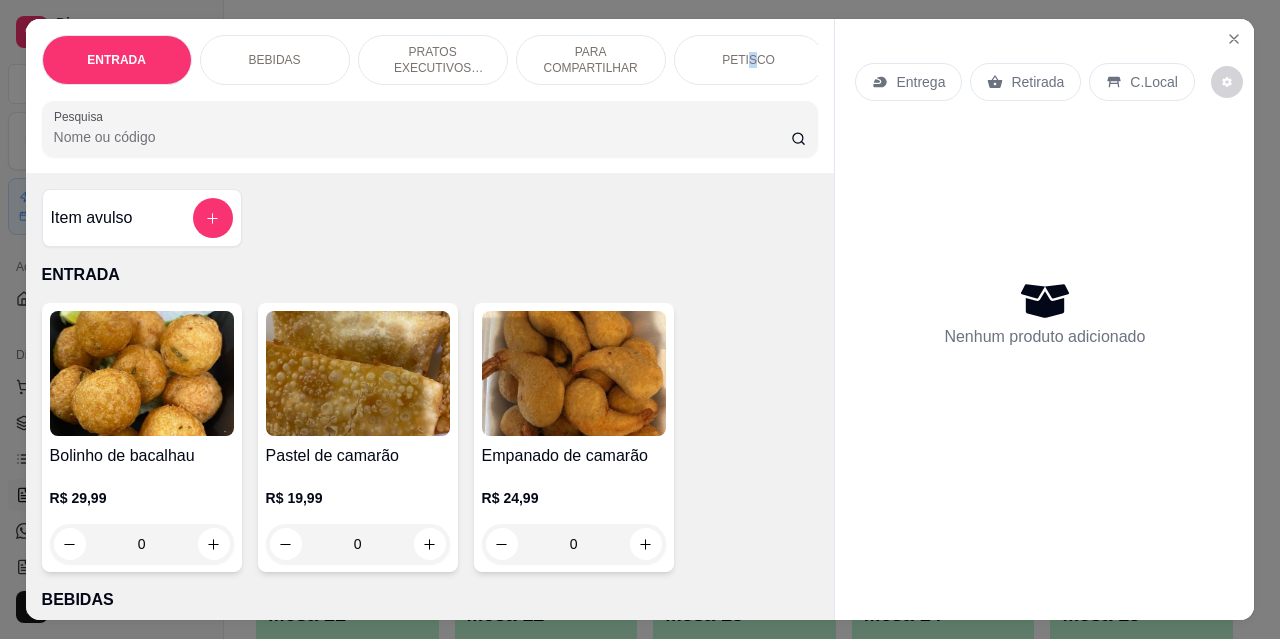 click on "PETISCO" at bounding box center [748, 60] 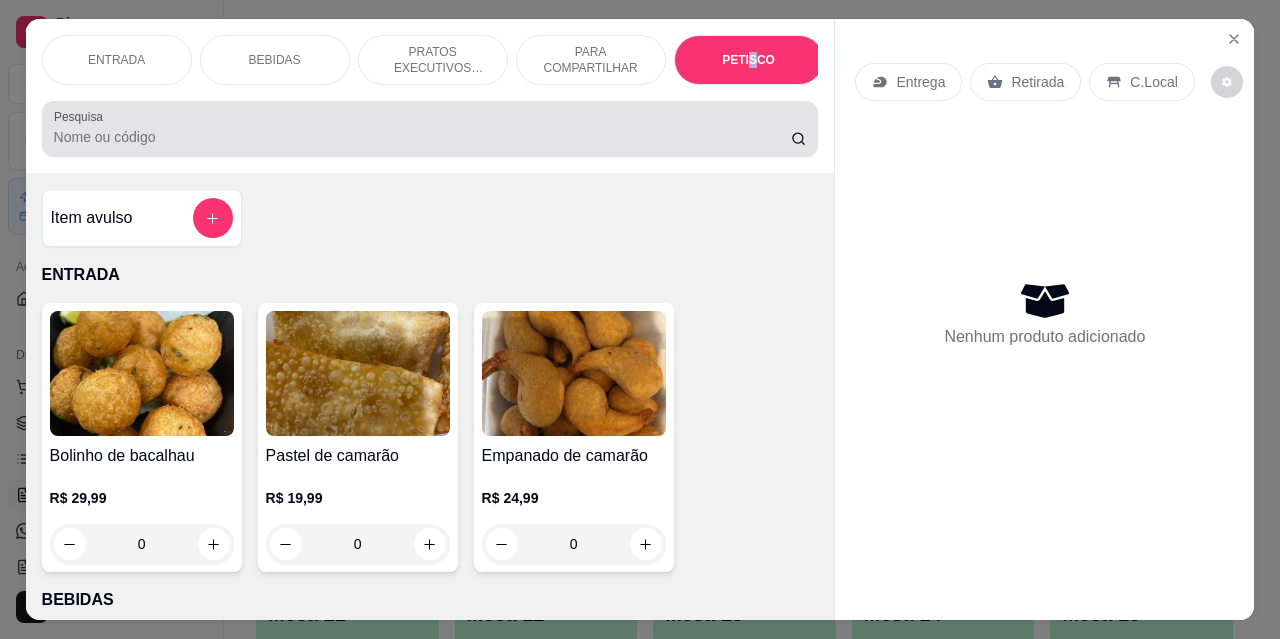 scroll, scrollTop: 4432, scrollLeft: 0, axis: vertical 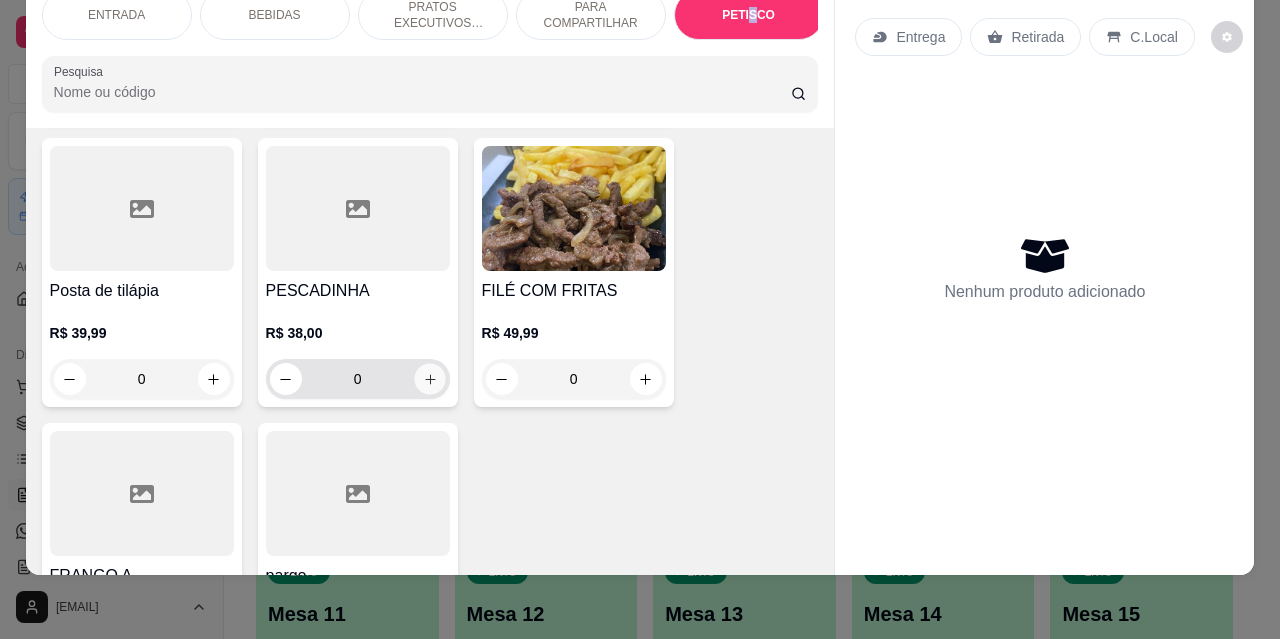 click at bounding box center [429, 379] 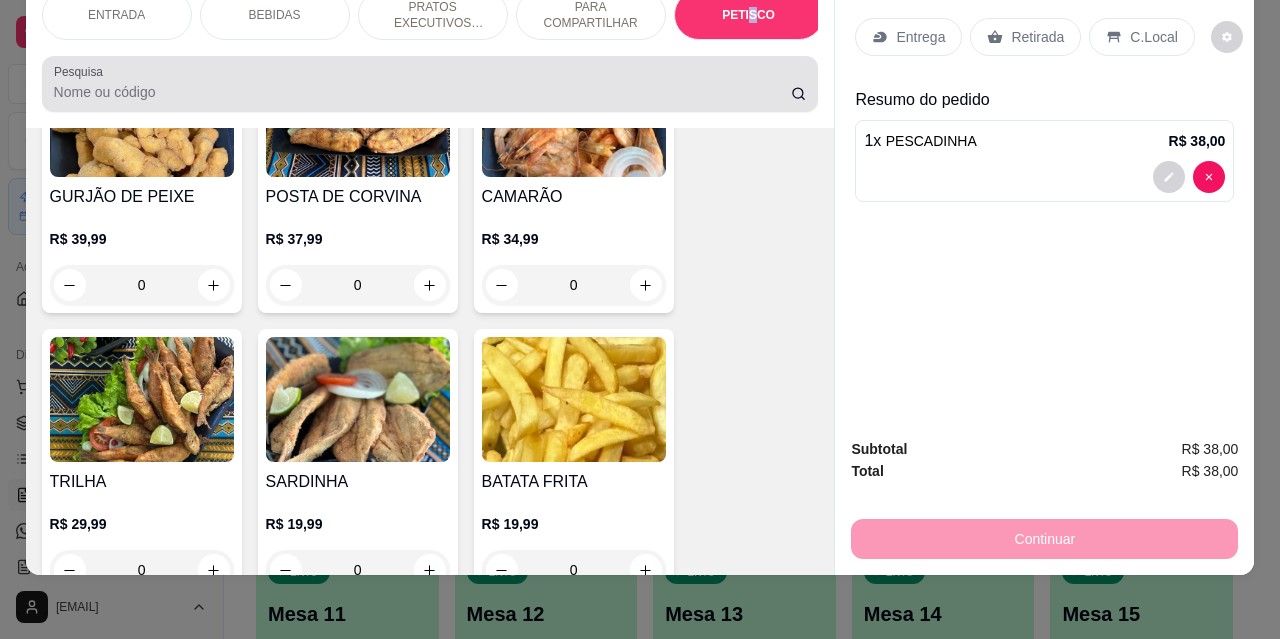 scroll, scrollTop: 4366, scrollLeft: 0, axis: vertical 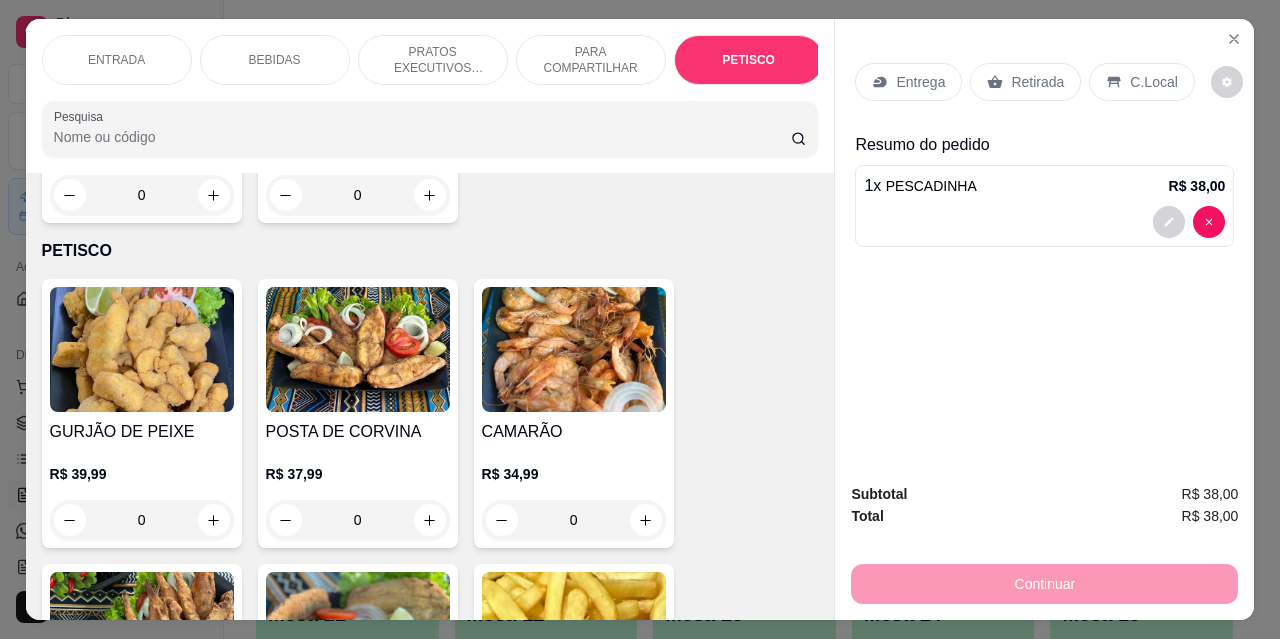 click on "ENTRADA" at bounding box center (116, 60) 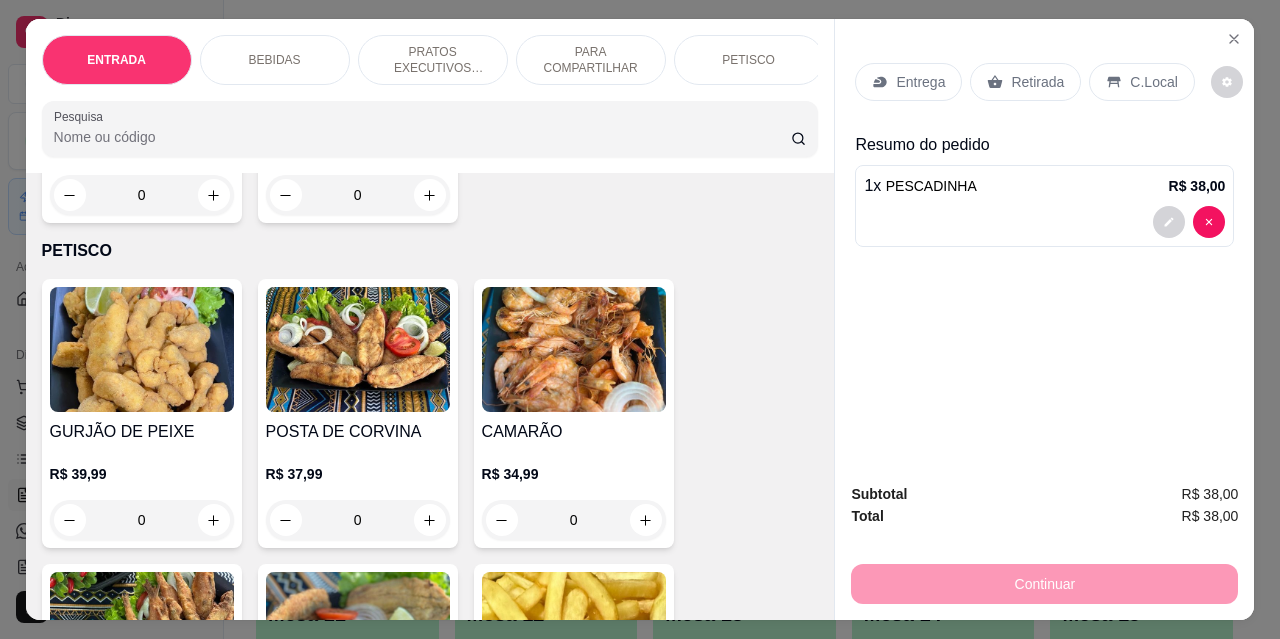 scroll, scrollTop: 90, scrollLeft: 0, axis: vertical 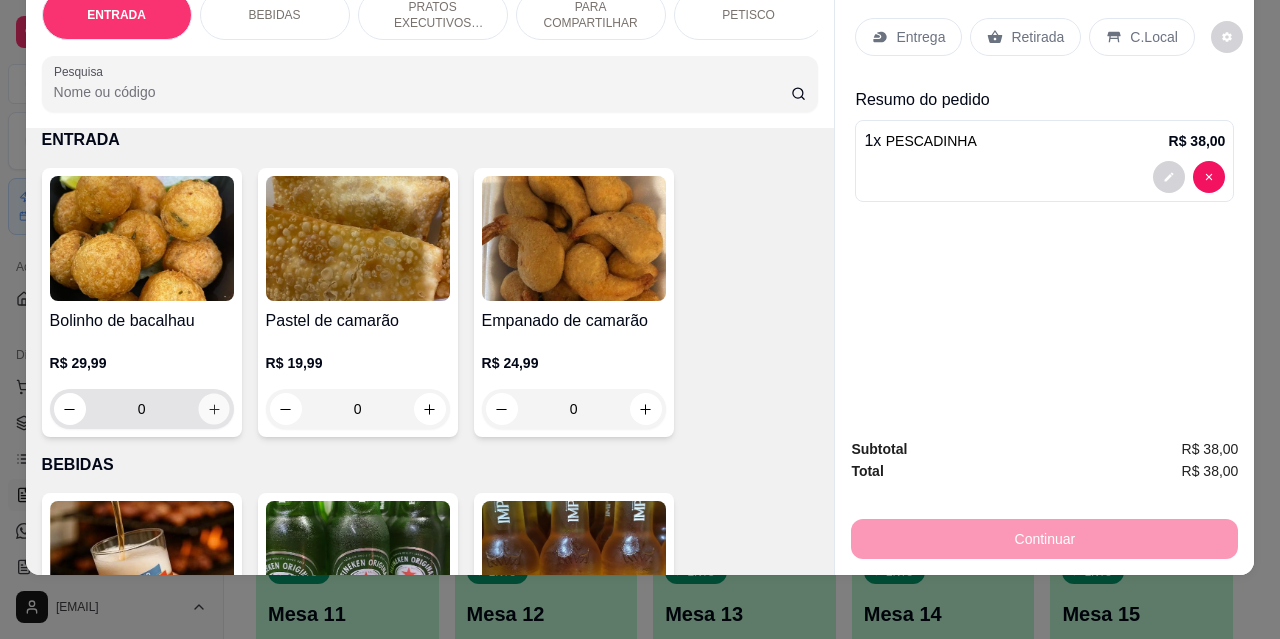 click 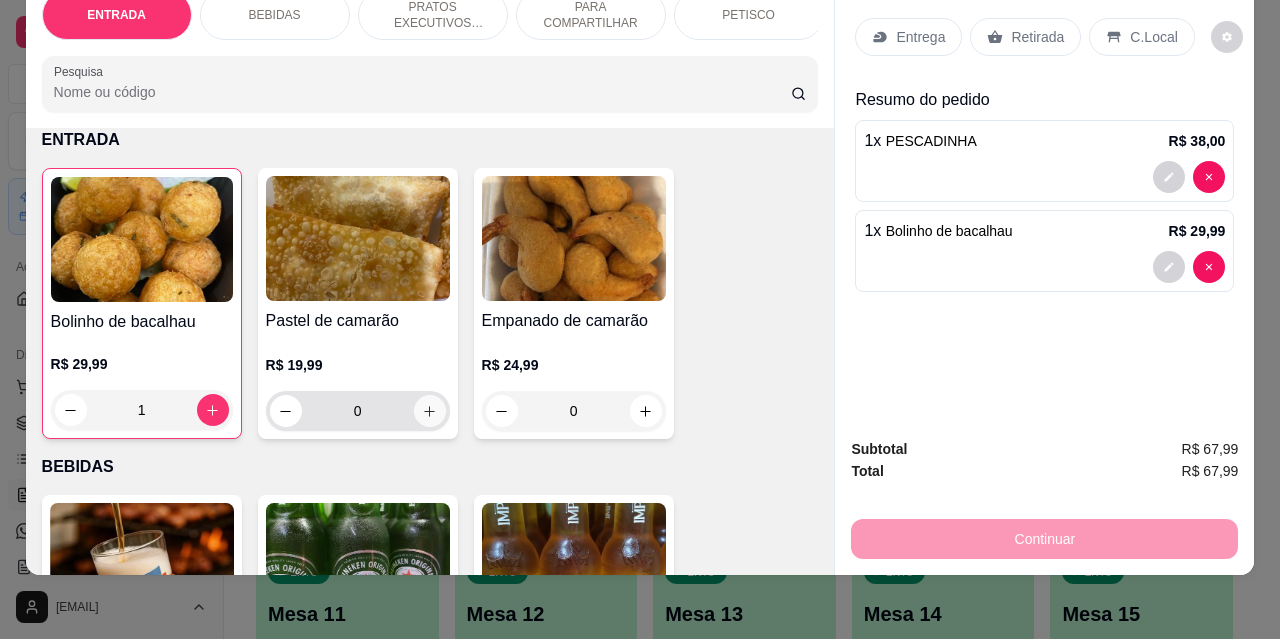 click 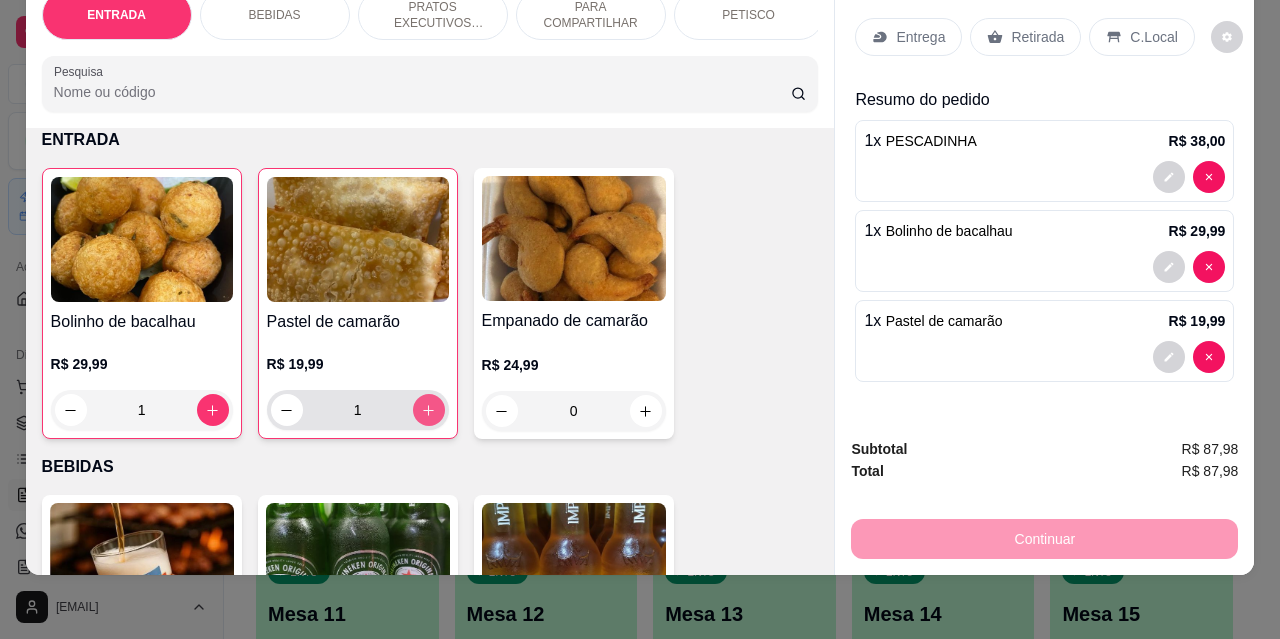 type on "1" 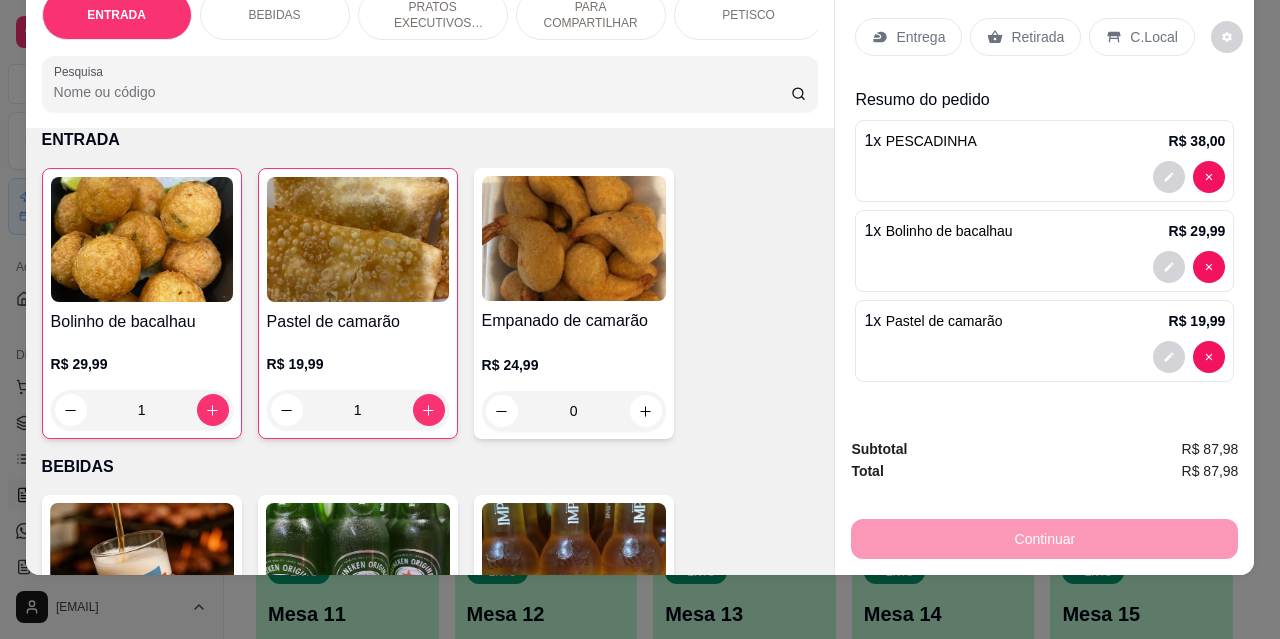 scroll, scrollTop: 0, scrollLeft: 0, axis: both 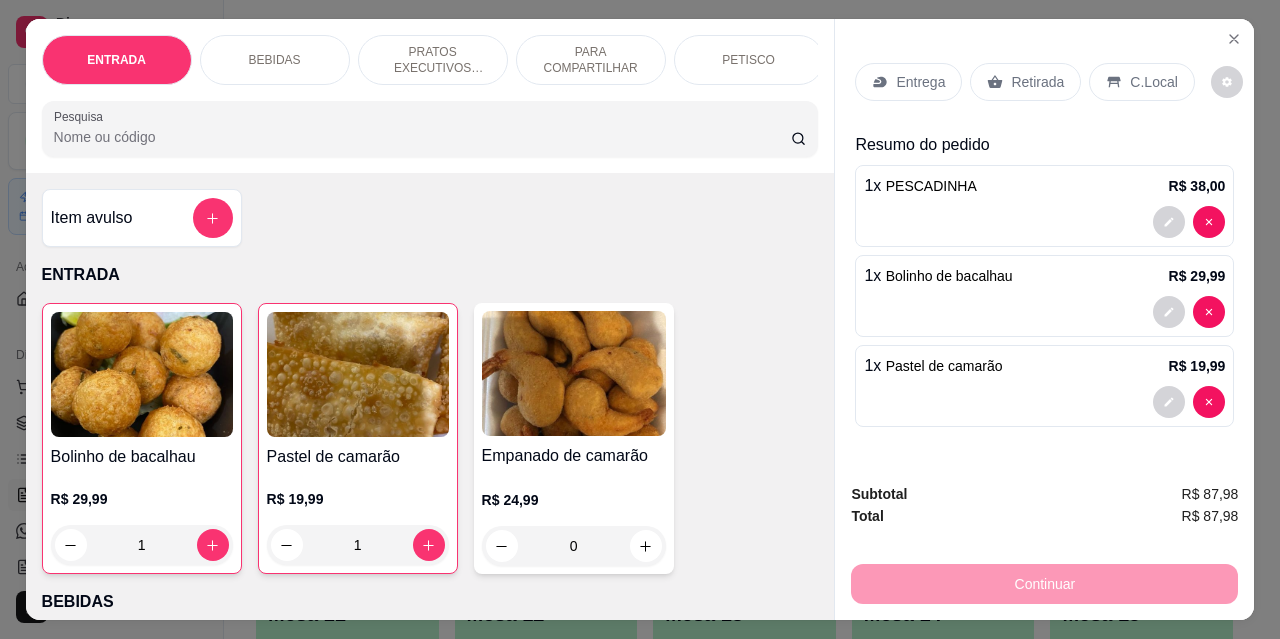 click on "Entrega" at bounding box center [920, 82] 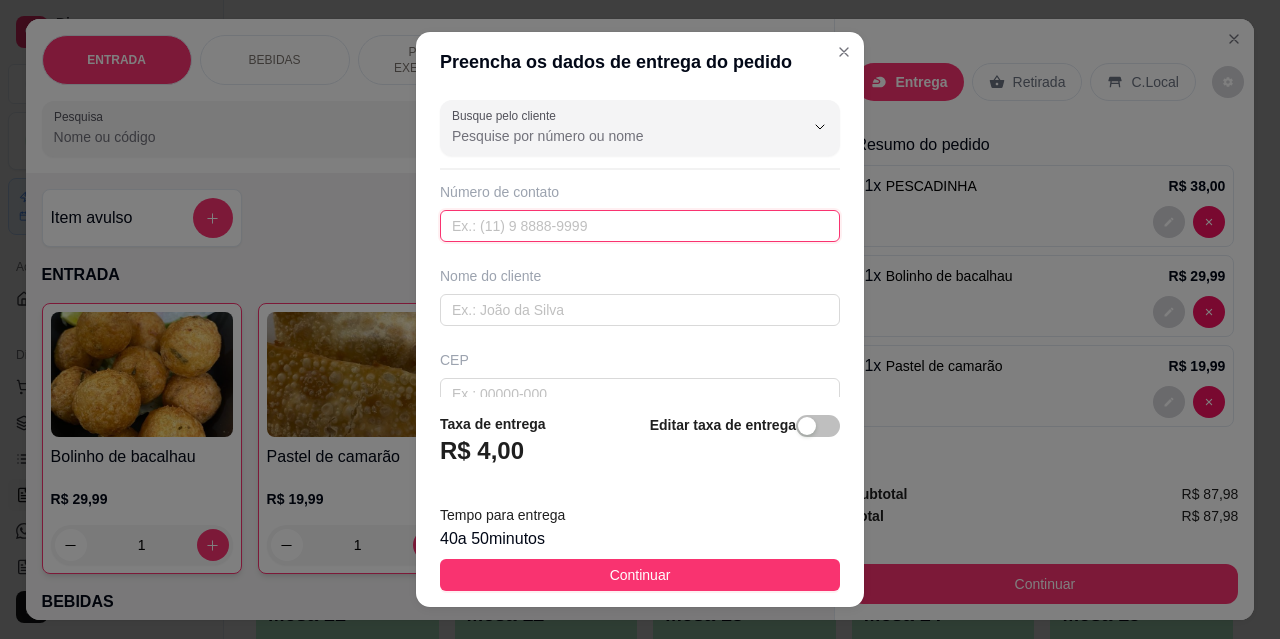 click at bounding box center (640, 226) 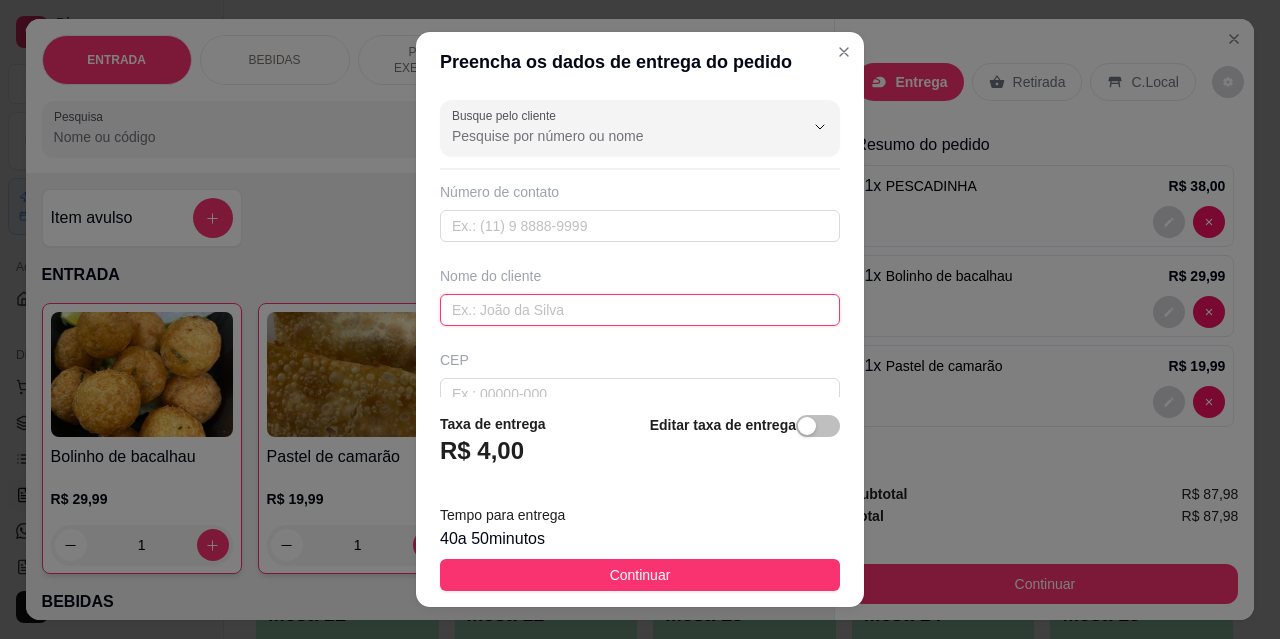 click at bounding box center [640, 310] 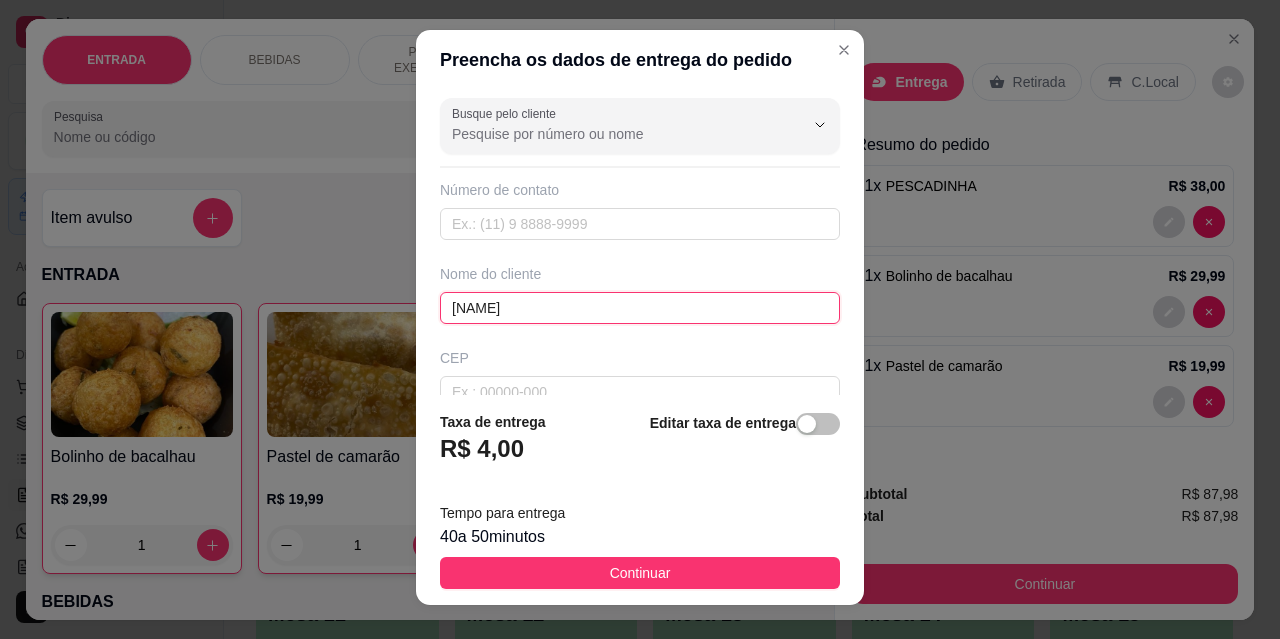 scroll, scrollTop: 0, scrollLeft: 0, axis: both 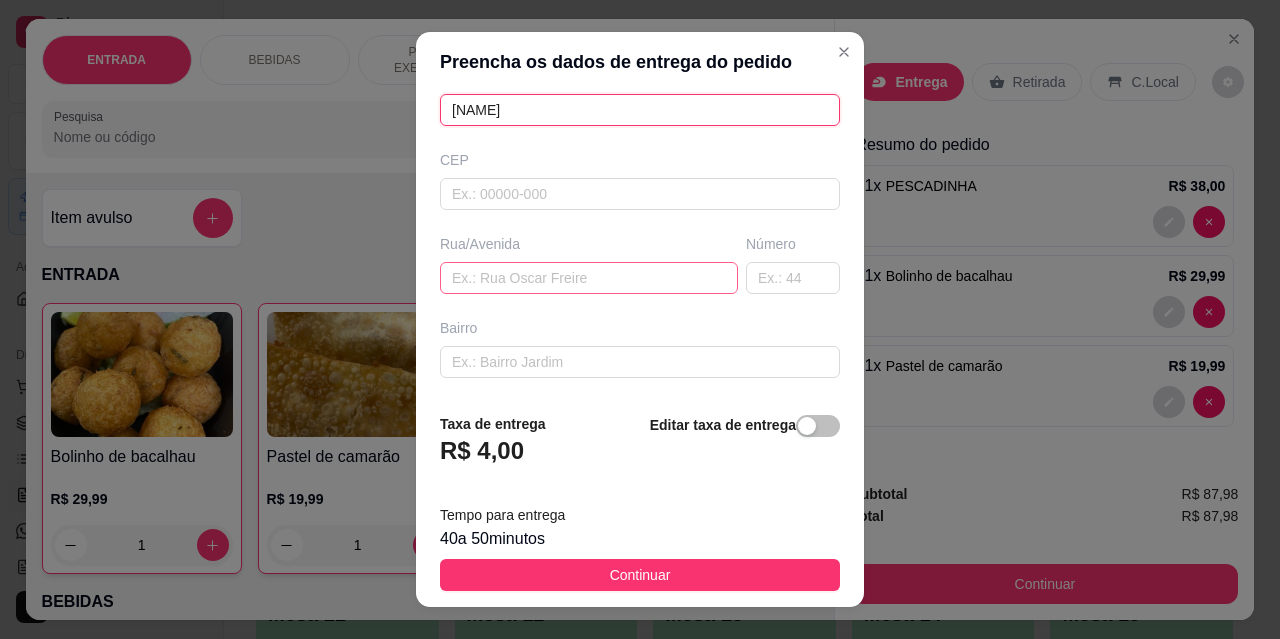 type on "[NAME]" 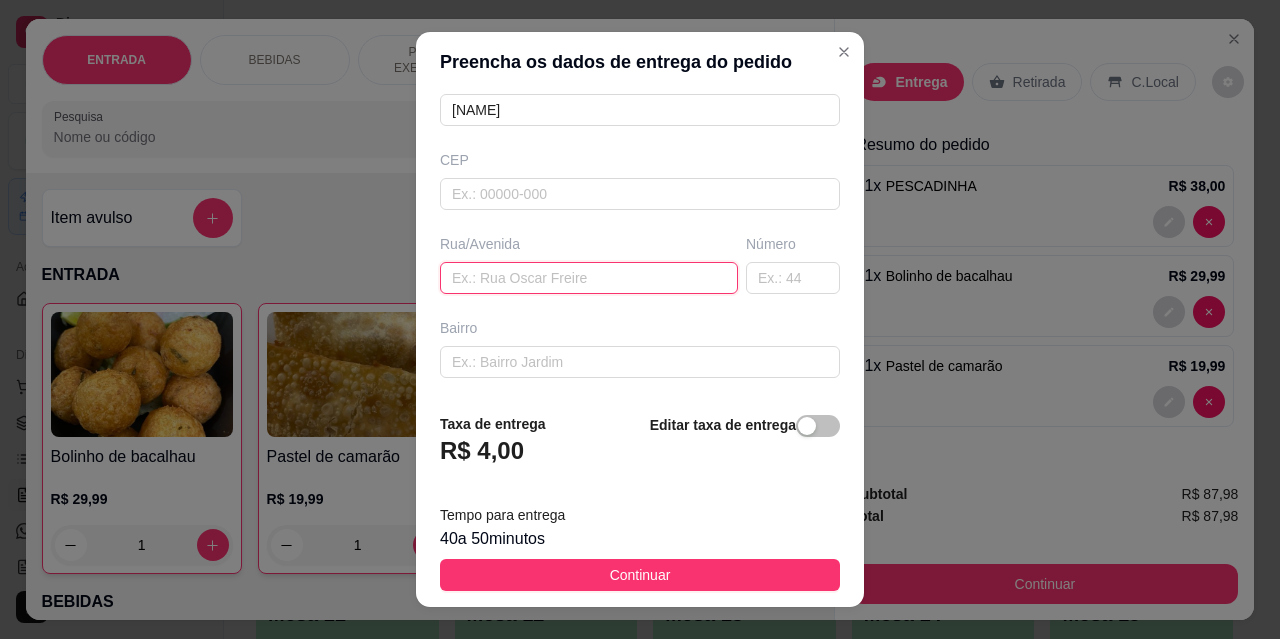 click at bounding box center [589, 278] 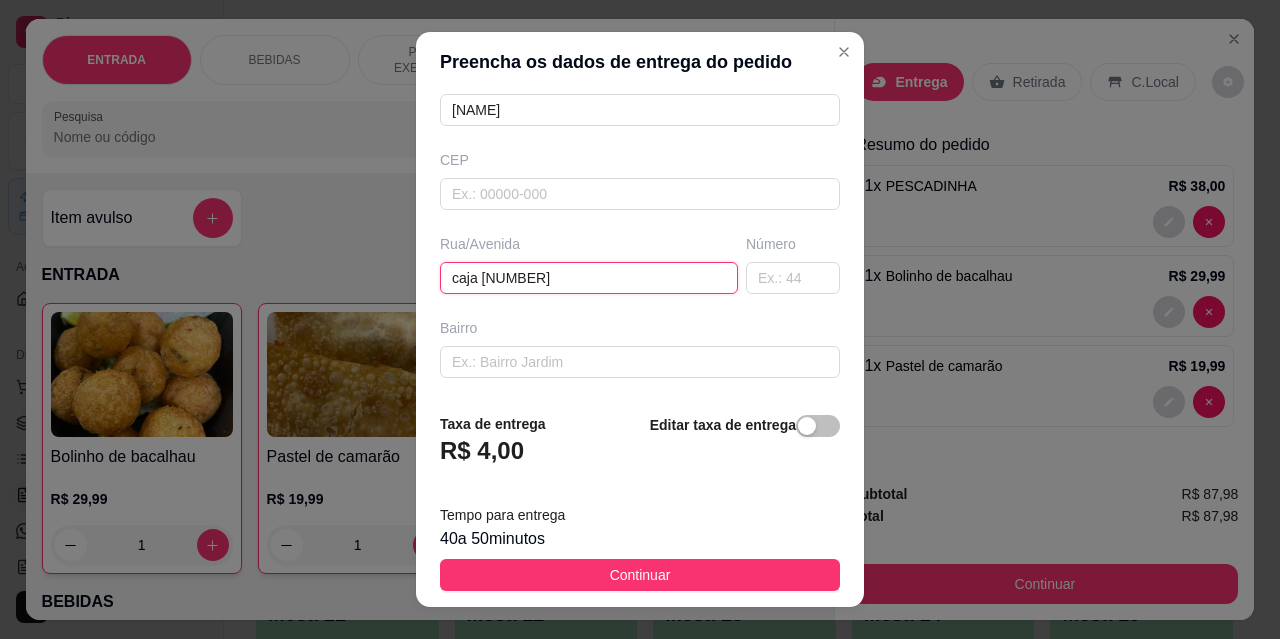 click on "caja [NUMBER]" at bounding box center (589, 278) 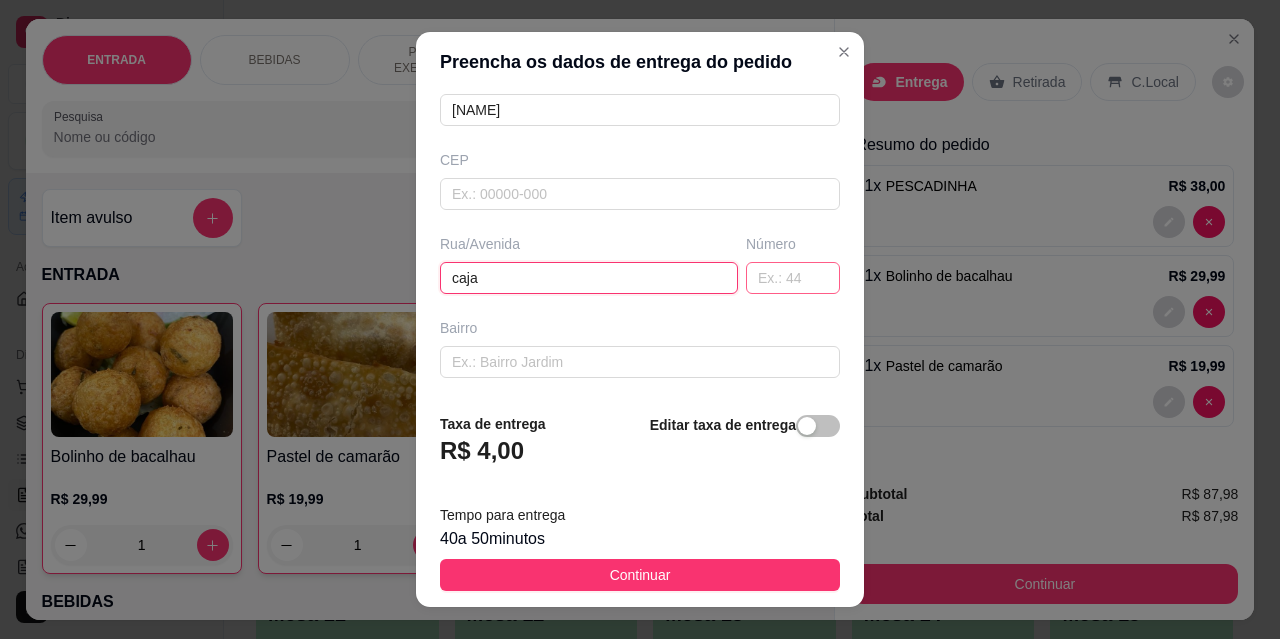 type on "caja" 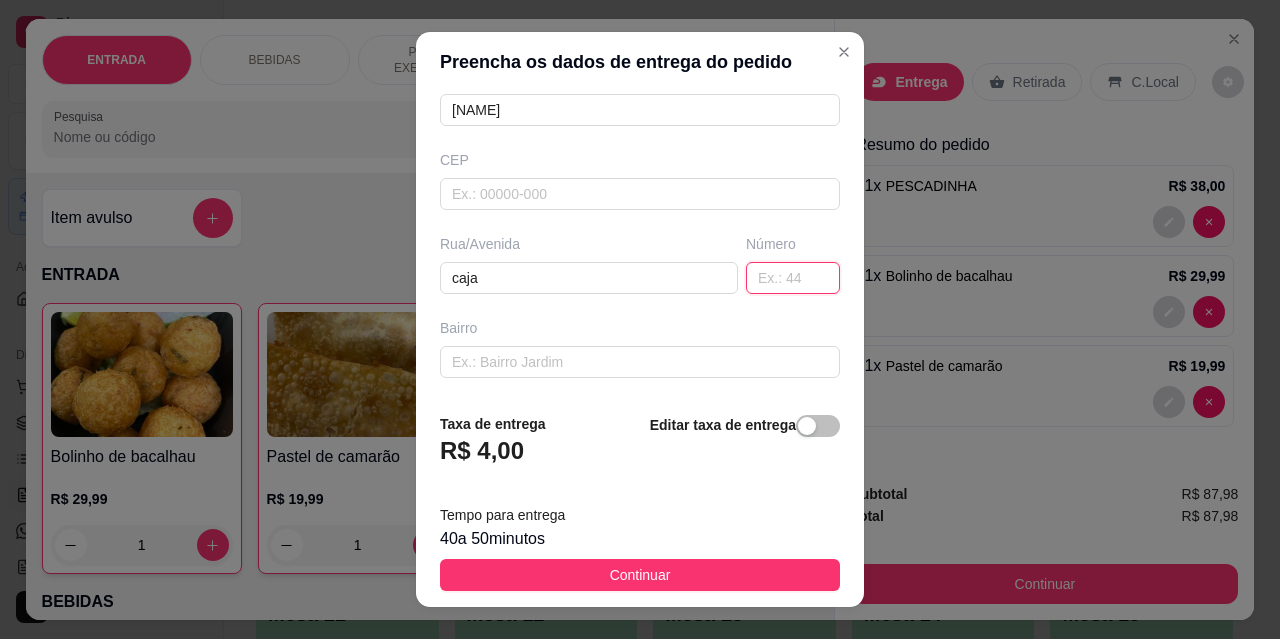 click at bounding box center (793, 278) 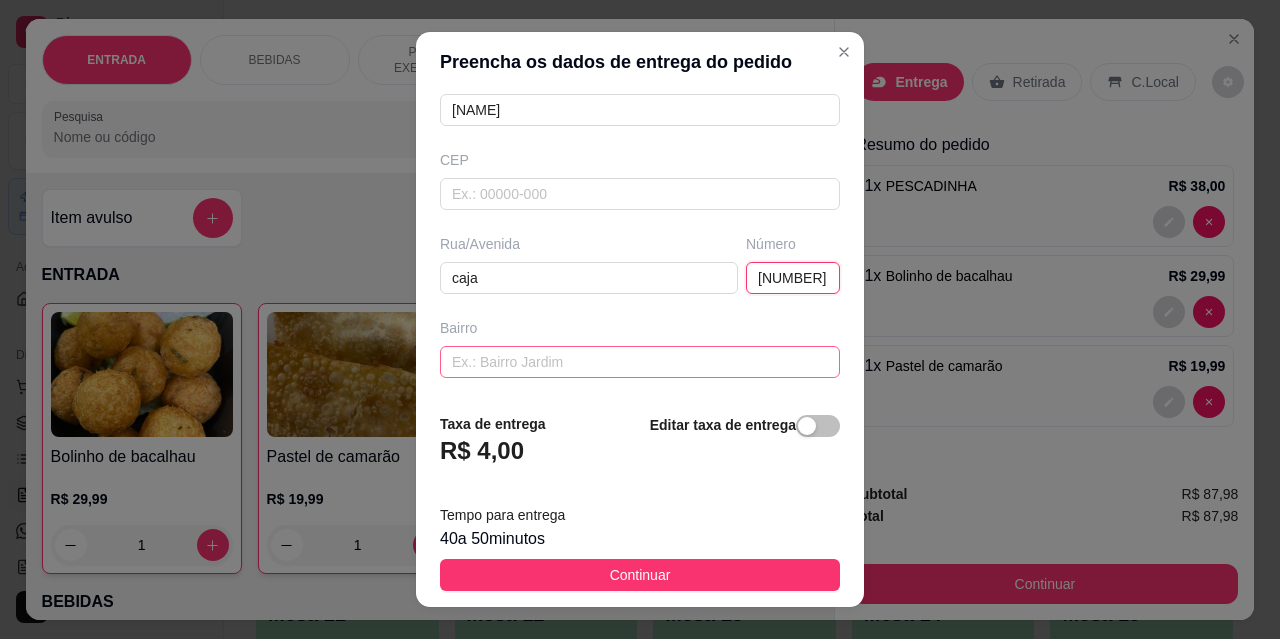 type on "[NUMBER]" 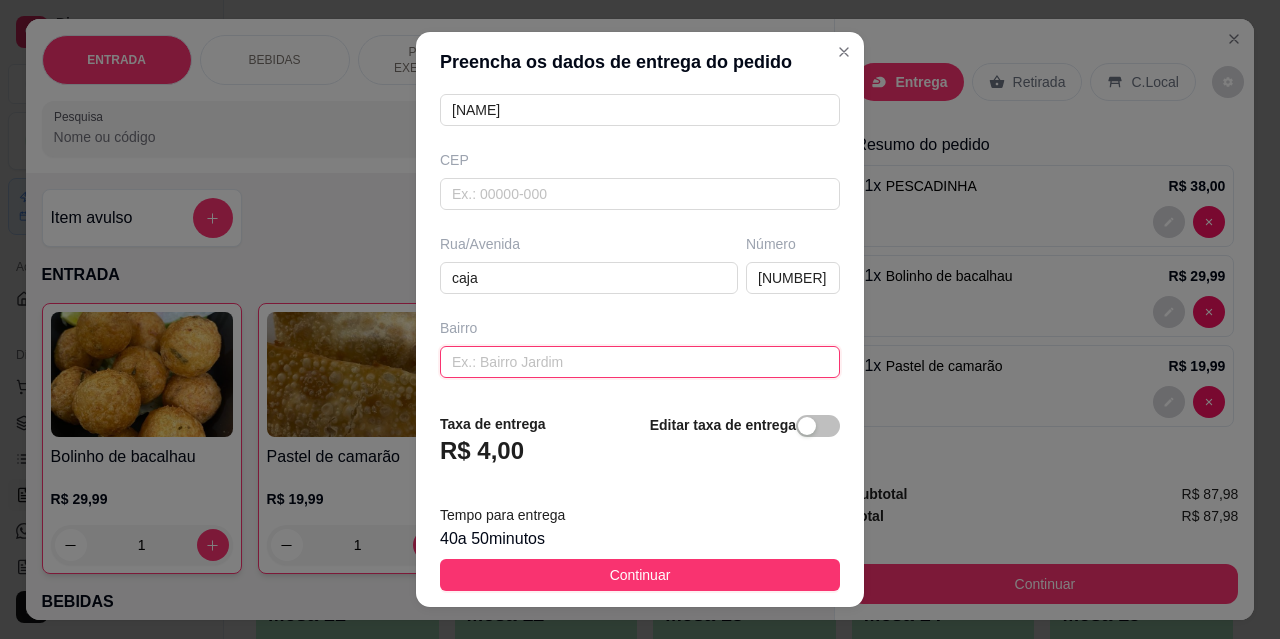 click at bounding box center (640, 362) 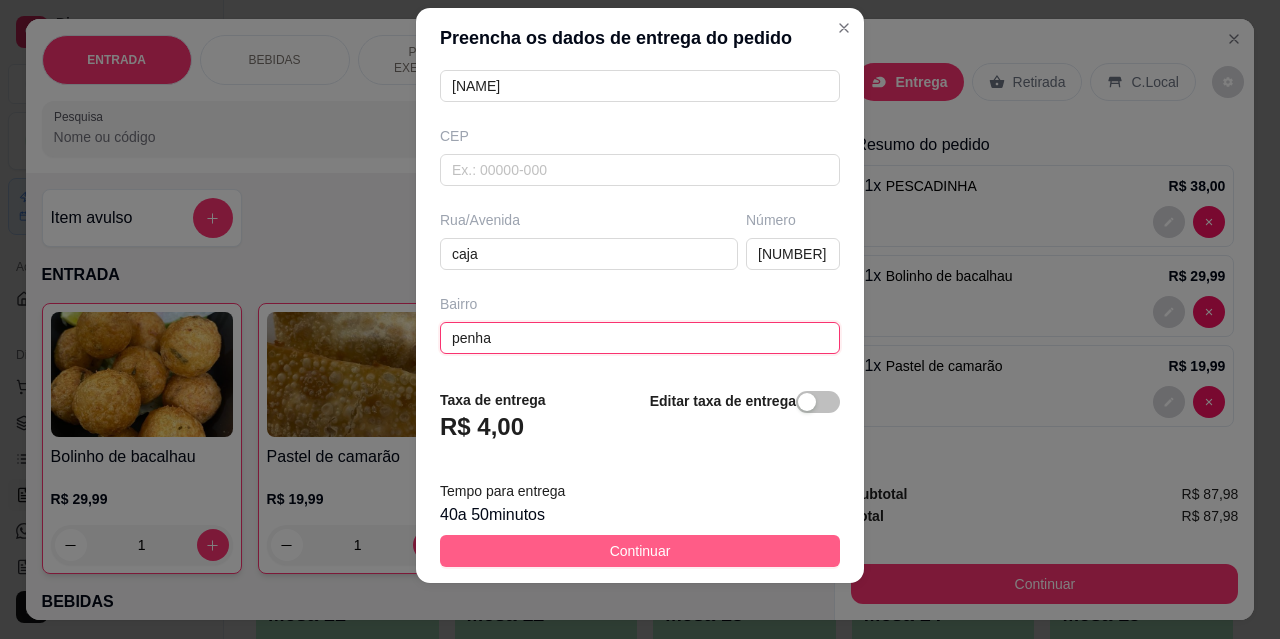 scroll, scrollTop: 32, scrollLeft: 0, axis: vertical 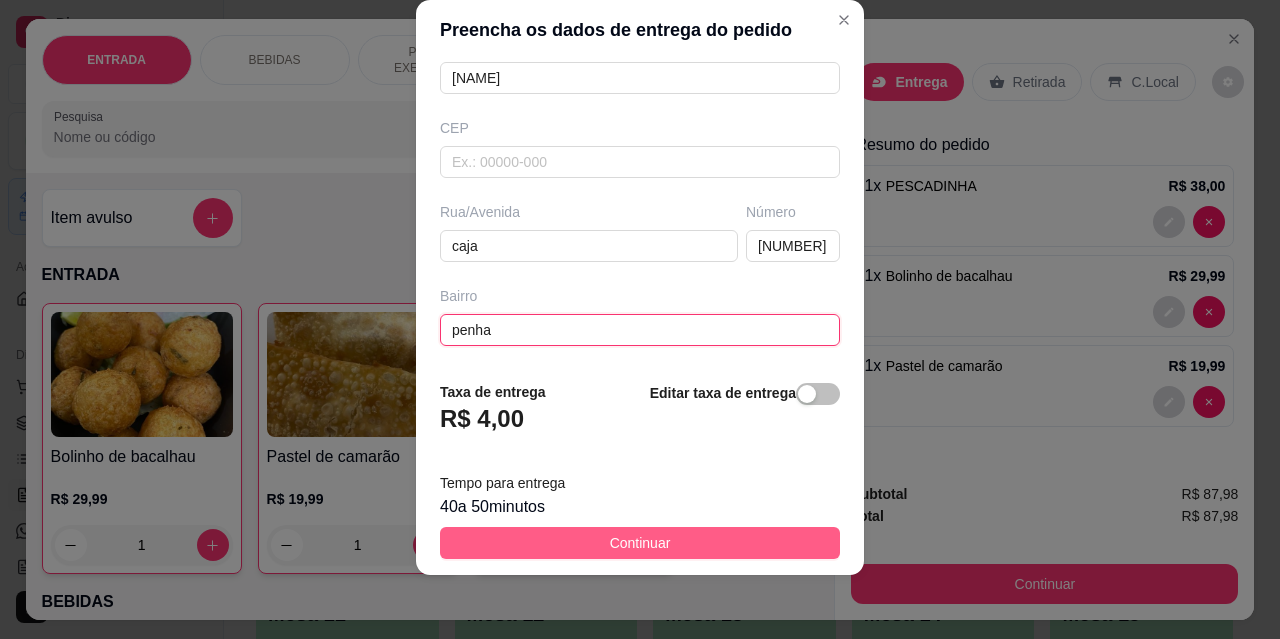 type on "penha" 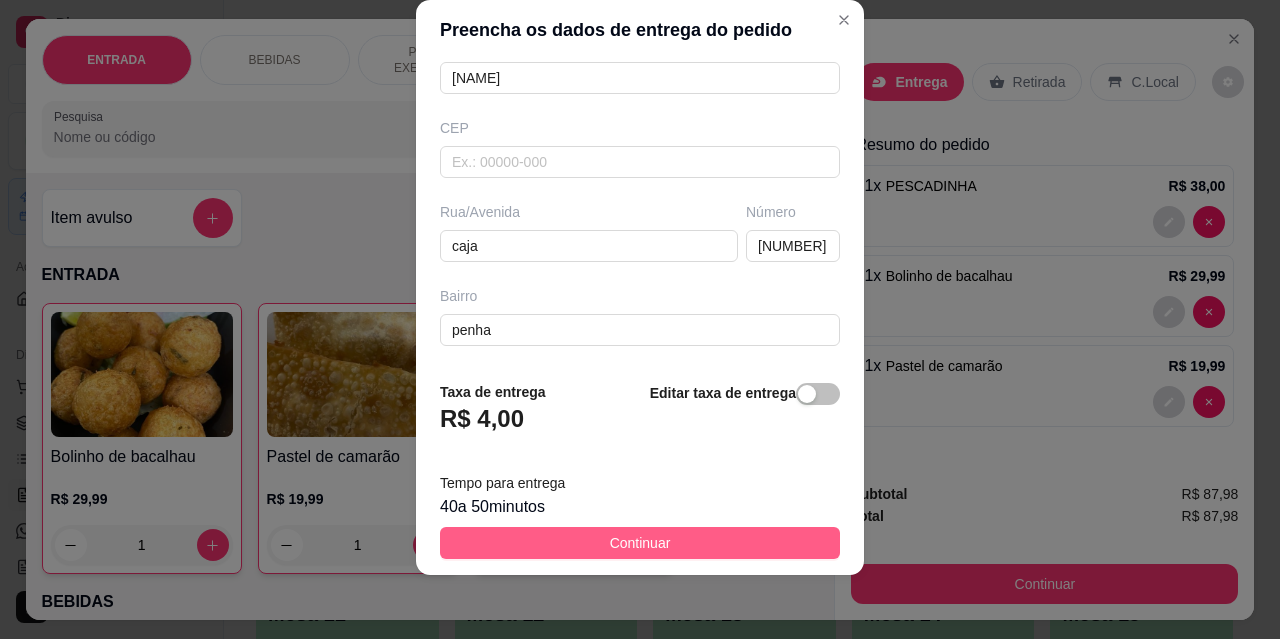 click on "Continuar" at bounding box center [640, 543] 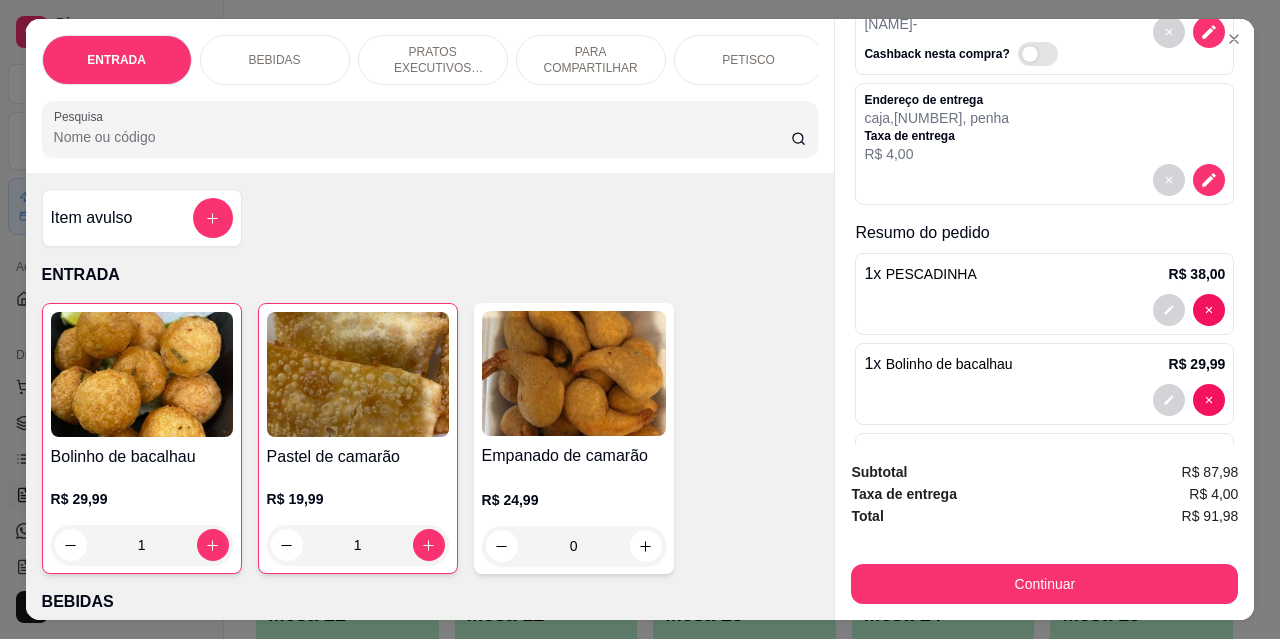 scroll, scrollTop: 226, scrollLeft: 0, axis: vertical 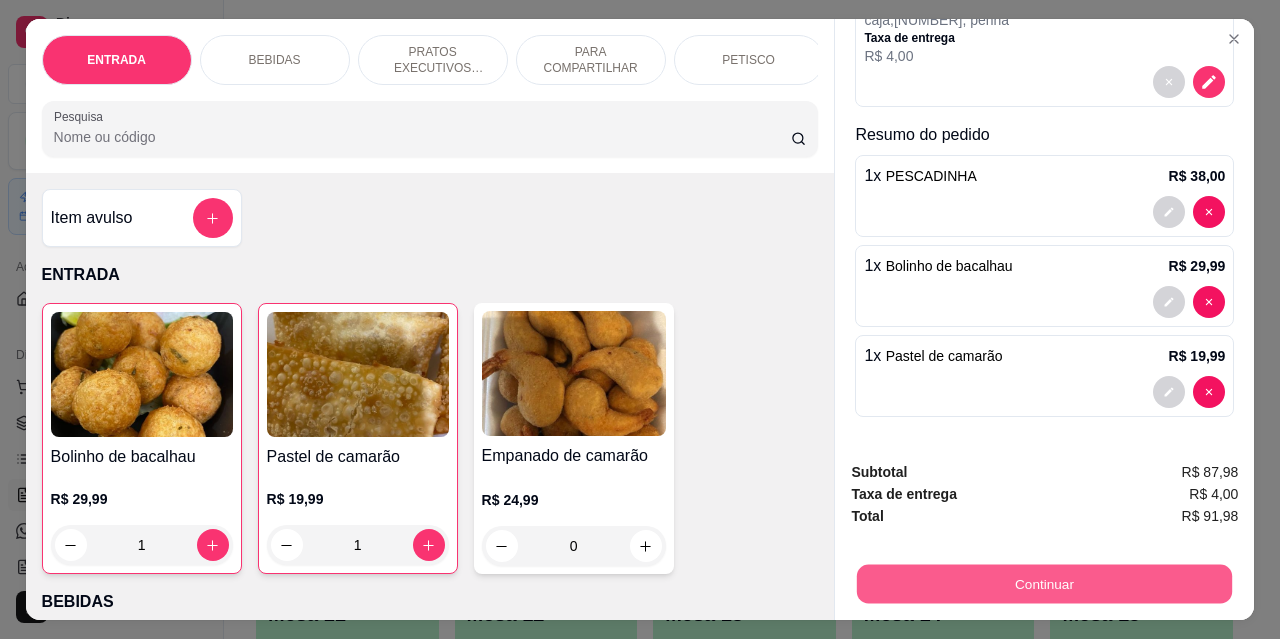 click on "Continuar" at bounding box center (1044, 583) 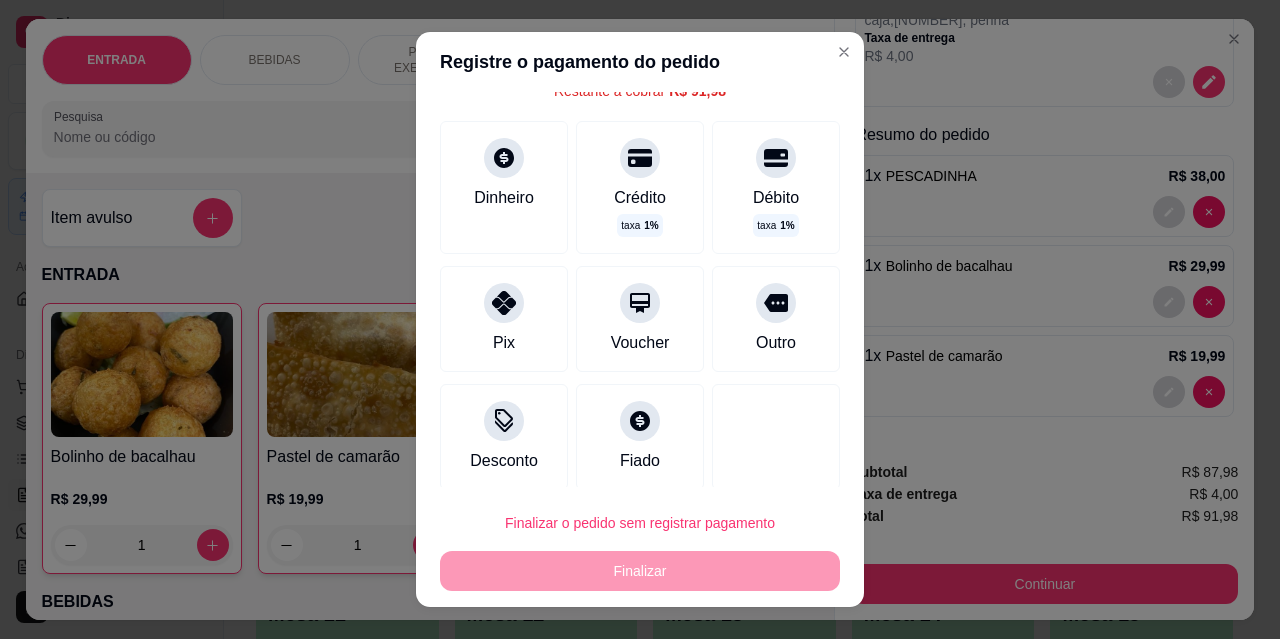 scroll, scrollTop: 102, scrollLeft: 0, axis: vertical 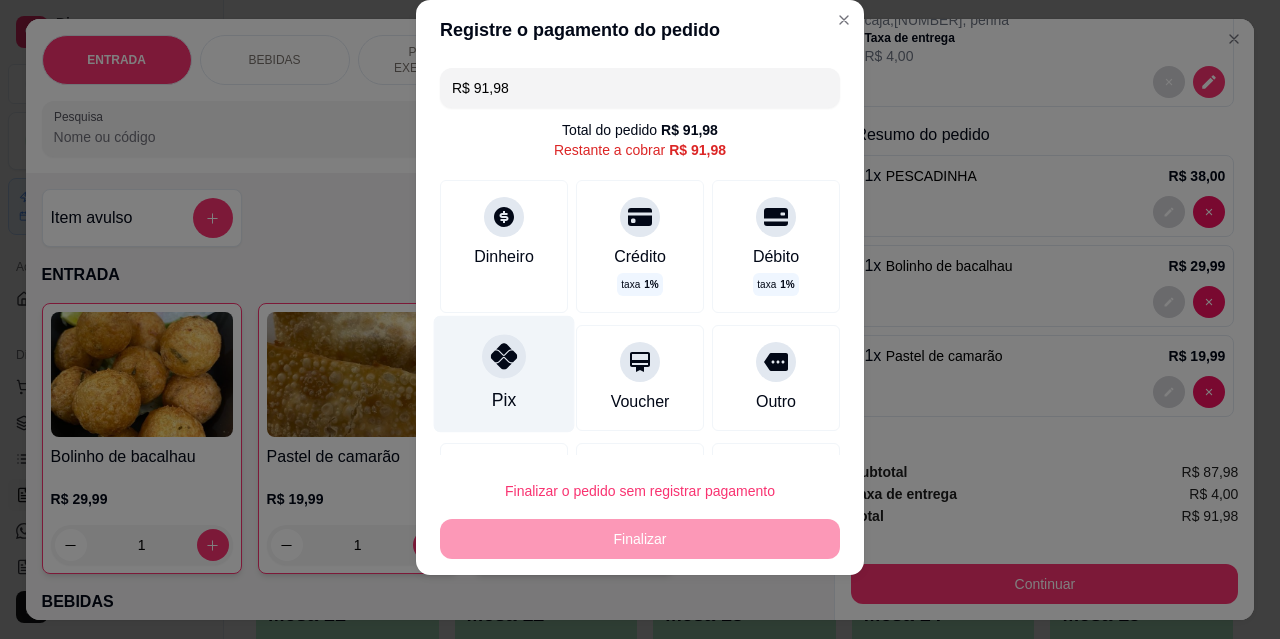 click 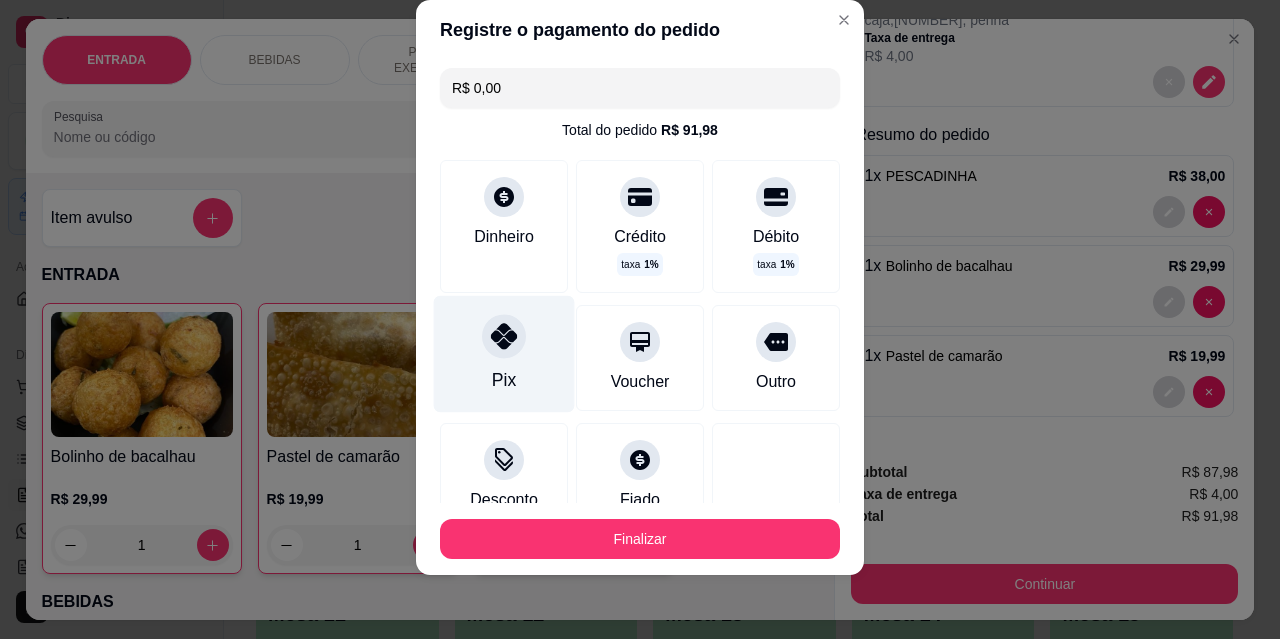 click 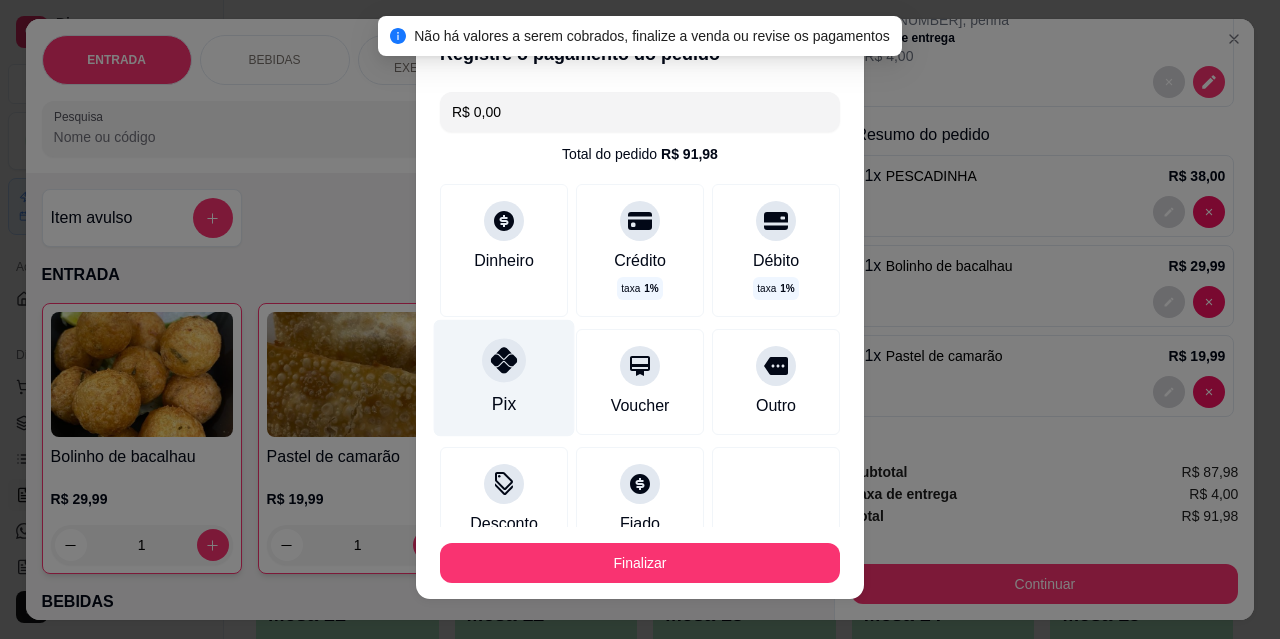 scroll, scrollTop: 0, scrollLeft: 0, axis: both 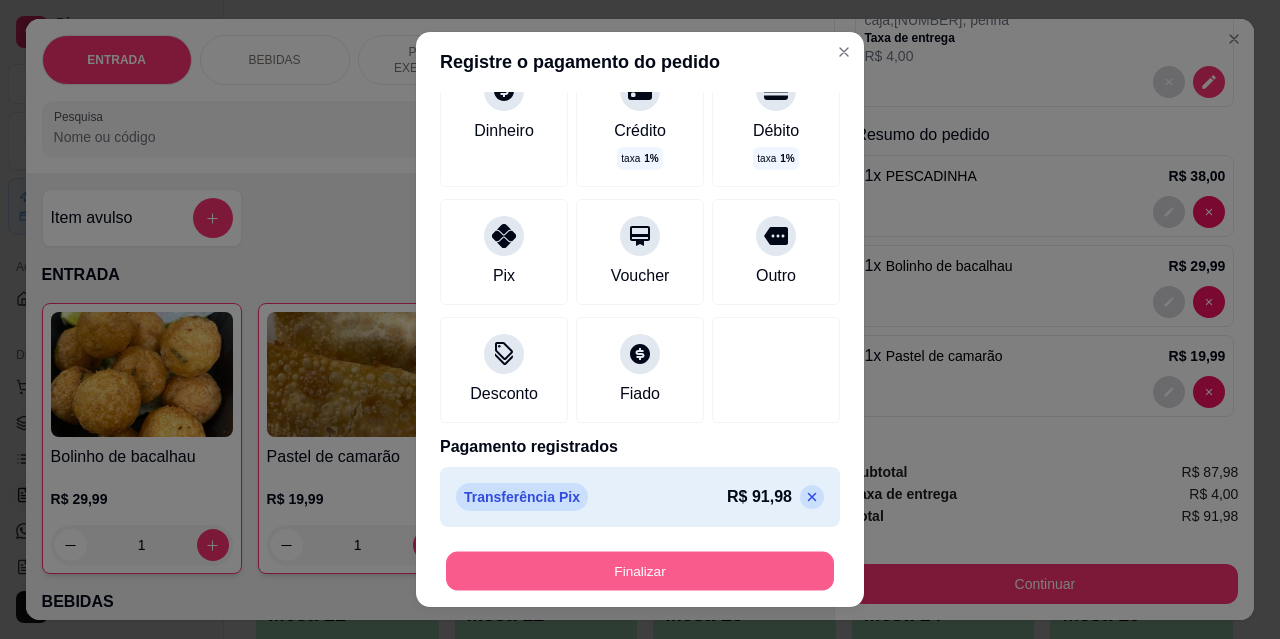 click on "Finalizar" at bounding box center [640, 571] 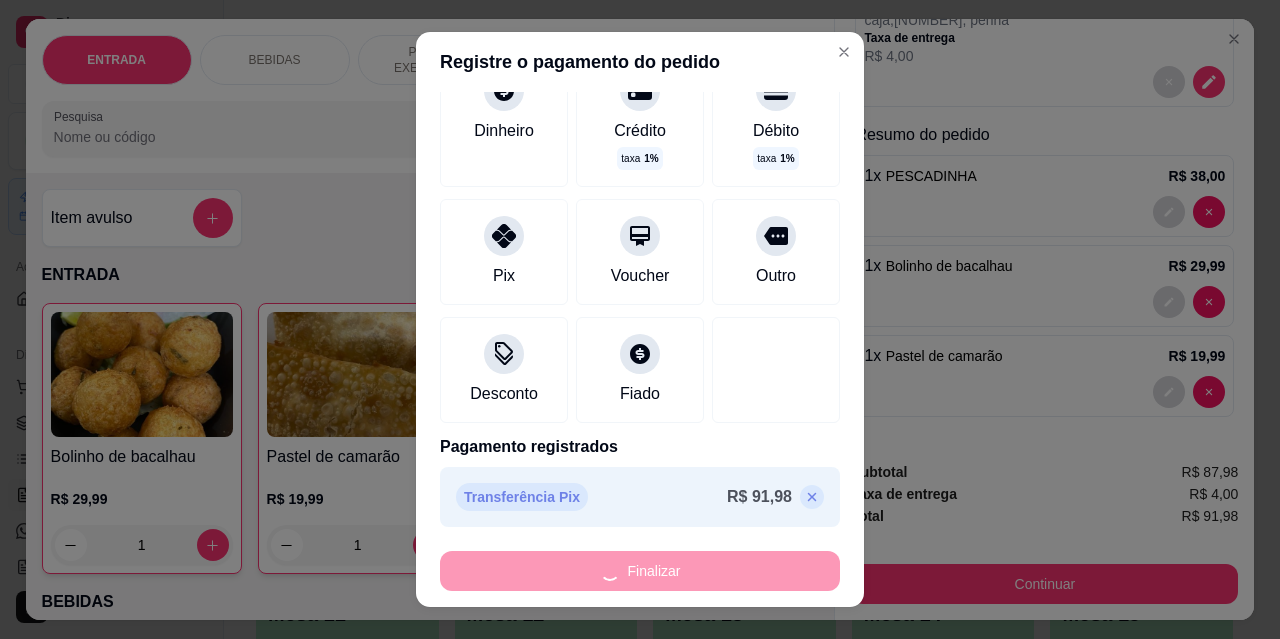 type on "0" 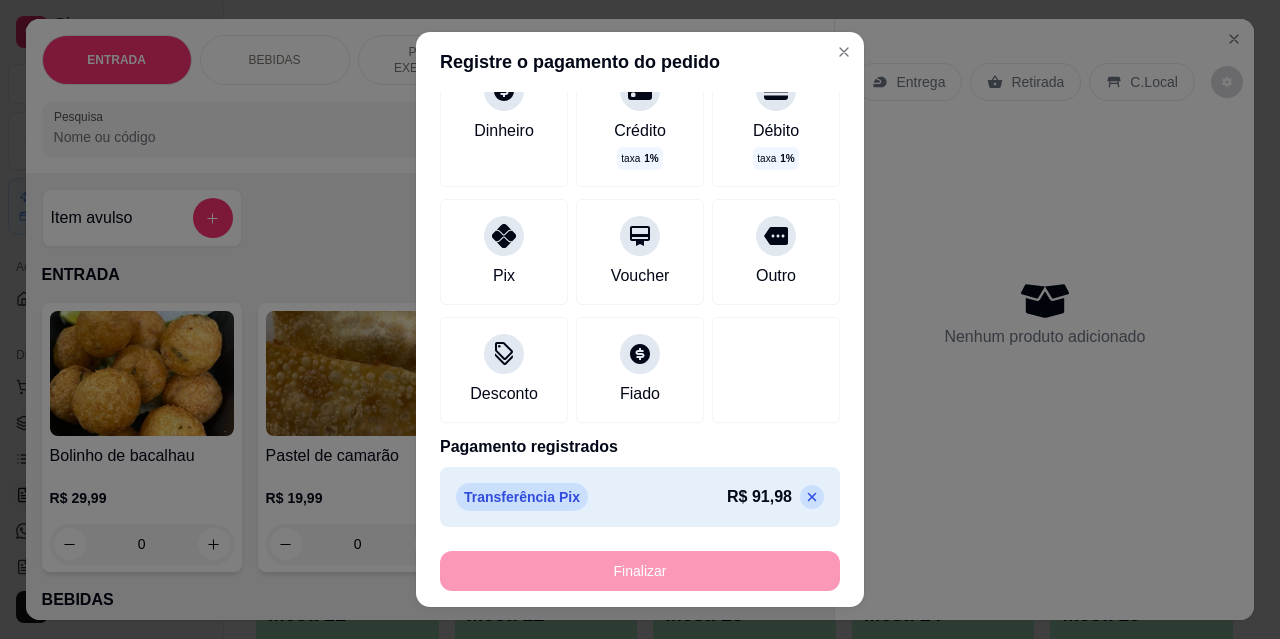 type on "-R$ 91,98" 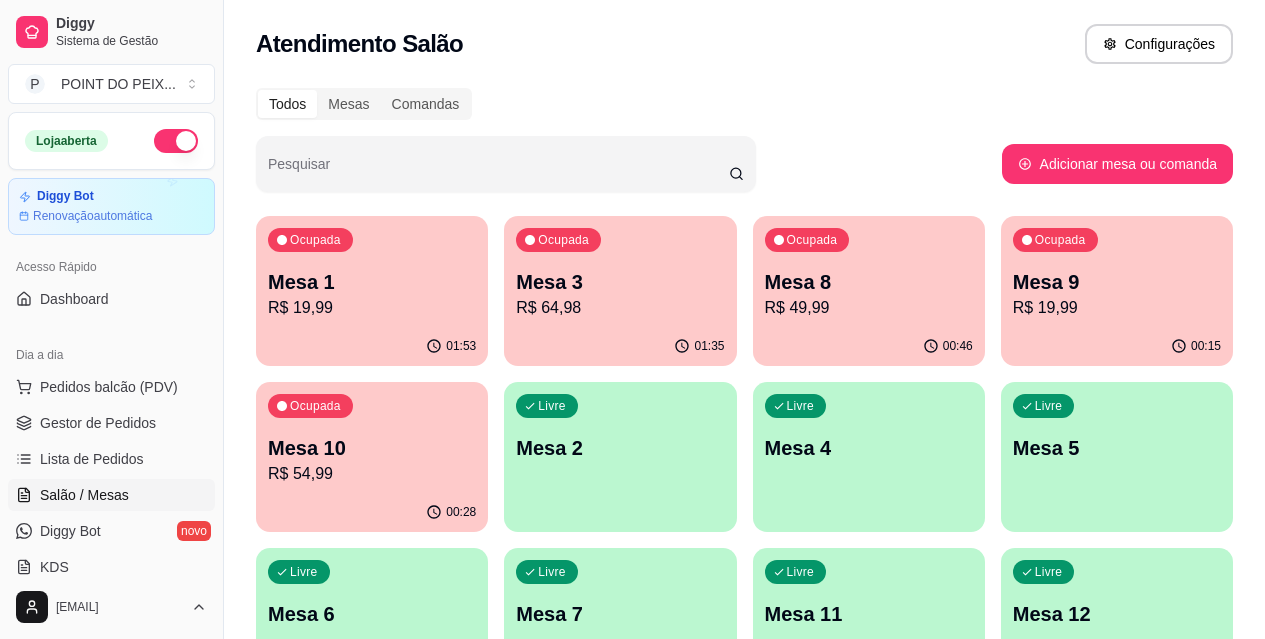 click on "Mesa 10" at bounding box center [372, 448] 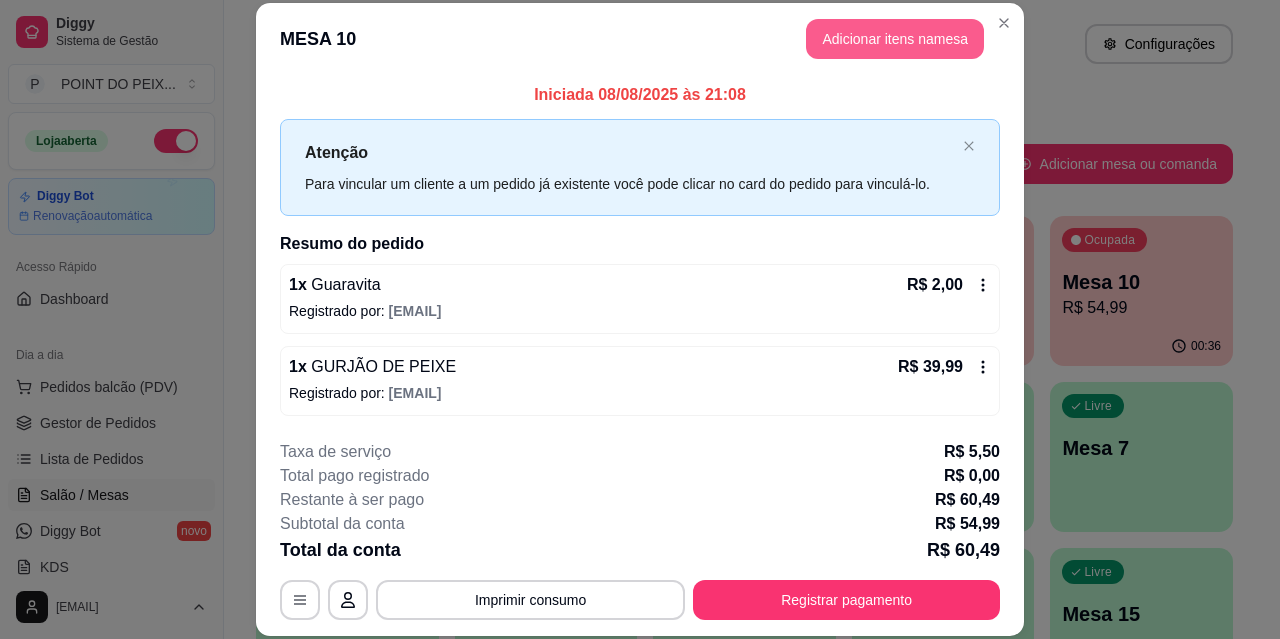 click on "Adicionar itens na  mesa" at bounding box center (895, 39) 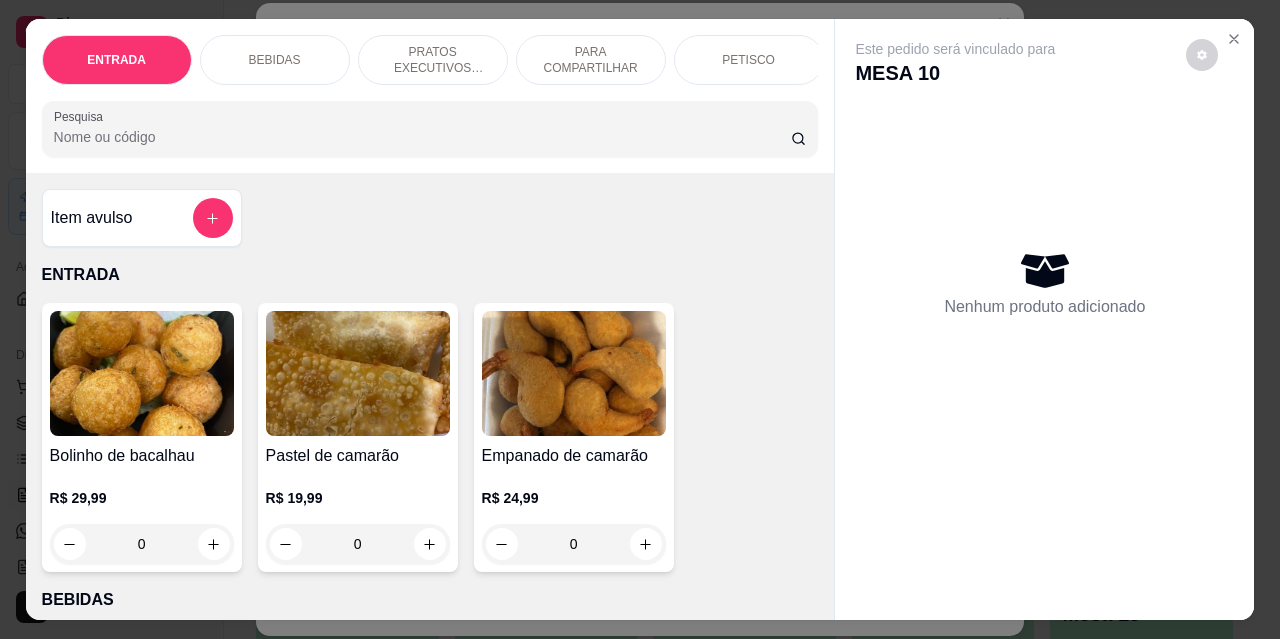 click on "PETISCO" at bounding box center (748, 60) 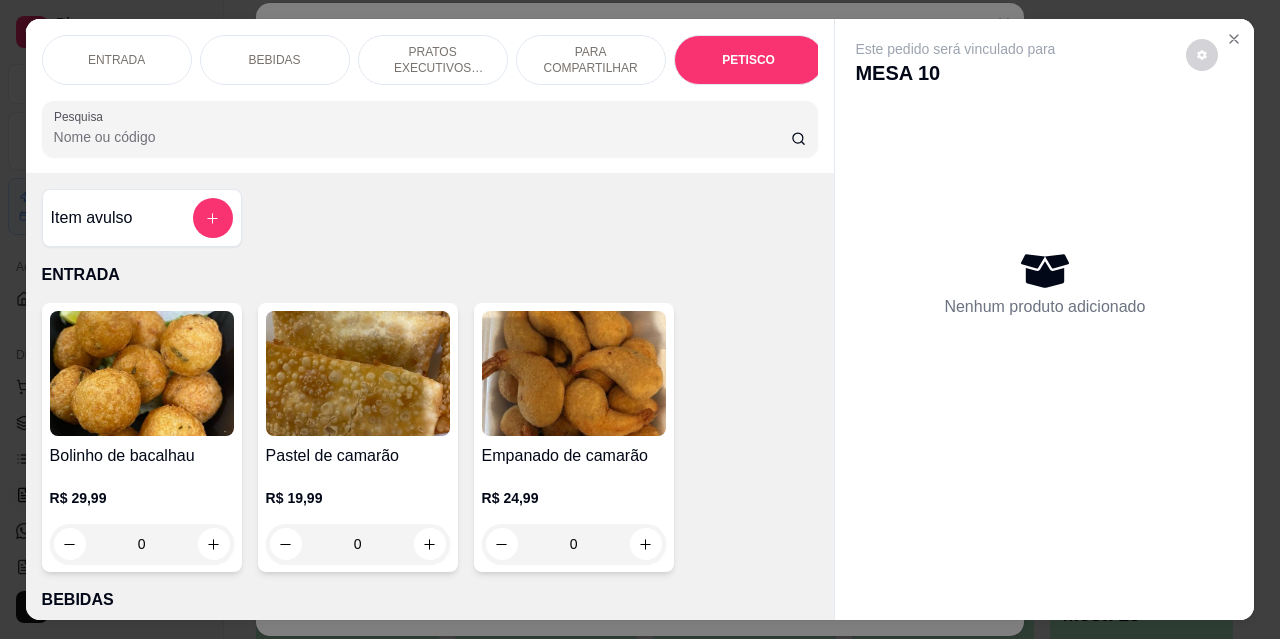 scroll, scrollTop: 4432, scrollLeft: 0, axis: vertical 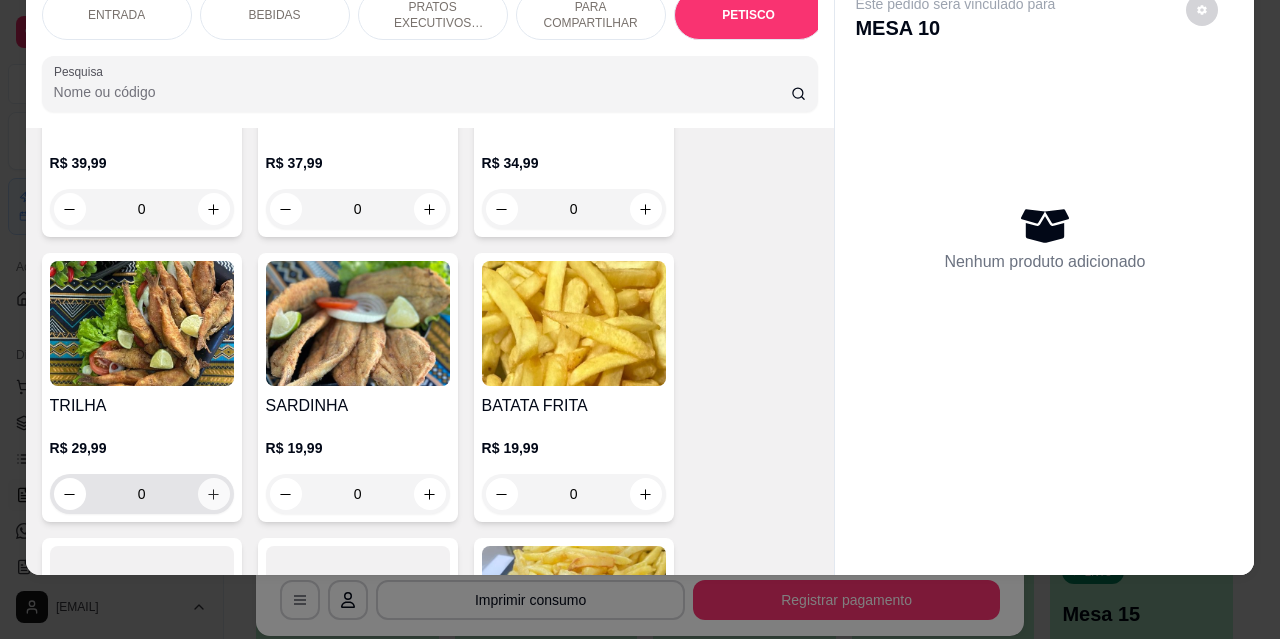 click 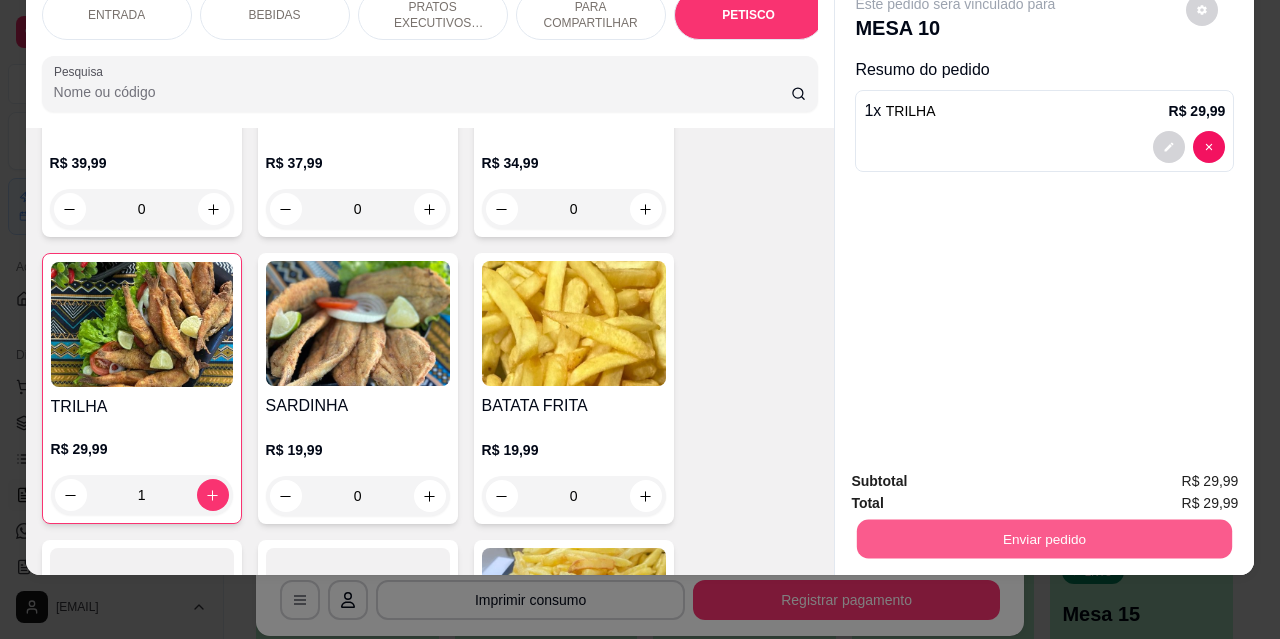 click on "Enviar pedido" at bounding box center [1044, 538] 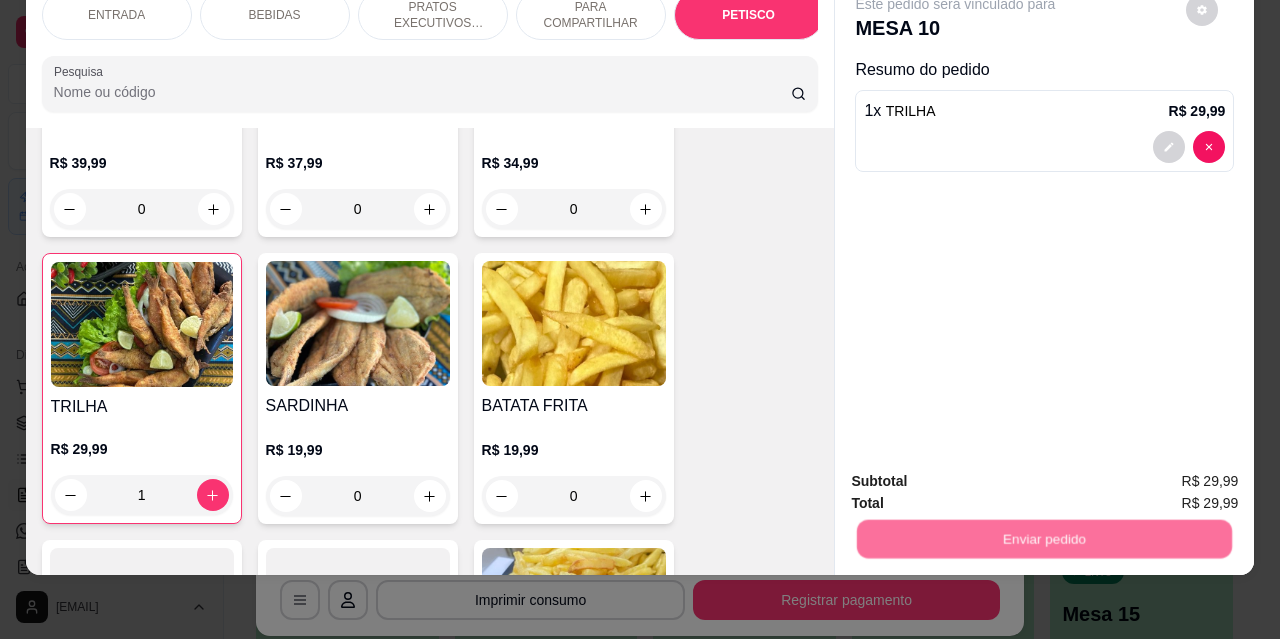 click on "Não registrar e enviar pedido" at bounding box center [979, 474] 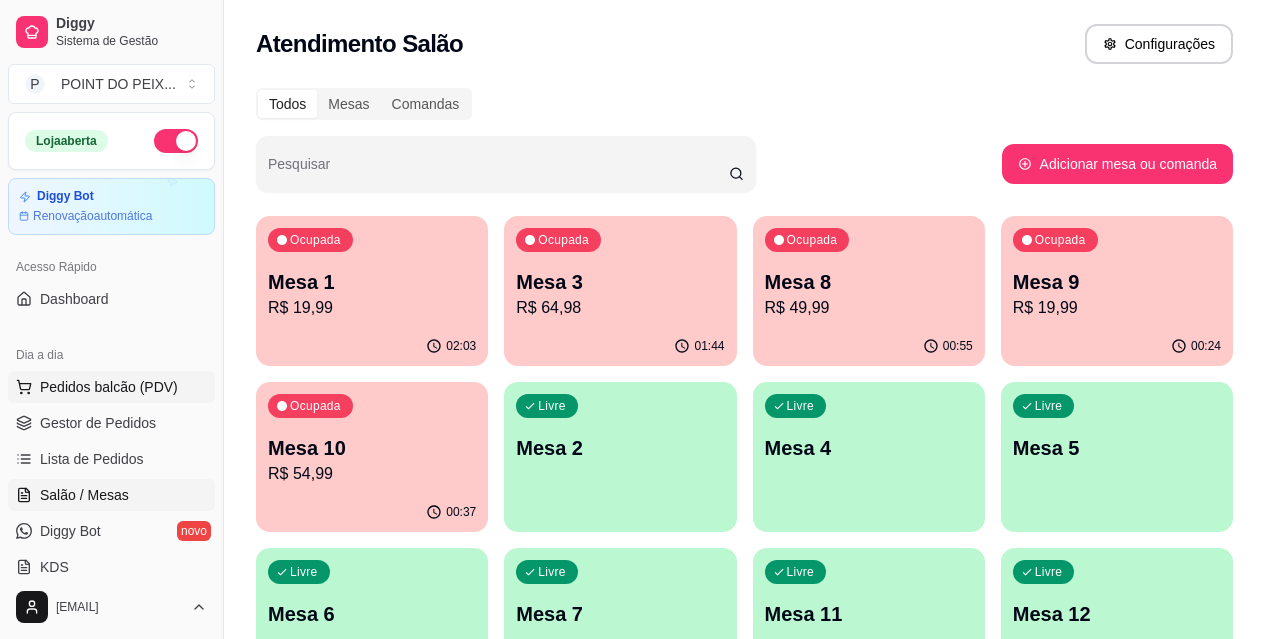 click on "Pedidos balcão (PDV)" at bounding box center [109, 387] 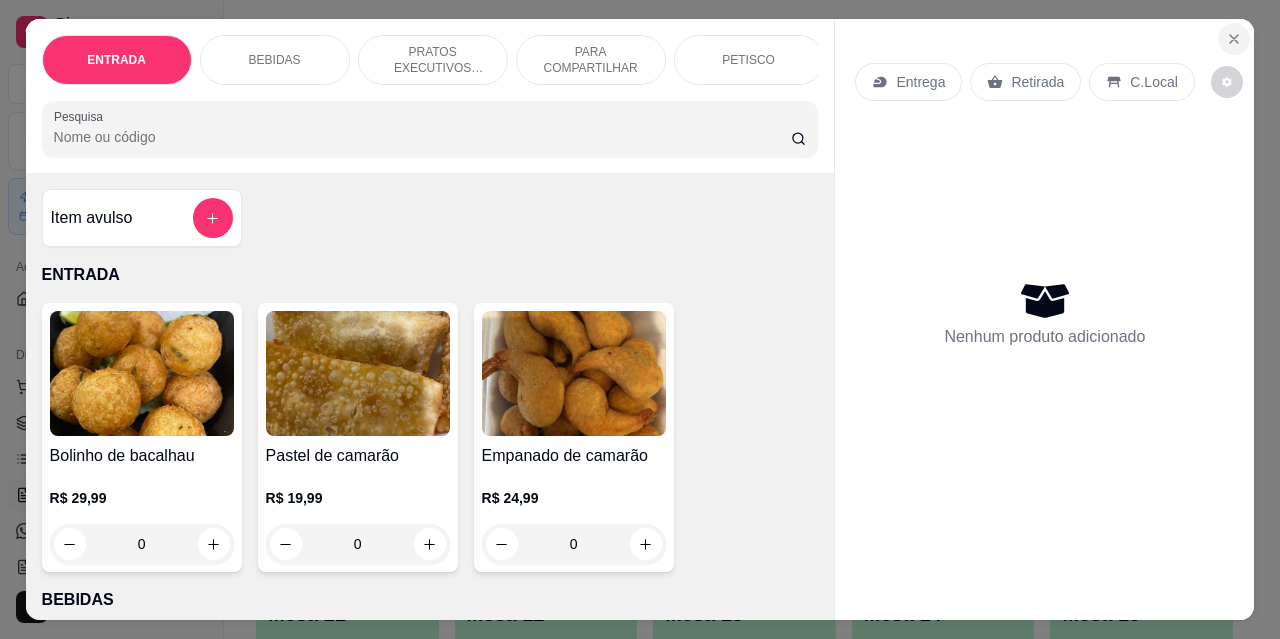 click 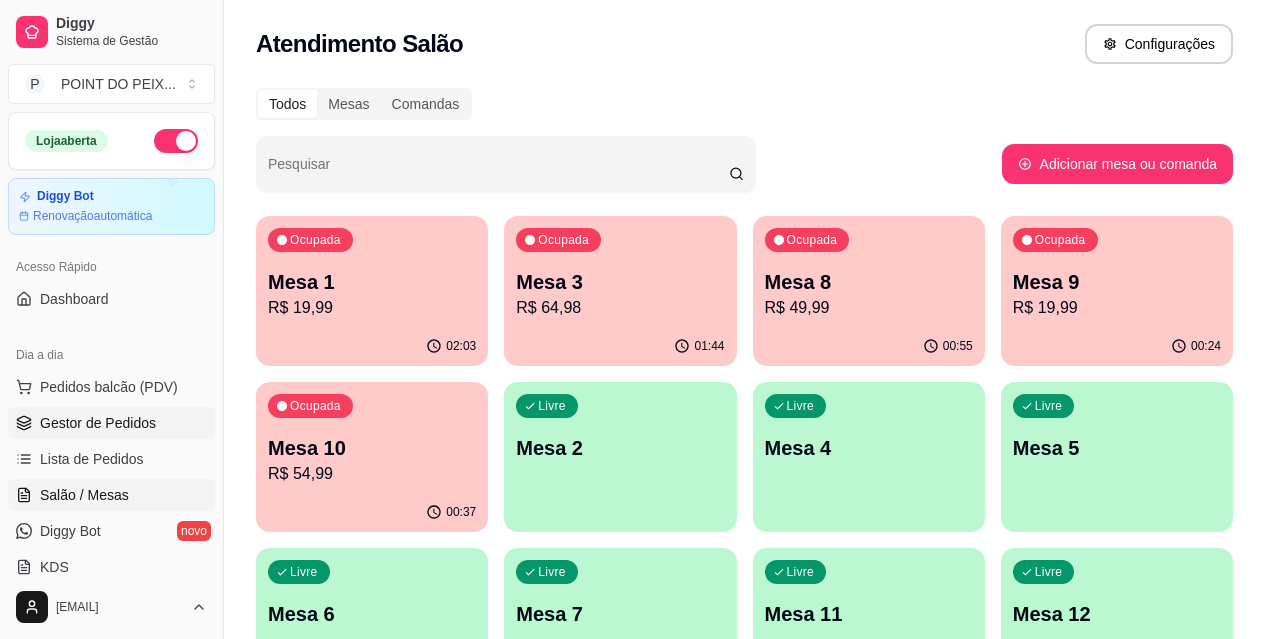 click on "Gestor de Pedidos" at bounding box center [98, 423] 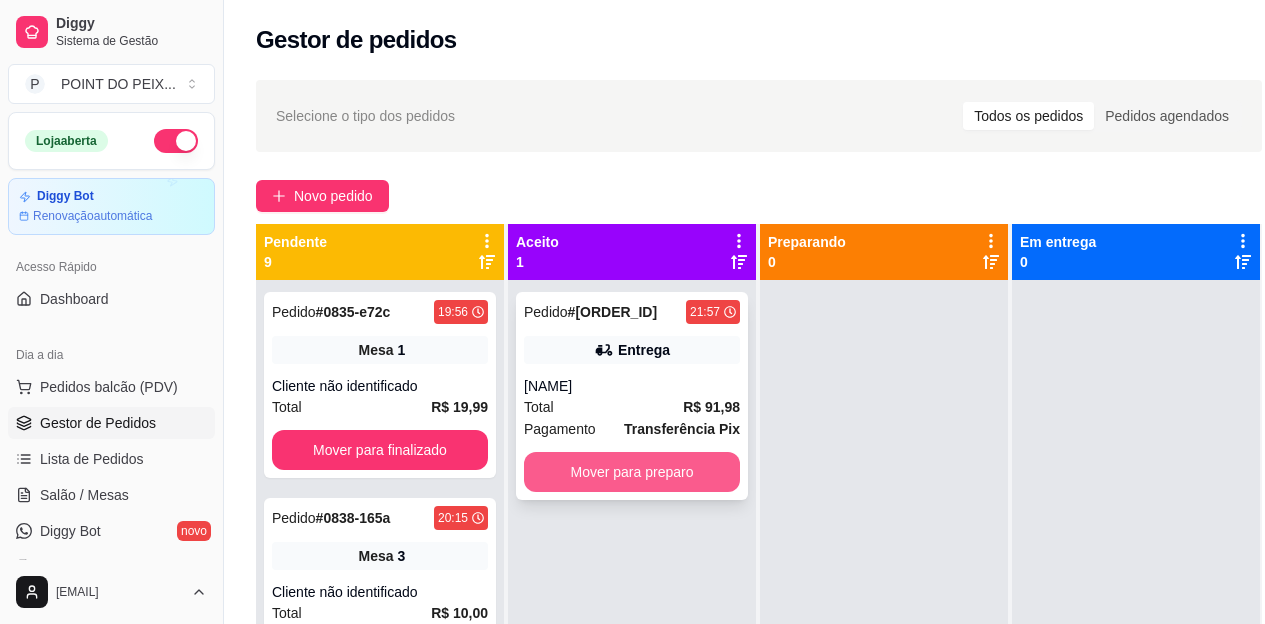 click on "Mover para preparo" at bounding box center [632, 472] 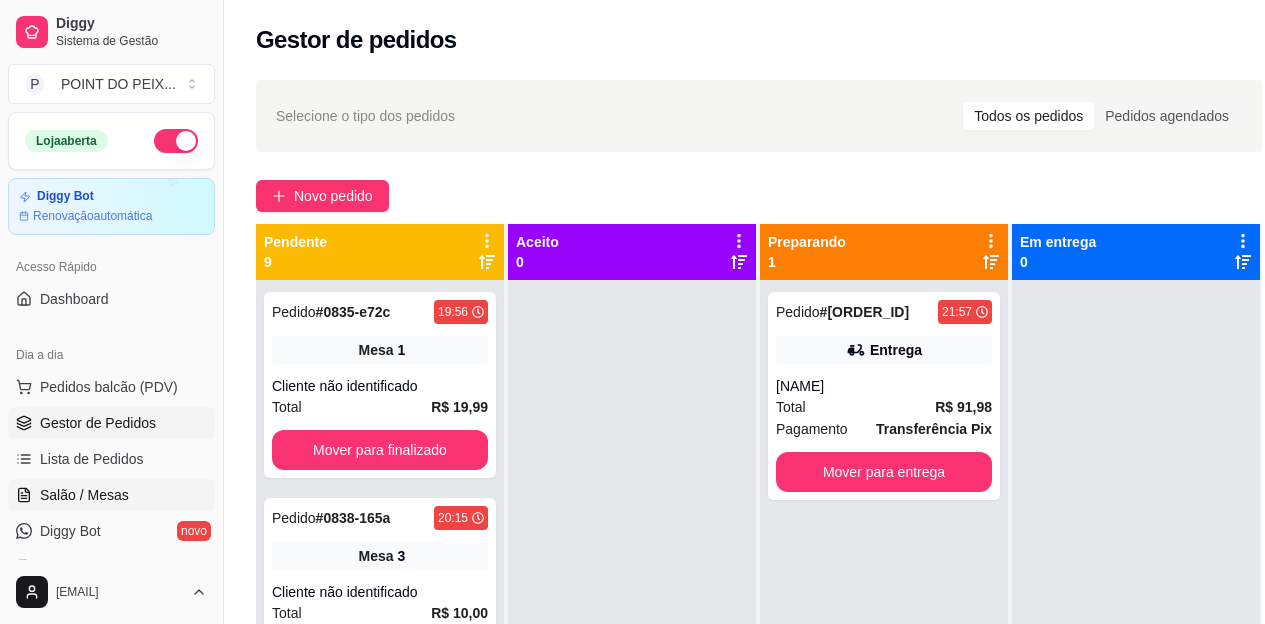 click on "Salão / Mesas" at bounding box center (84, 495) 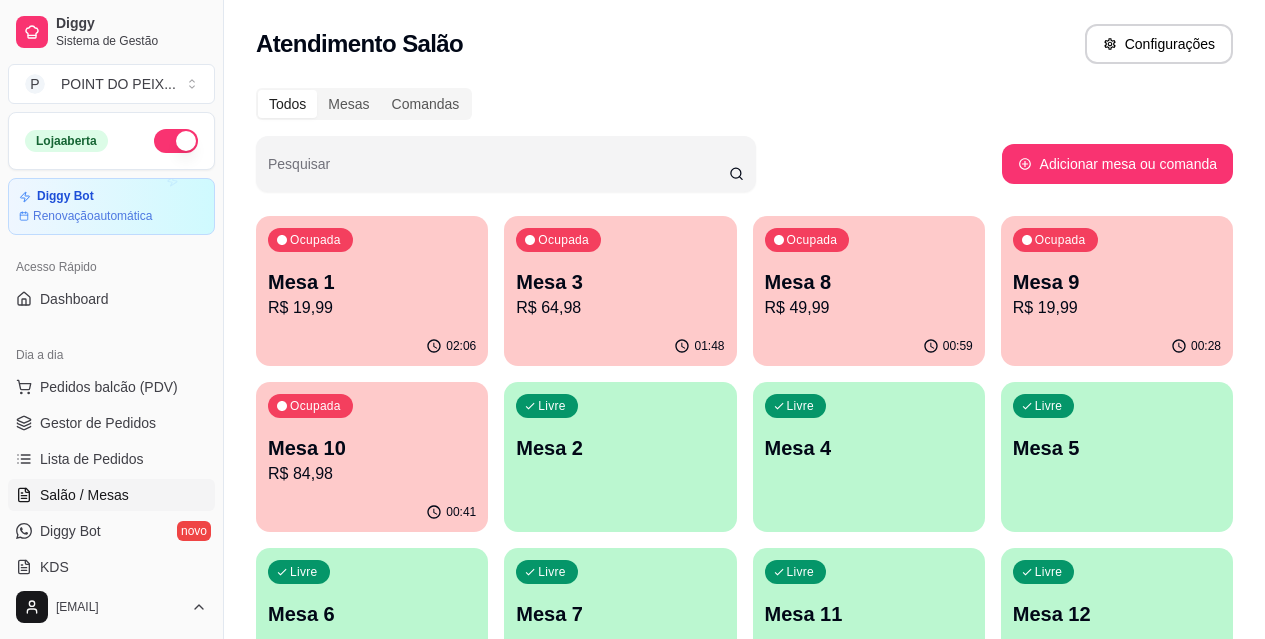 click on "Mesa 8 R$ 49,99" at bounding box center (869, 294) 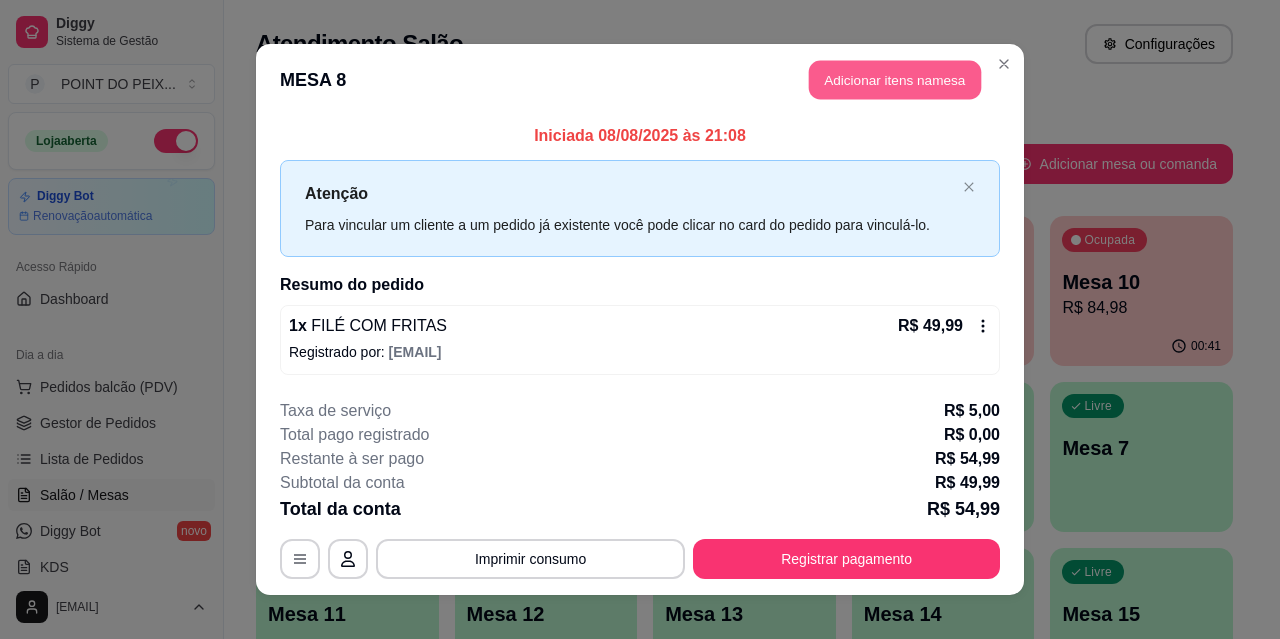 click on "Adicionar itens na  mesa" at bounding box center [895, 80] 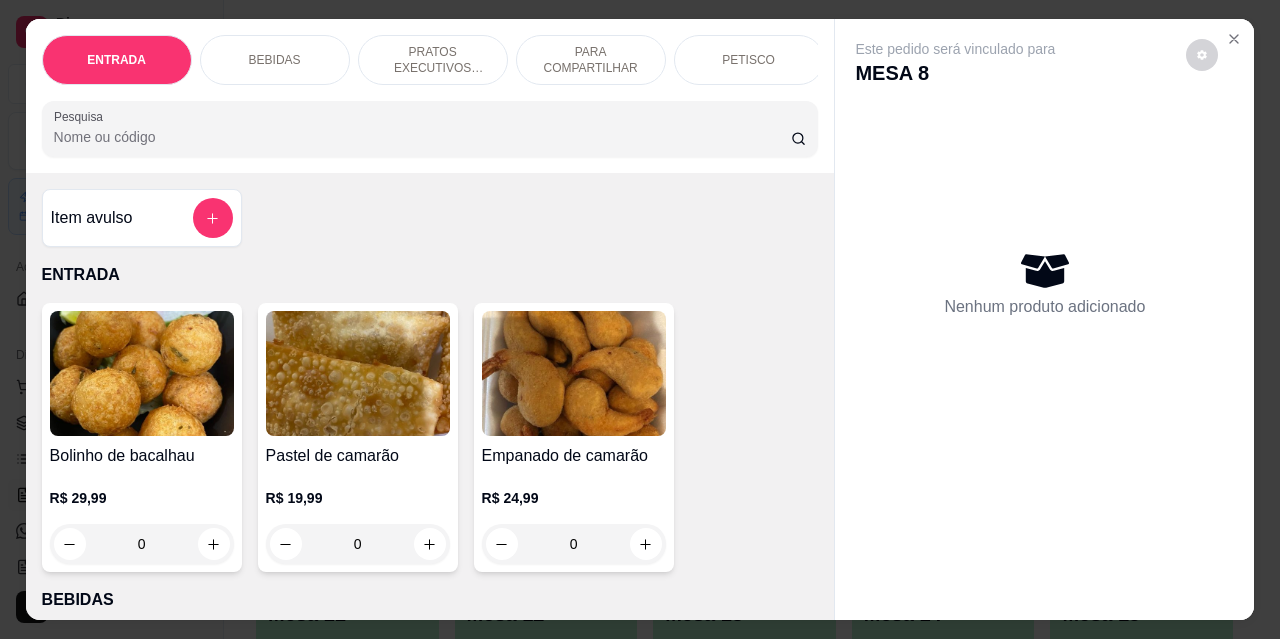click on "BEBIDAS" at bounding box center (275, 60) 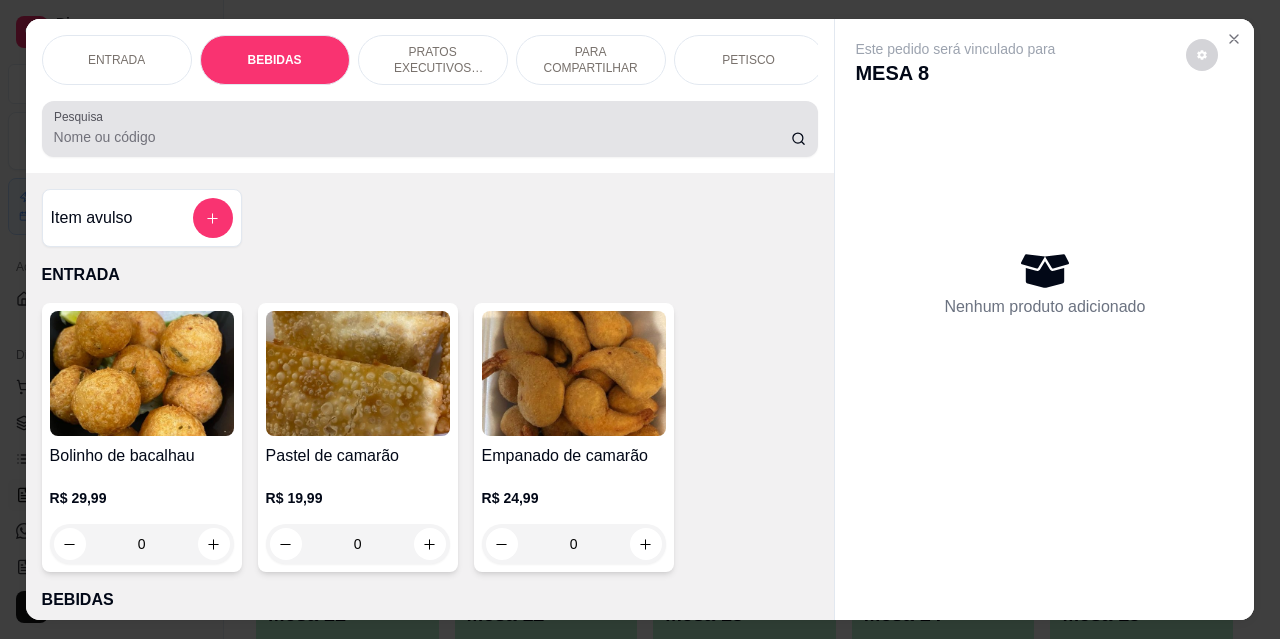 scroll, scrollTop: 415, scrollLeft: 0, axis: vertical 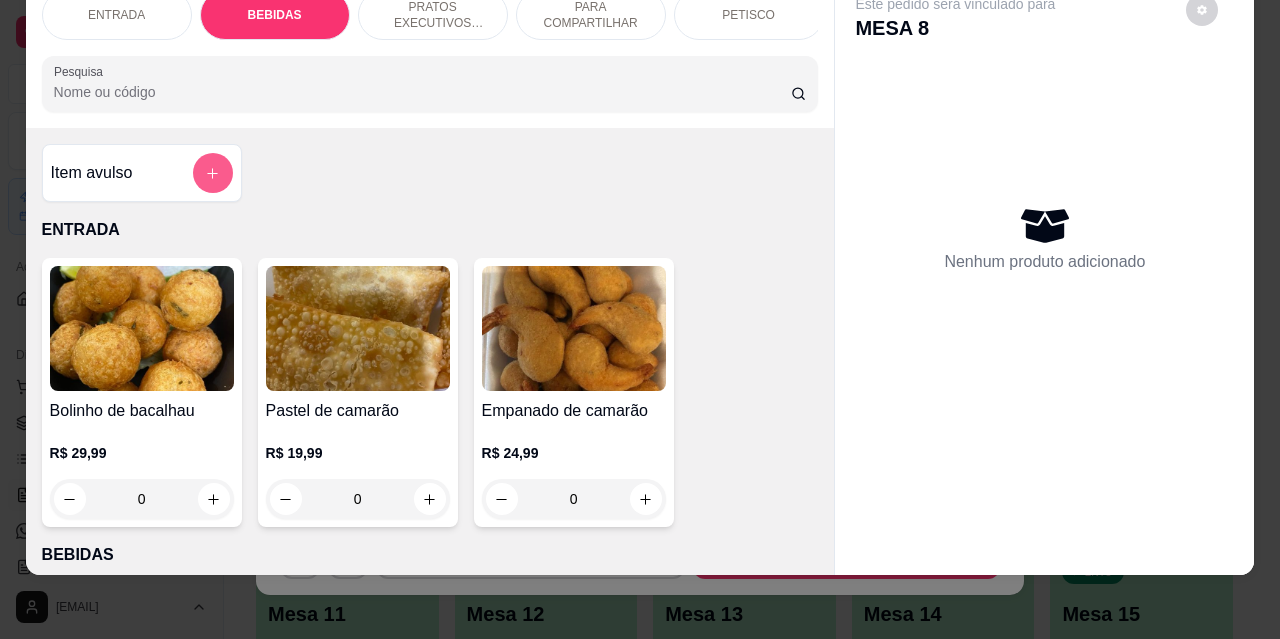 click at bounding box center [213, 173] 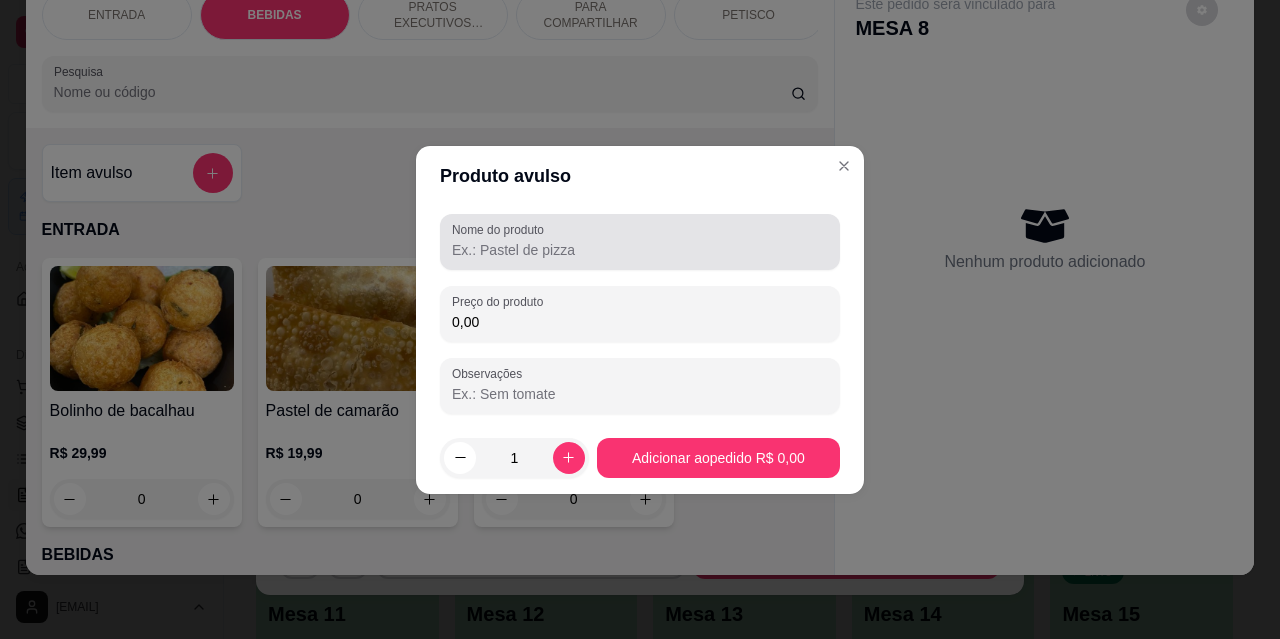 click on "Nome do produto" at bounding box center [640, 250] 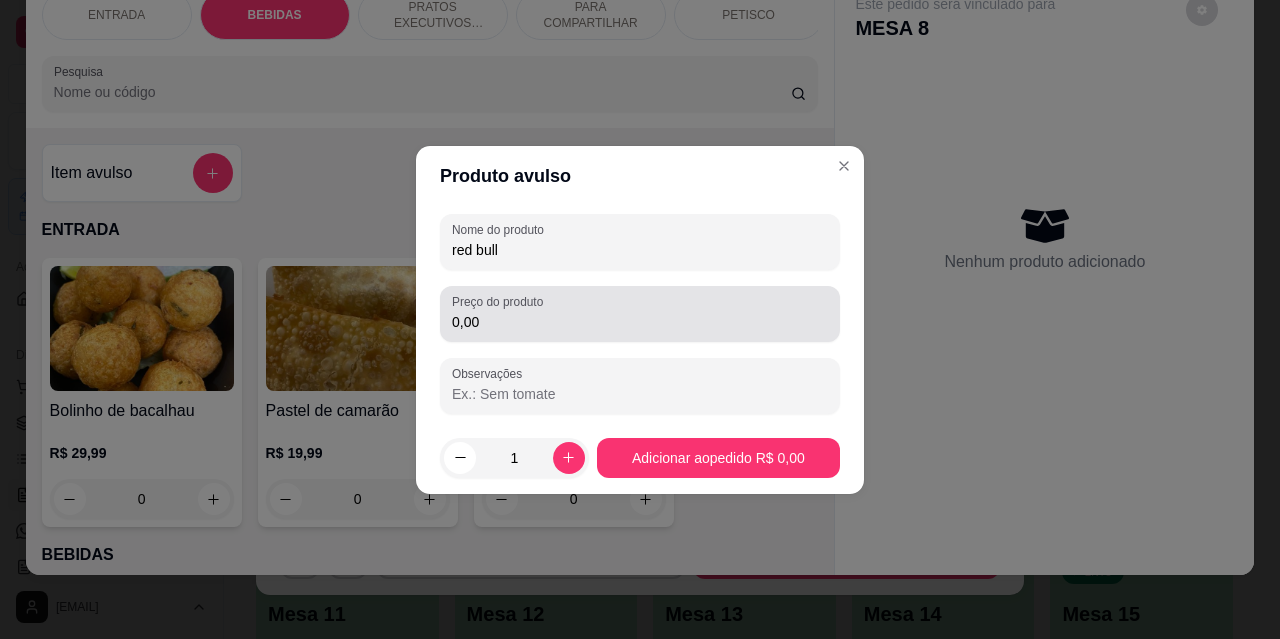 type on "red bull" 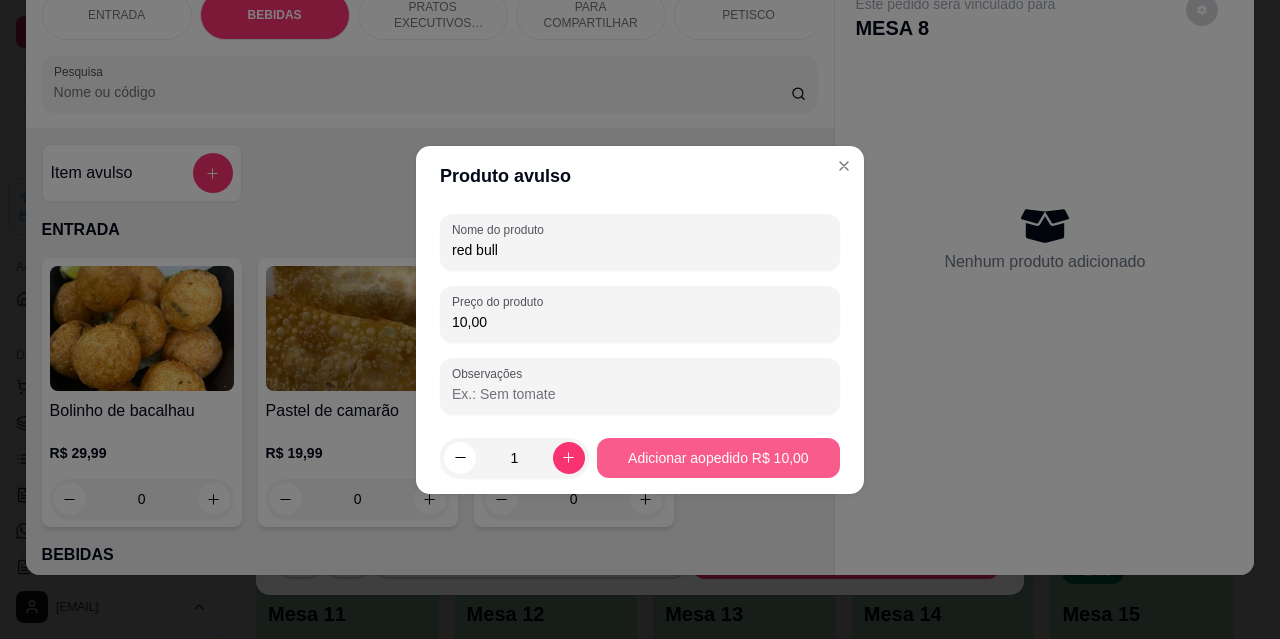 type on "10,00" 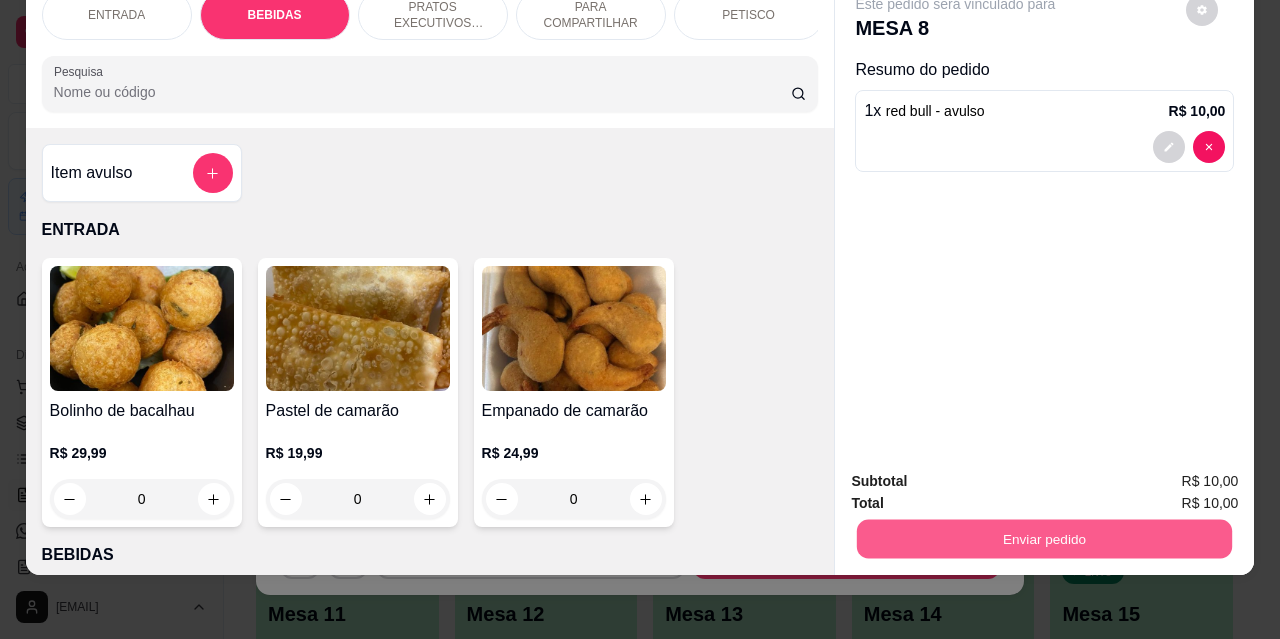 click on "Enviar pedido" at bounding box center (1044, 538) 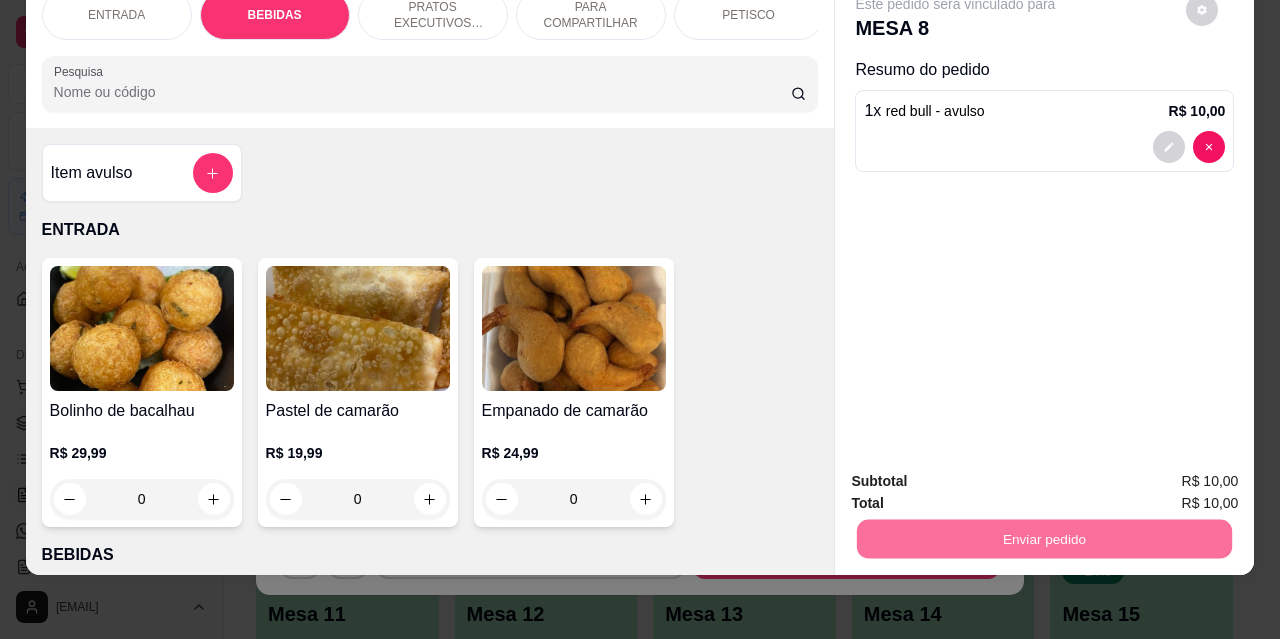 click on "Não registrar e enviar pedido" at bounding box center (979, 474) 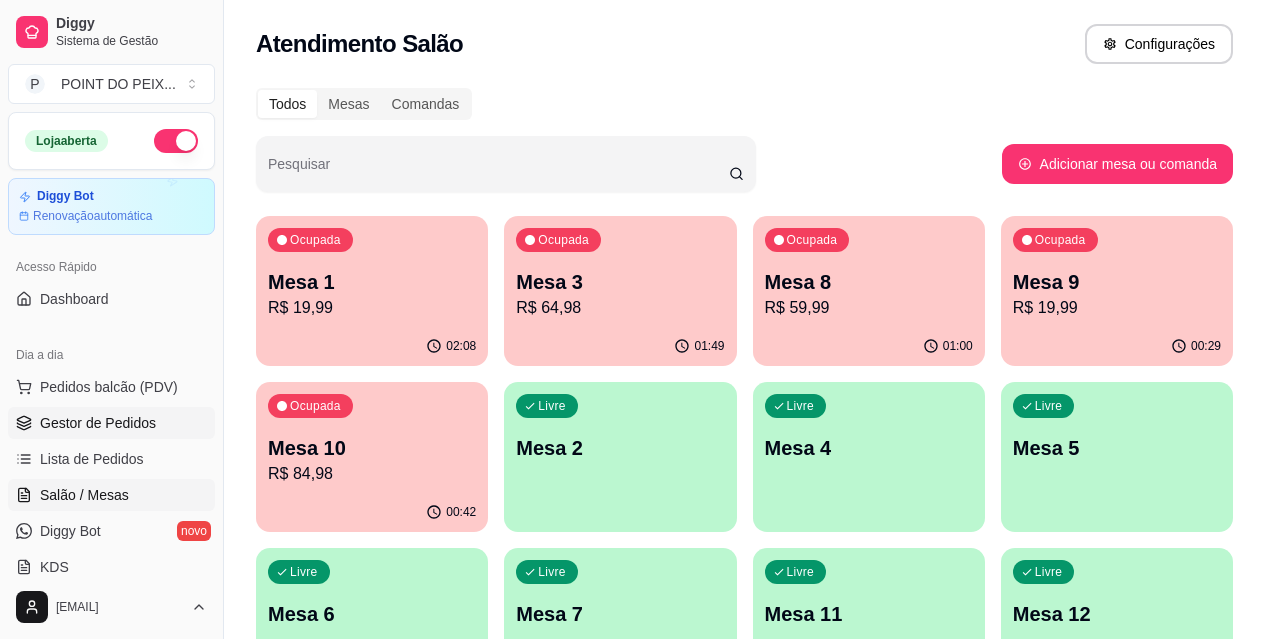 click on "Gestor de Pedidos" at bounding box center [98, 423] 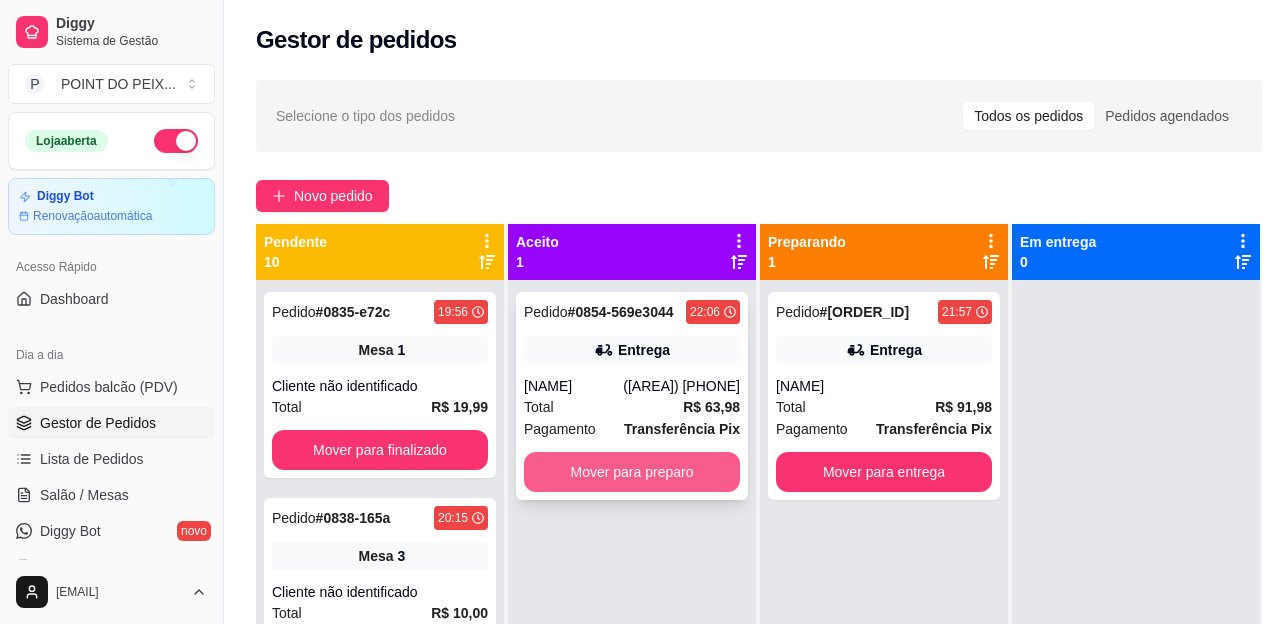 click on "Mover para preparo" at bounding box center [632, 472] 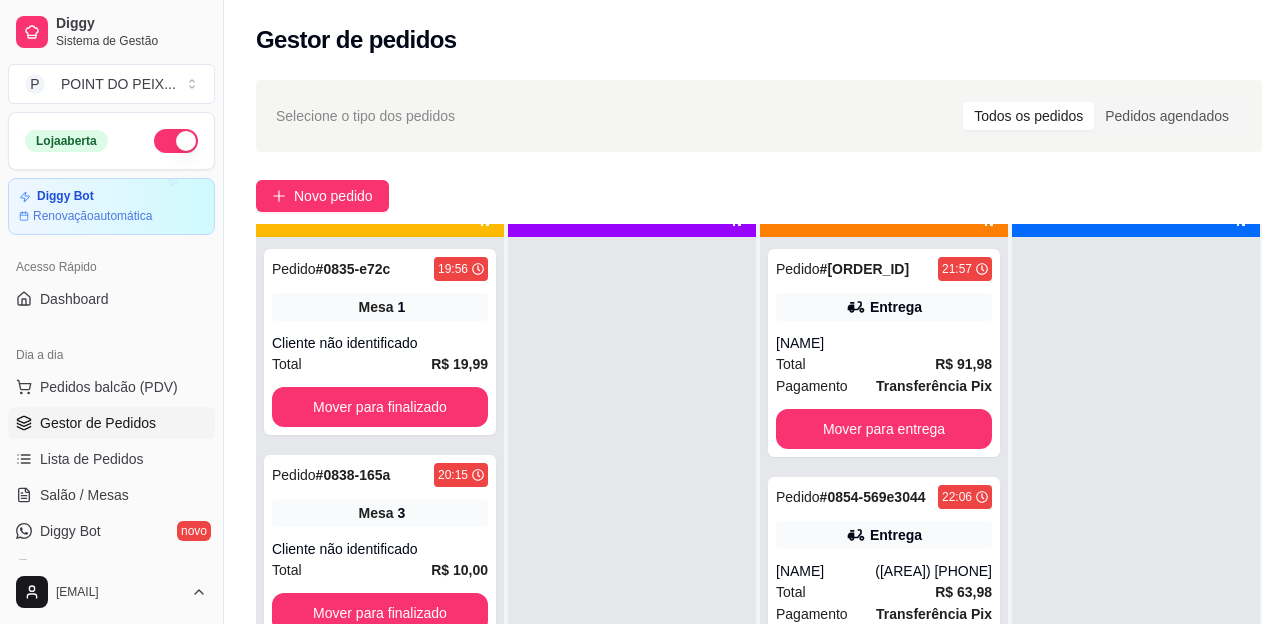 scroll, scrollTop: 56, scrollLeft: 0, axis: vertical 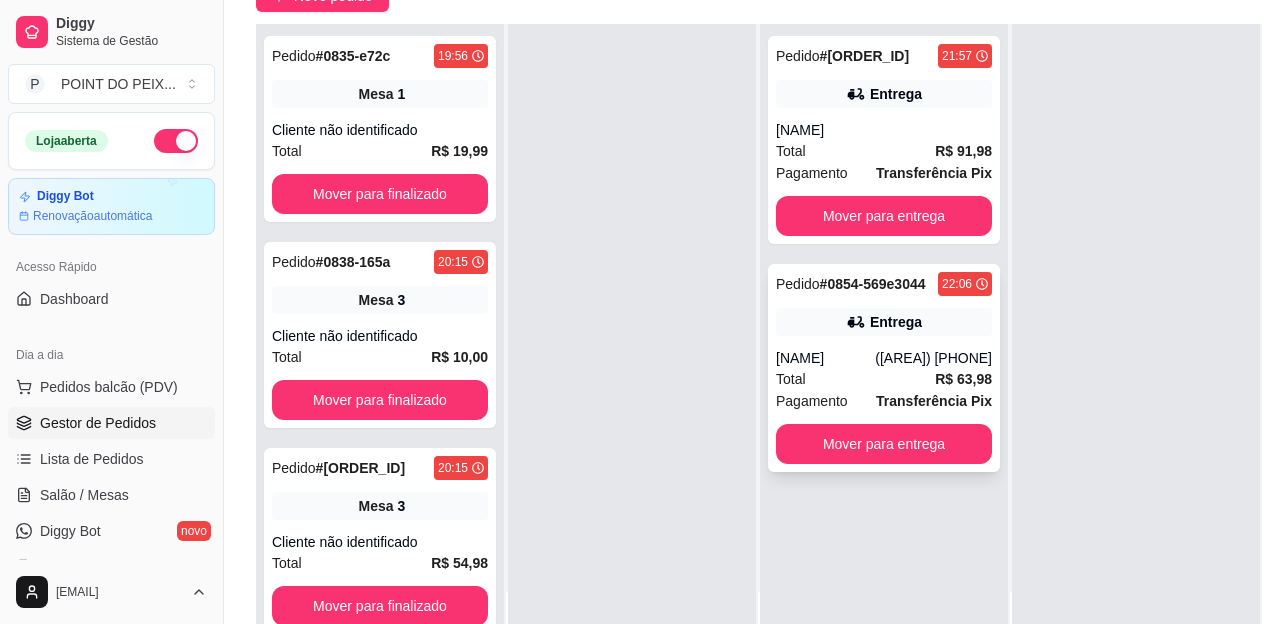 click on "Total R$ 63,98" at bounding box center [884, 379] 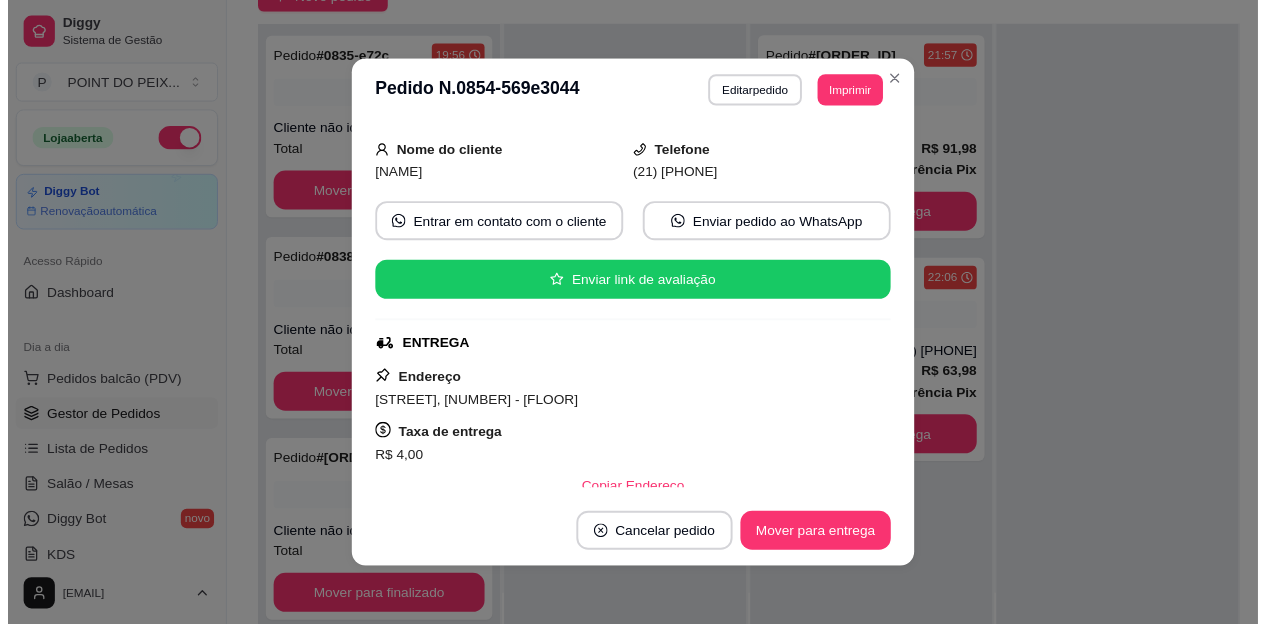 scroll, scrollTop: 100, scrollLeft: 0, axis: vertical 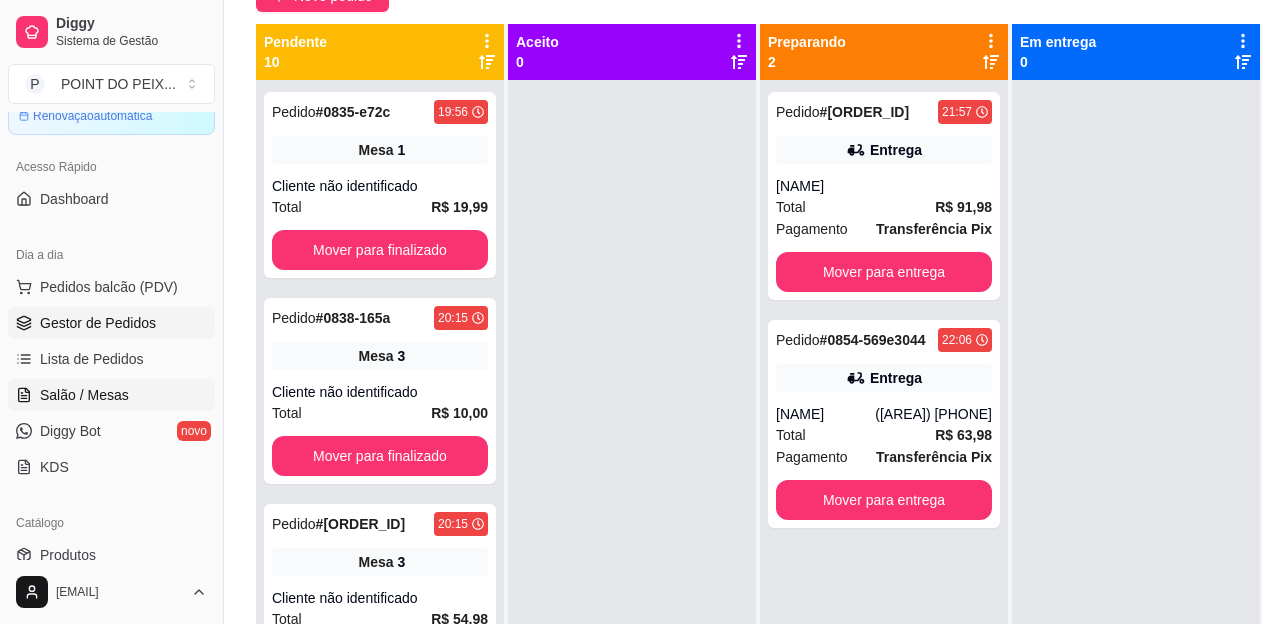 click on "Salão / Mesas" at bounding box center (84, 395) 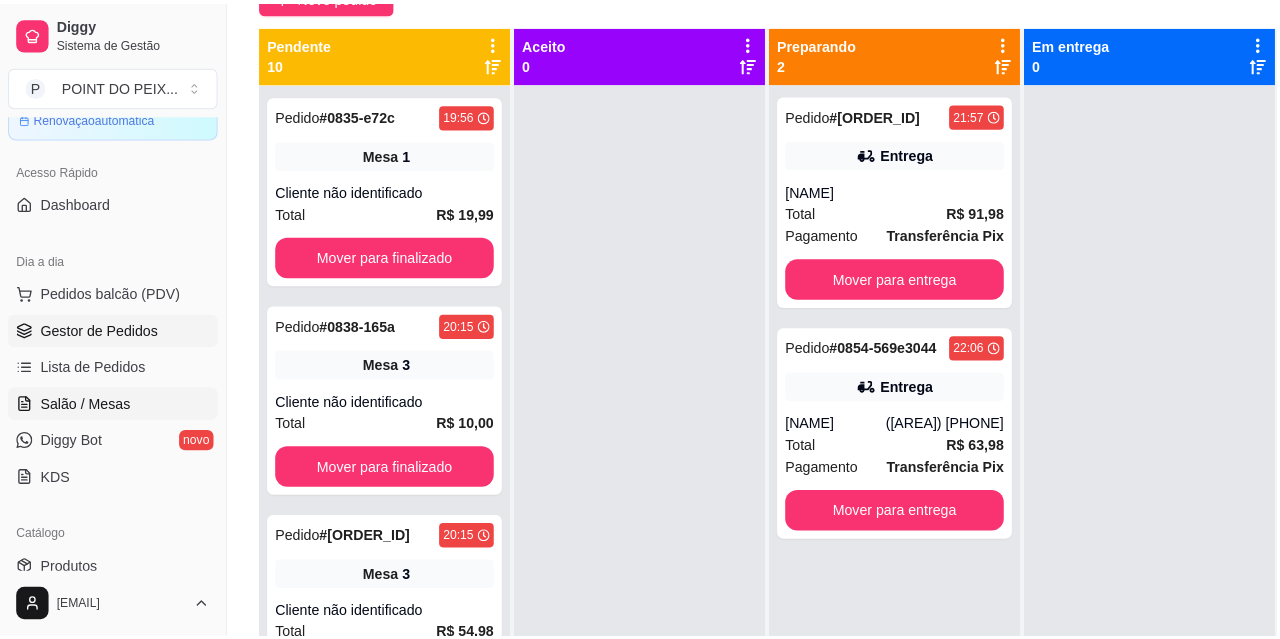 scroll, scrollTop: 0, scrollLeft: 0, axis: both 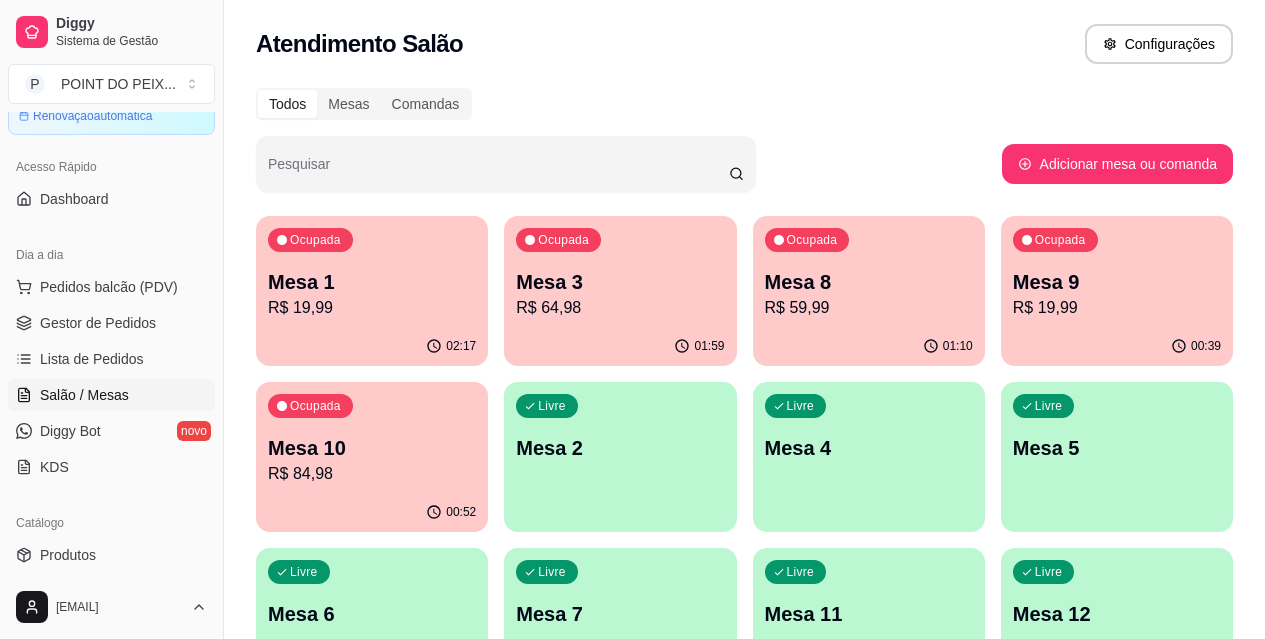 click on "R$ 19,99" at bounding box center (1117, 308) 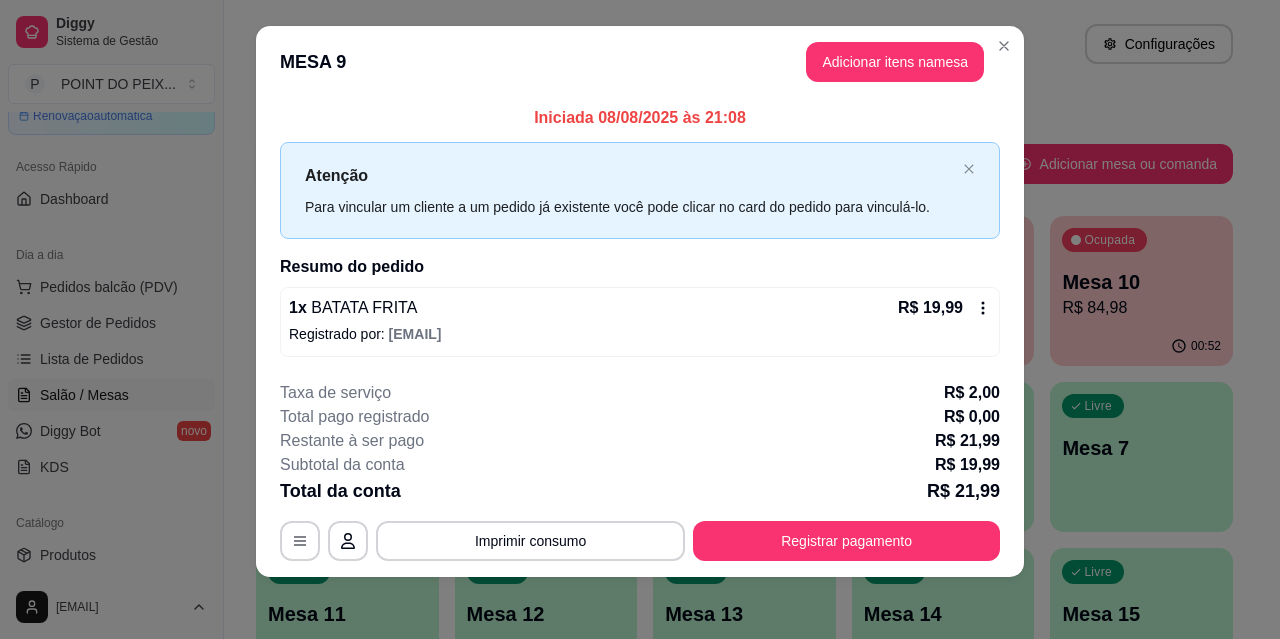 scroll, scrollTop: 20, scrollLeft: 0, axis: vertical 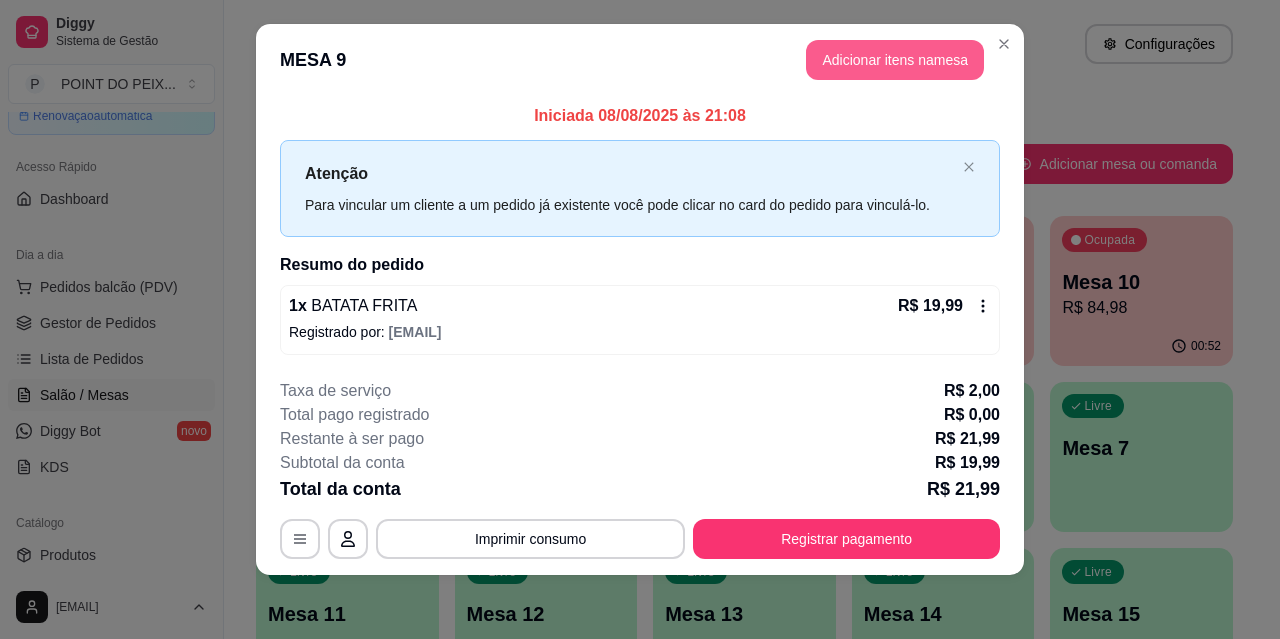 click on "Adicionar itens na  mesa" at bounding box center (895, 60) 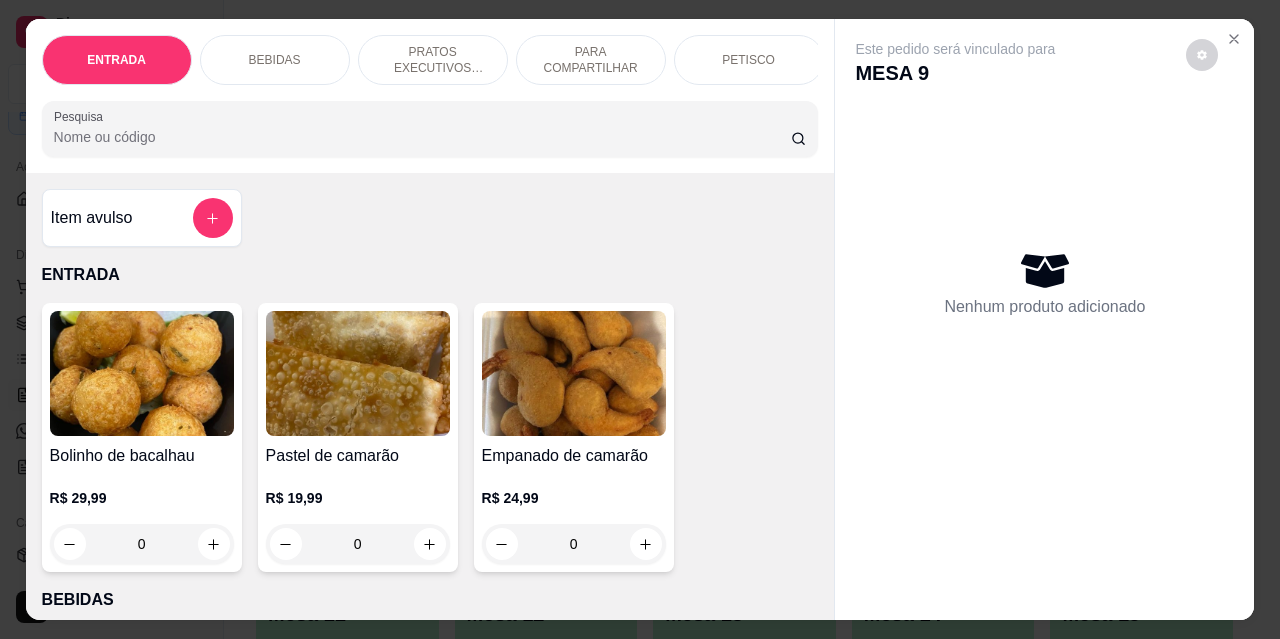 click on "PETISCO" at bounding box center (749, 60) 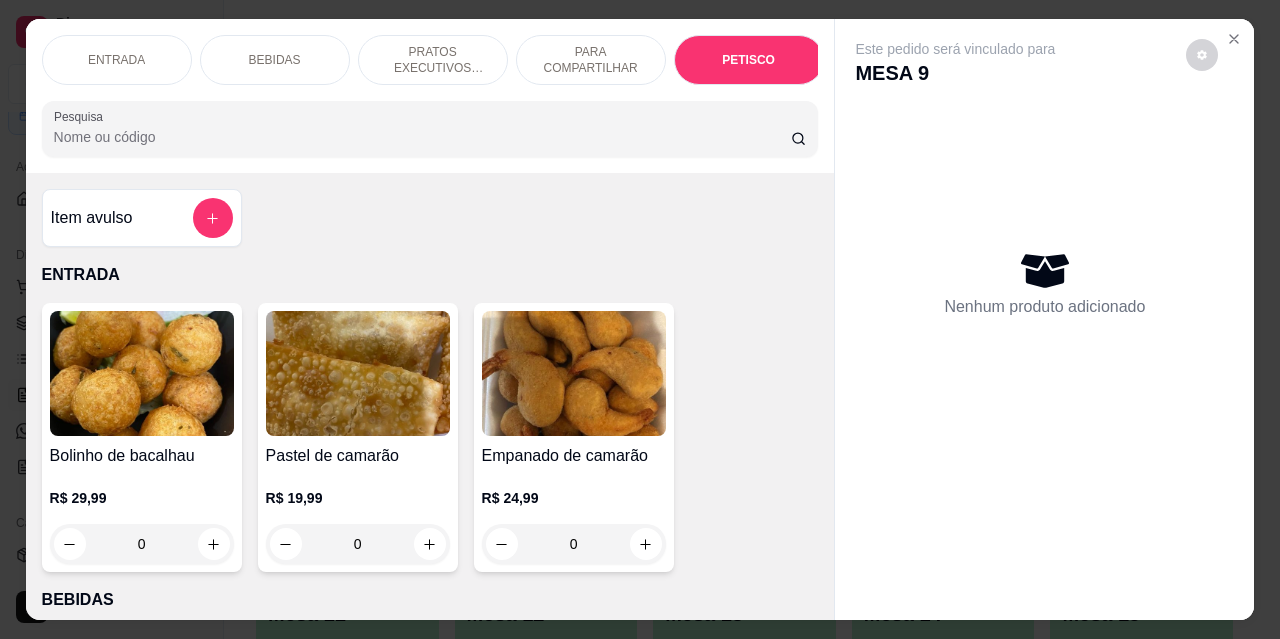 scroll, scrollTop: 4432, scrollLeft: 0, axis: vertical 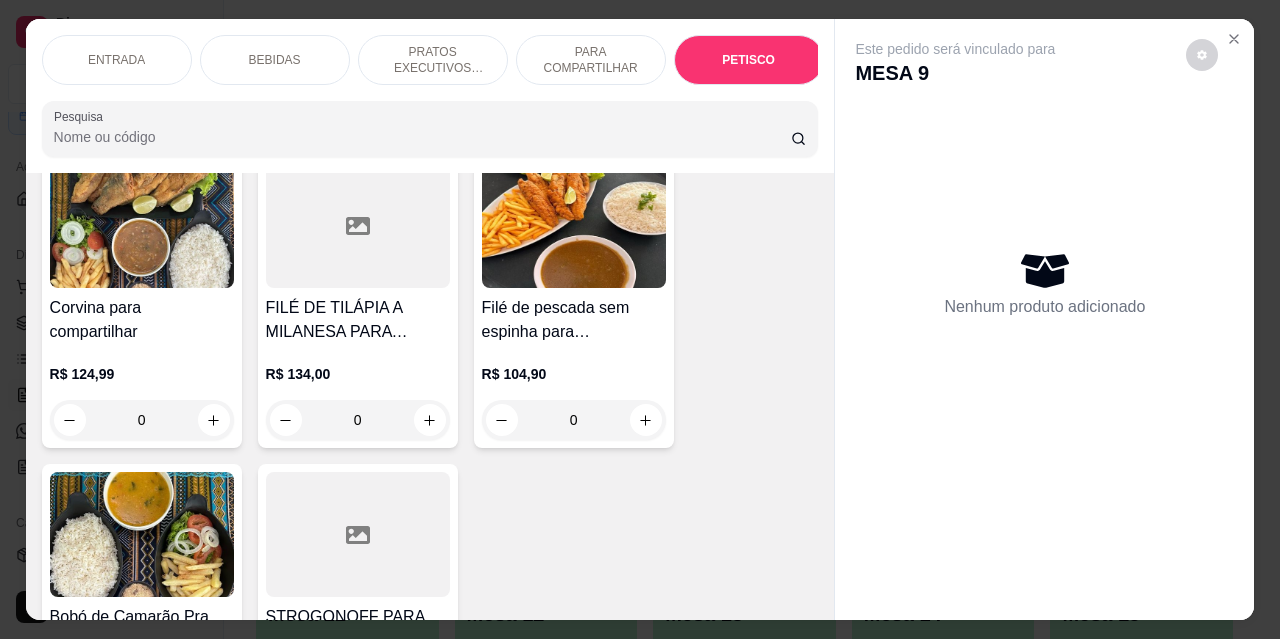 click on "BEBIDAS" at bounding box center (275, 60) 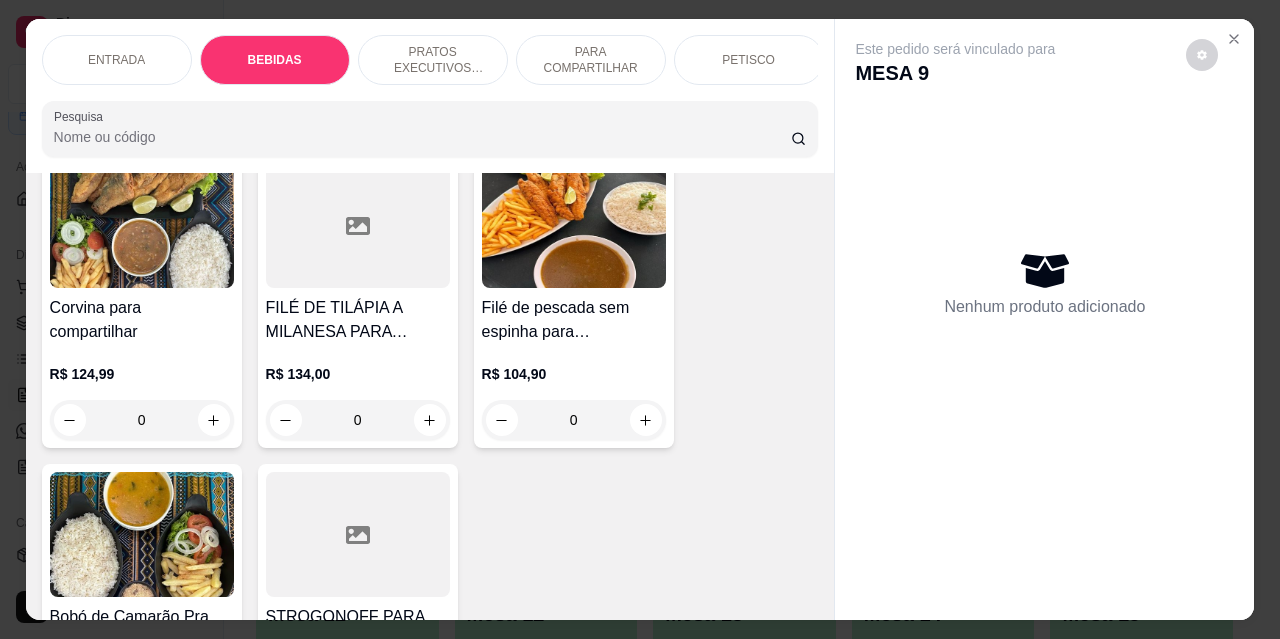 scroll, scrollTop: 415, scrollLeft: 0, axis: vertical 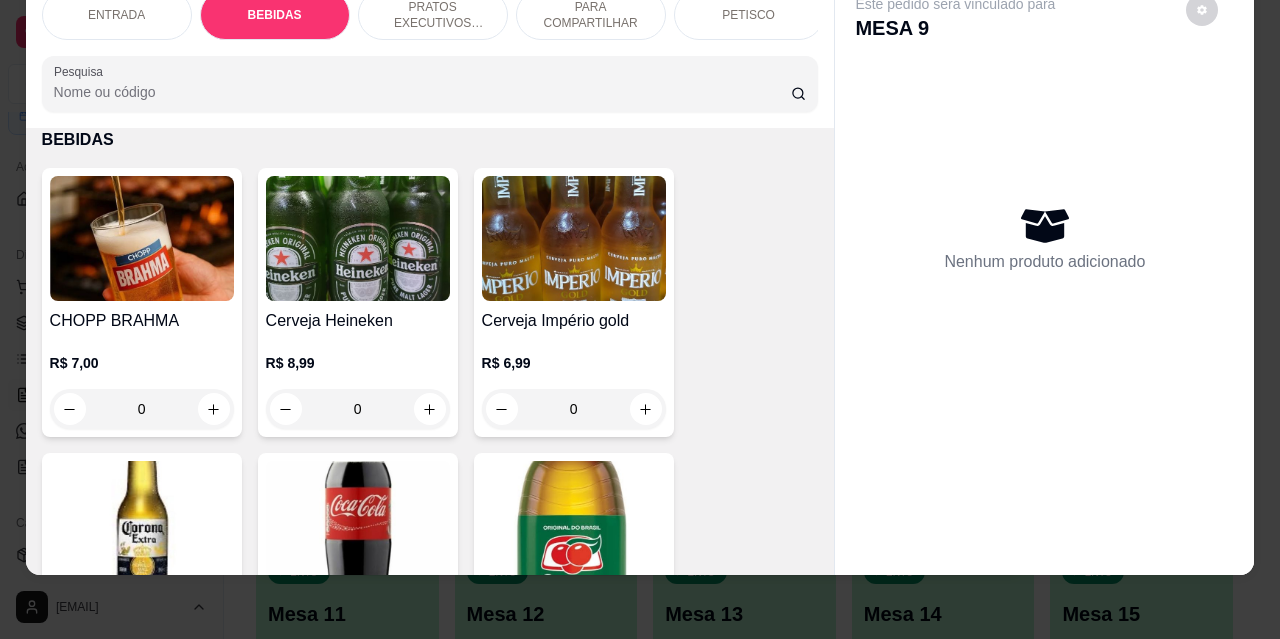 click on "ENTRADA  BEBIDAS PRATOS EXECUTIVOS (INDIVIDUAIS) PARA COMPARTILHAR PETISCO  GUARNIÇÕES Sobremesa  Pesquisa" at bounding box center [430, 51] 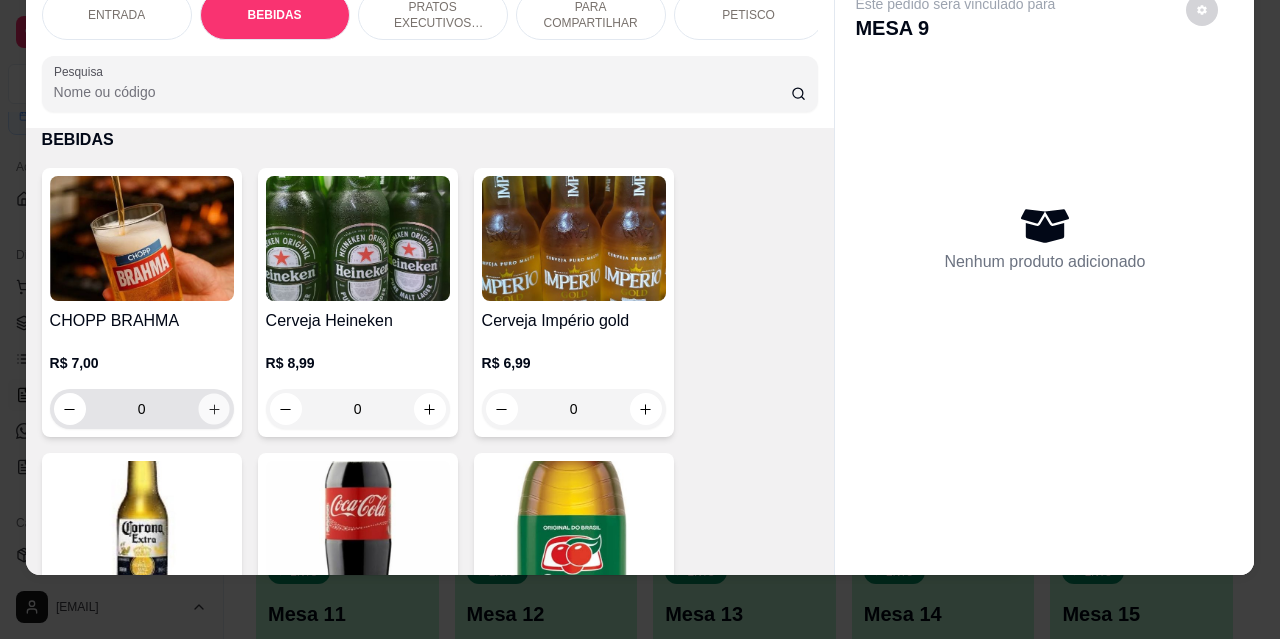 click at bounding box center (213, 409) 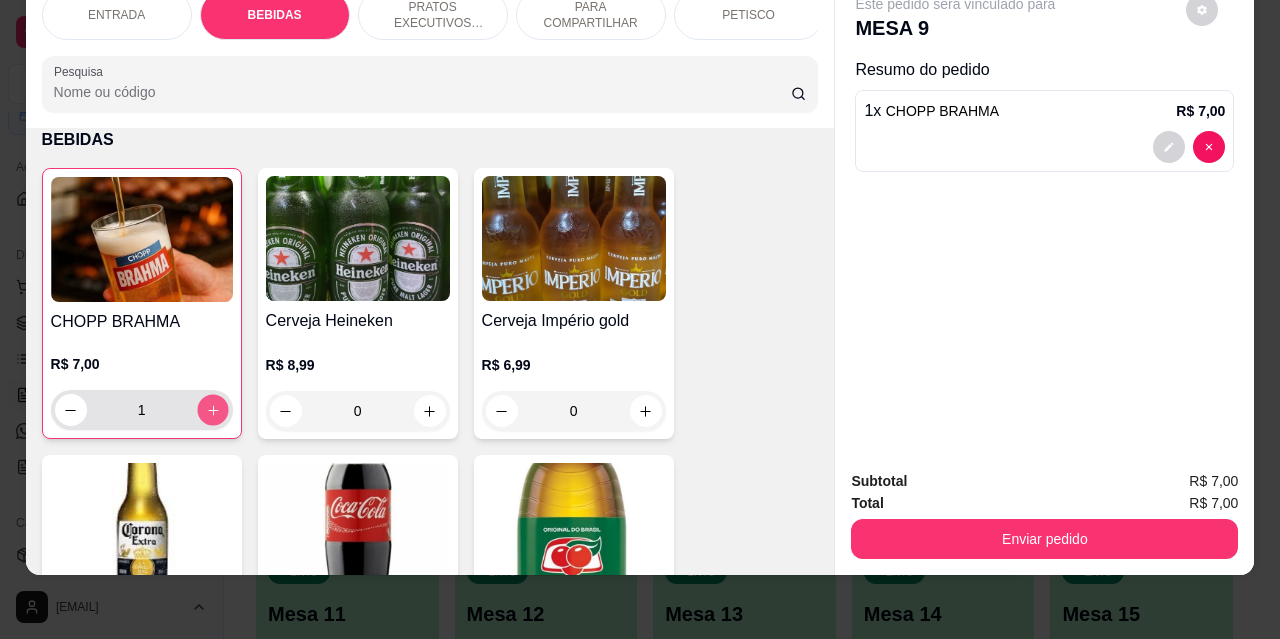 click at bounding box center (212, 410) 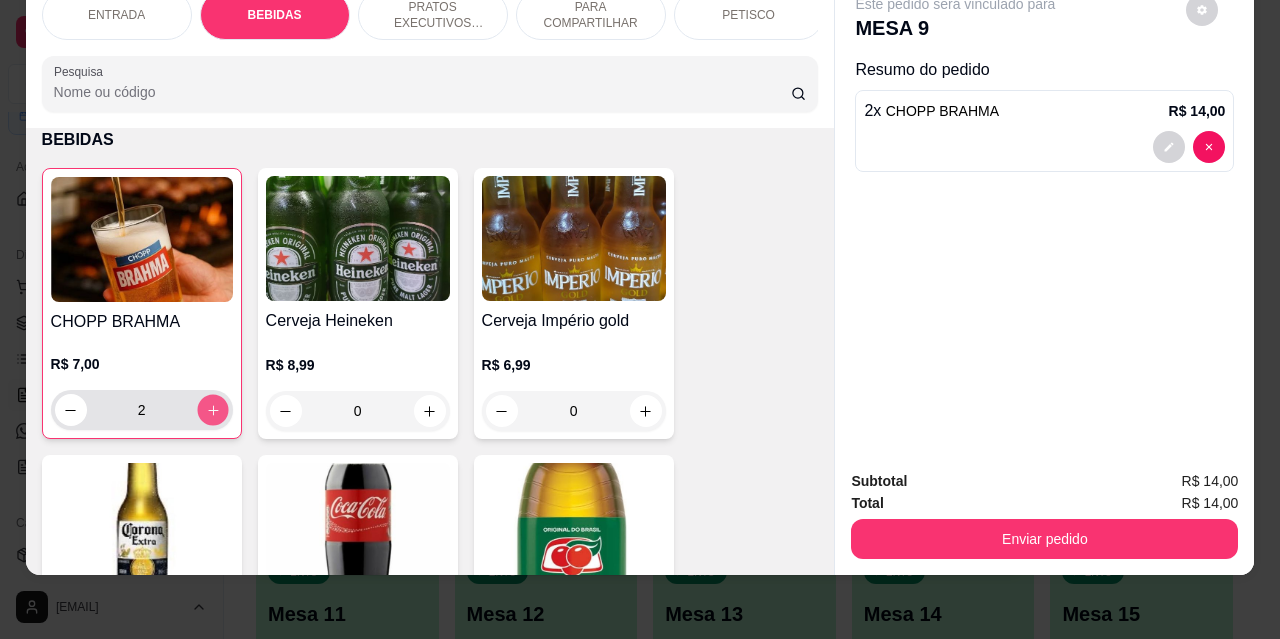 click at bounding box center (212, 410) 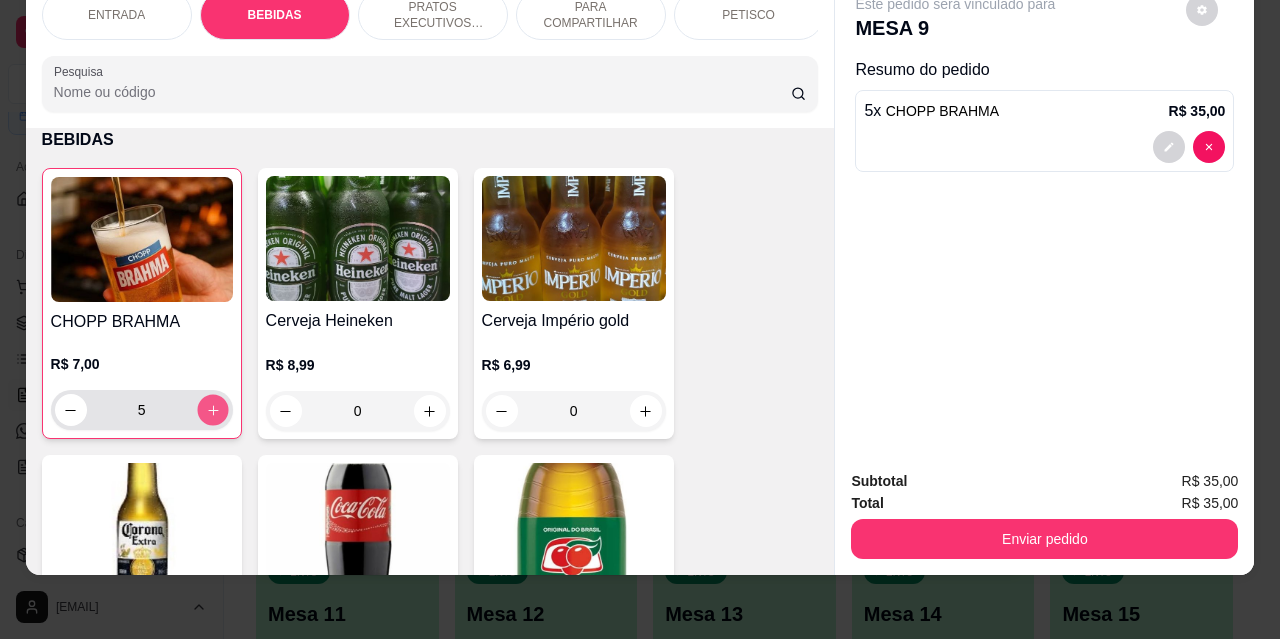 click at bounding box center (212, 410) 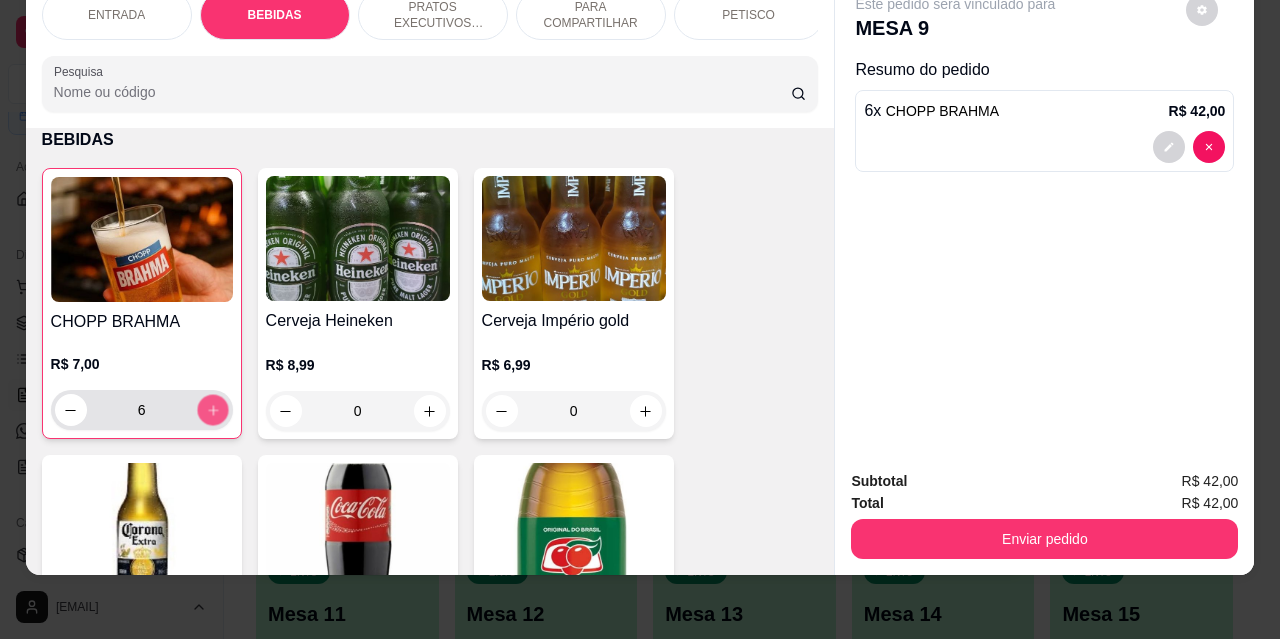 click at bounding box center [212, 410] 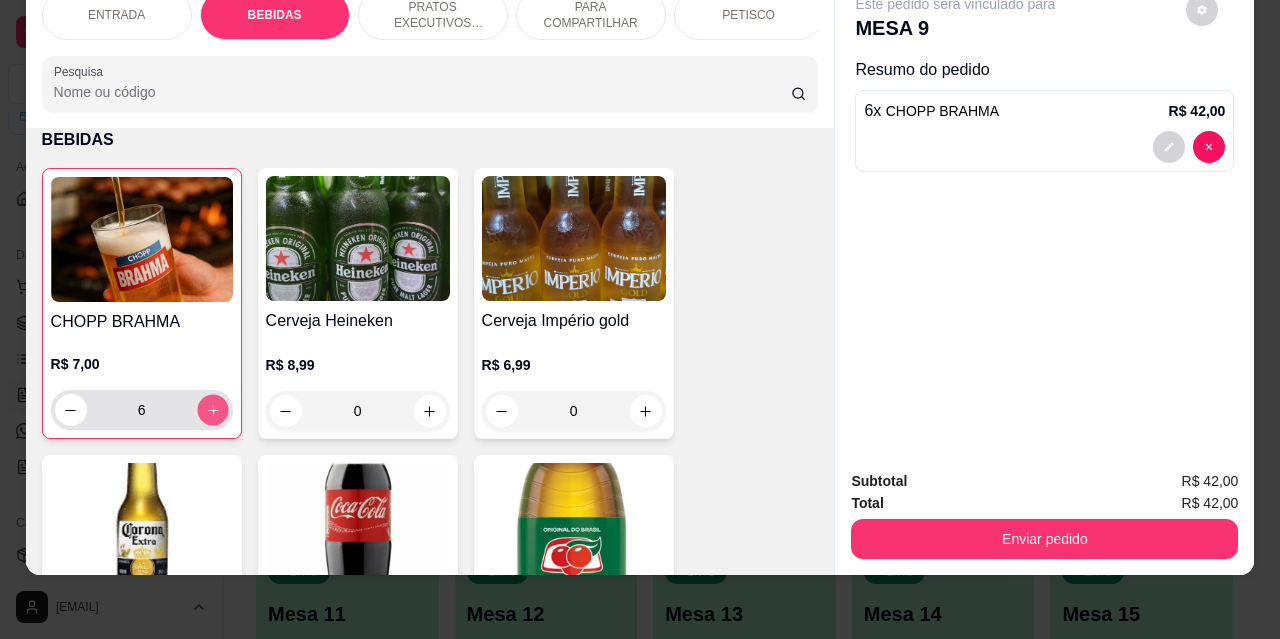 type on "7" 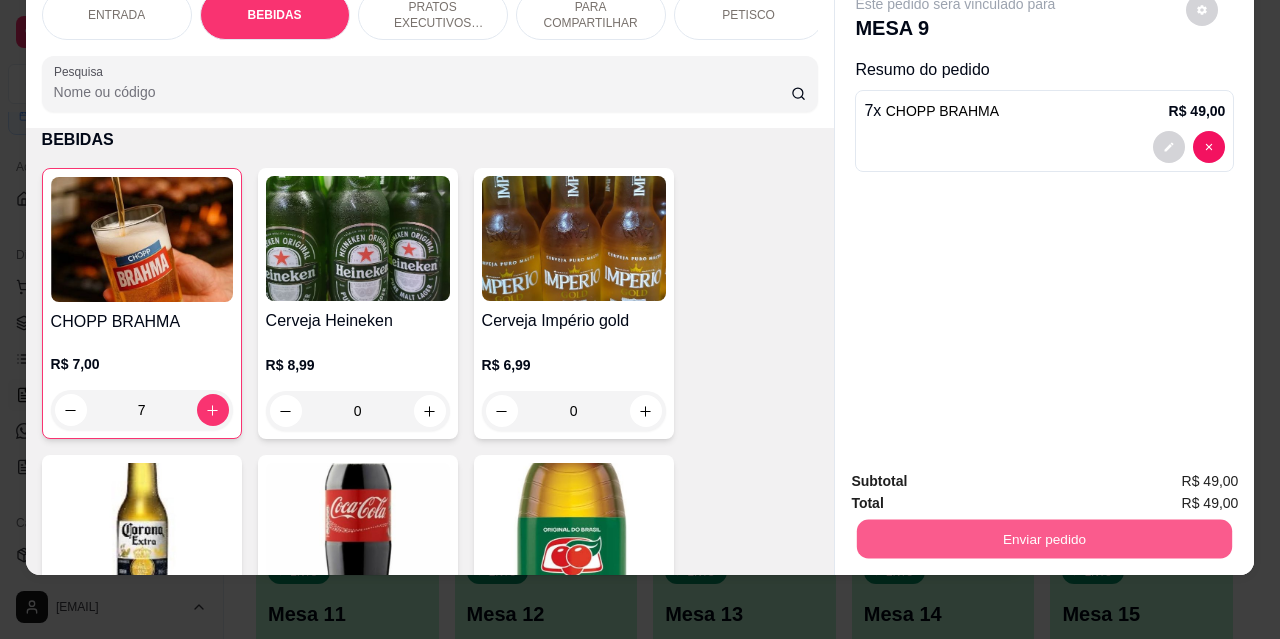 click on "Enviar pedido" at bounding box center (1044, 538) 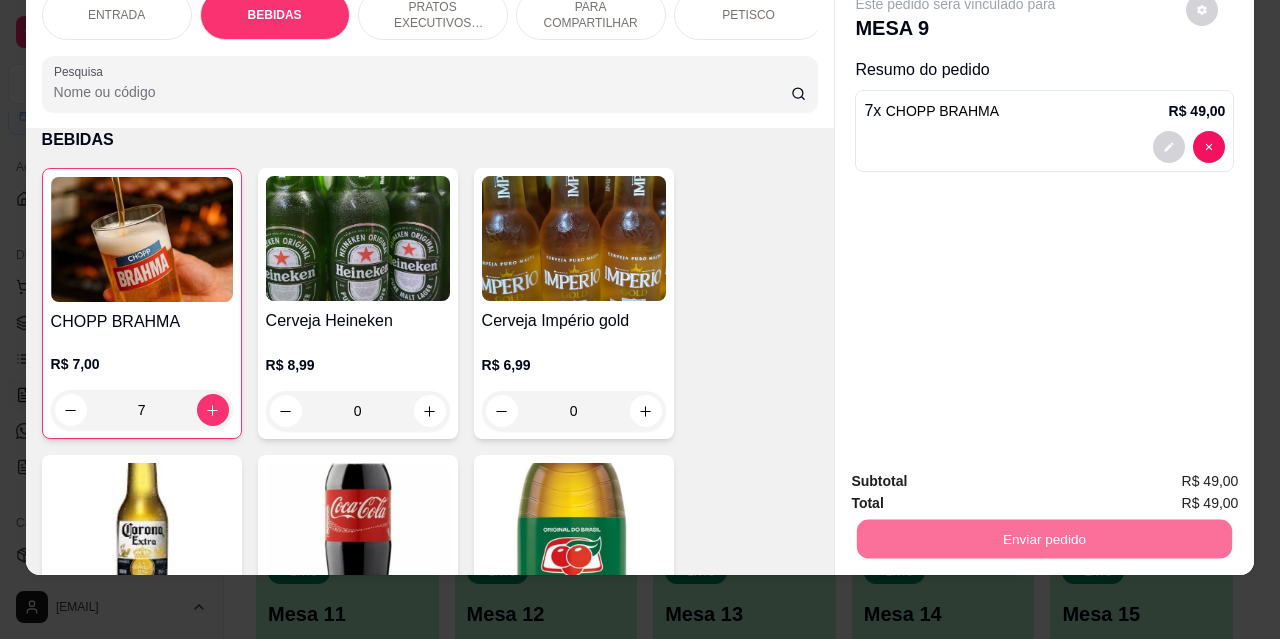 click on "Não registrar e enviar pedido" at bounding box center (979, 475) 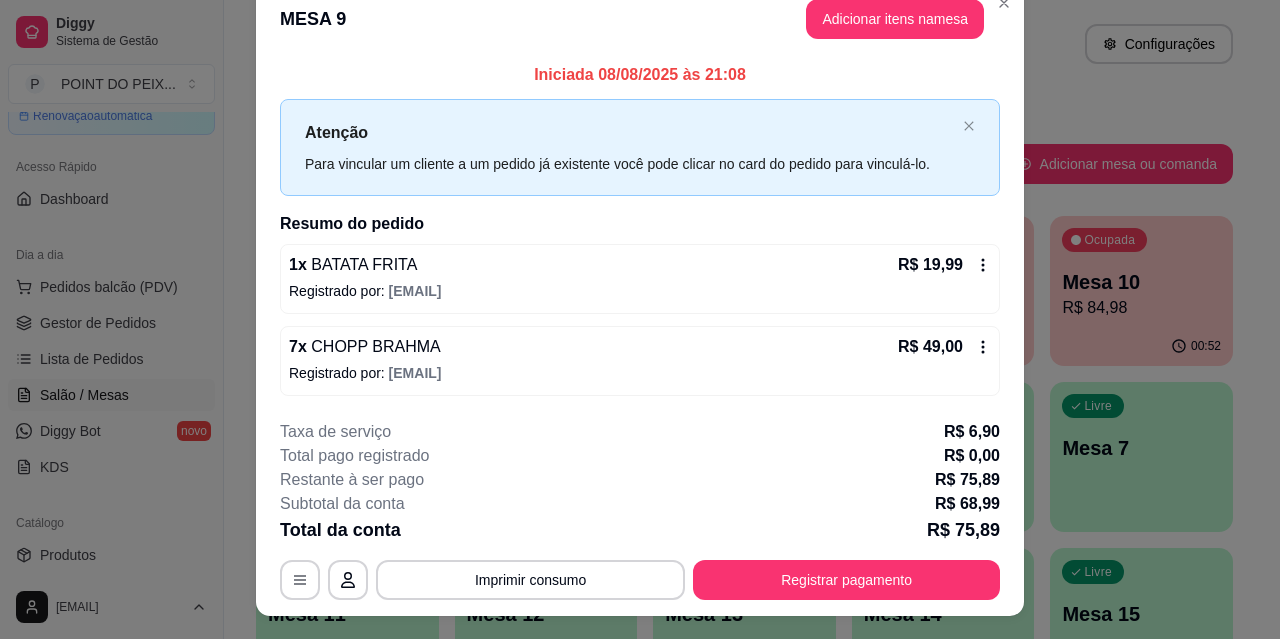 scroll, scrollTop: 0, scrollLeft: 0, axis: both 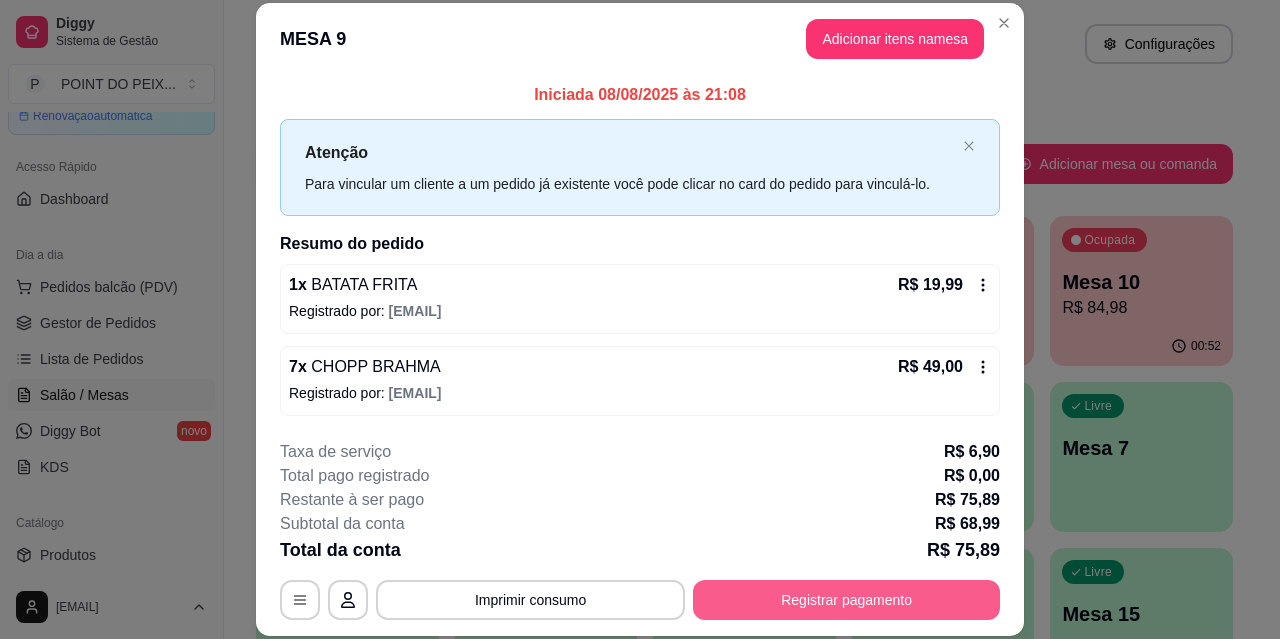 click on "Registrar pagamento" at bounding box center (846, 600) 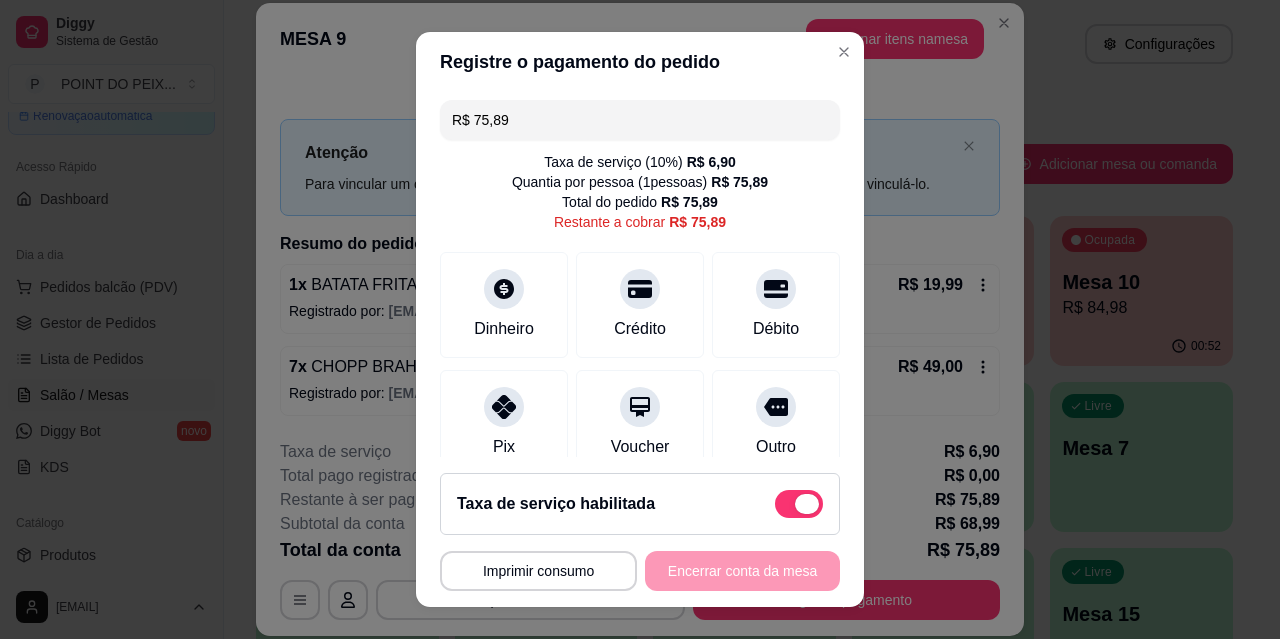 click at bounding box center (799, 504) 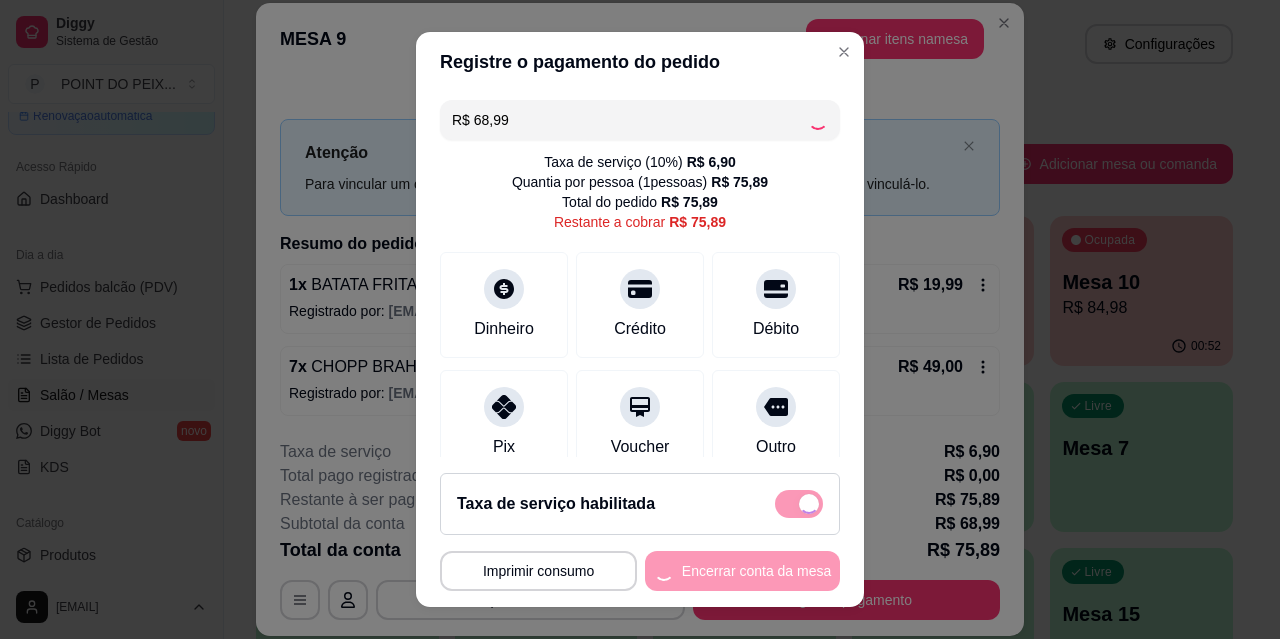 checkbox on "false" 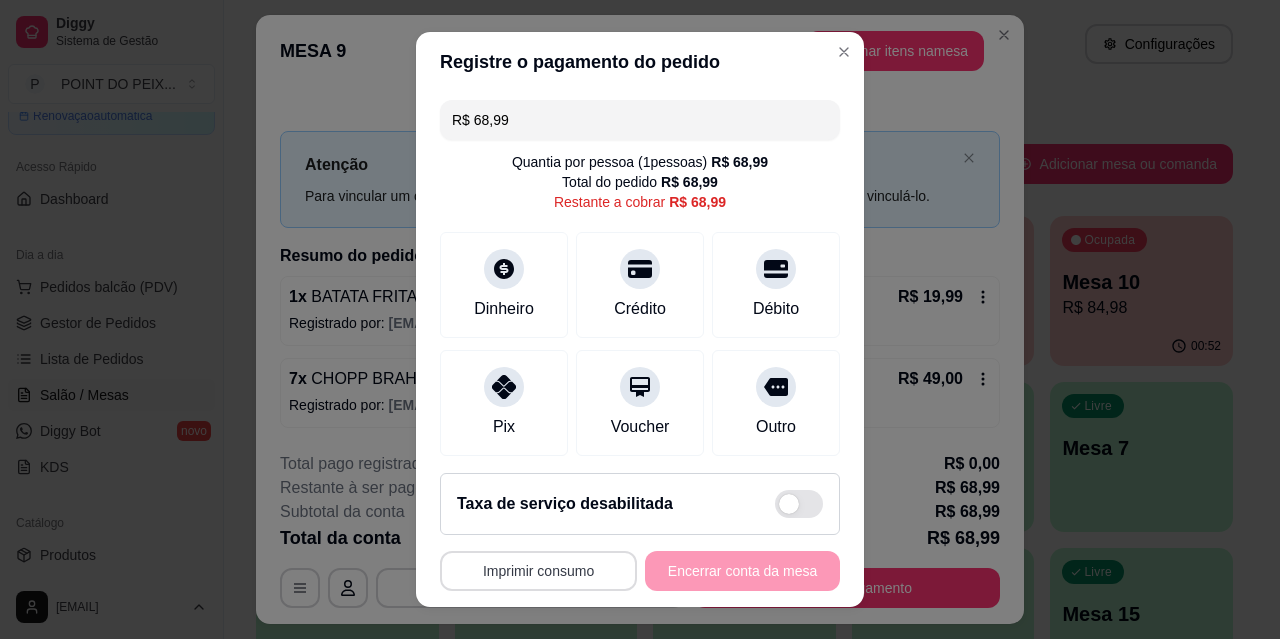 click on "Imprimir consumo" at bounding box center [538, 571] 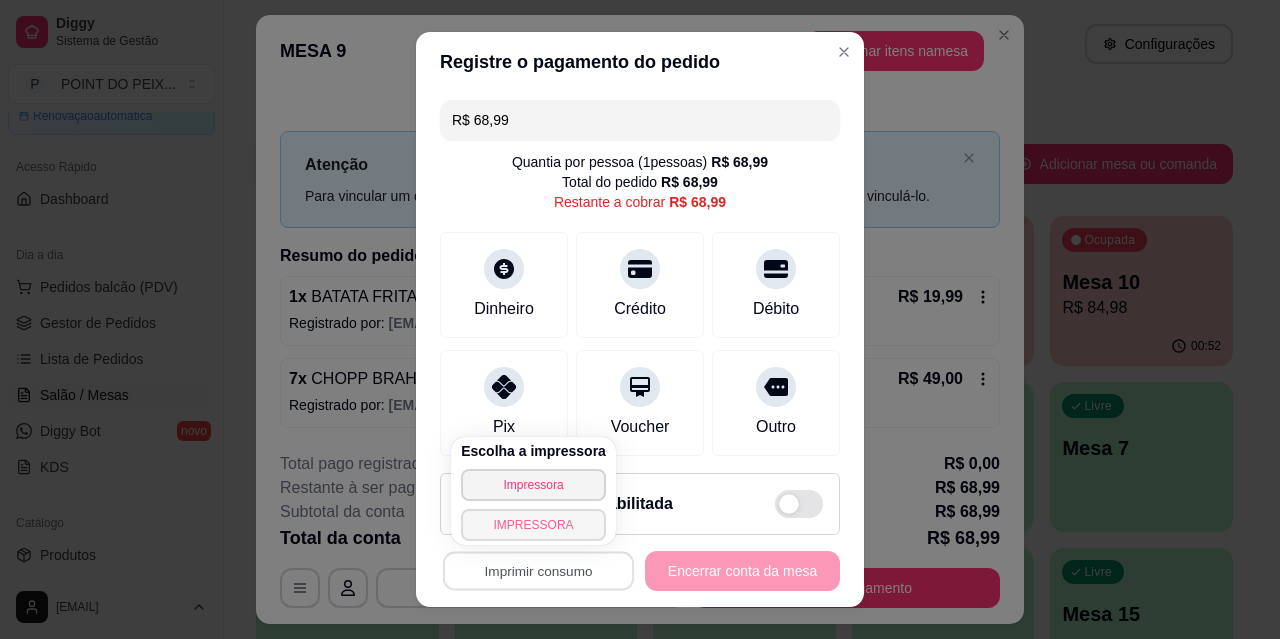 click on "IMPRESSORA" at bounding box center [533, 525] 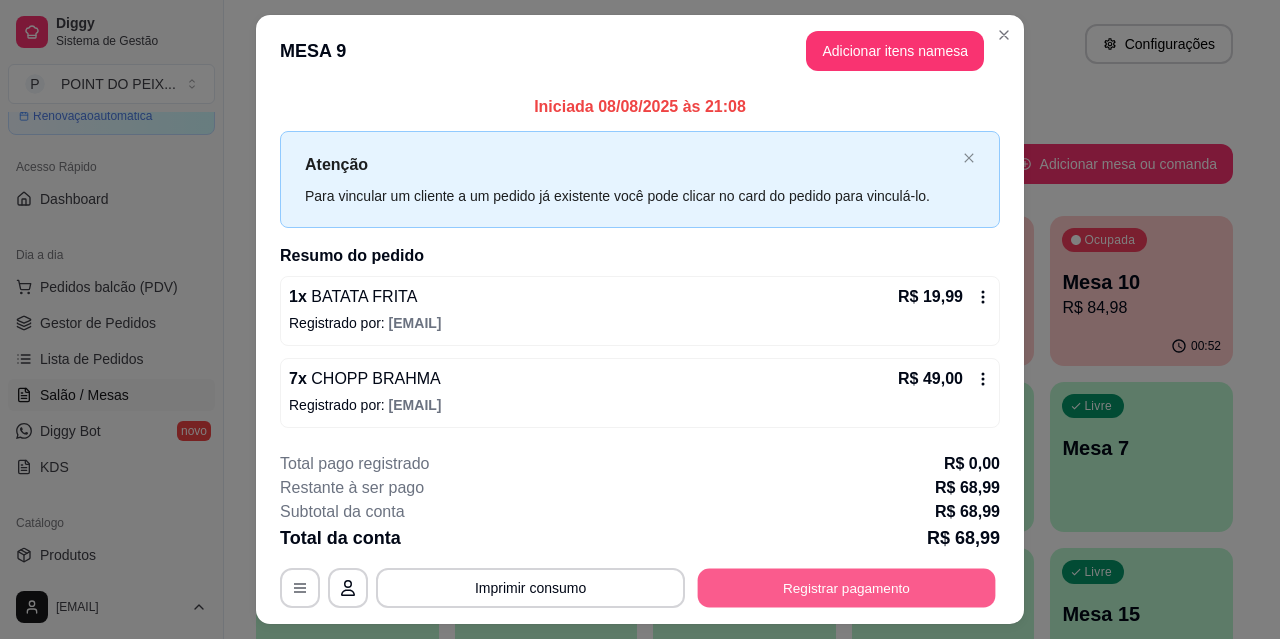 click on "Registrar pagamento" at bounding box center [847, 588] 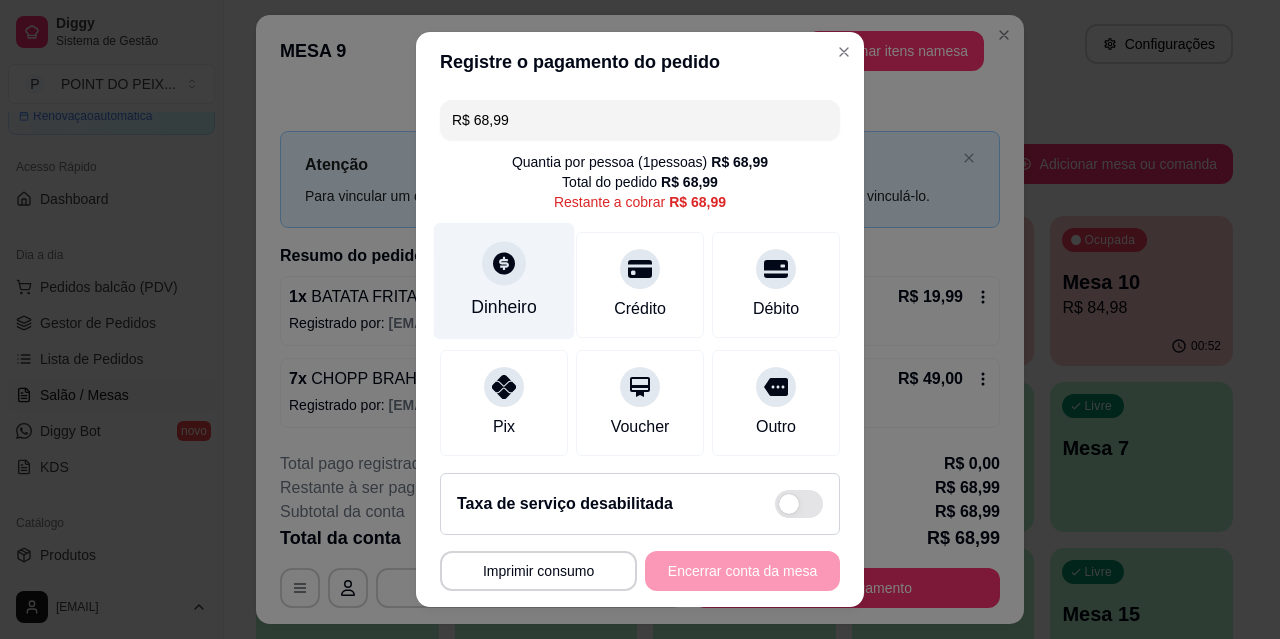 click 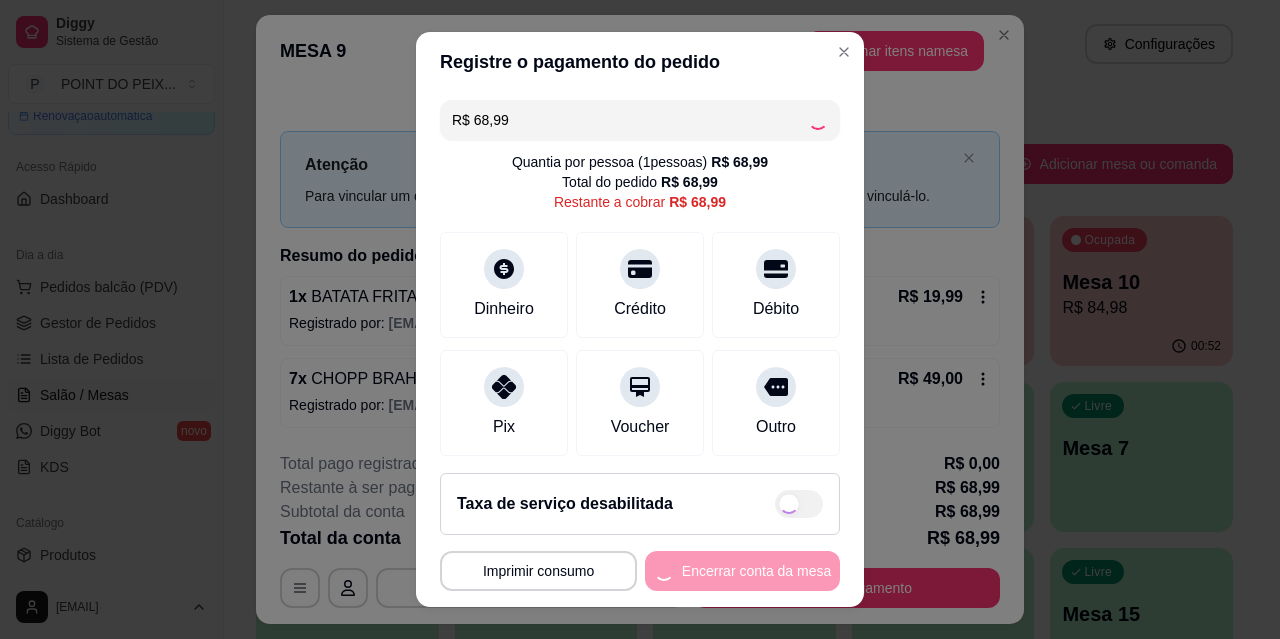 type on "R$ 0,00" 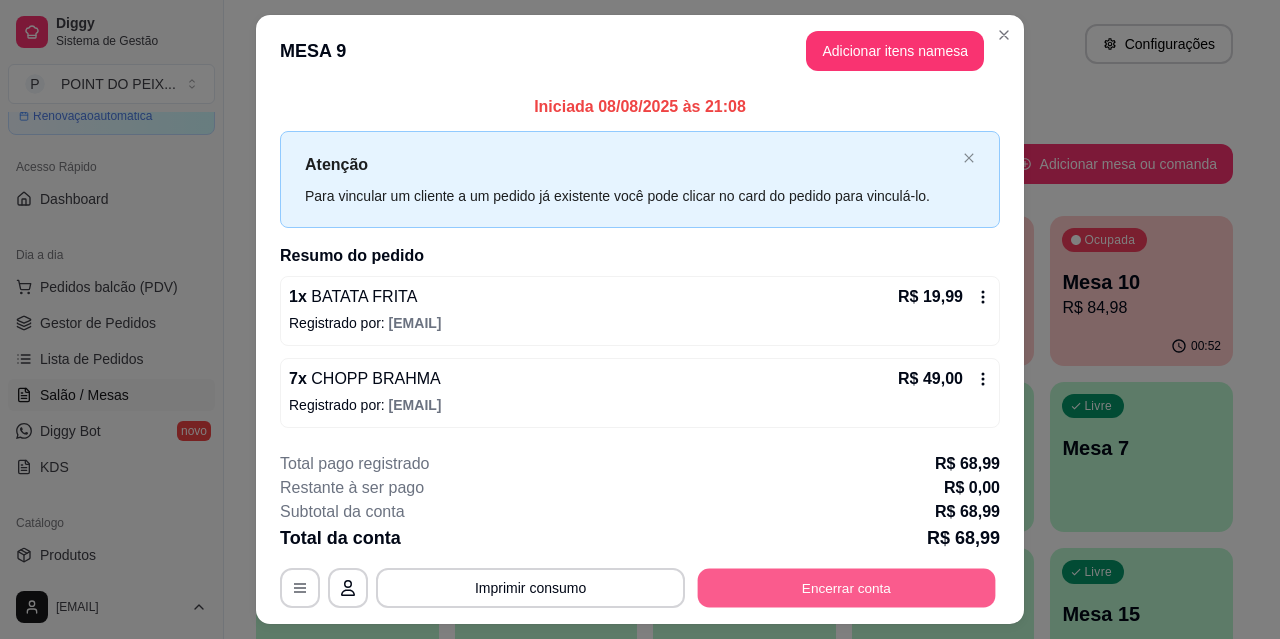 click on "Encerrar conta" at bounding box center (847, 588) 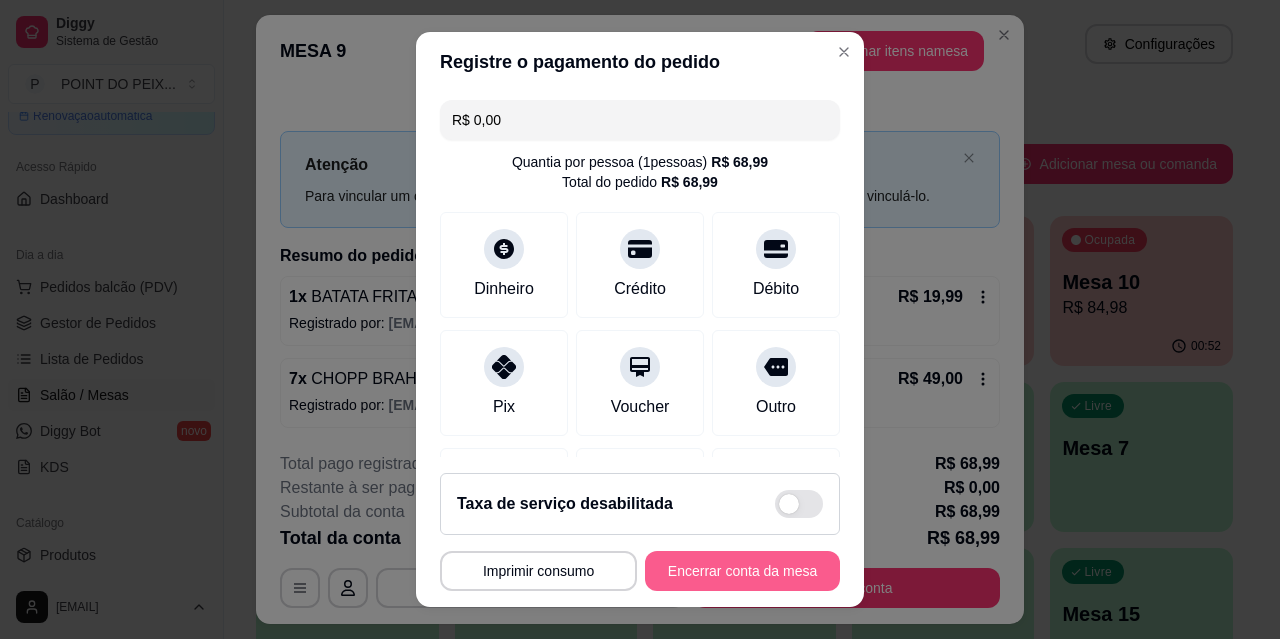click on "Encerrar conta da mesa" at bounding box center (742, 571) 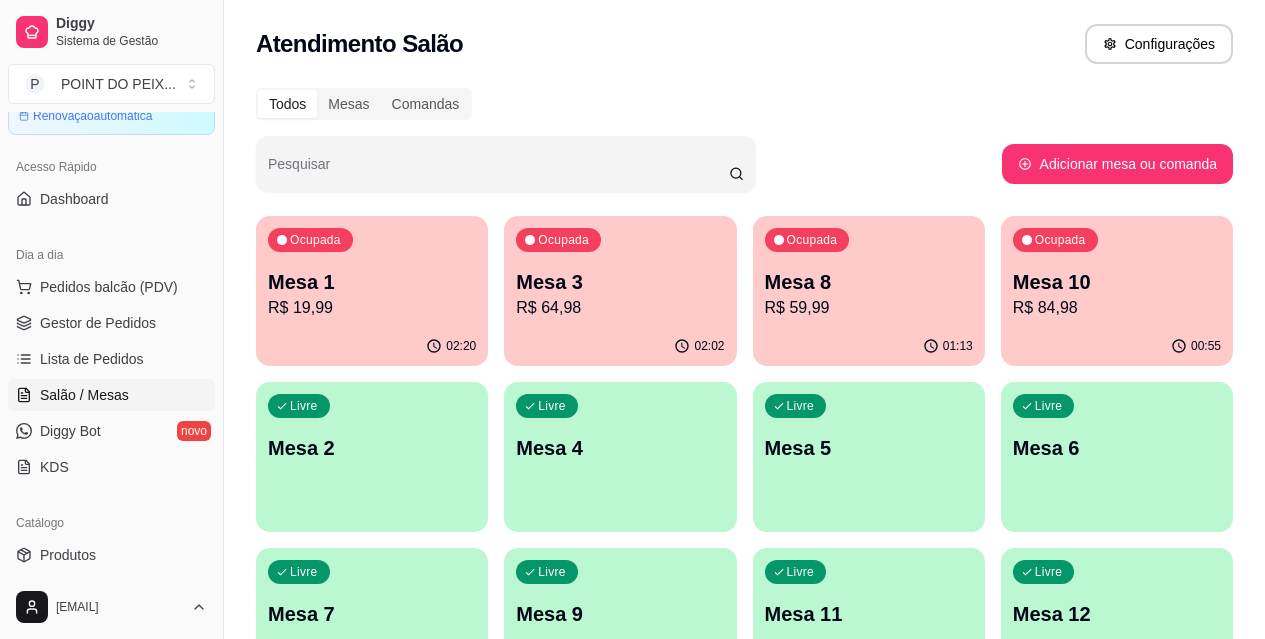 click on "00:55" at bounding box center [1117, 346] 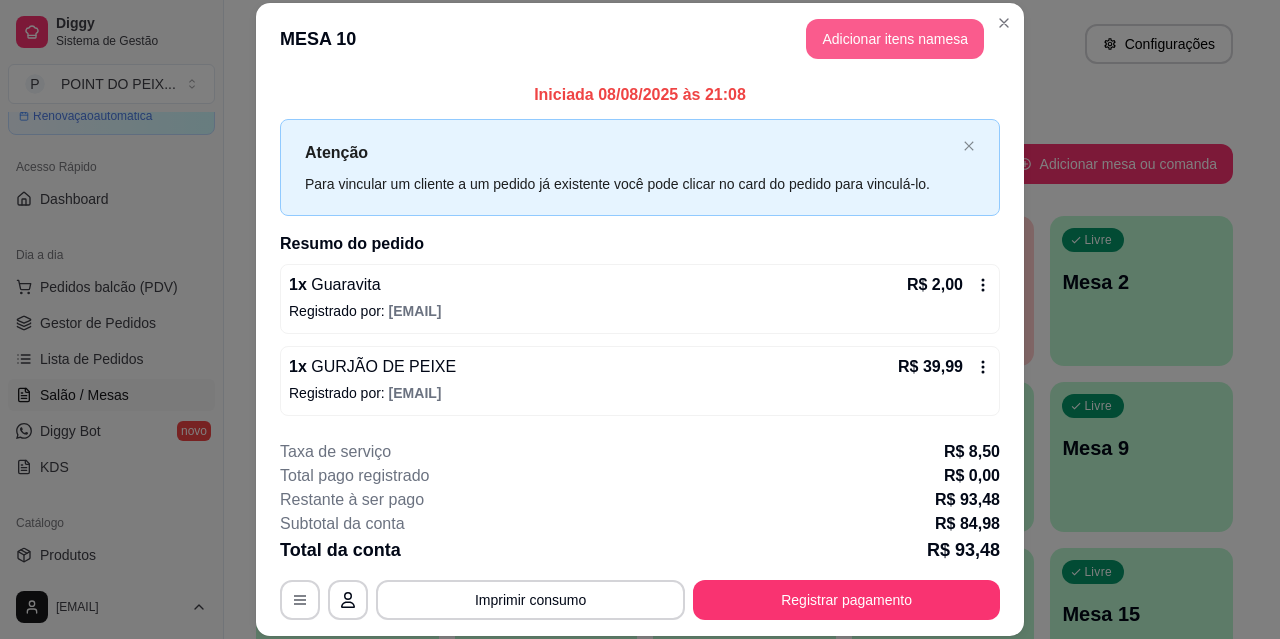 click on "Adicionar itens na  mesa" at bounding box center [895, 39] 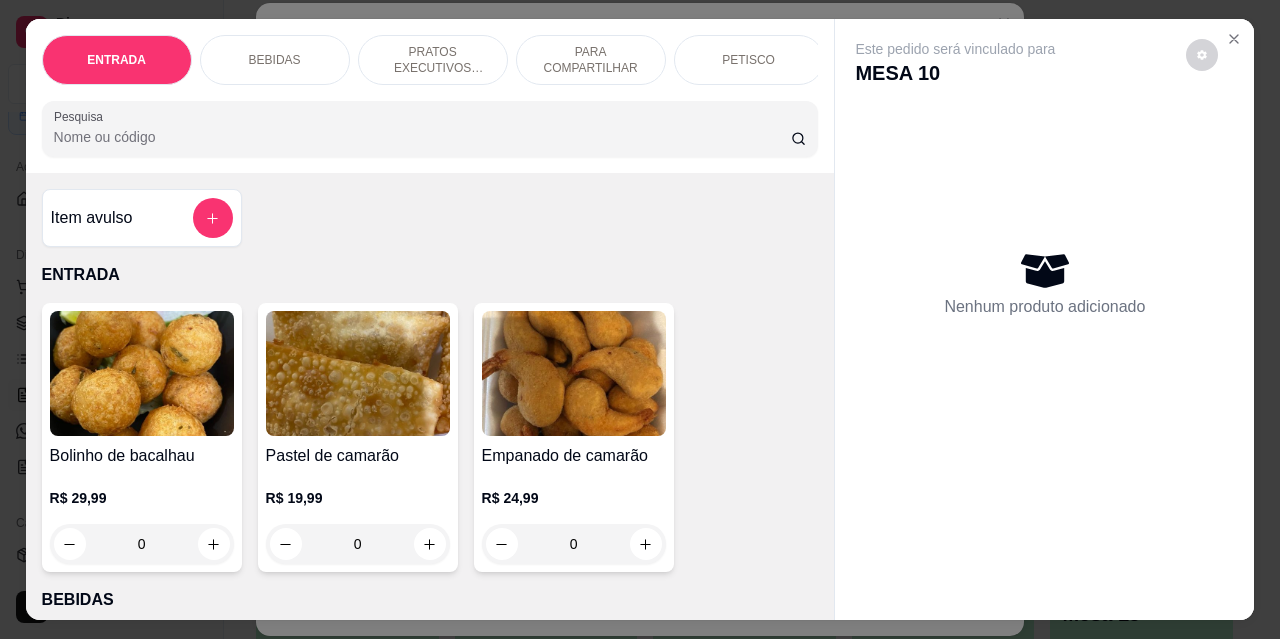 click on "PRATOS EXECUTIVOS (INDIVIDUAIS)" at bounding box center [433, 60] 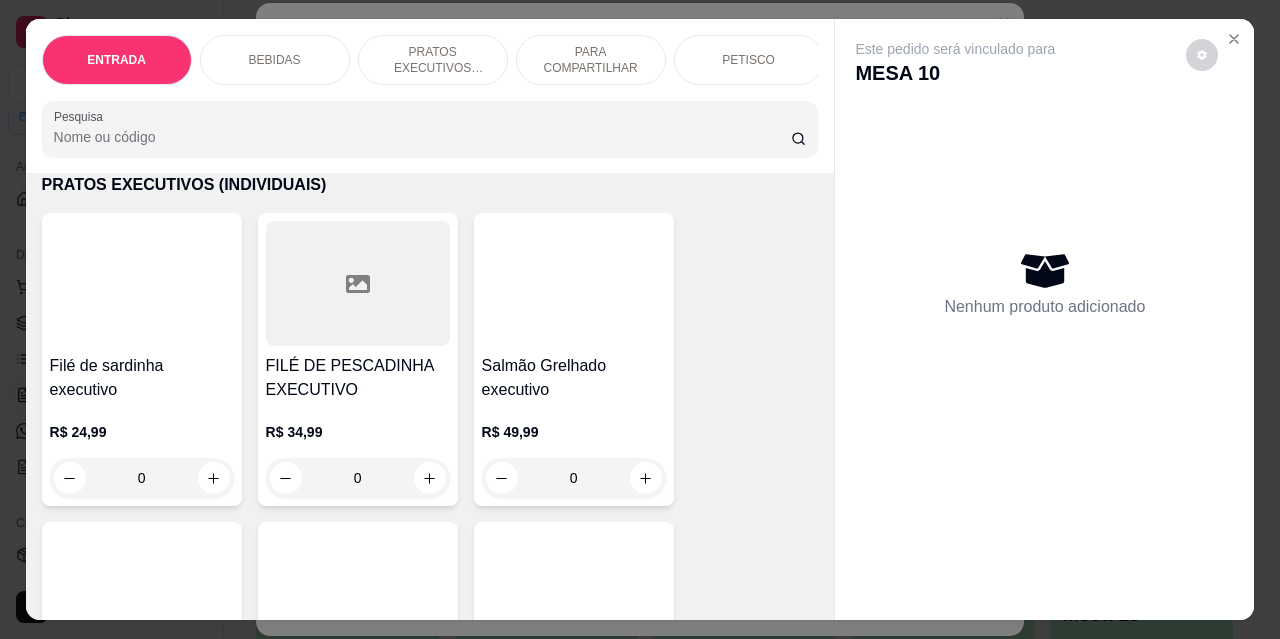 scroll, scrollTop: 52, scrollLeft: 0, axis: vertical 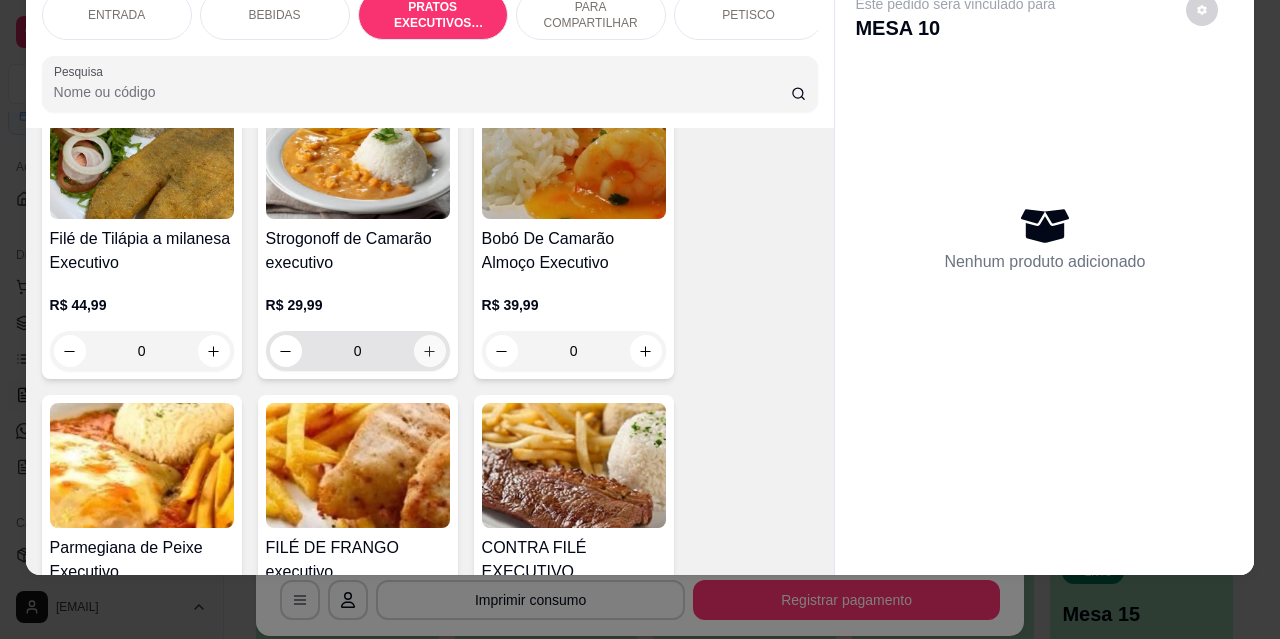 click 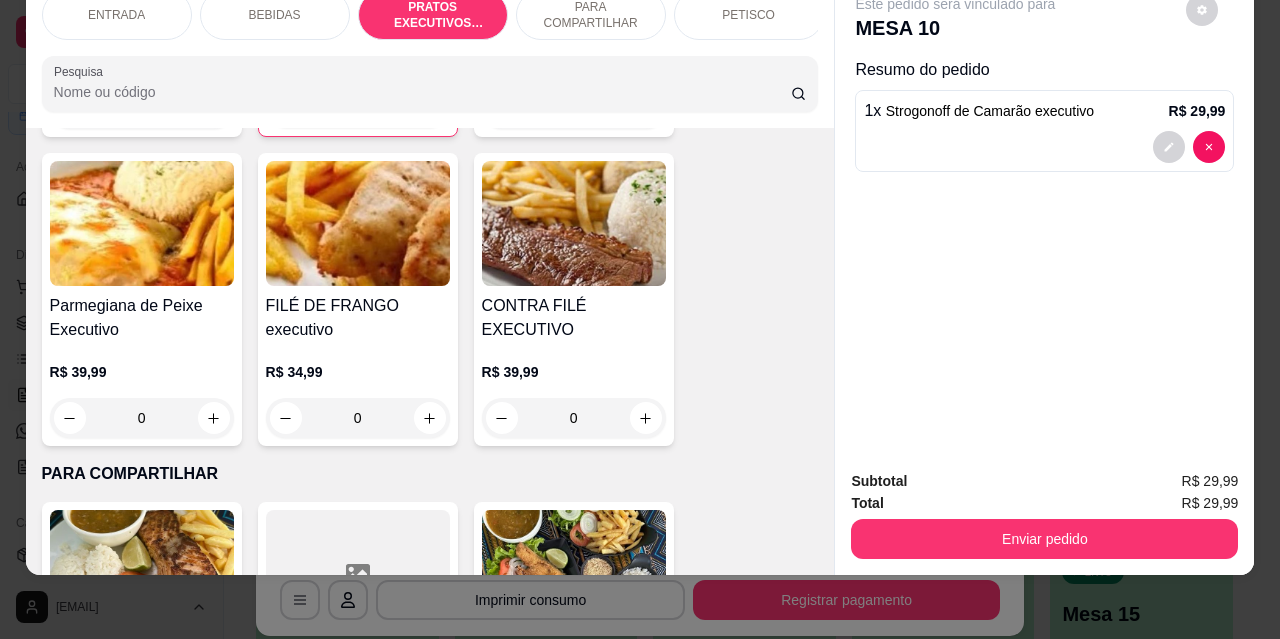 scroll, scrollTop: 3189, scrollLeft: 0, axis: vertical 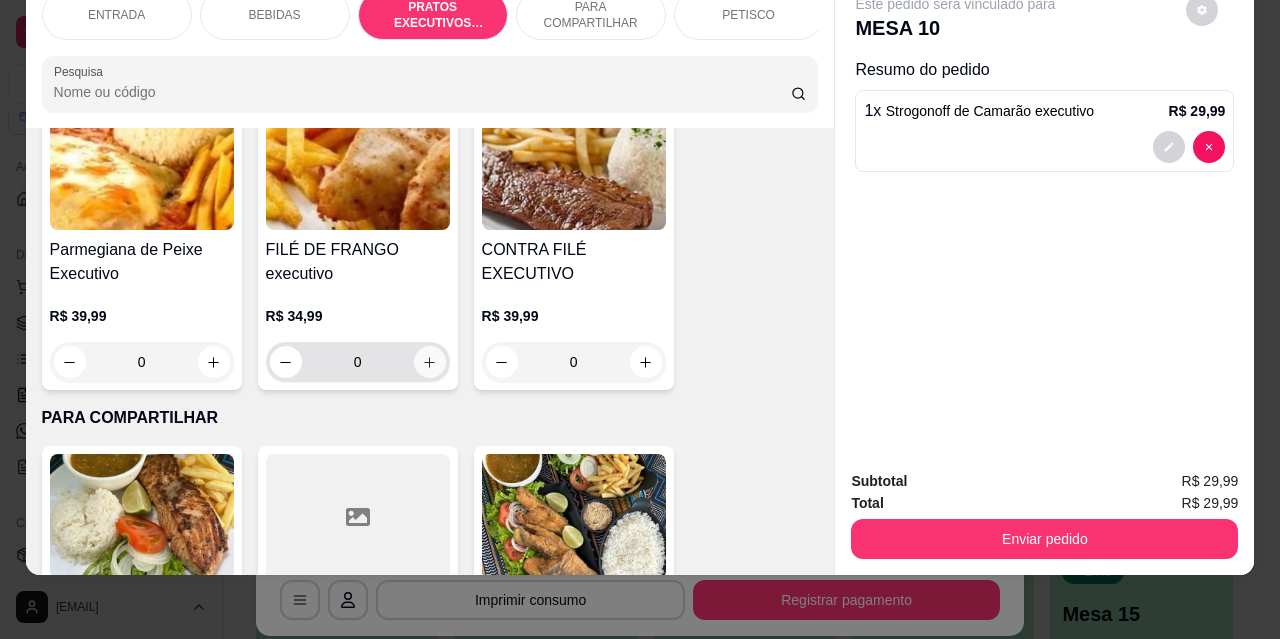 click 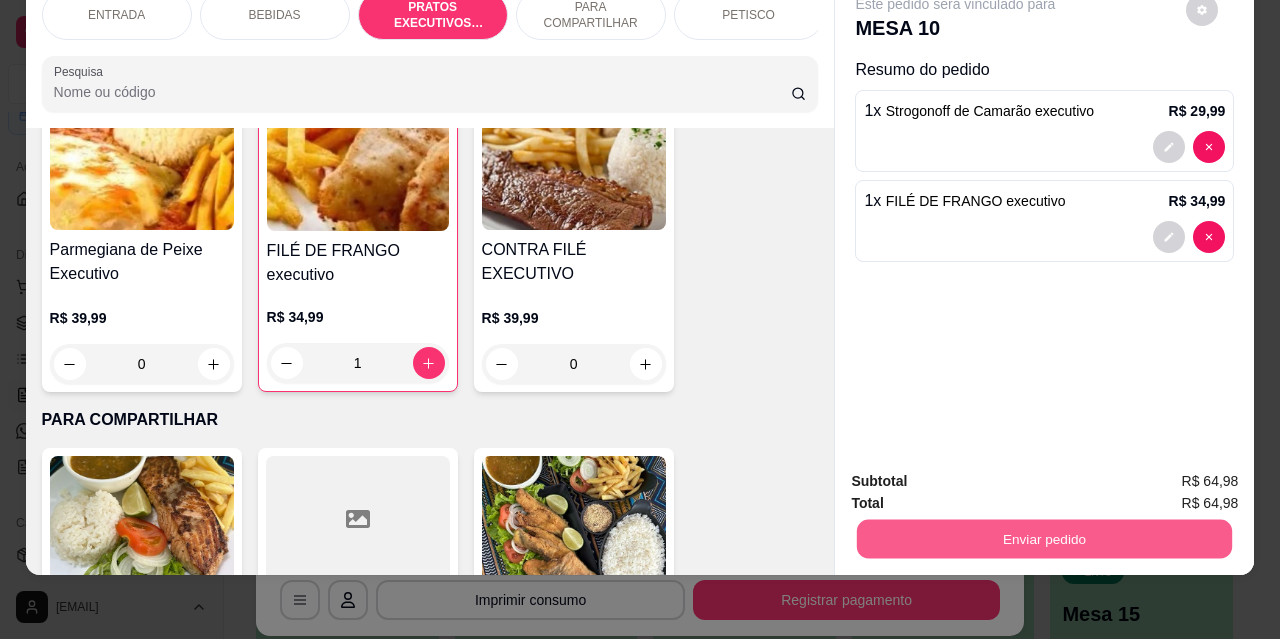 click on "Enviar pedido" at bounding box center (1044, 538) 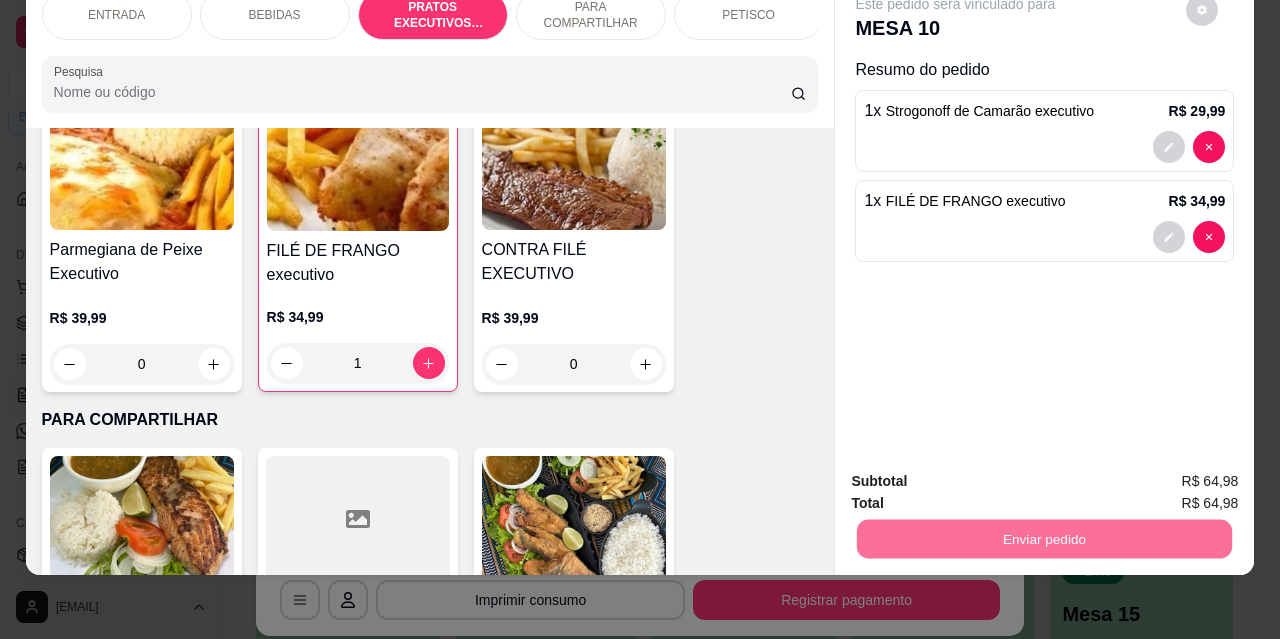 click on "Não registrar e enviar pedido" at bounding box center (979, 475) 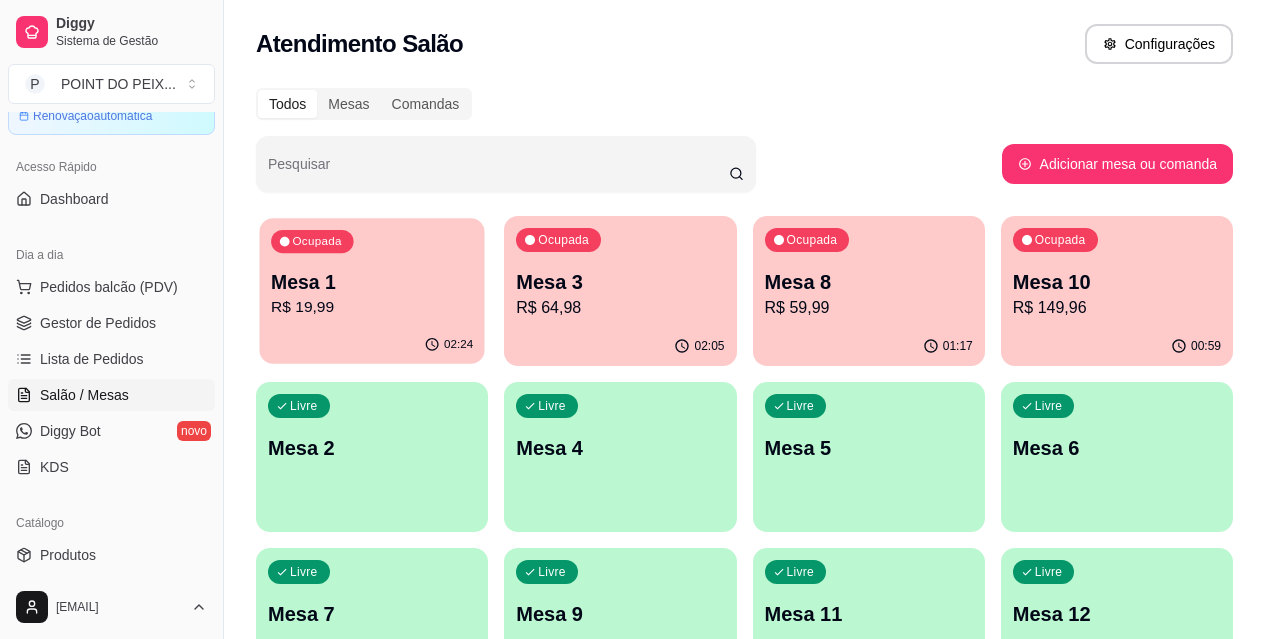 click on "R$ 19,99" at bounding box center [372, 307] 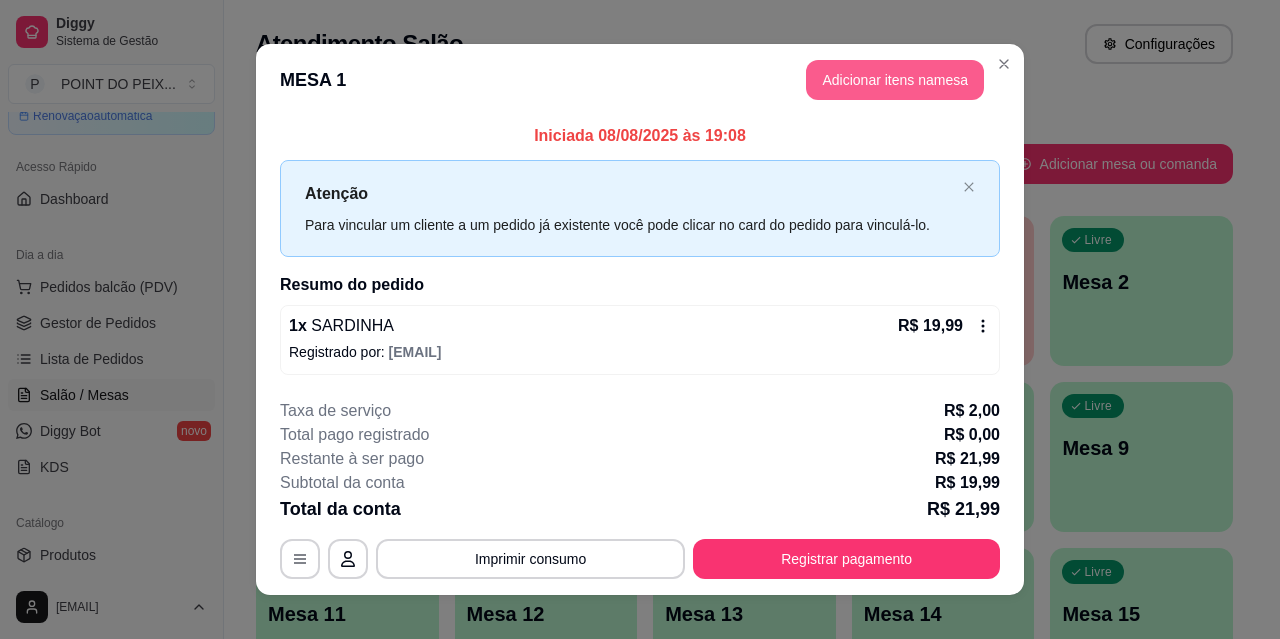 click on "Adicionar itens na  mesa" at bounding box center [895, 80] 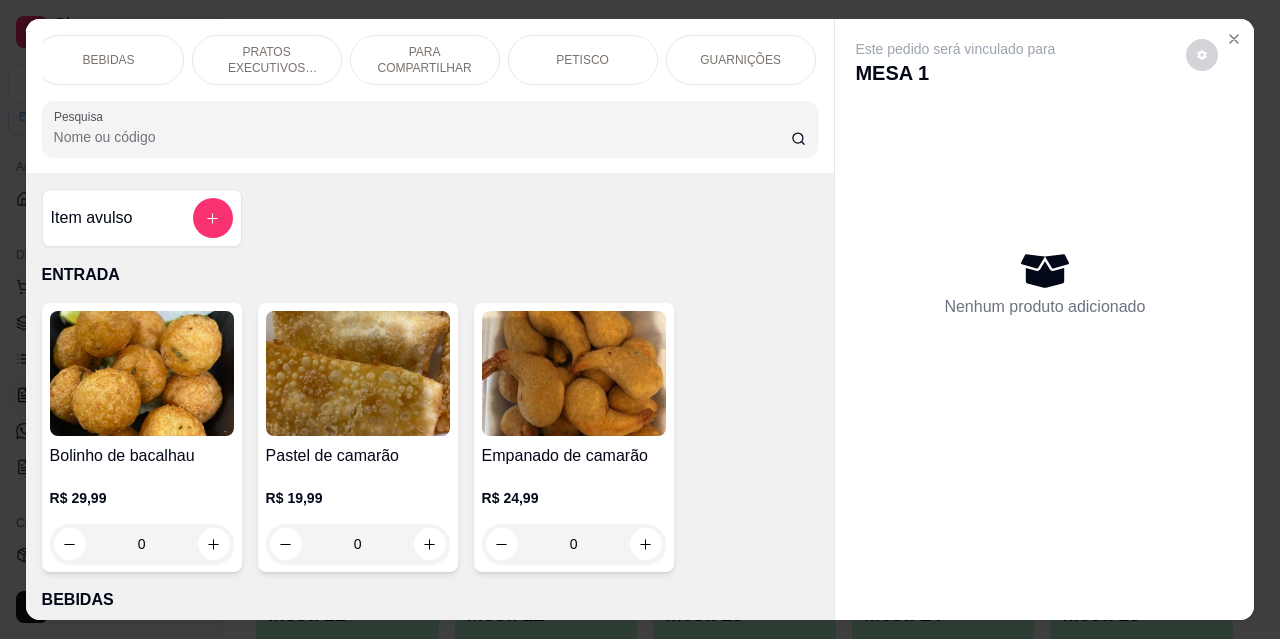 scroll, scrollTop: 0, scrollLeft: 200, axis: horizontal 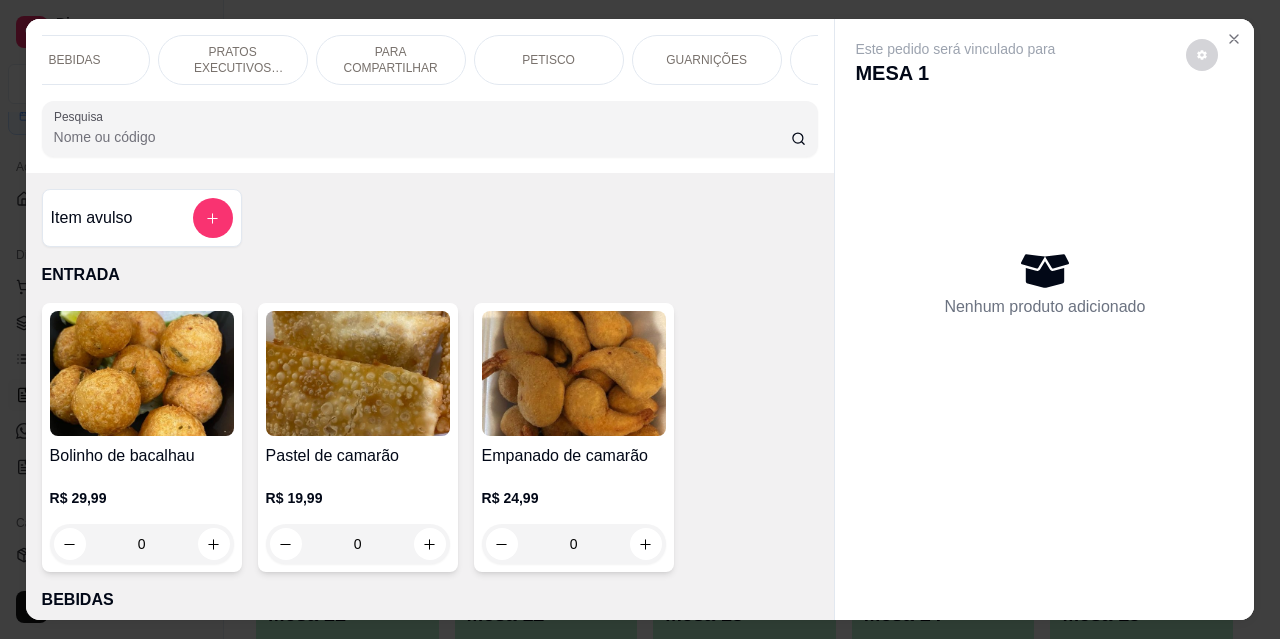 click on "BEBIDAS" at bounding box center (75, 60) 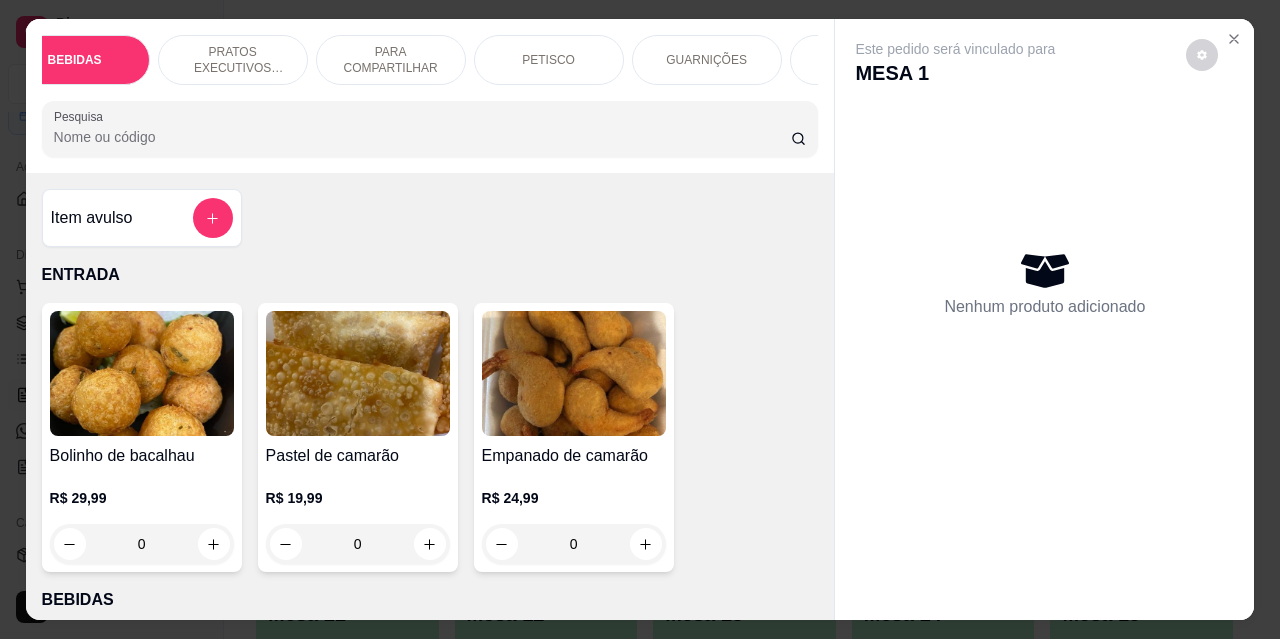 scroll, scrollTop: 415, scrollLeft: 0, axis: vertical 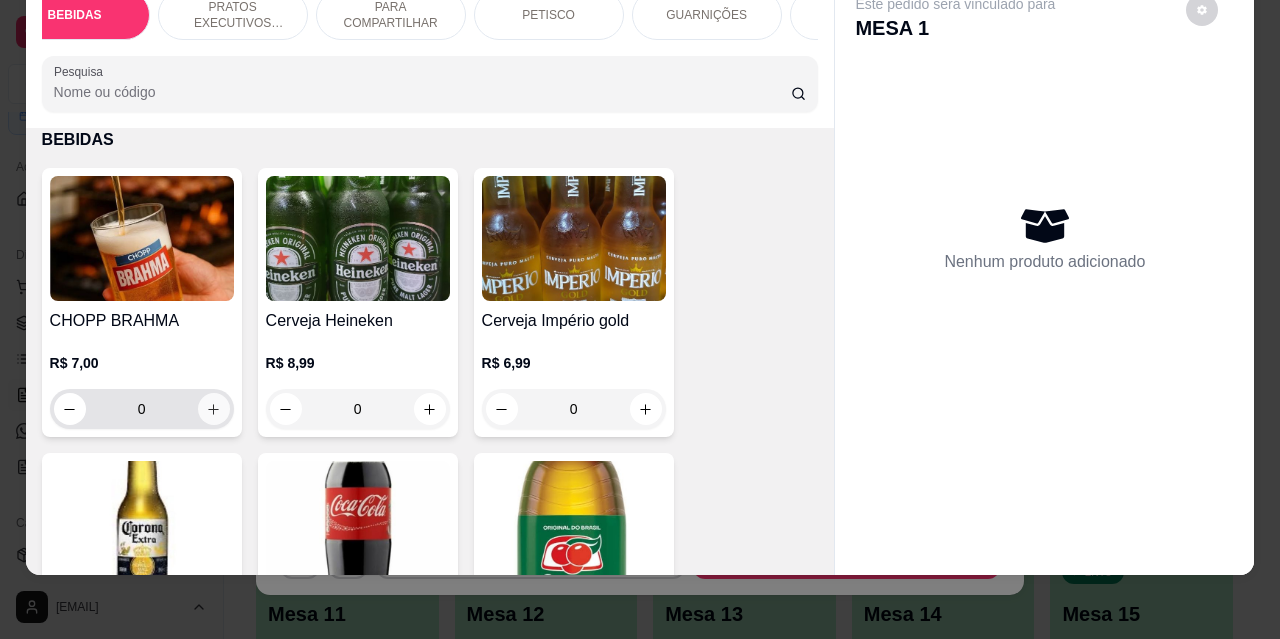 click at bounding box center (214, 409) 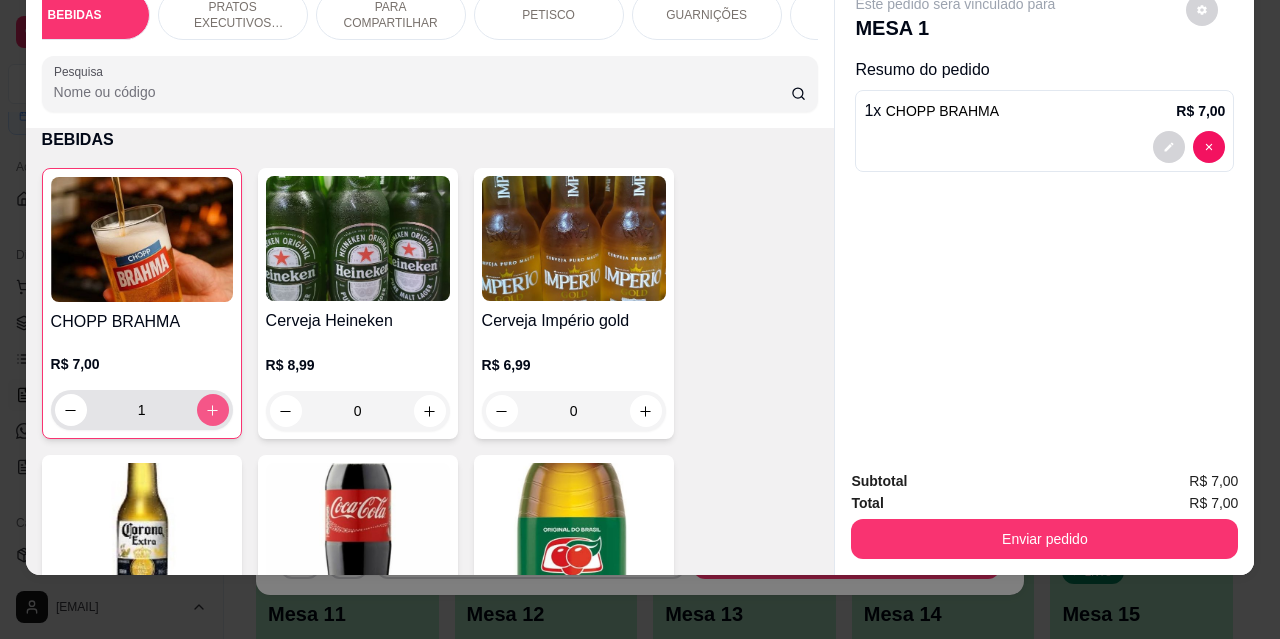 click at bounding box center (213, 410) 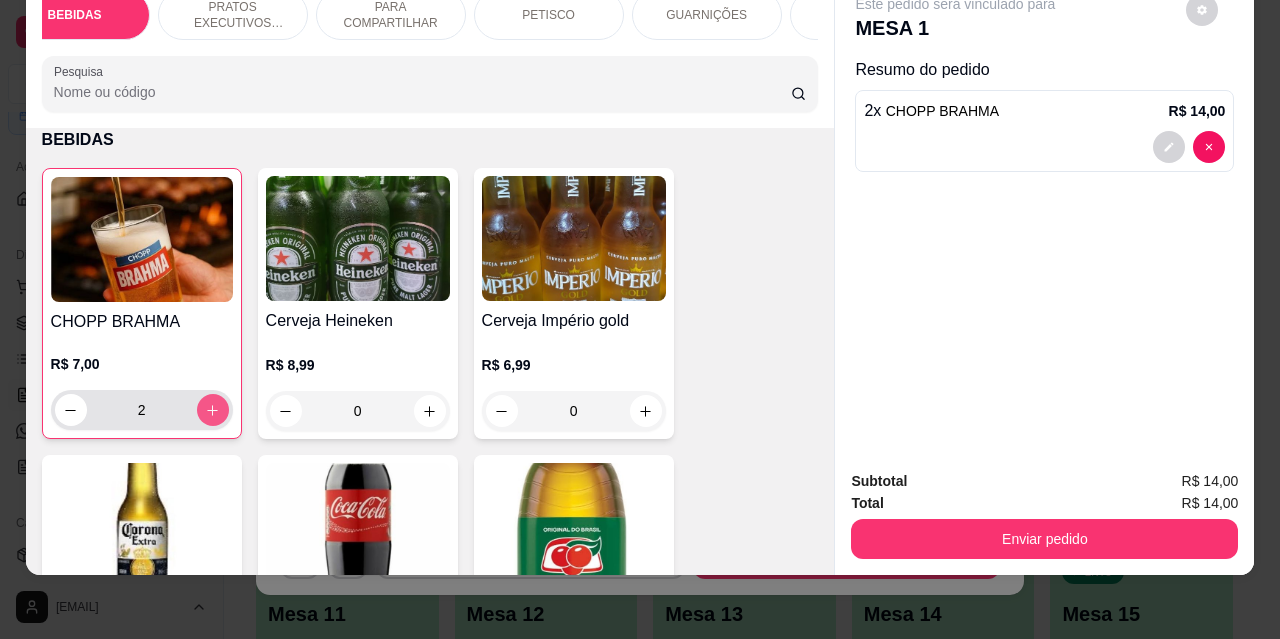 click at bounding box center (213, 410) 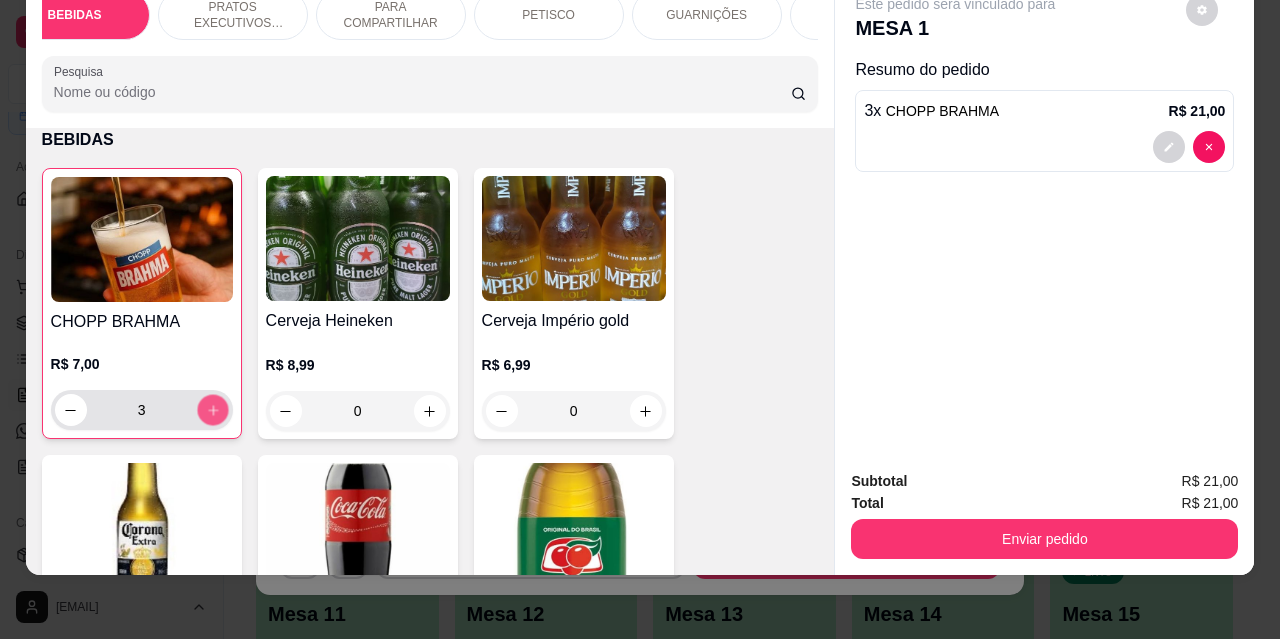 click at bounding box center (212, 410) 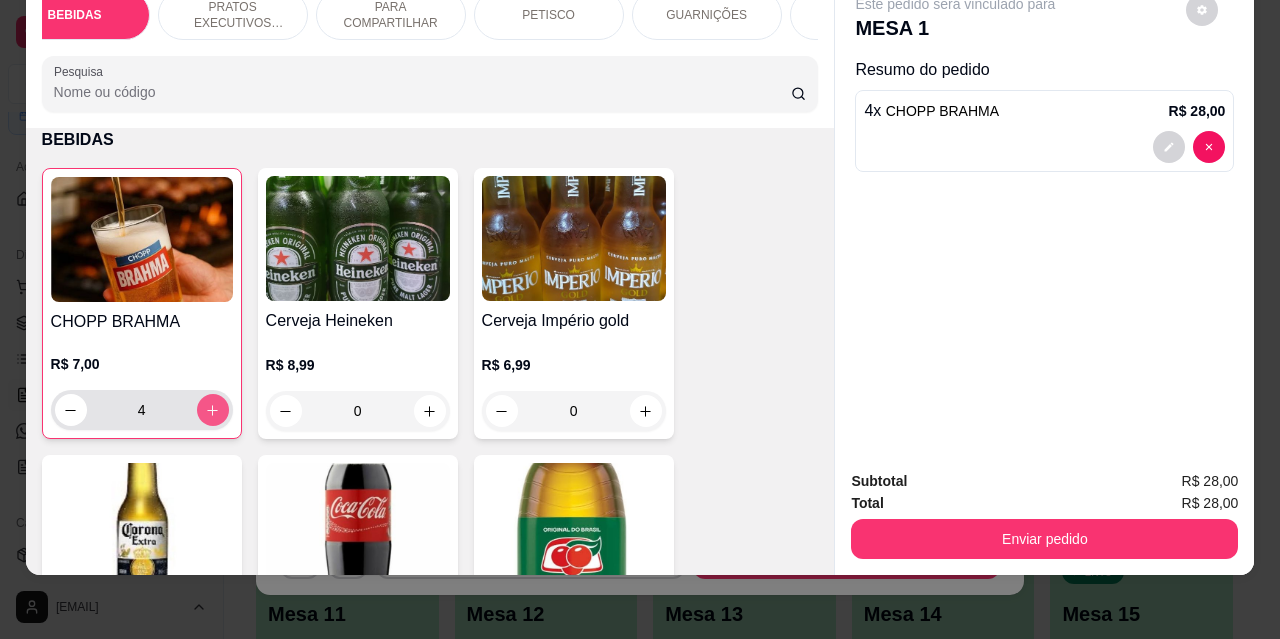 click at bounding box center [213, 410] 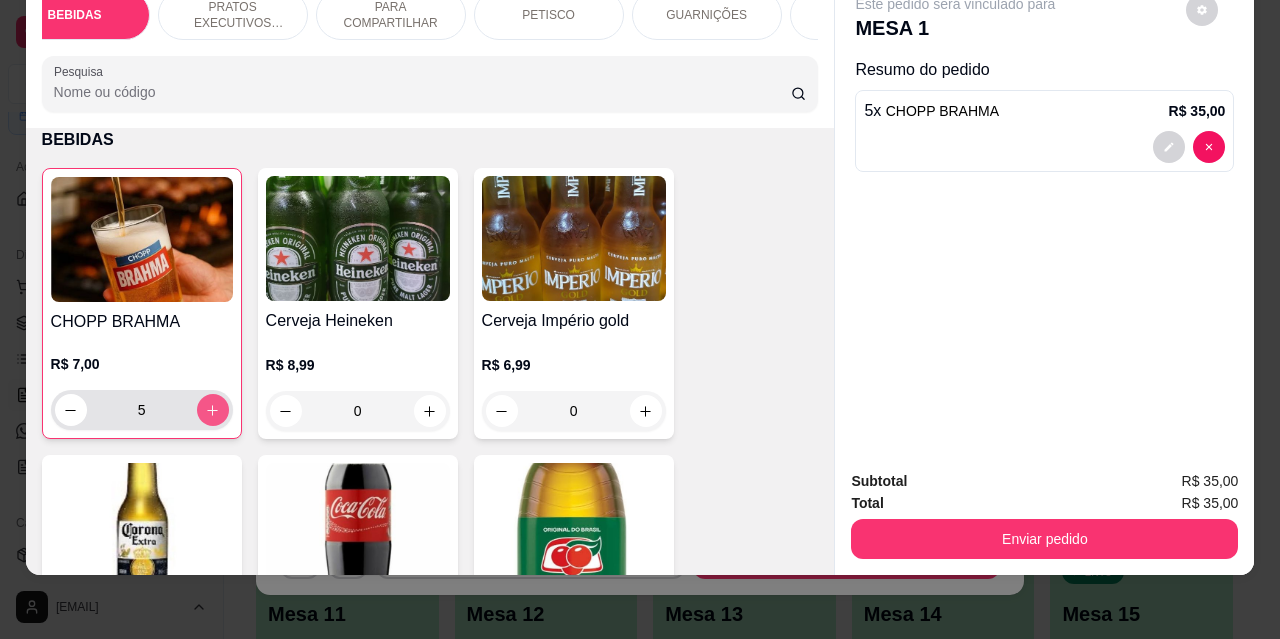 click at bounding box center [213, 410] 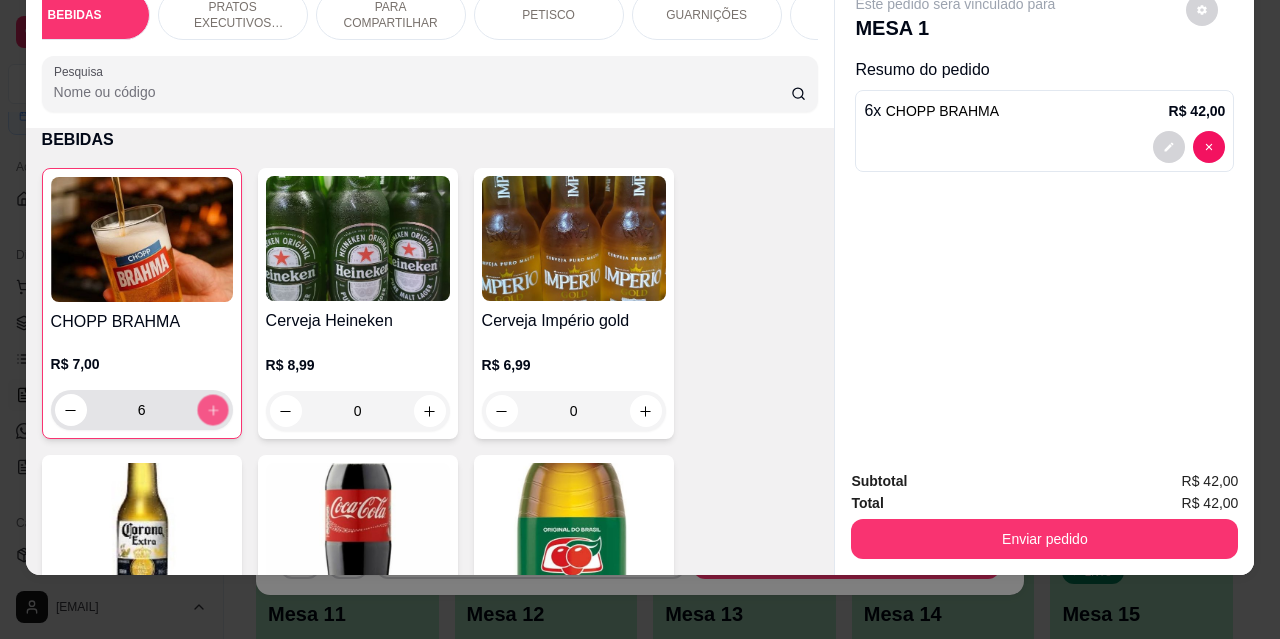 click at bounding box center (212, 410) 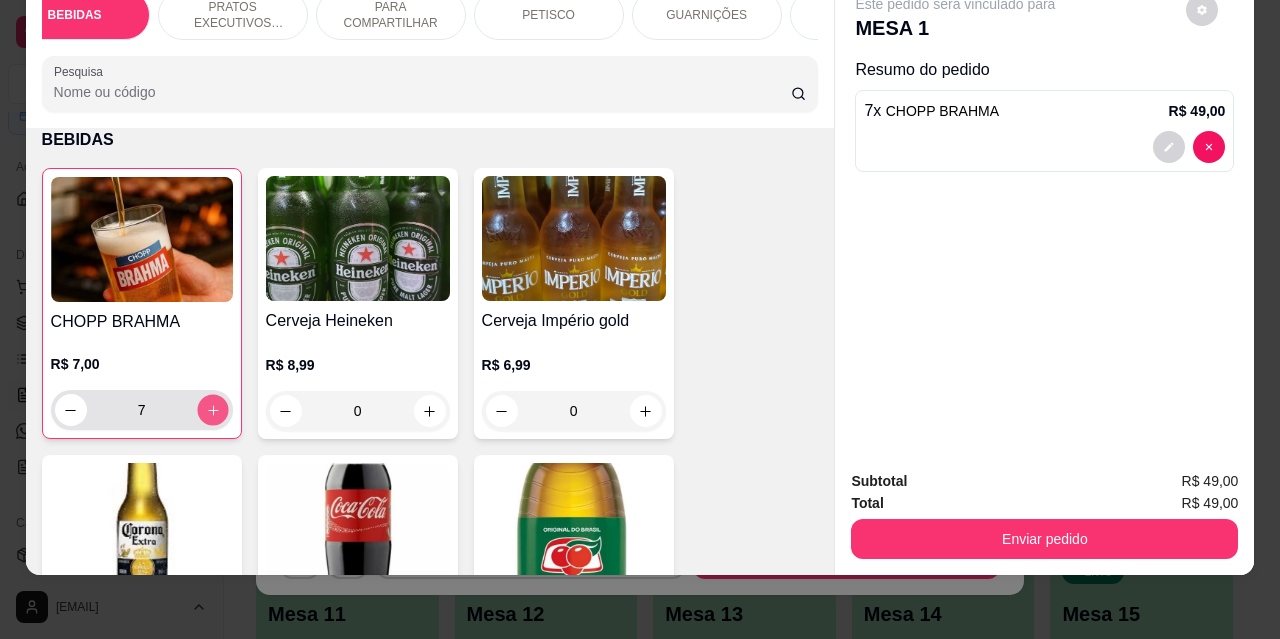 click at bounding box center [212, 410] 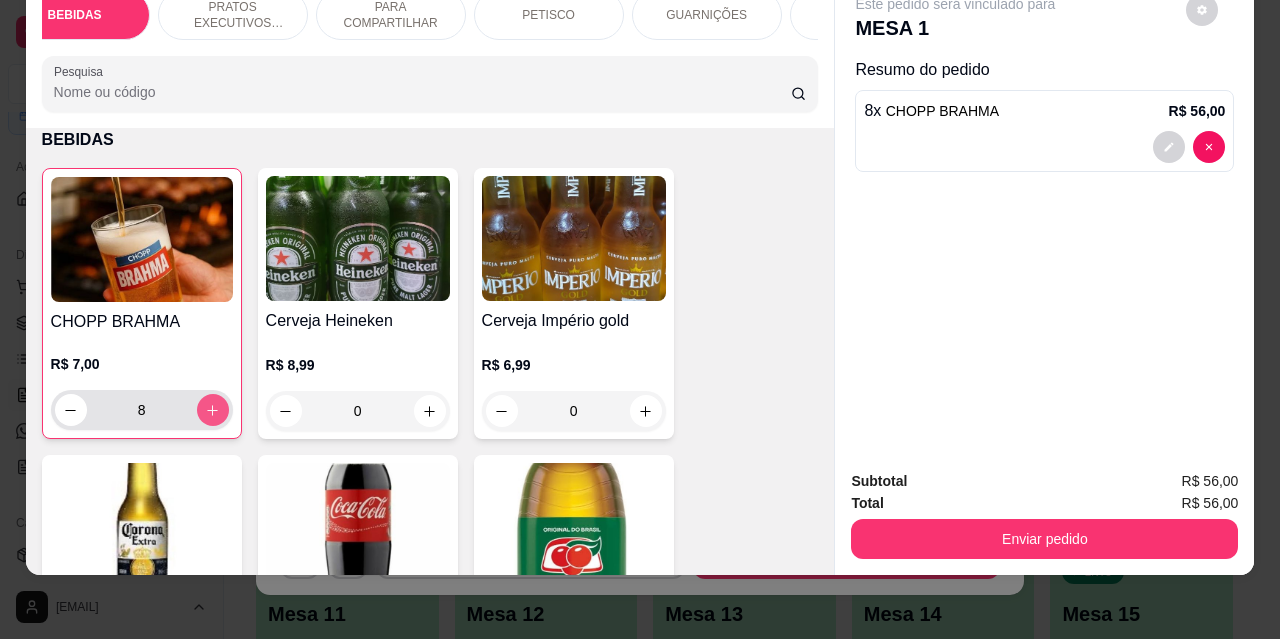 click at bounding box center [213, 410] 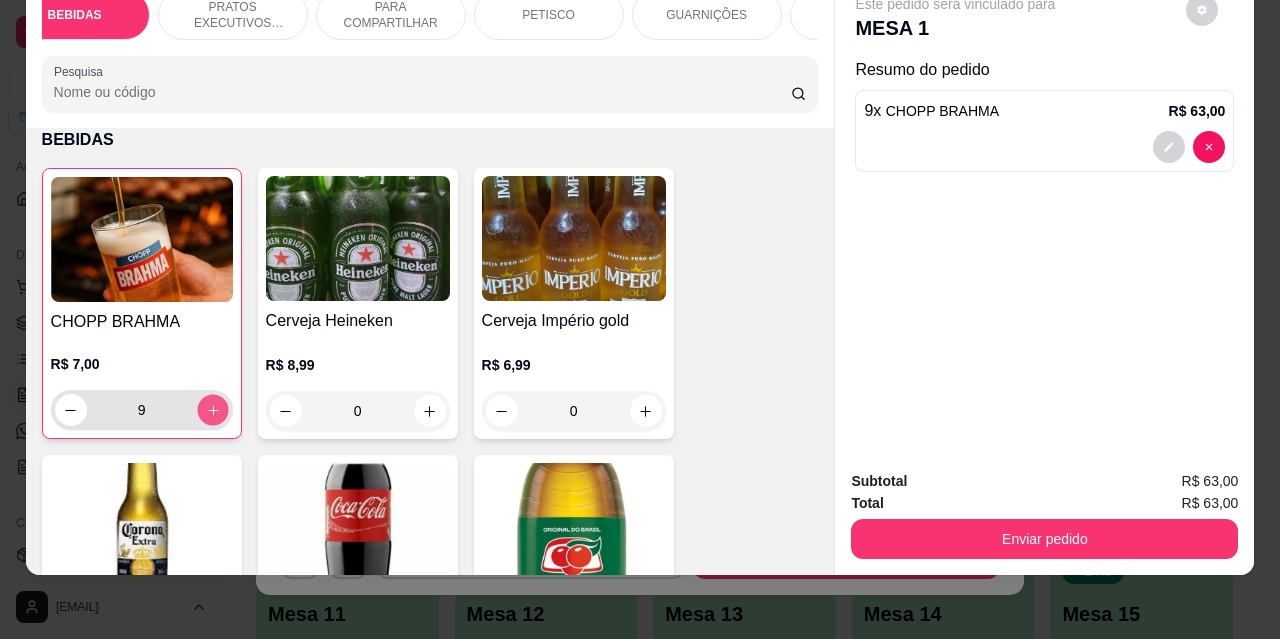 click at bounding box center [212, 410] 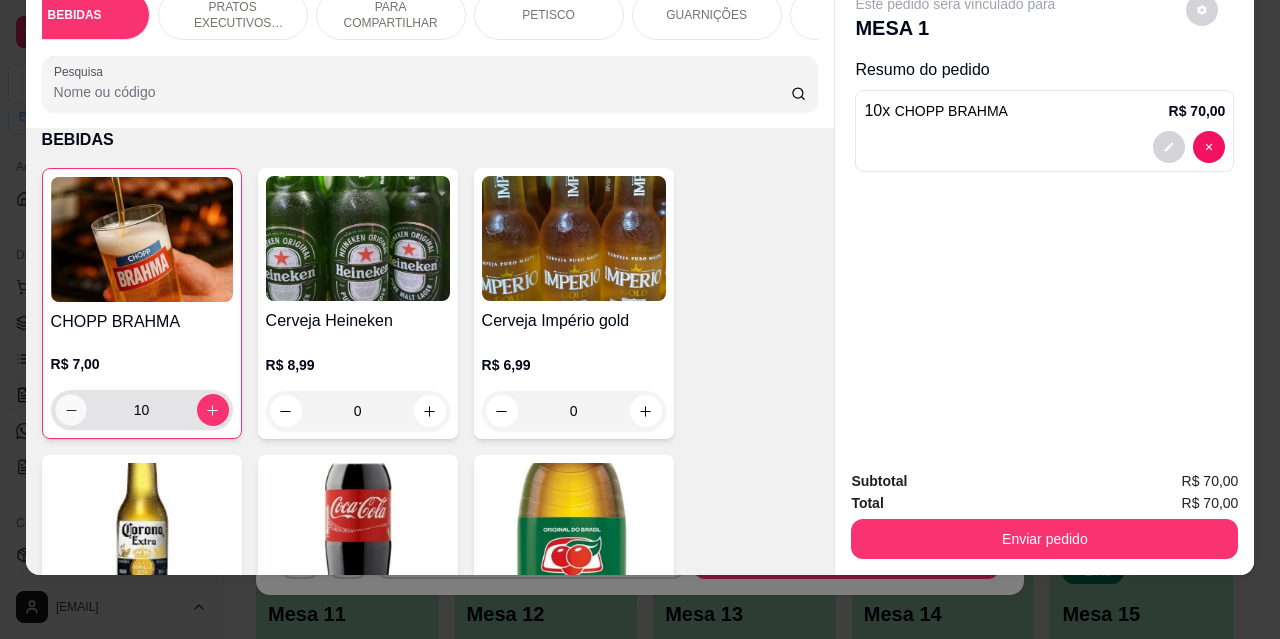 click 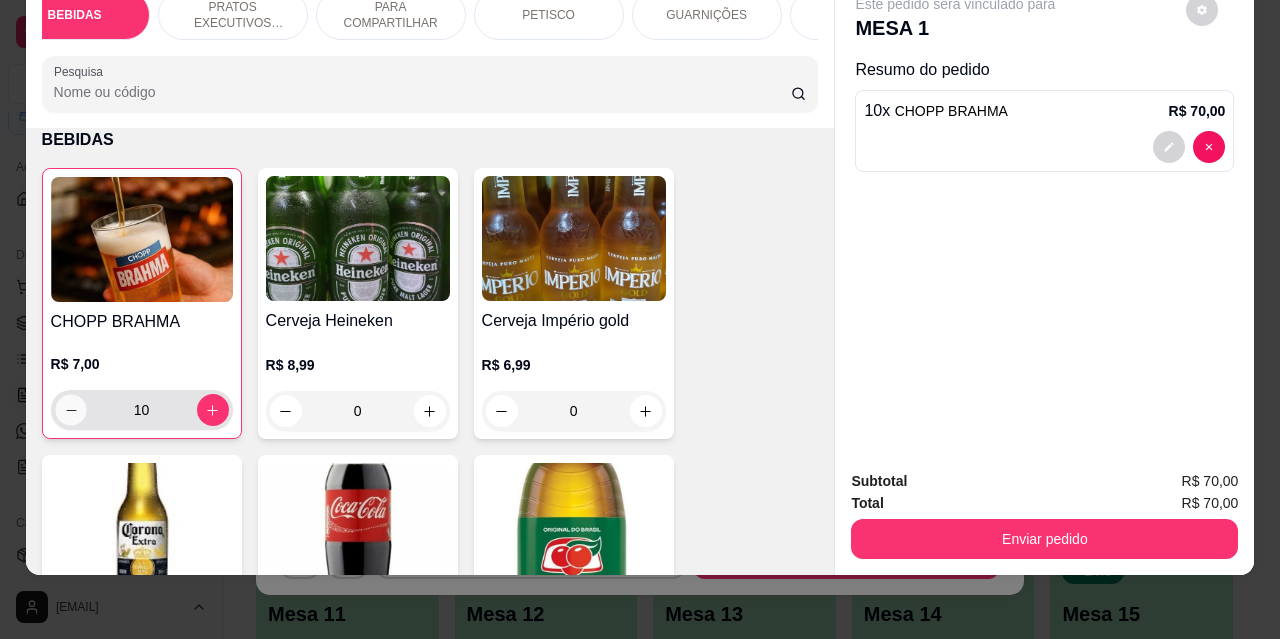 type on "9" 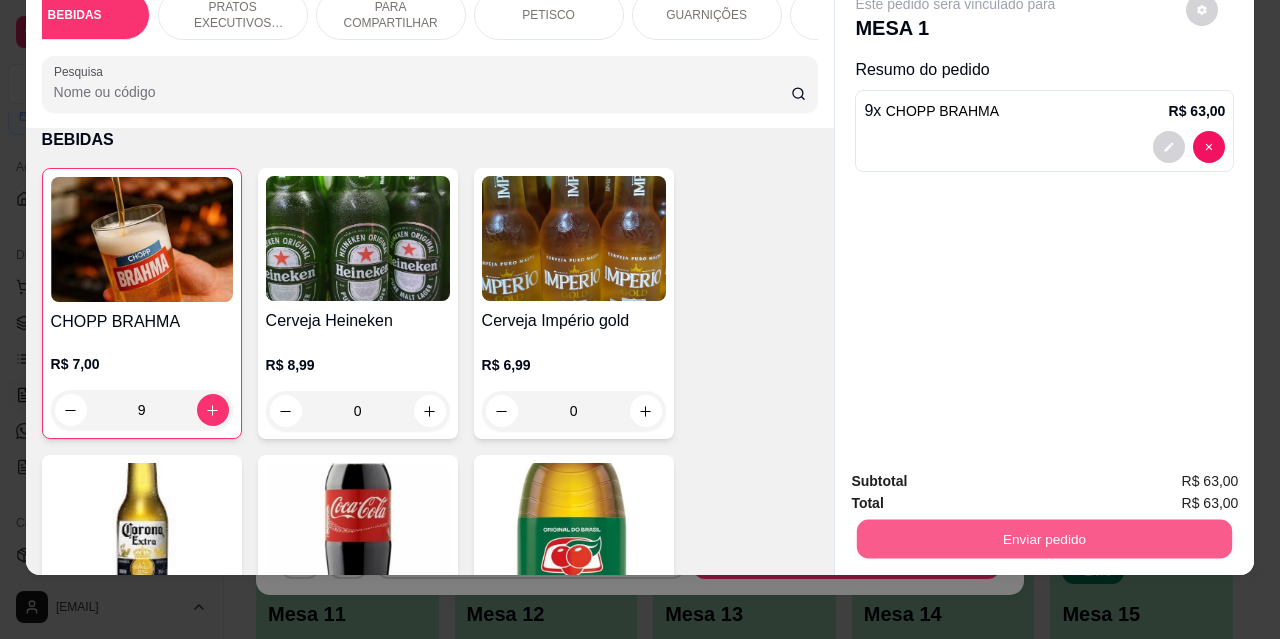 click on "Enviar pedido" at bounding box center [1044, 538] 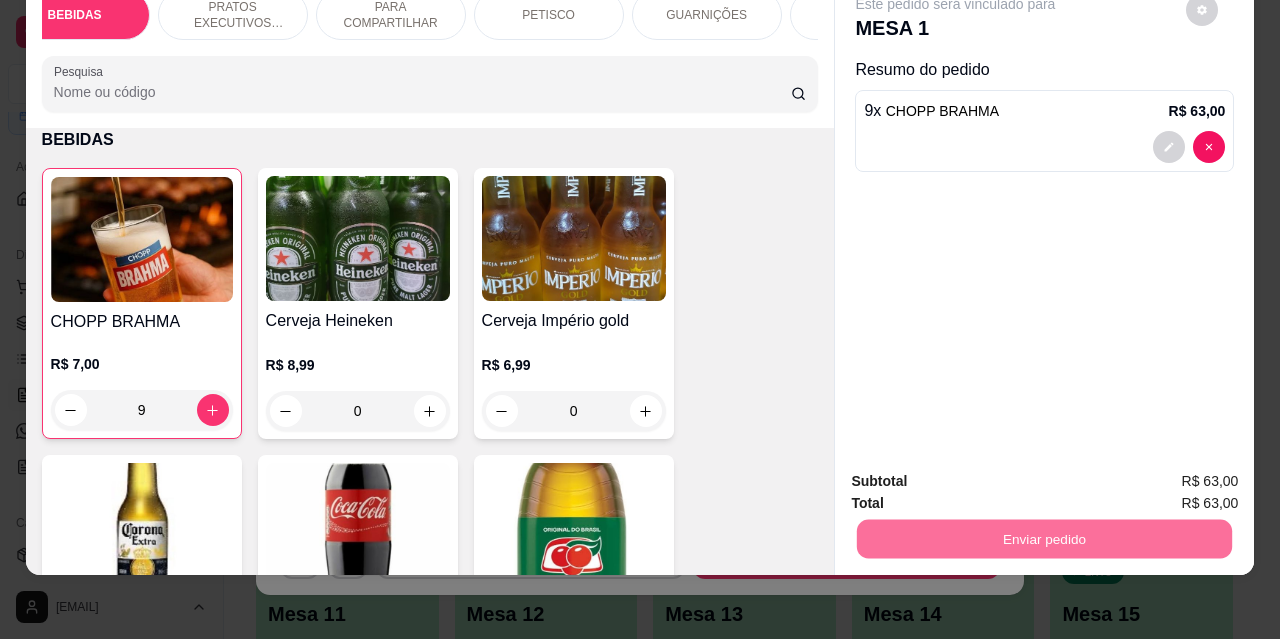 click on "Não registrar e enviar pedido" at bounding box center [979, 474] 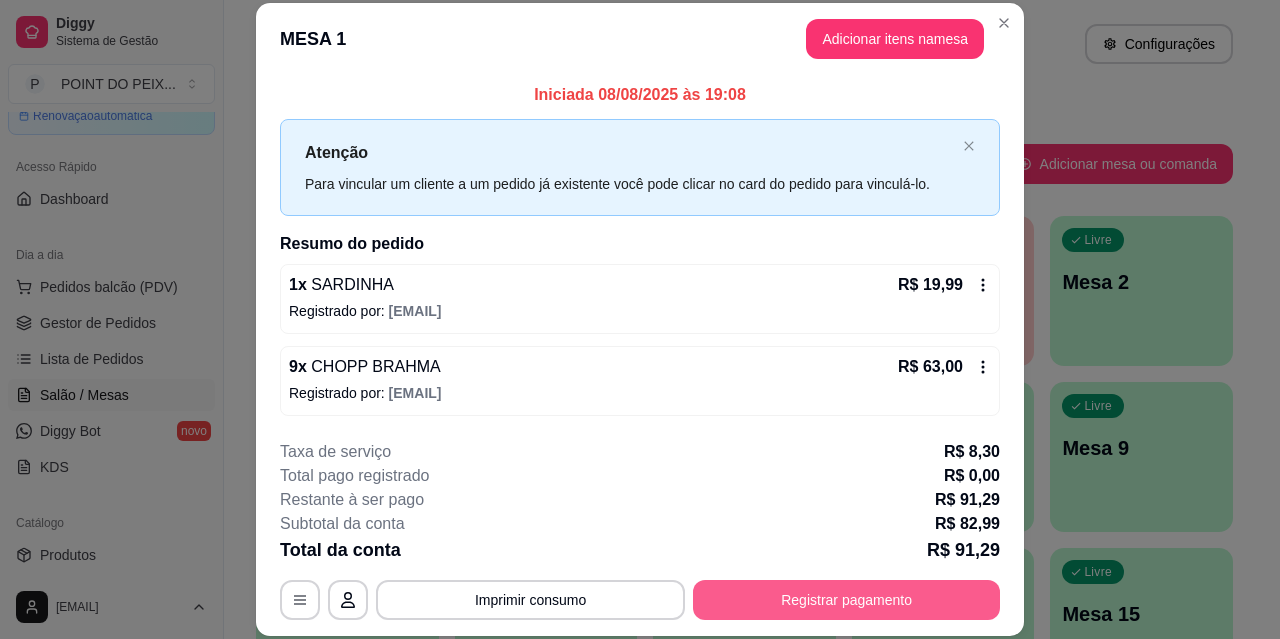 click on "Registrar pagamento" at bounding box center (846, 600) 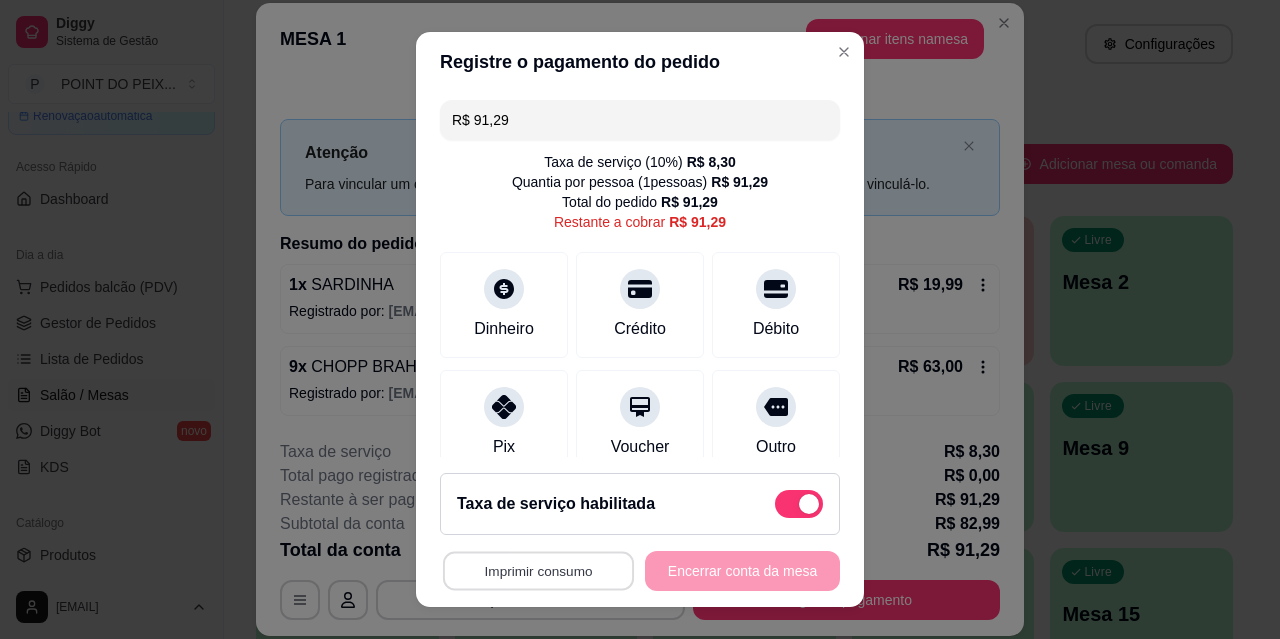 click on "Imprimir consumo" at bounding box center [538, 571] 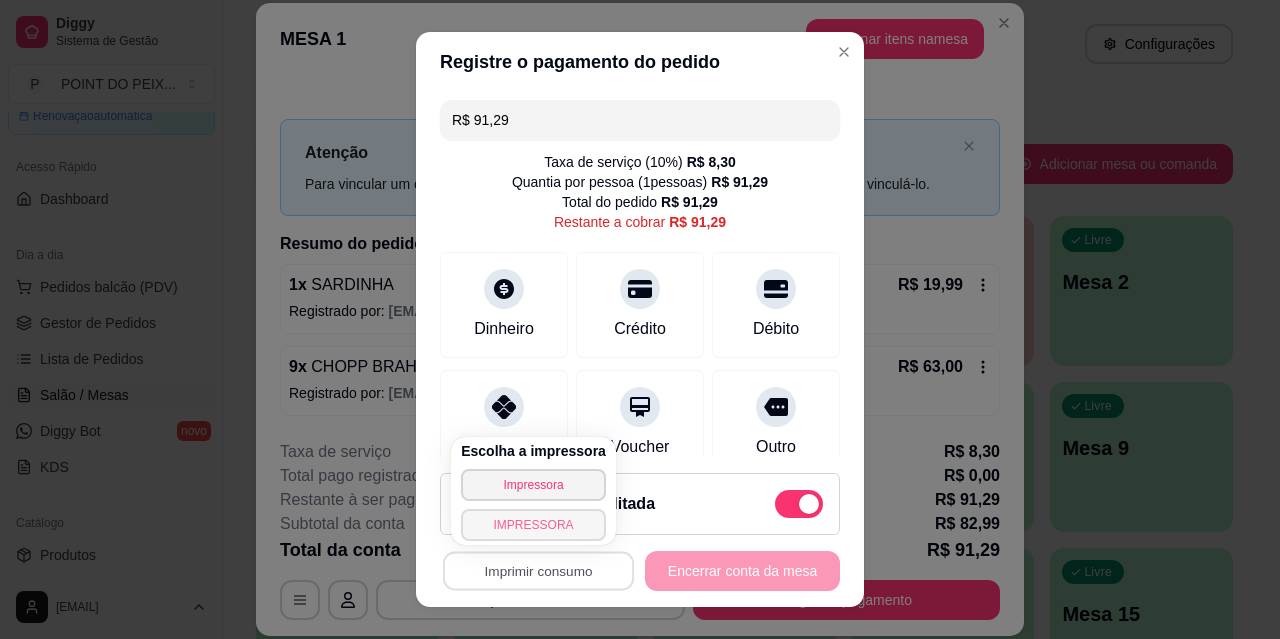 click on "IMPRESSORA" at bounding box center (533, 525) 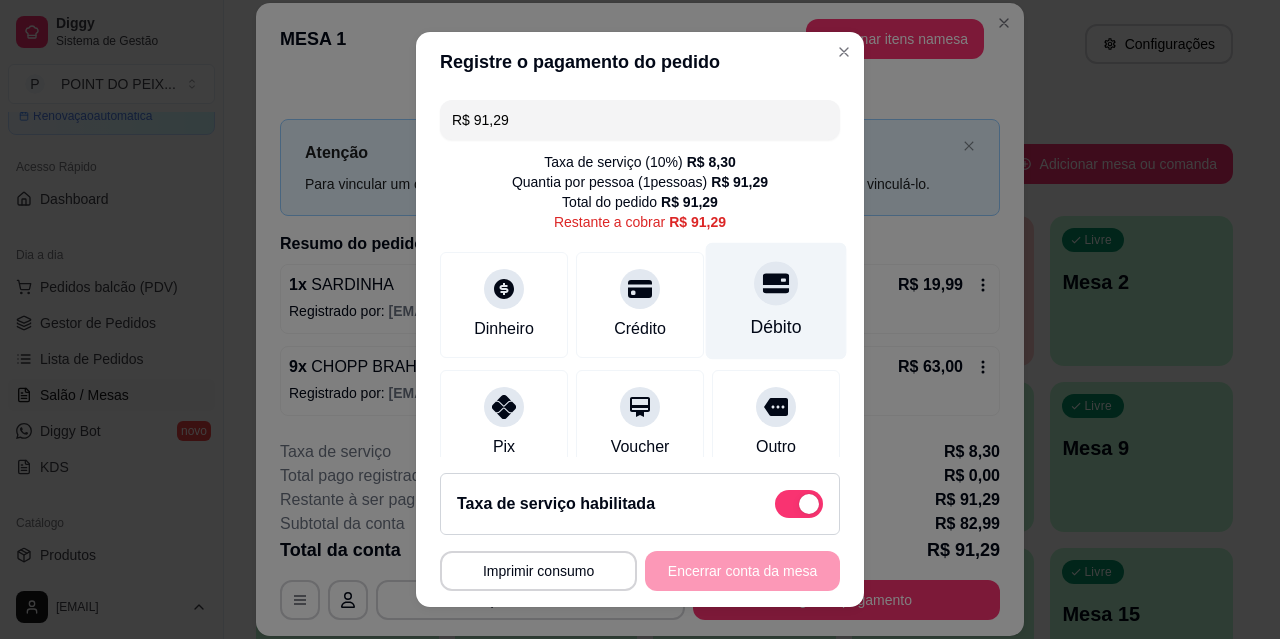 click at bounding box center (776, 283) 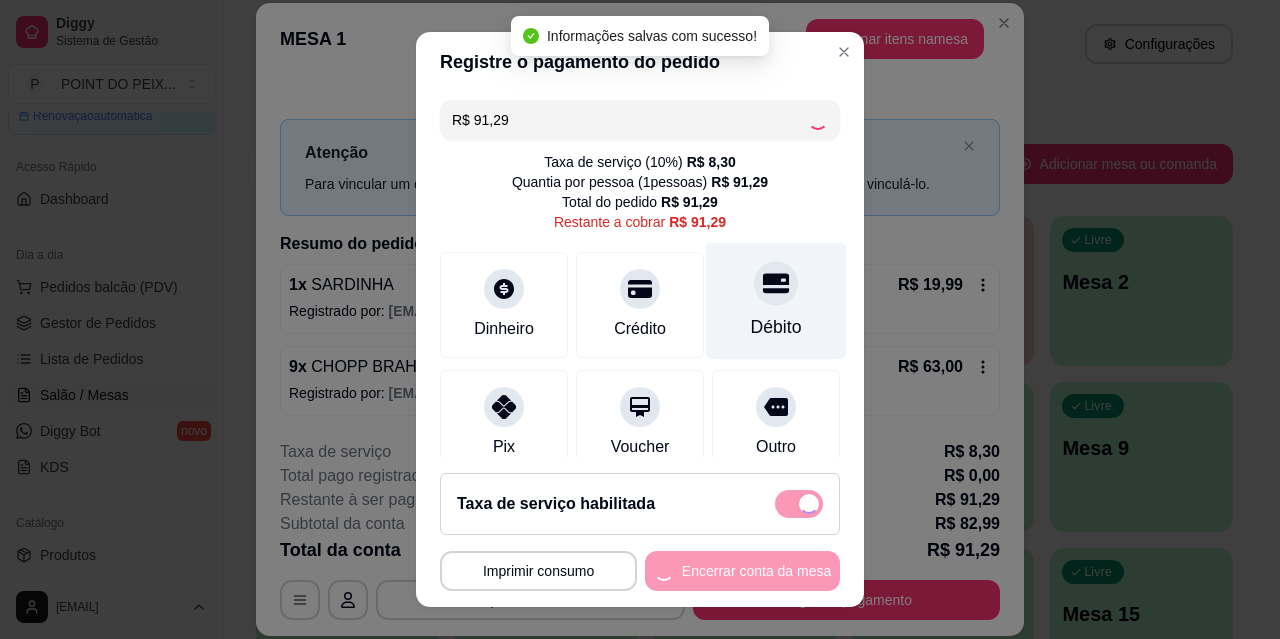 type on "R$ 0,00" 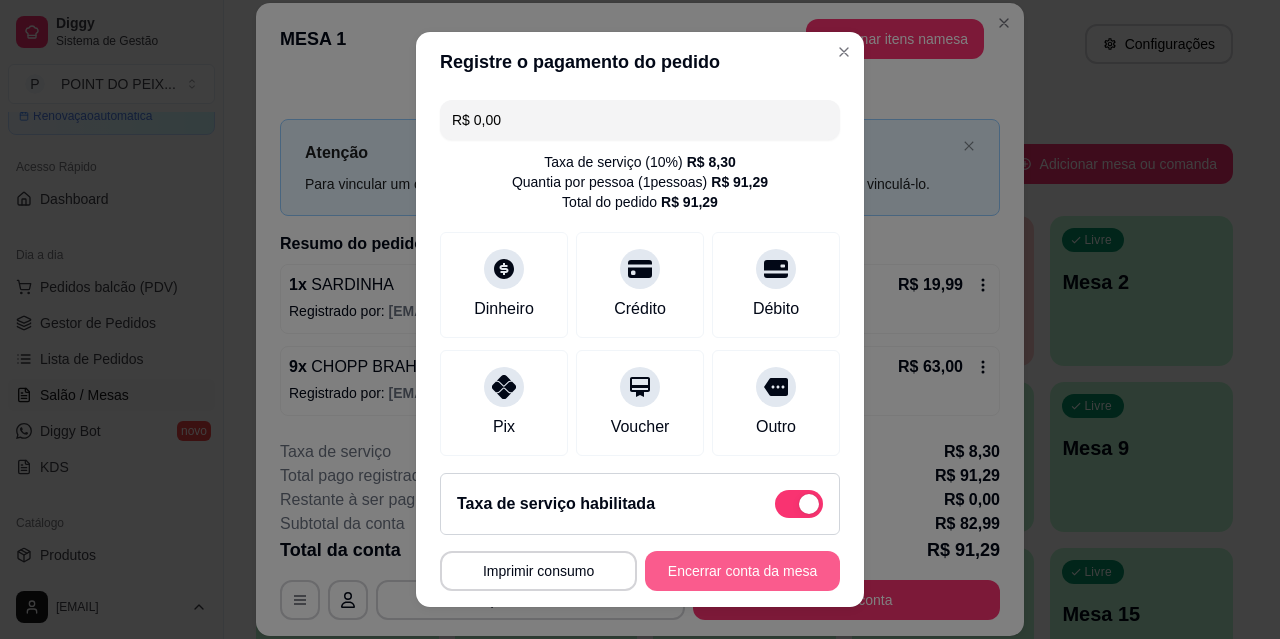 click on "Encerrar conta da mesa" at bounding box center [742, 571] 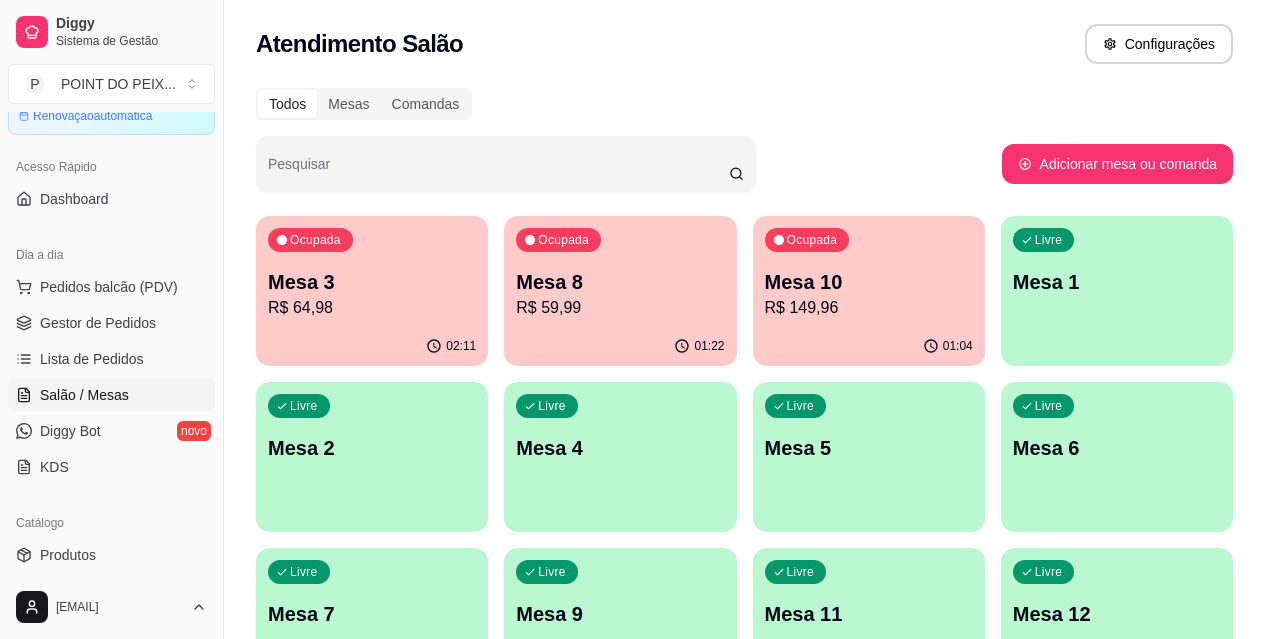 click on "Mesa 8" at bounding box center (620, 282) 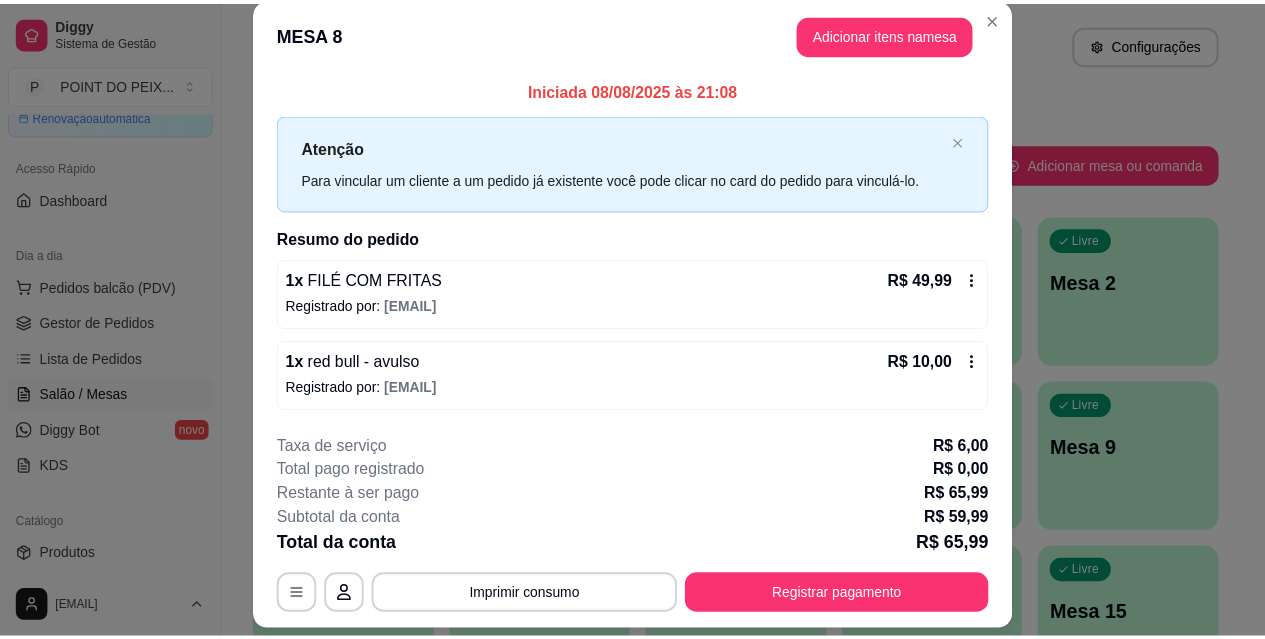 scroll, scrollTop: 0, scrollLeft: 0, axis: both 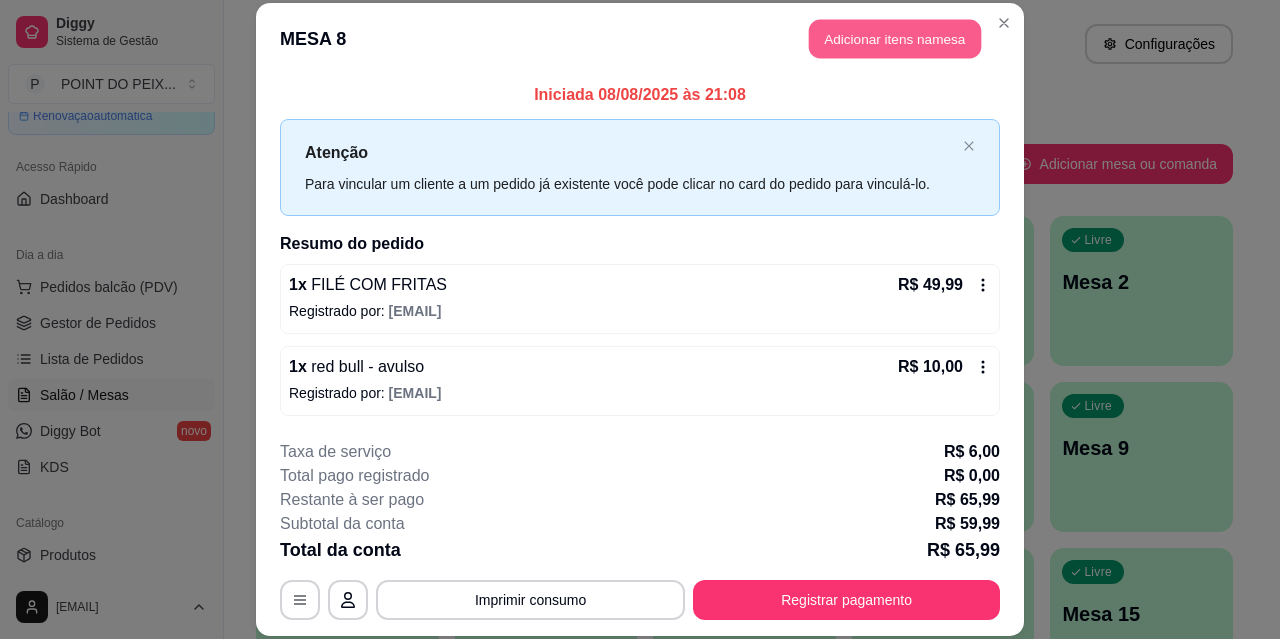 click on "Adicionar itens na  mesa" at bounding box center [895, 39] 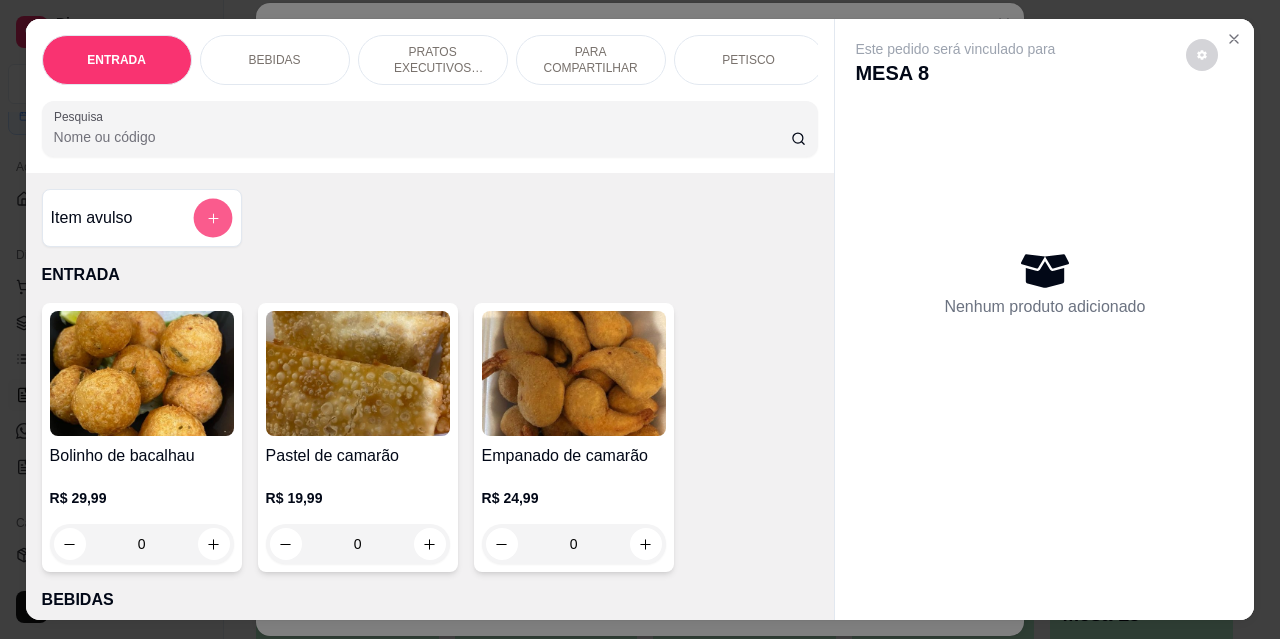 click 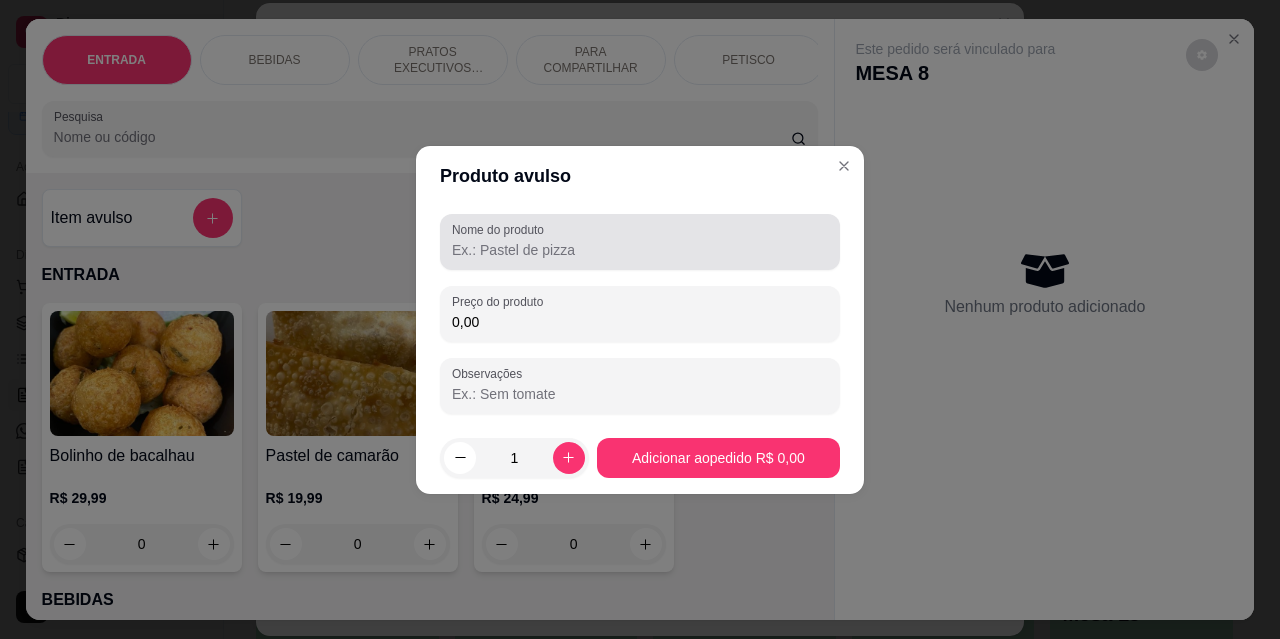 click on "Nome do produto" at bounding box center (640, 250) 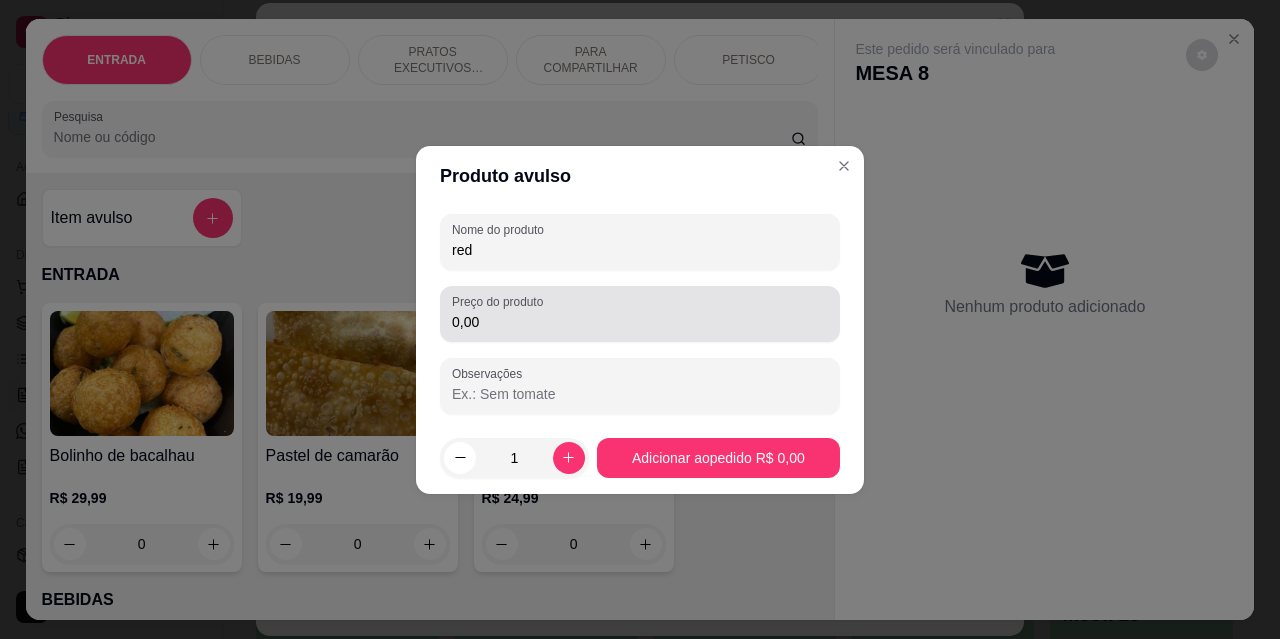 type on "red" 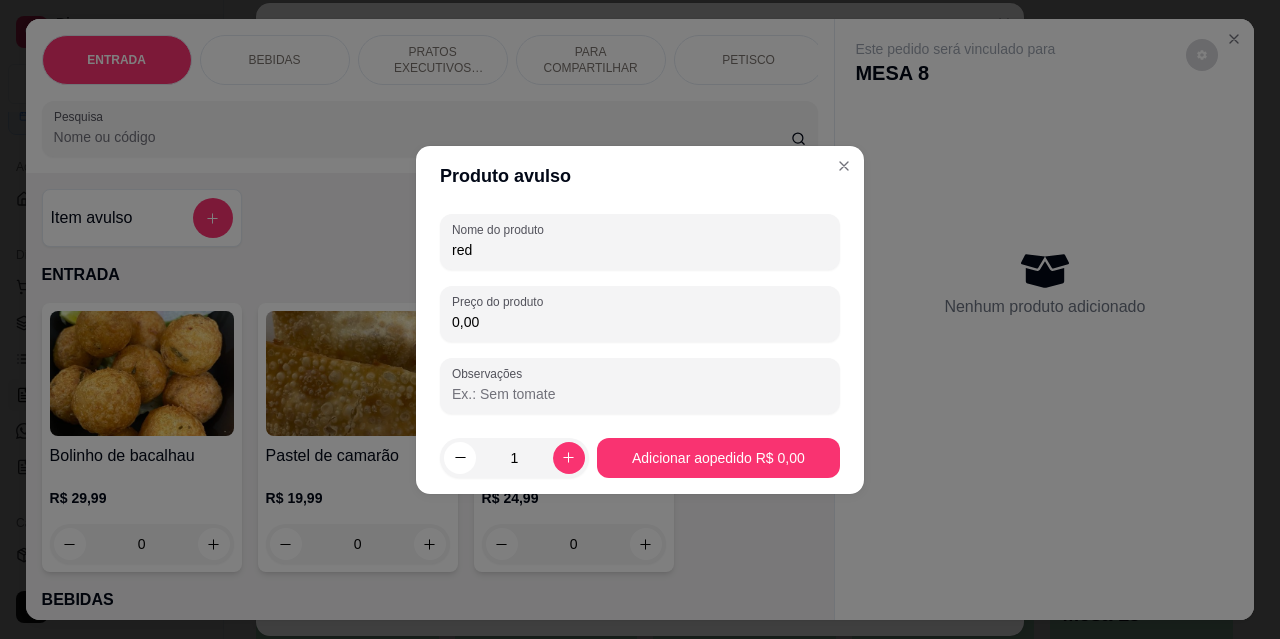 click on "0,00" at bounding box center [640, 322] 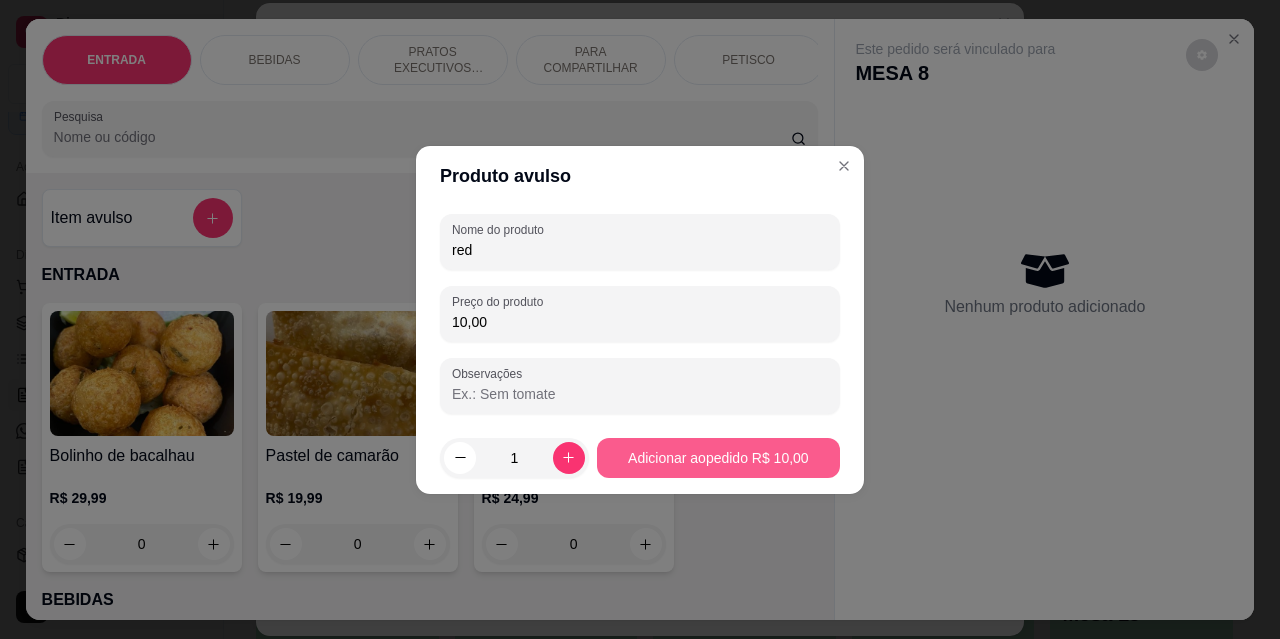 type on "10,00" 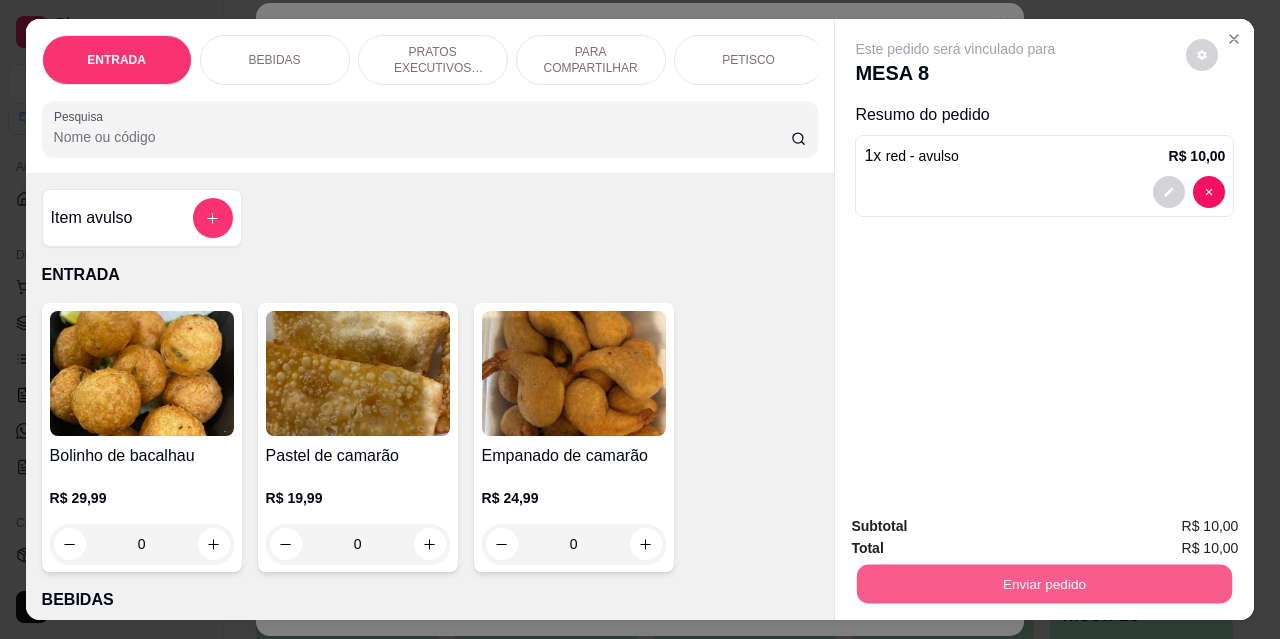 click on "Enviar pedido" at bounding box center (1044, 583) 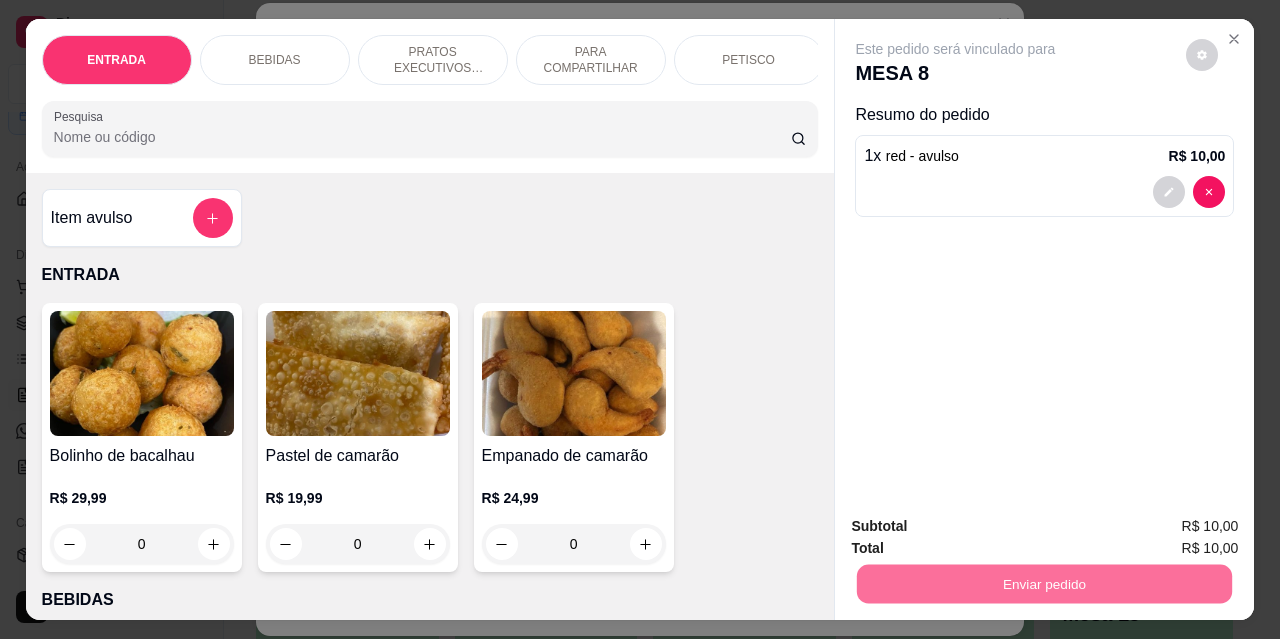 click on "Não registrar e enviar pedido" at bounding box center (979, 527) 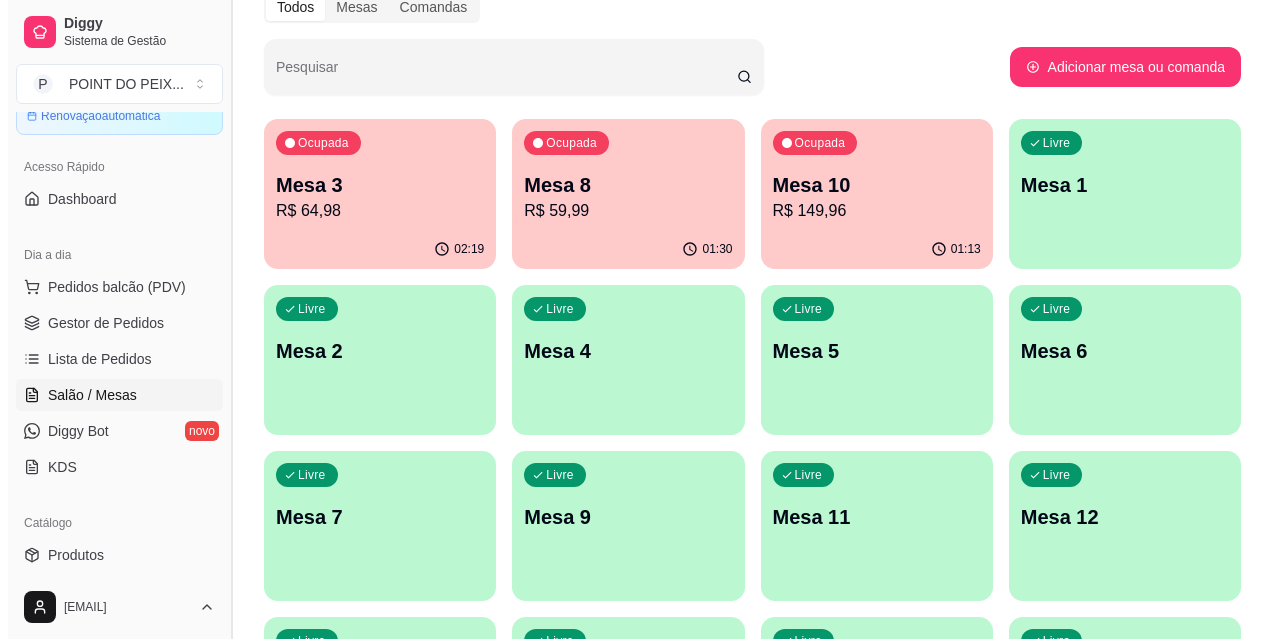 scroll, scrollTop: 100, scrollLeft: 0, axis: vertical 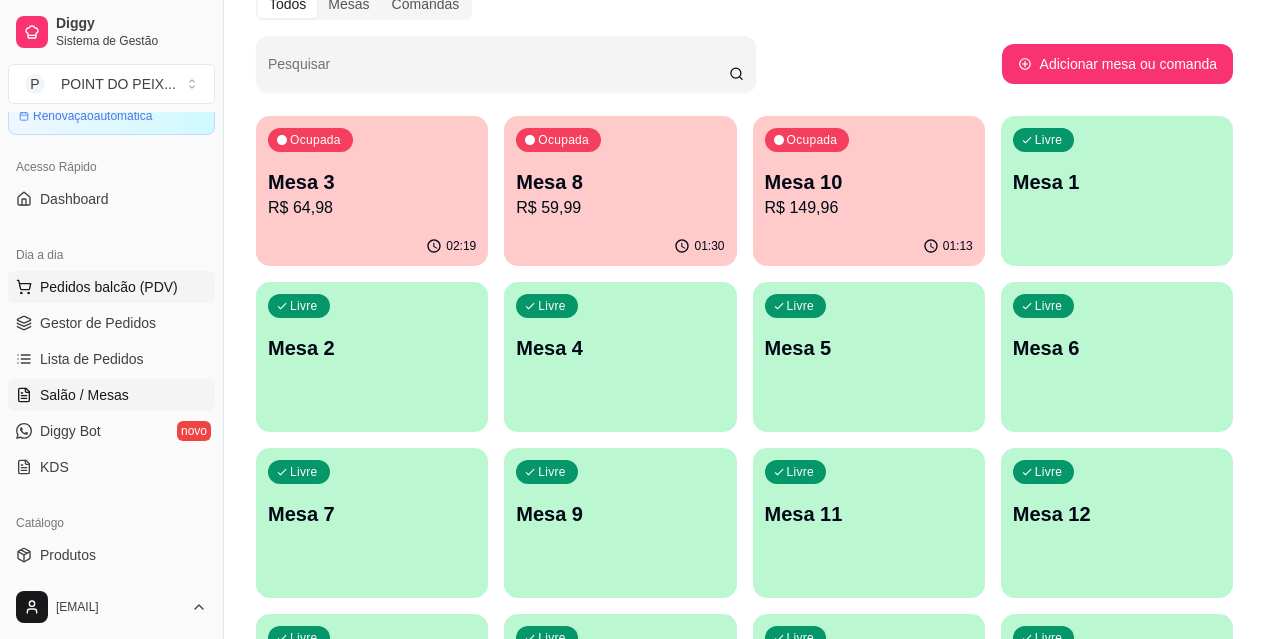 click on "Pedidos balcão (PDV)" at bounding box center [109, 287] 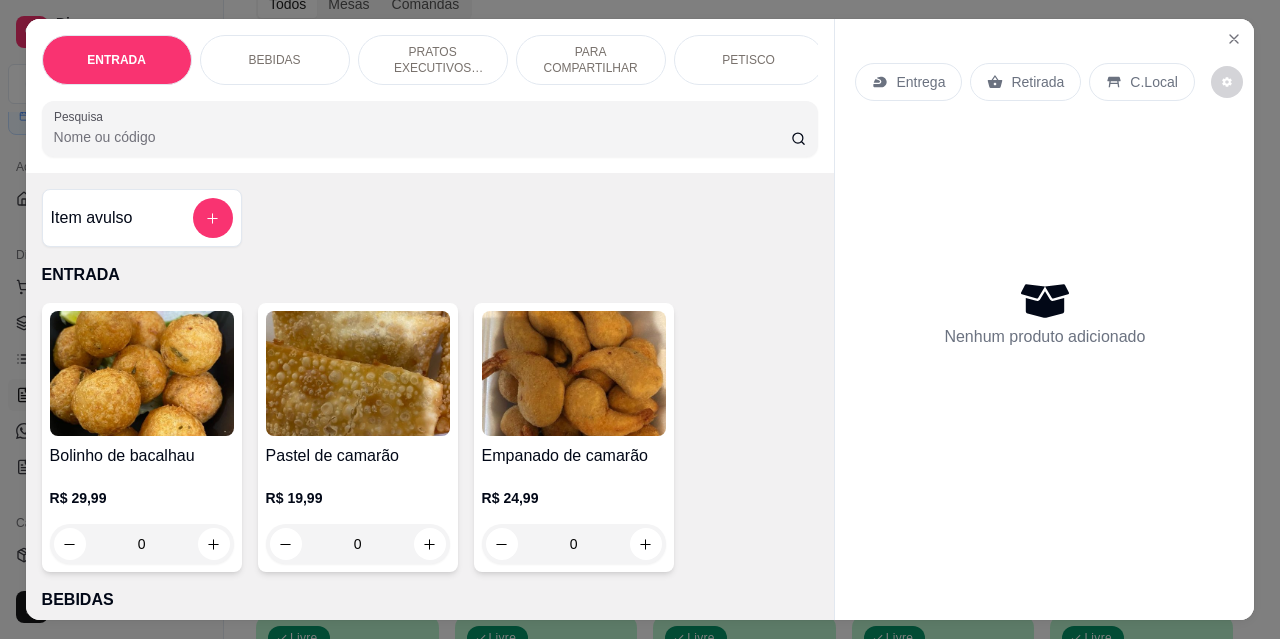 click on "Entrega" at bounding box center [920, 82] 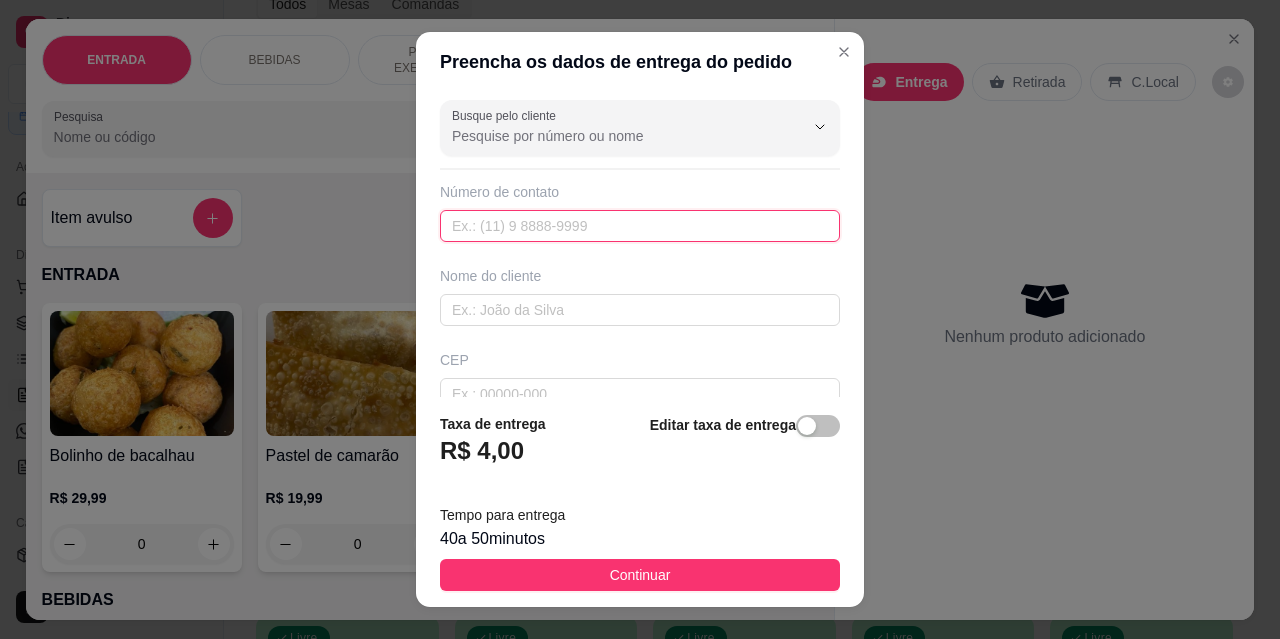click at bounding box center [640, 226] 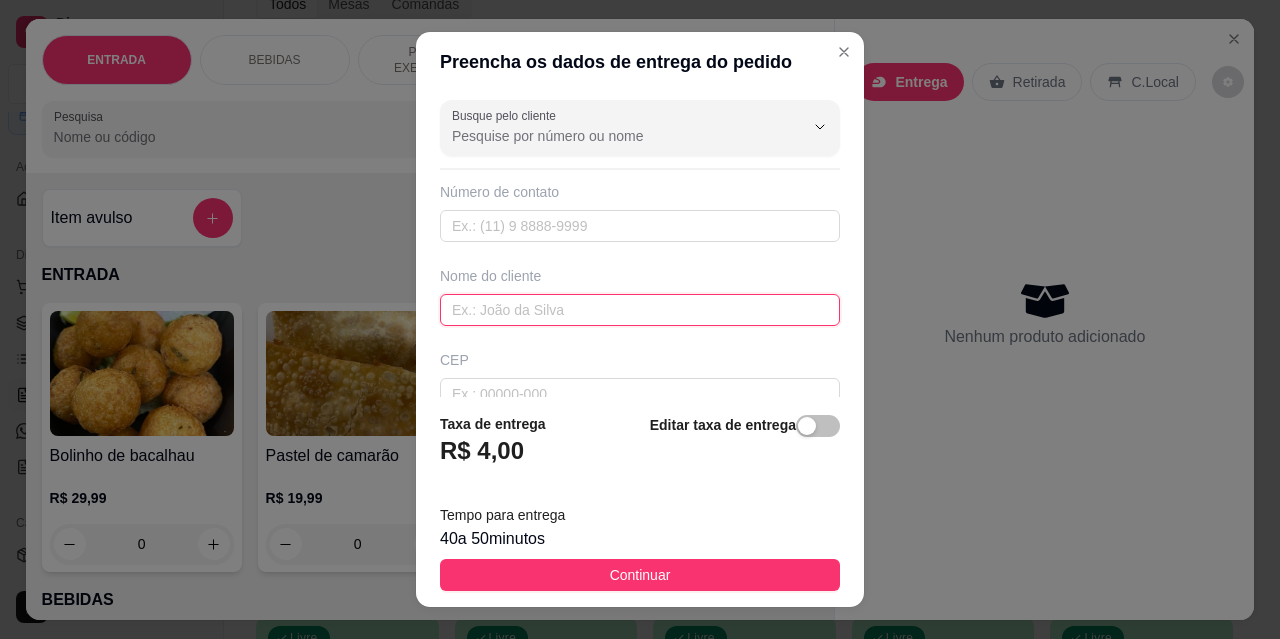 click at bounding box center (640, 310) 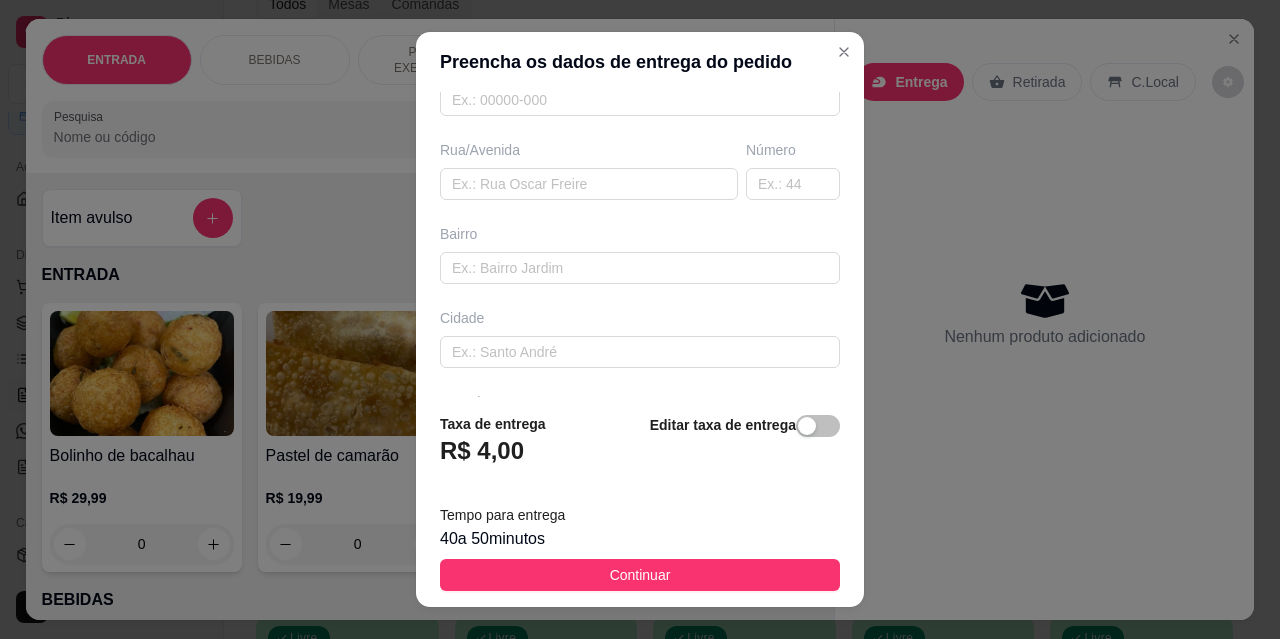 scroll, scrollTop: 269, scrollLeft: 0, axis: vertical 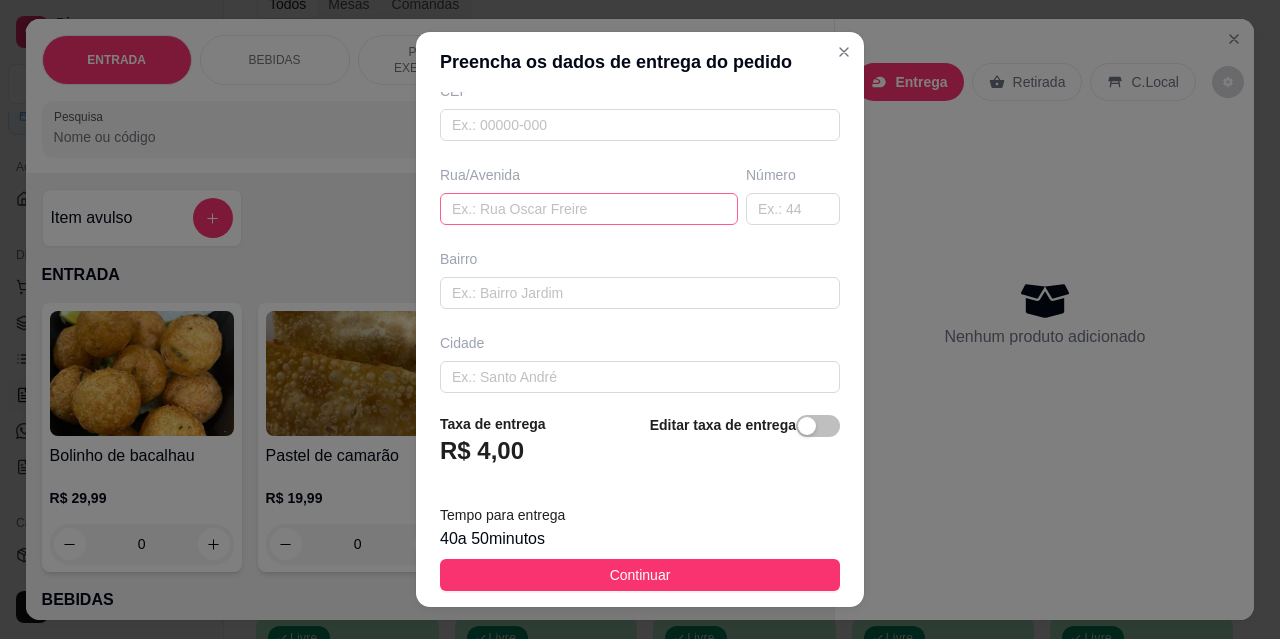 type on "[FIRST]" 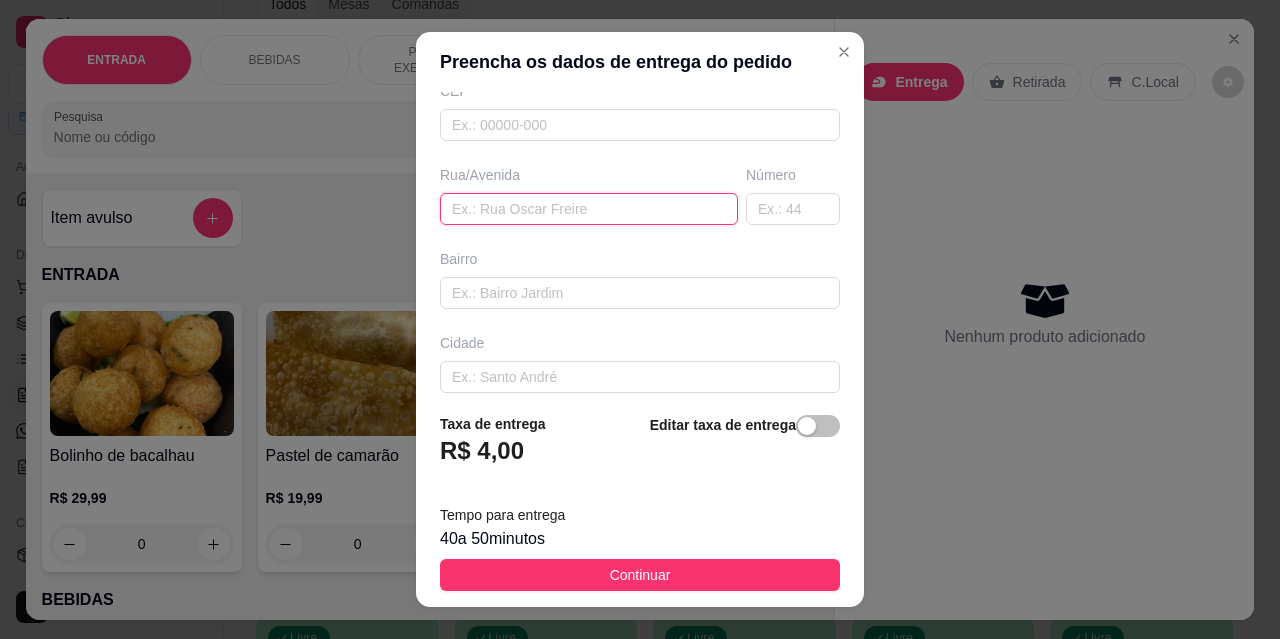 click at bounding box center (589, 209) 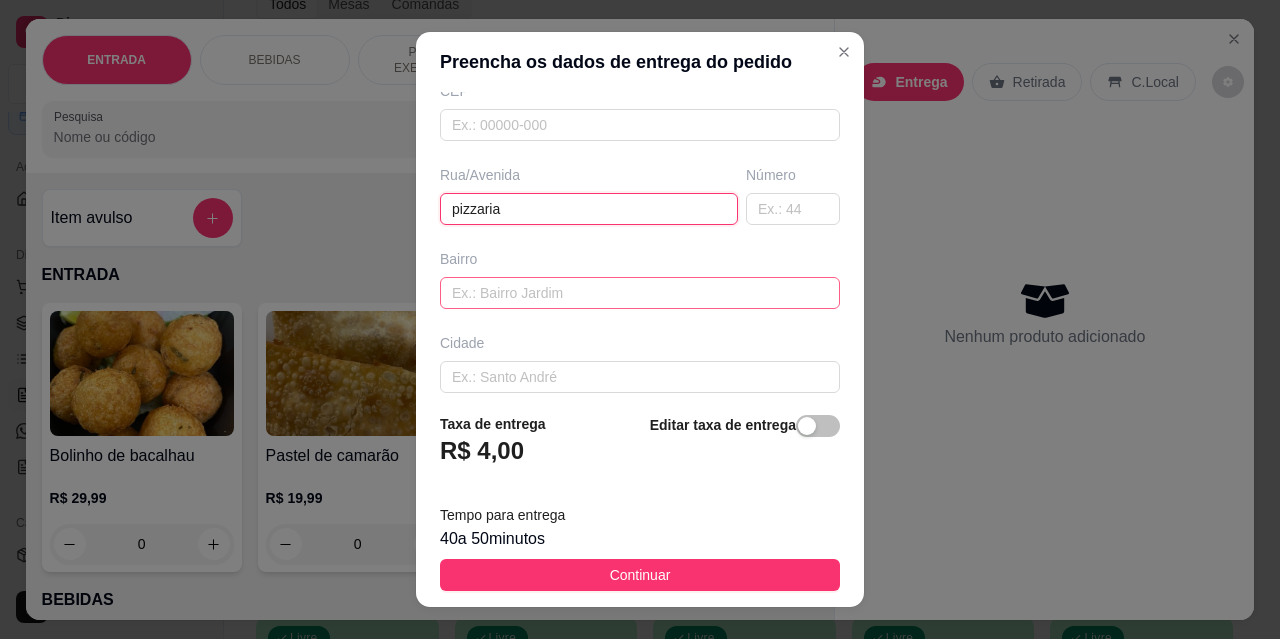 type on "pizzaria" 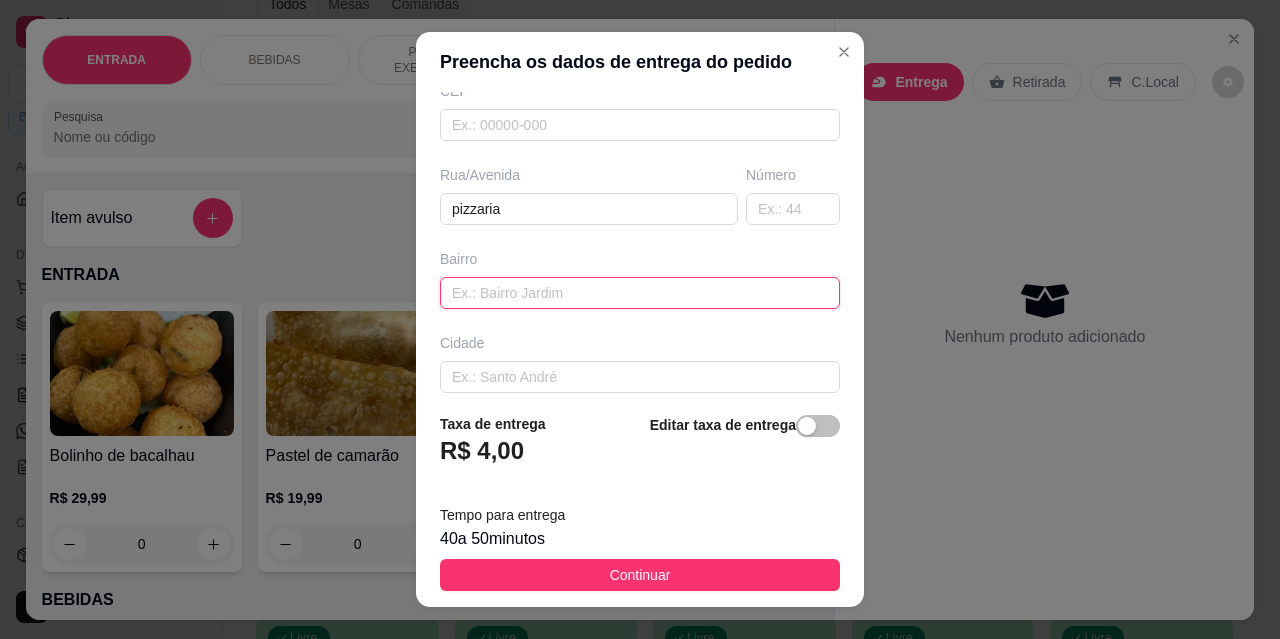 click at bounding box center [640, 293] 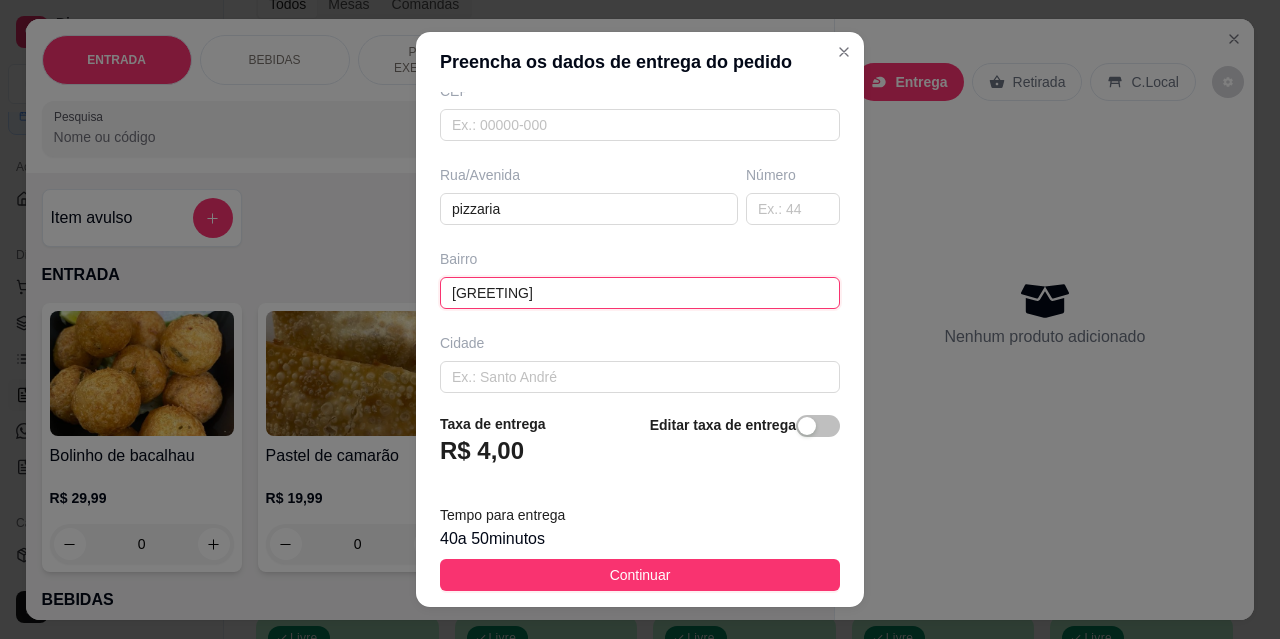 type on "olaria" 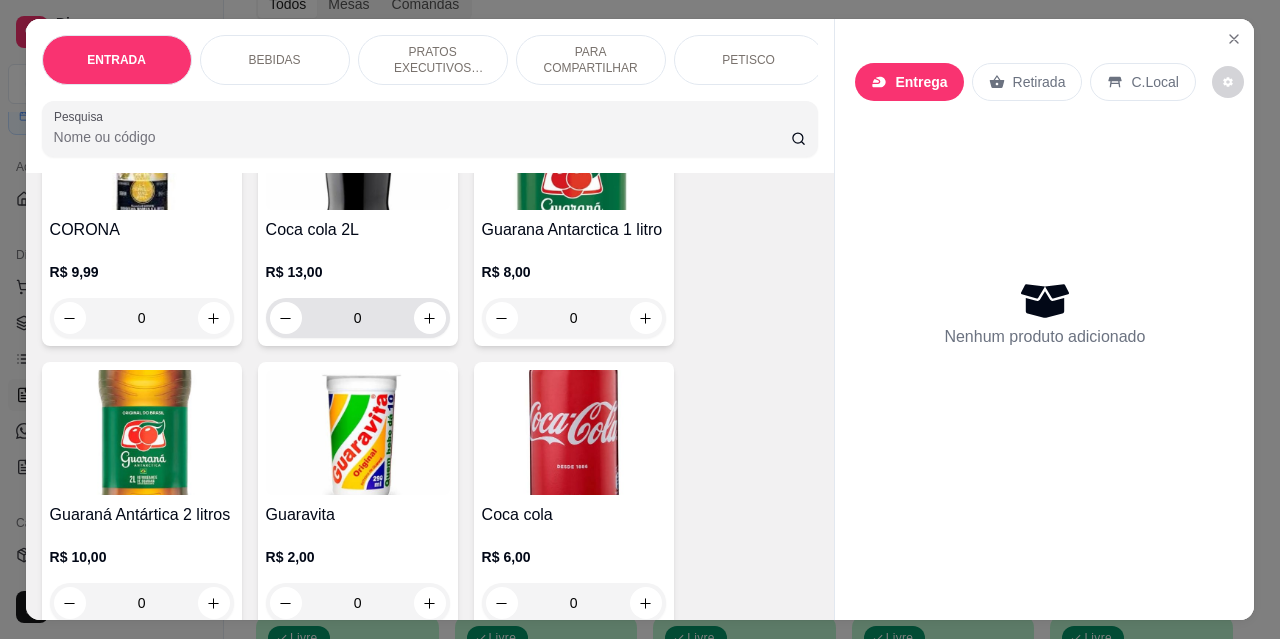 scroll, scrollTop: 800, scrollLeft: 0, axis: vertical 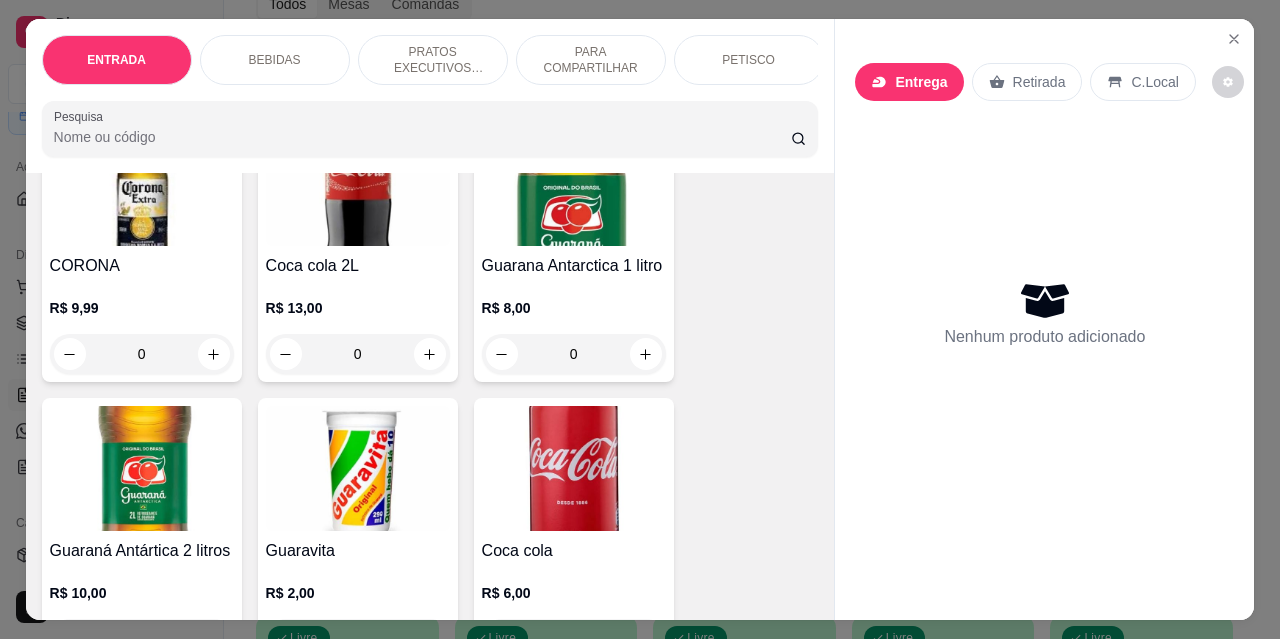 click on "PETISCO" at bounding box center (748, 60) 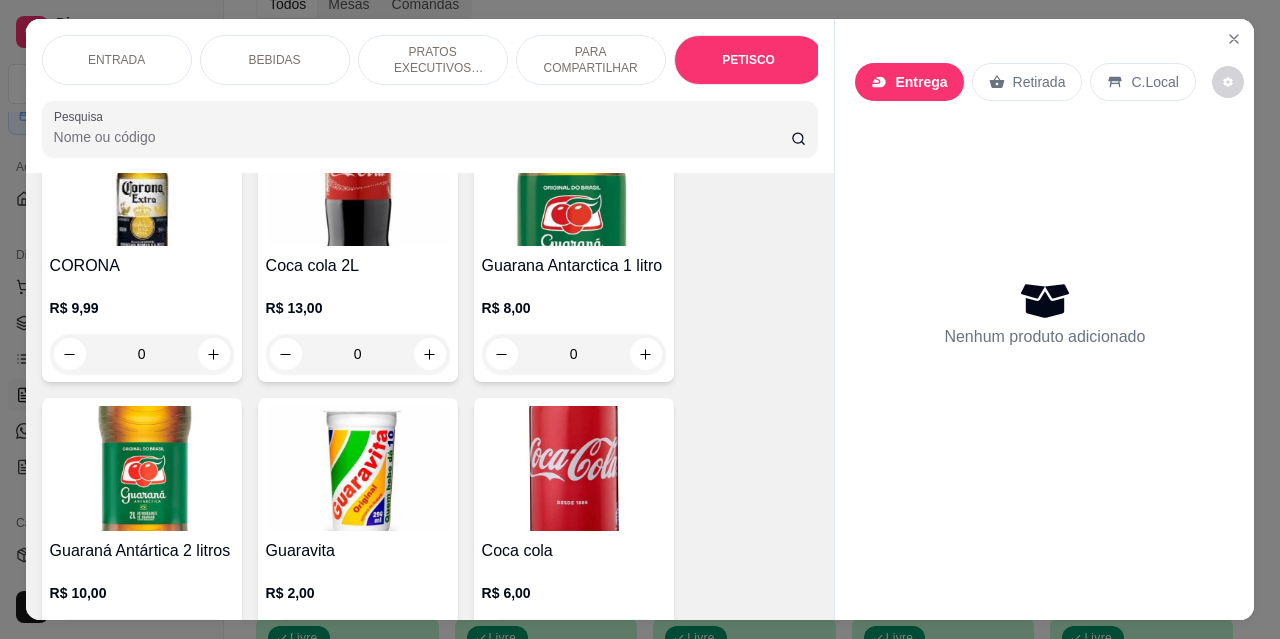 scroll, scrollTop: 4432, scrollLeft: 0, axis: vertical 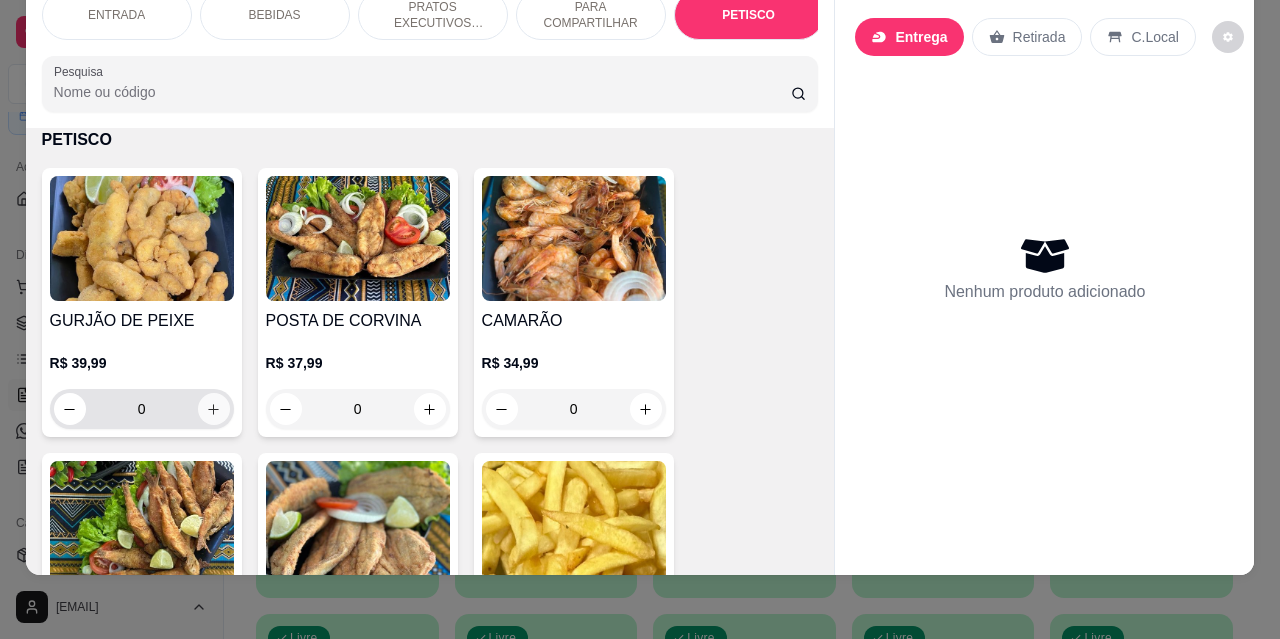 click at bounding box center [214, 409] 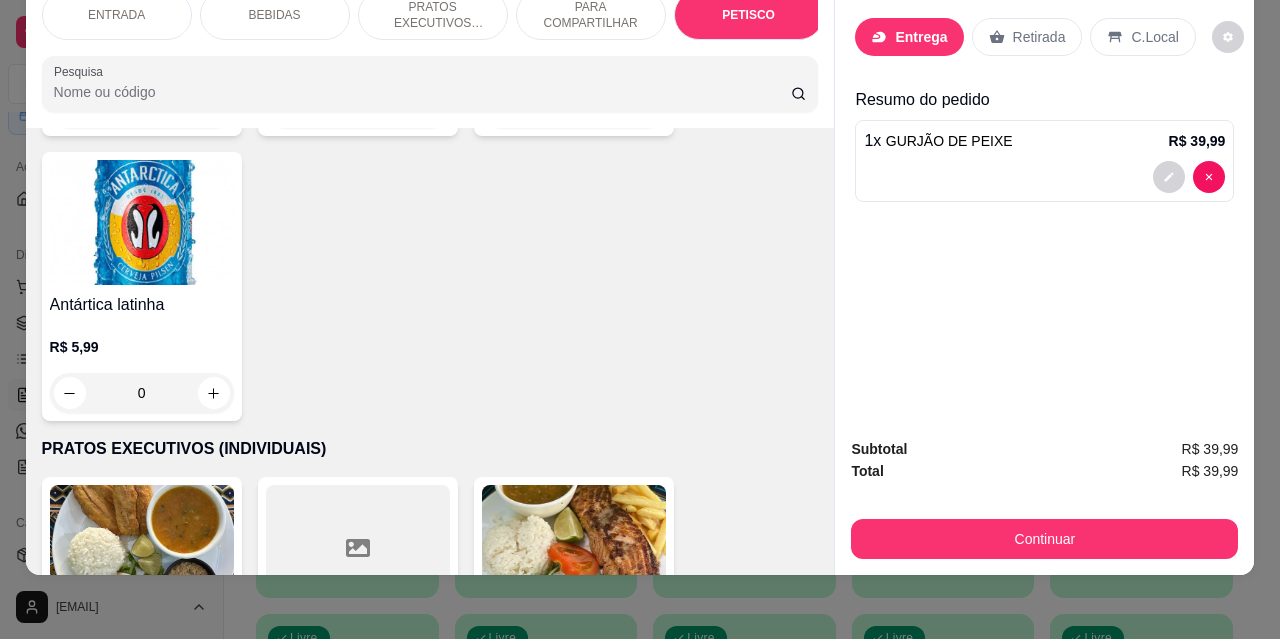 scroll, scrollTop: 1832, scrollLeft: 0, axis: vertical 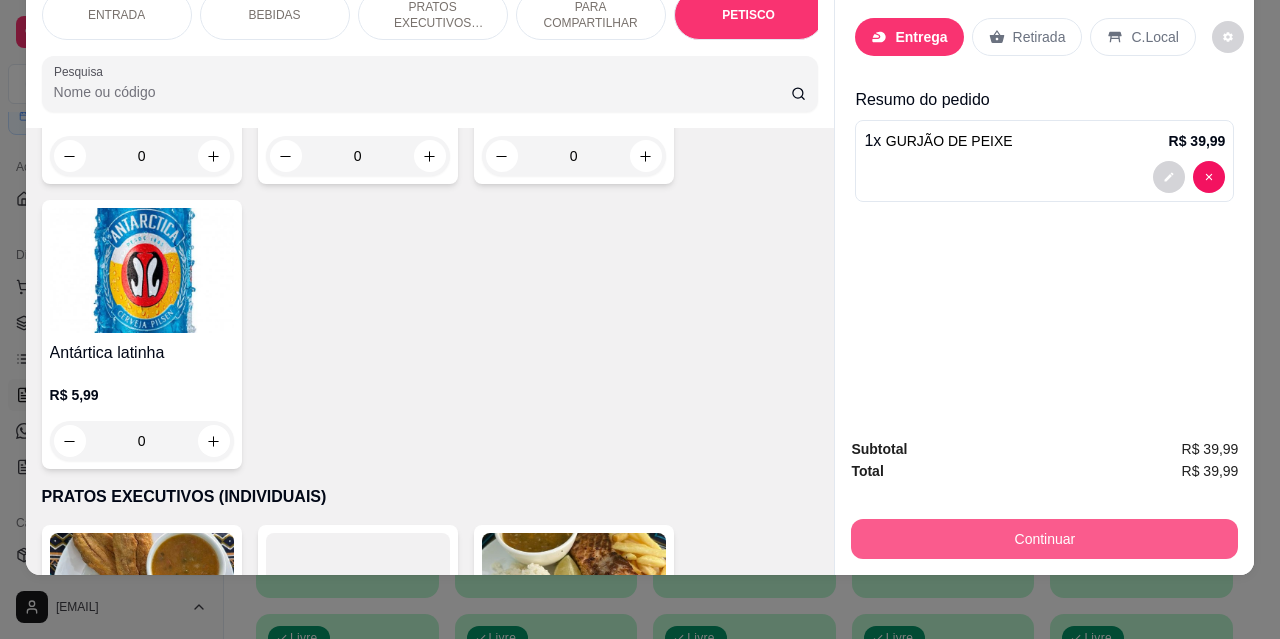 click on "Continuar" at bounding box center (1044, 539) 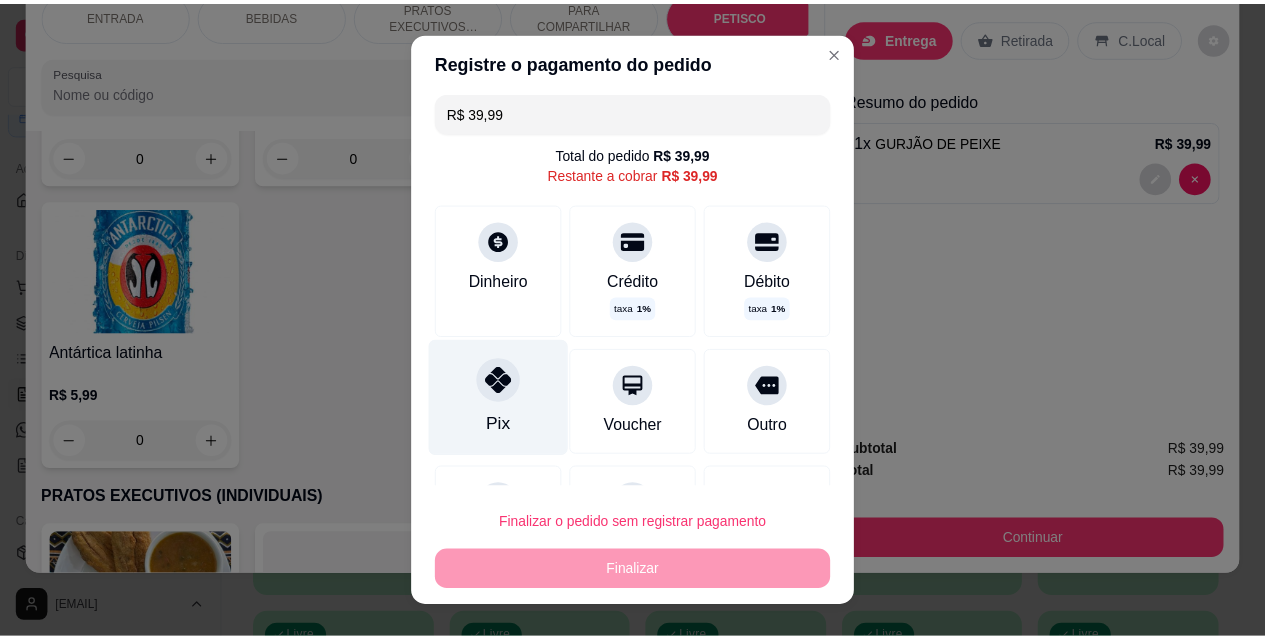 scroll, scrollTop: 2, scrollLeft: 0, axis: vertical 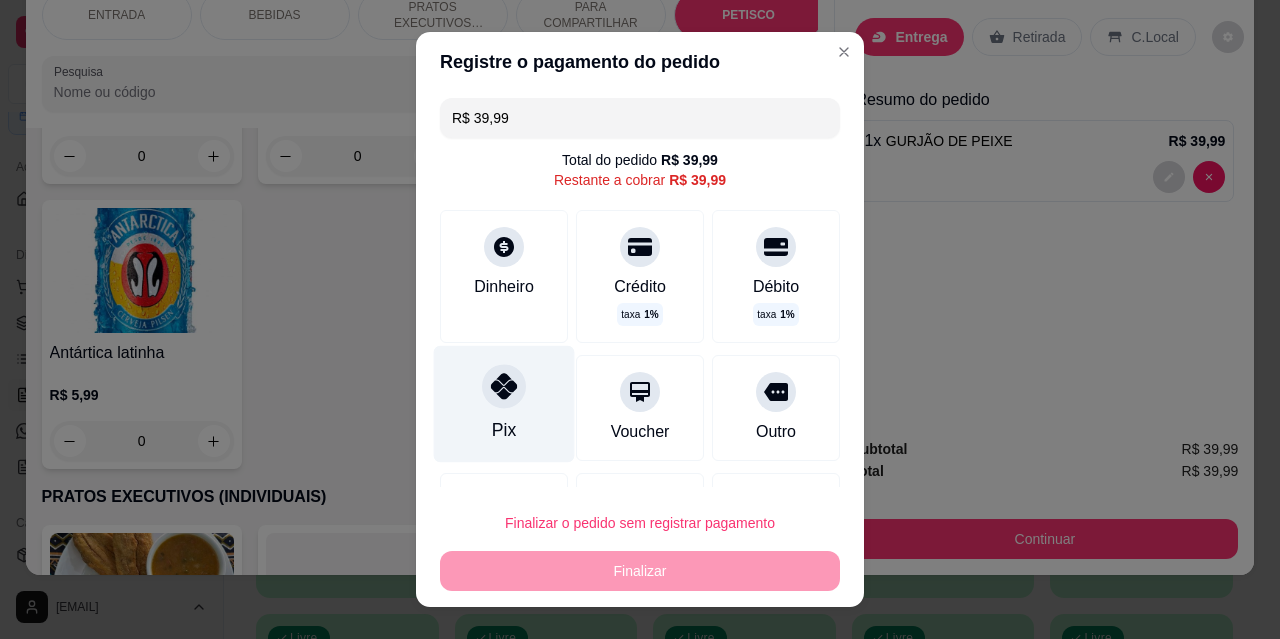 click at bounding box center (504, 386) 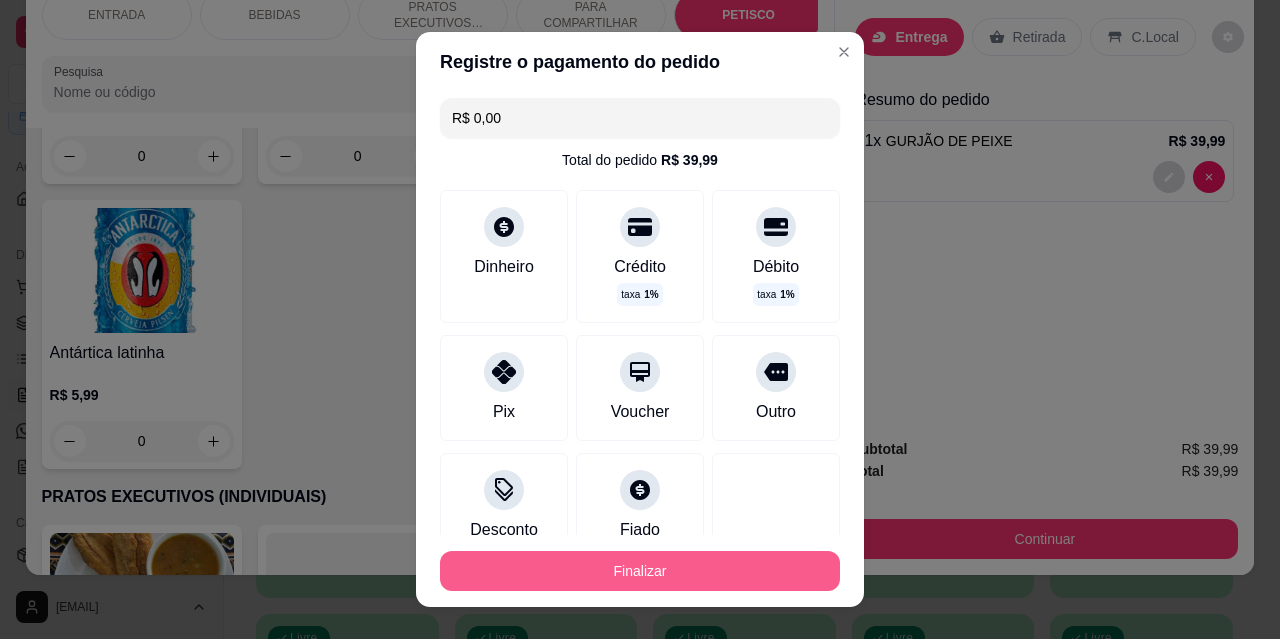click on "Finalizar" at bounding box center (640, 571) 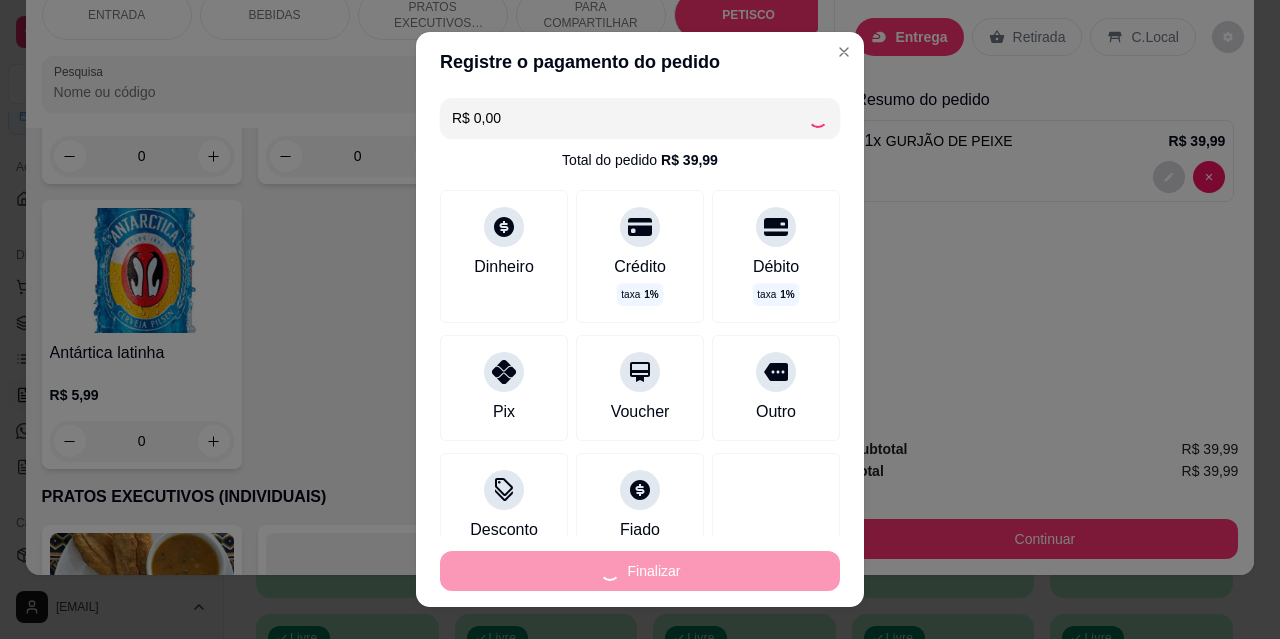 type on "0" 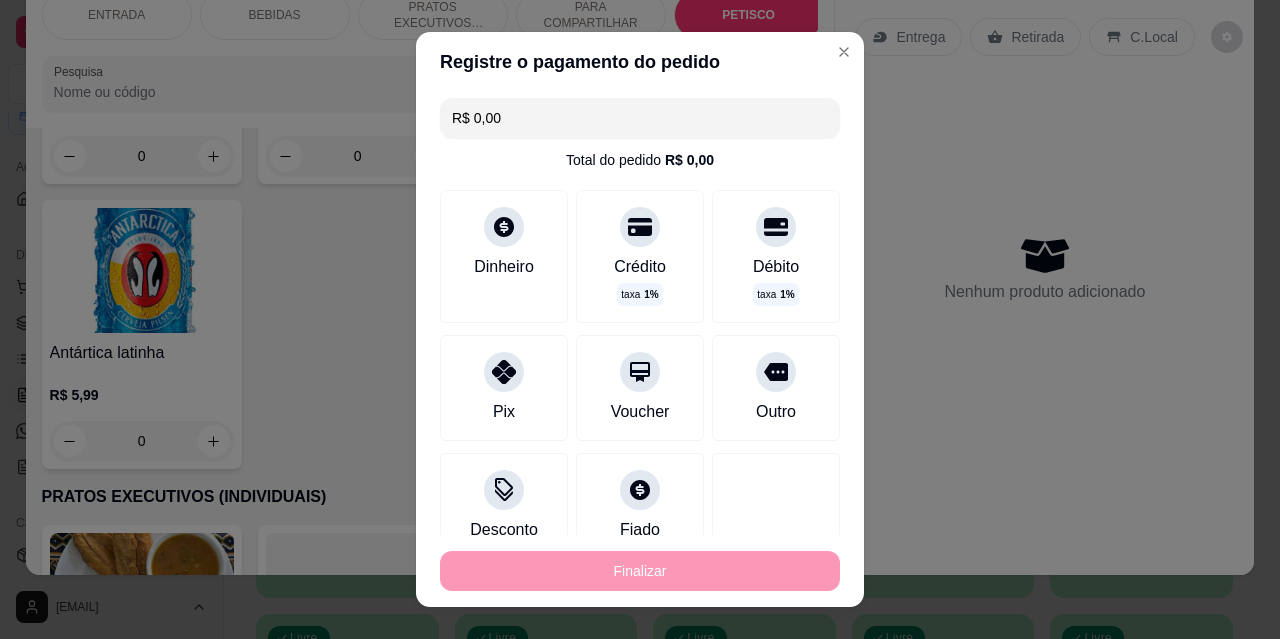 type on "-[CURRENCY] [PRICE]" 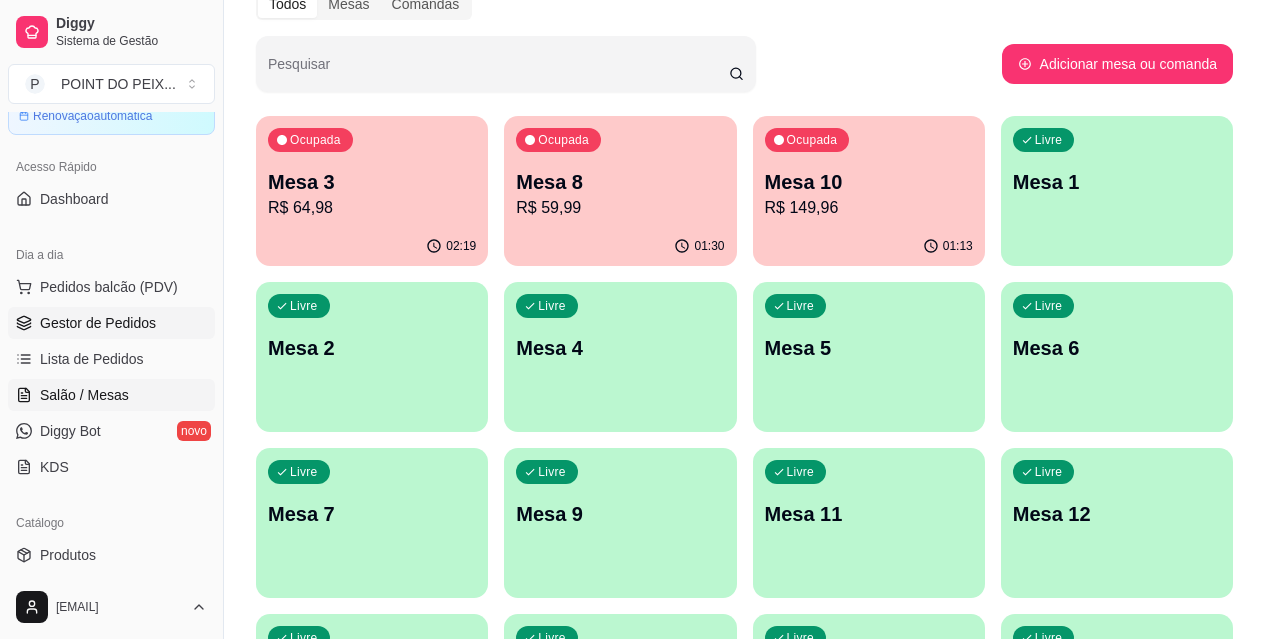 click on "Gestor de Pedidos" at bounding box center [98, 323] 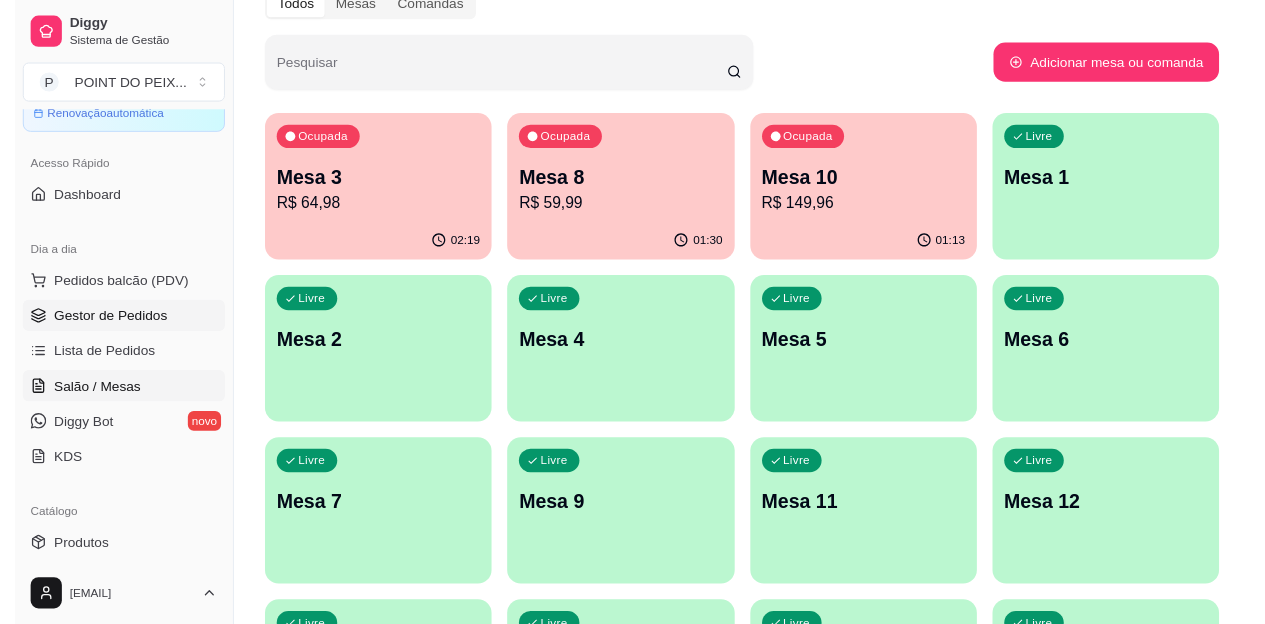 scroll, scrollTop: 0, scrollLeft: 0, axis: both 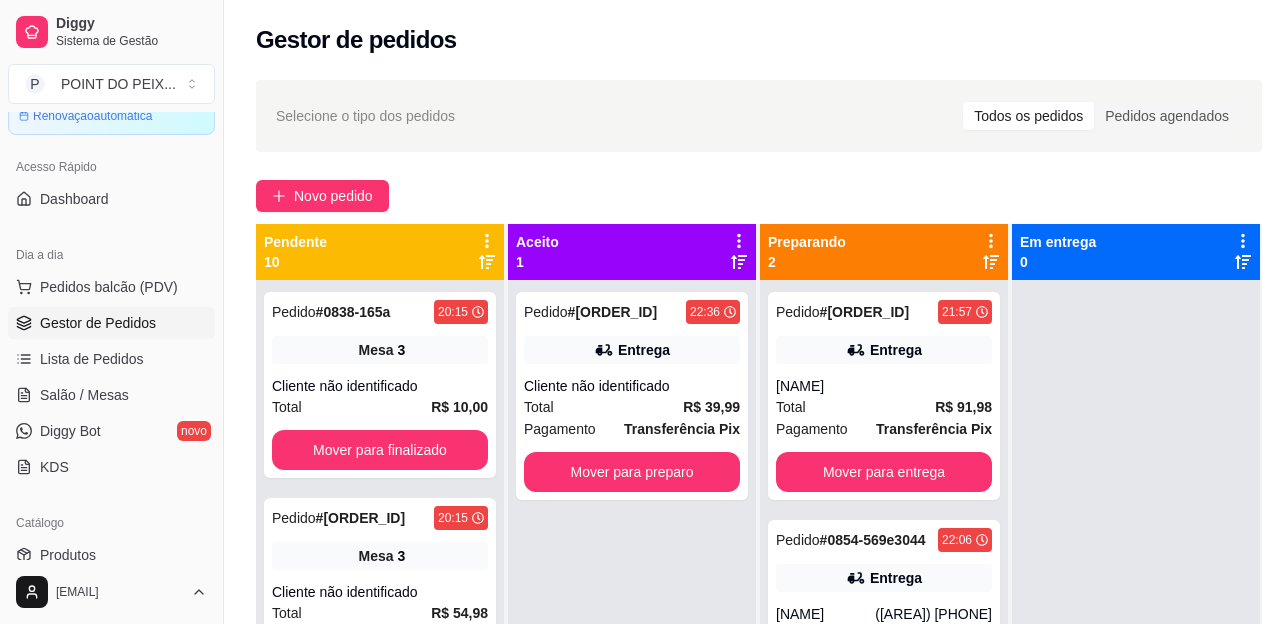 click on "Pedido [ORDER_ID] [TIME] Entrega Cliente não identificado Total R$ 39,99 Pagamento Transferência Pix Mover para preparo" at bounding box center (632, 592) 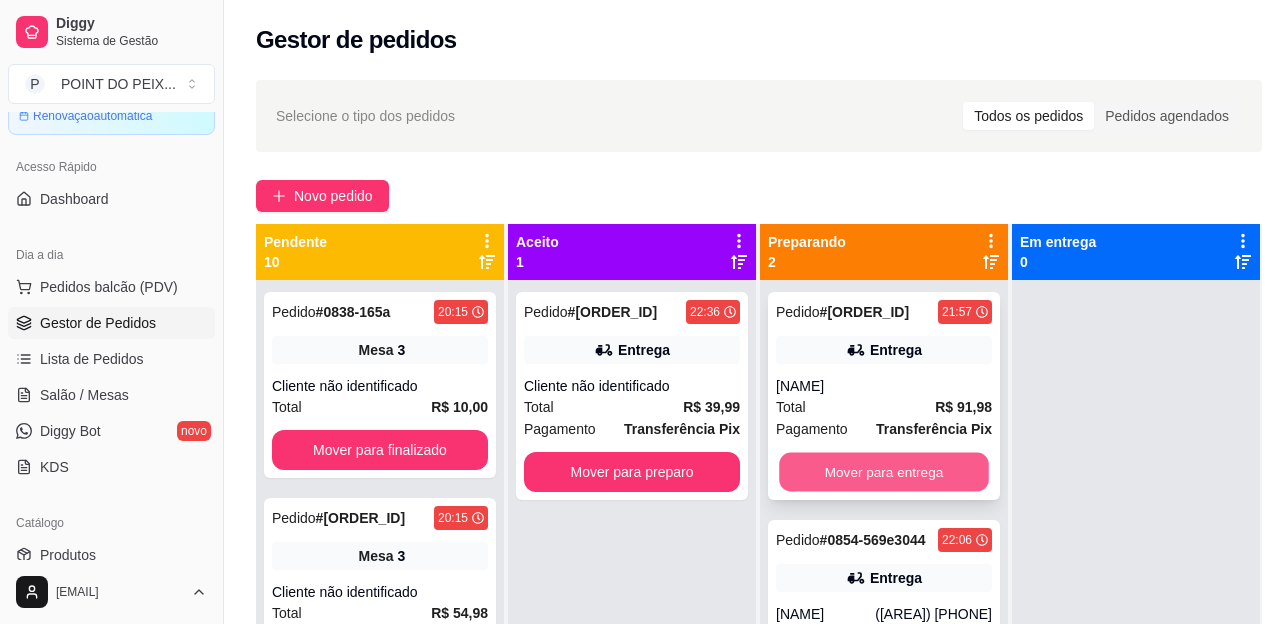 click on "Mover para entrega" at bounding box center [884, 472] 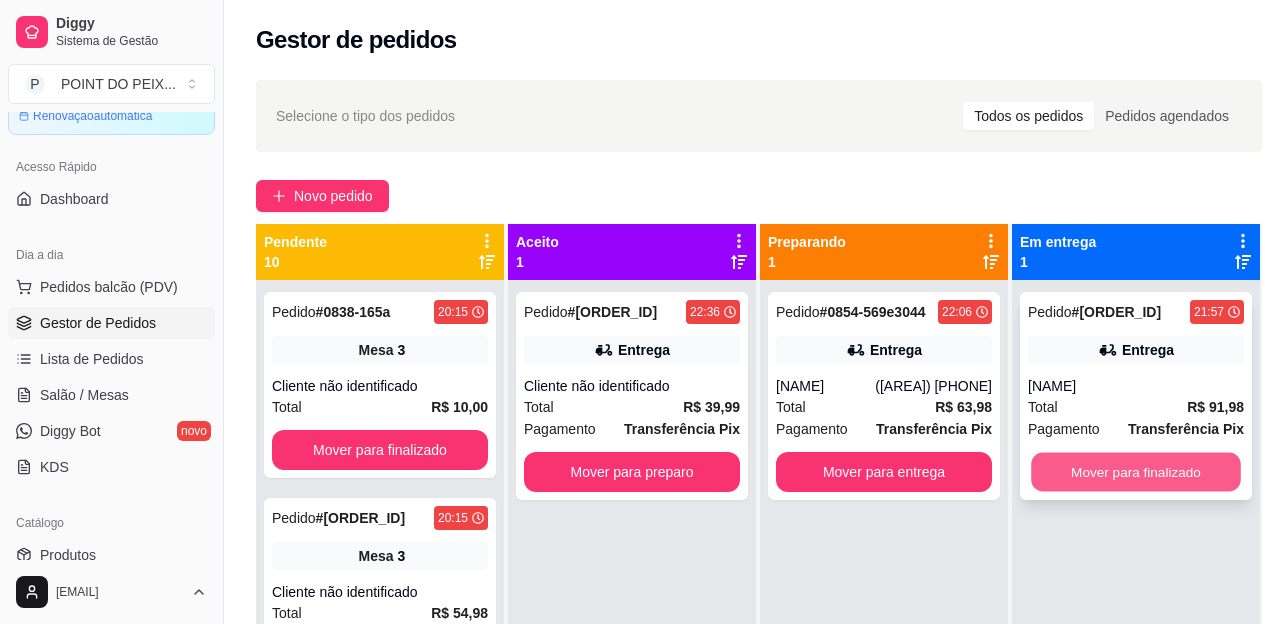 click on "Mover para finalizado" at bounding box center (1136, 472) 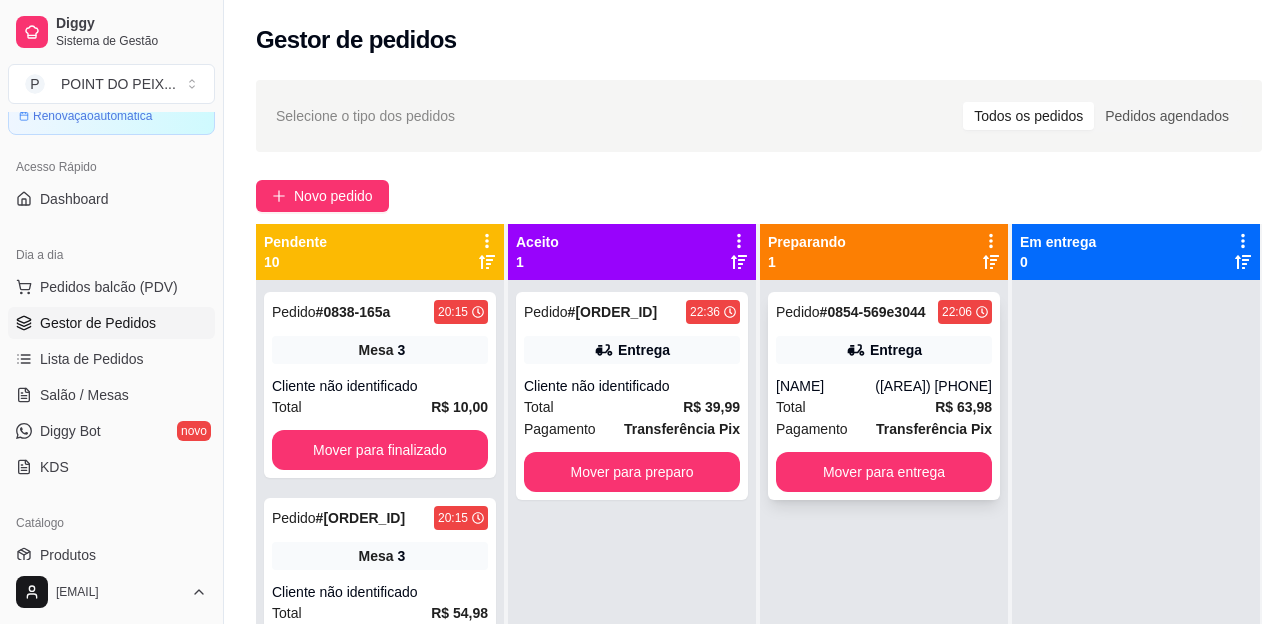 click on "([AREA]) [PHONE]" at bounding box center (933, 386) 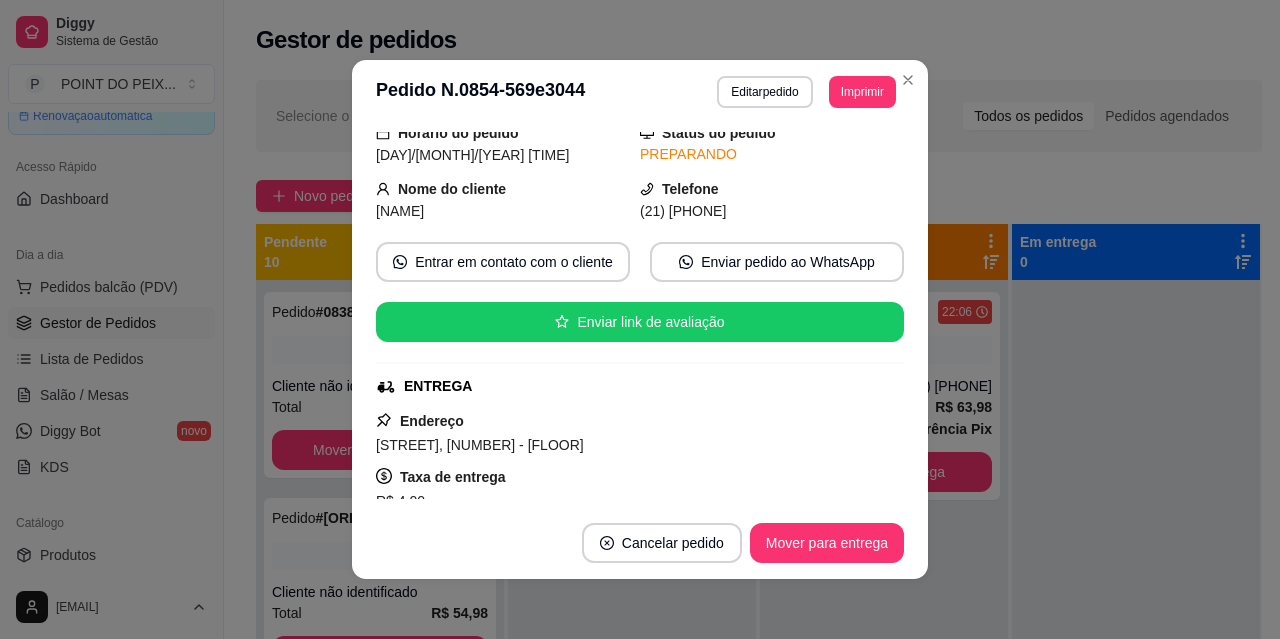 scroll, scrollTop: 0, scrollLeft: 0, axis: both 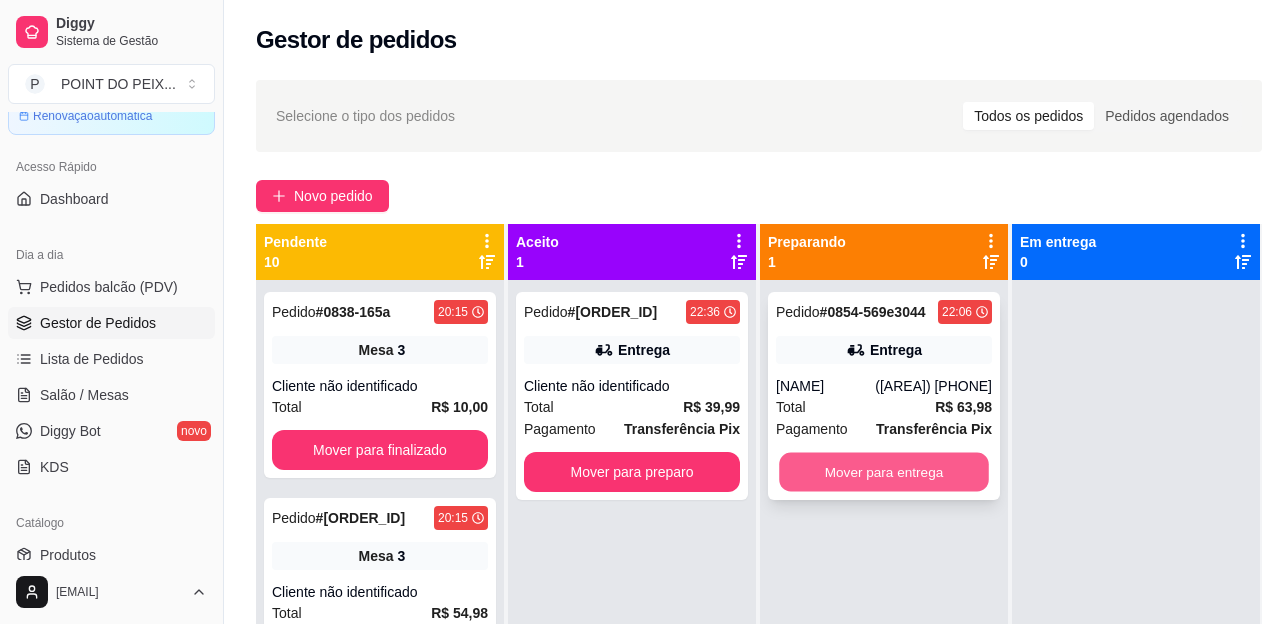 click on "Mover para entrega" at bounding box center (884, 472) 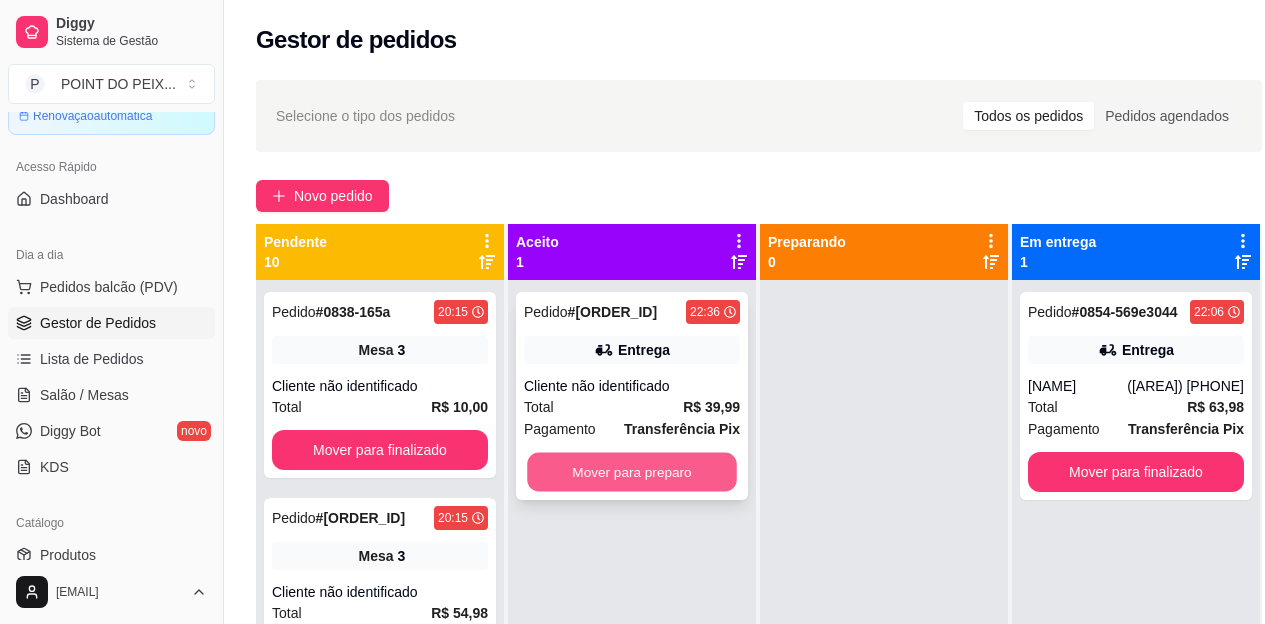 click on "Mover para preparo" at bounding box center (632, 472) 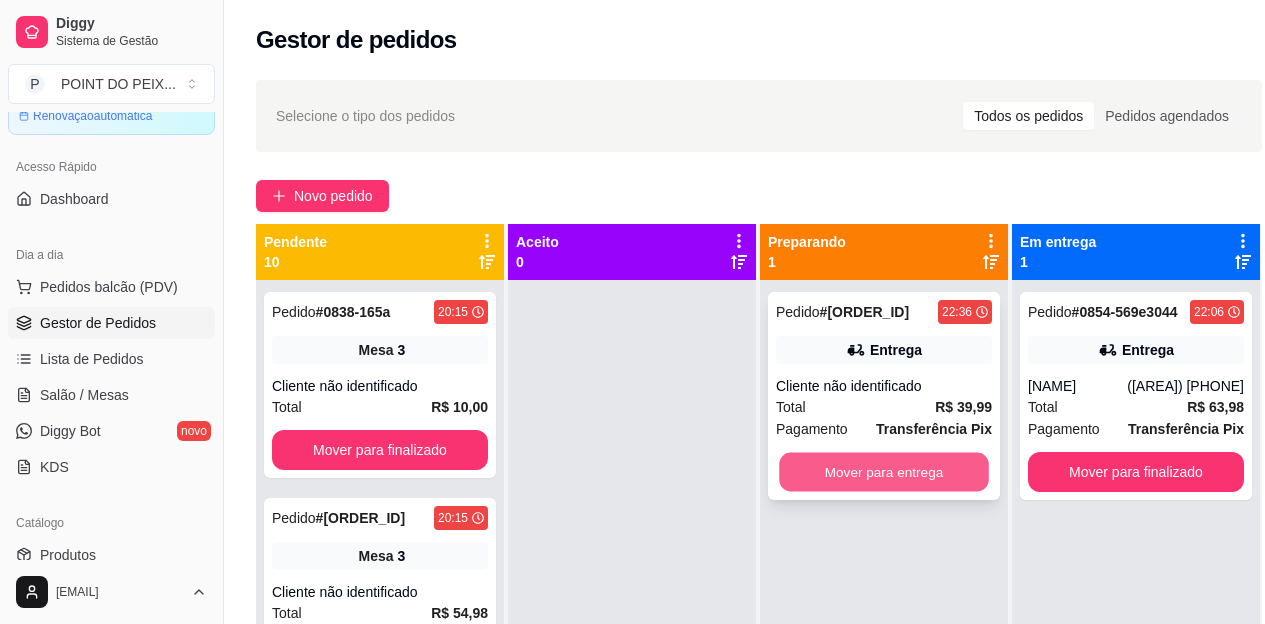 click on "Mover para entrega" at bounding box center [884, 472] 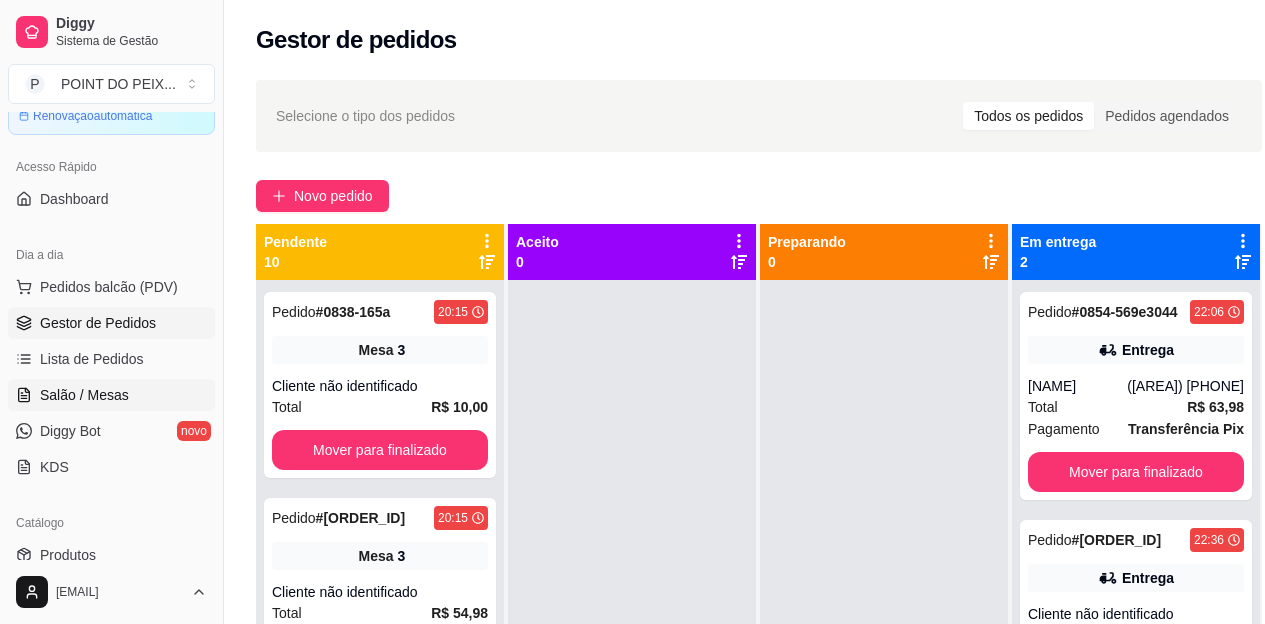 click on "Salão / Mesas" at bounding box center (84, 395) 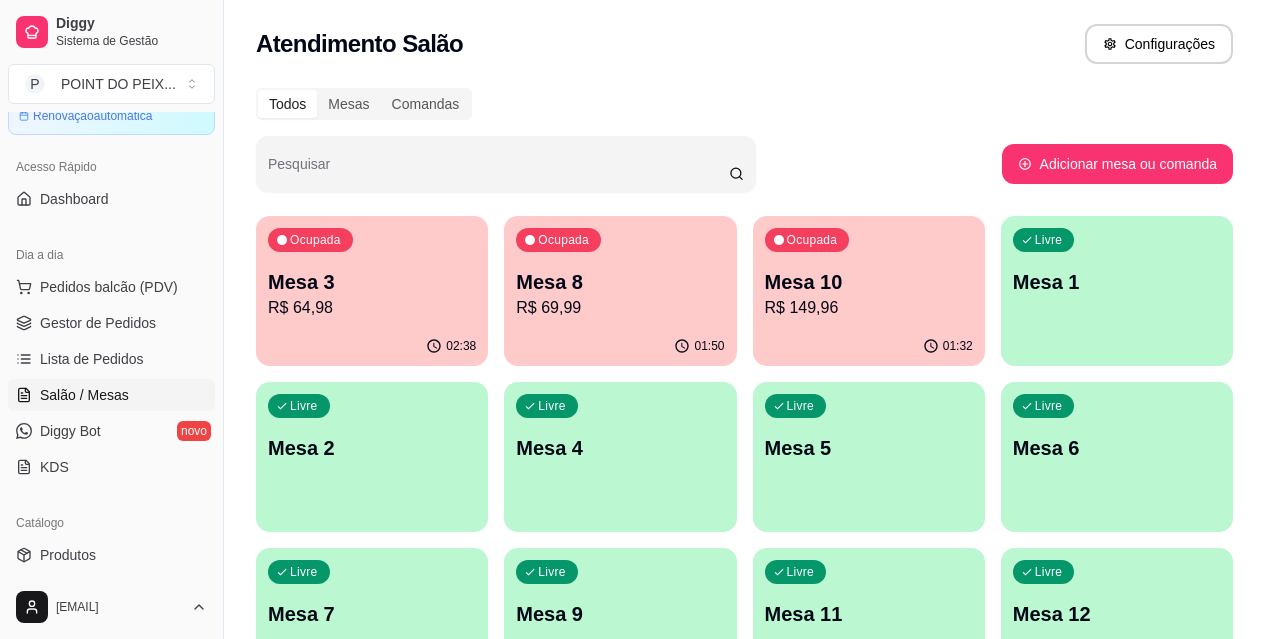 click on "Livre Mesa 2" at bounding box center [372, 445] 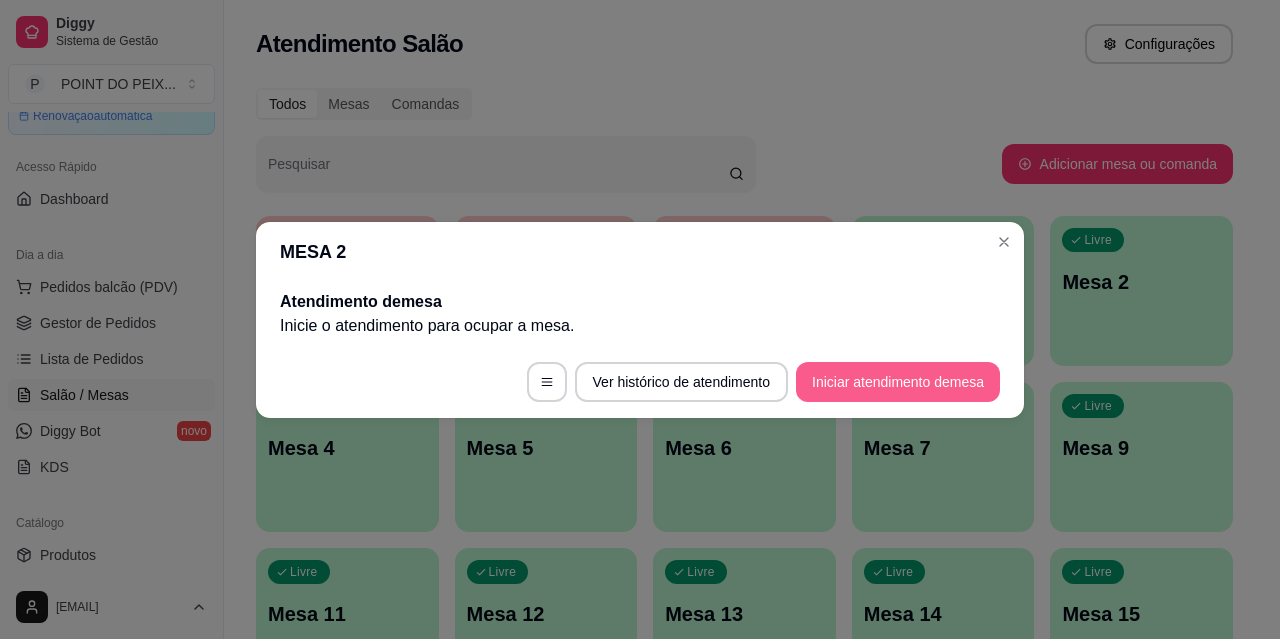 click on "Iniciar atendimento de  mesa" at bounding box center [898, 382] 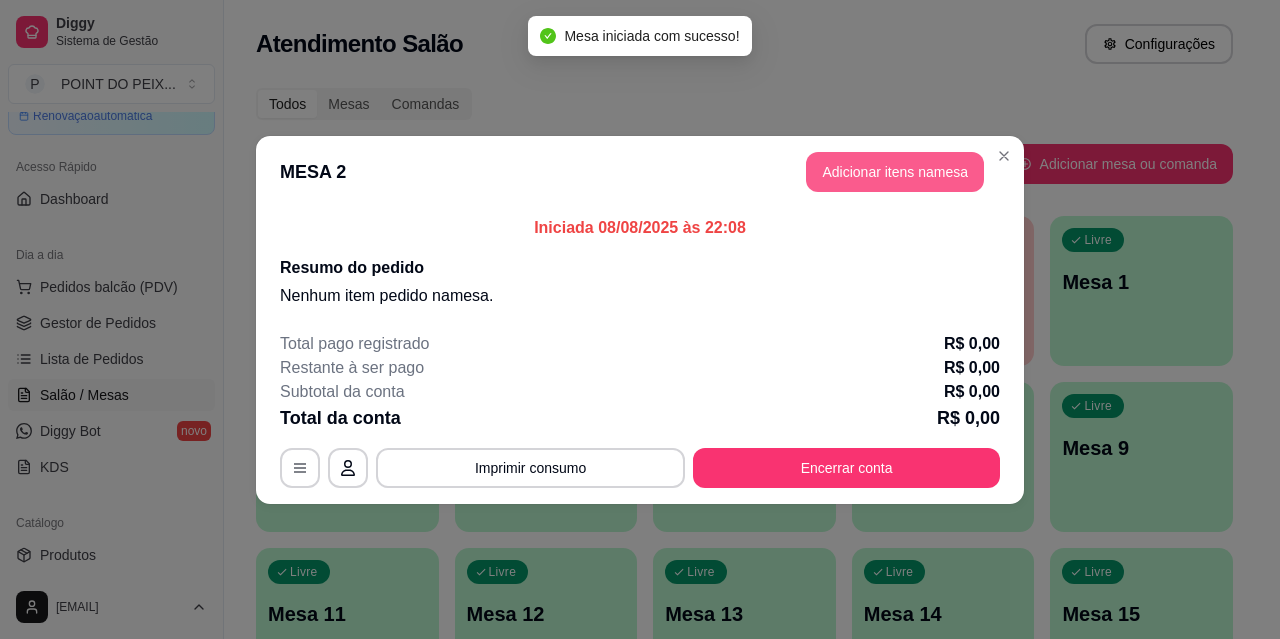 click on "Adicionar itens na  mesa" at bounding box center (895, 172) 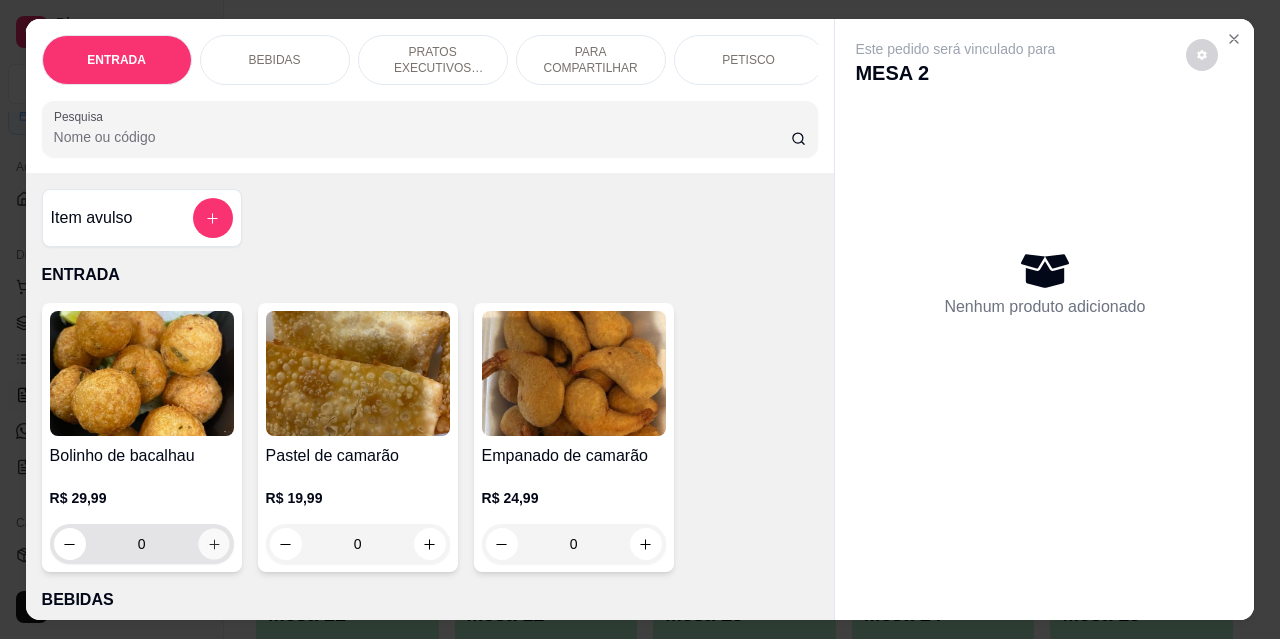click 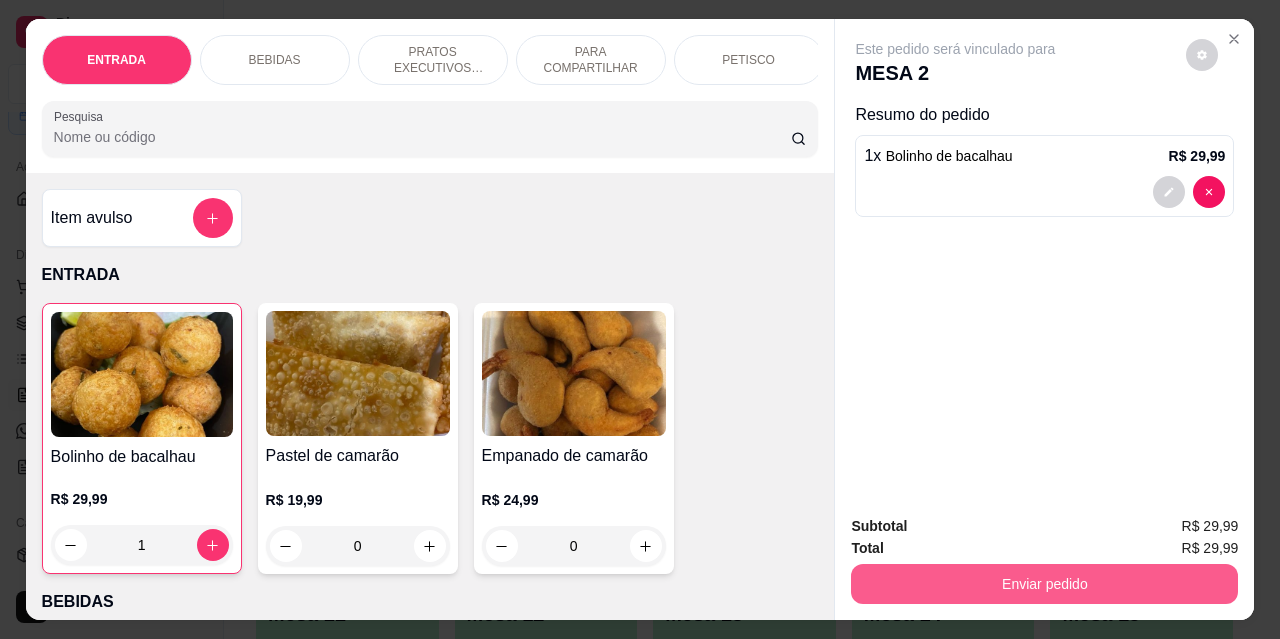 click on "Enviar pedido" at bounding box center (1044, 584) 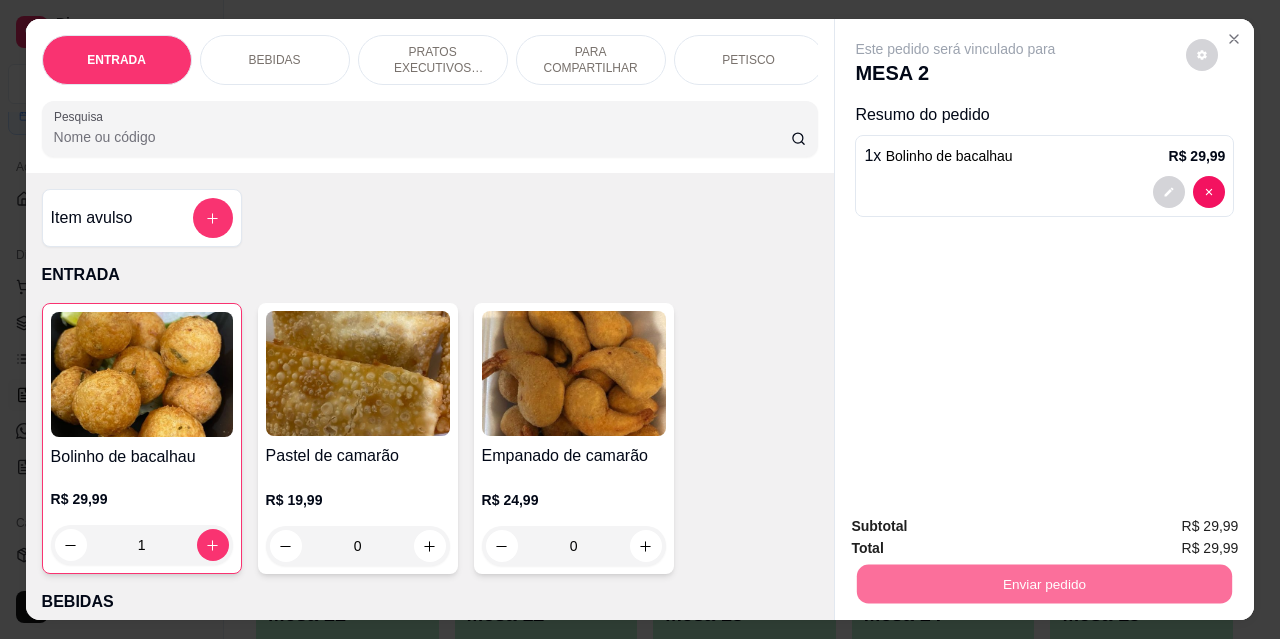 click on "Não registrar e enviar pedido" at bounding box center [979, 527] 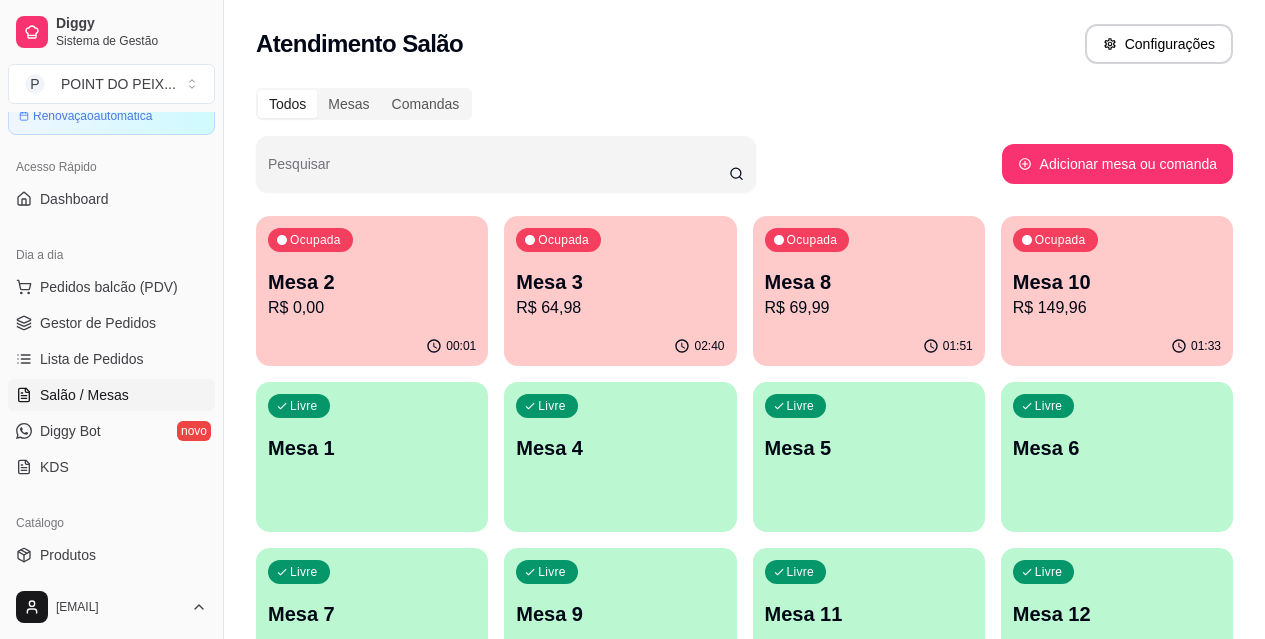 click on "Mesa 4" at bounding box center [620, 448] 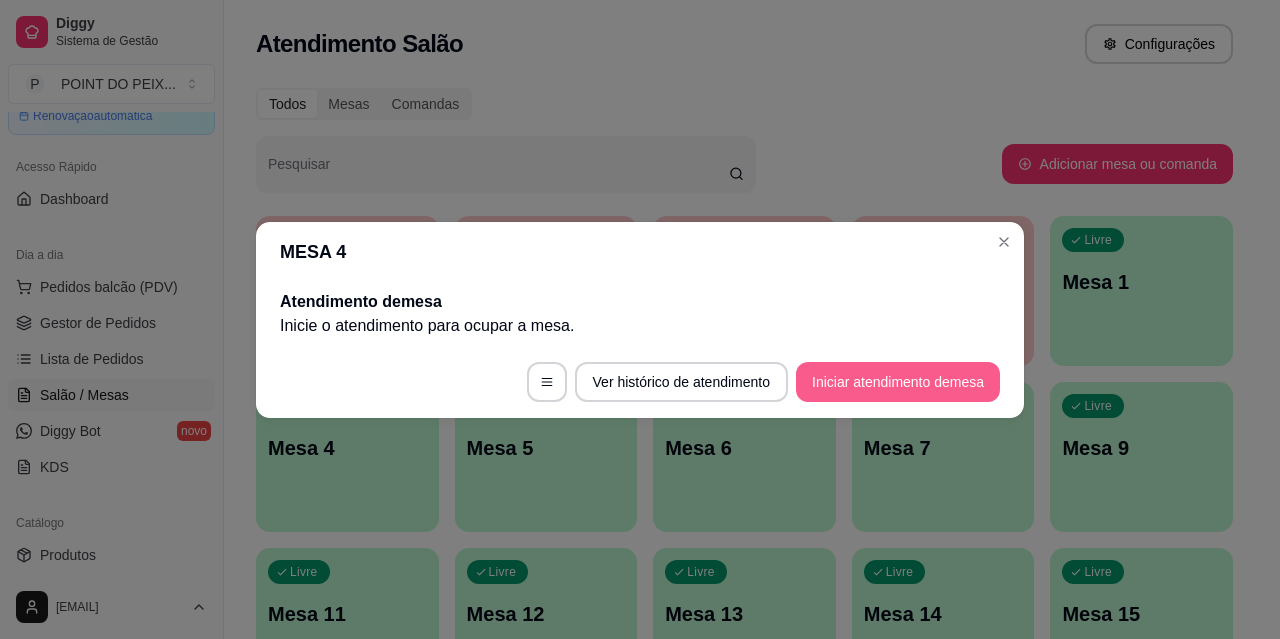 click on "Iniciar atendimento de  mesa" at bounding box center [898, 382] 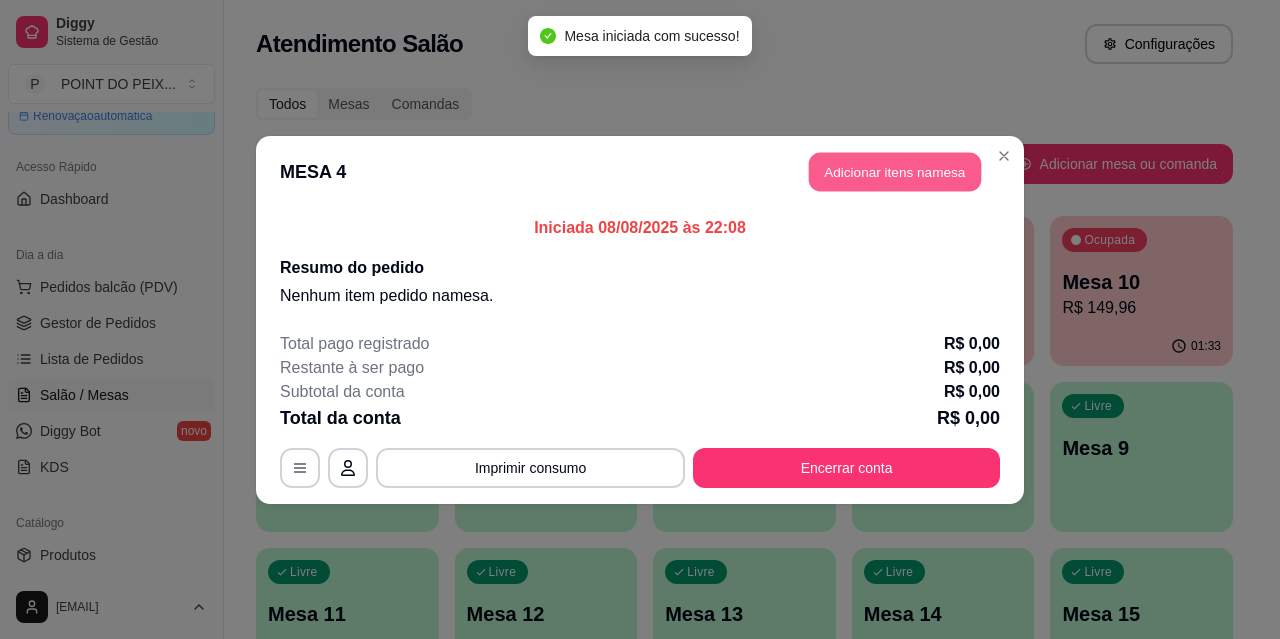 click on "Adicionar itens na  mesa" at bounding box center [895, 171] 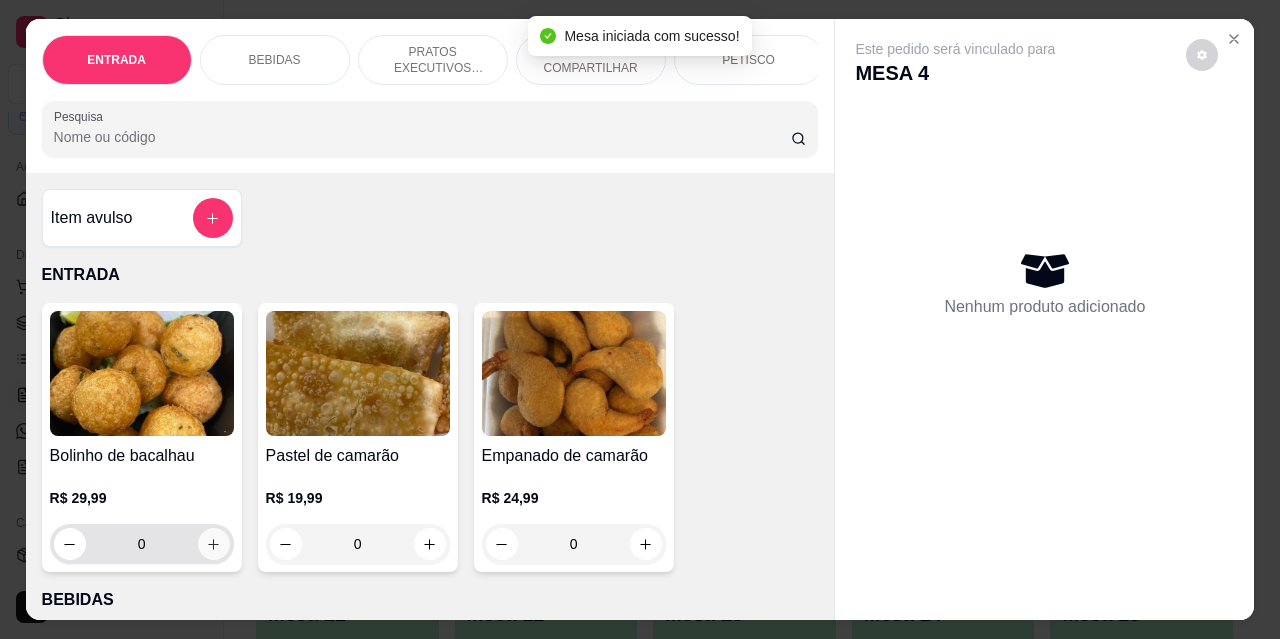 click 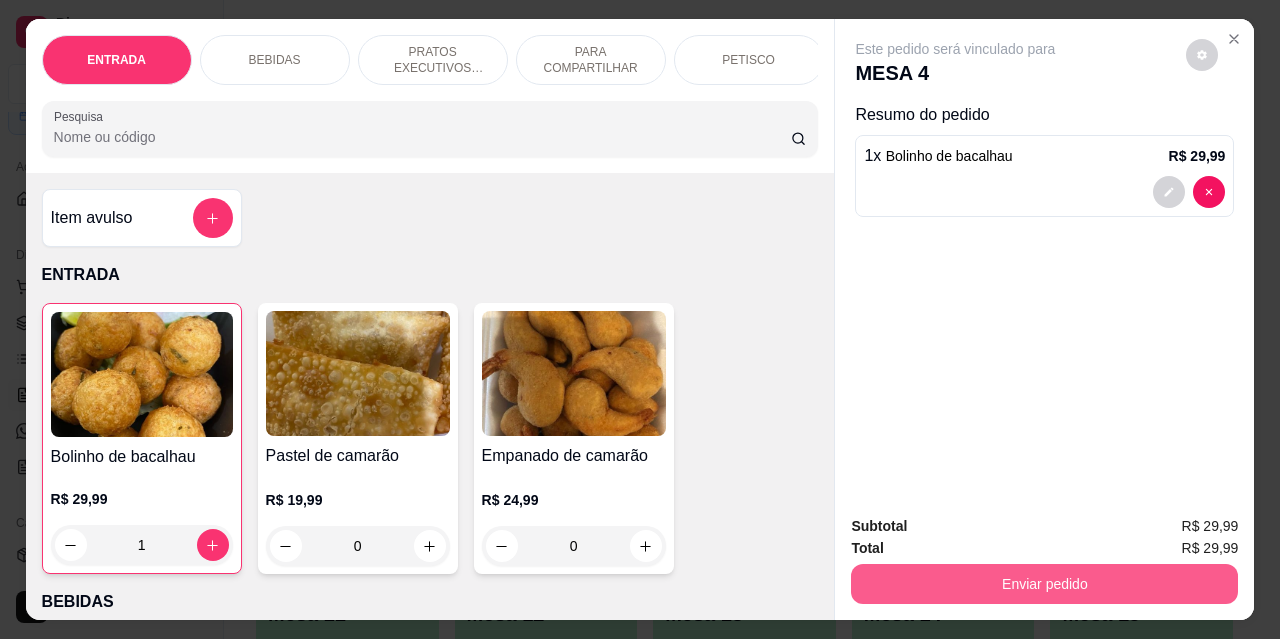click on "Enviar pedido" at bounding box center (1044, 584) 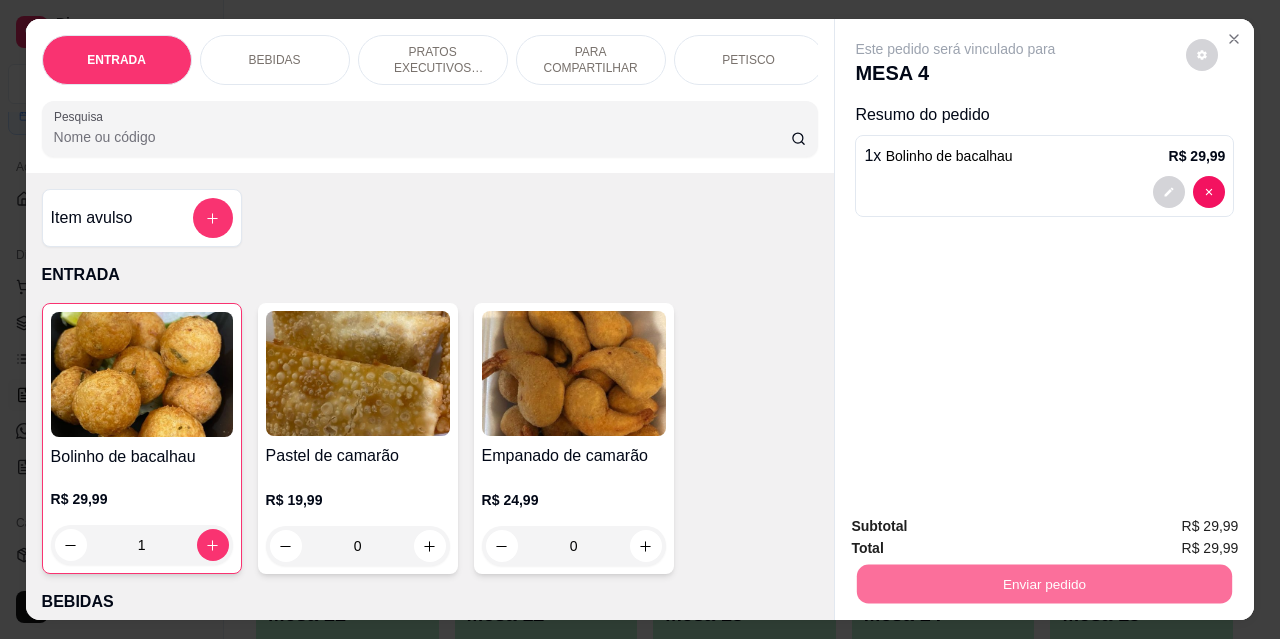 click on "Não registrar e enviar pedido" at bounding box center (979, 526) 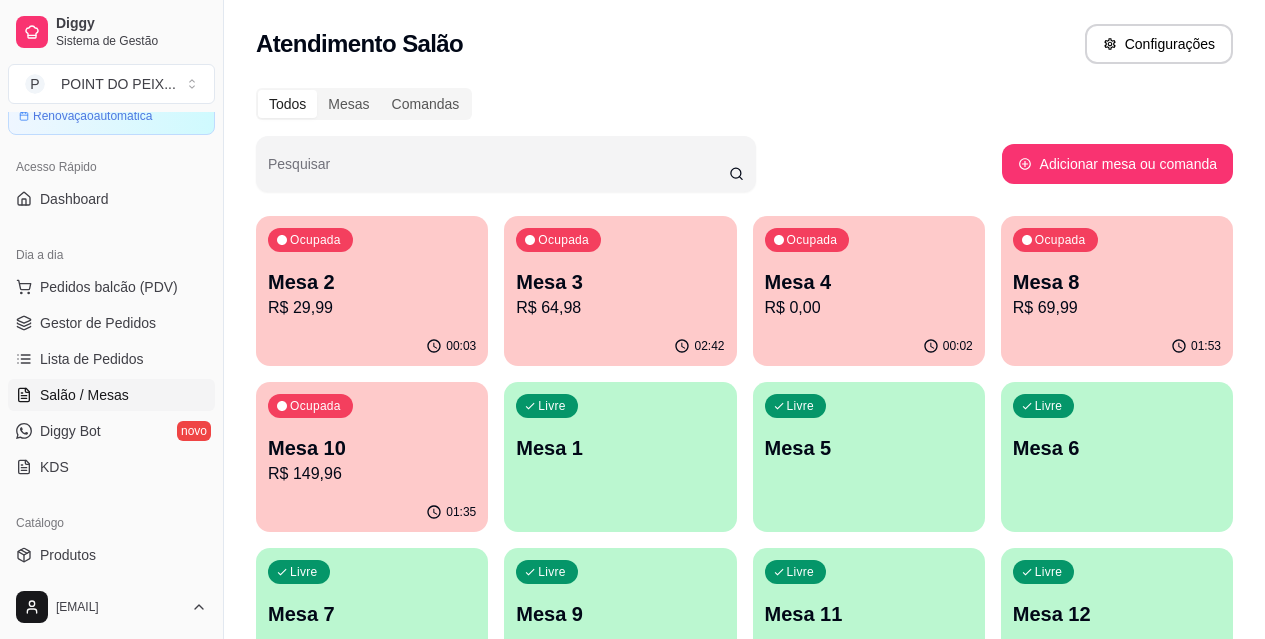 click on "R$ 69,99" at bounding box center (1117, 308) 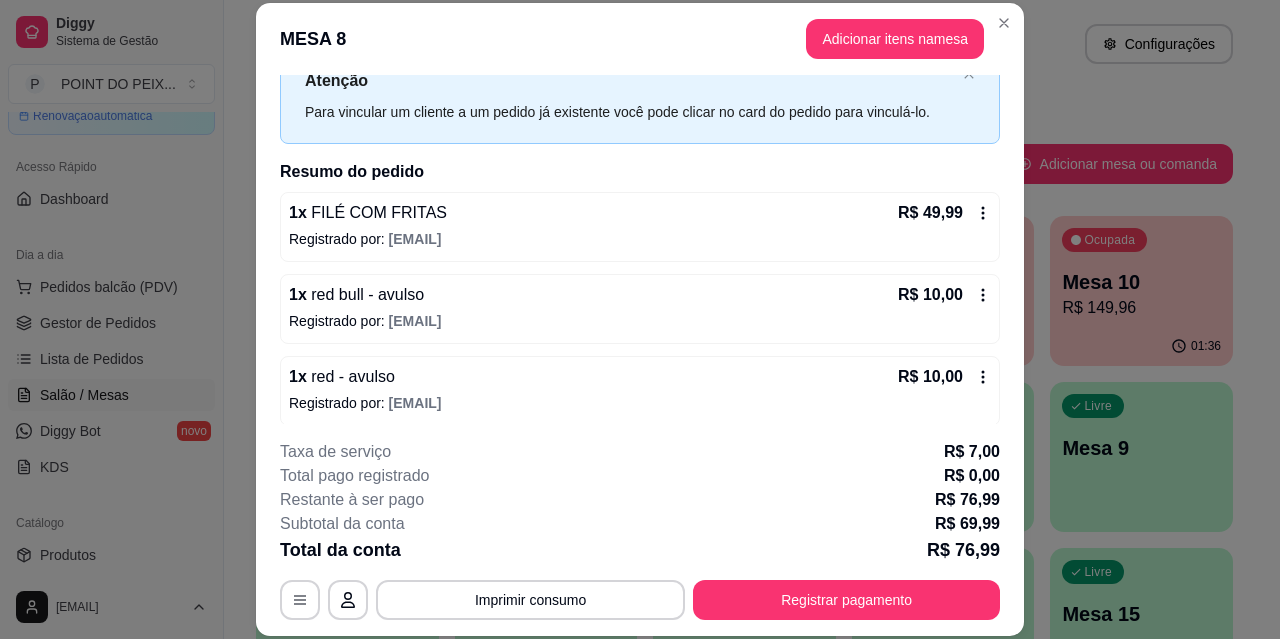 scroll, scrollTop: 82, scrollLeft: 0, axis: vertical 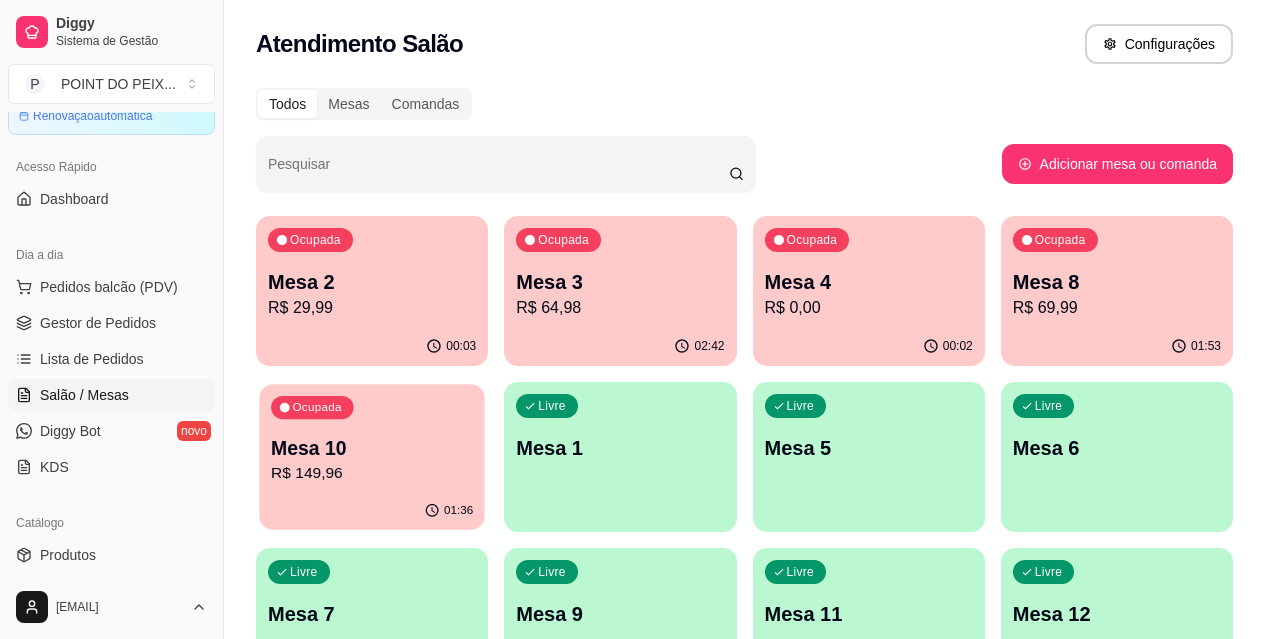 click on "R$ 149,96" at bounding box center (372, 473) 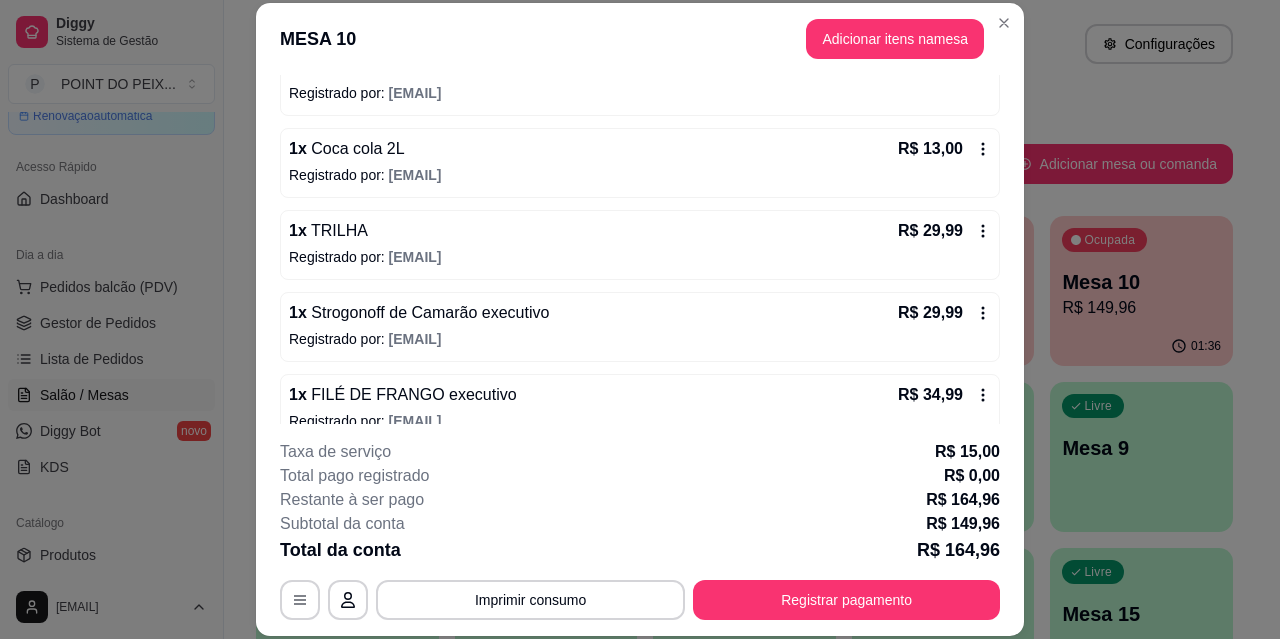 scroll, scrollTop: 328, scrollLeft: 0, axis: vertical 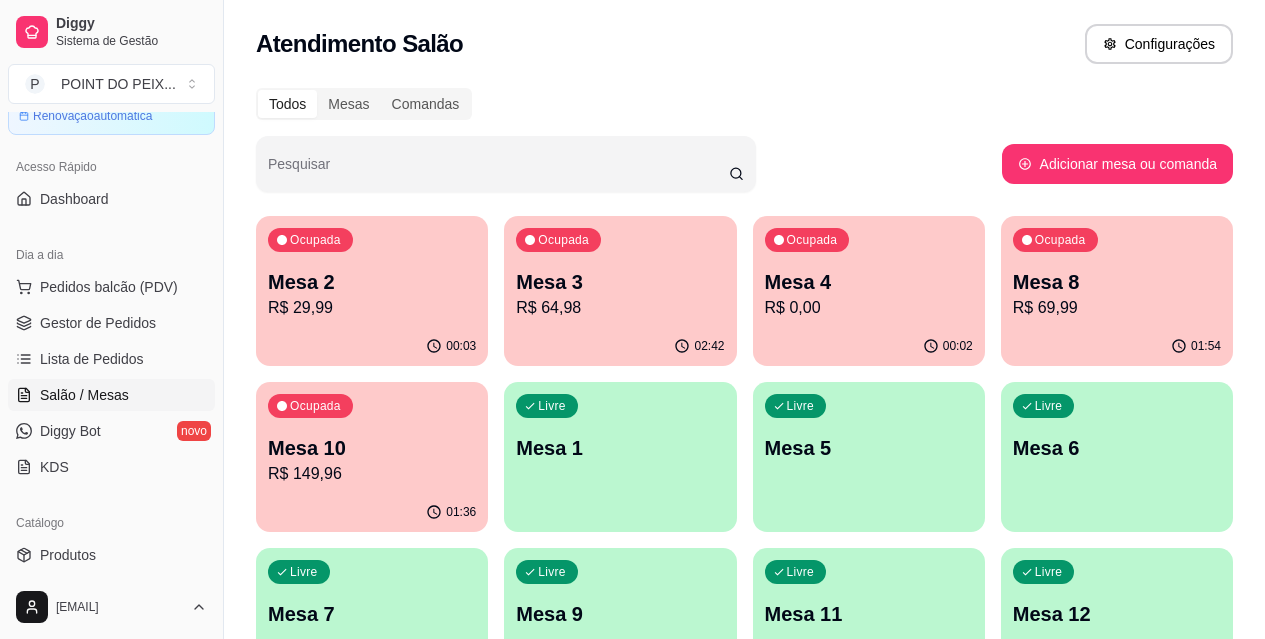 click on "Mesa 9" at bounding box center (620, 614) 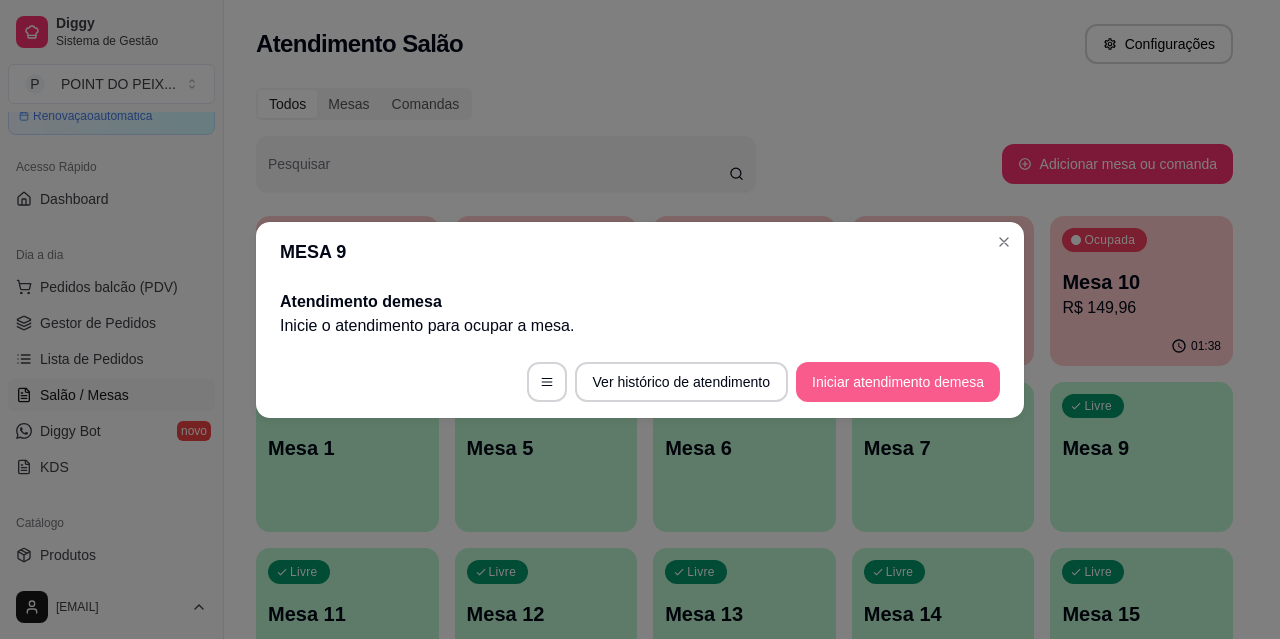 click on "Iniciar atendimento de  mesa" at bounding box center (898, 382) 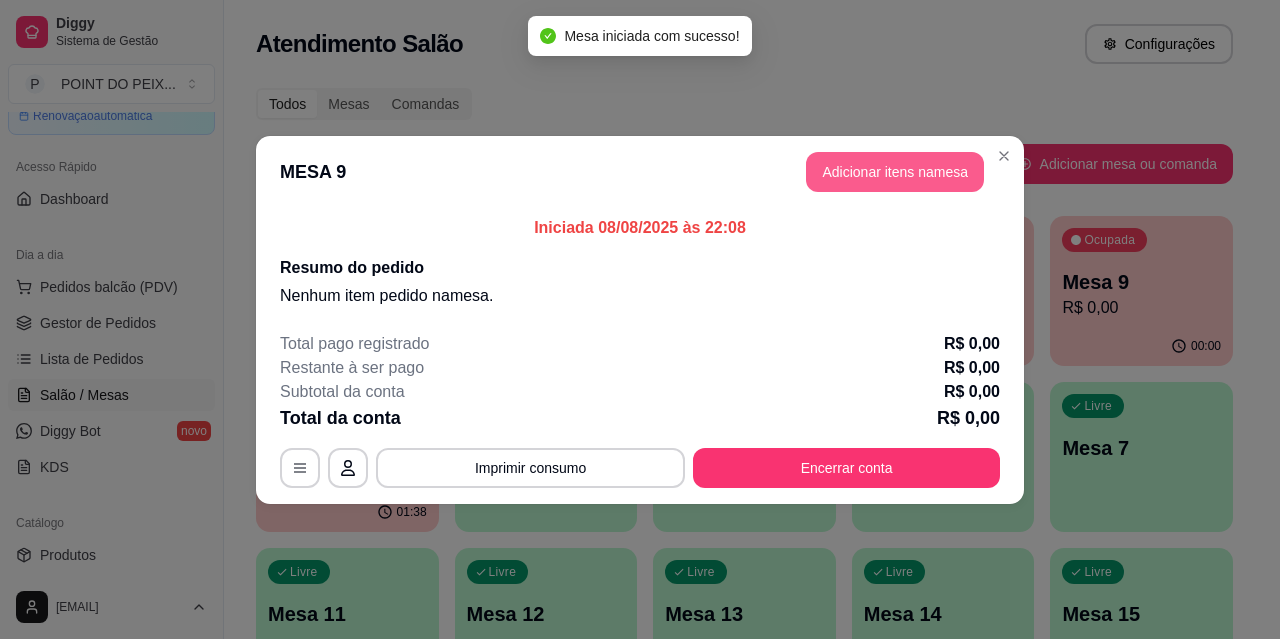 click on "Adicionar itens na  mesa" at bounding box center (895, 172) 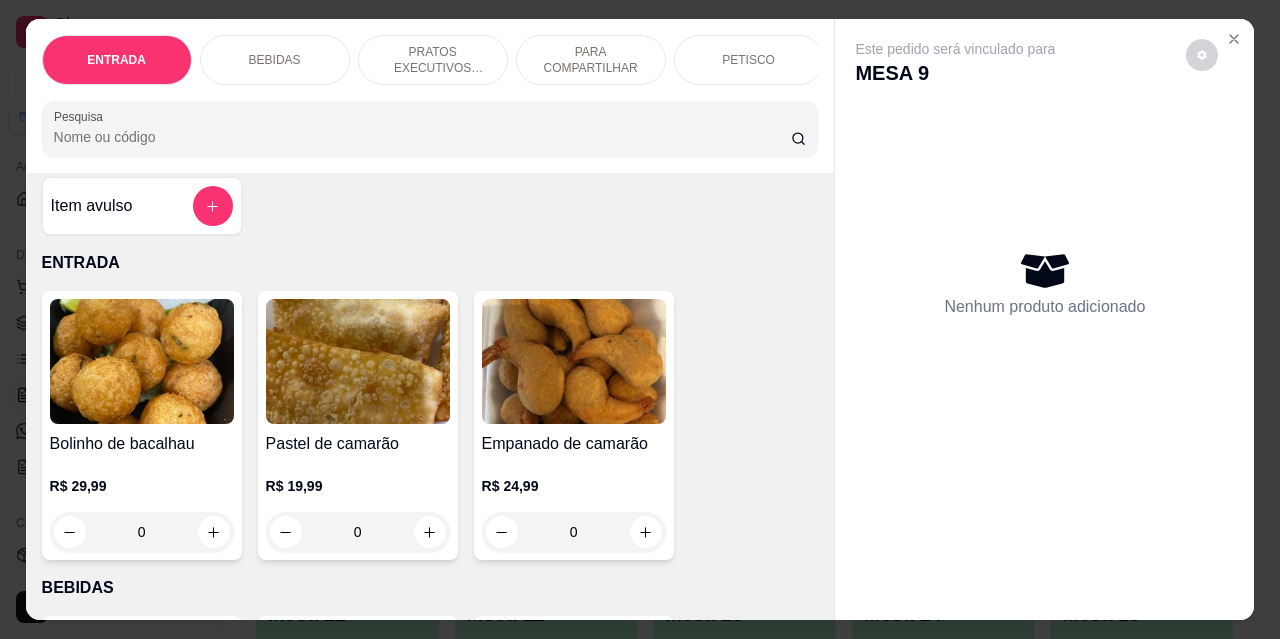 scroll, scrollTop: 0, scrollLeft: 0, axis: both 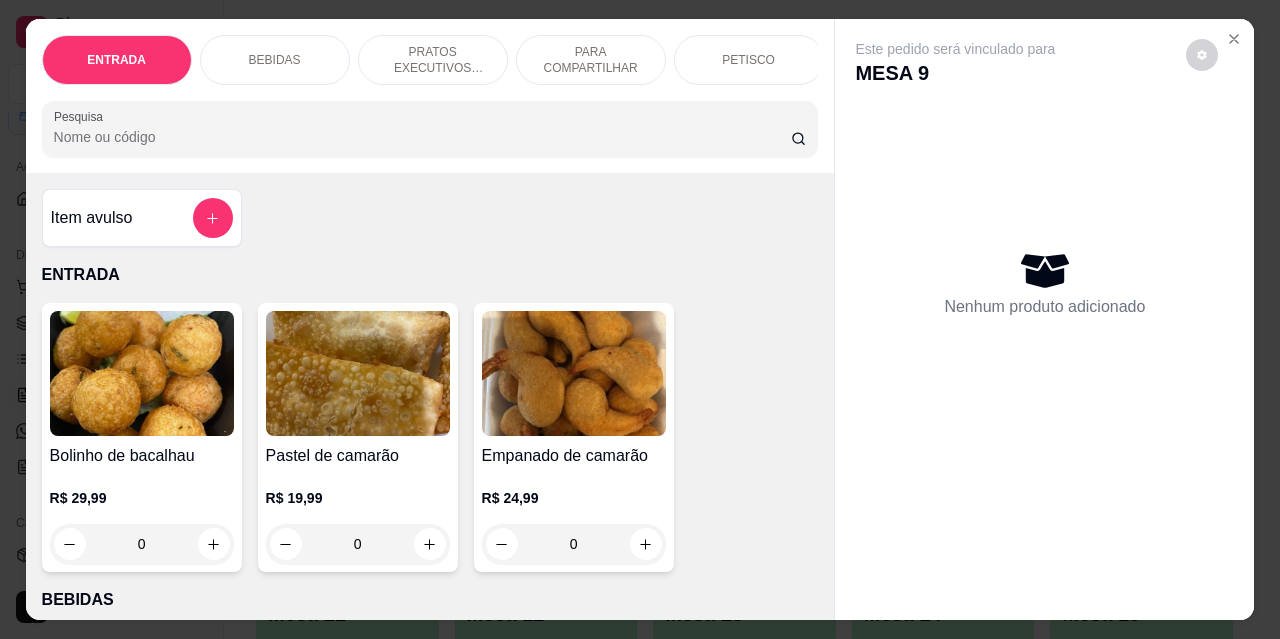 click on "PETISCO" at bounding box center (748, 60) 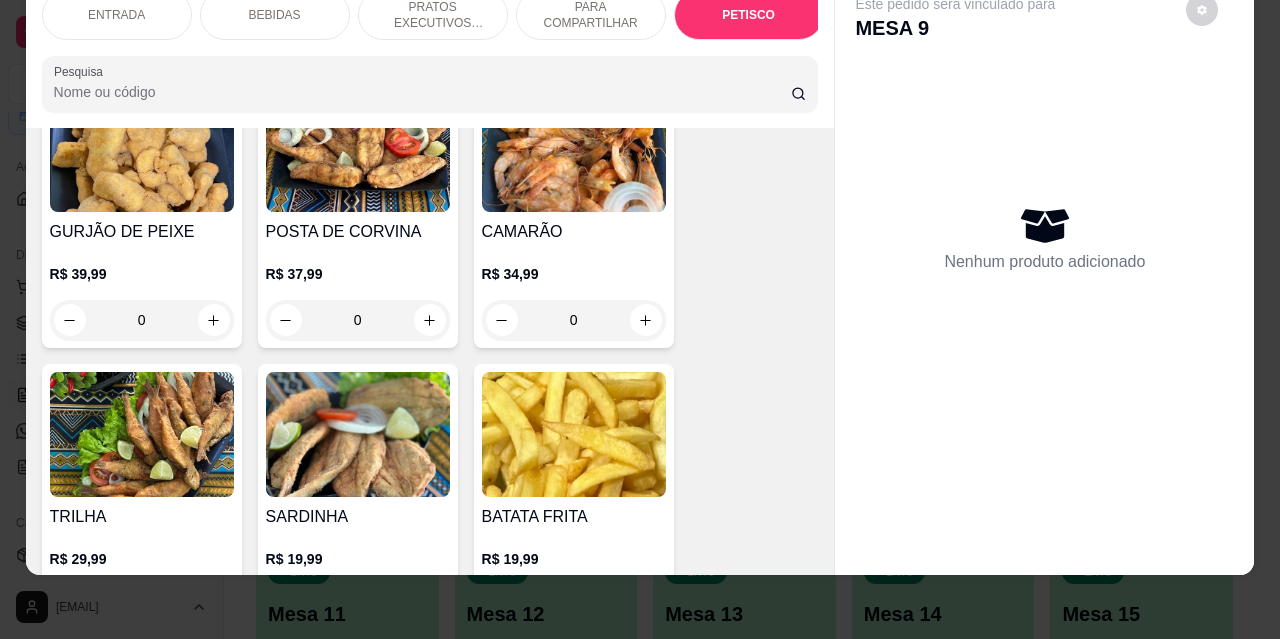 scroll, scrollTop: 4532, scrollLeft: 0, axis: vertical 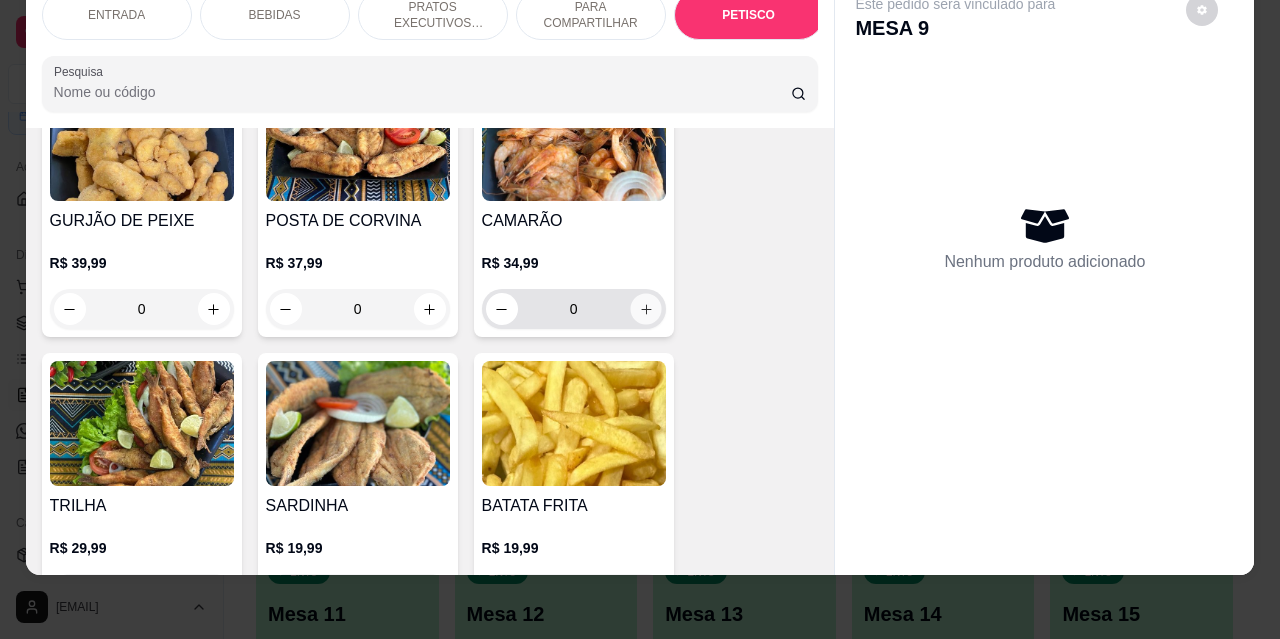 click 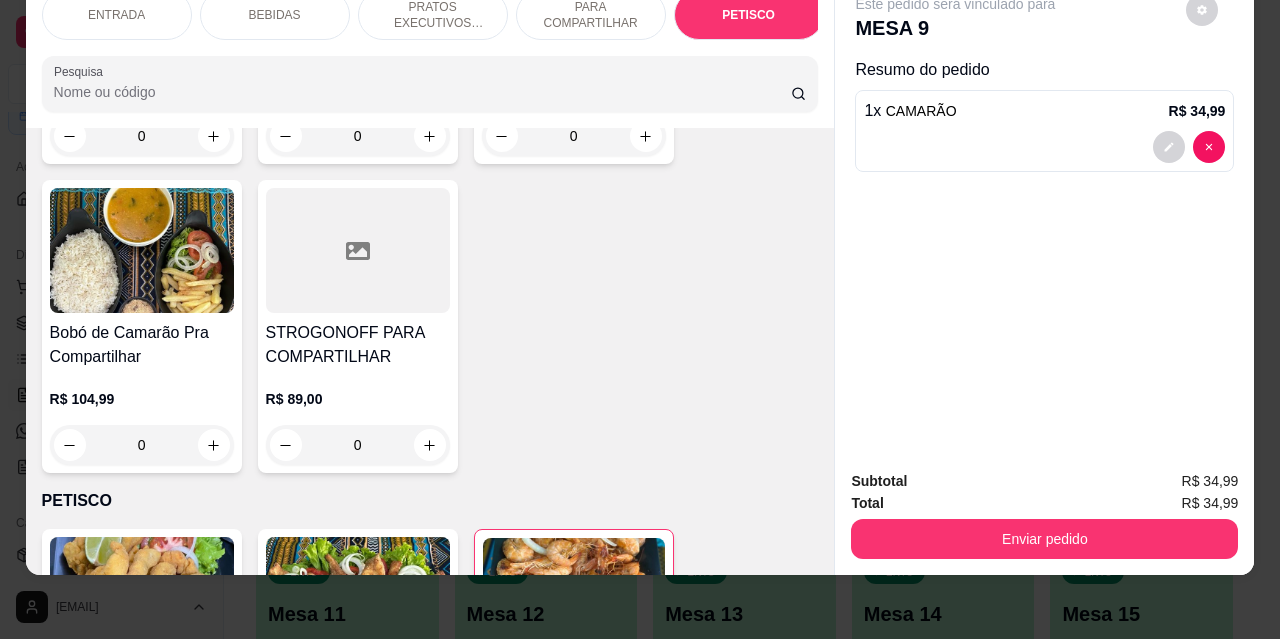 scroll, scrollTop: 4132, scrollLeft: 0, axis: vertical 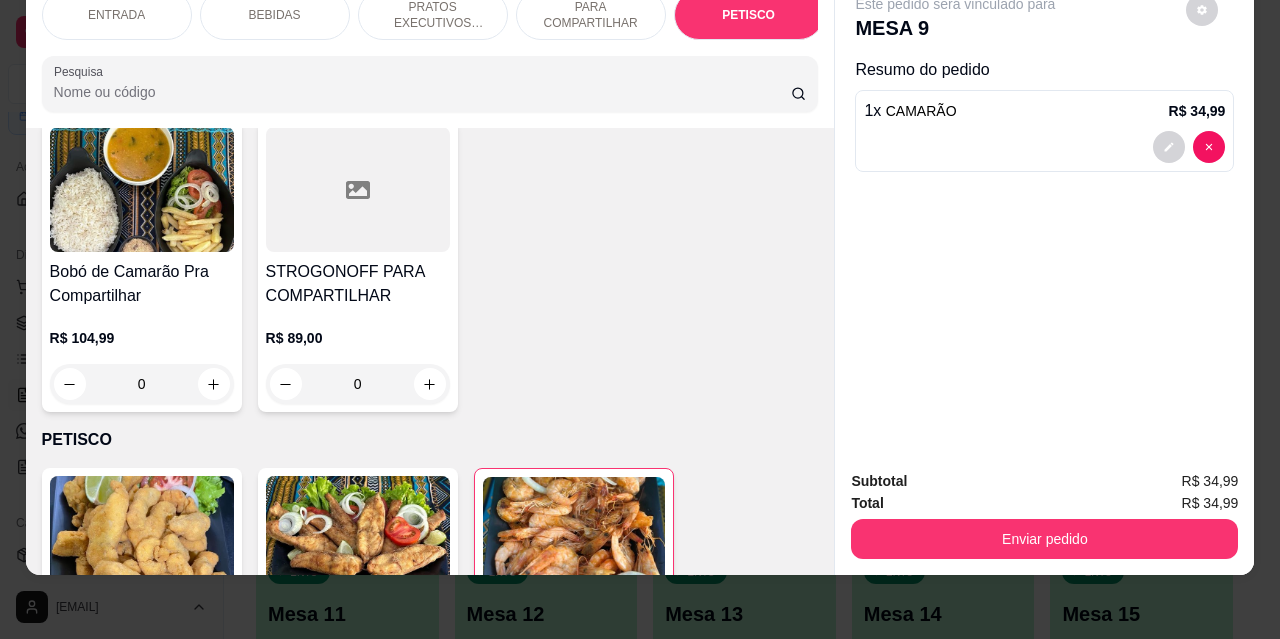 click on "BEBIDAS" at bounding box center (275, 15) 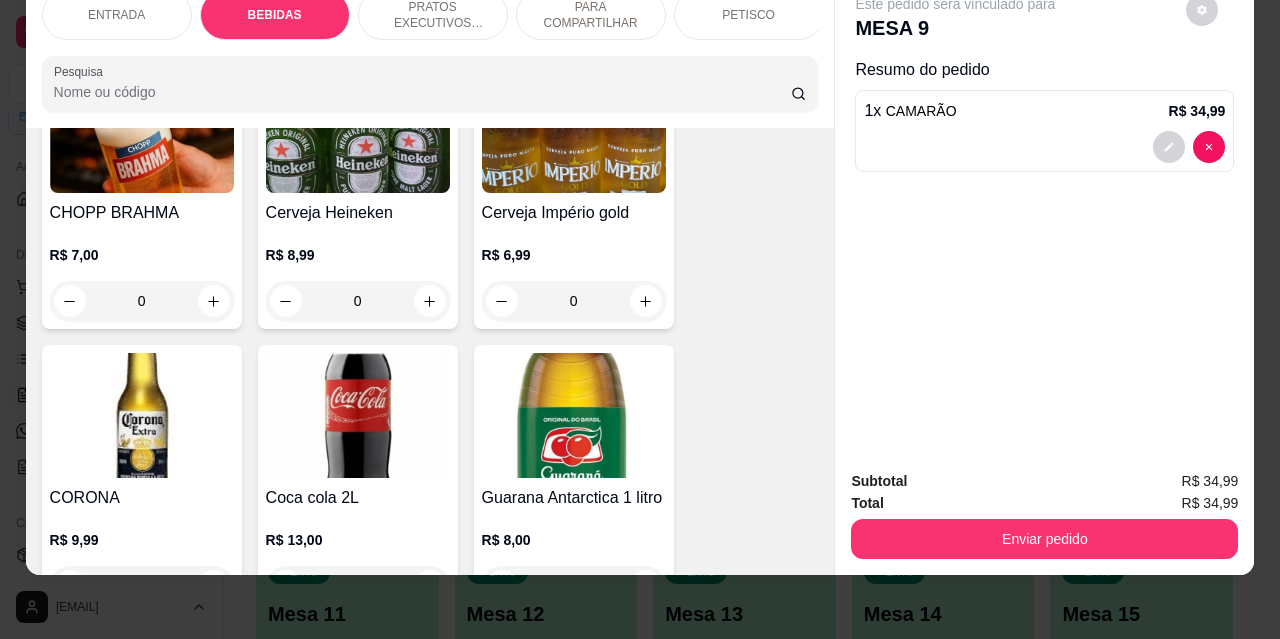 scroll, scrollTop: 715, scrollLeft: 0, axis: vertical 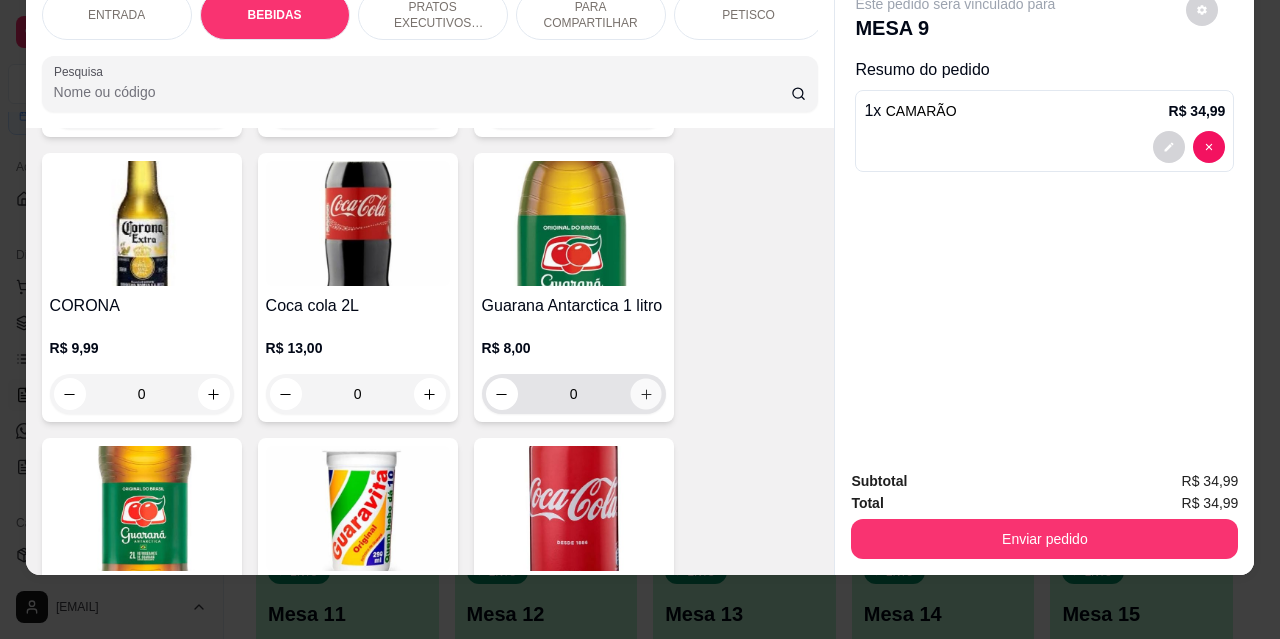click 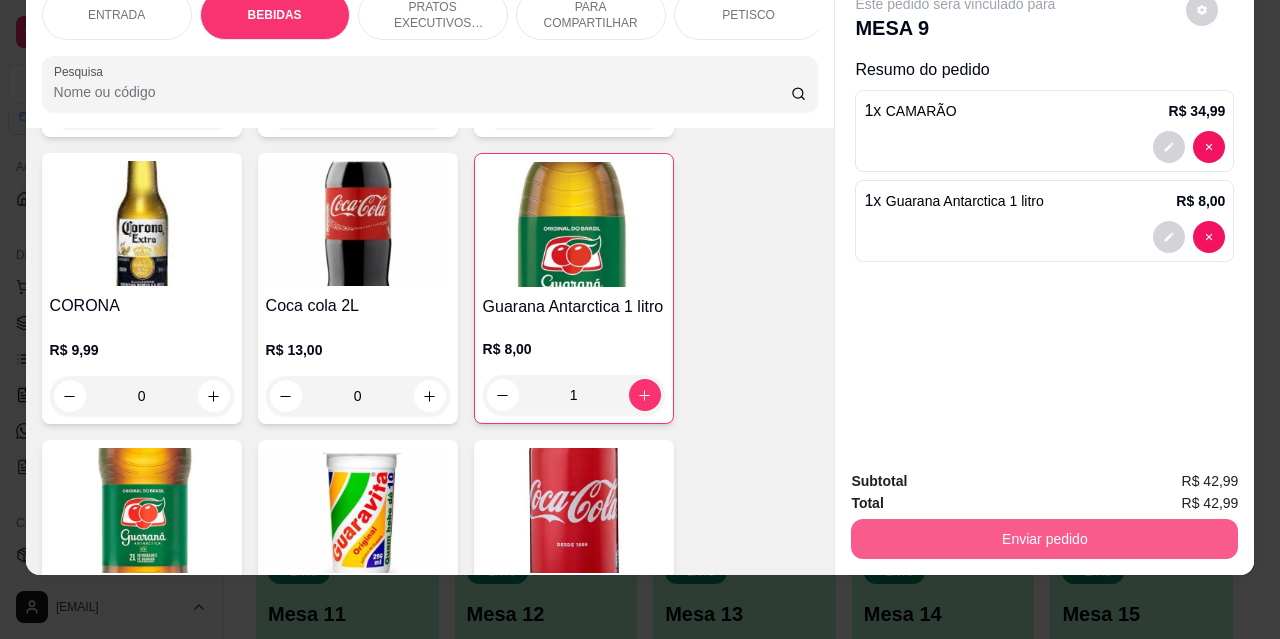 click on "Enviar pedido" at bounding box center (1044, 539) 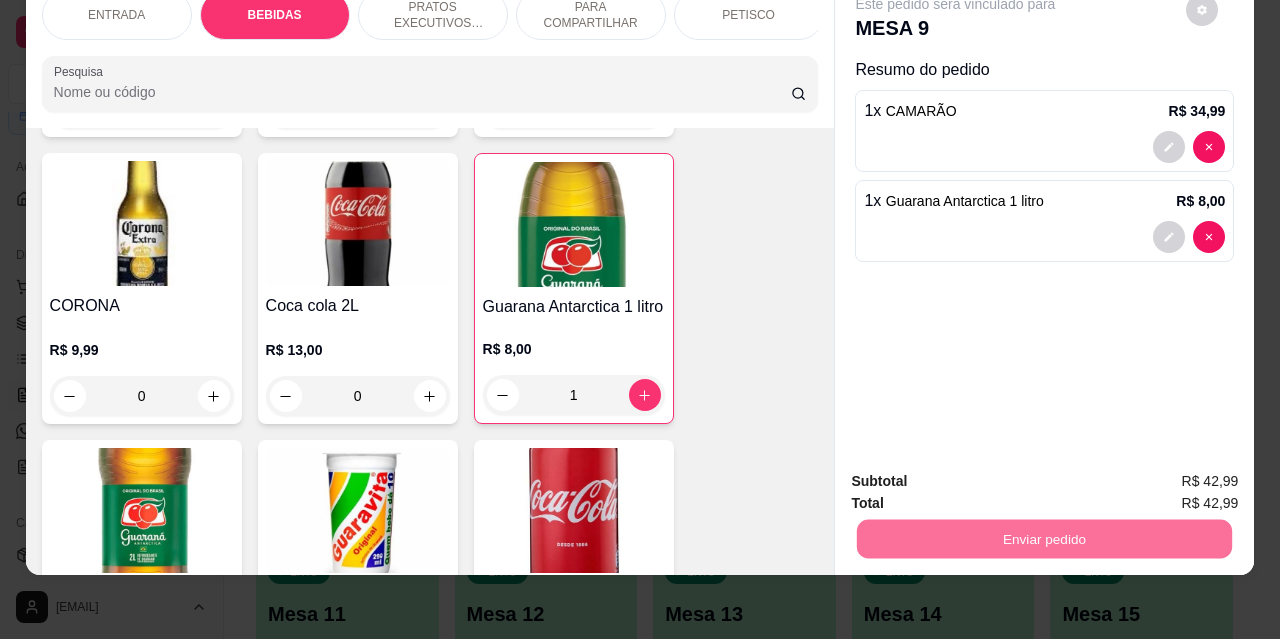 click on "Não registrar e enviar pedido" at bounding box center (979, 475) 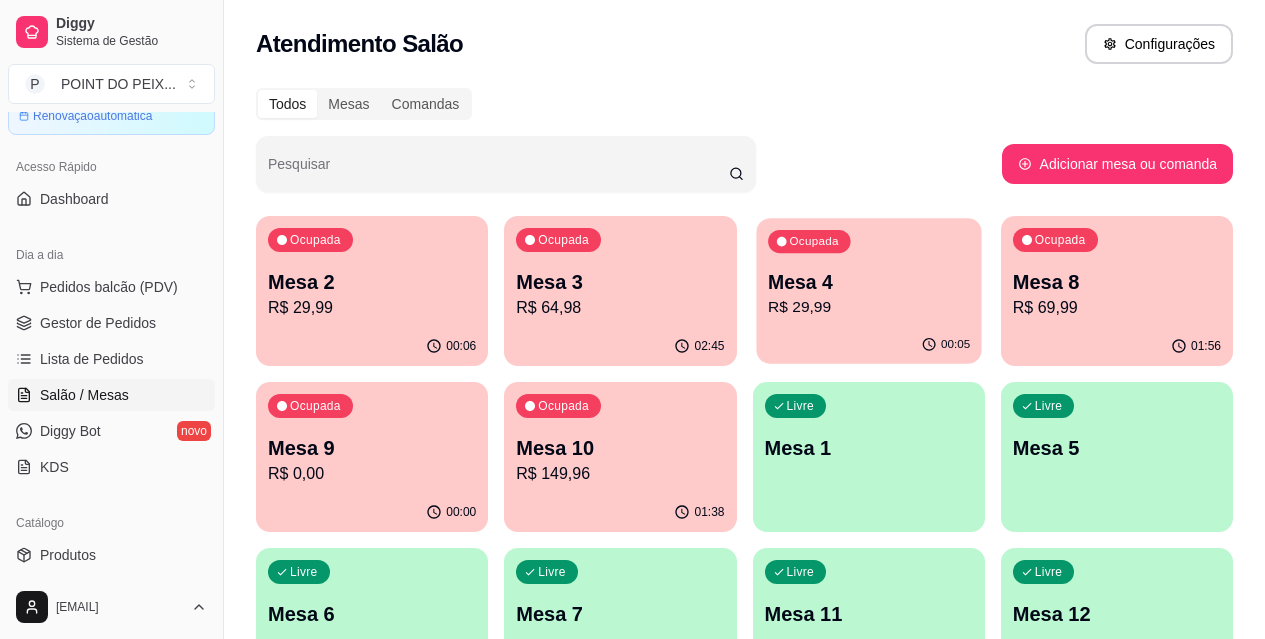 click on "R$ 29,99" at bounding box center [869, 307] 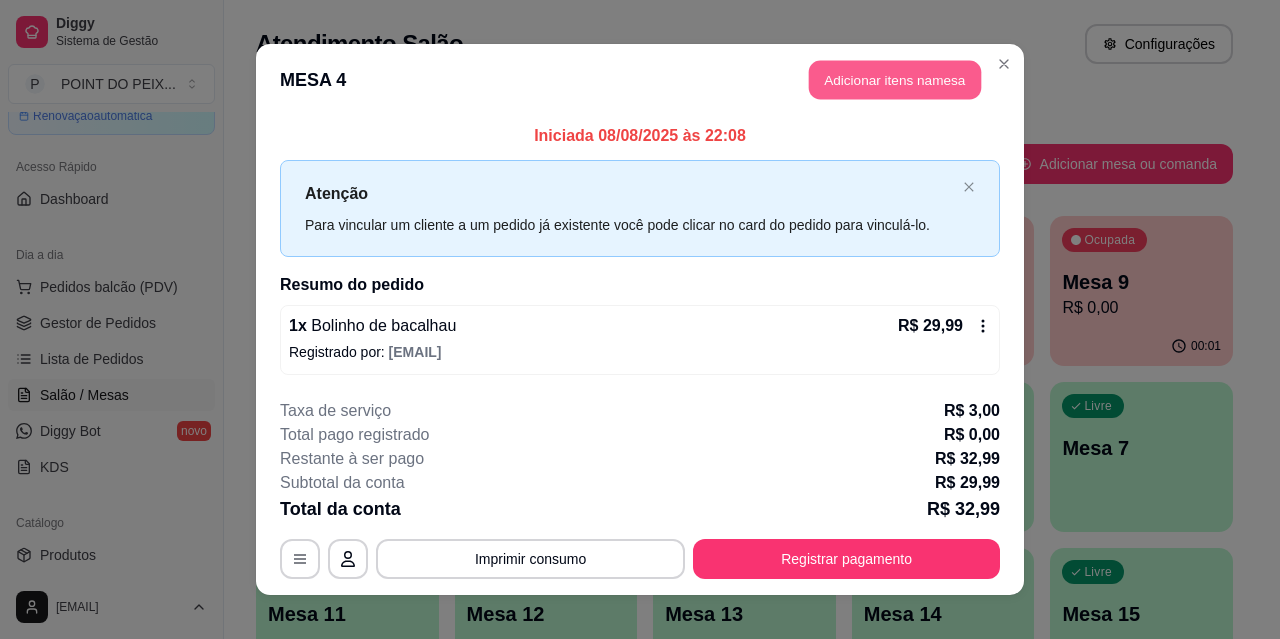 click on "Adicionar itens na  mesa" at bounding box center [895, 80] 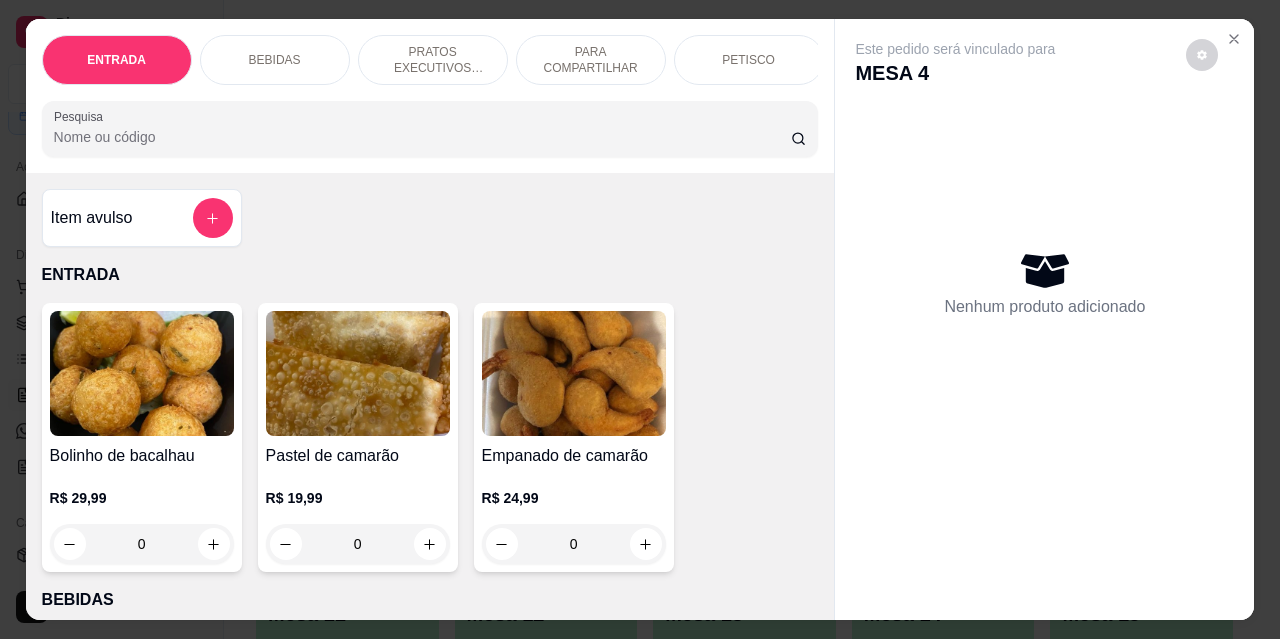 click on "BEBIDAS" at bounding box center (275, 60) 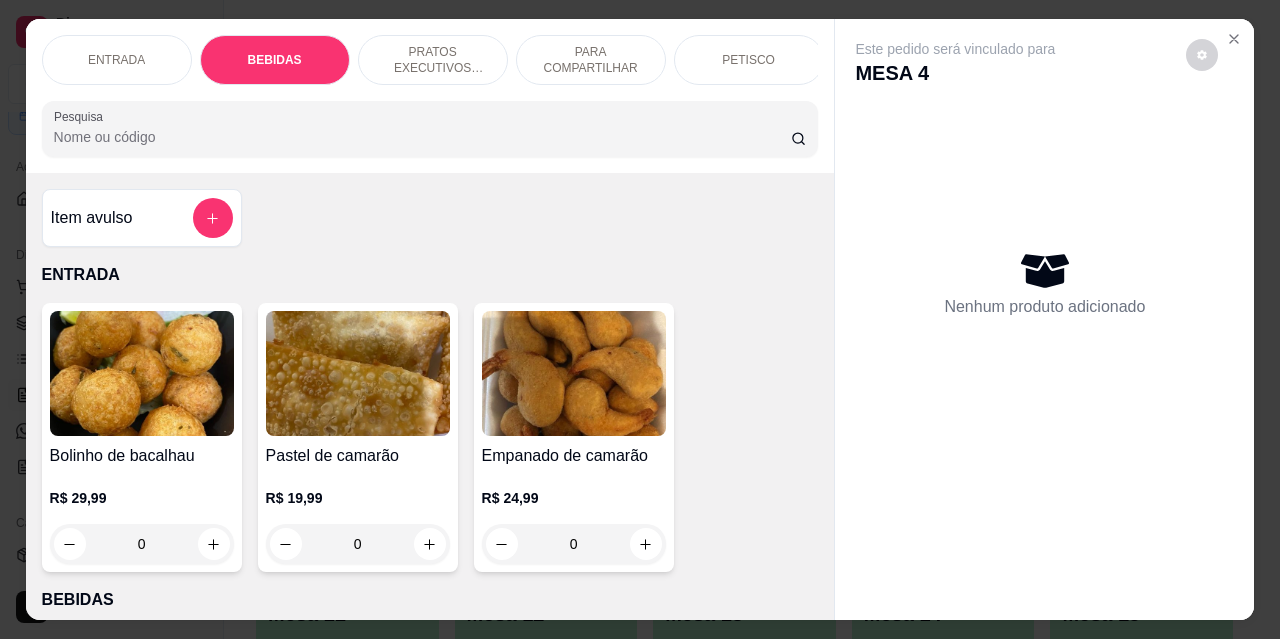 scroll, scrollTop: 415, scrollLeft: 0, axis: vertical 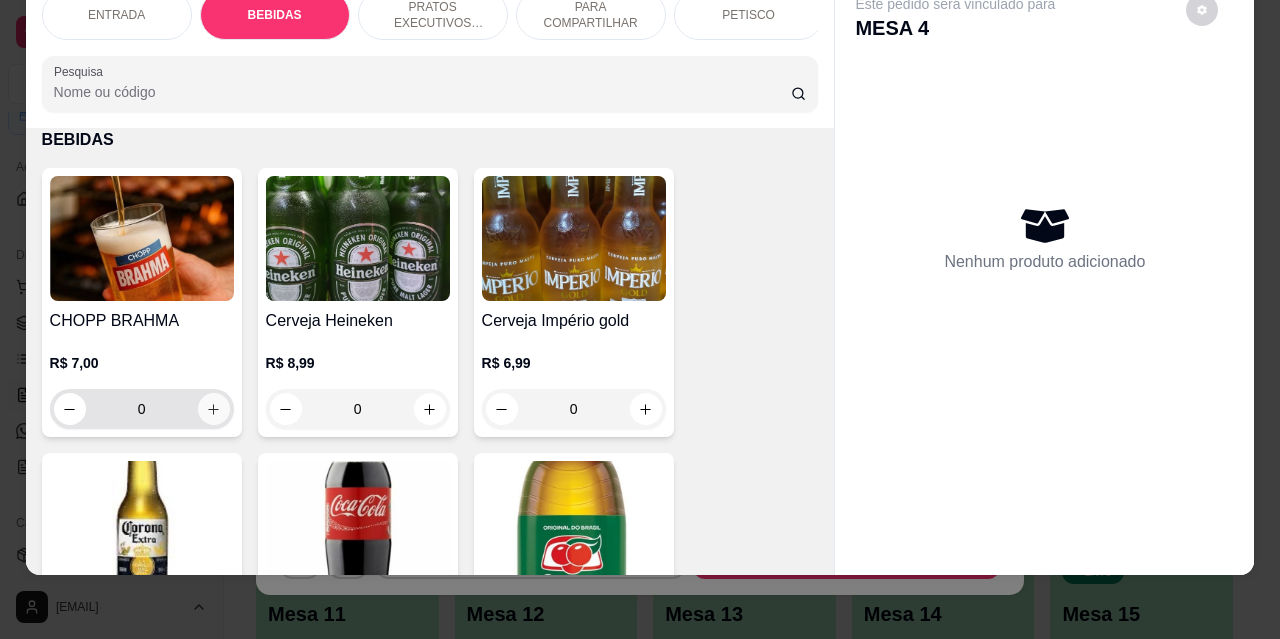 click 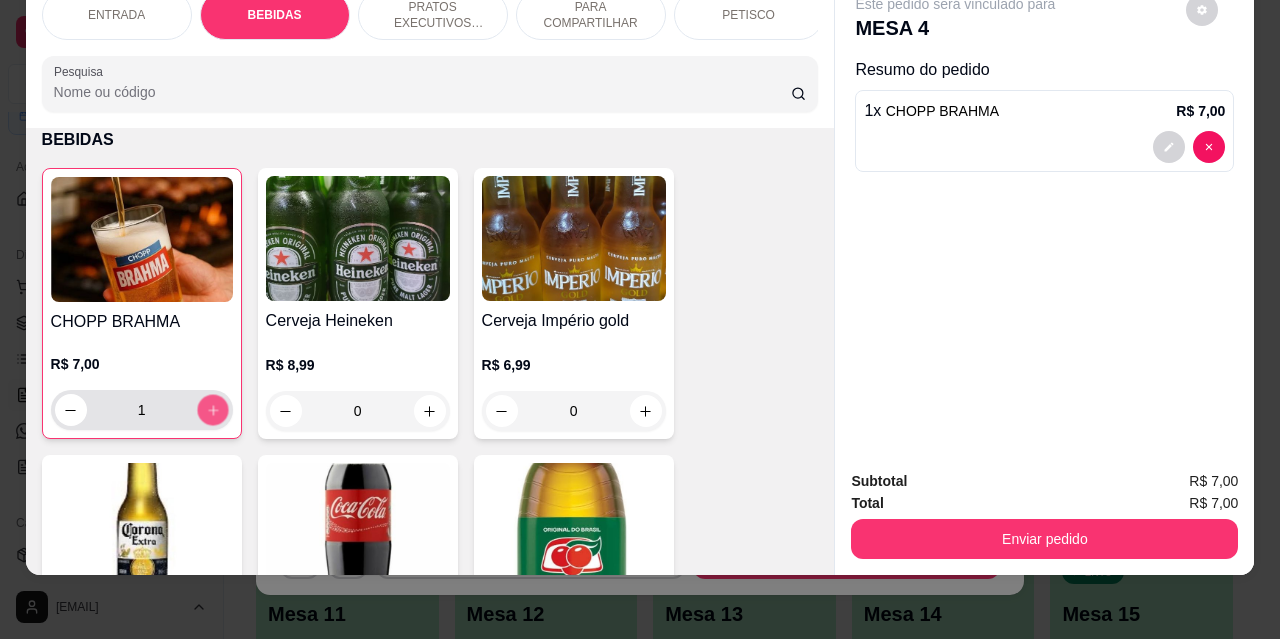 click 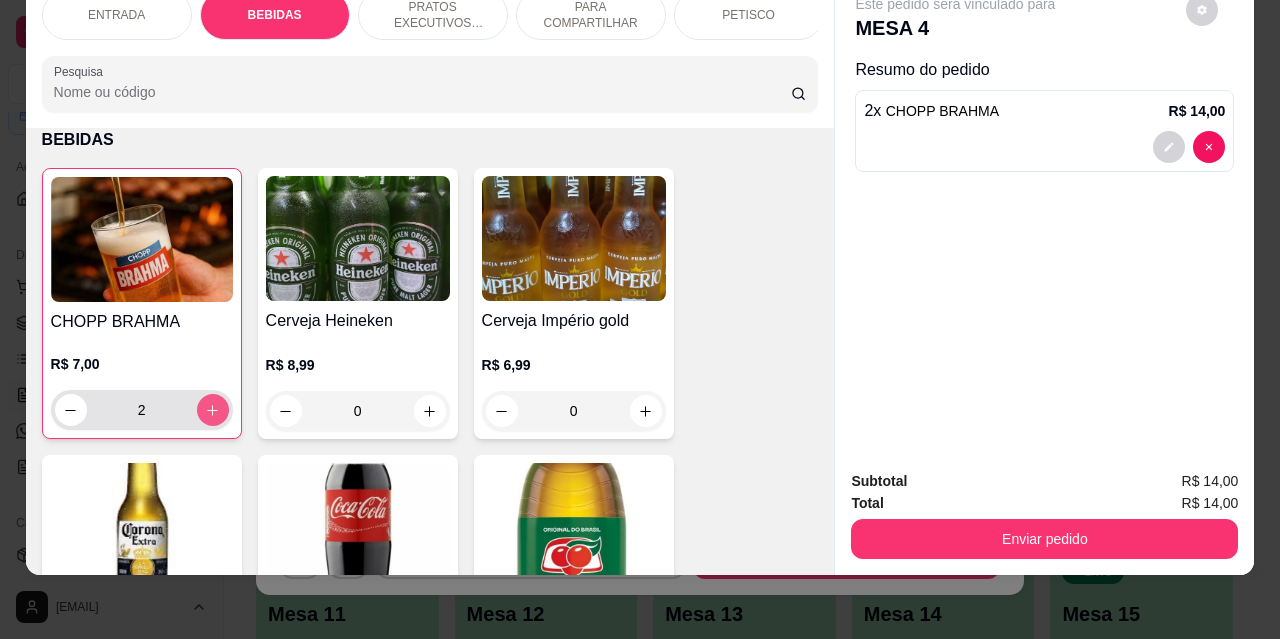 click 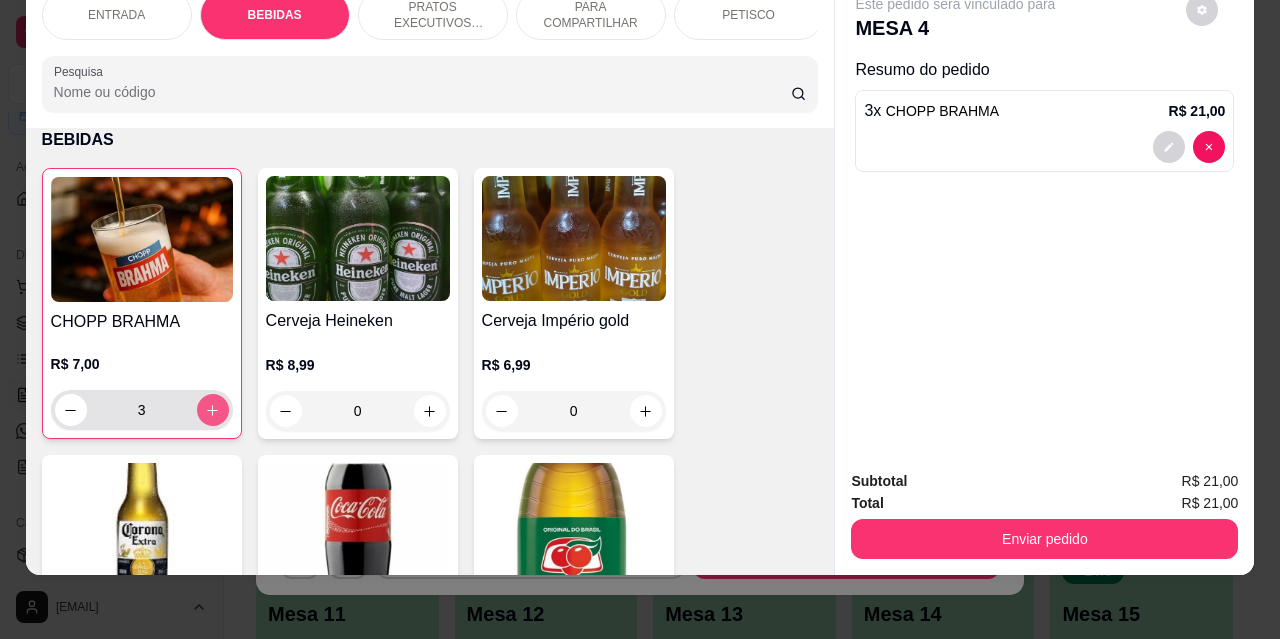 click 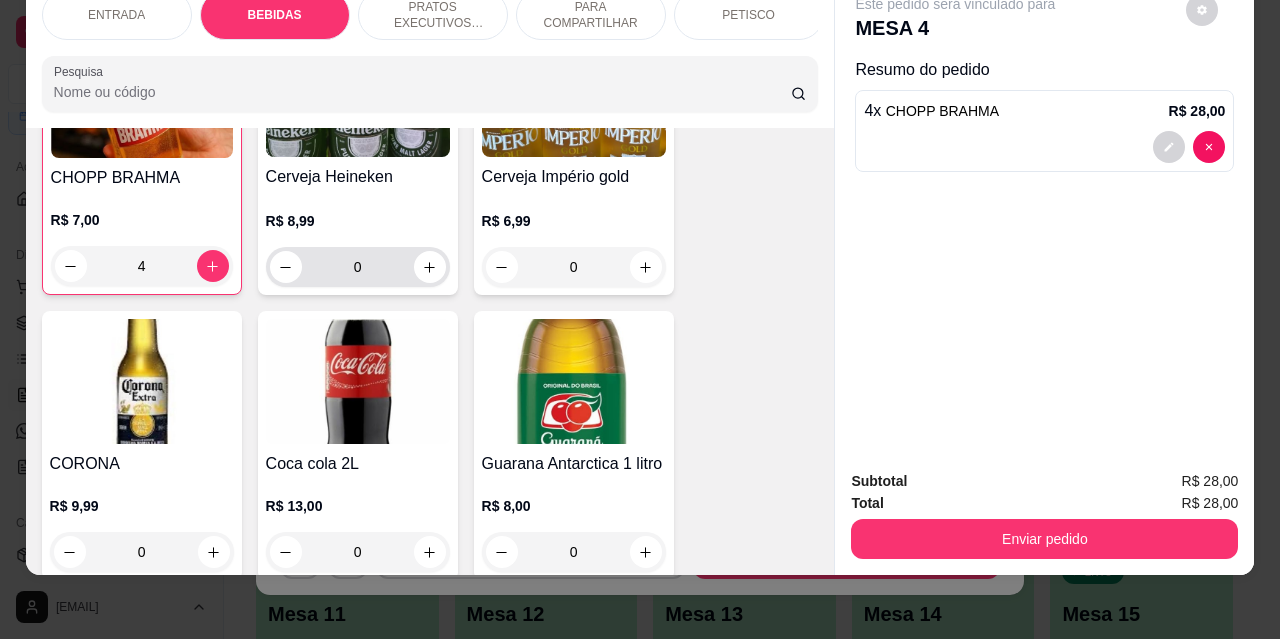 scroll, scrollTop: 715, scrollLeft: 0, axis: vertical 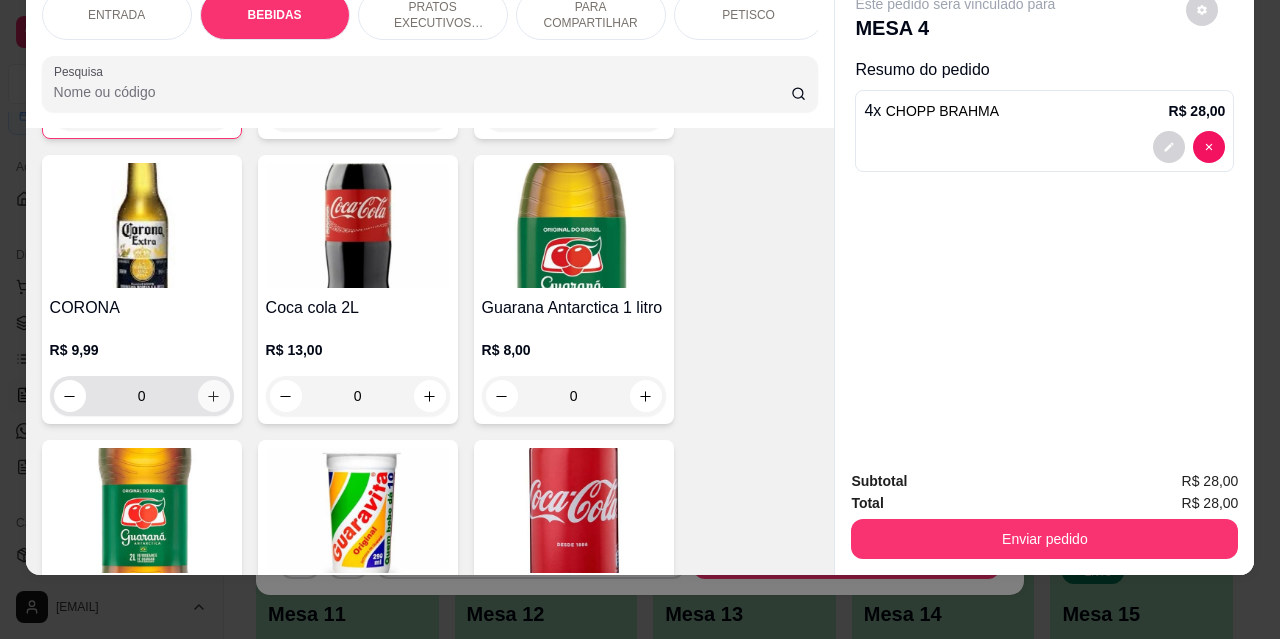 click 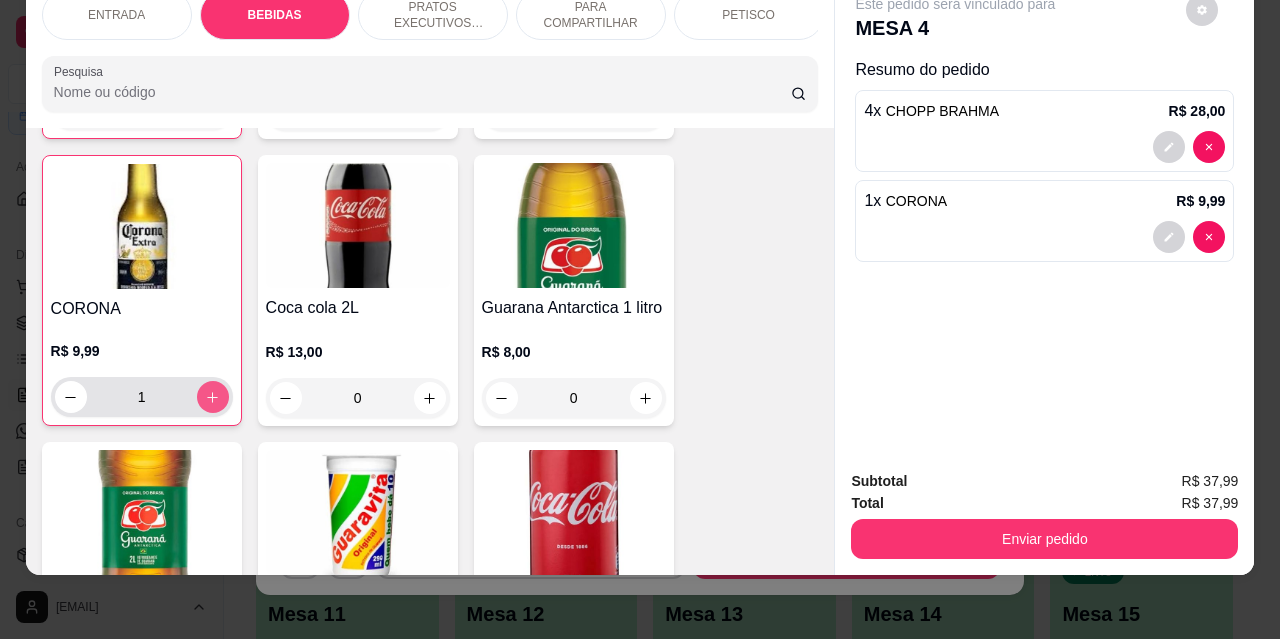 click 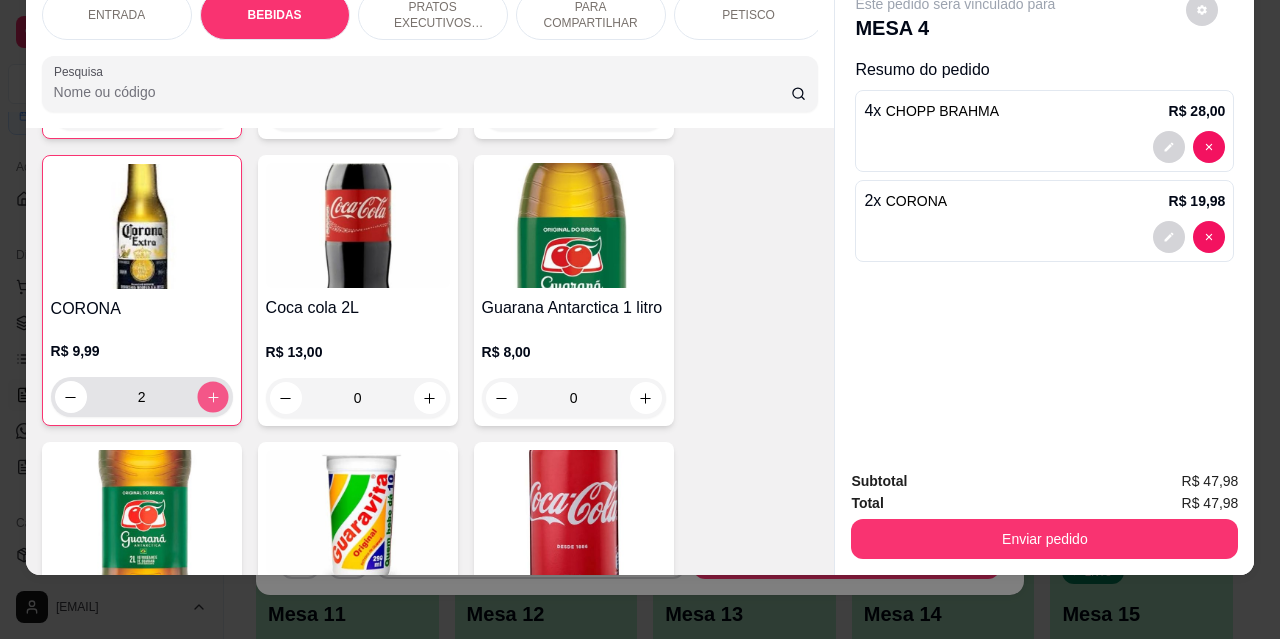 click 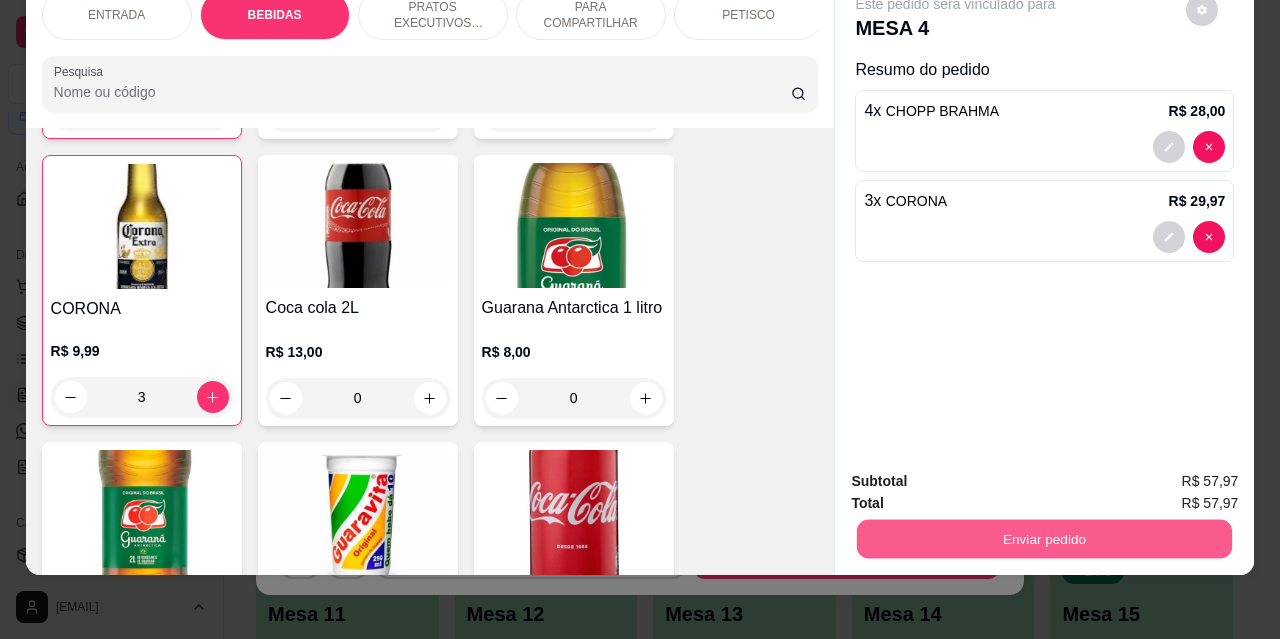 click on "Enviar pedido" at bounding box center (1044, 538) 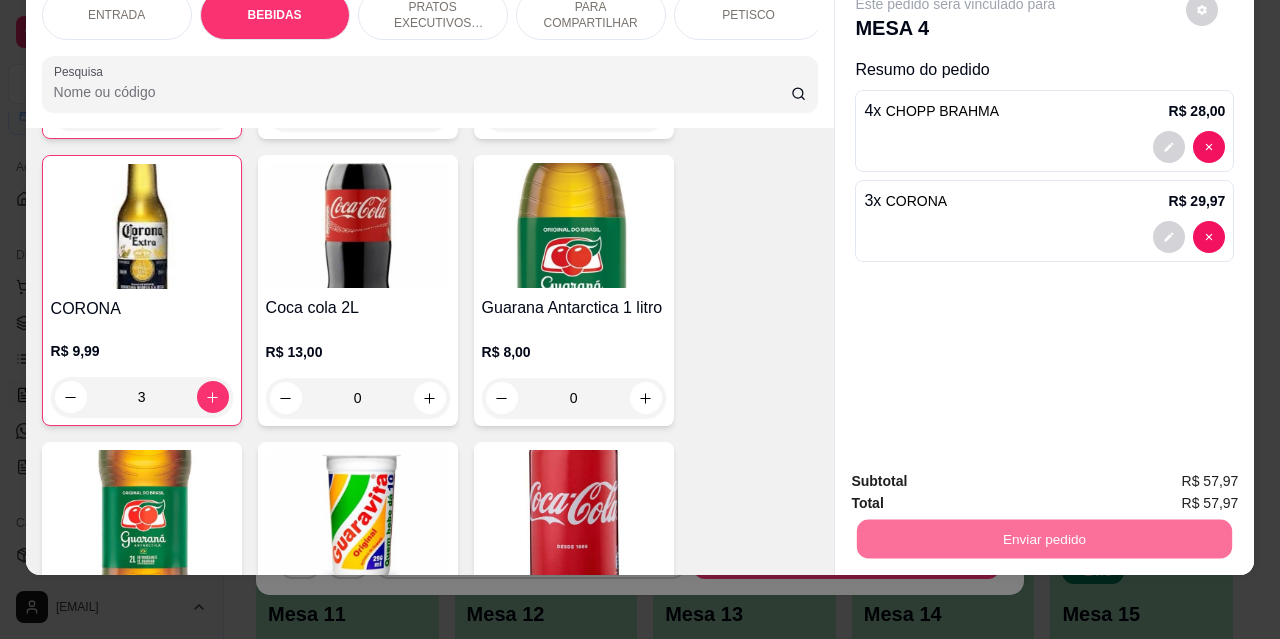click on "Não registrar e enviar pedido" at bounding box center [979, 475] 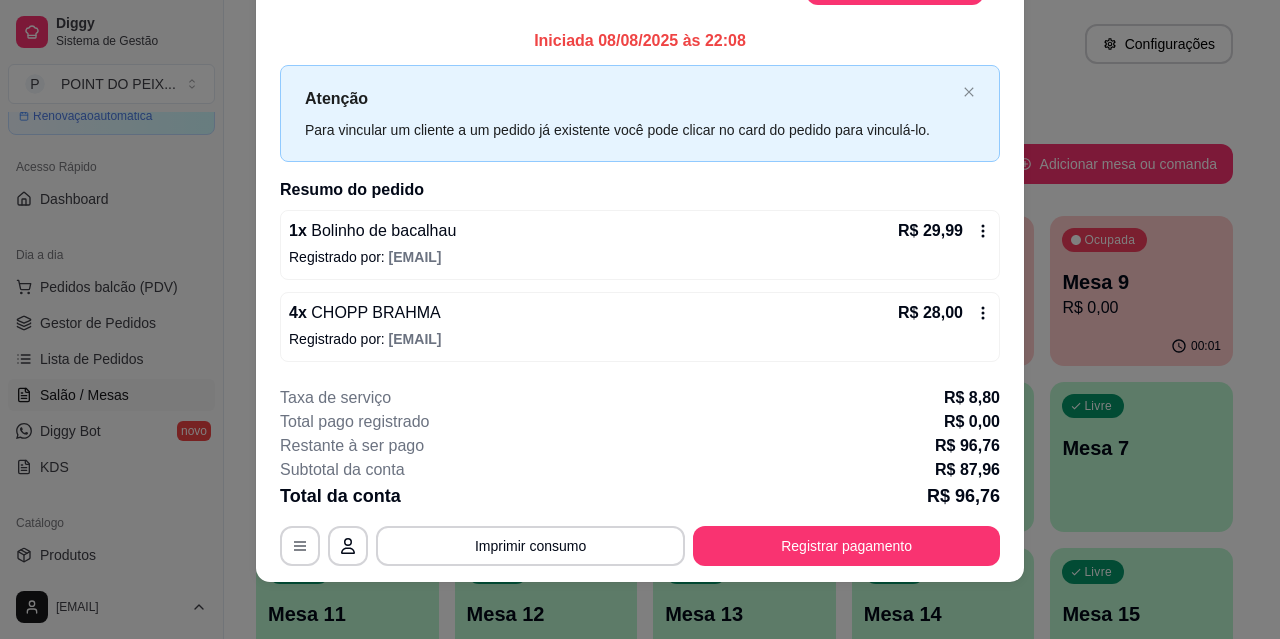 scroll, scrollTop: 61, scrollLeft: 0, axis: vertical 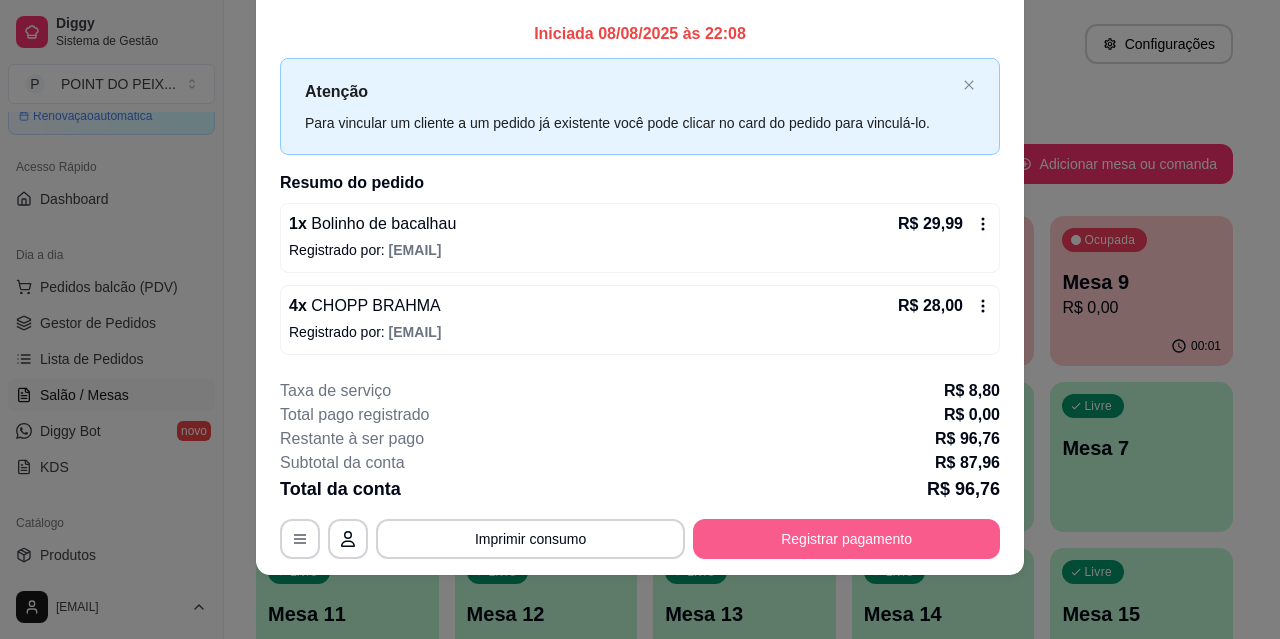 click on "Registrar pagamento" at bounding box center (846, 539) 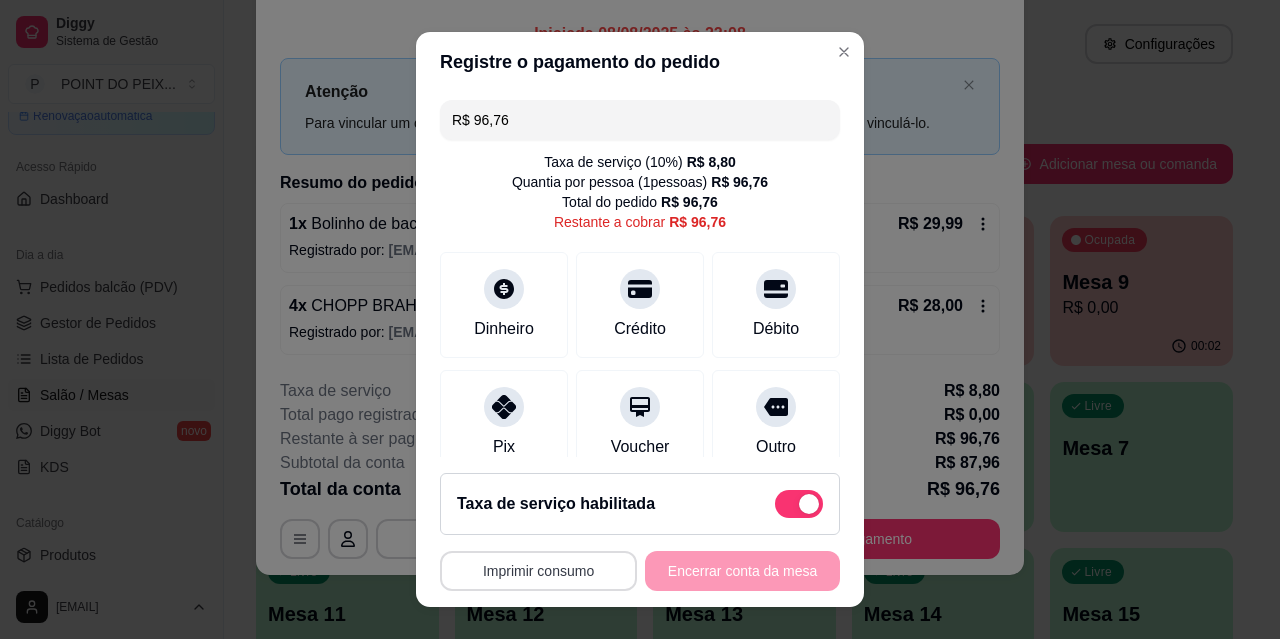 click on "Imprimir consumo" at bounding box center [538, 571] 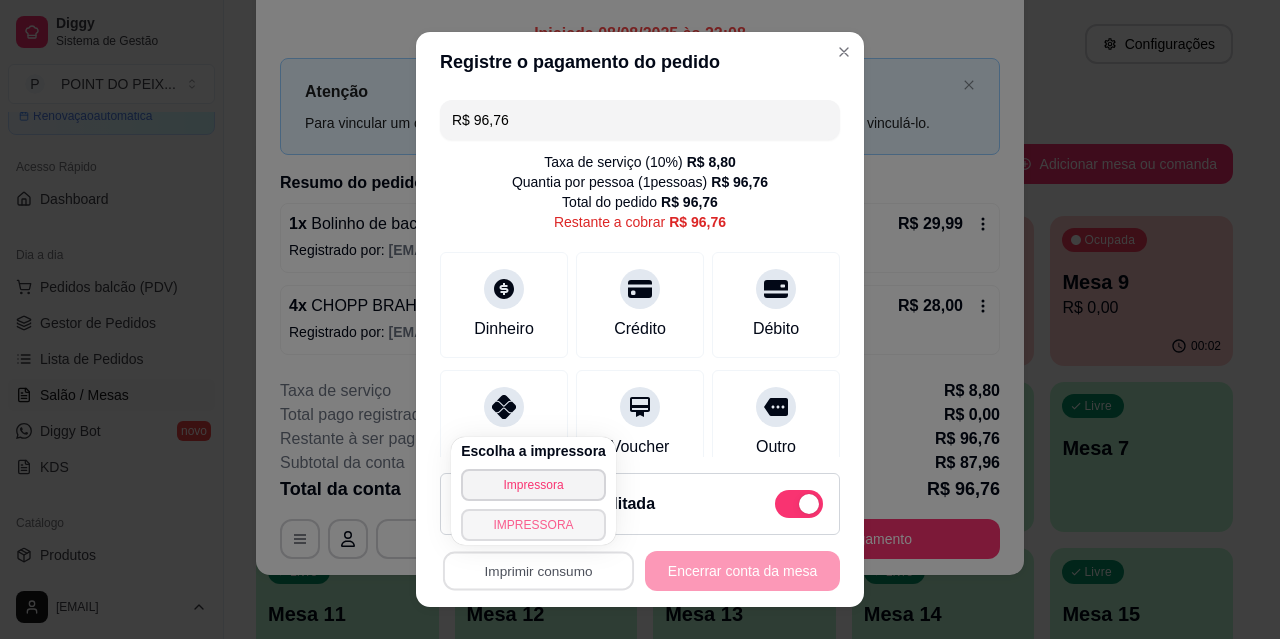 click on "IMPRESSORA" at bounding box center [533, 525] 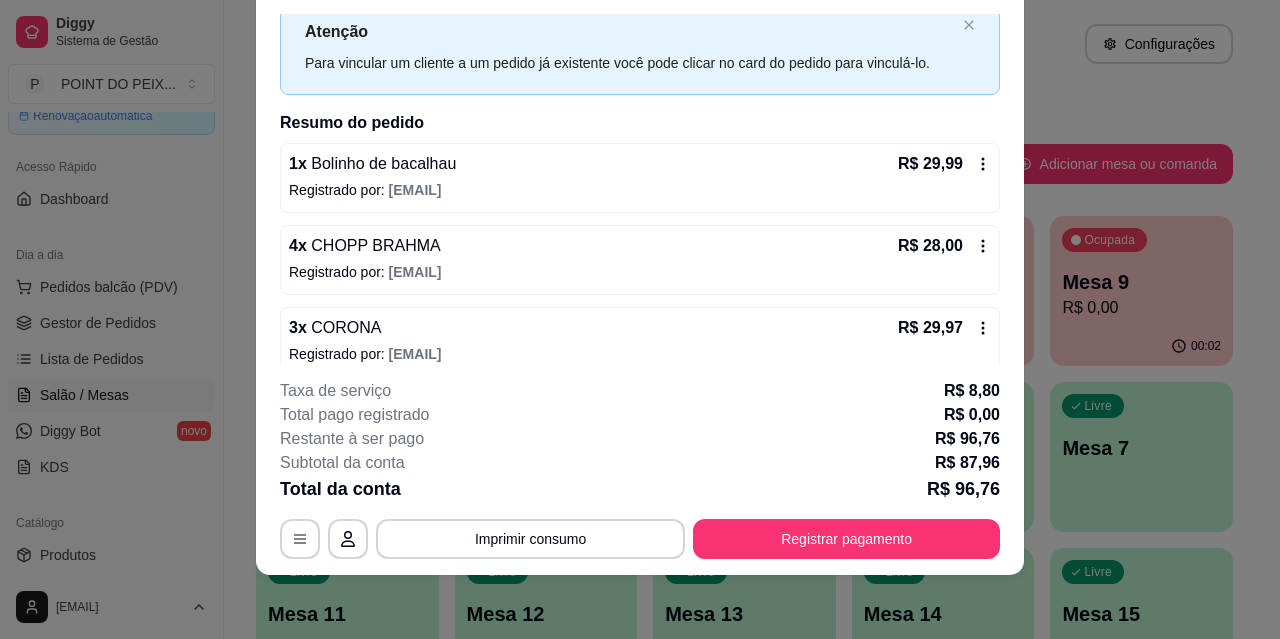 scroll, scrollTop: 82, scrollLeft: 0, axis: vertical 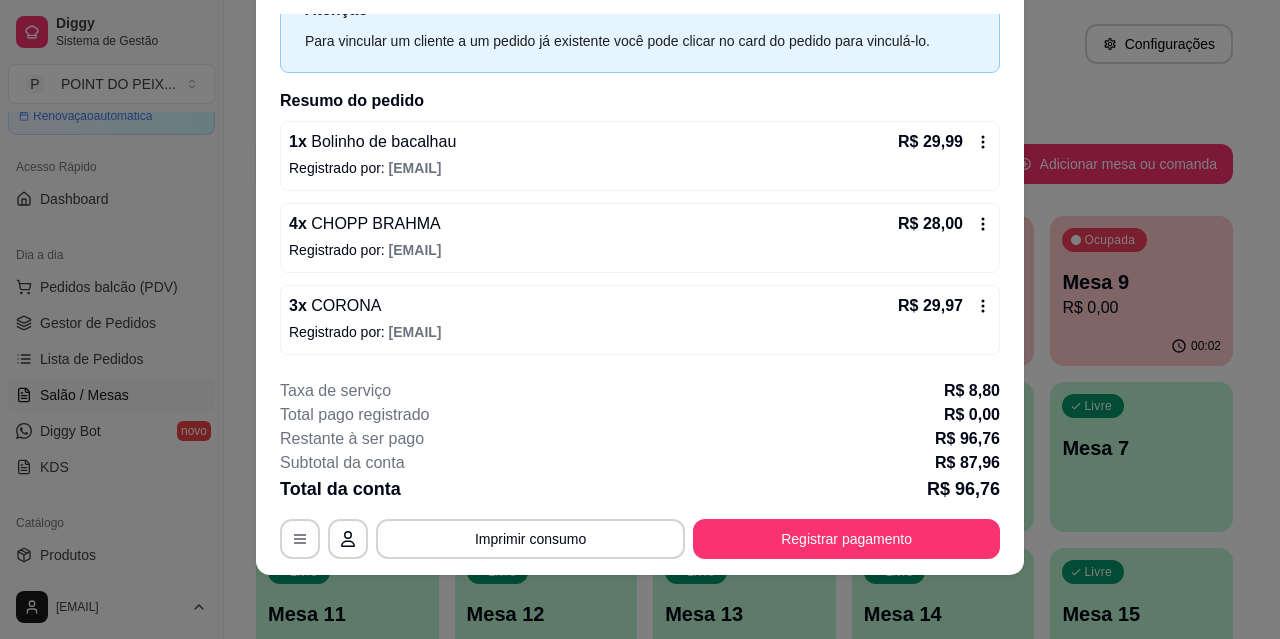 click 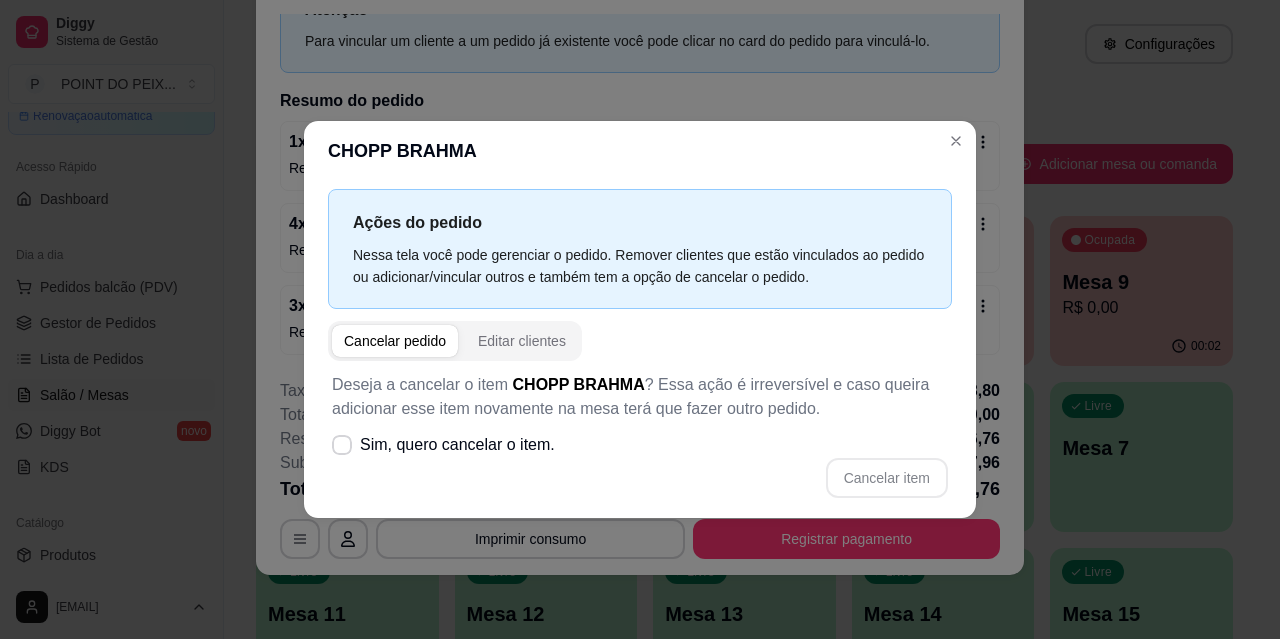 click on "Cancelar pedido" at bounding box center [395, 341] 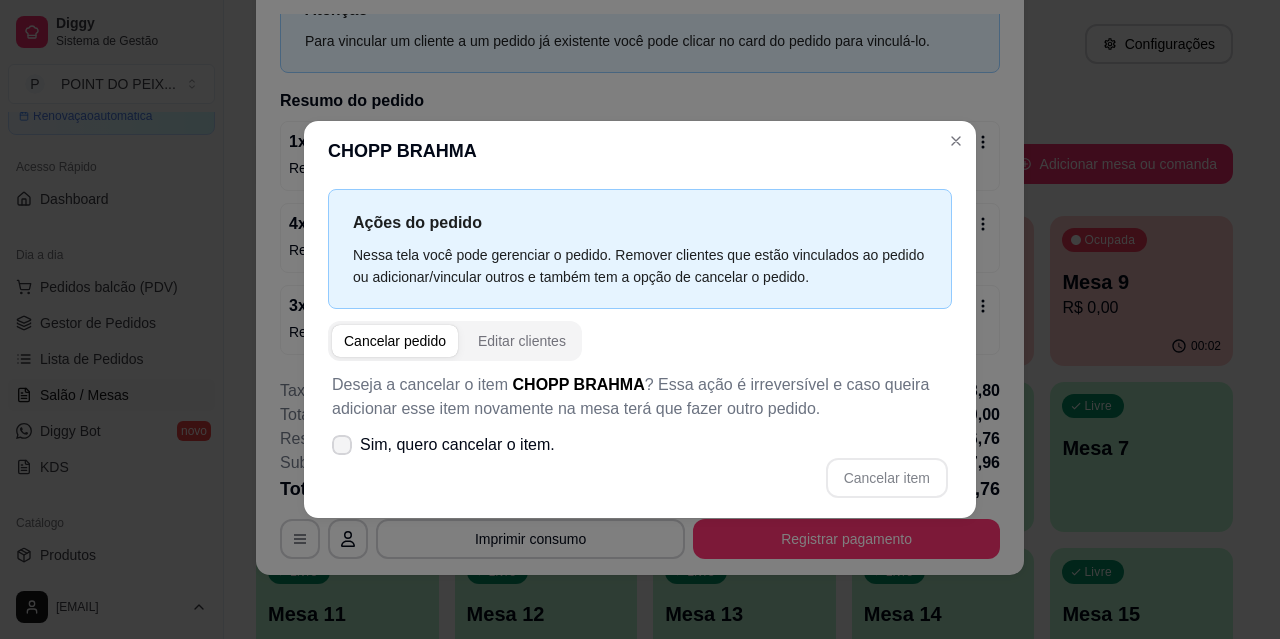click 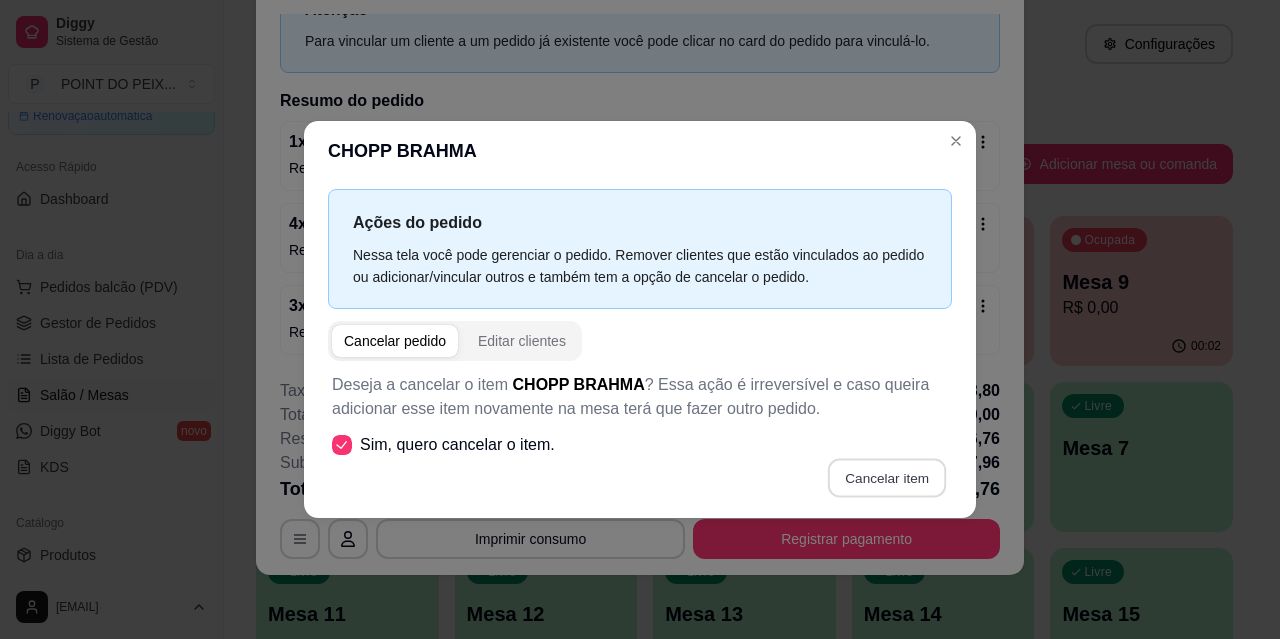 click on "Cancelar item" at bounding box center (886, 477) 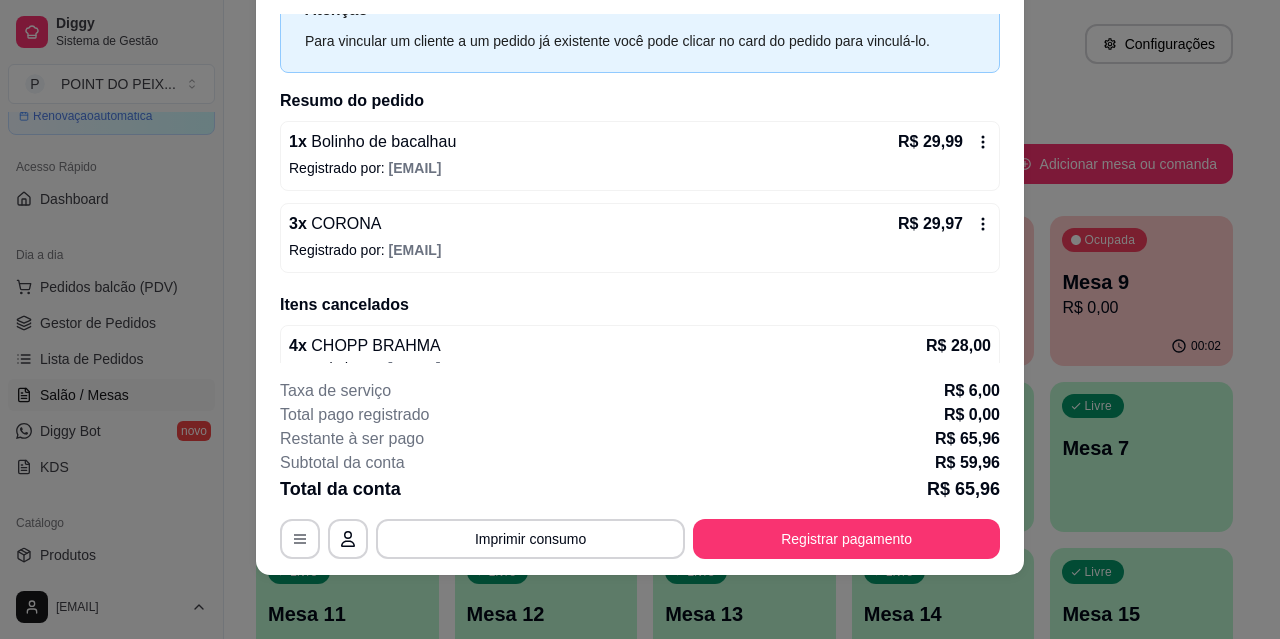 click 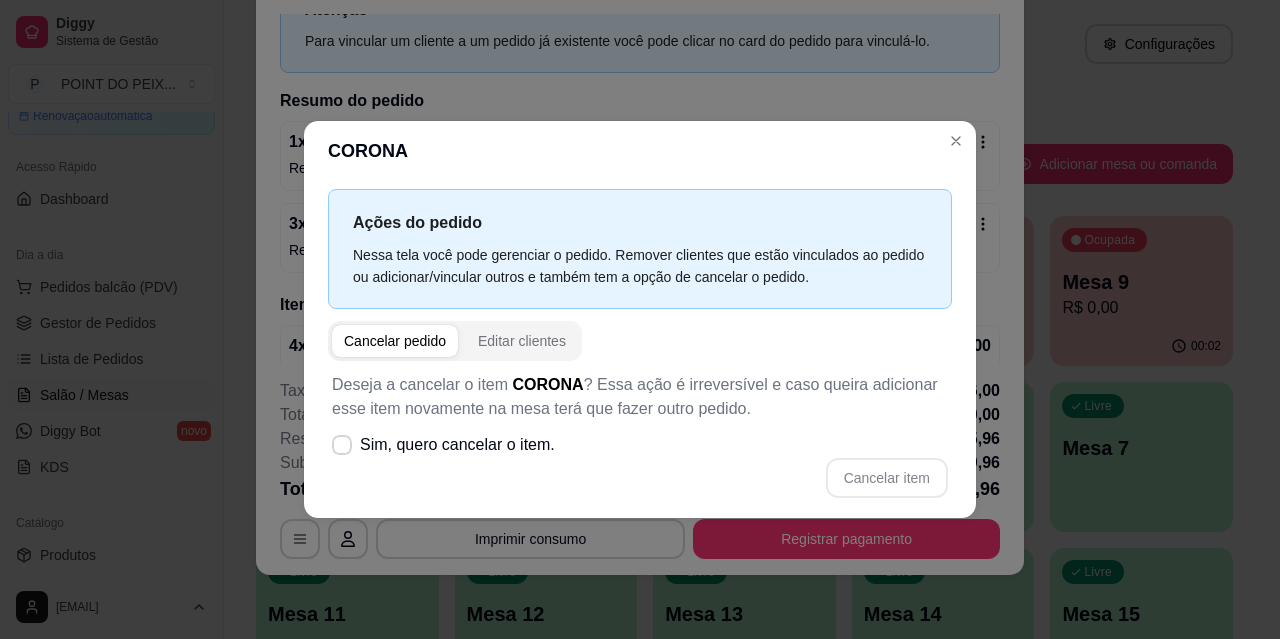click on "Cancelar pedido" at bounding box center (395, 341) 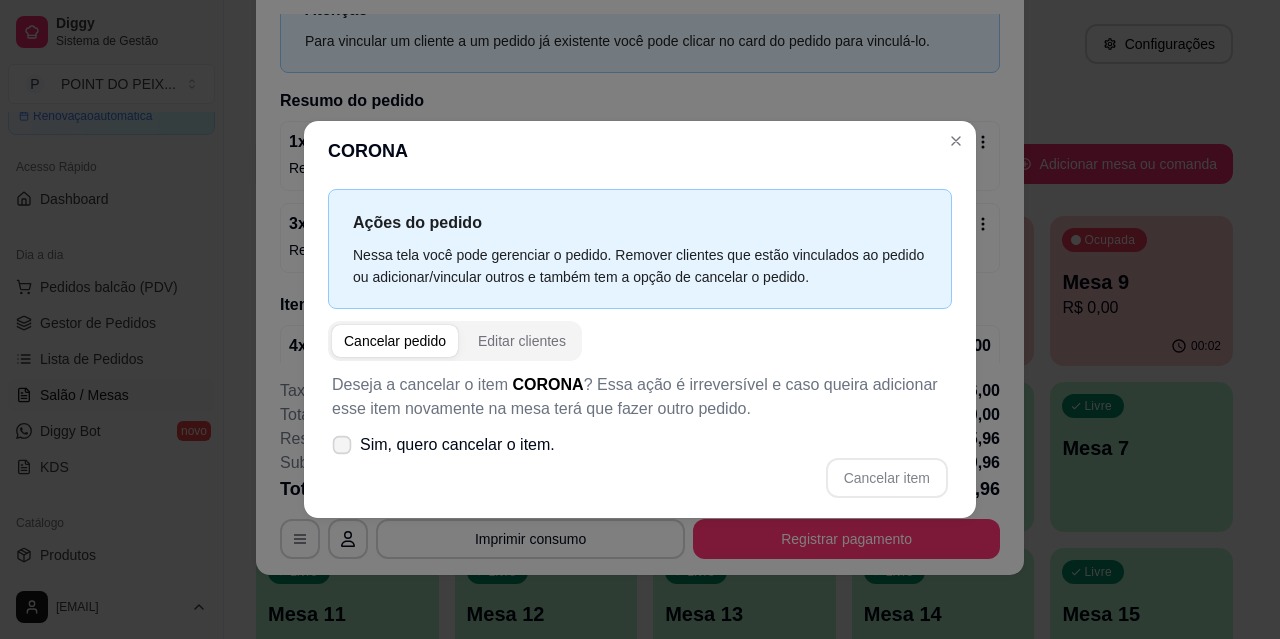 click 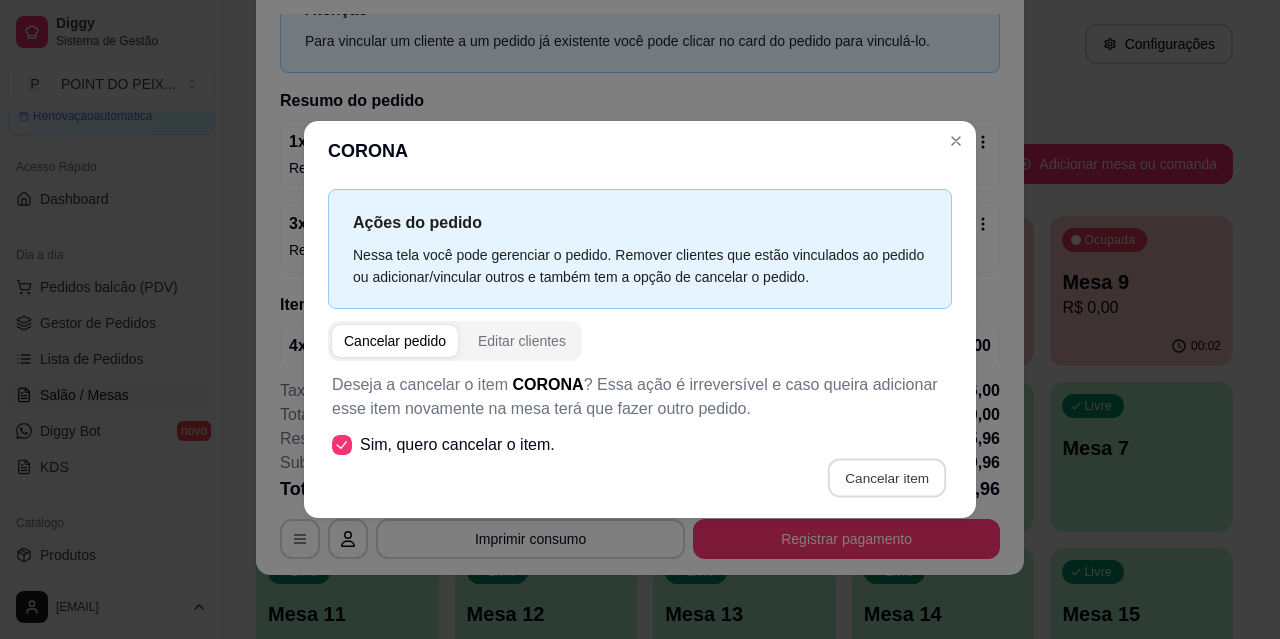click on "Cancelar item" at bounding box center (886, 477) 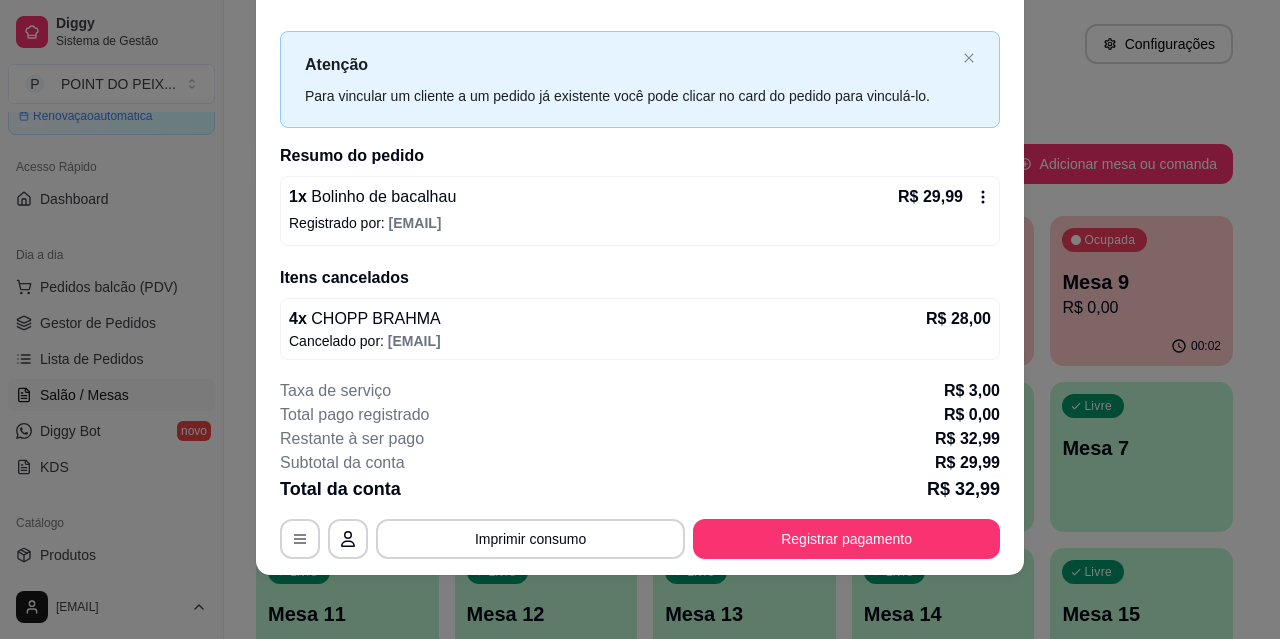 scroll, scrollTop: 0, scrollLeft: 0, axis: both 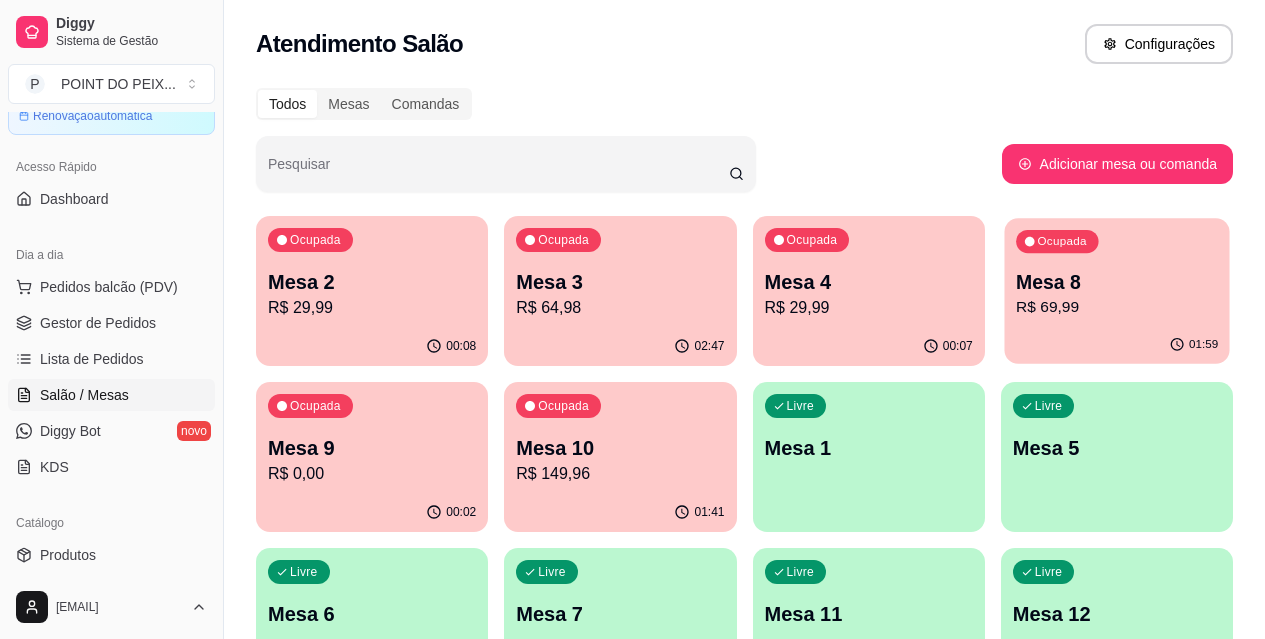 click on "Mesa 8" at bounding box center [1117, 282] 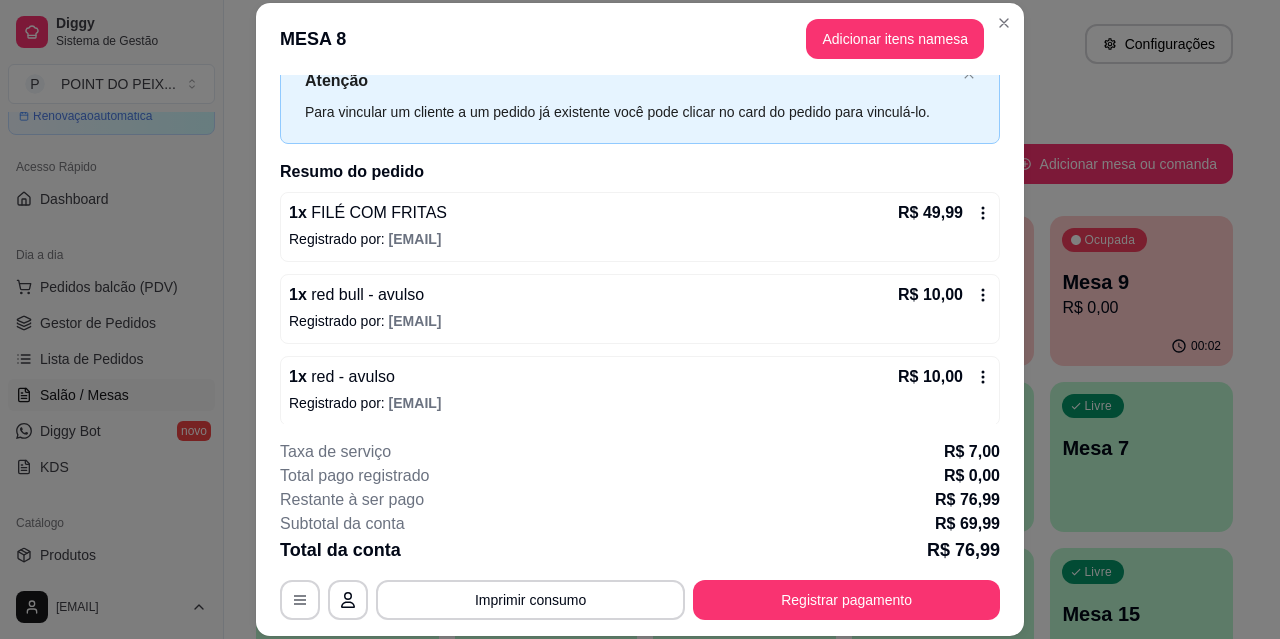 scroll, scrollTop: 82, scrollLeft: 0, axis: vertical 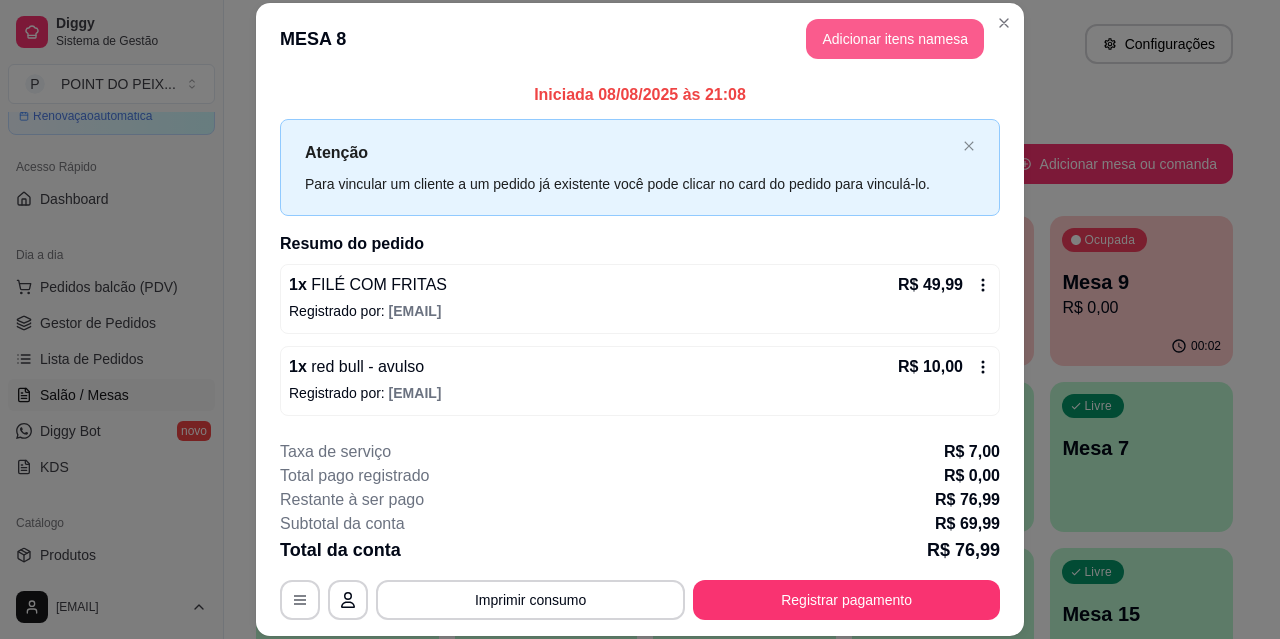 click on "Adicionar itens na  mesa" at bounding box center [895, 39] 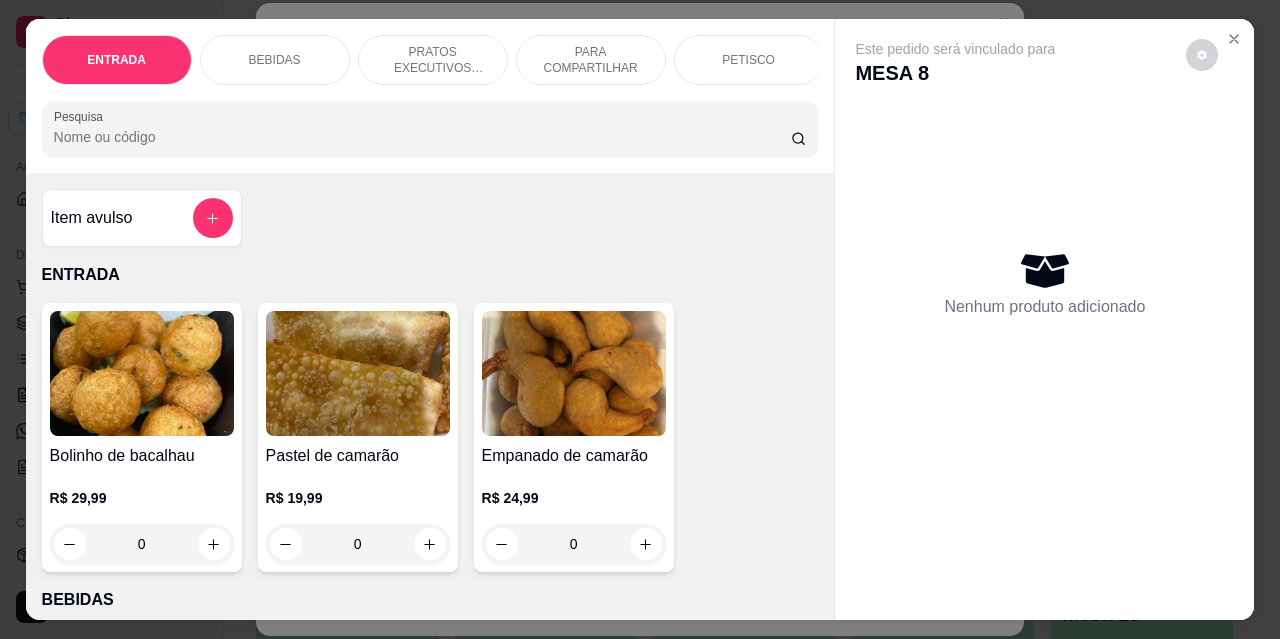 click on "BEBIDAS" at bounding box center [275, 60] 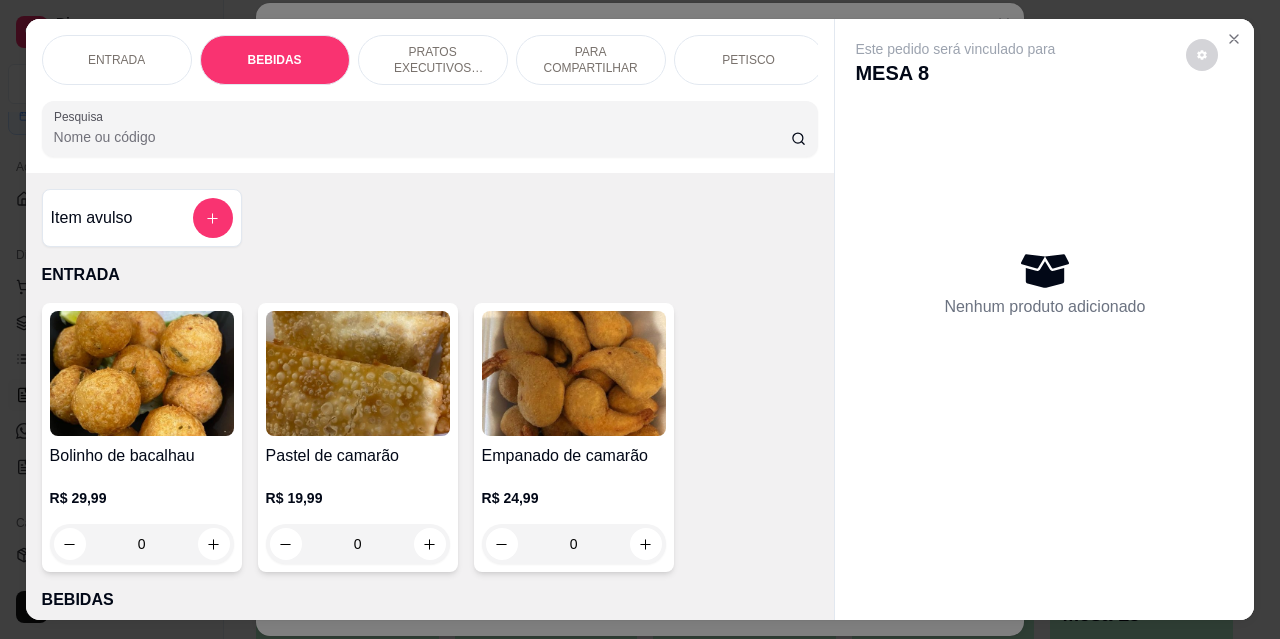 scroll, scrollTop: 415, scrollLeft: 0, axis: vertical 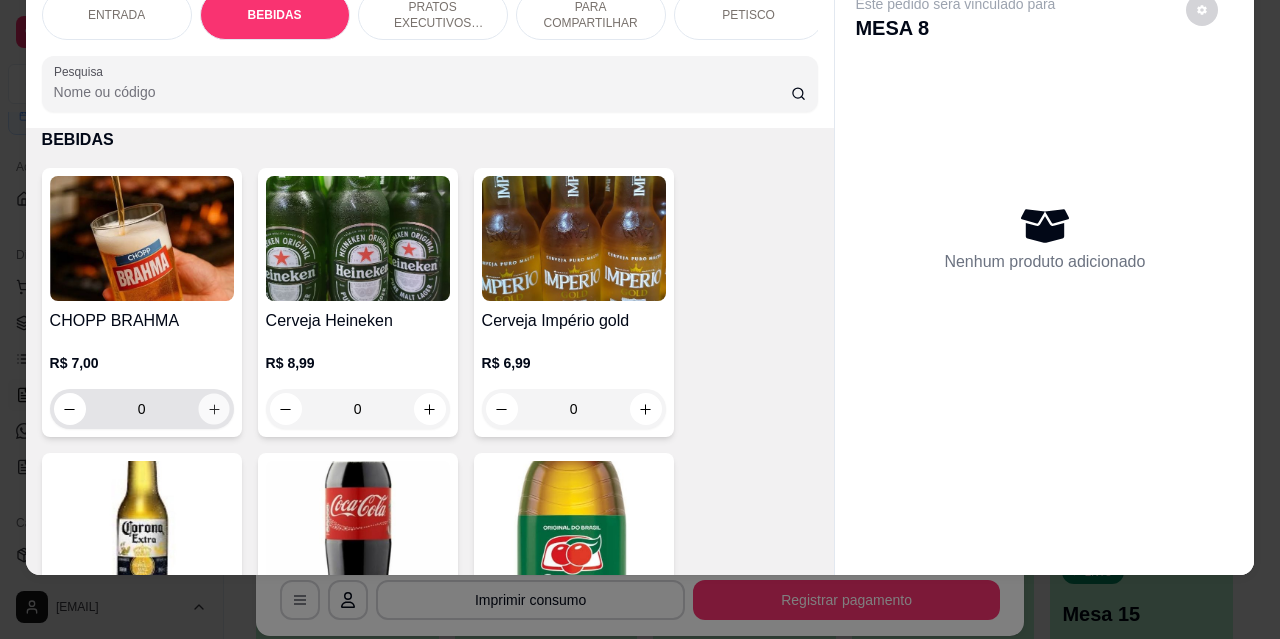 click 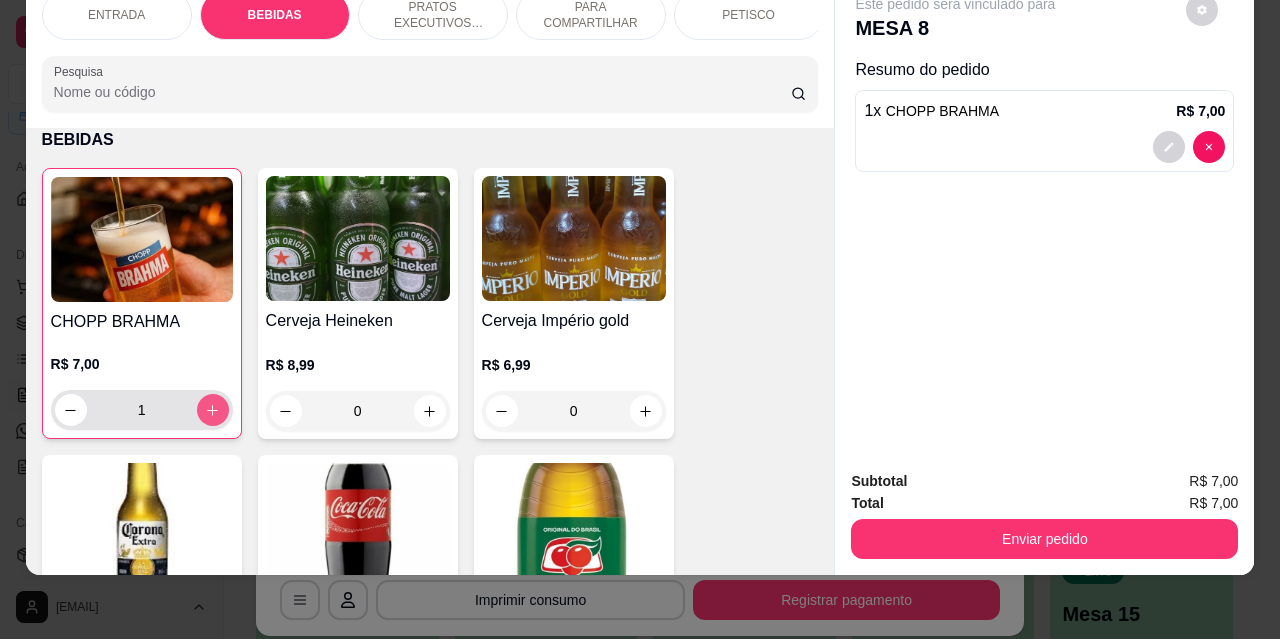 click 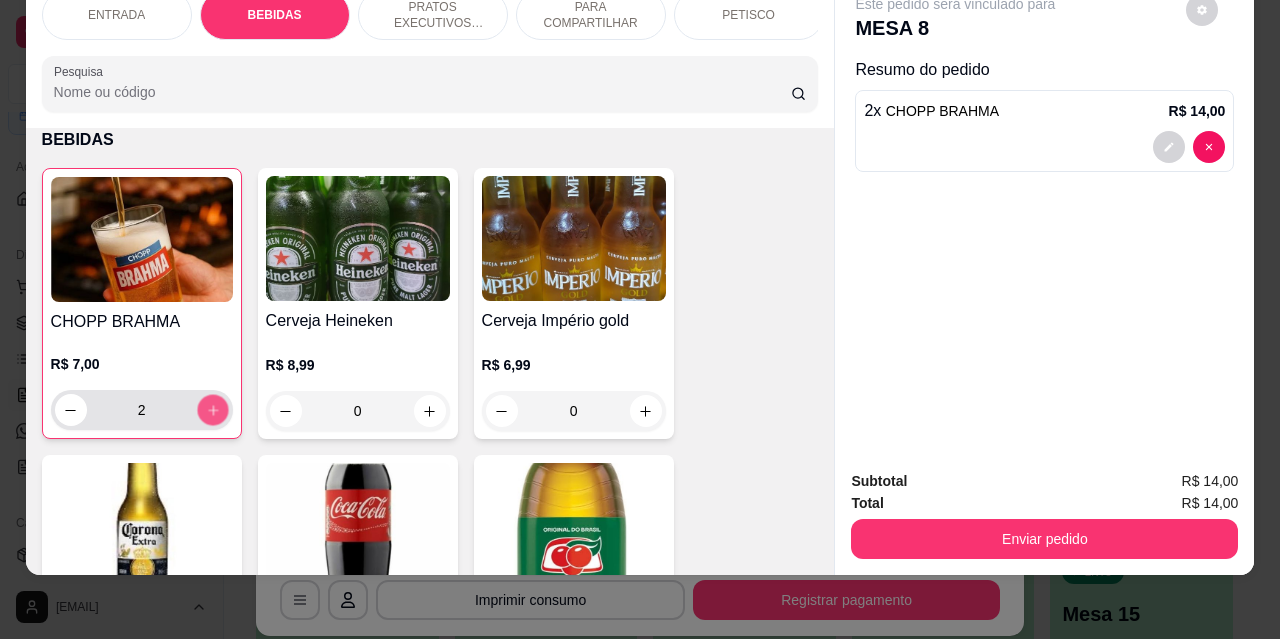 click 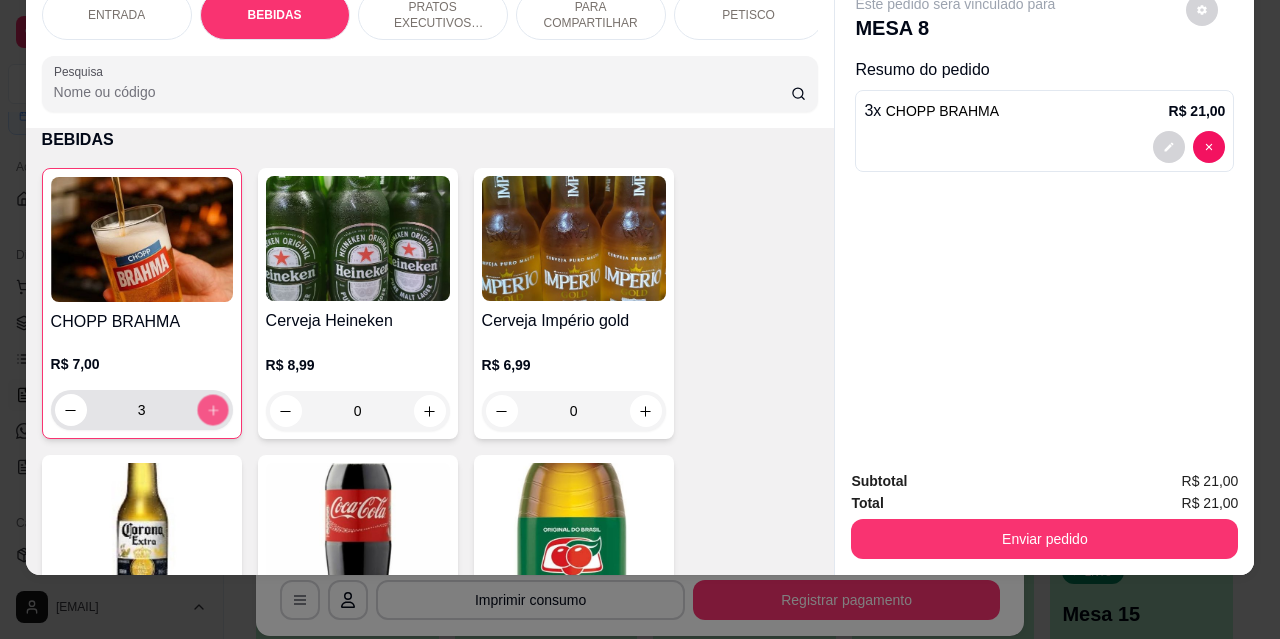 click 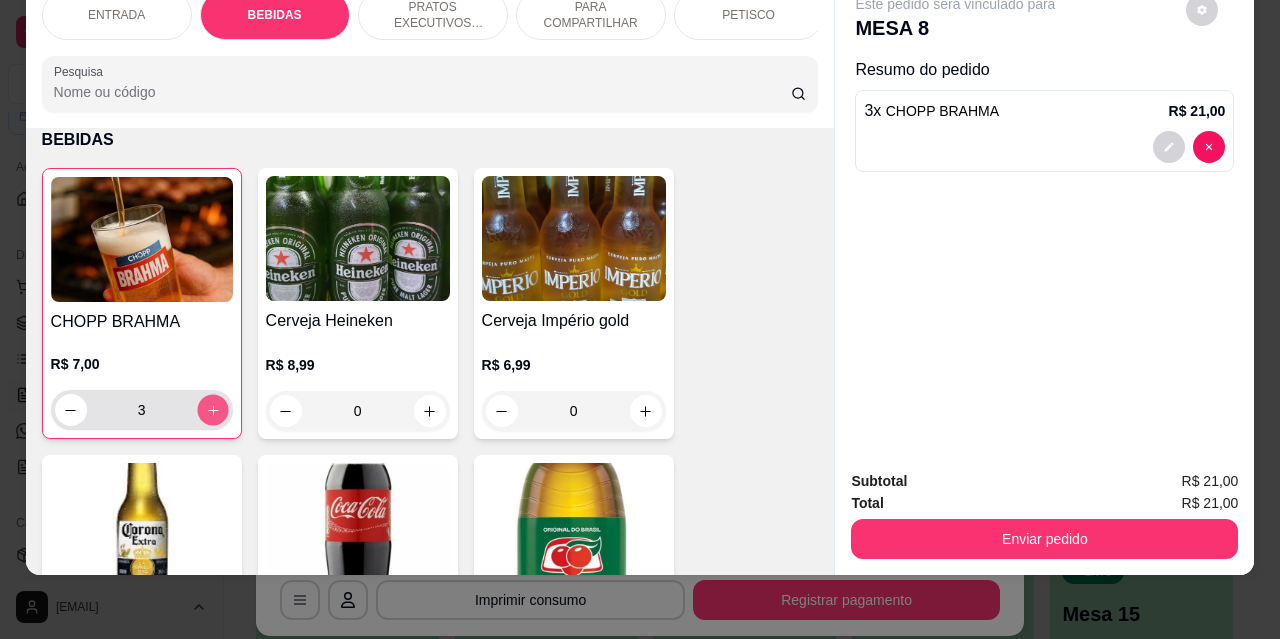 type on "4" 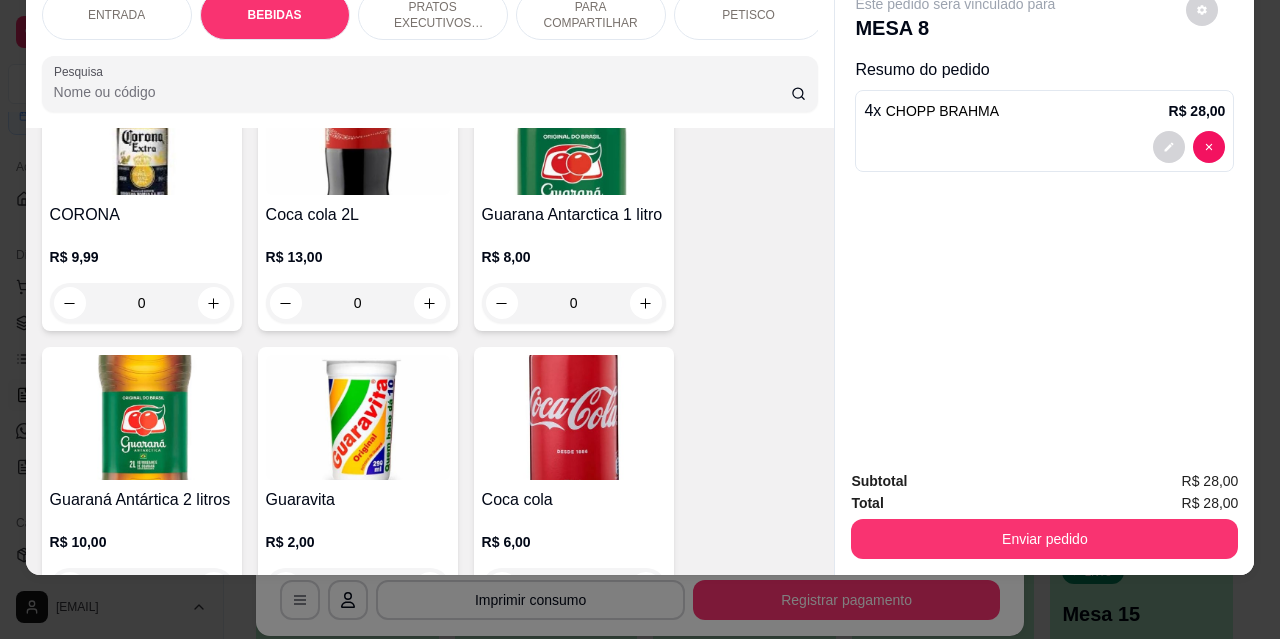 scroll, scrollTop: 815, scrollLeft: 0, axis: vertical 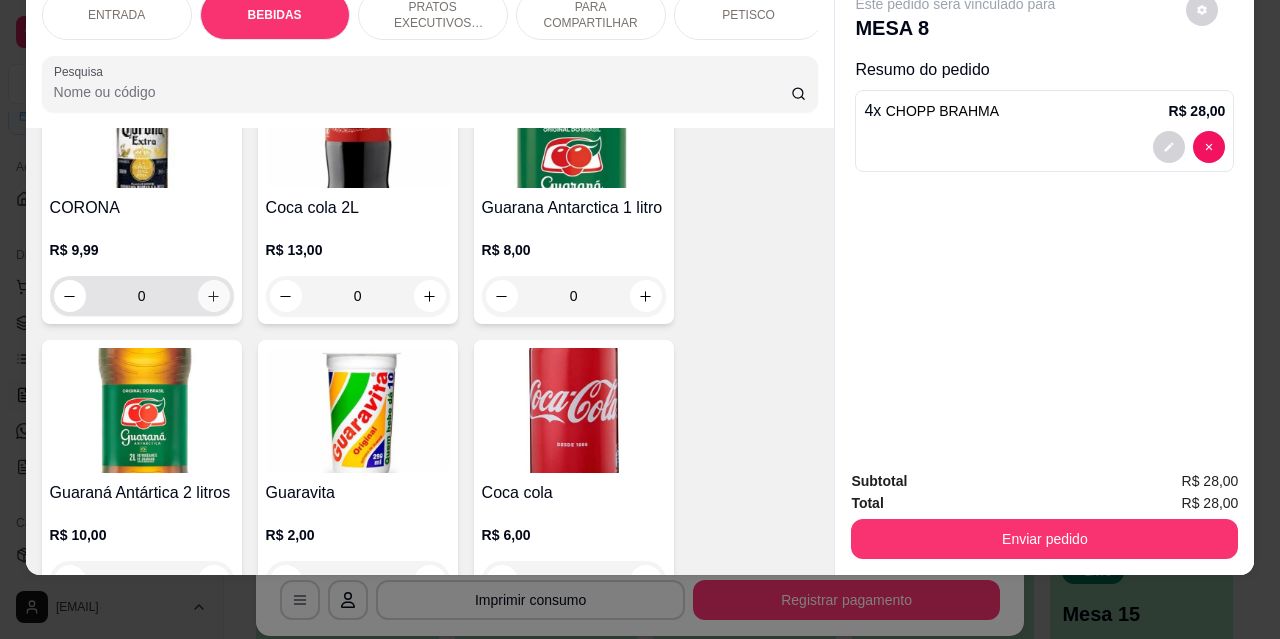 click 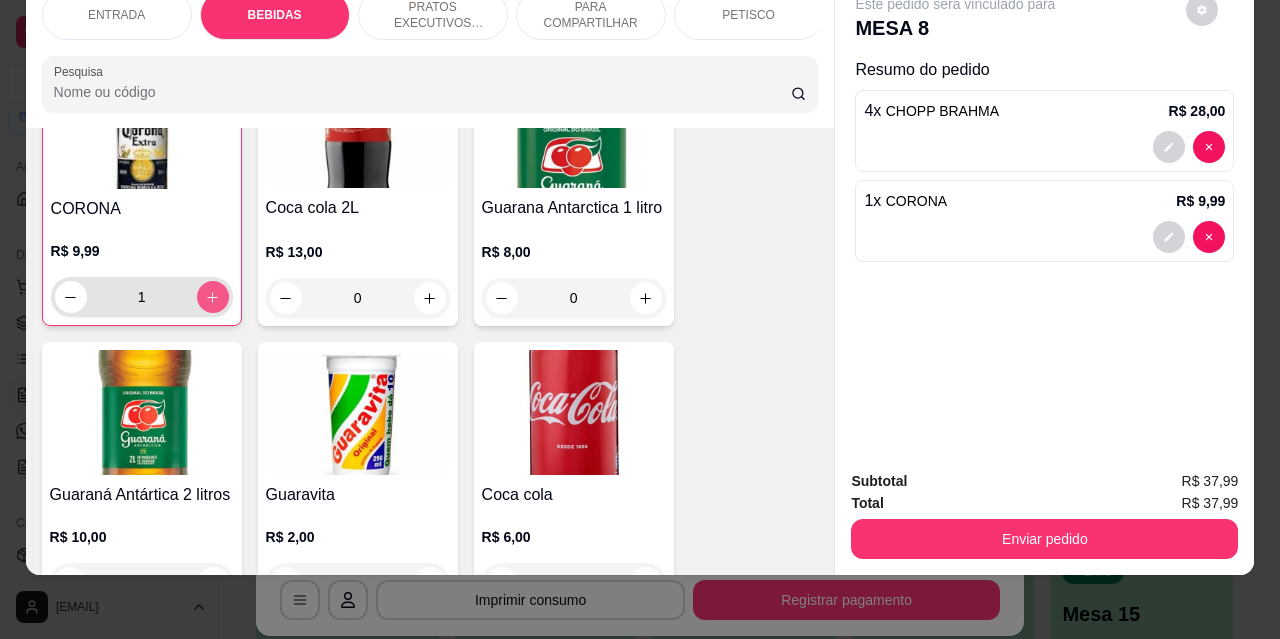 scroll, scrollTop: 816, scrollLeft: 0, axis: vertical 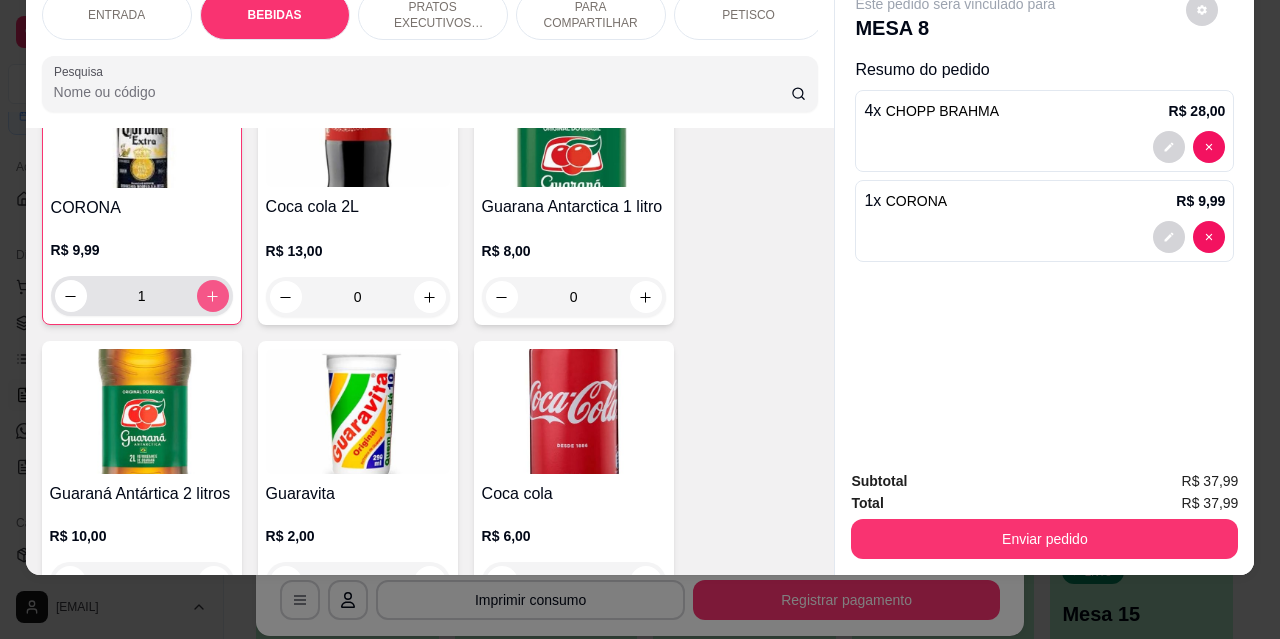 click 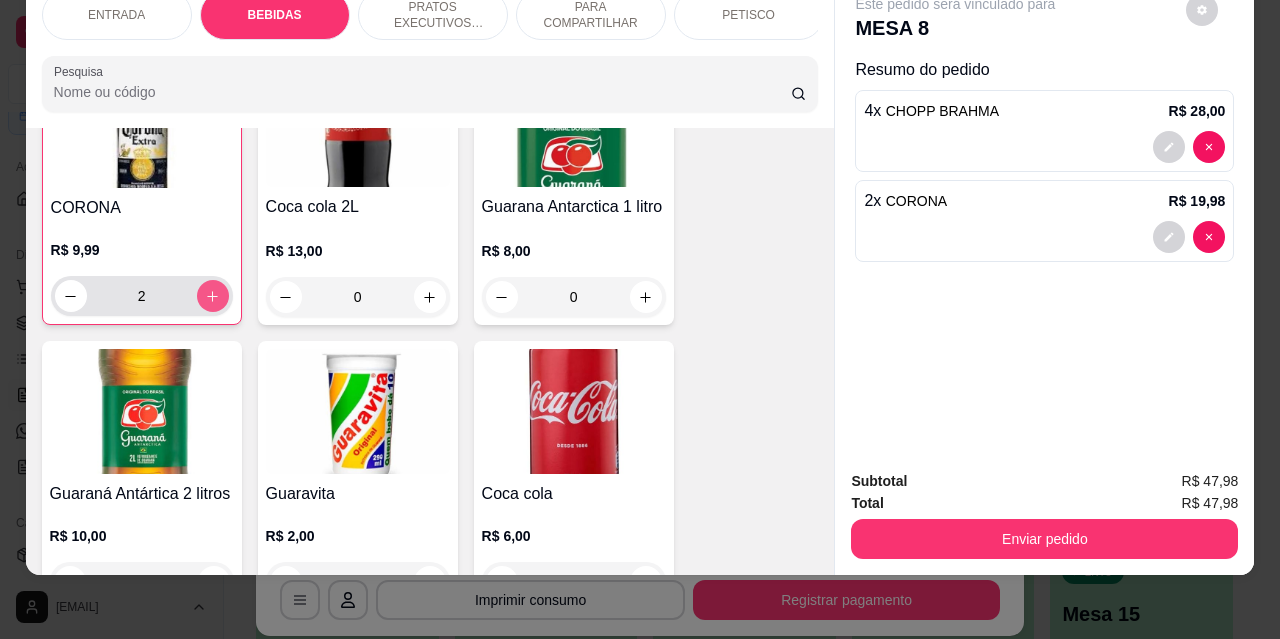 click 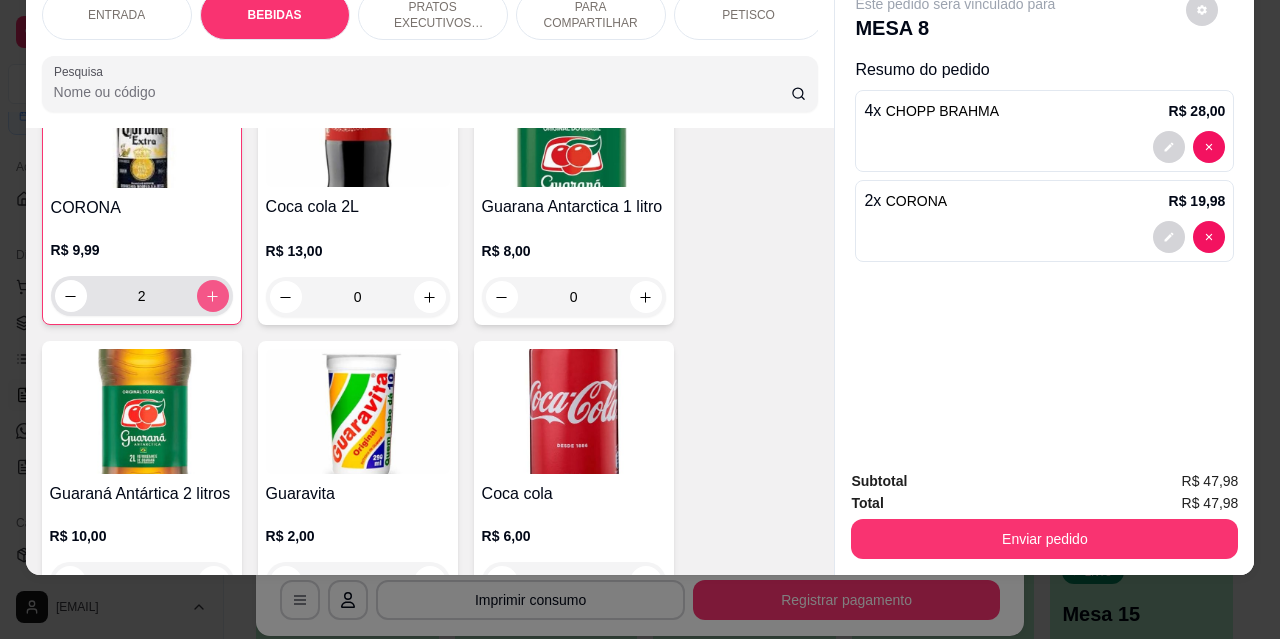 type on "3" 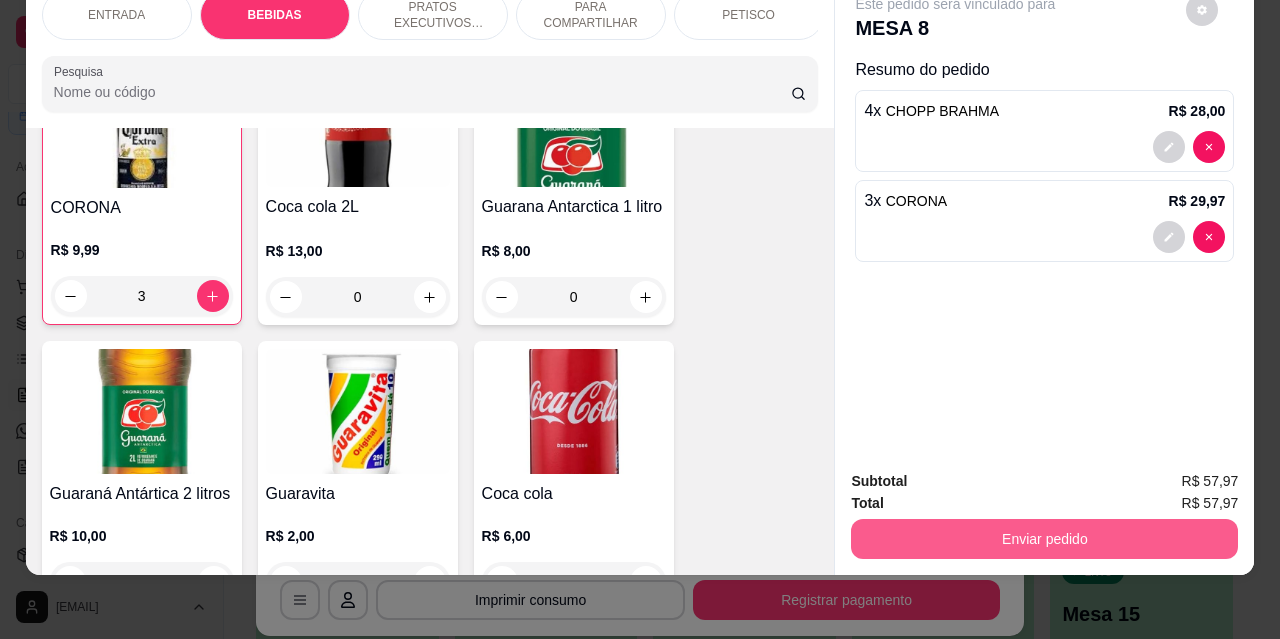 click on "Enviar pedido" at bounding box center (1044, 539) 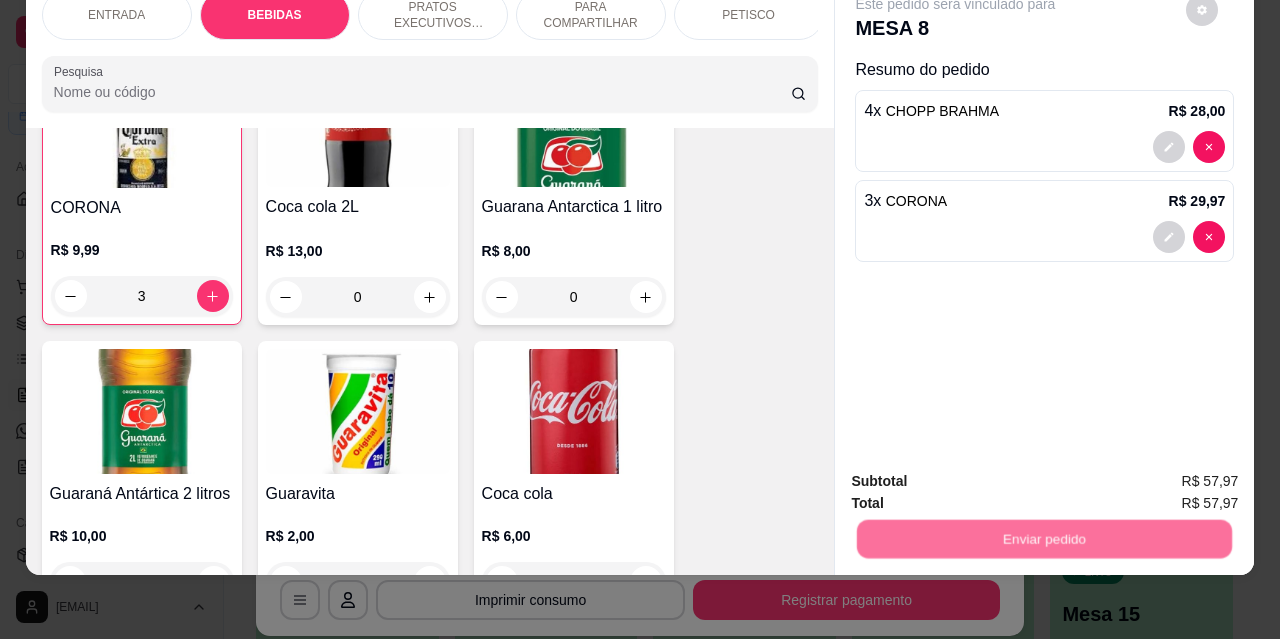 click on "Não registrar e enviar pedido" at bounding box center [979, 475] 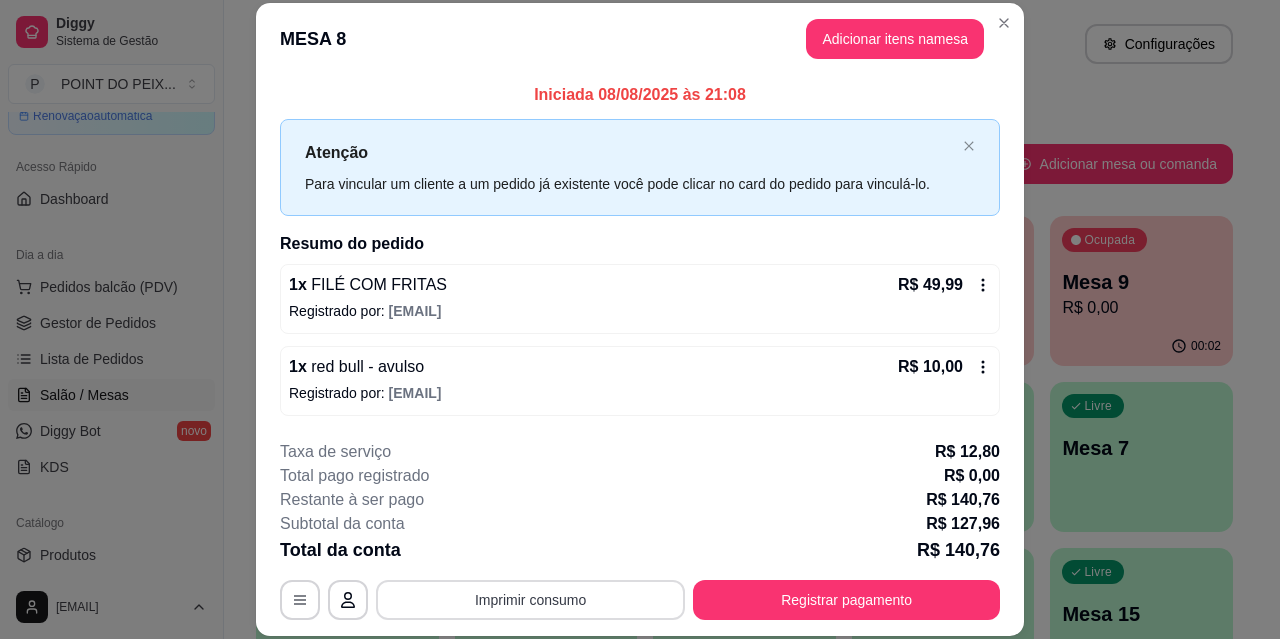 click on "Imprimir consumo" at bounding box center [530, 600] 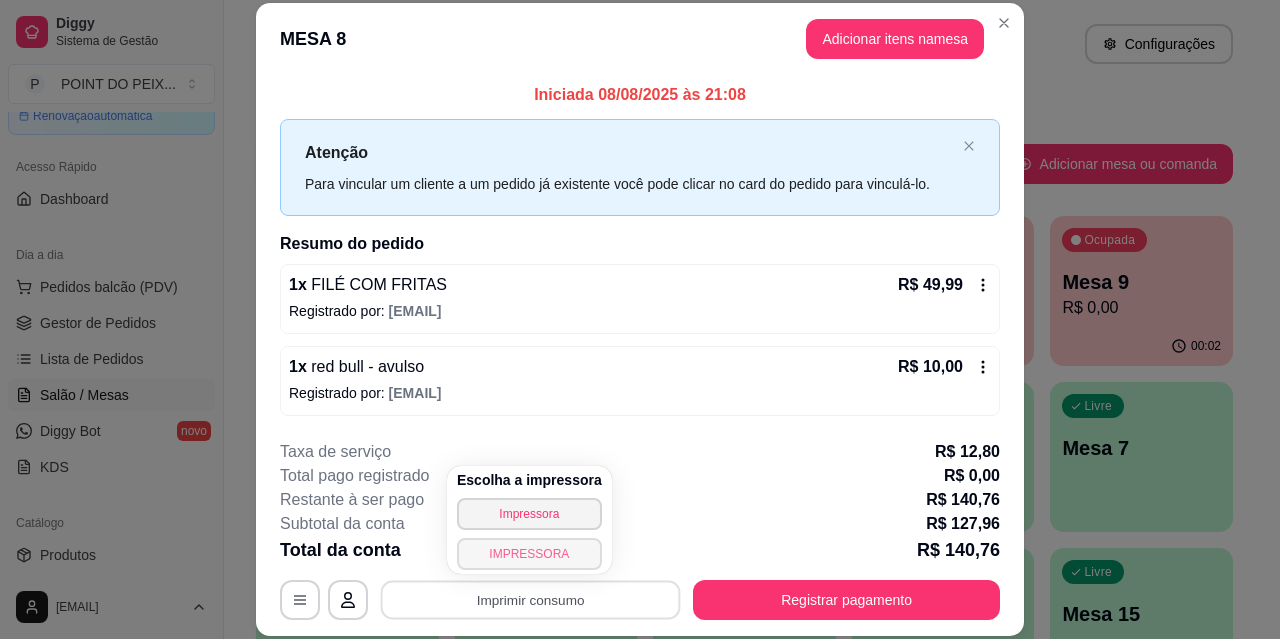 click on "IMPRESSORA" at bounding box center [529, 554] 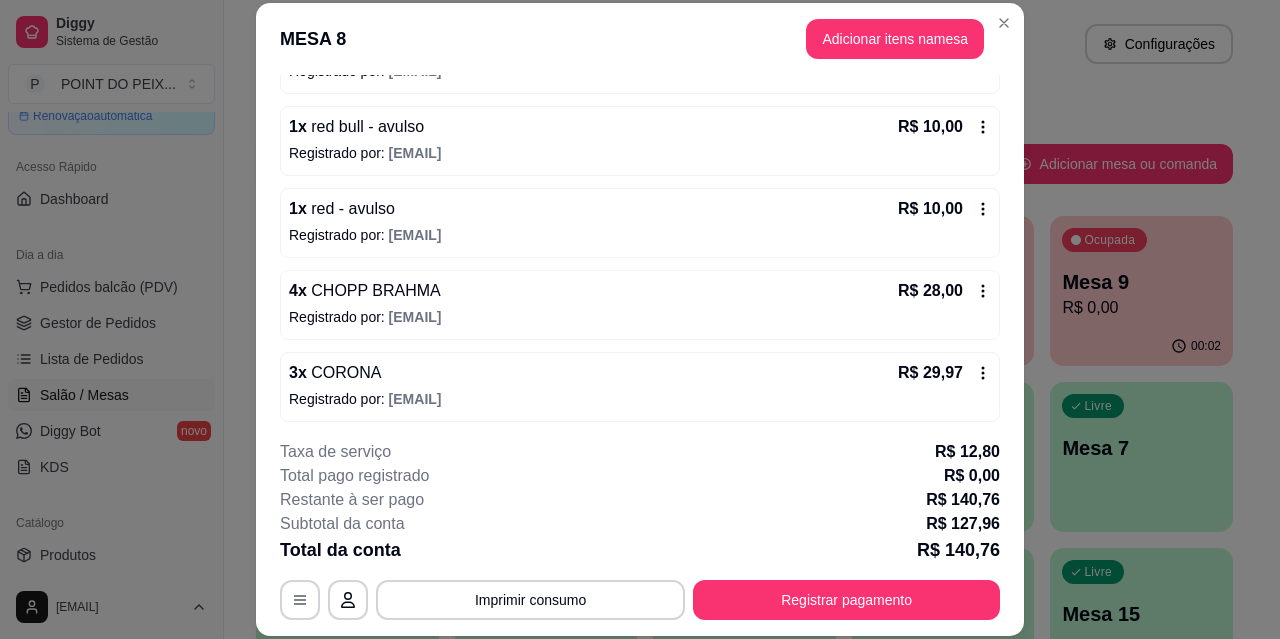 scroll, scrollTop: 246, scrollLeft: 0, axis: vertical 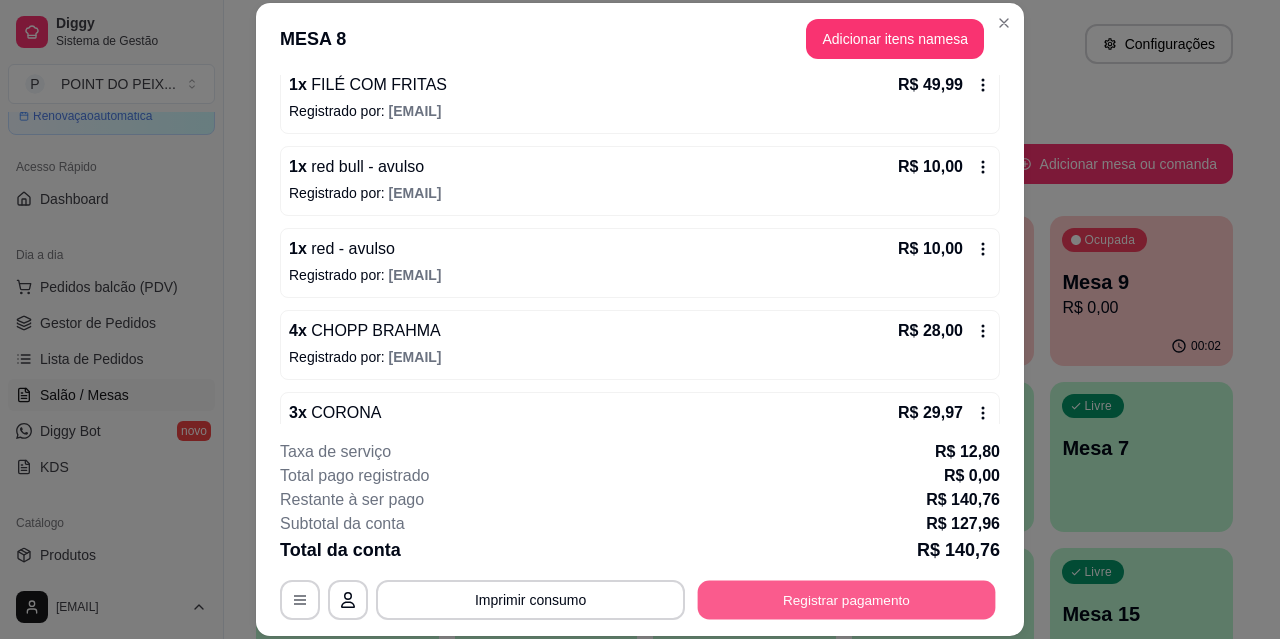 click on "Registrar pagamento" at bounding box center (847, 599) 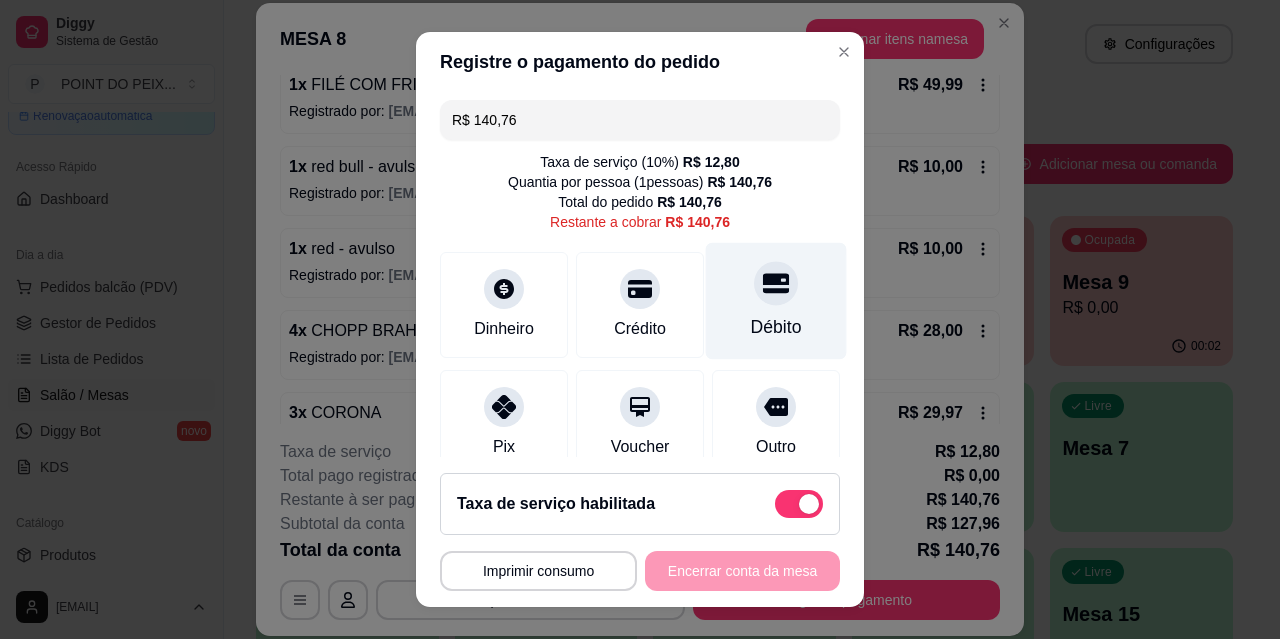 click 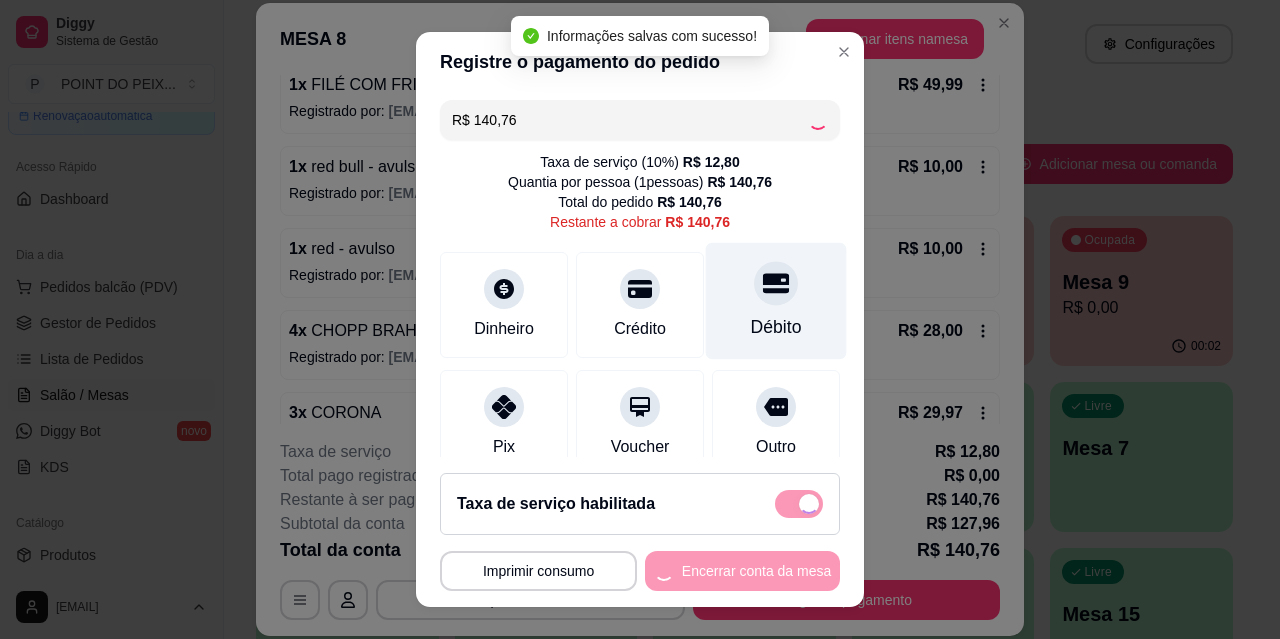 type on "R$ 0,00" 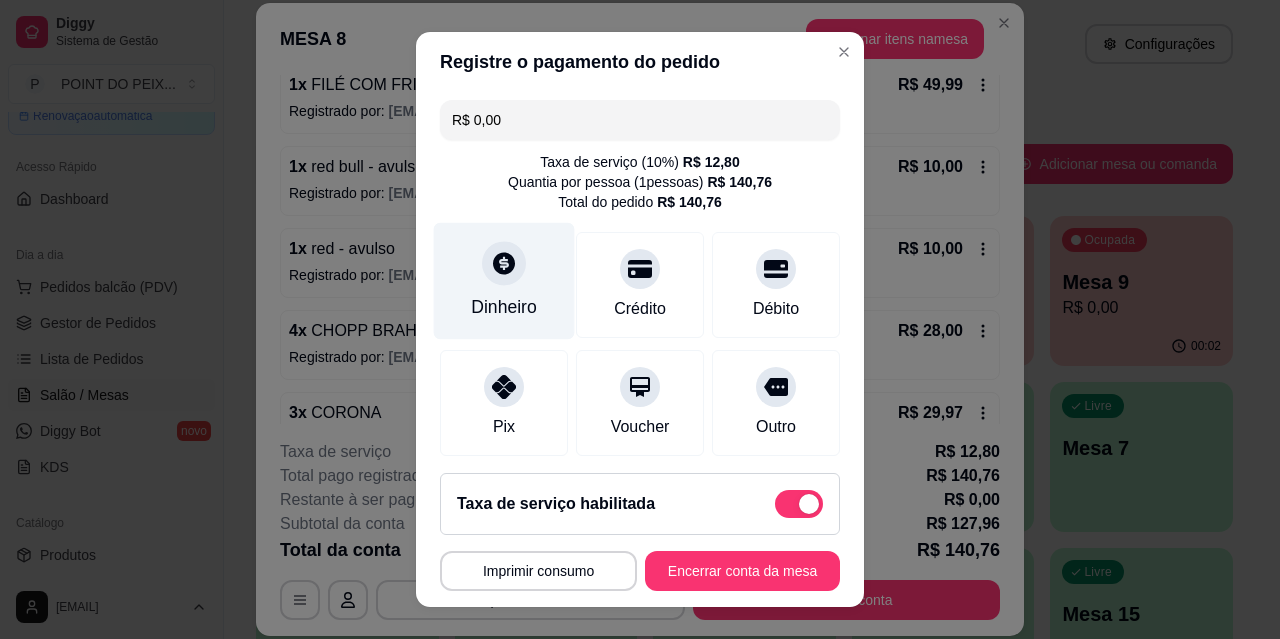 click 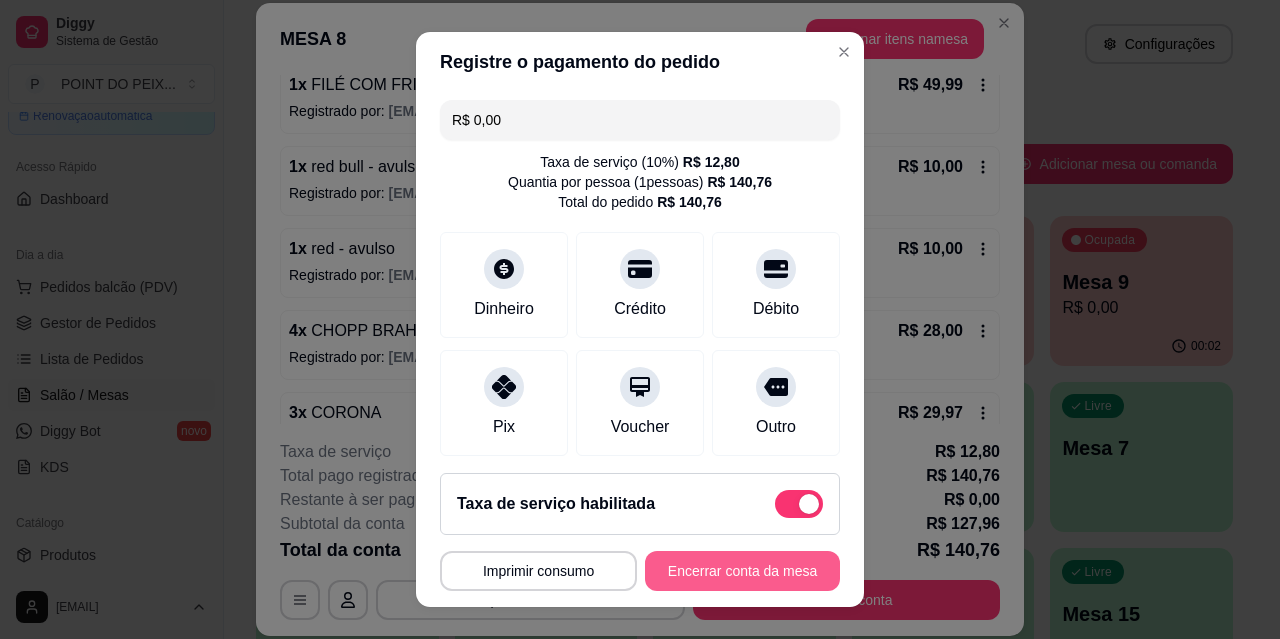 click on "Encerrar conta da mesa" at bounding box center (742, 571) 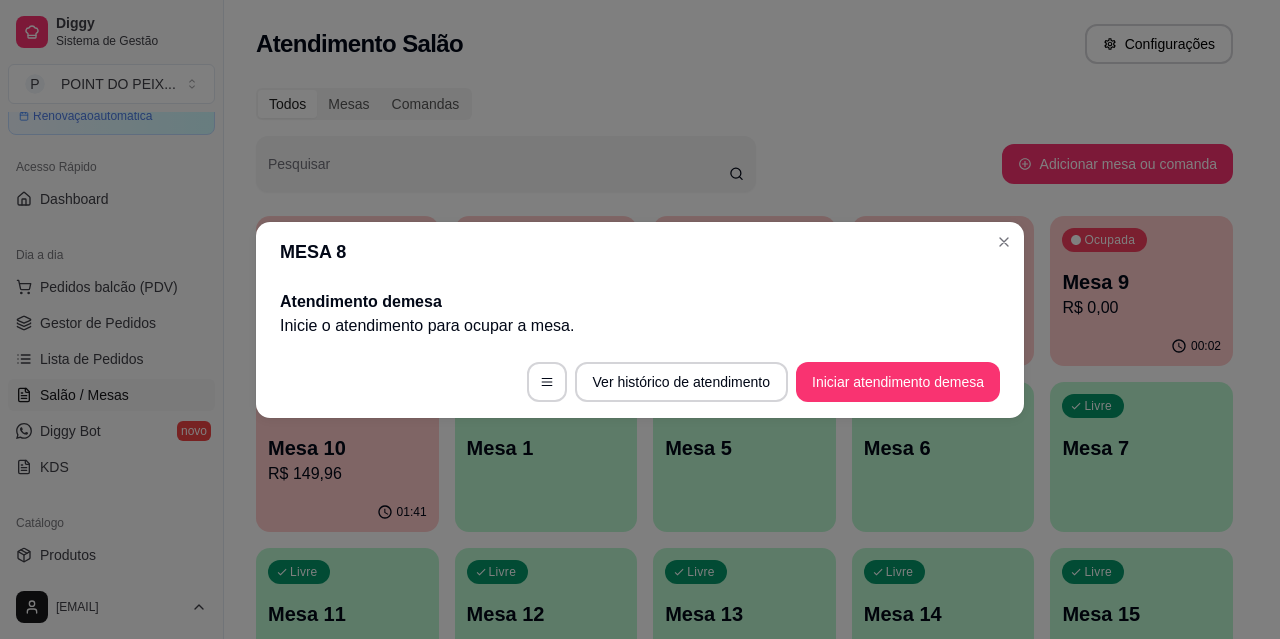 scroll, scrollTop: 0, scrollLeft: 0, axis: both 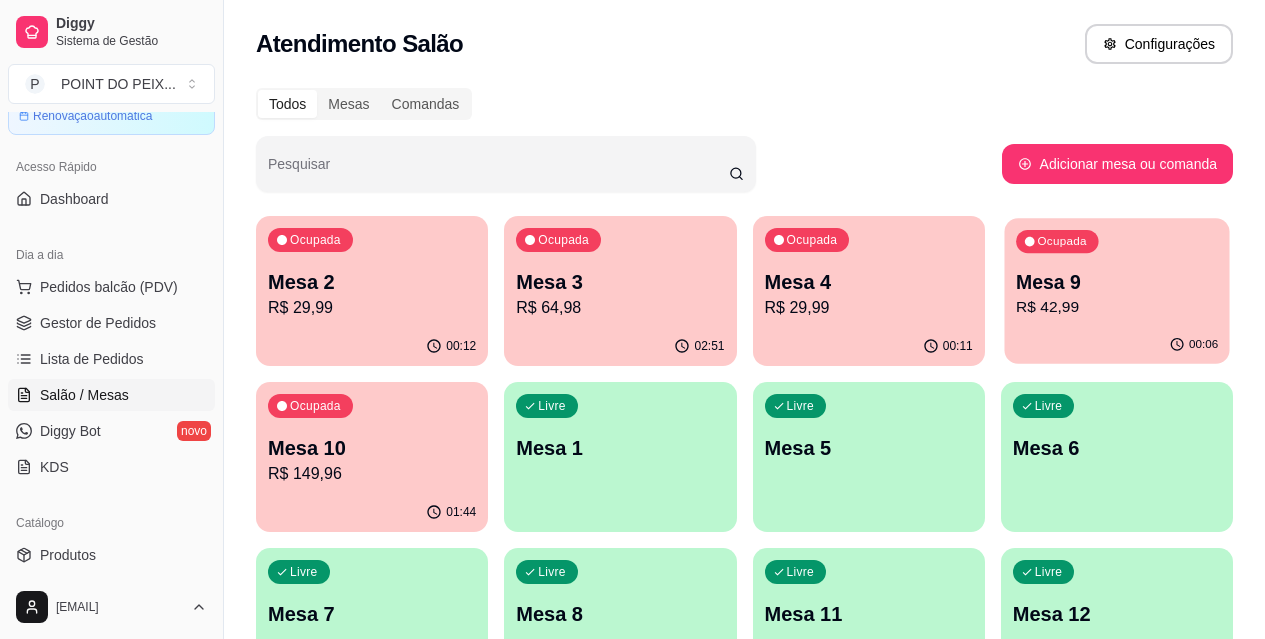 click on "Mesa 9" at bounding box center [1117, 282] 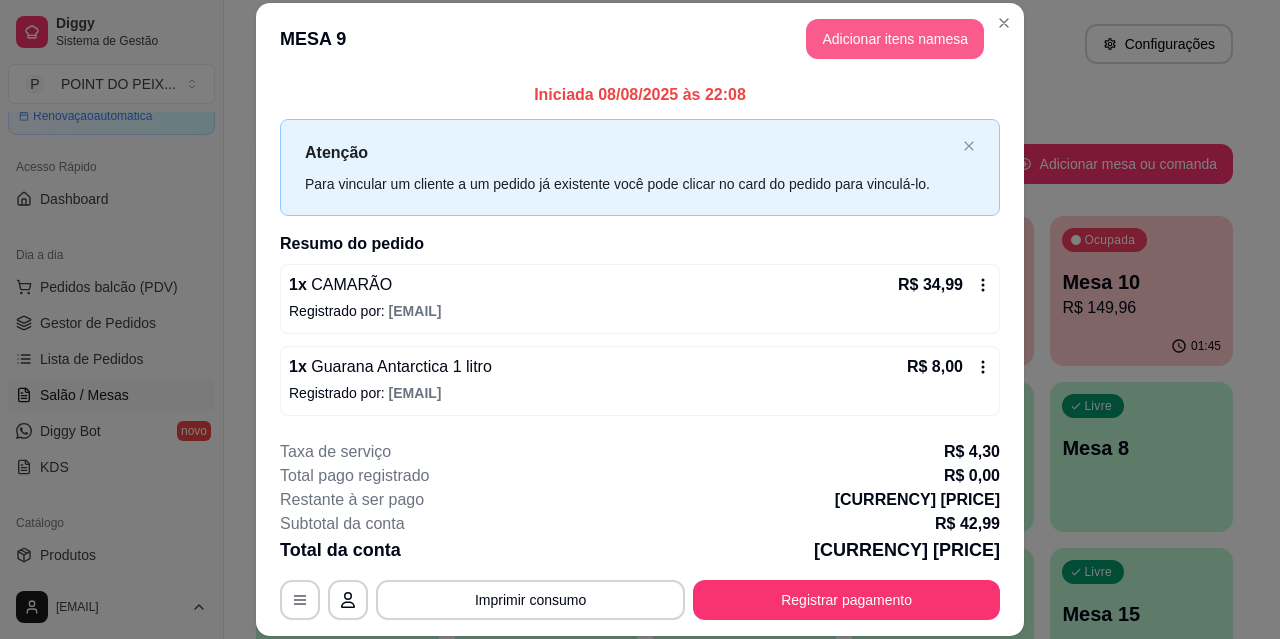 click on "Adicionar itens na  mesa" at bounding box center (895, 39) 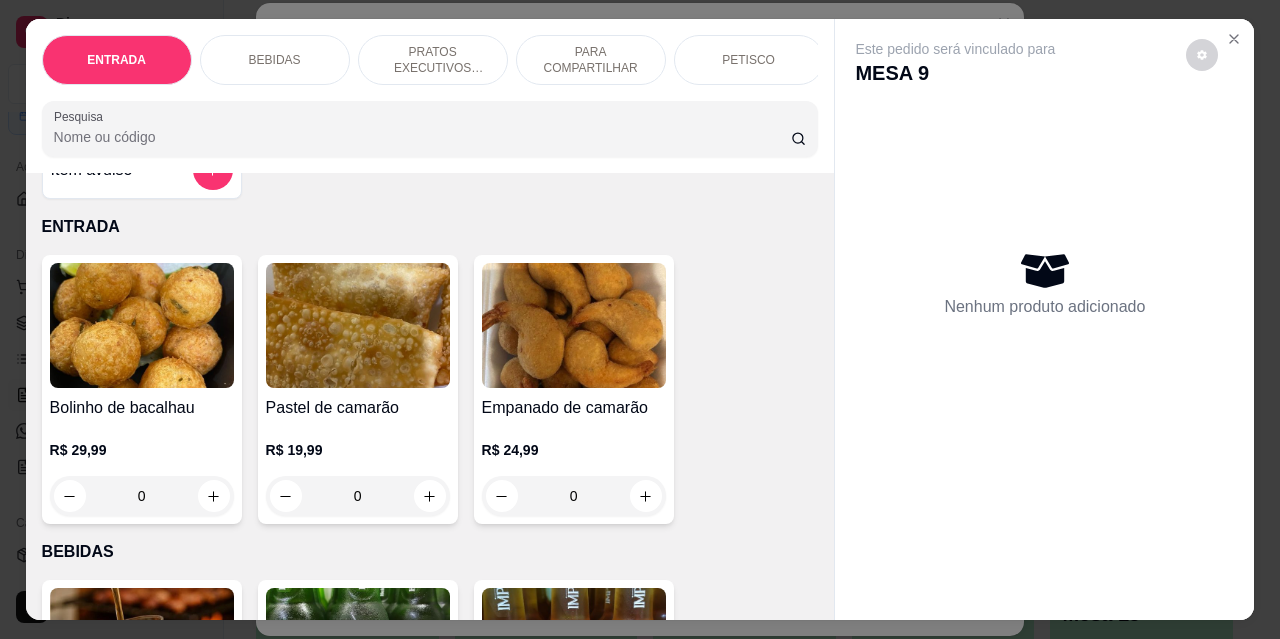 scroll, scrollTop: 0, scrollLeft: 0, axis: both 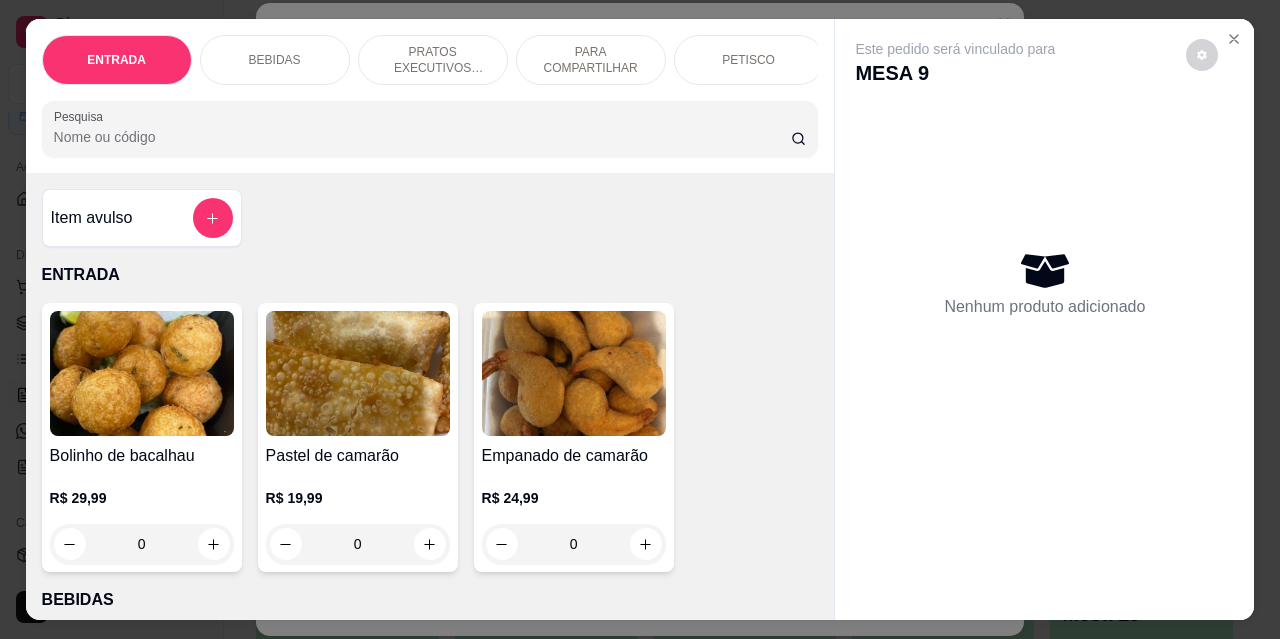 click on "PETISCO" at bounding box center (748, 60) 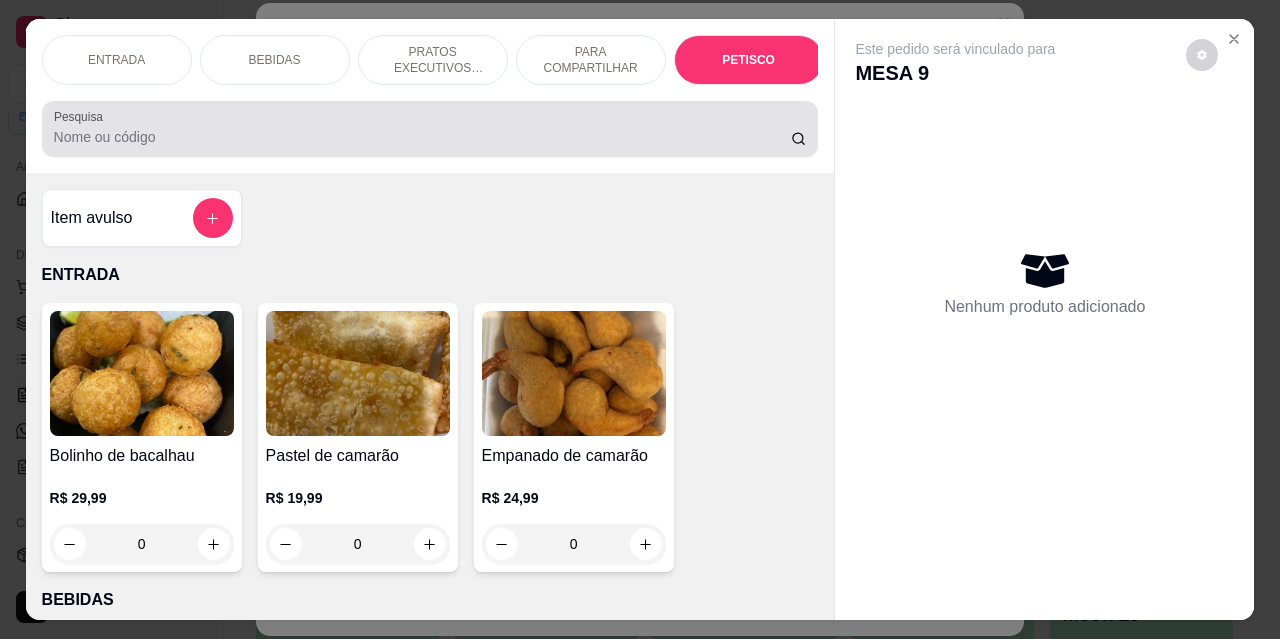 scroll, scrollTop: 4432, scrollLeft: 0, axis: vertical 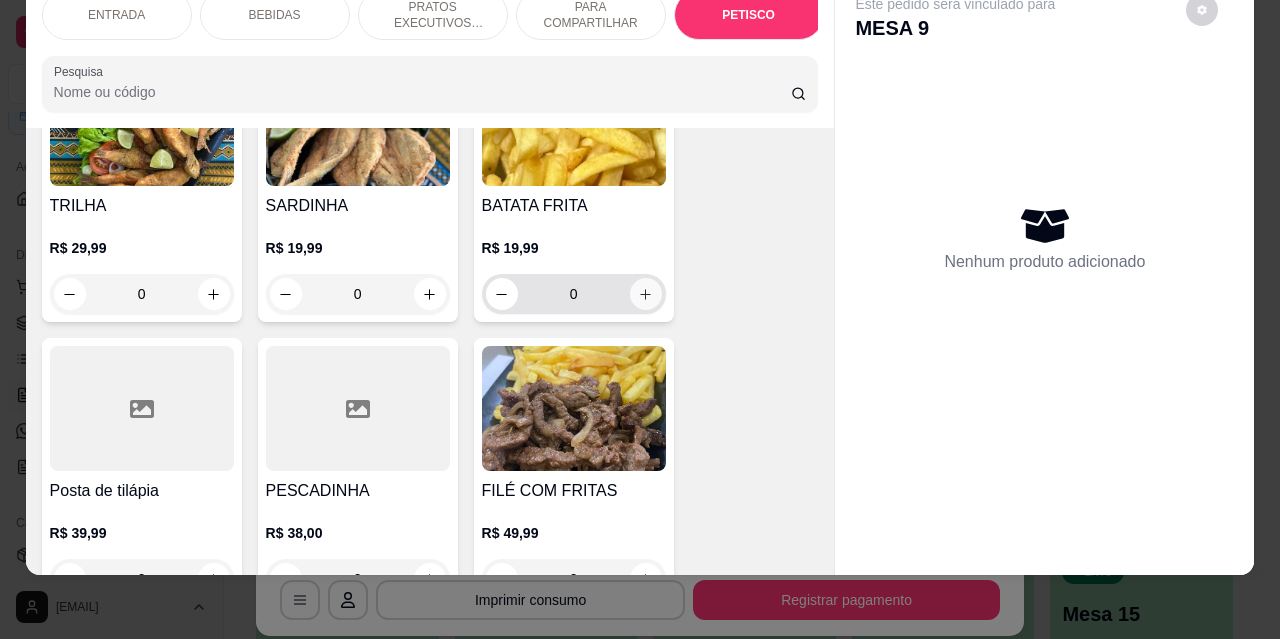 click 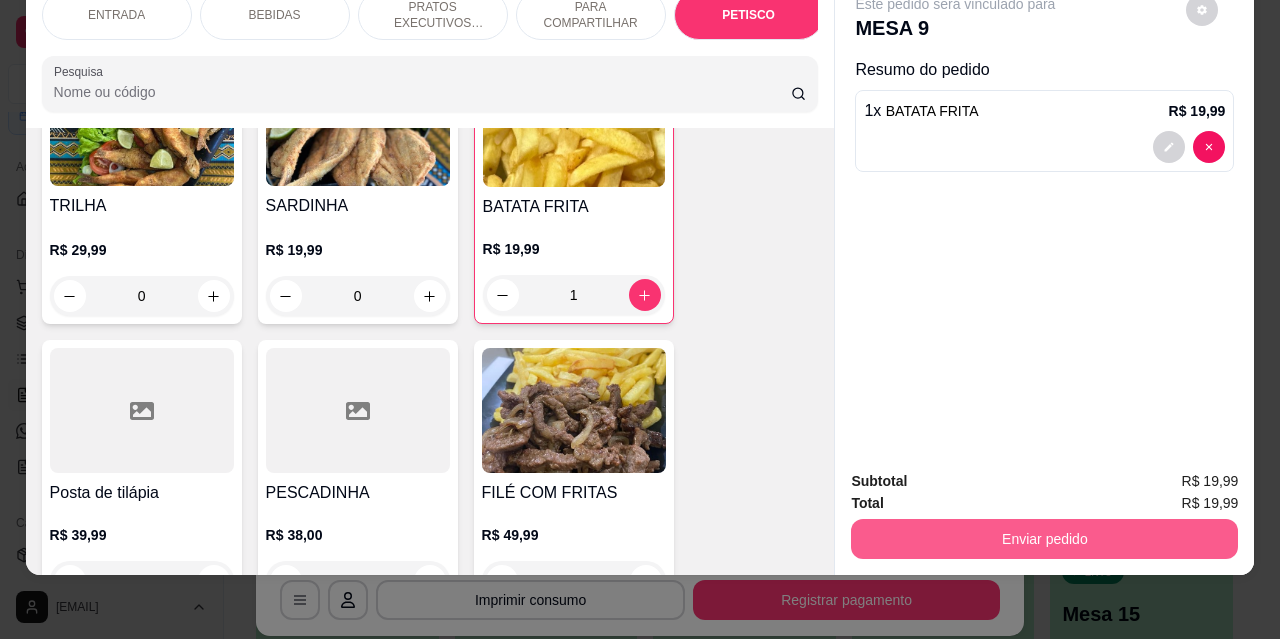 click on "Enviar pedido" at bounding box center [1044, 539] 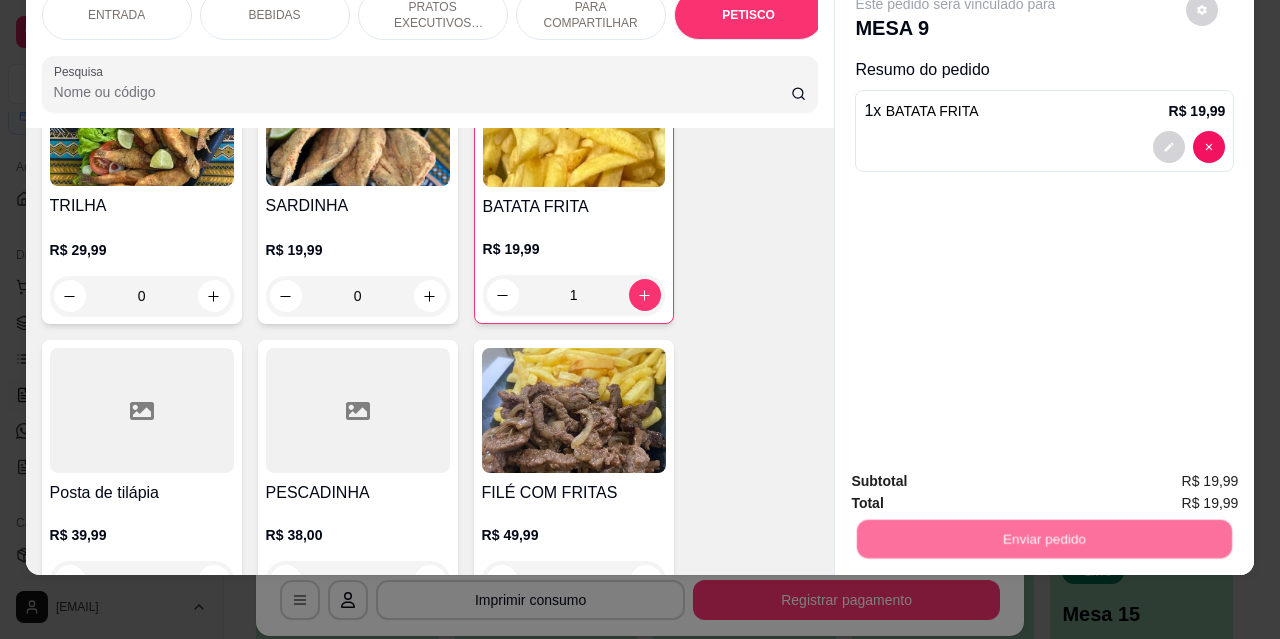click on "Não registrar e enviar pedido" at bounding box center [979, 475] 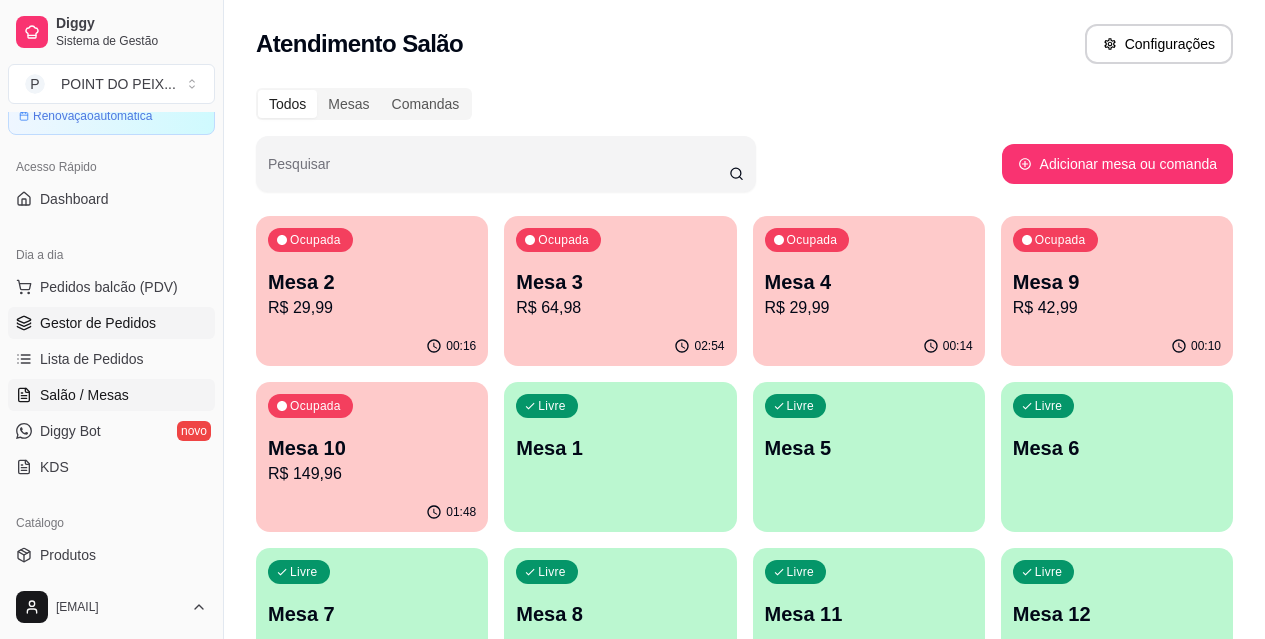 click on "Gestor de Pedidos" at bounding box center (98, 323) 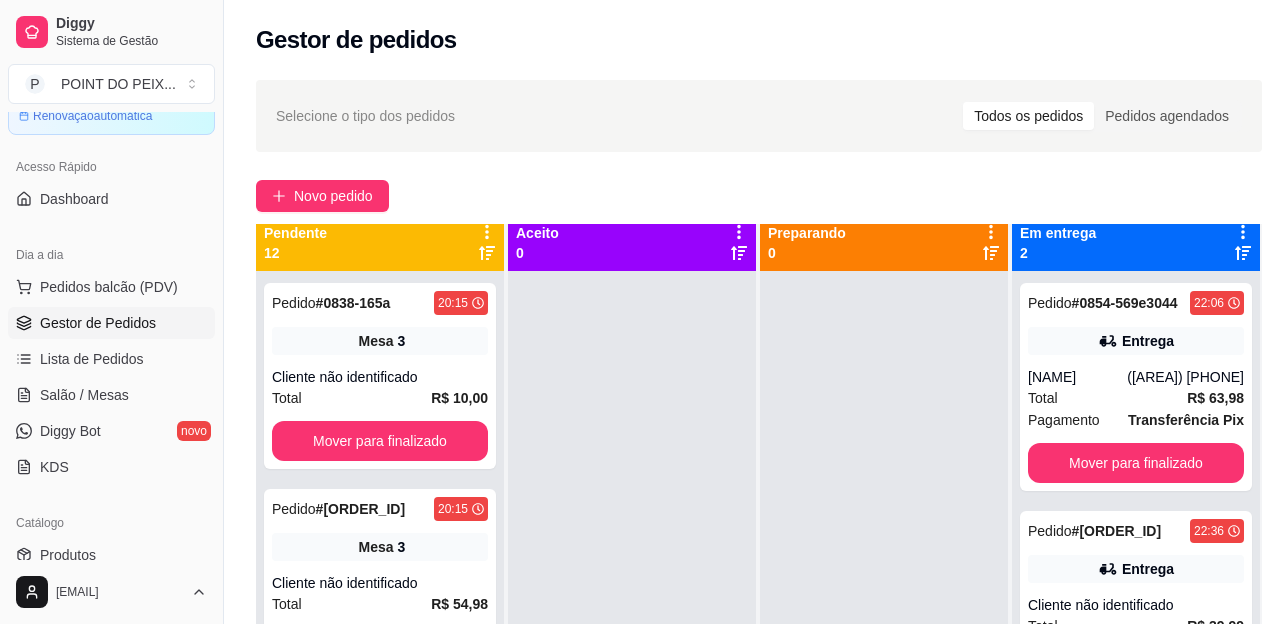 scroll, scrollTop: 0, scrollLeft: 0, axis: both 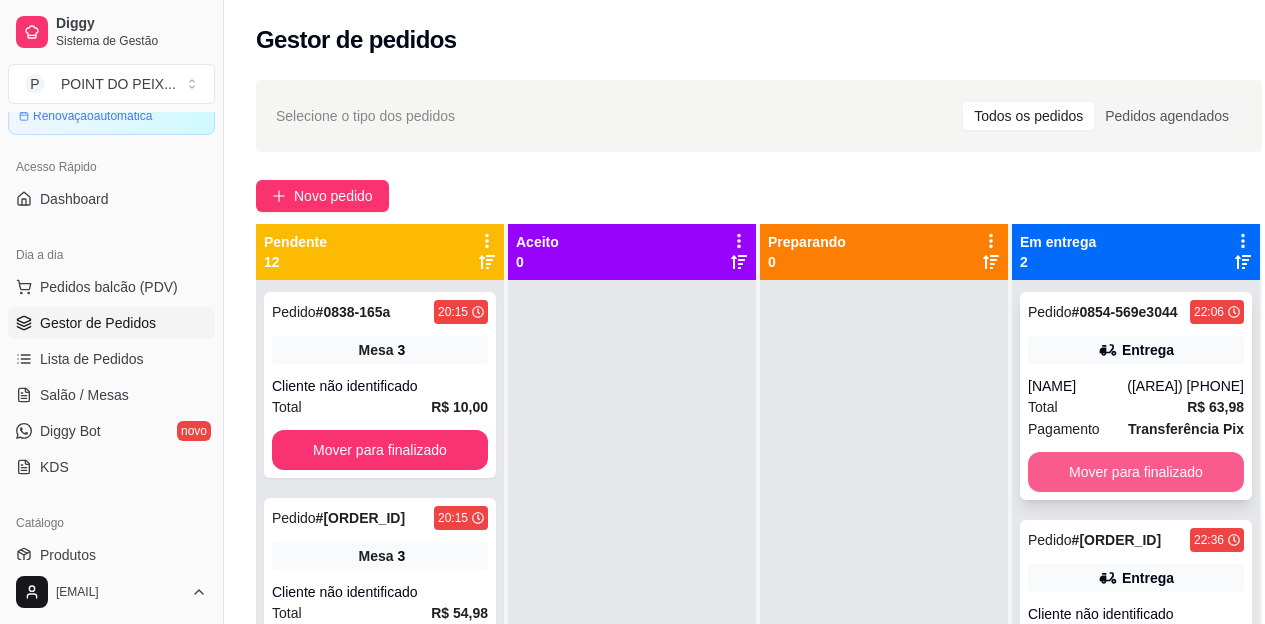 click on "Mover para finalizado" at bounding box center (1136, 472) 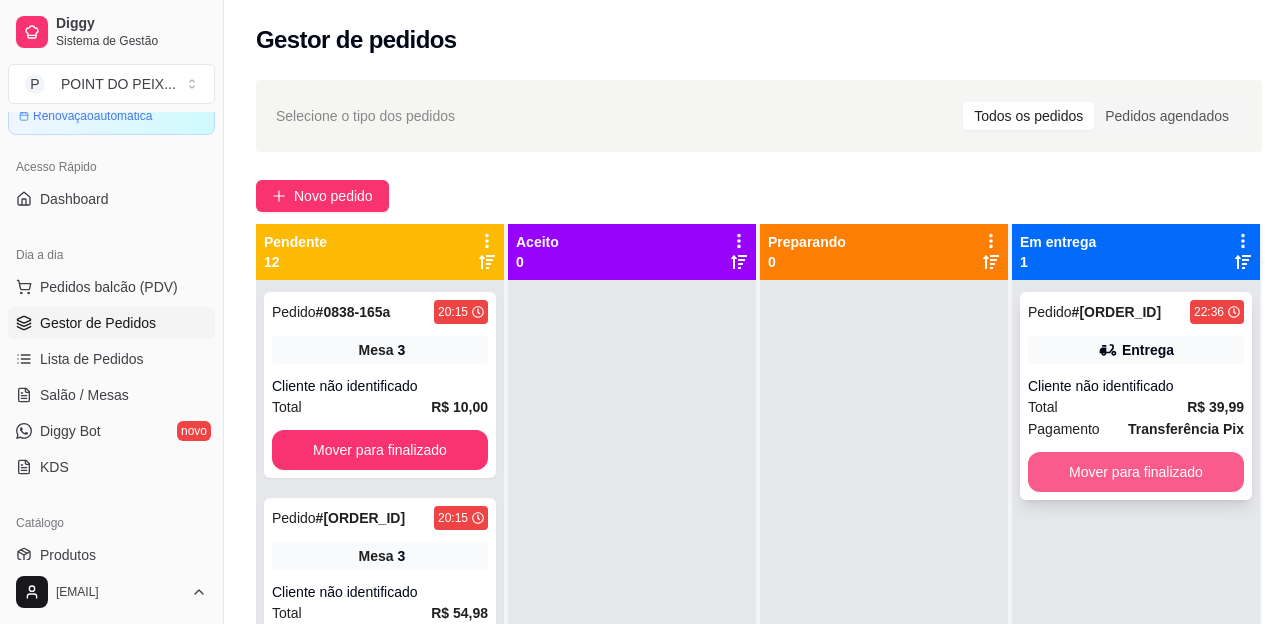 click on "Mover para finalizado" at bounding box center [1136, 472] 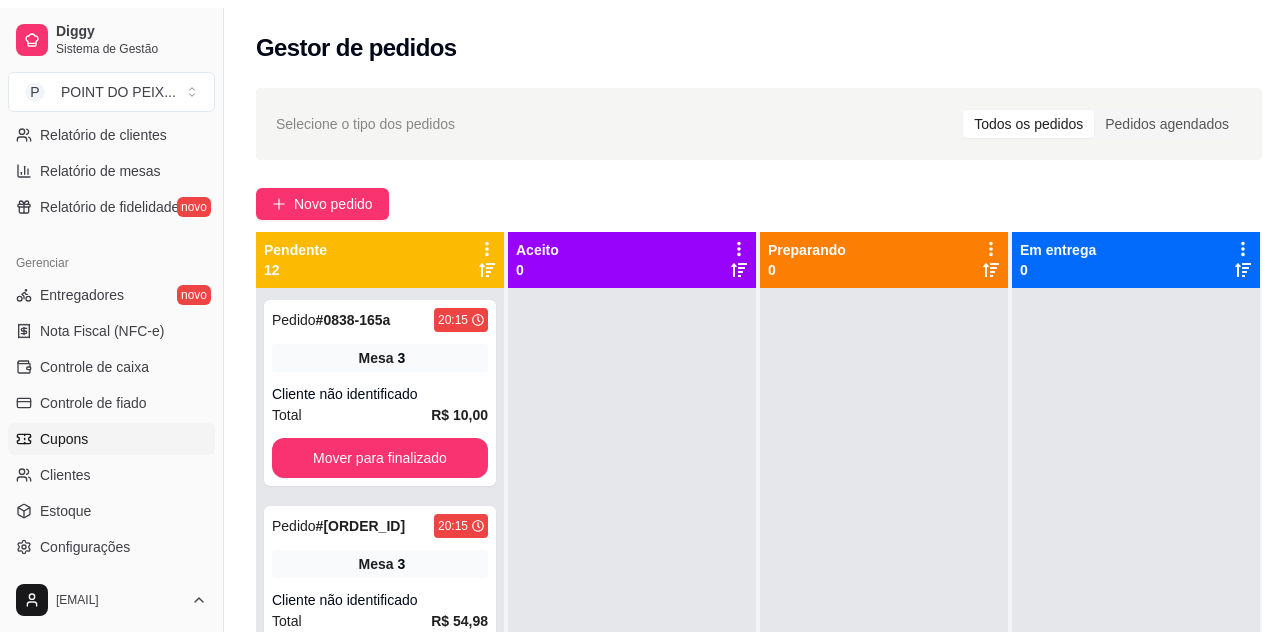 scroll, scrollTop: 700, scrollLeft: 0, axis: vertical 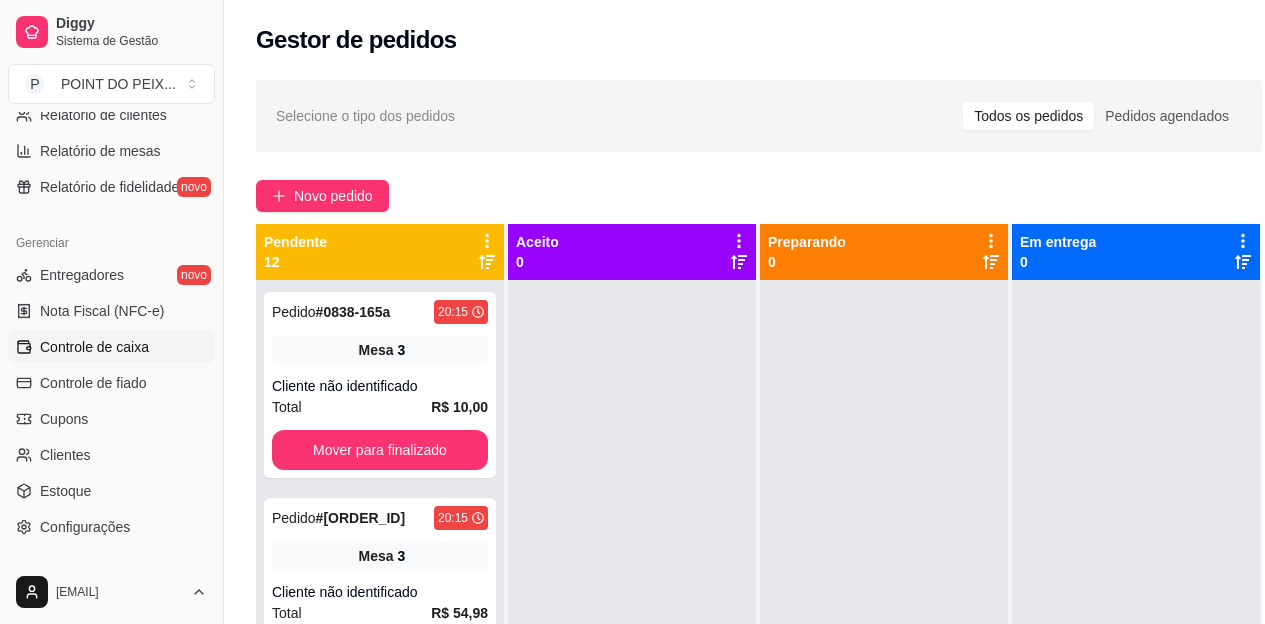 click on "Controle de caixa" at bounding box center (94, 347) 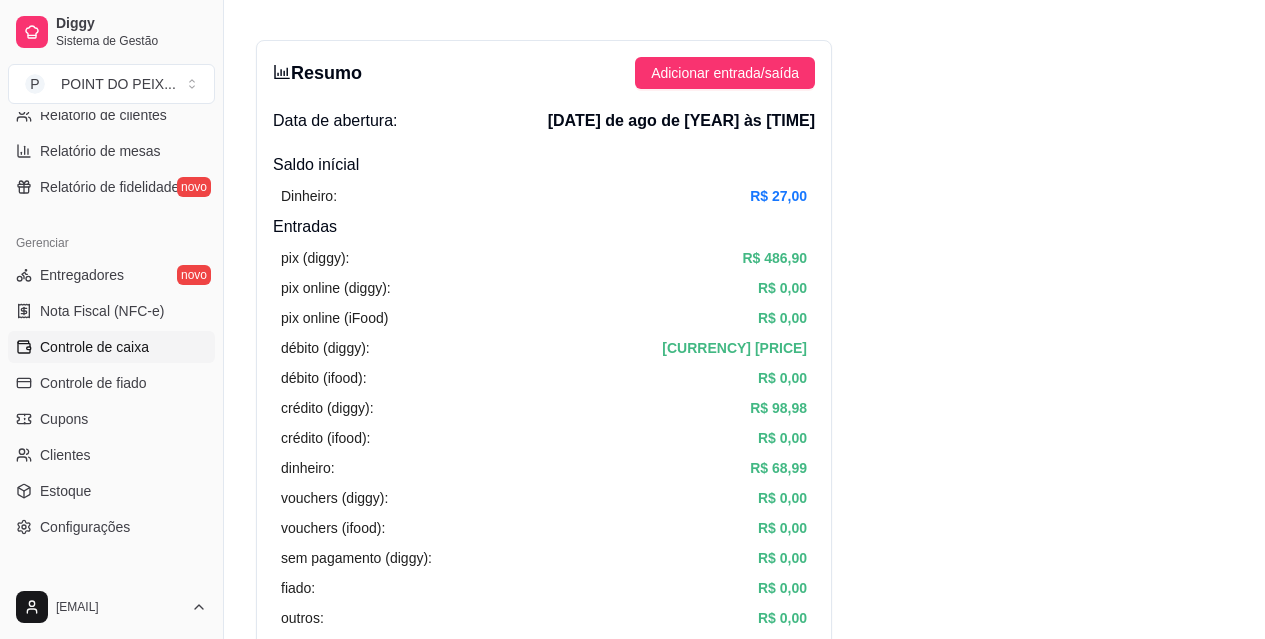 scroll, scrollTop: 0, scrollLeft: 0, axis: both 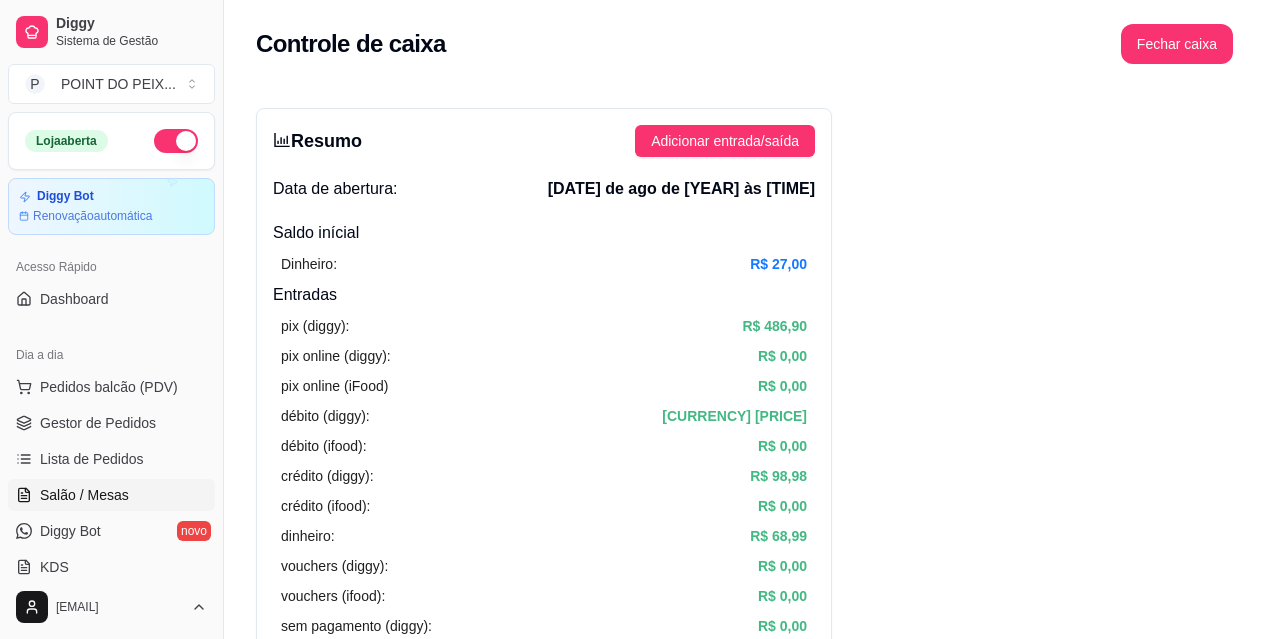 click on "Salão / Mesas" at bounding box center (84, 495) 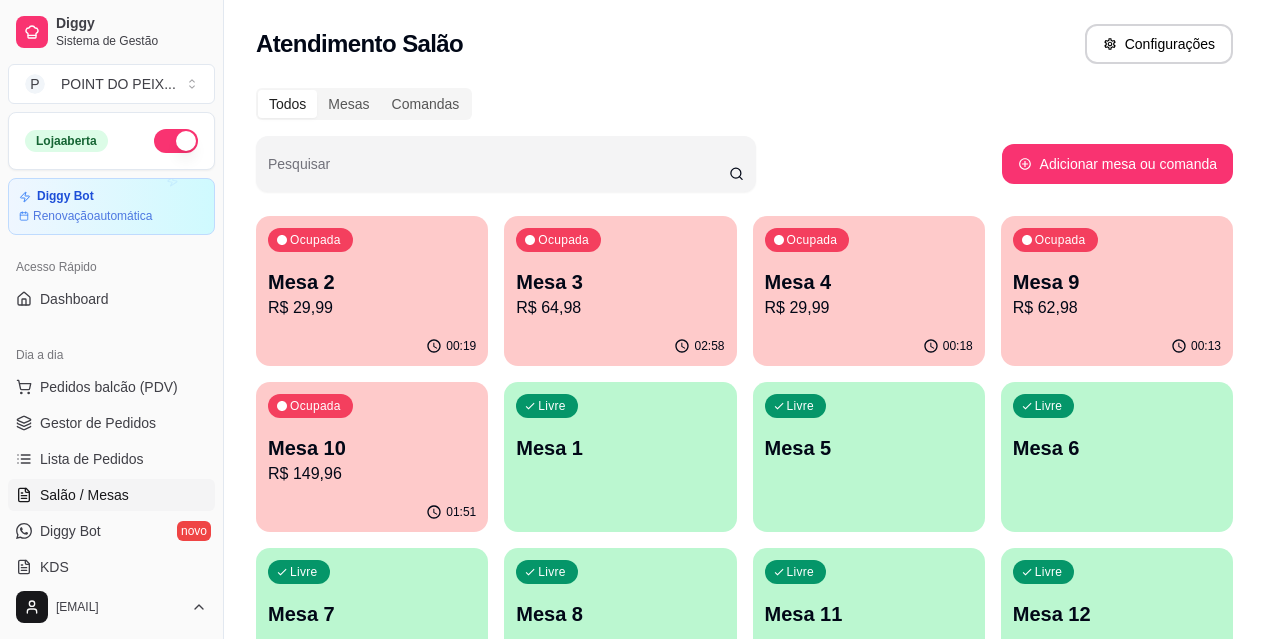 click on "Ocupada Mesa [NUMBER] [CURRENCY] [PRICE]" at bounding box center (372, 437) 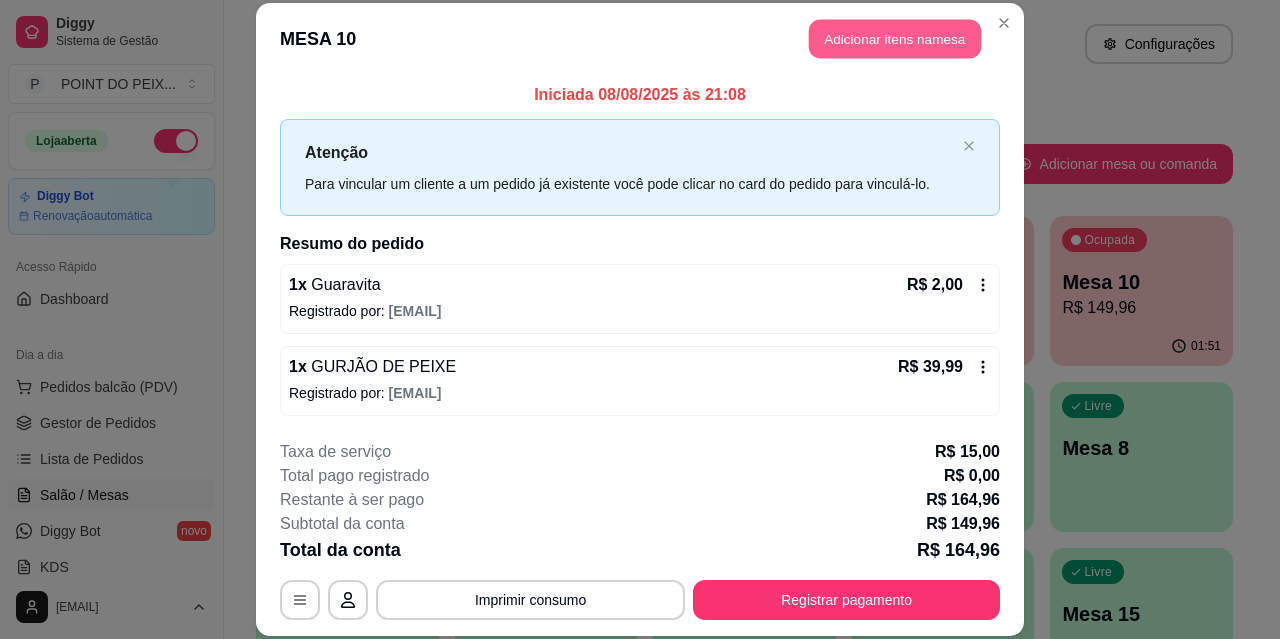 click on "Adicionar itens na  mesa" at bounding box center (895, 39) 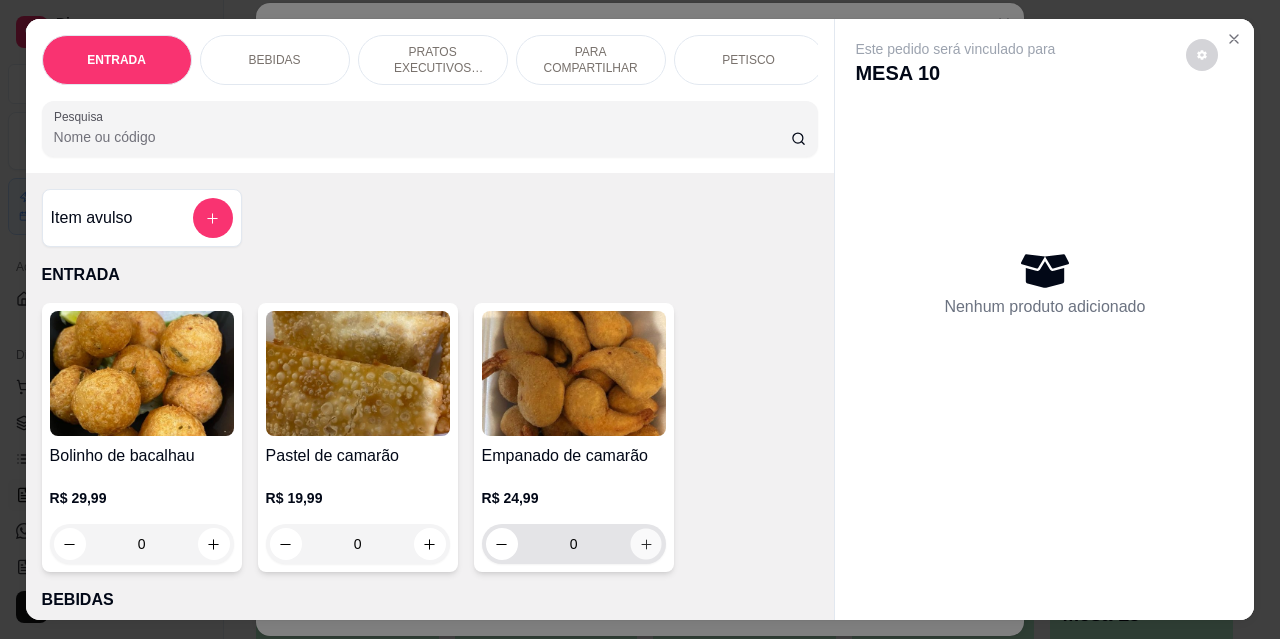 click at bounding box center (645, 544) 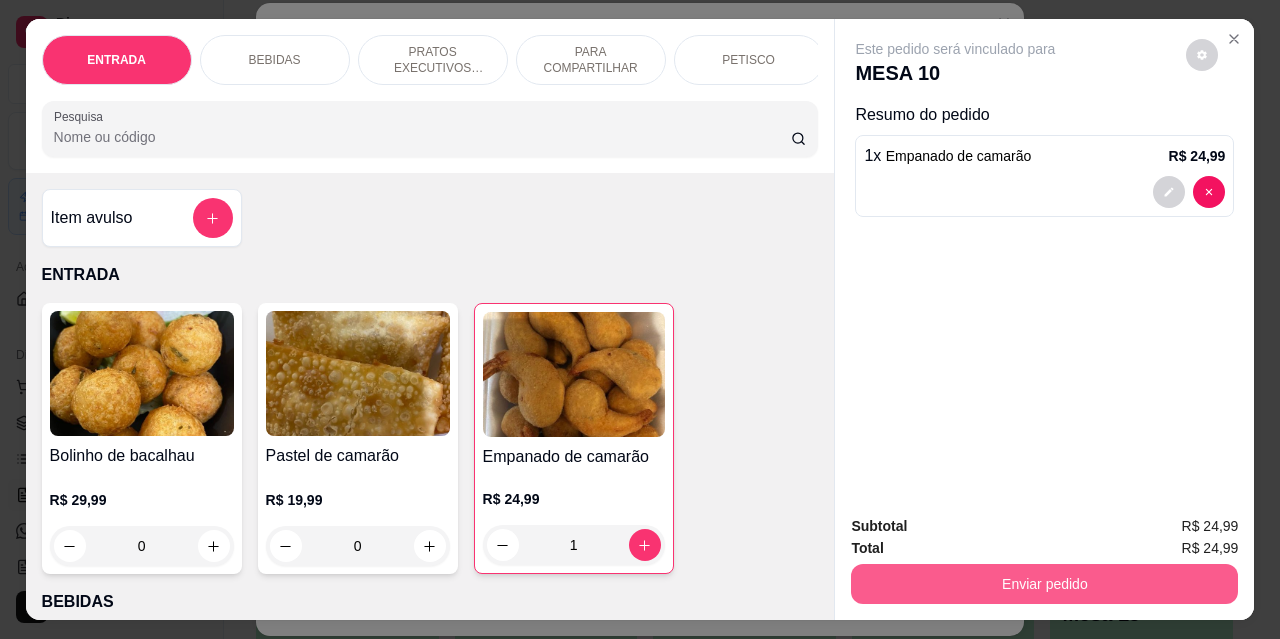 click on "Enviar pedido" at bounding box center [1044, 584] 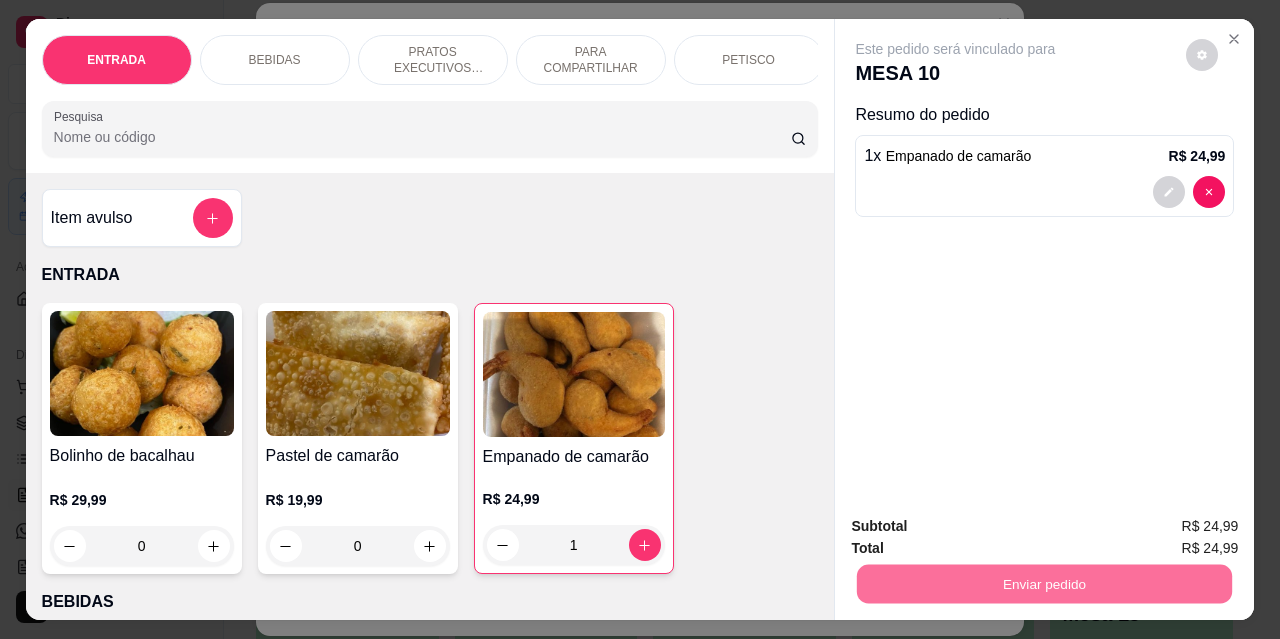 click on "Não registrar e enviar pedido" at bounding box center (979, 527) 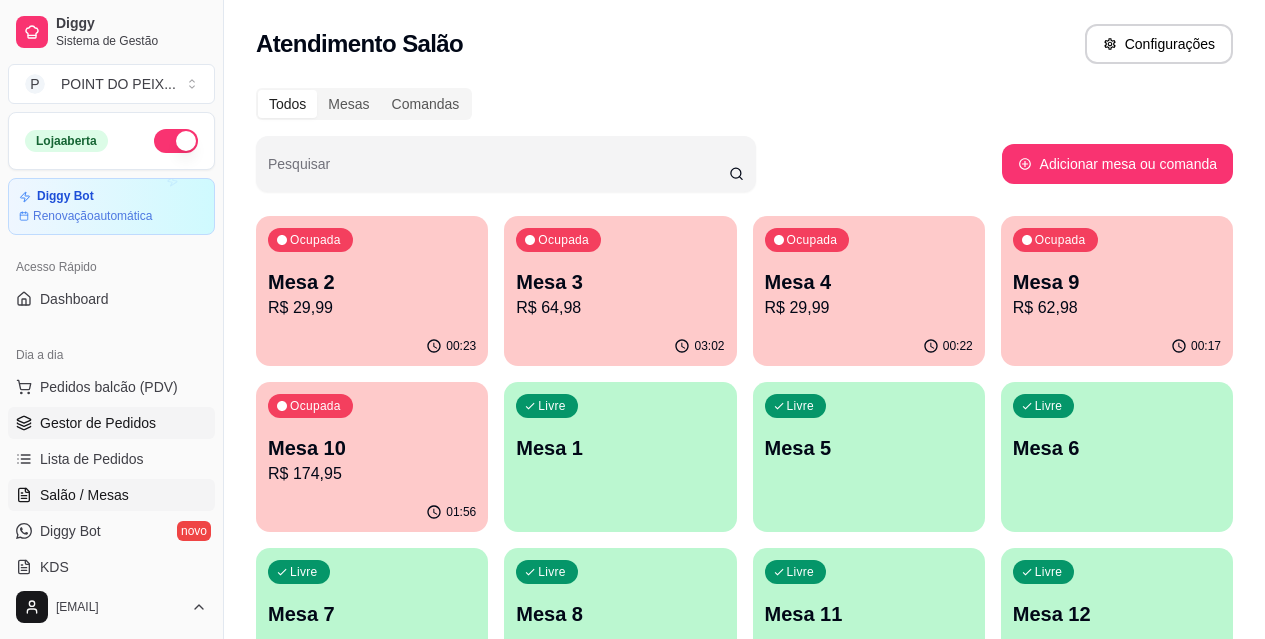 click on "Gestor de Pedidos" at bounding box center [98, 423] 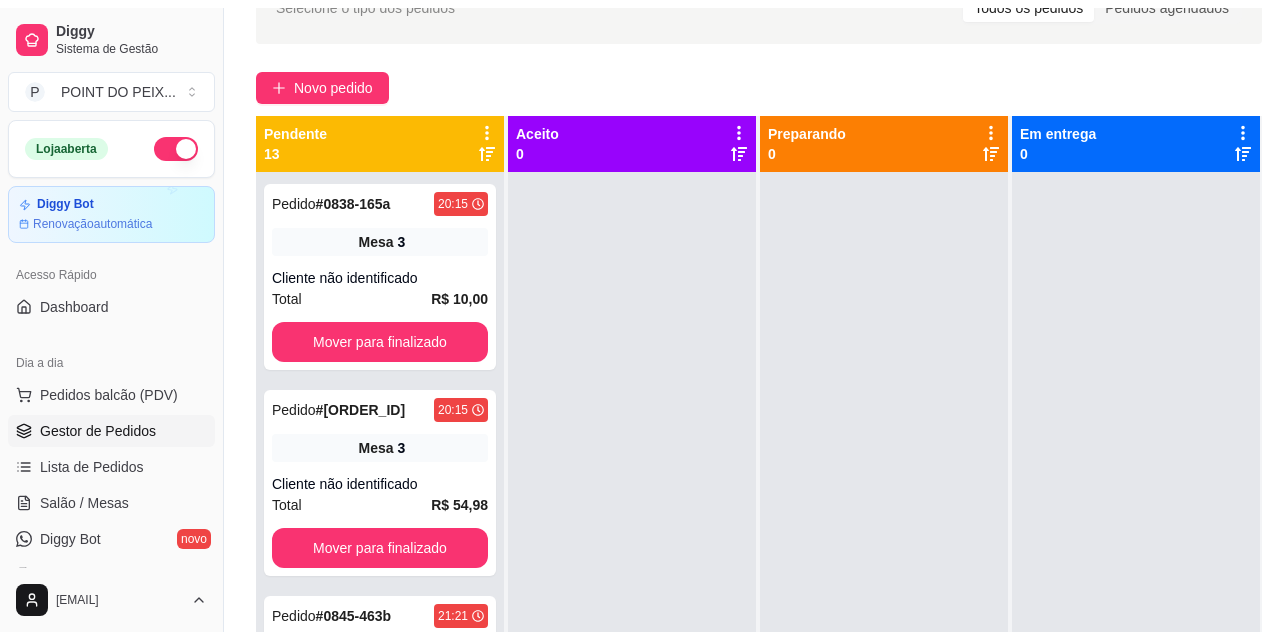 scroll, scrollTop: 0, scrollLeft: 0, axis: both 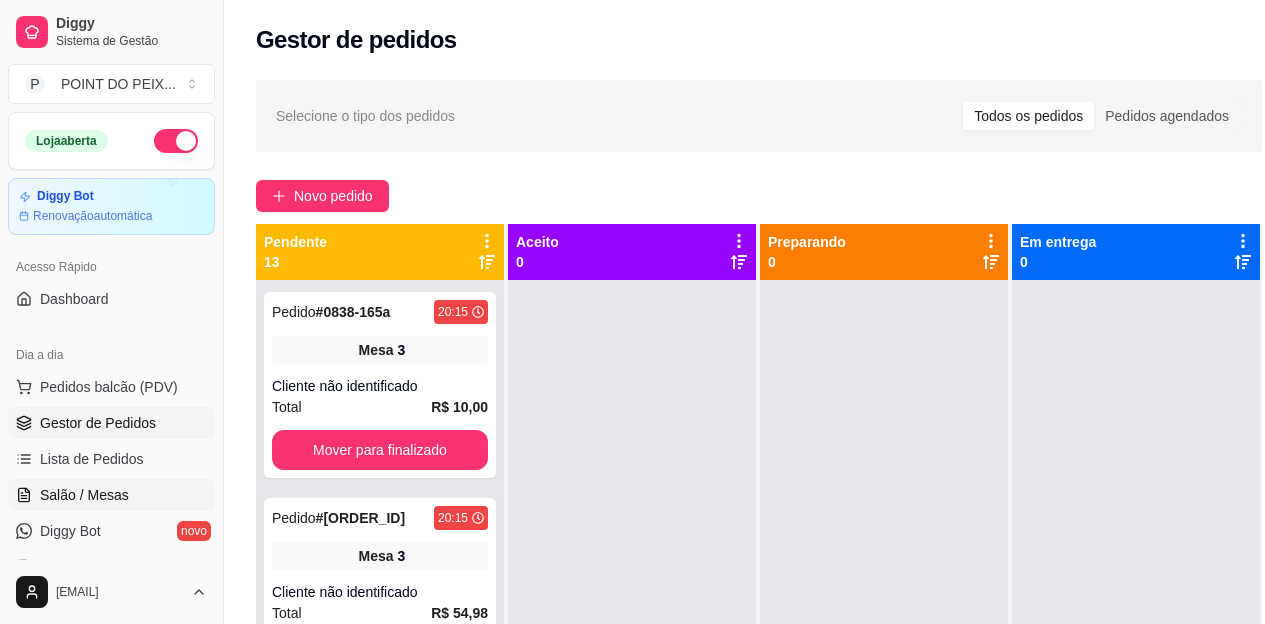 click on "Salão / Mesas" at bounding box center (84, 495) 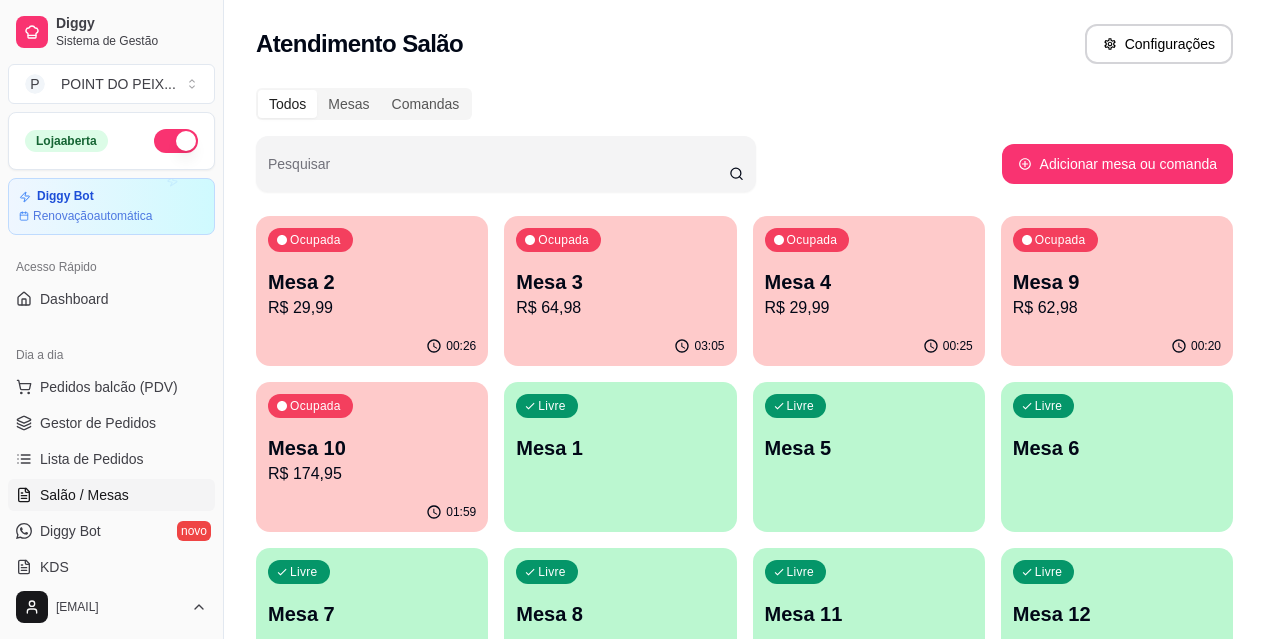 click on "Todos Mesas Comandas Pesquisar Adicionar mesa ou comanda Ocupada Mesa 2 R$ 29,99 00:26 Ocupada Mesa 3 R$ 64,98 03:05 Ocupada Mesa 4 R$ 29,99 00:25 Ocupada Mesa 9 R$ 62,98 00:20 Ocupada Mesa 10 R$ 174,95 01:59 Livre Mesa 1 Livre Mesa 5 Livre Mesa 6 Livre Mesa 7 Livre Mesa 8 Livre Mesa 11 Livre Mesa 12 Livre Mesa 13 Livre Mesa 14 Livre Mesa 15 Livre Mesa 16 Livre Mesa 17 Livre Mesa 18 Livre Mesa 19 Livre Mesa 20 Livre Mesa 21" at bounding box center (744, 648) 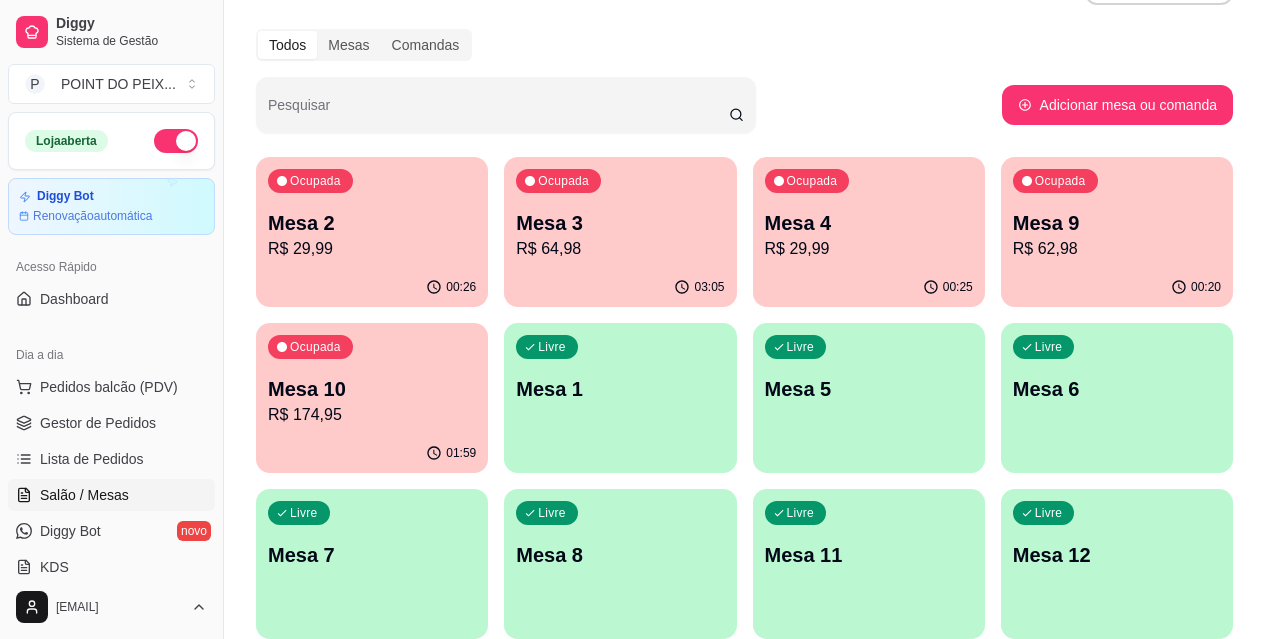 scroll, scrollTop: 0, scrollLeft: 0, axis: both 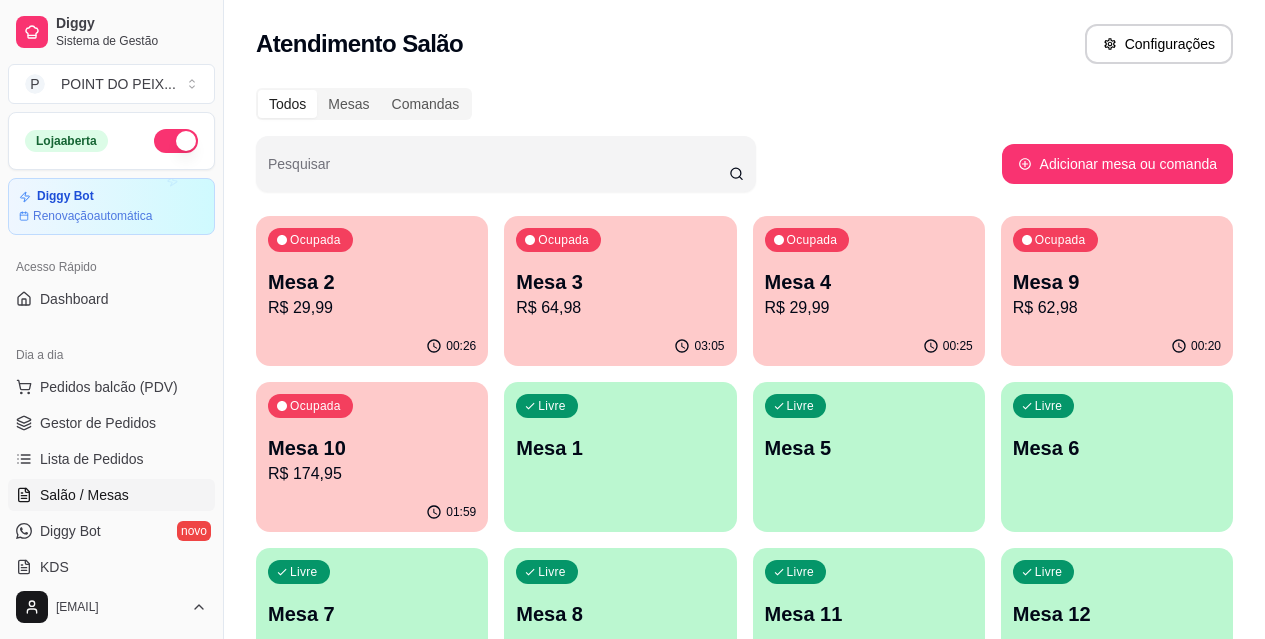 click on "Atendimento Salão Configurações" at bounding box center [744, 44] 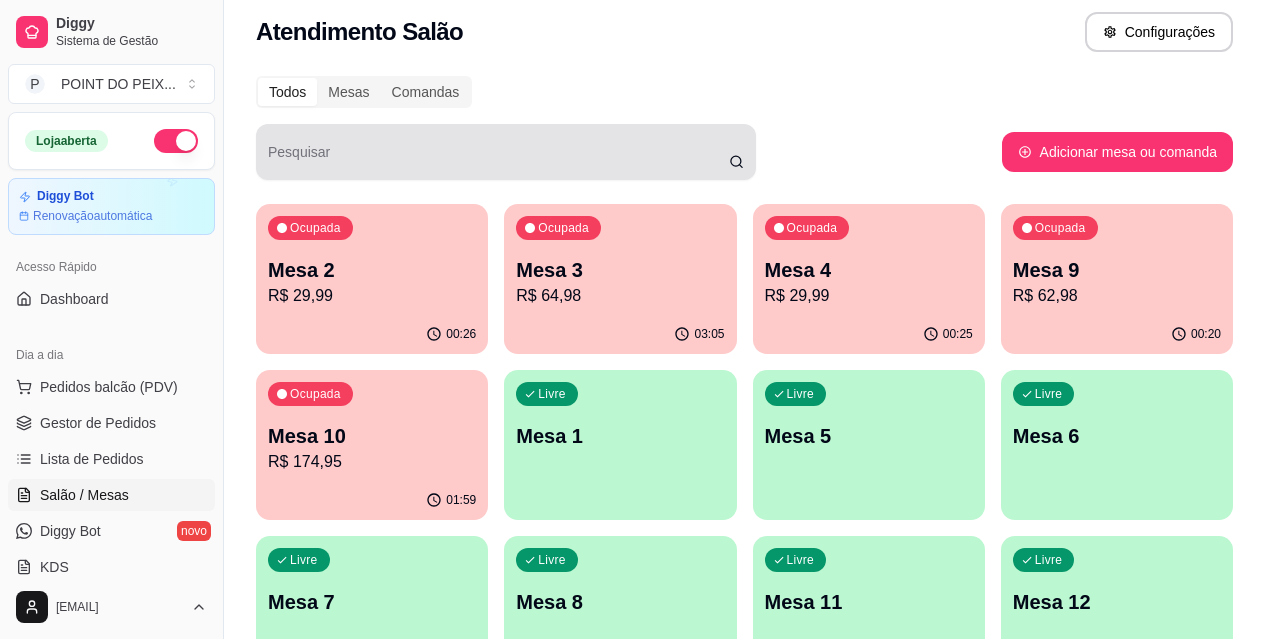 scroll, scrollTop: 0, scrollLeft: 0, axis: both 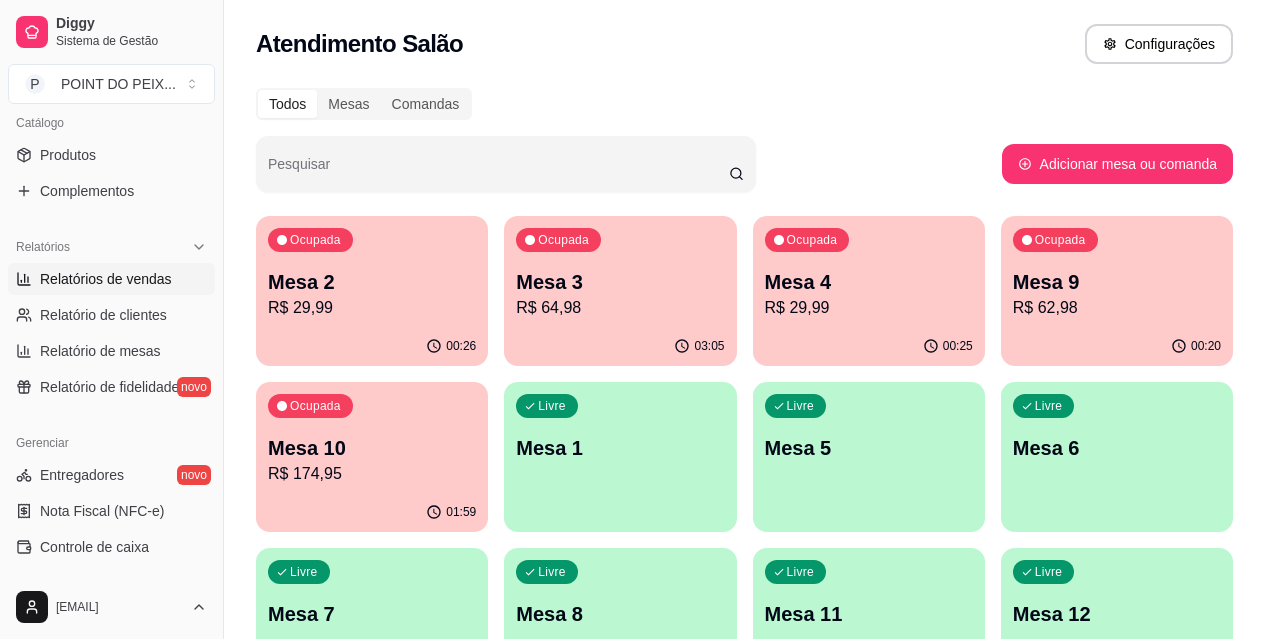 click on "Relatórios de vendas" at bounding box center [106, 279] 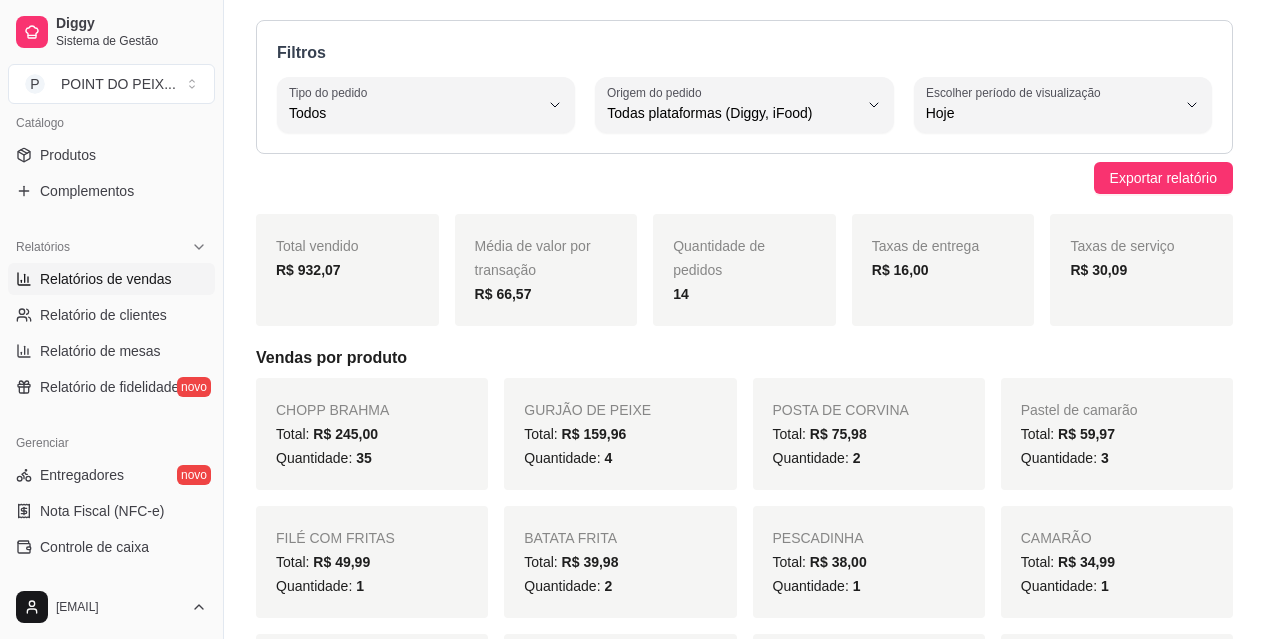 scroll, scrollTop: 0, scrollLeft: 0, axis: both 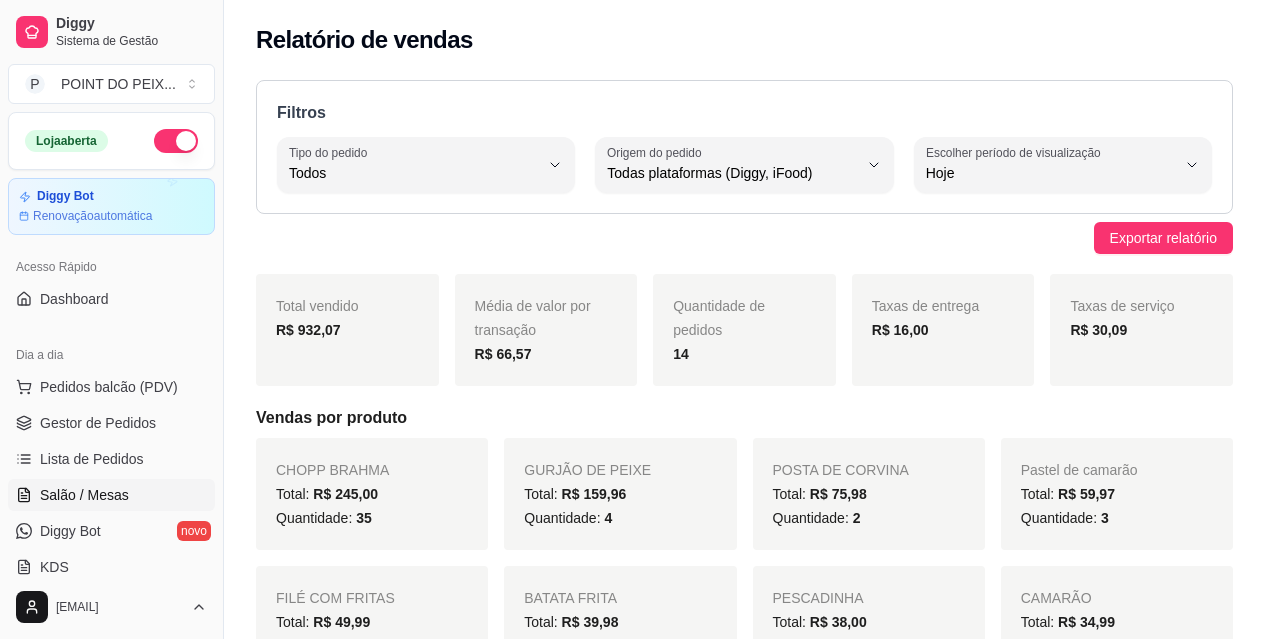 click on "Salão / Mesas" at bounding box center (84, 495) 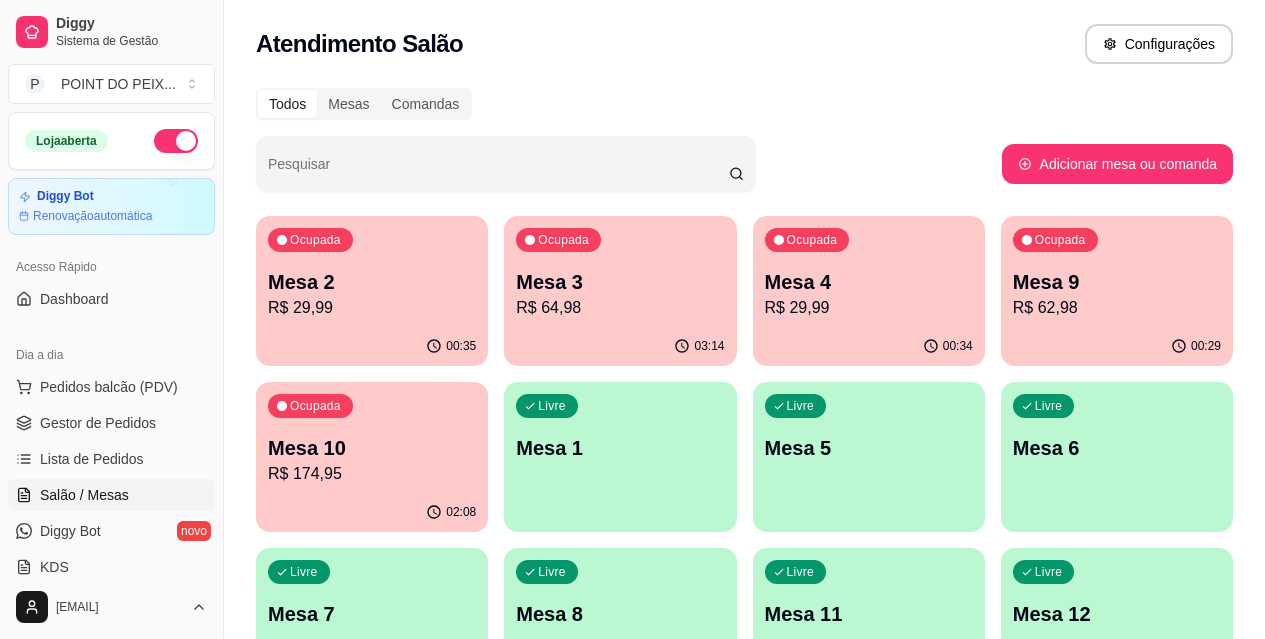click on "Salão / Mesas" at bounding box center (84, 495) 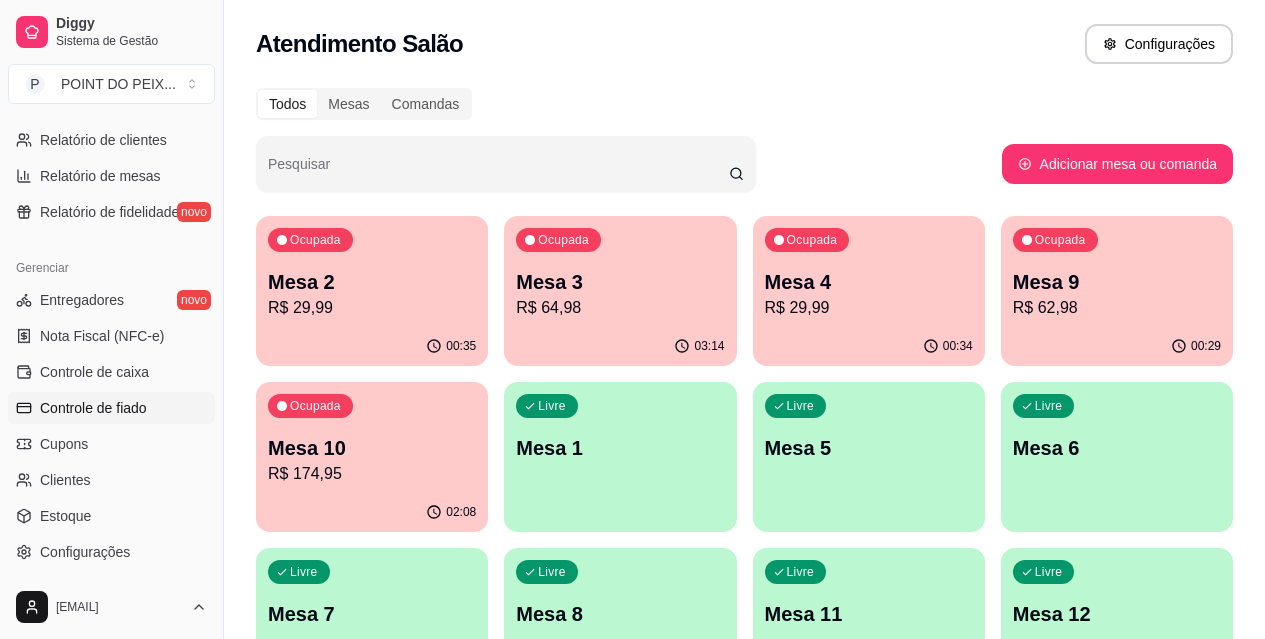 scroll, scrollTop: 700, scrollLeft: 0, axis: vertical 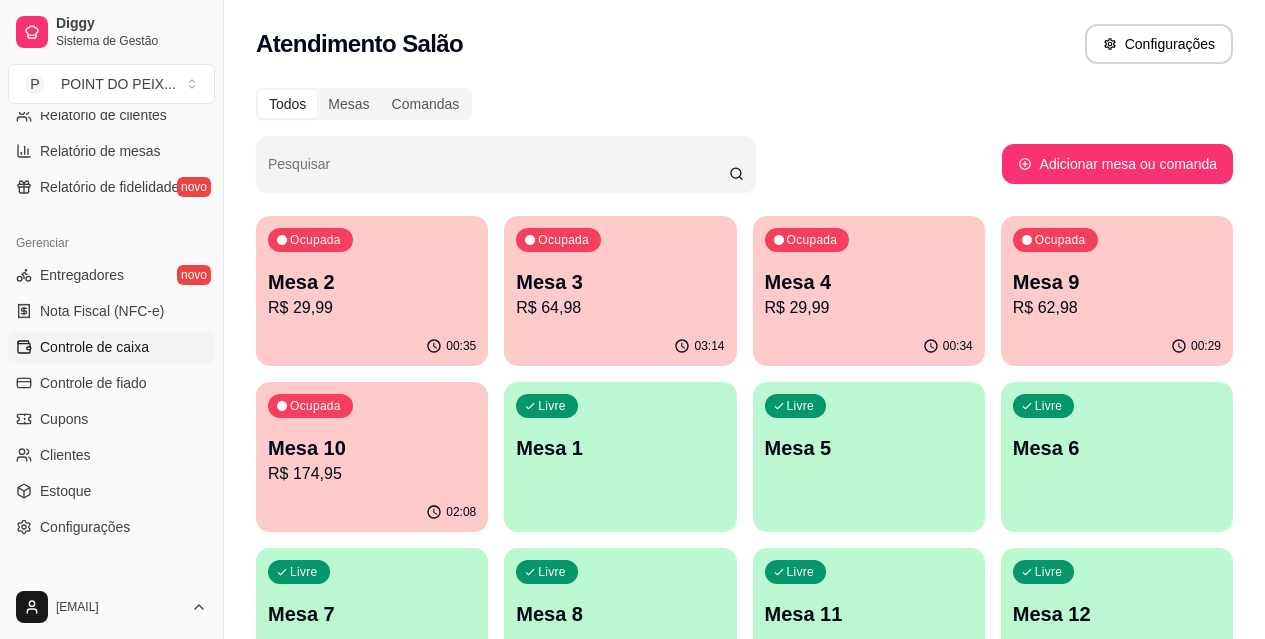 click on "Controle de caixa" at bounding box center [94, 347] 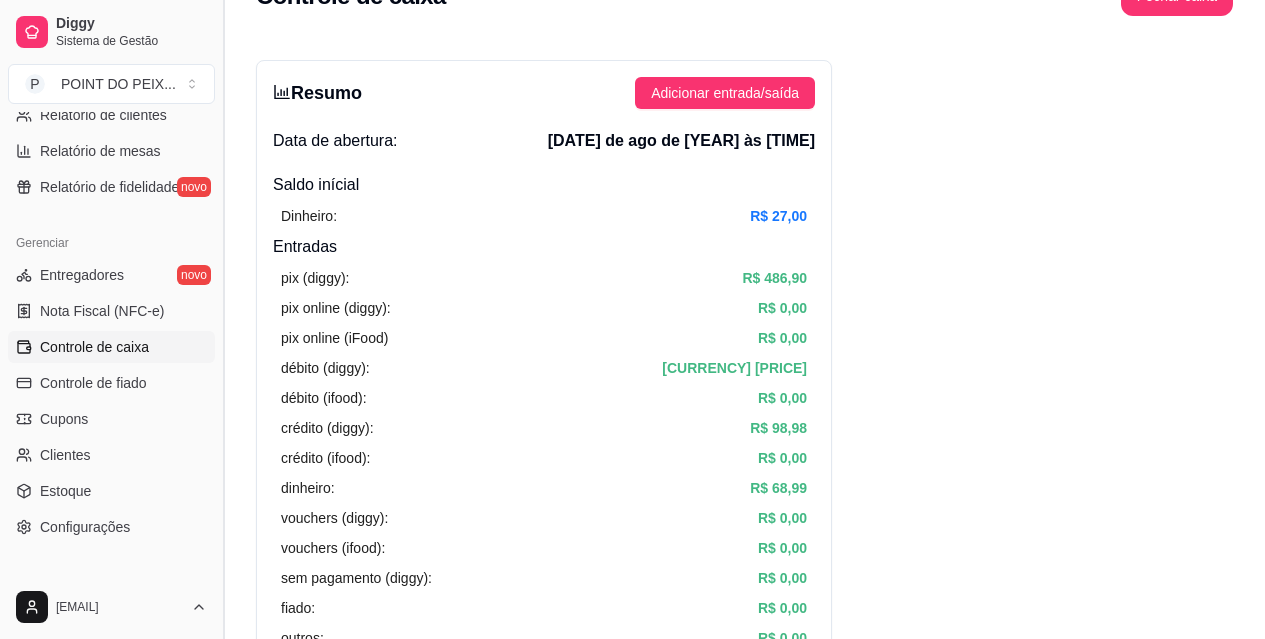 scroll, scrollTop: 0, scrollLeft: 0, axis: both 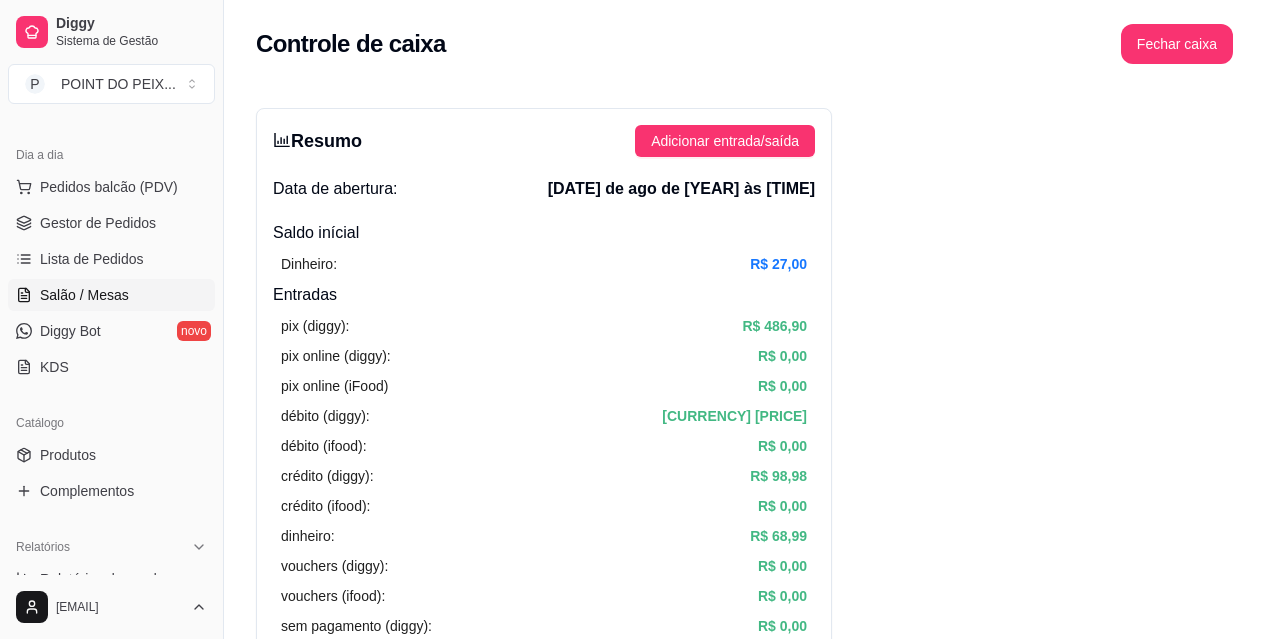 click on "Salão / Mesas" at bounding box center [84, 295] 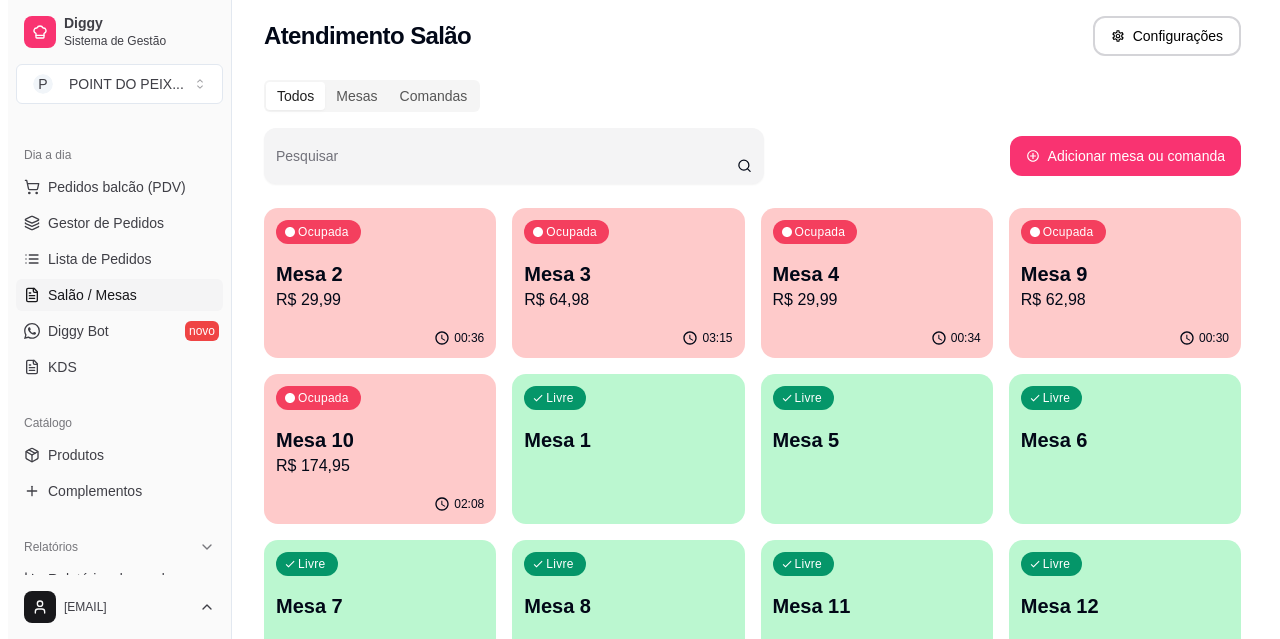 scroll, scrollTop: 0, scrollLeft: 0, axis: both 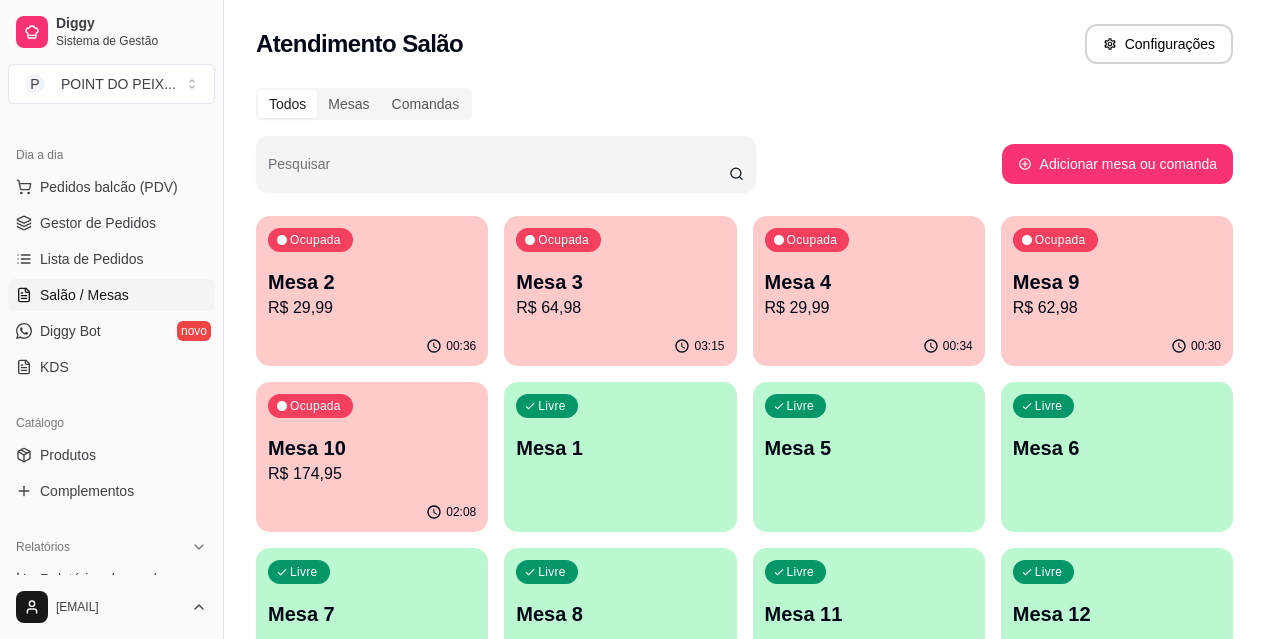 click on "R$ 62,98" at bounding box center (1117, 308) 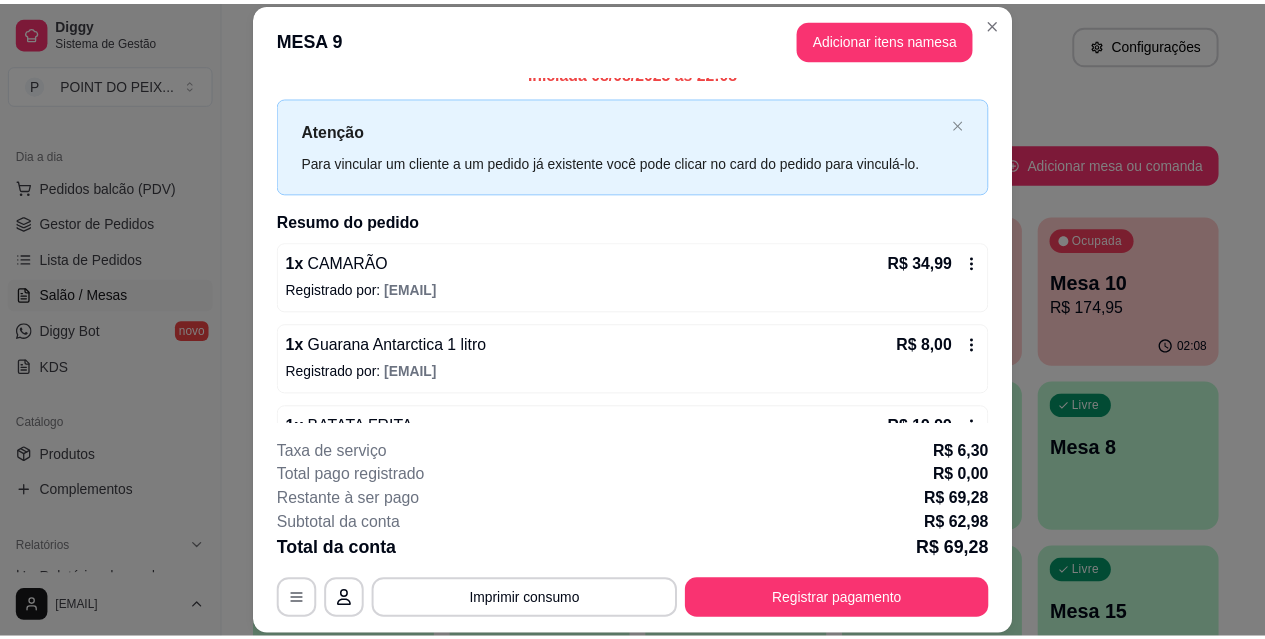 scroll, scrollTop: 0, scrollLeft: 0, axis: both 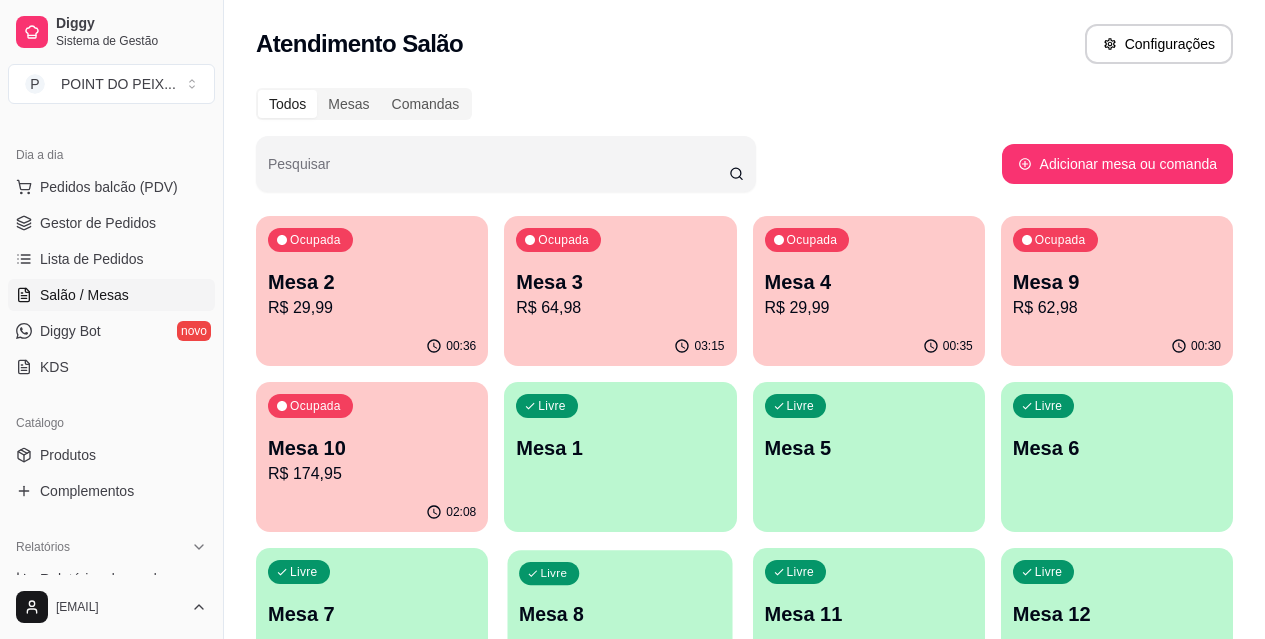 click on "Livre Mesa 8" at bounding box center [620, 611] 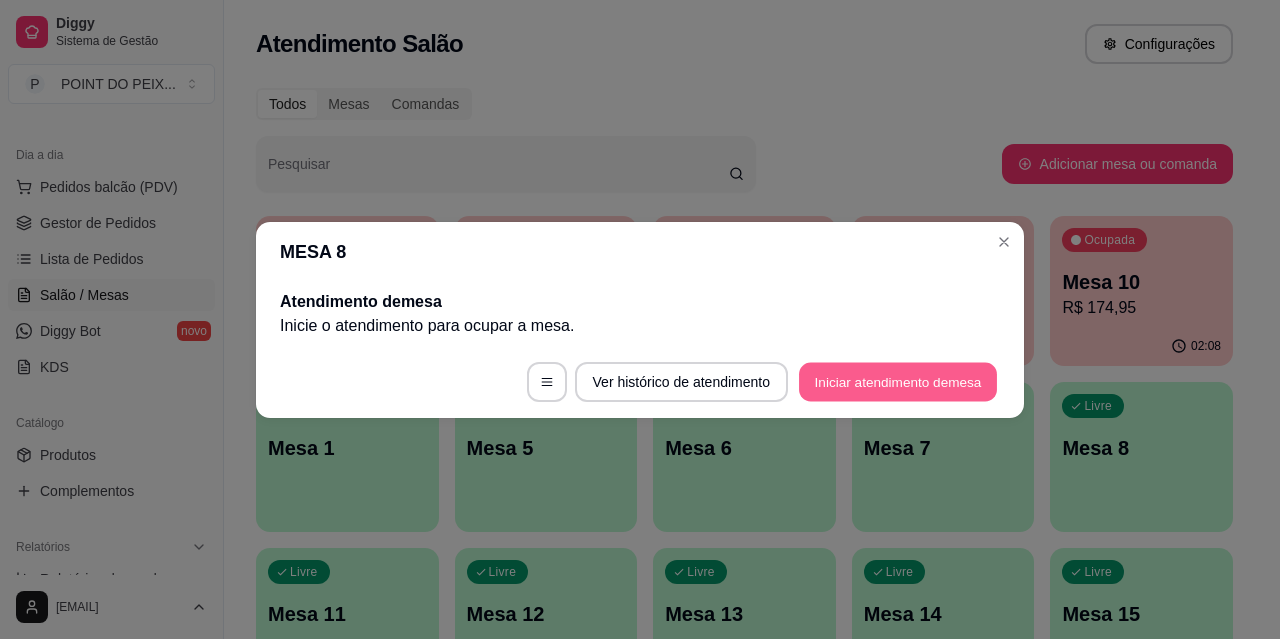 click on "Iniciar atendimento de  mesa" at bounding box center [898, 381] 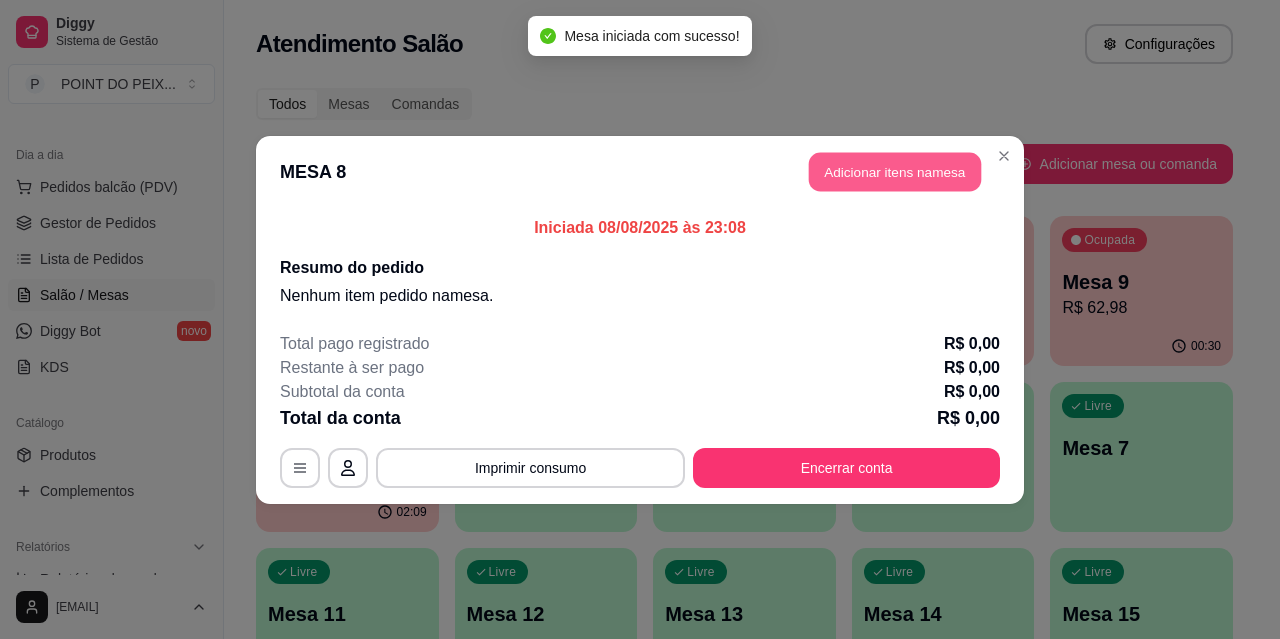 click on "Adicionar itens na  mesa" at bounding box center [895, 171] 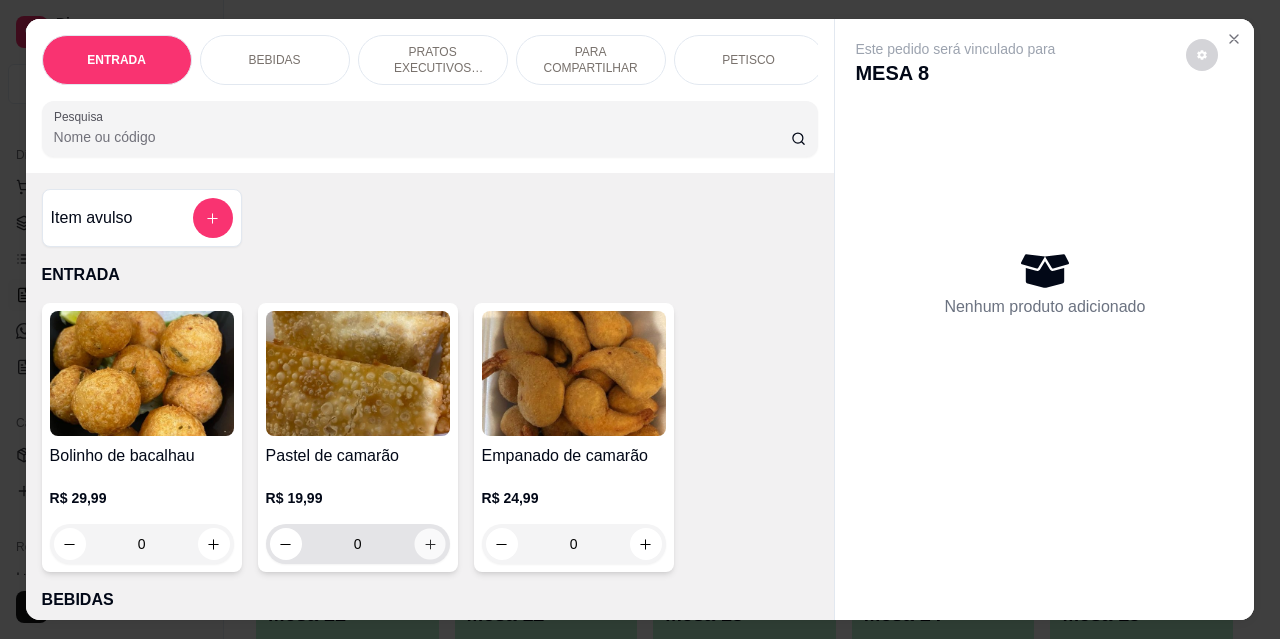 click at bounding box center (429, 544) 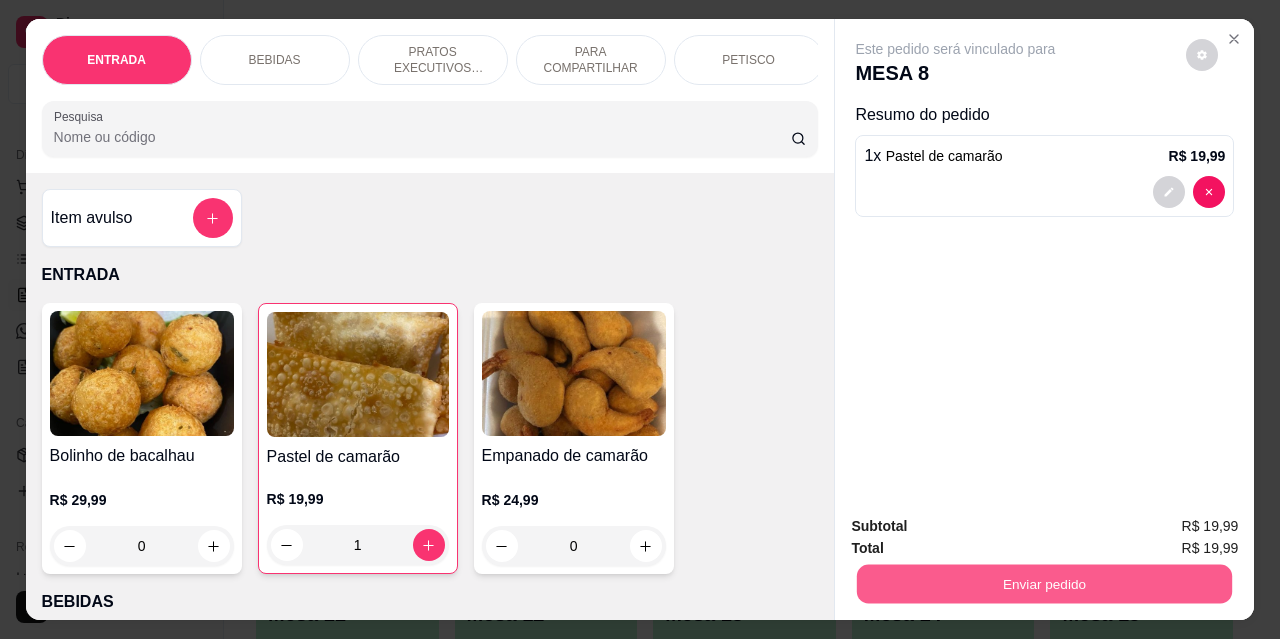 click on "Enviar pedido" at bounding box center (1044, 583) 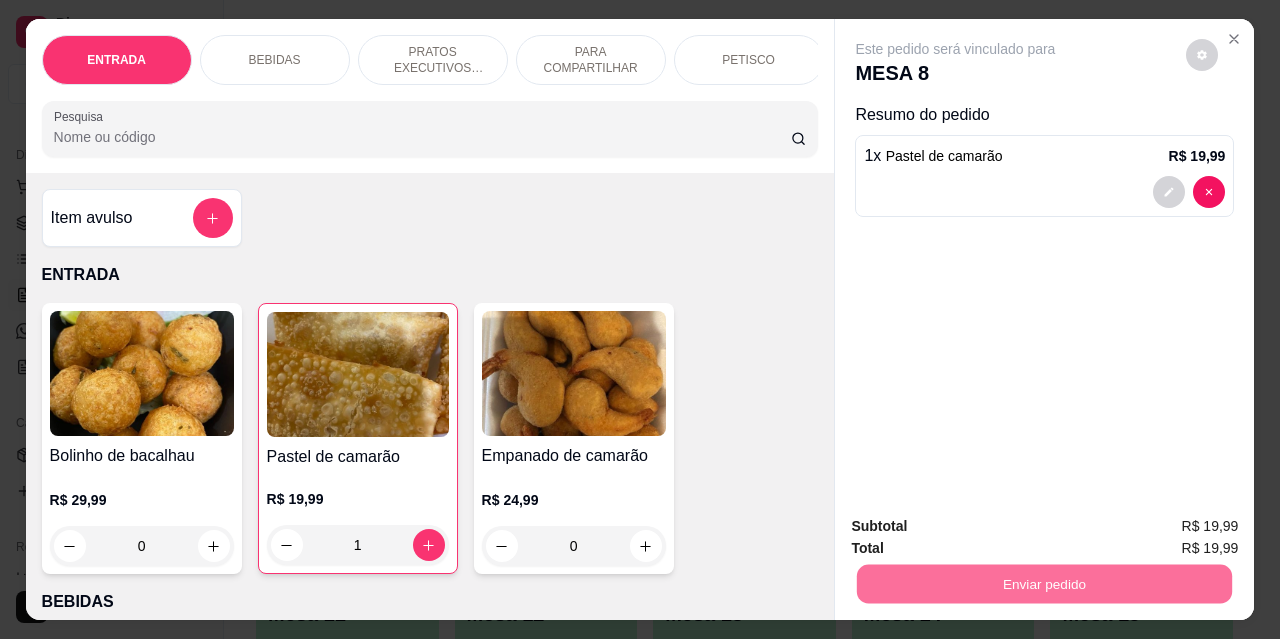 click on "Não registrar e enviar pedido" at bounding box center [979, 527] 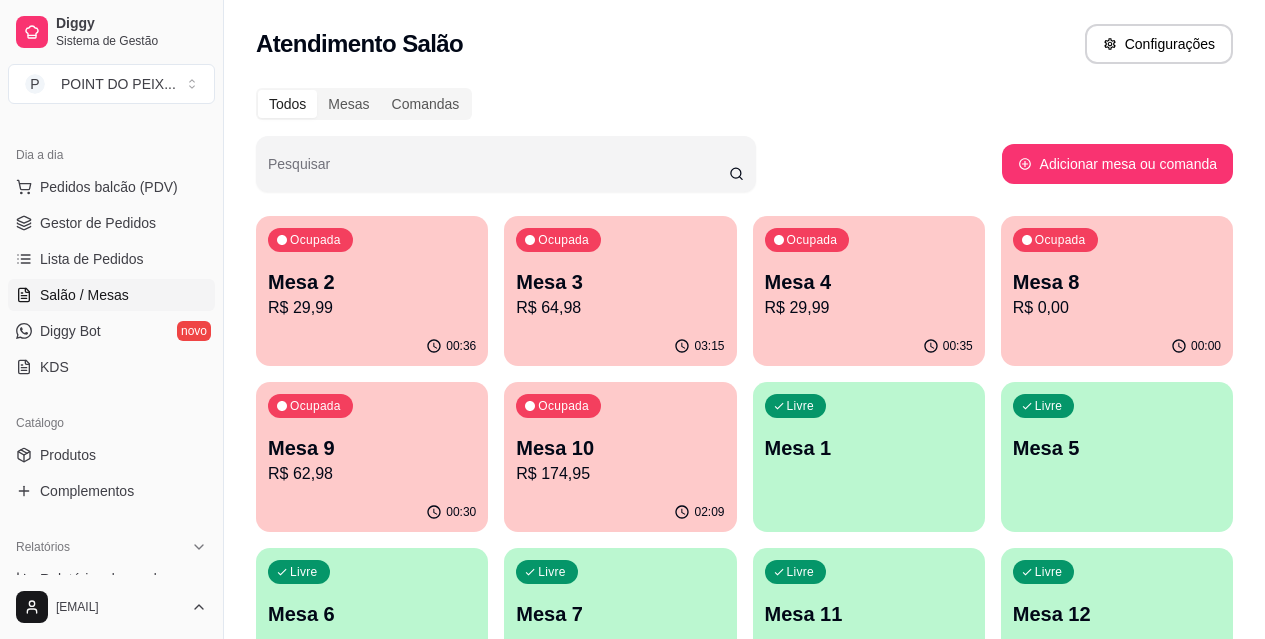 click on "Todos Mesas Comandas Pesquisar Adicionar mesa ou comanda Ocupada Mesa 2 R$ 29,99 00:36 Ocupada Mesa 3 R$ 64,98 03:15 Ocupada Mesa 4 R$ 29,99 00:35 Ocupada Mesa 8 R$ 0,00 00:00 Ocupada Mesa 9 R$ 62,98 00:30 Ocupada Mesa 10 R$ 174,95 02:09 Livre Mesa 1 Livre Mesa 5 Livre Mesa 6 Livre Mesa 7 Livre Mesa 11 Livre Mesa 12 Livre Mesa 13 Livre Mesa 14 Livre Mesa 15 Livre Mesa 16 Livre Mesa 17 Livre Mesa 18 Livre Mesa 19 Livre Mesa 20 Livre Mesa 21" at bounding box center [744, 648] 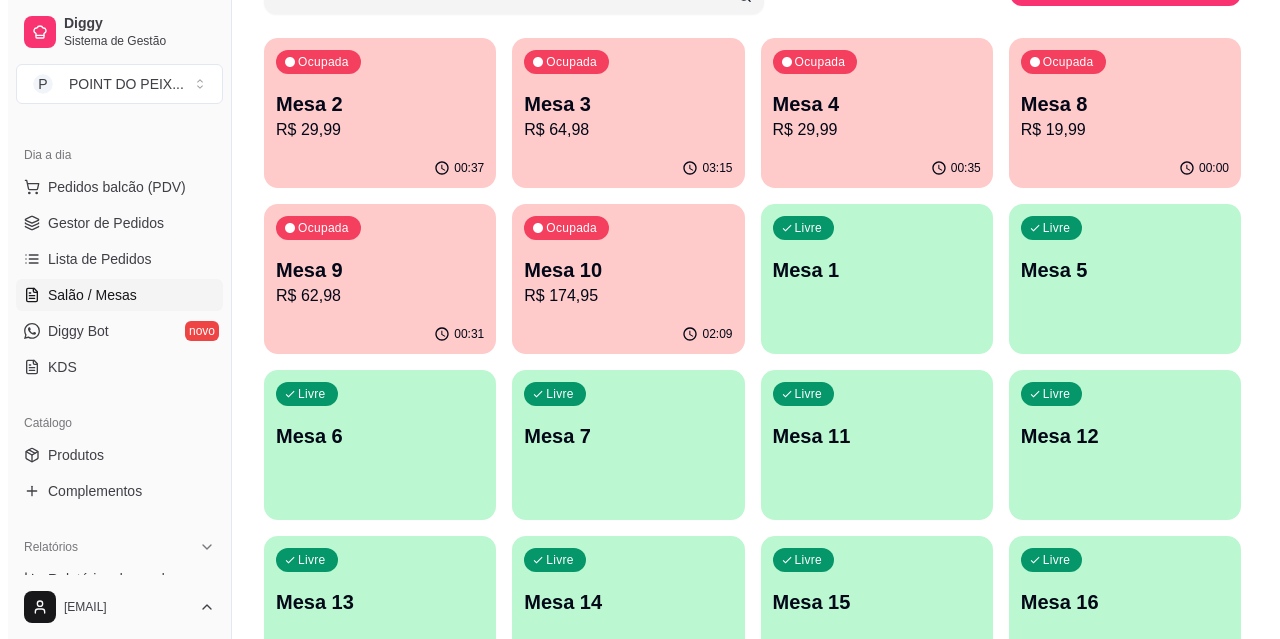 scroll, scrollTop: 0, scrollLeft: 0, axis: both 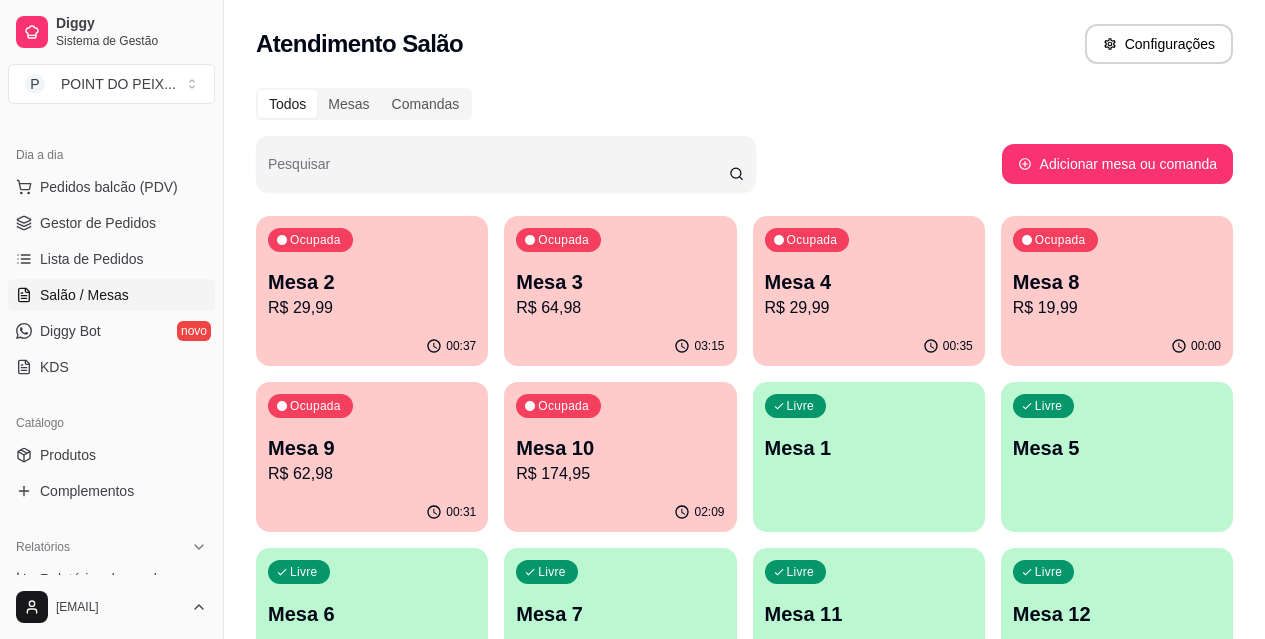 click on "R$ 62,98" at bounding box center (372, 474) 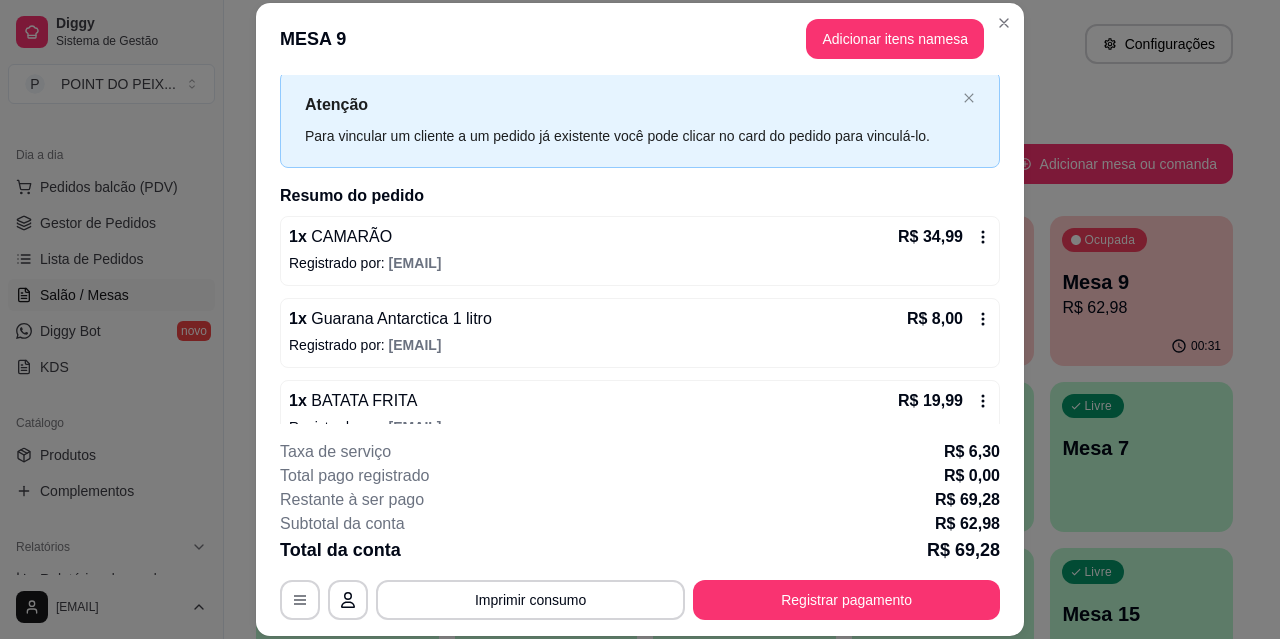 scroll, scrollTop: 82, scrollLeft: 0, axis: vertical 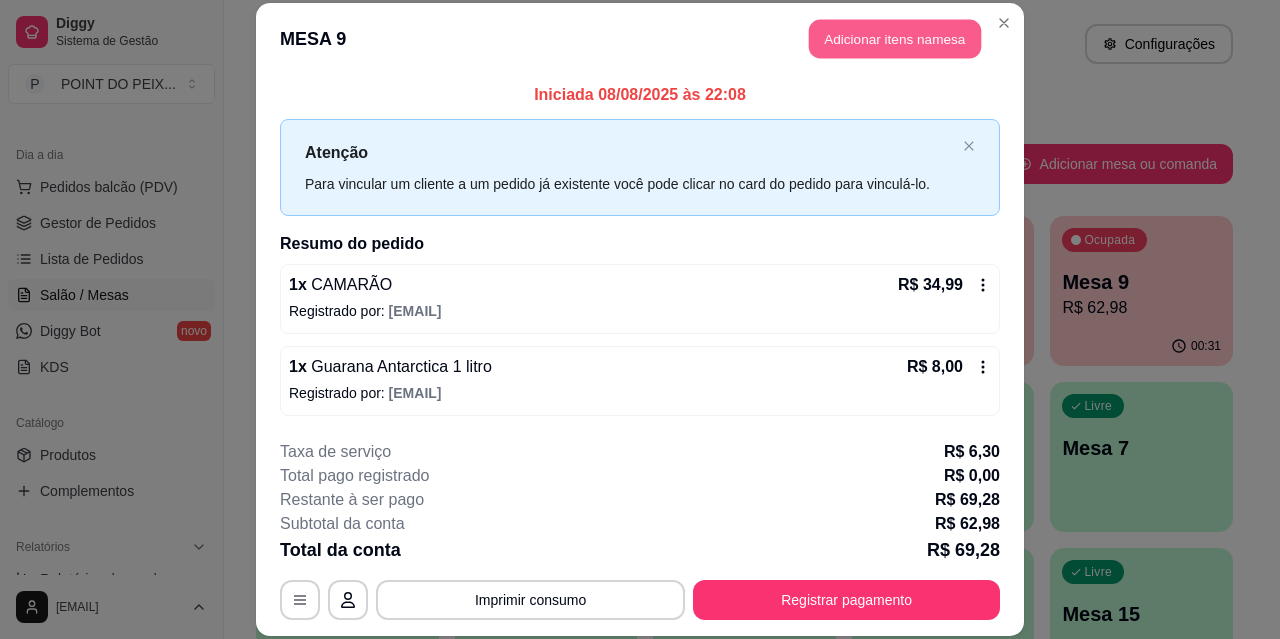 click on "Adicionar itens na  mesa" at bounding box center [895, 39] 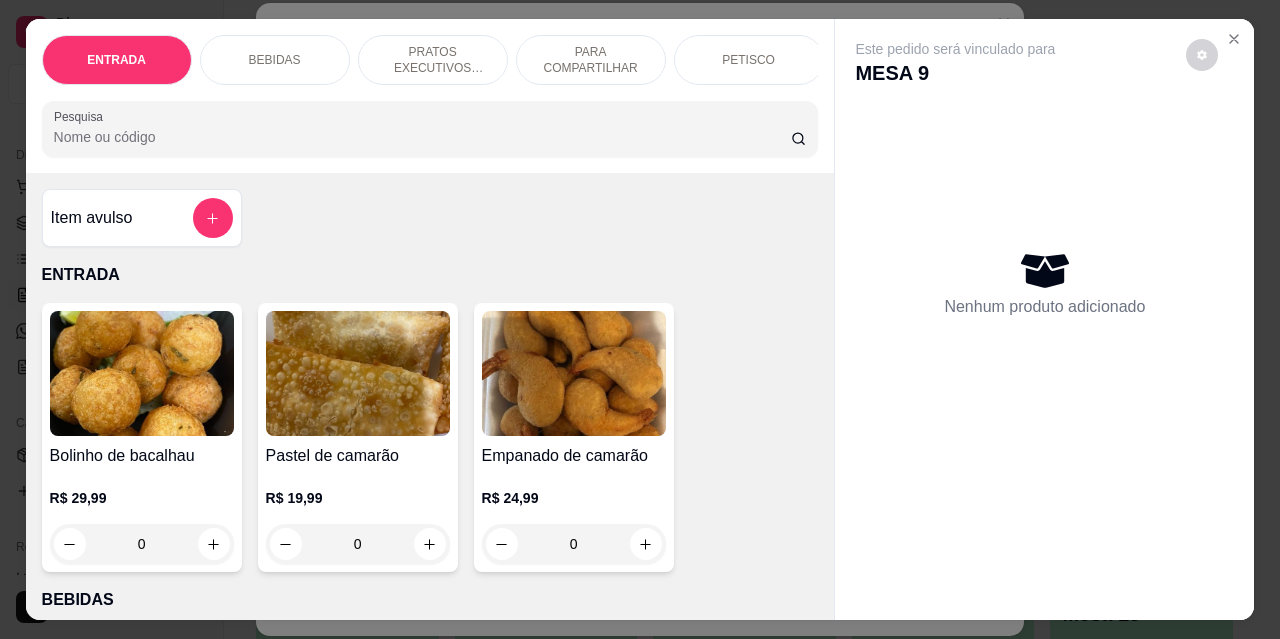 click on "PETISCO" at bounding box center (748, 60) 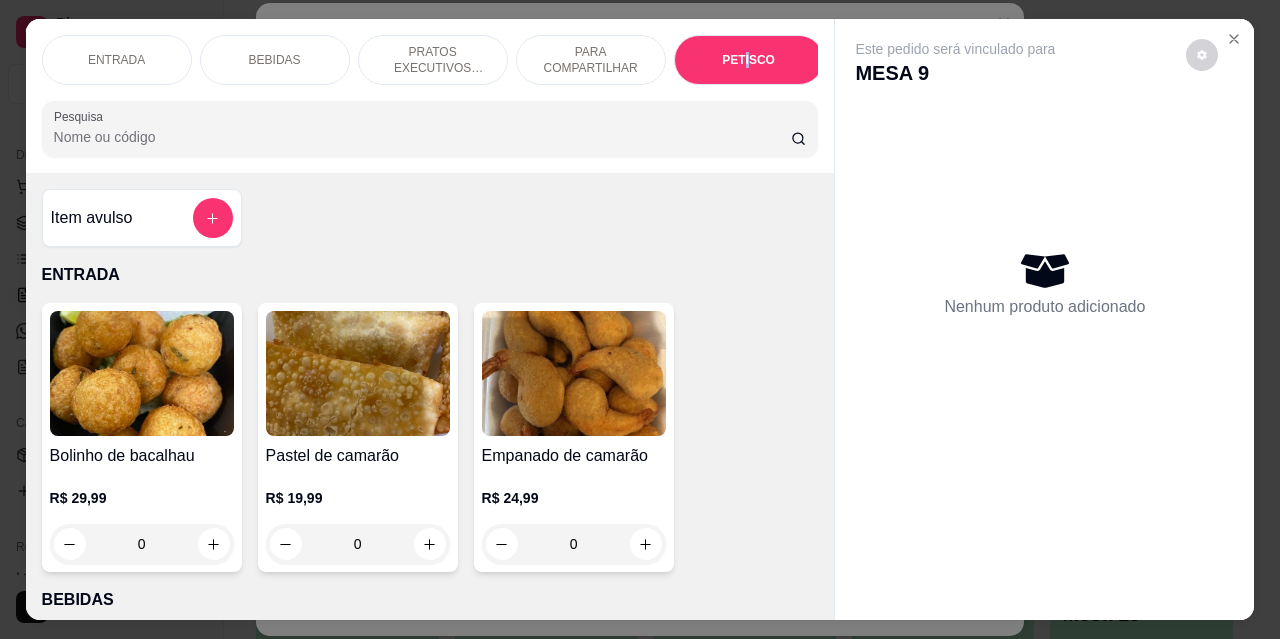 scroll, scrollTop: 4432, scrollLeft: 0, axis: vertical 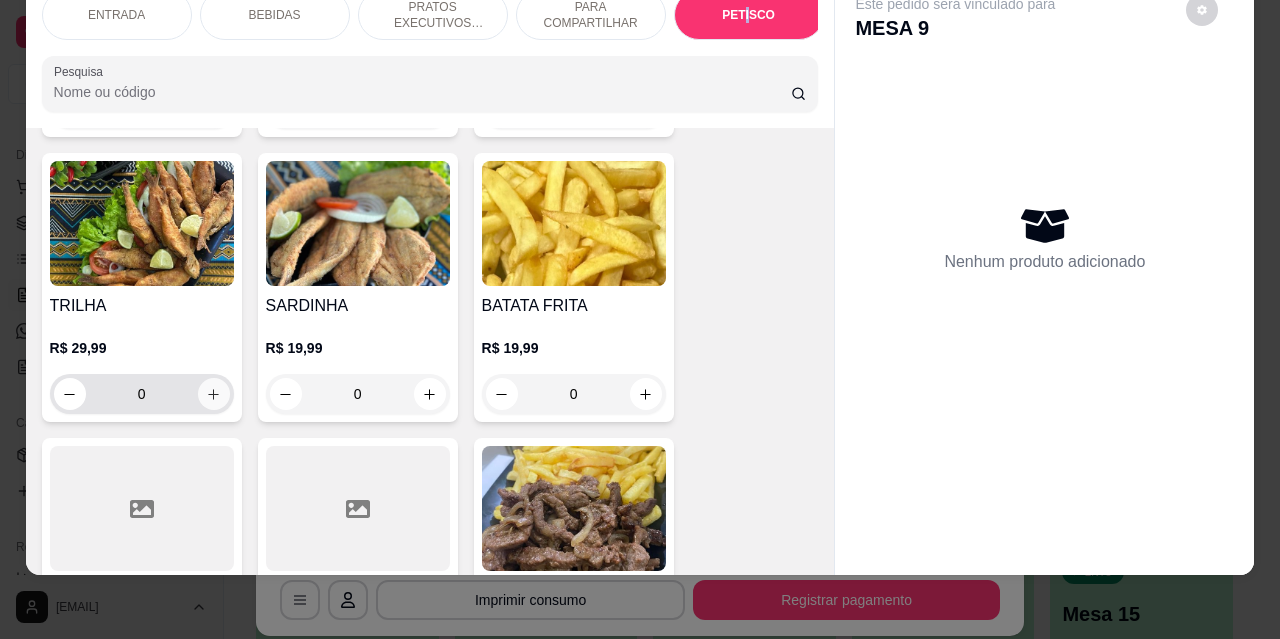 click 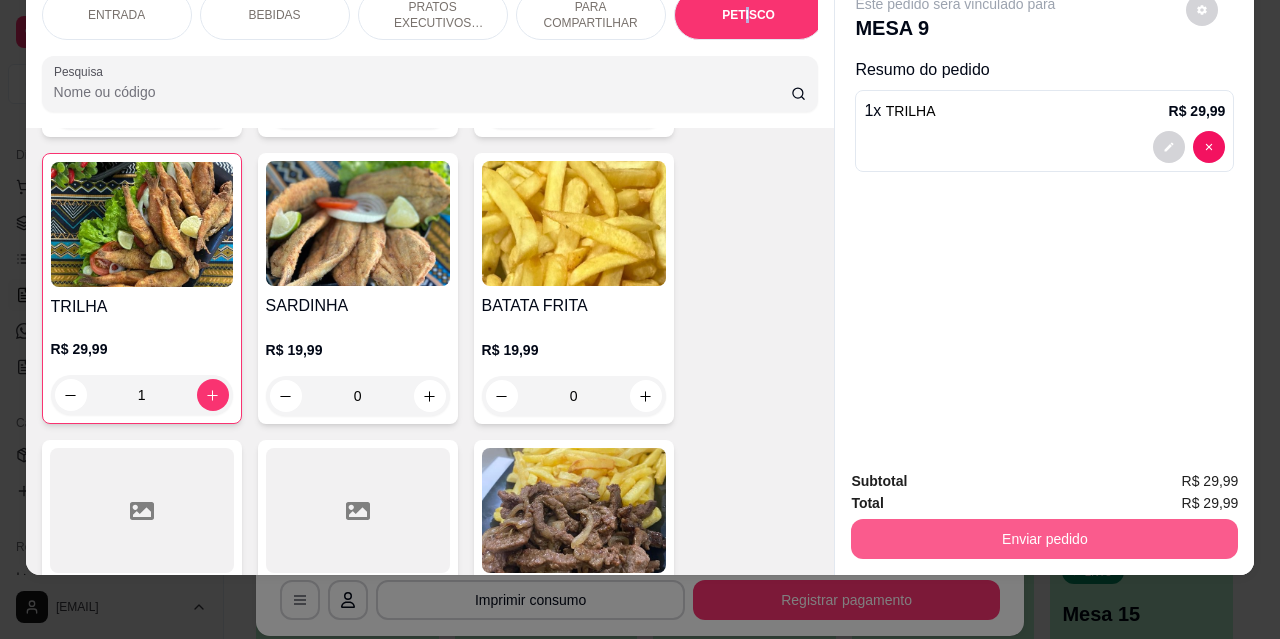 click on "Enviar pedido" at bounding box center [1044, 539] 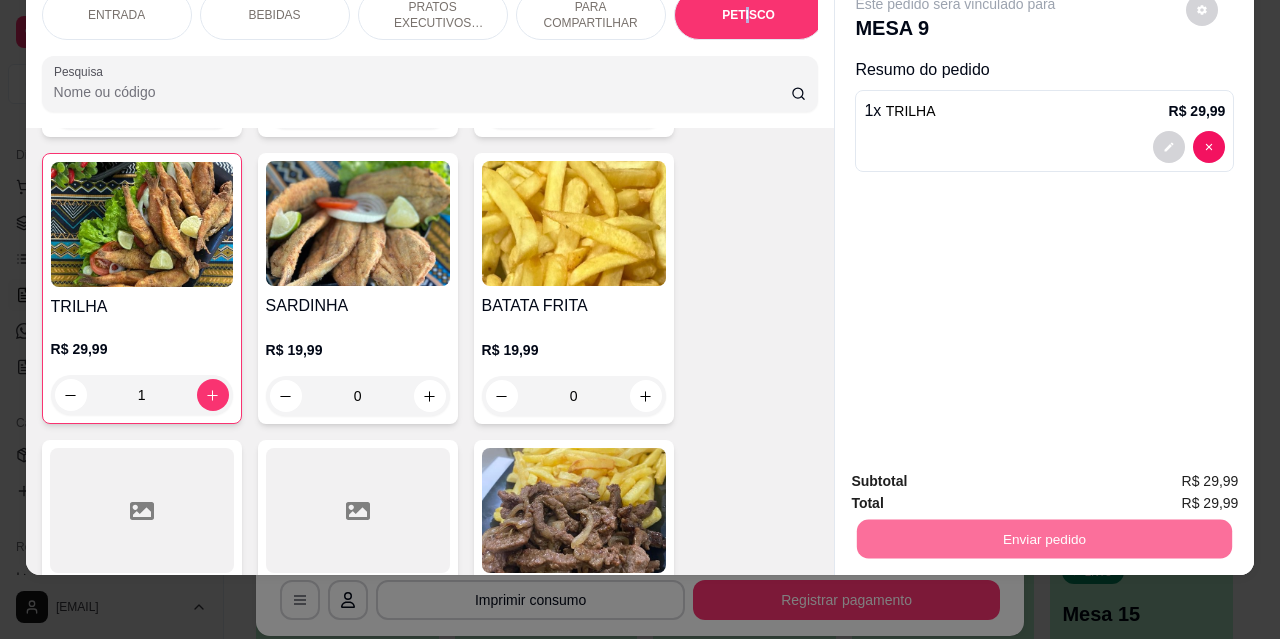 click on "Não registrar e enviar pedido" at bounding box center (979, 474) 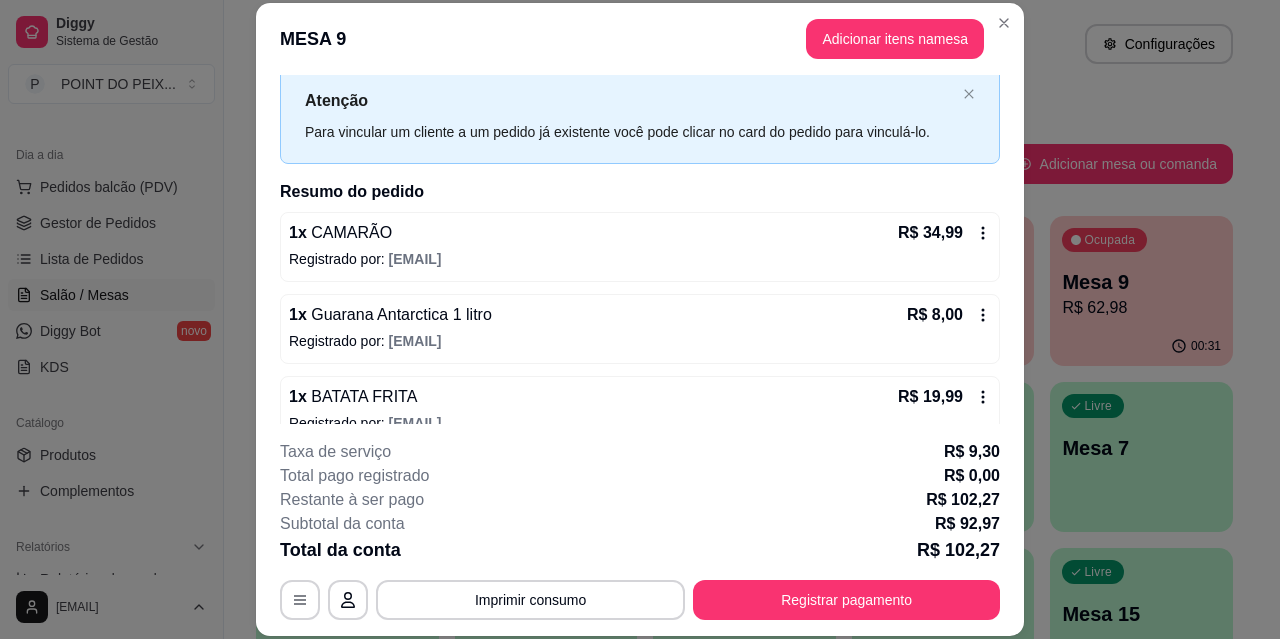 scroll, scrollTop: 0, scrollLeft: 0, axis: both 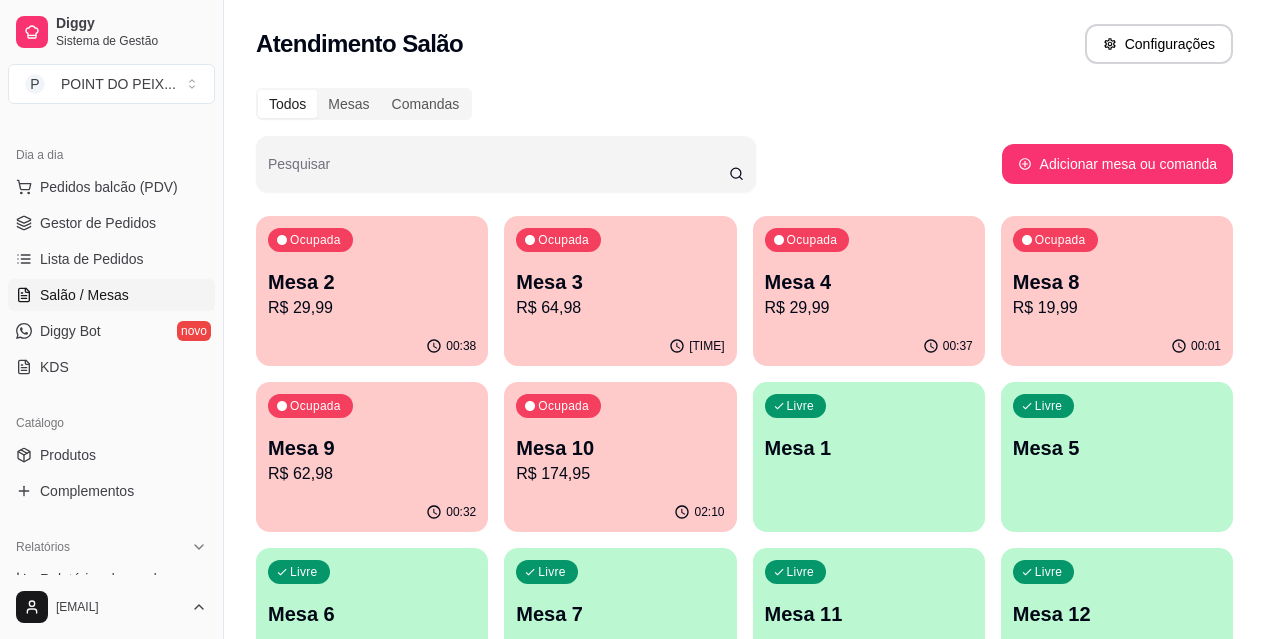 click on "Mesa 8" at bounding box center (1117, 282) 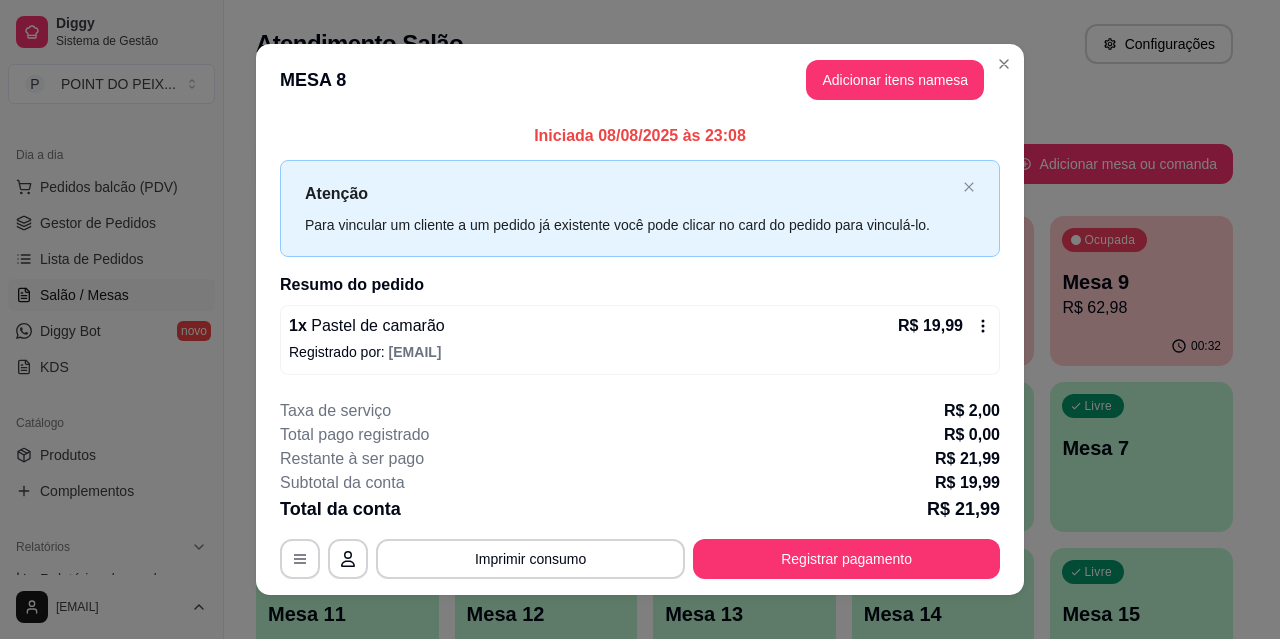 scroll, scrollTop: 20, scrollLeft: 0, axis: vertical 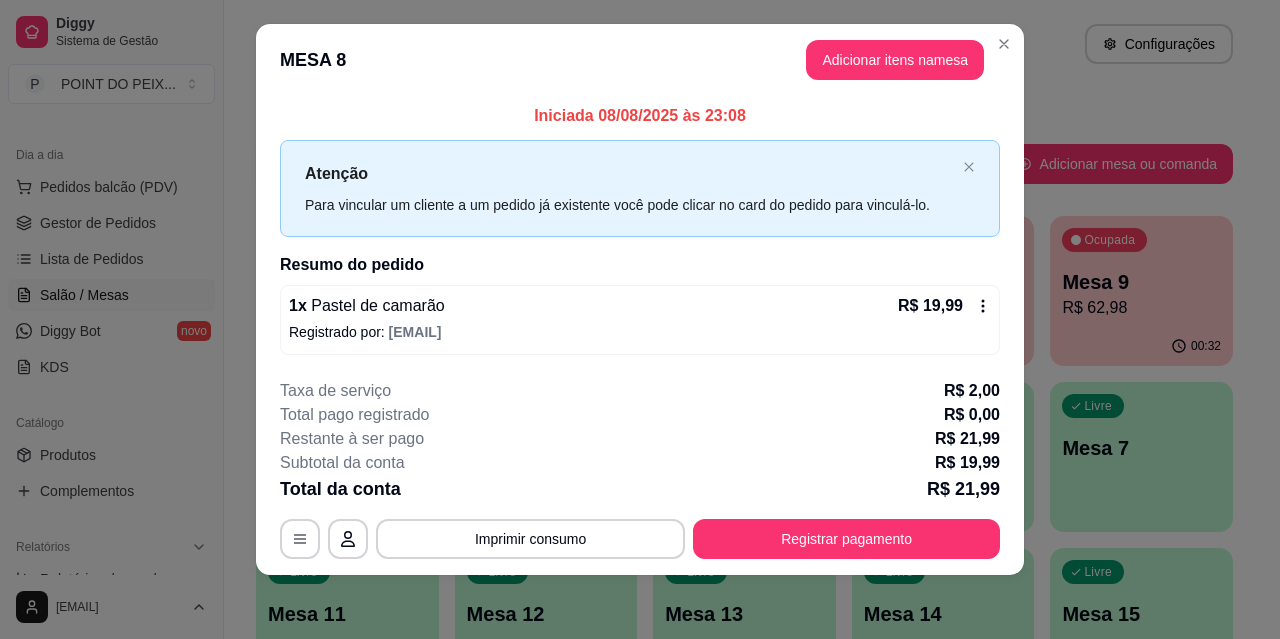 click on "1 x Pastel de camarão R$ 19,99" at bounding box center [640, 306] 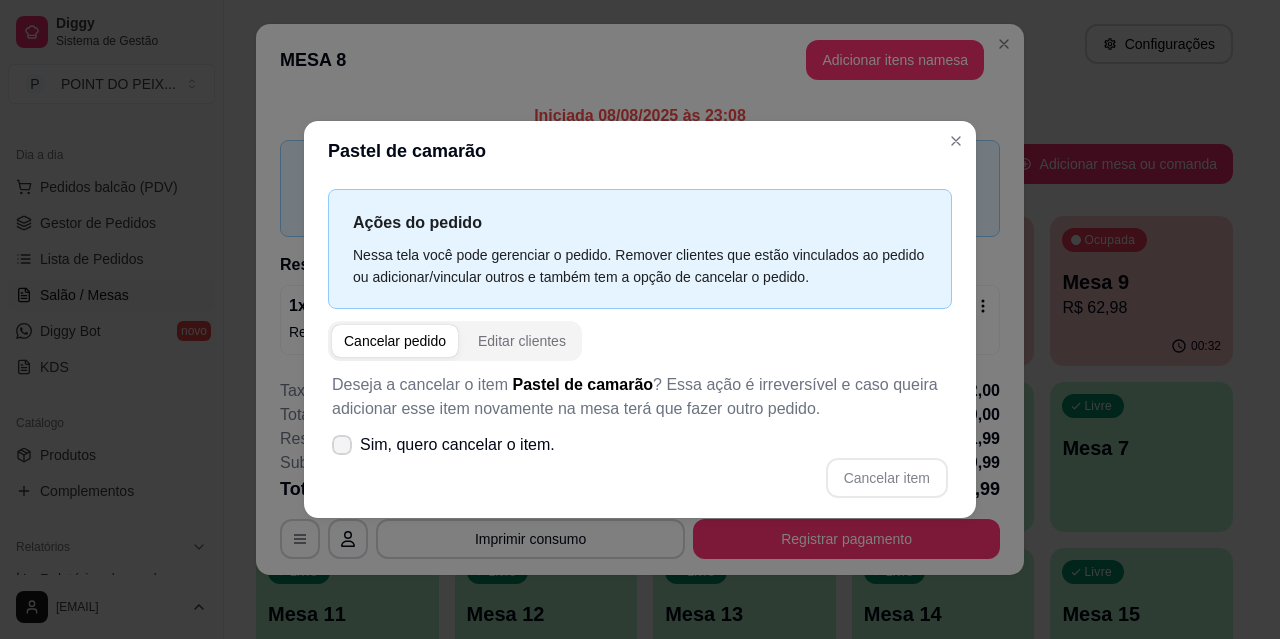 click 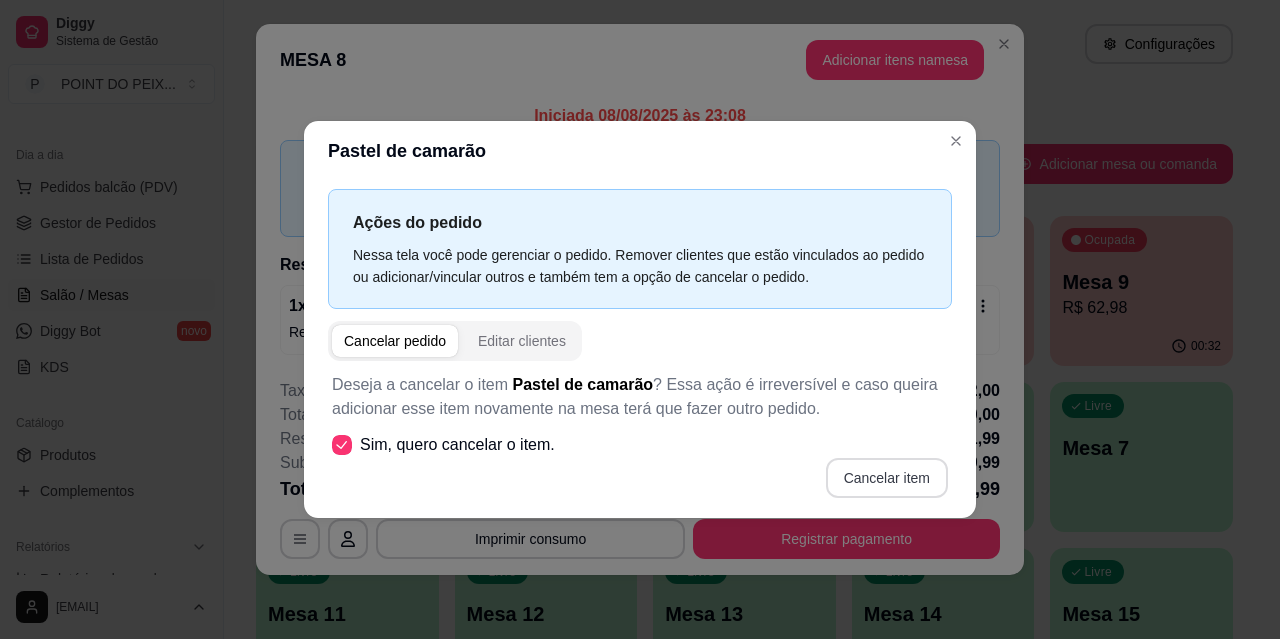 click on "Cancelar item" at bounding box center (887, 478) 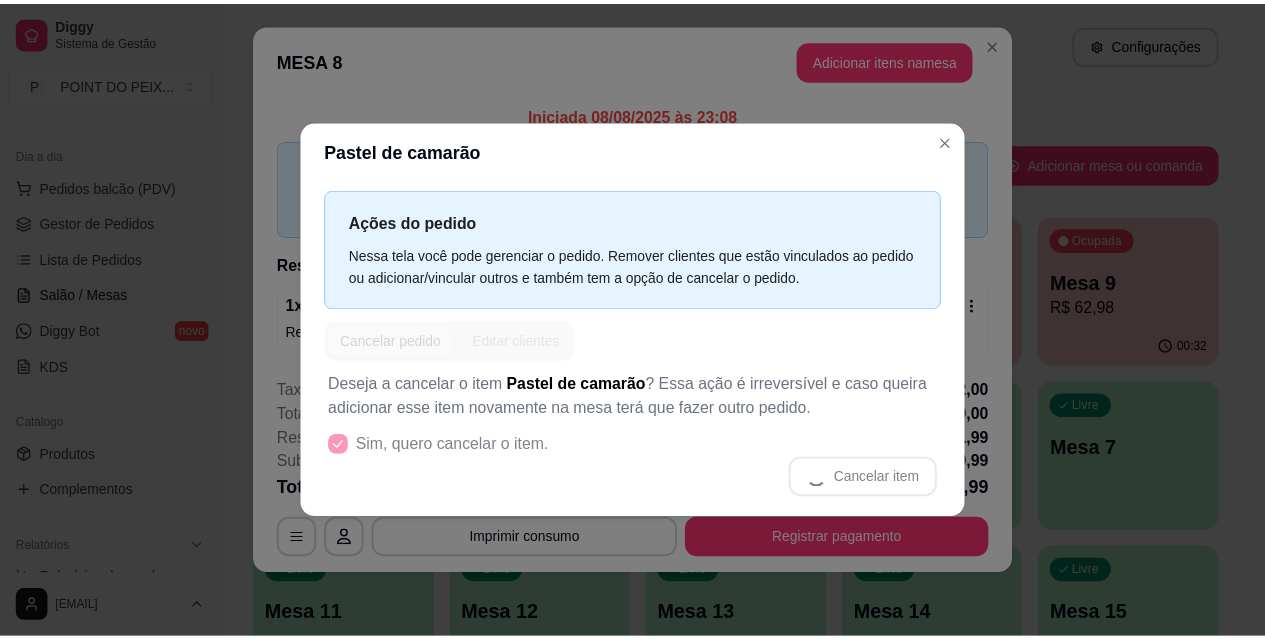 scroll, scrollTop: 0, scrollLeft: 0, axis: both 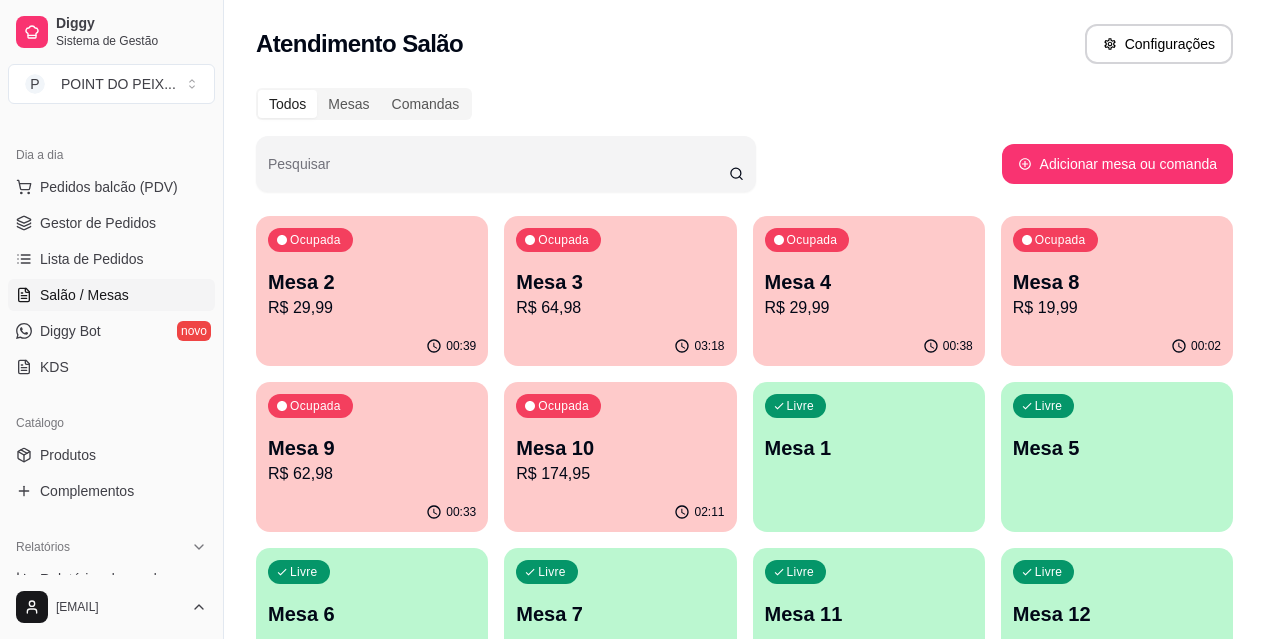 click on "Todos Mesas Comandas Pesquisar Adicionar mesa ou comanda Ocupada Mesa [NUMBER] [CURRENCY] [PRICE] [TIME] Ocupada Mesa [NUMBER] [CURRENCY] [PRICE] [TIME] Ocupada Mesa [NUMBER] [CURRENCY] [PRICE] [TIME] Ocupada Mesa [NUMBER] [CURRENCY] [PRICE] [TIME] Ocupada Mesa [NUMBER] [CURRENCY] [PRICE] [TIME] Ocupada Mesa [NUMBER] [CURRENCY] [PRICE] [TIME] Livre Mesa [NUMBER] Livre Mesa [NUMBER] Livre Mesa [NUMBER] Livre Mesa [NUMBER] Livre Mesa [NUMBER] Livre Mesa [NUMBER] Livre Mesa [NUMBER] Livre Mesa [NUMBER] Livre Mesa [NUMBER] Livre Mesa [NUMBER] Livre Mesa [NUMBER] Livre Mesa [NUMBER] Livre Mesa [NUMBER] Livre Mesa [NUMBER] Livre Mesa [NUMBER] Livre Mesa [NUMBER] Livre Mesa [NUMBER] Livre Mesa [NUMBER] Livre Mesa [NUMBER]" at bounding box center (744, 648) 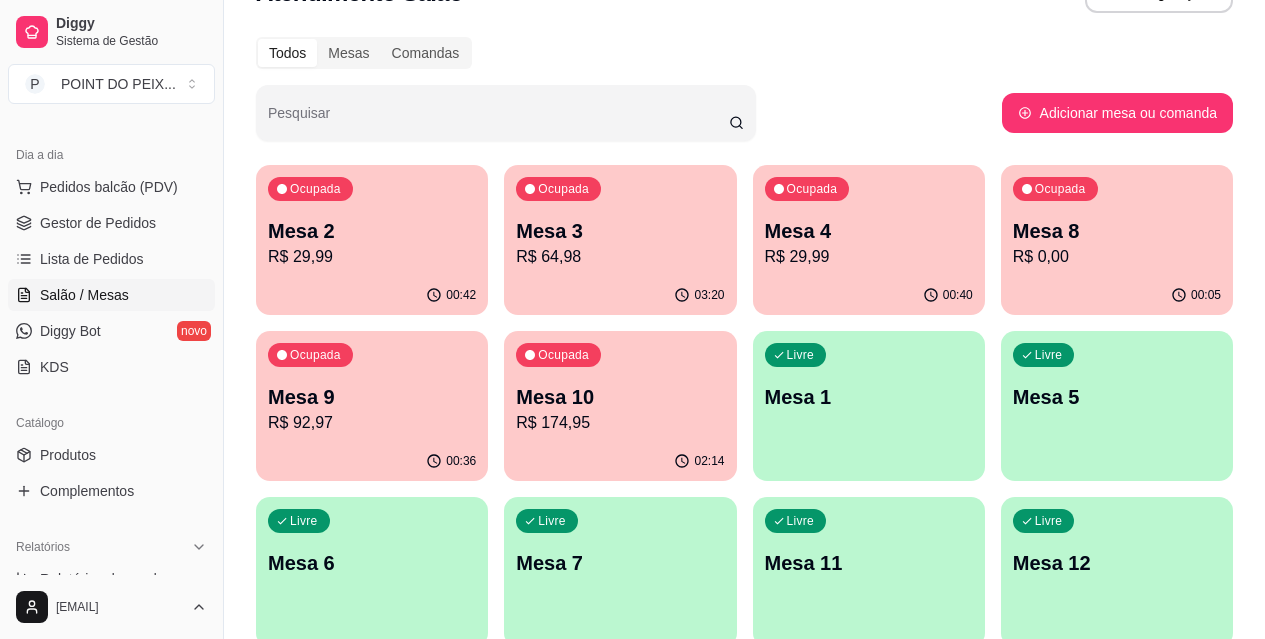 scroll, scrollTop: 0, scrollLeft: 0, axis: both 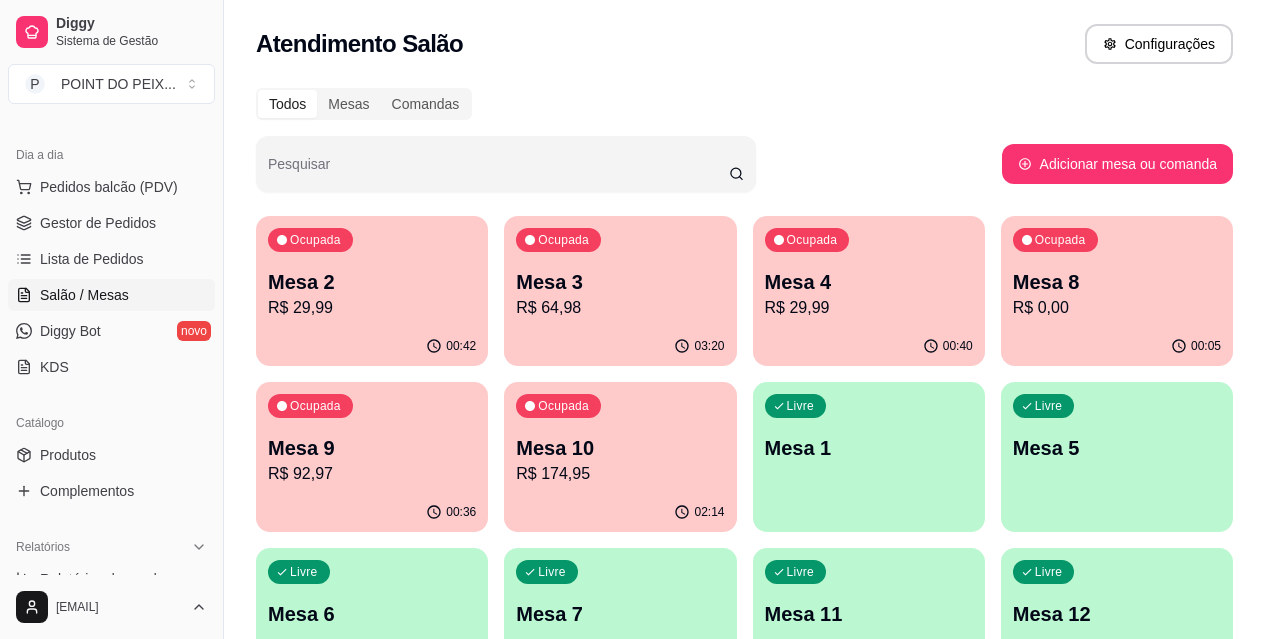 click on "Todos Mesas Comandas" at bounding box center (744, 104) 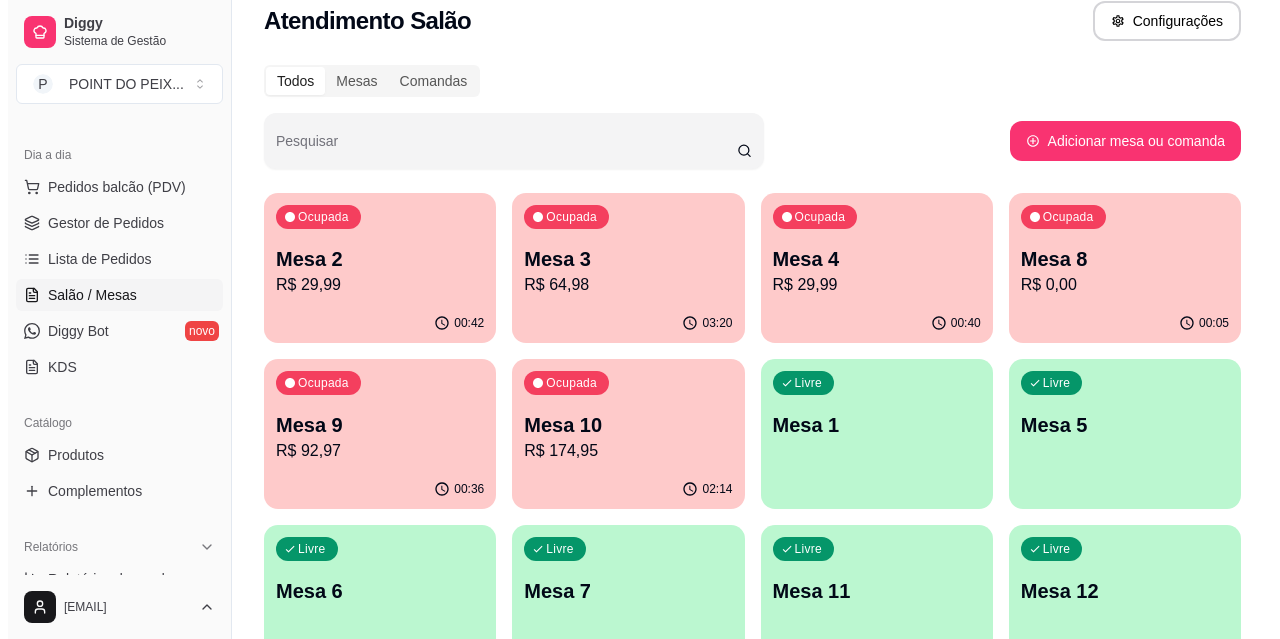scroll, scrollTop: 0, scrollLeft: 0, axis: both 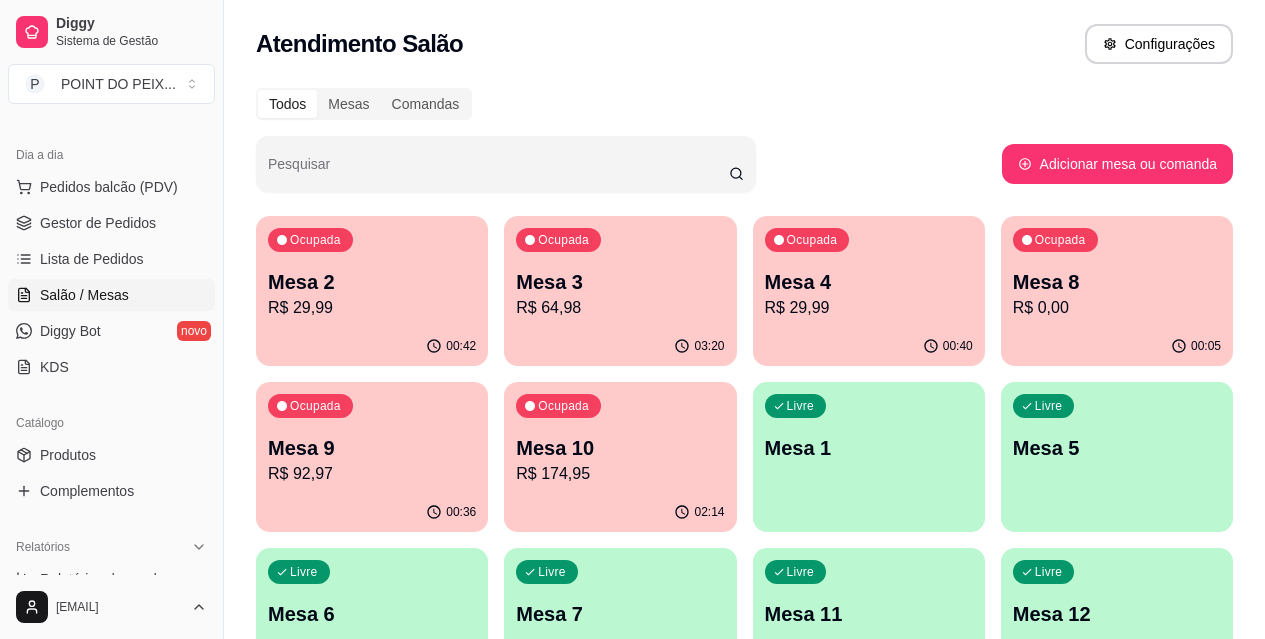 click on "R$ 174,95" at bounding box center [620, 474] 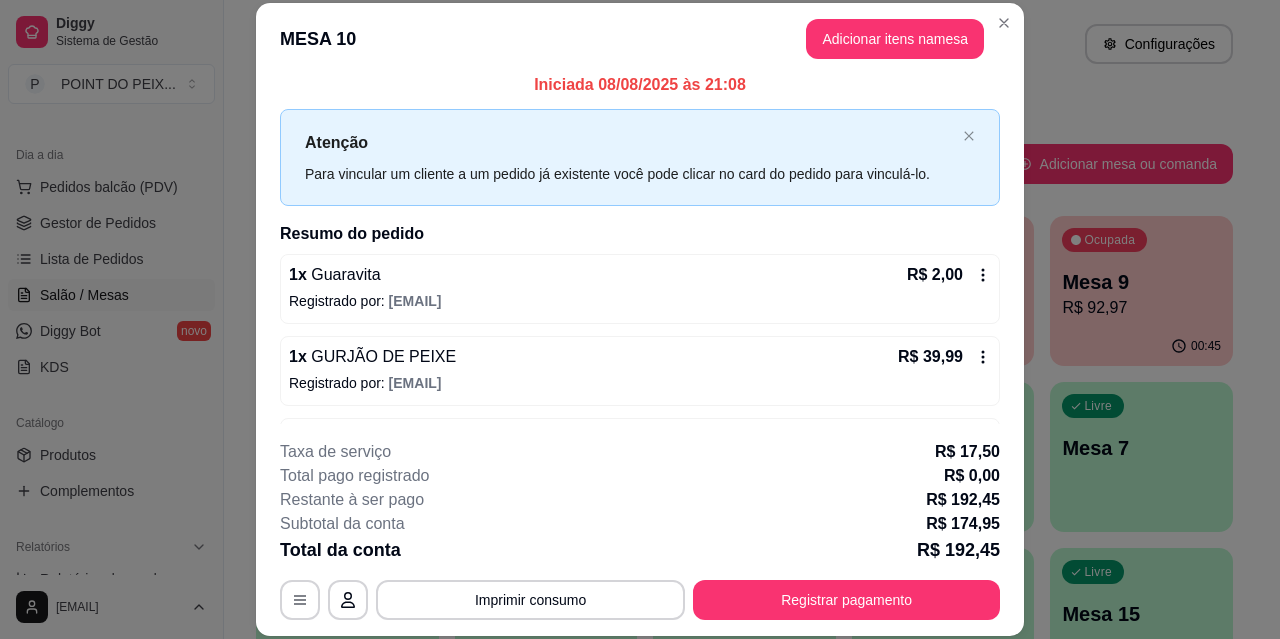 scroll, scrollTop: 0, scrollLeft: 0, axis: both 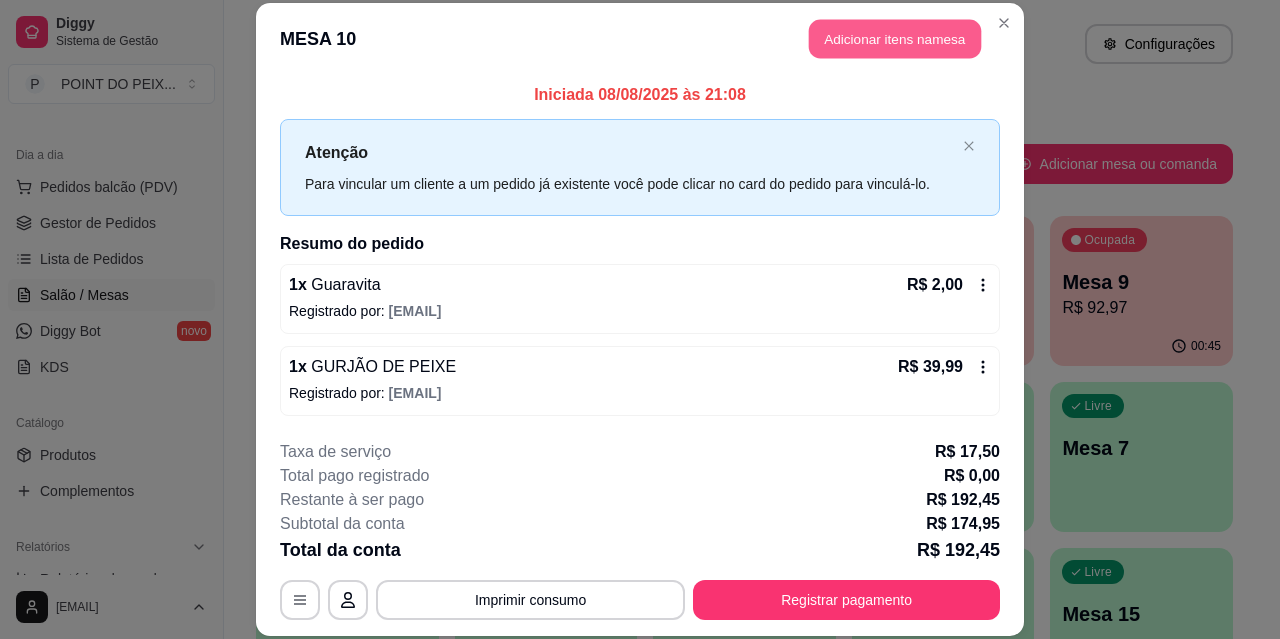 click on "Adicionar itens na  mesa" at bounding box center [895, 39] 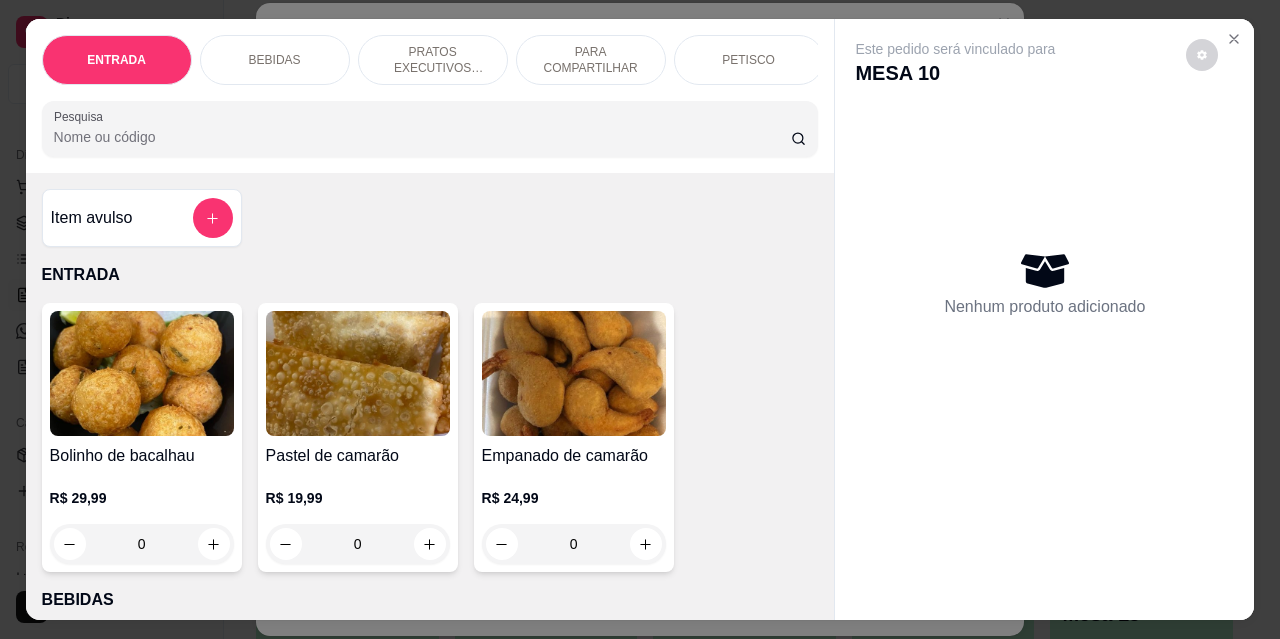 click on "BEBIDAS" at bounding box center (275, 60) 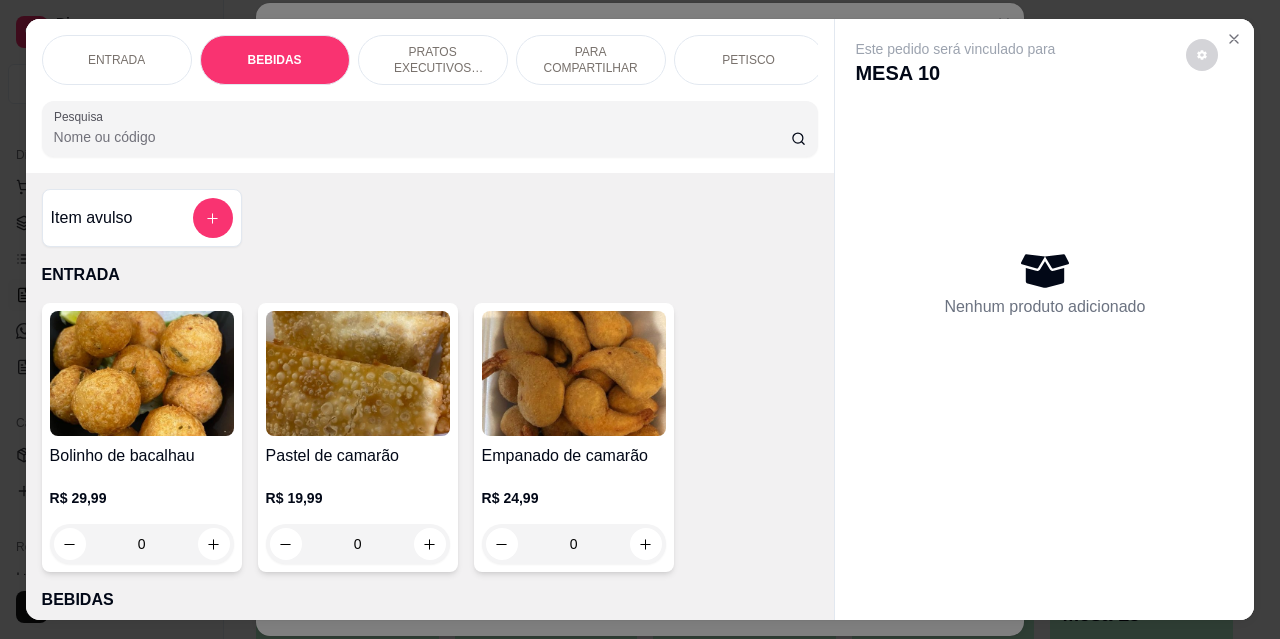 scroll, scrollTop: 415, scrollLeft: 0, axis: vertical 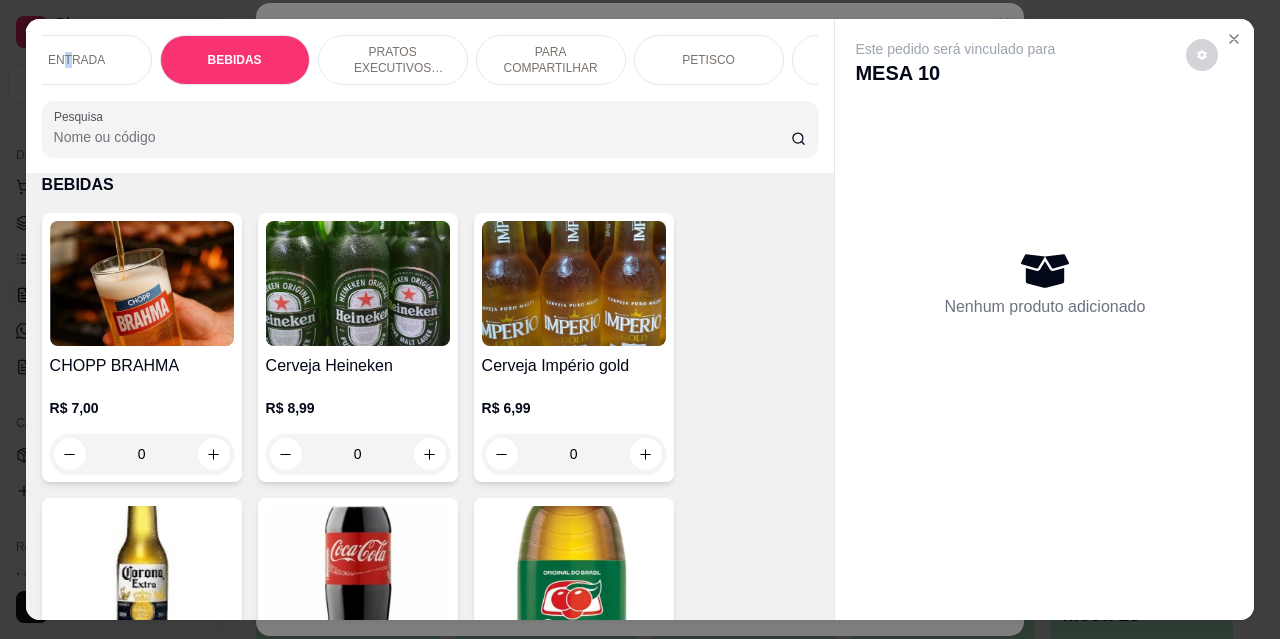click on "ENTRADA" at bounding box center [77, 60] 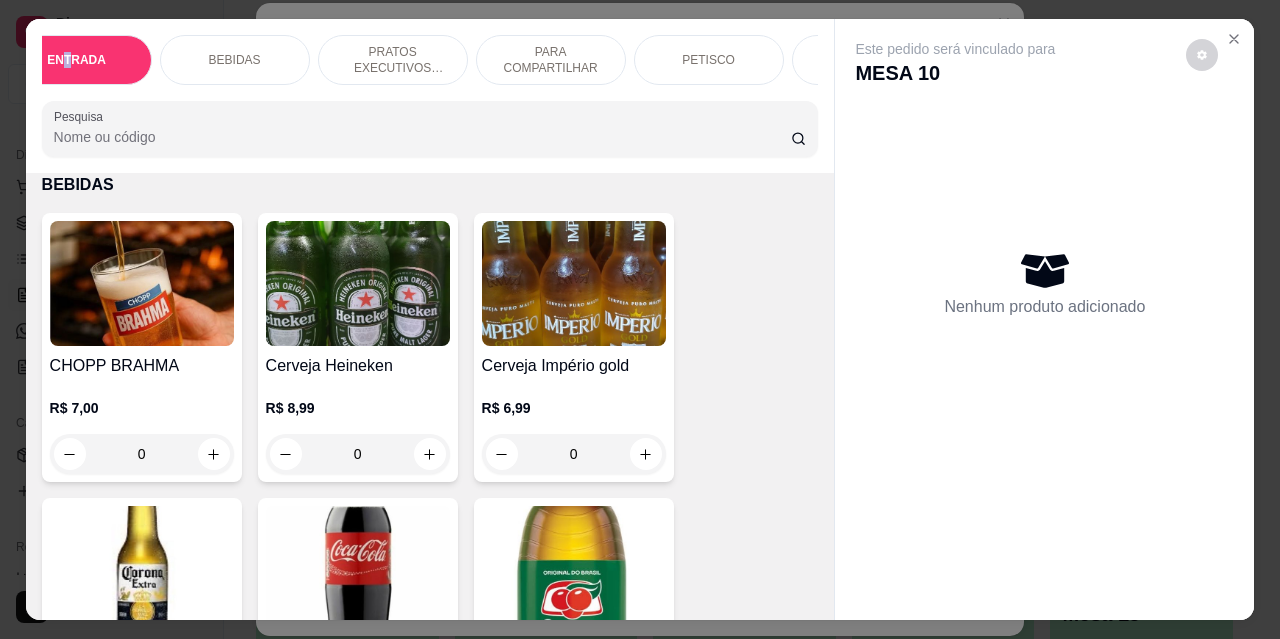 scroll, scrollTop: 90, scrollLeft: 0, axis: vertical 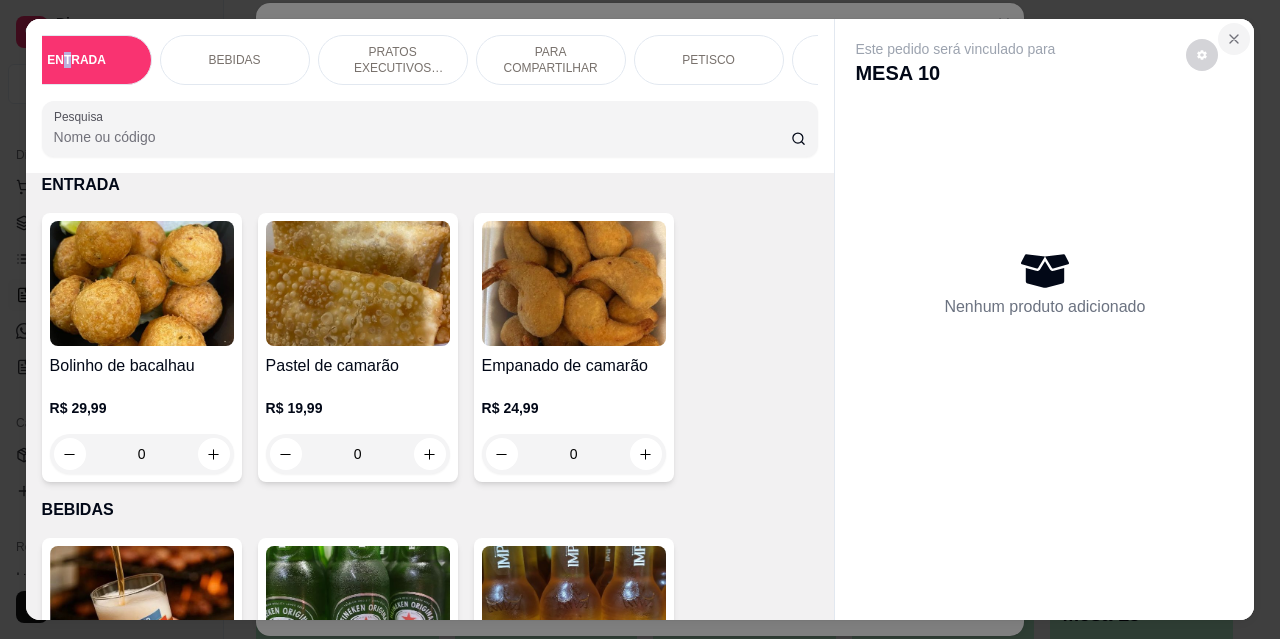 click 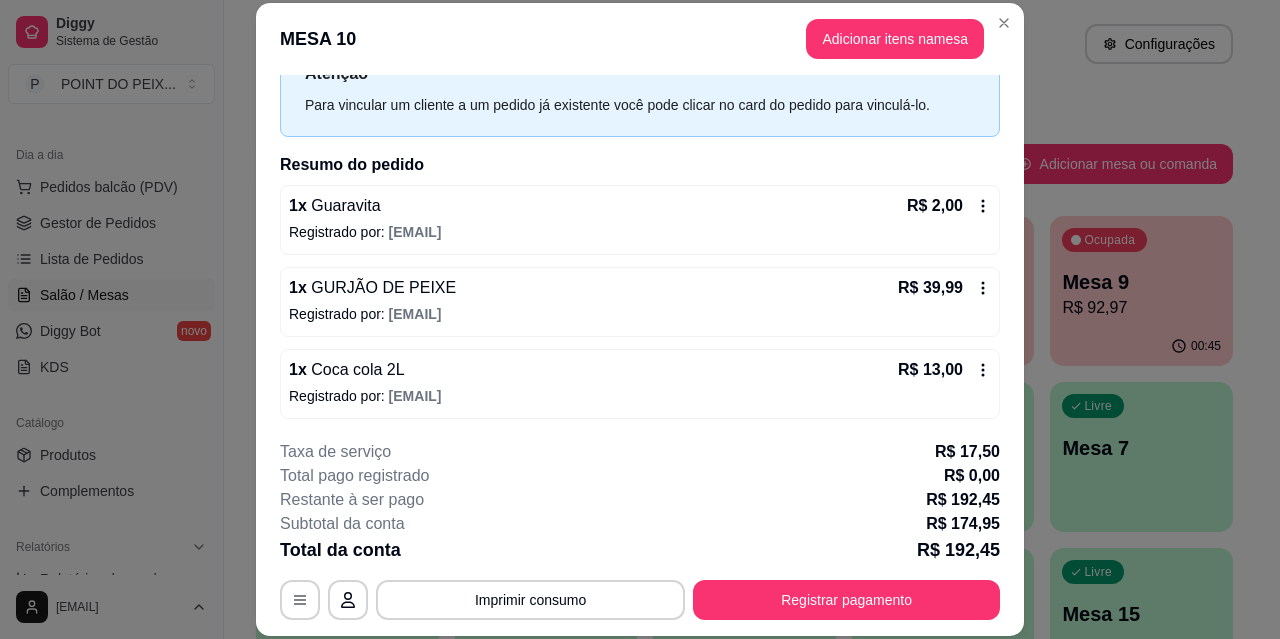 scroll, scrollTop: 100, scrollLeft: 0, axis: vertical 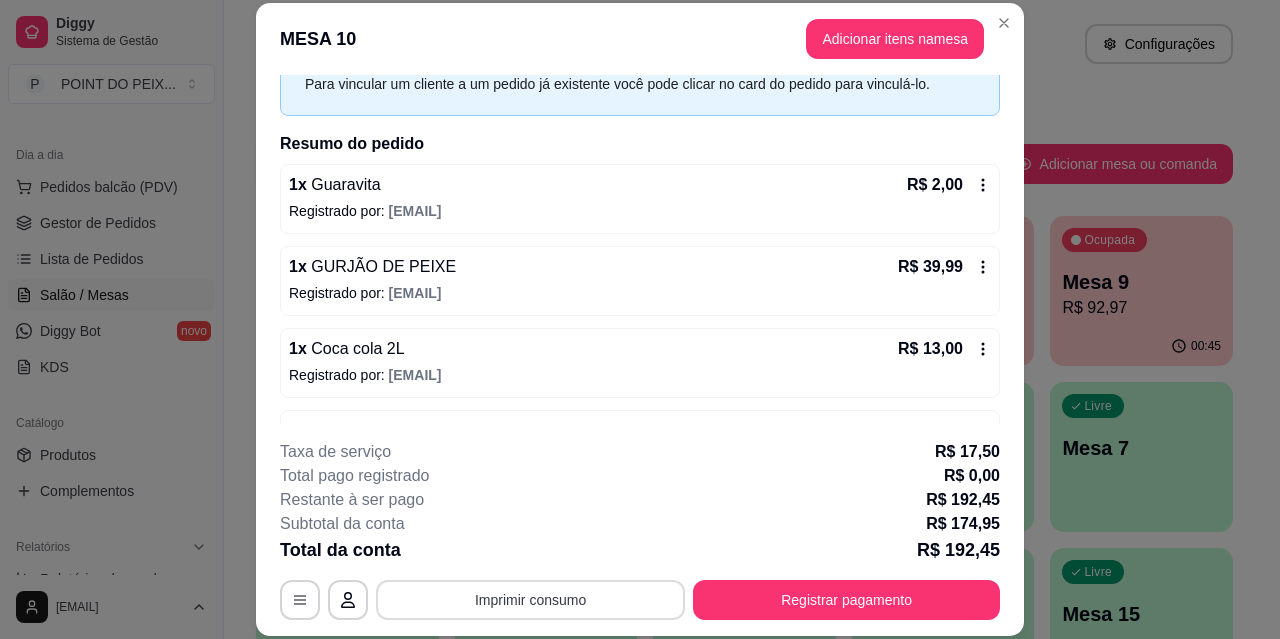 click on "Imprimir consumo" at bounding box center (530, 600) 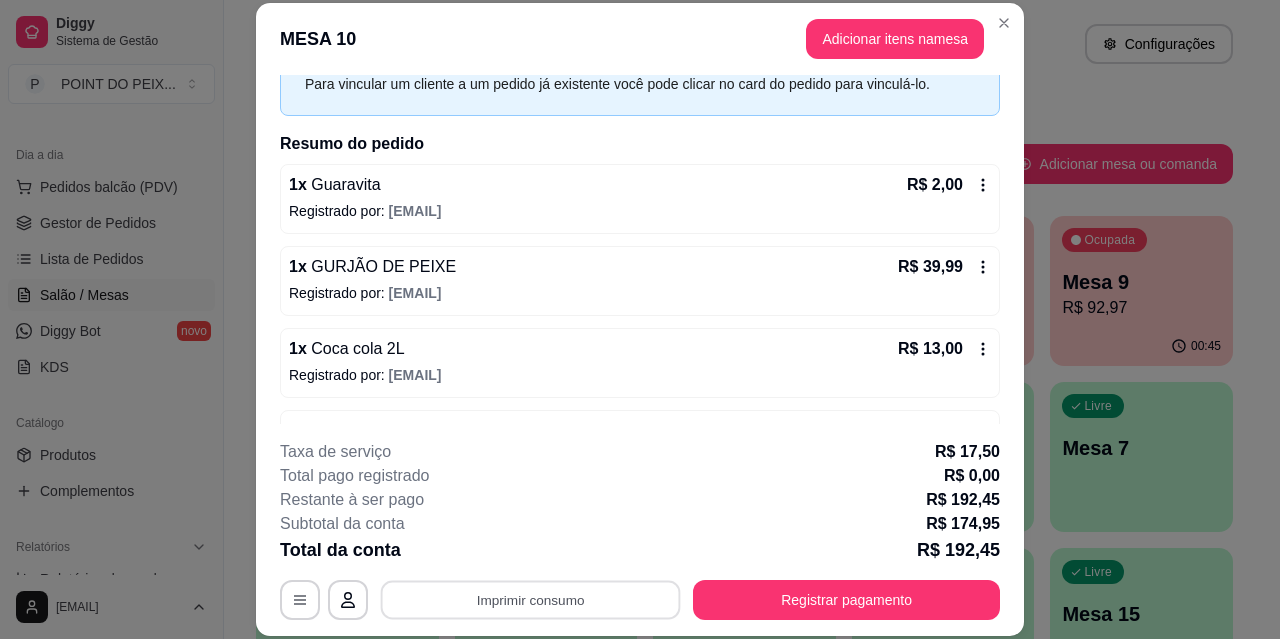 click on "Restante à ser pago R$ 192,45" at bounding box center [640, 500] 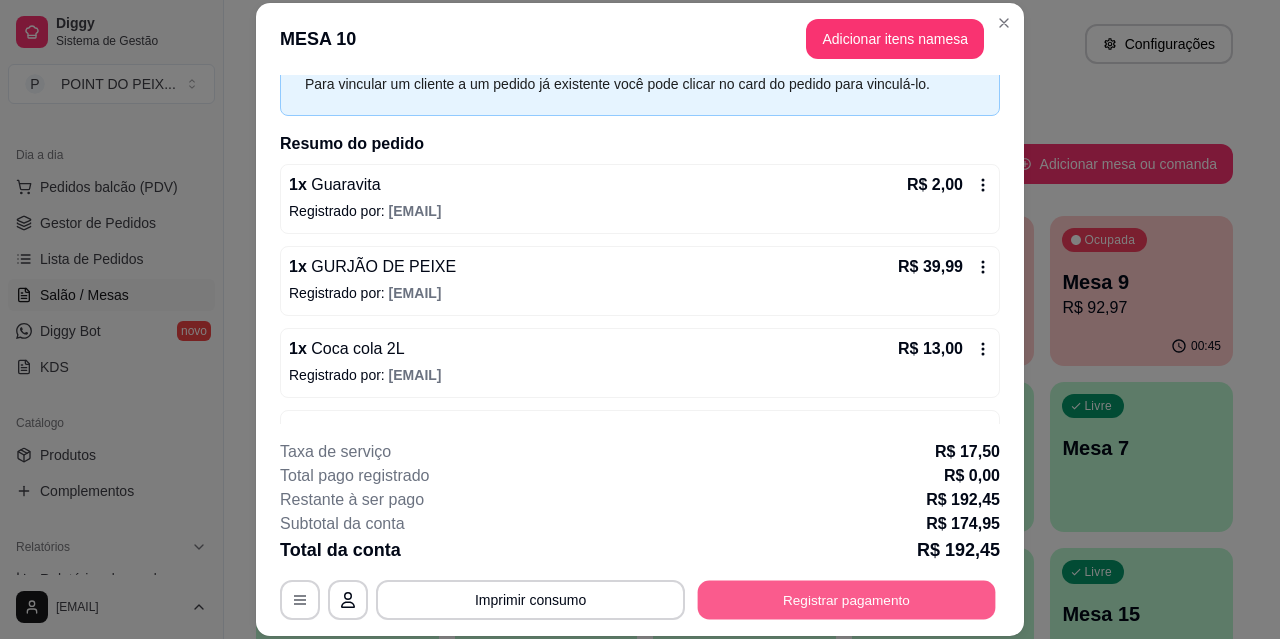 click on "Registrar pagamento" at bounding box center [847, 599] 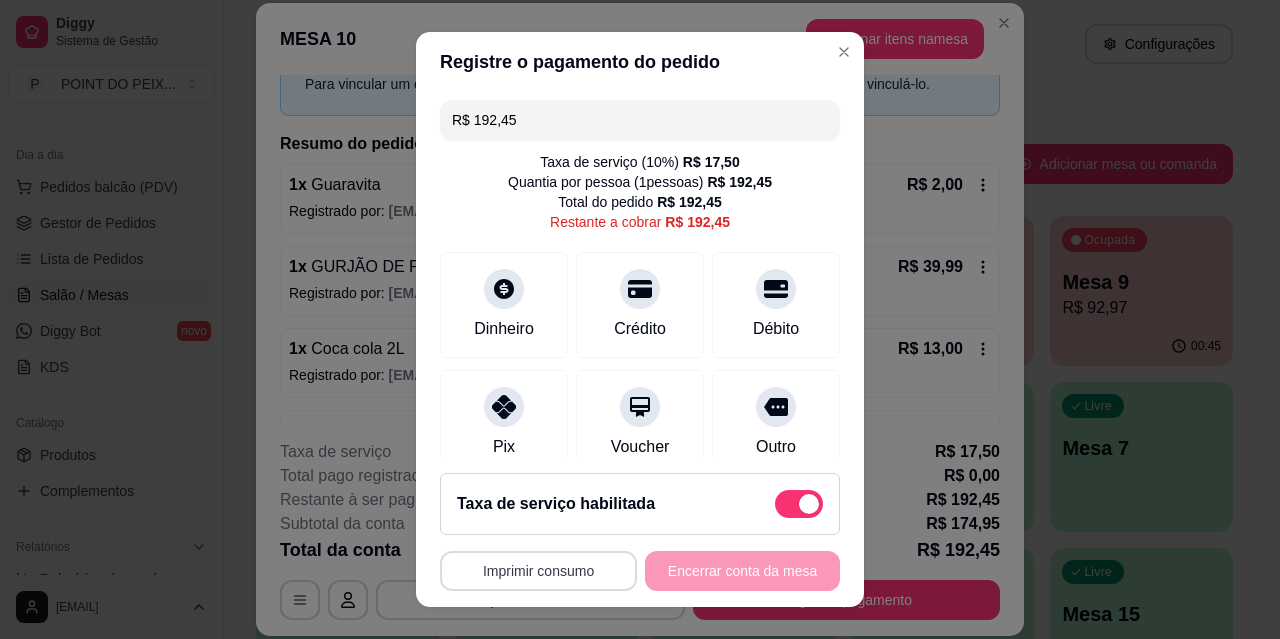 click on "Imprimir consumo" at bounding box center [538, 571] 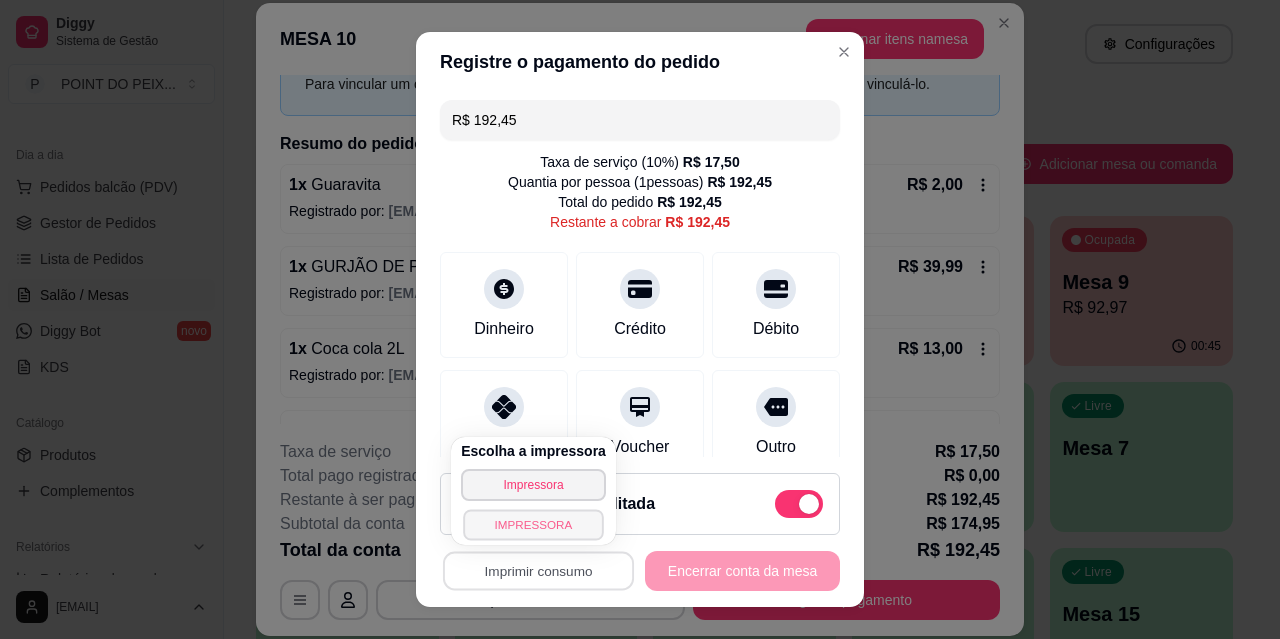 click on "IMPRESSORA" at bounding box center [533, 524] 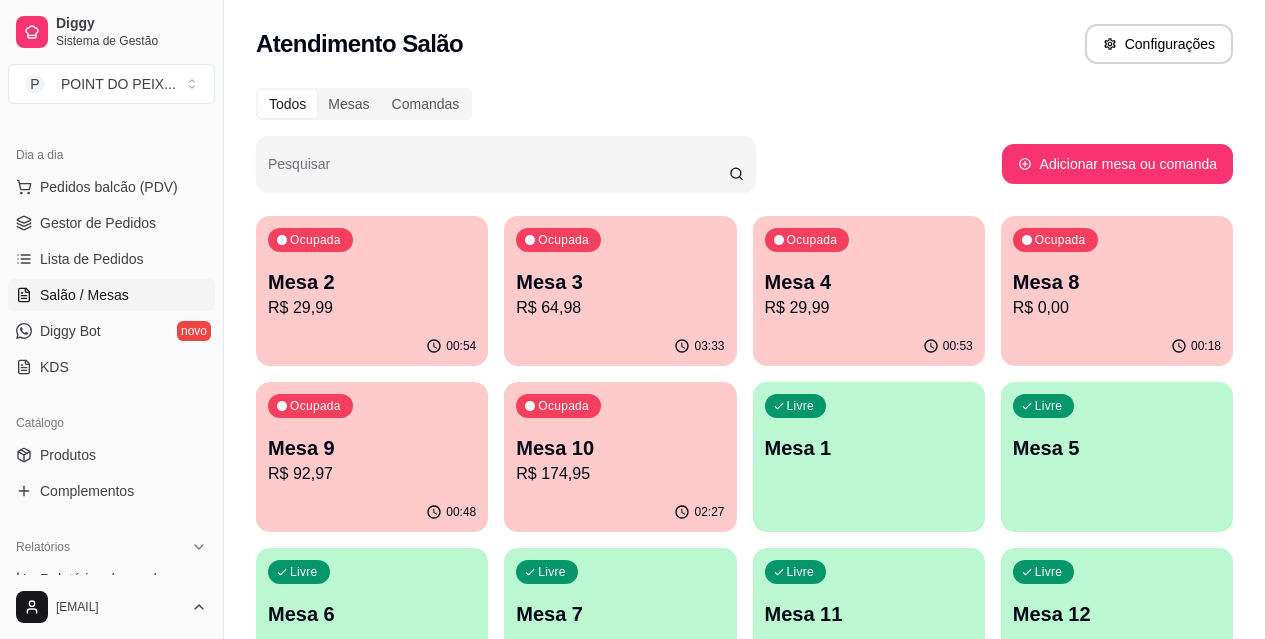 click on "R$ 92,97" at bounding box center (372, 474) 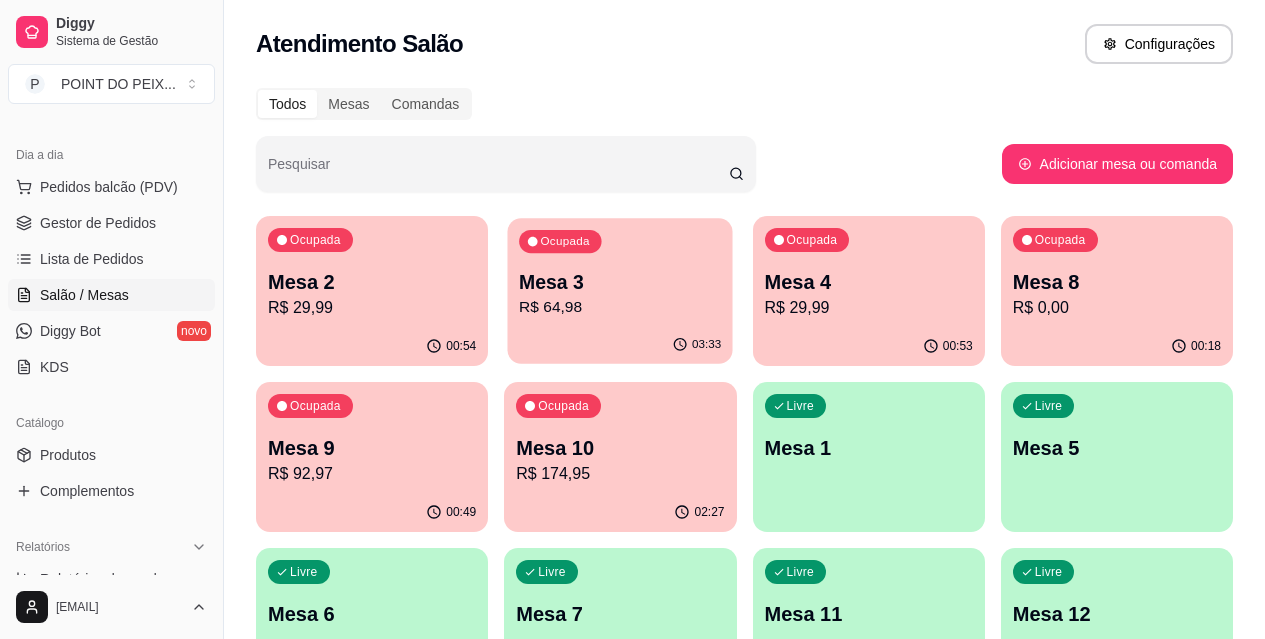 click on "R$ 64,98" at bounding box center (620, 307) 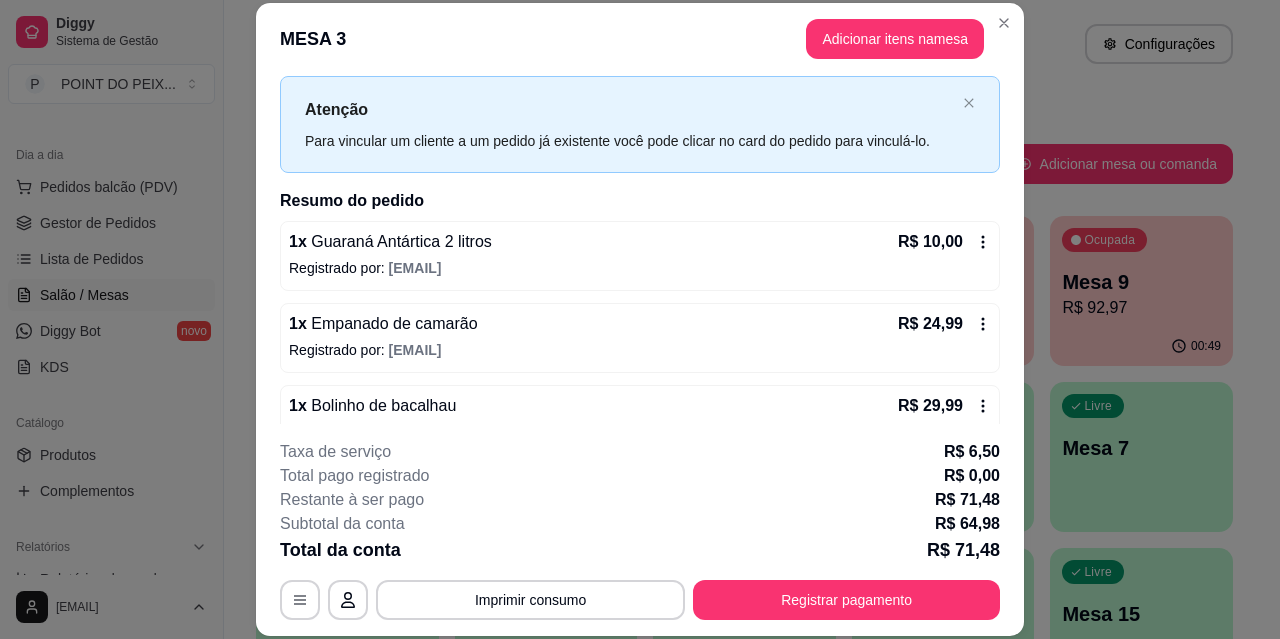 scroll, scrollTop: 82, scrollLeft: 0, axis: vertical 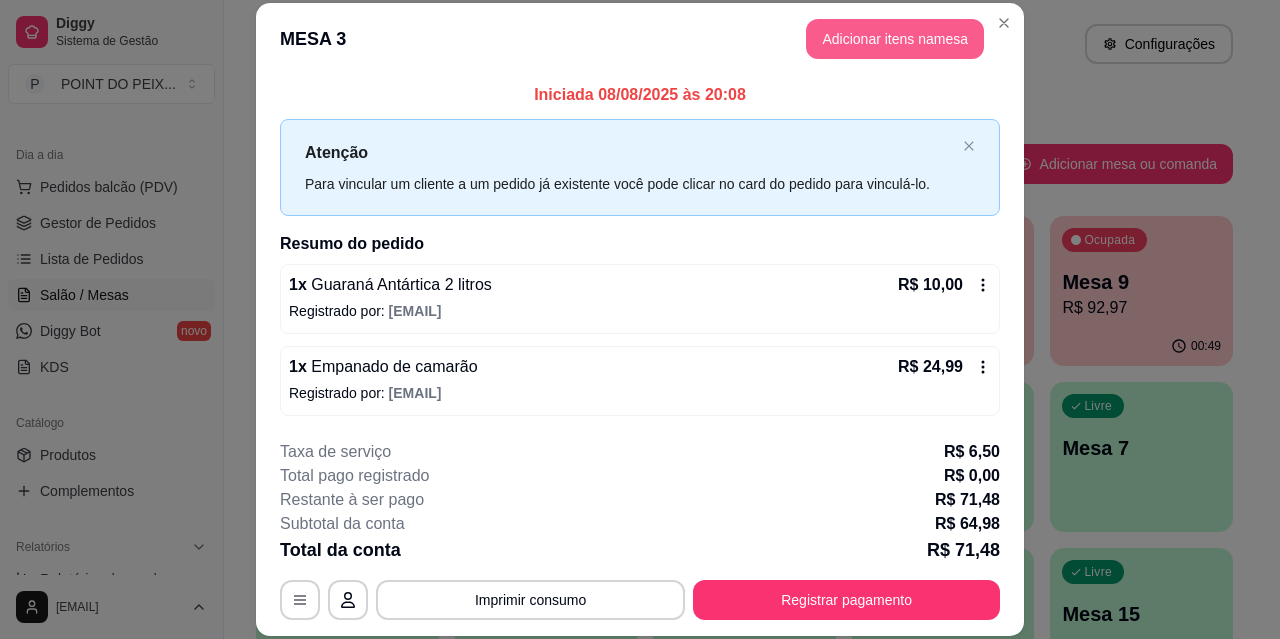 click on "Adicionar itens na  mesa" at bounding box center [895, 39] 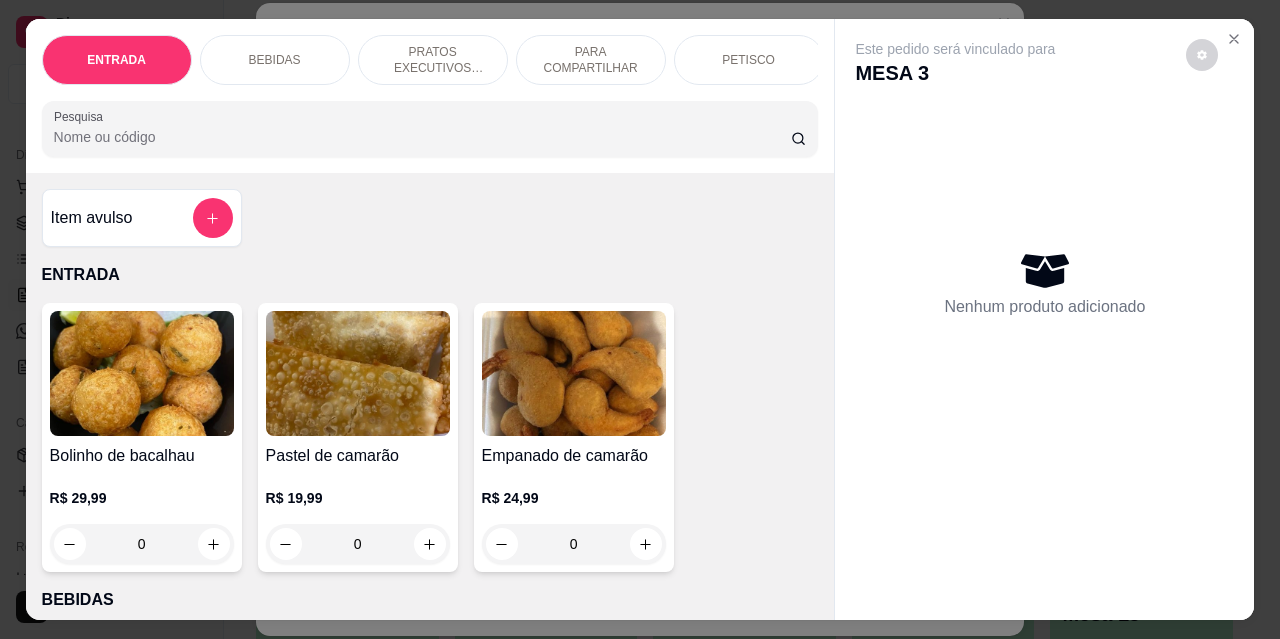 click on "BEBIDAS" at bounding box center (275, 60) 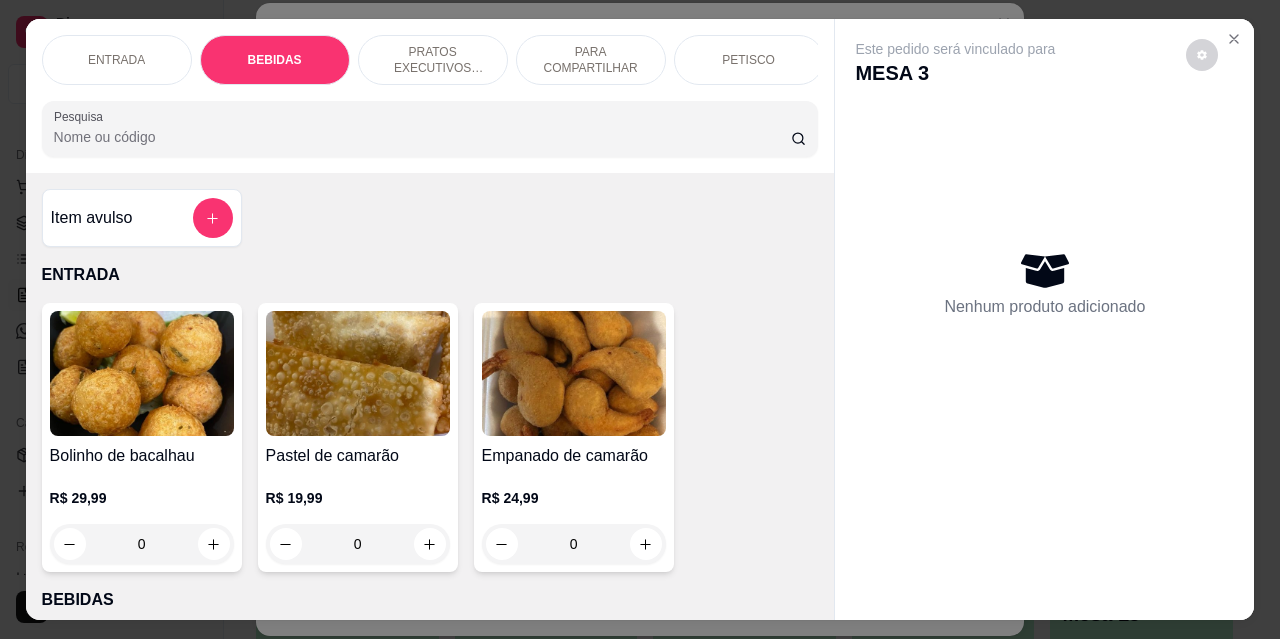 scroll, scrollTop: 415, scrollLeft: 0, axis: vertical 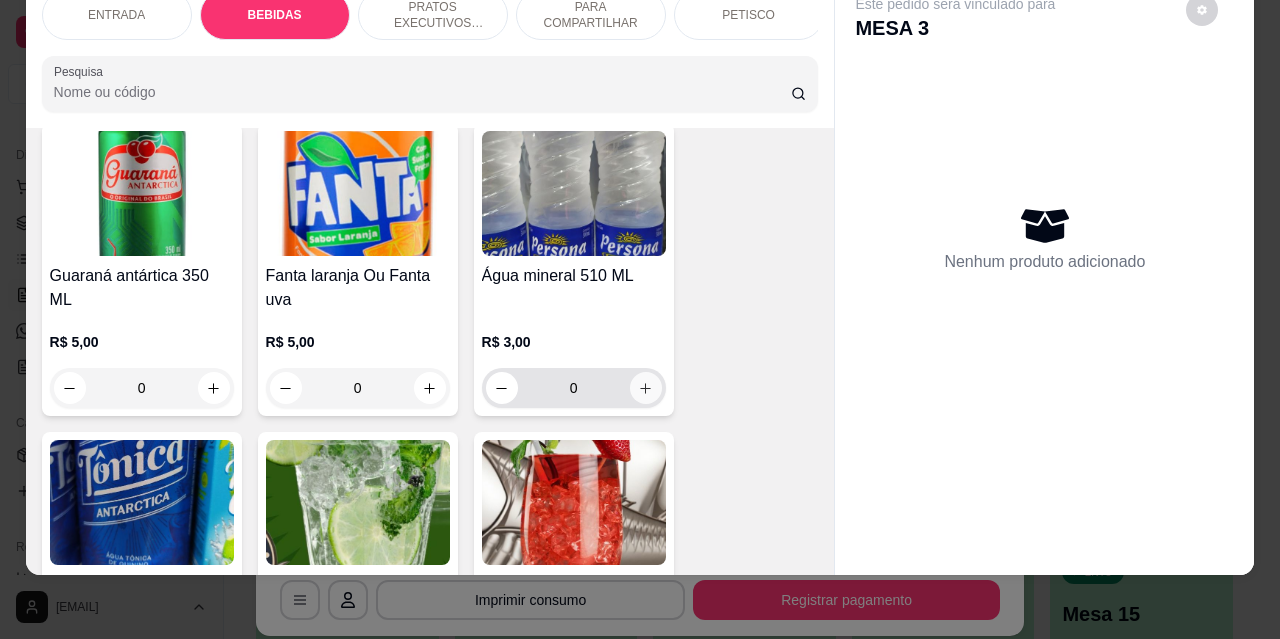 click 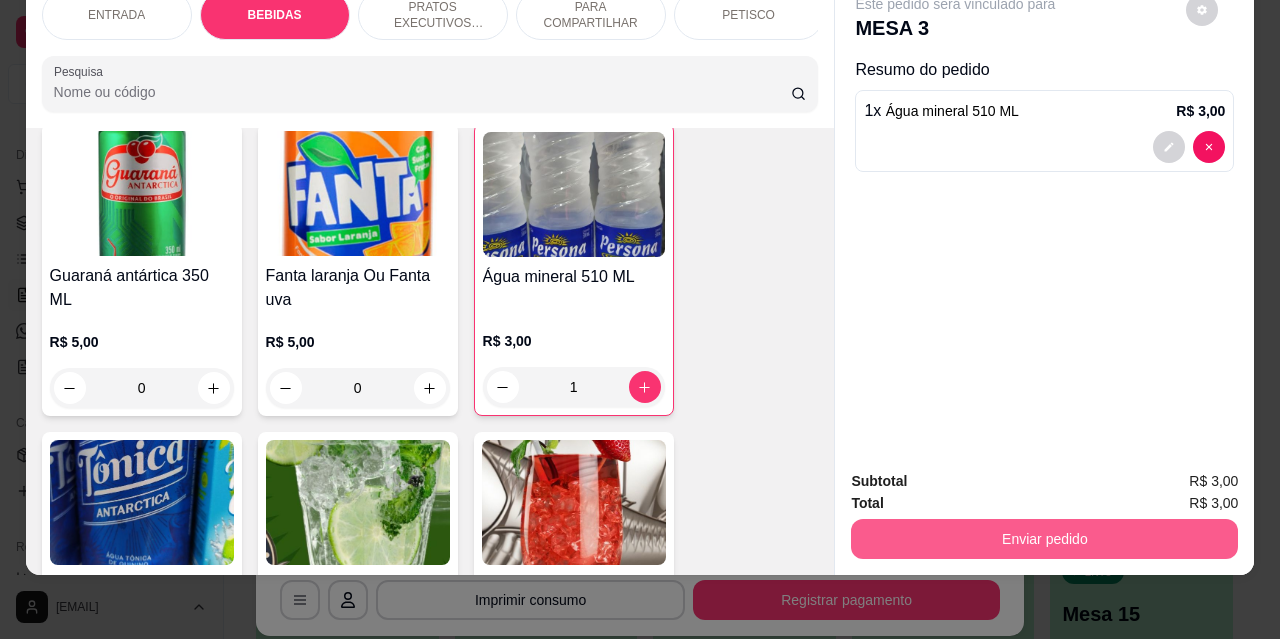 click on "Enviar pedido" at bounding box center (1044, 539) 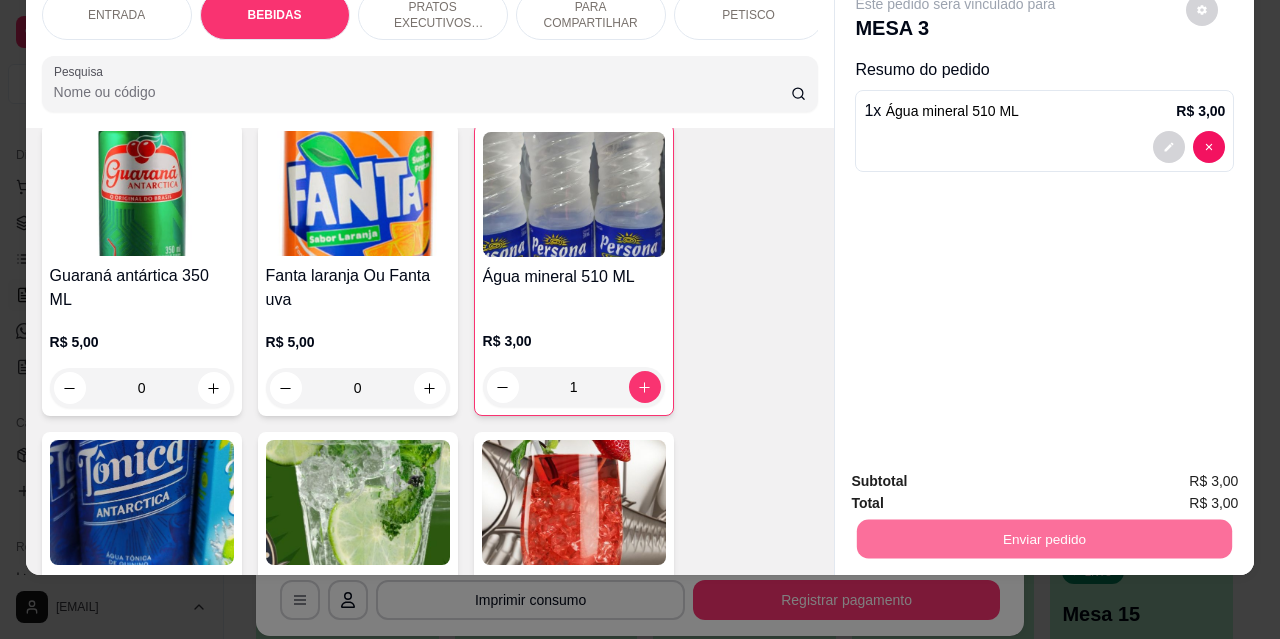click on "Não registrar e enviar pedido" at bounding box center (979, 474) 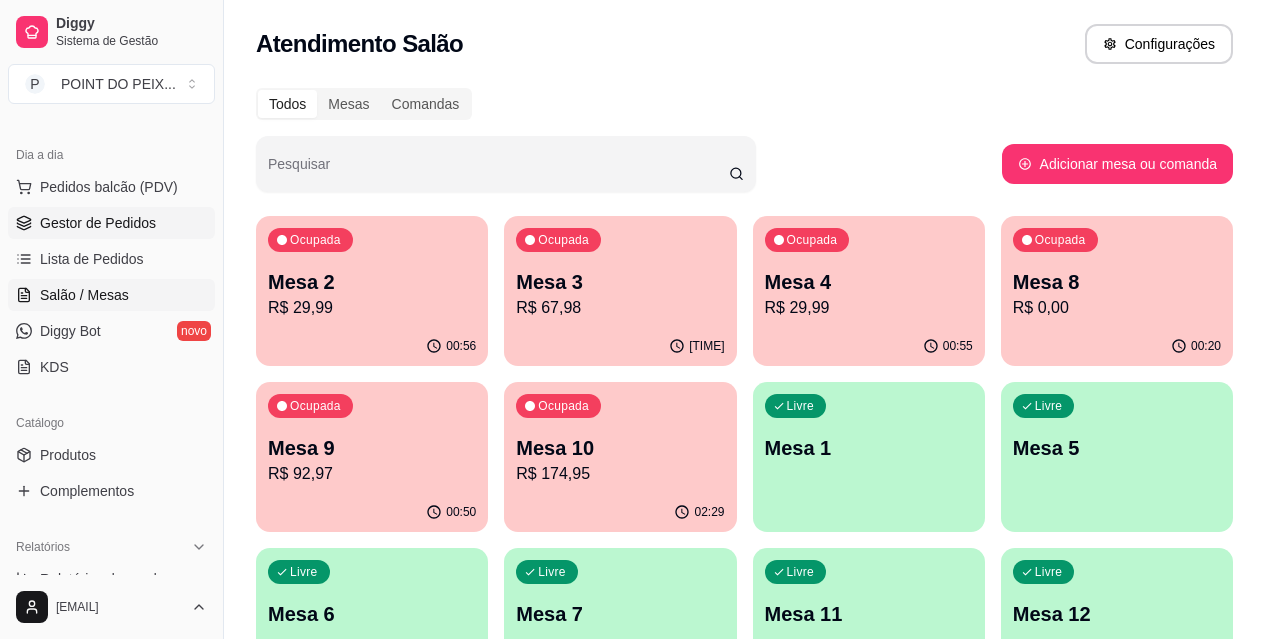 click on "Gestor de Pedidos" at bounding box center (98, 223) 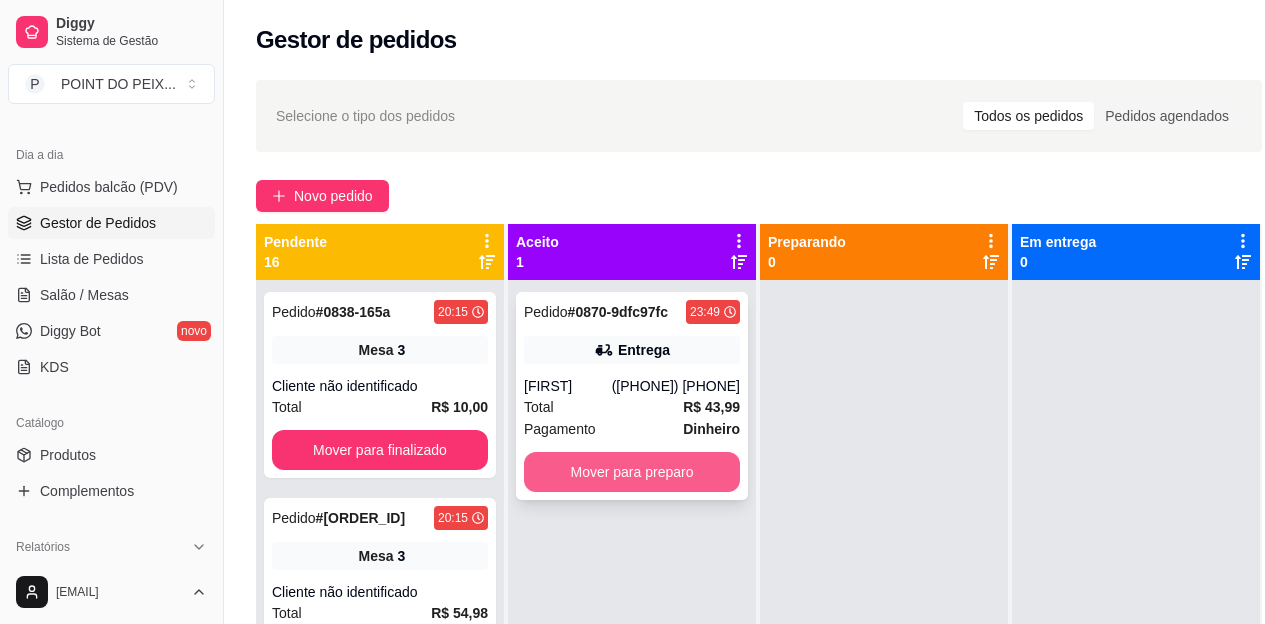 click on "Mover para preparo" at bounding box center (632, 472) 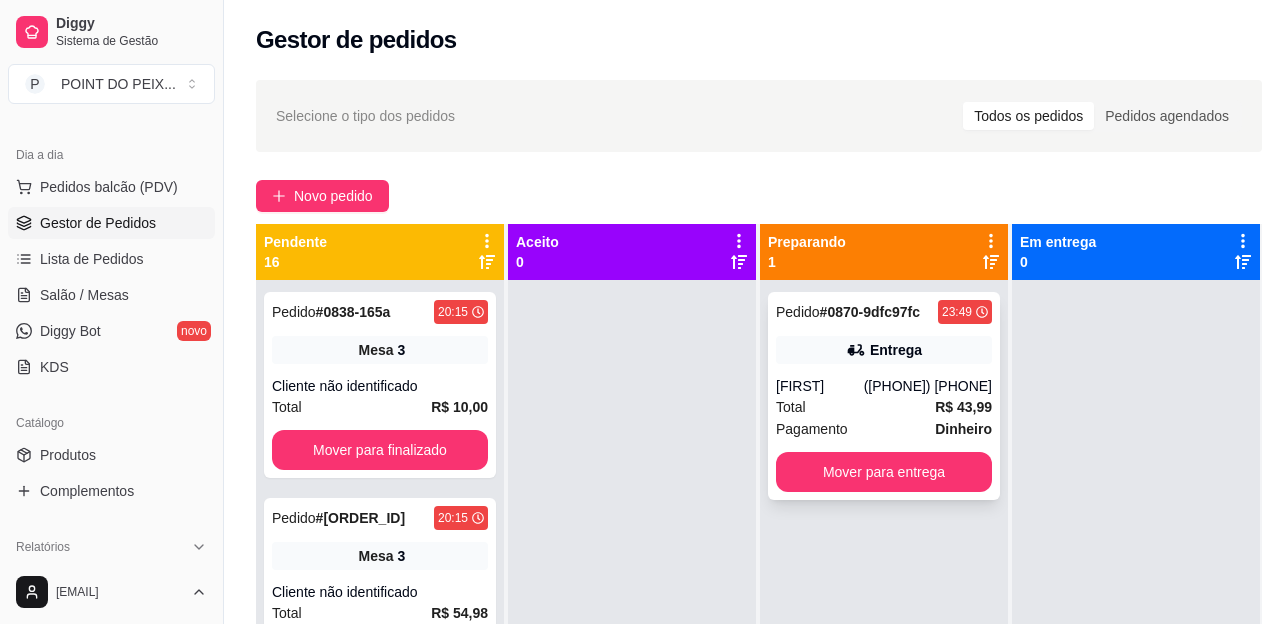 click on "Total R$ 43,99" at bounding box center (884, 407) 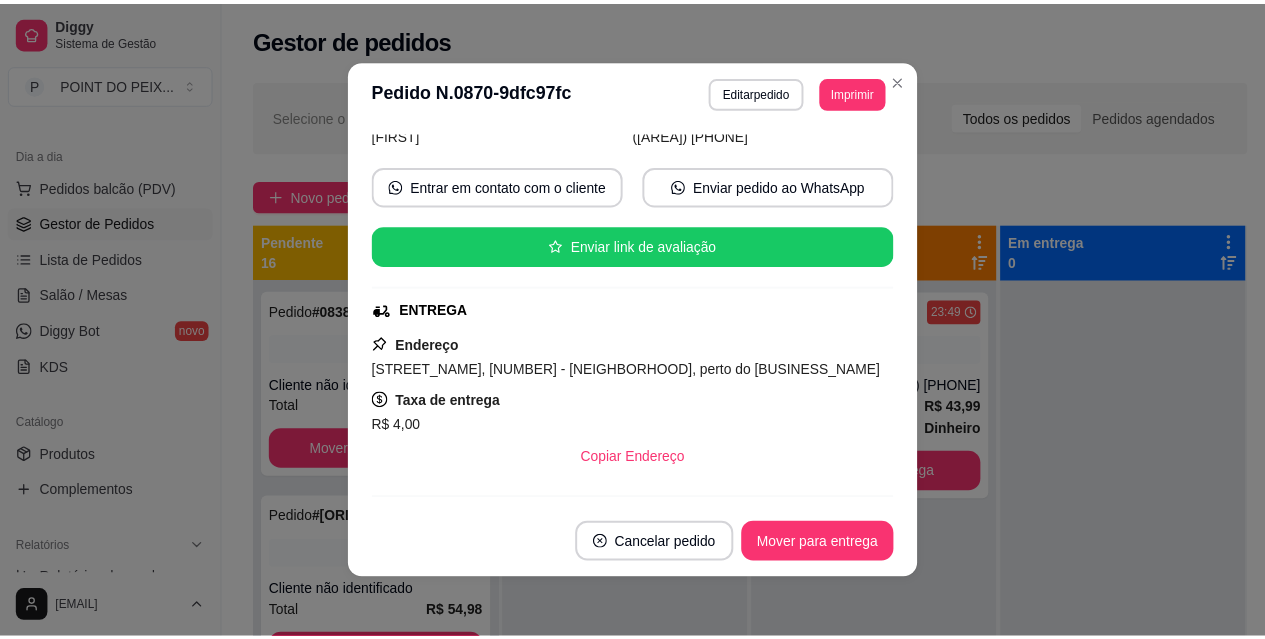 scroll, scrollTop: 0, scrollLeft: 0, axis: both 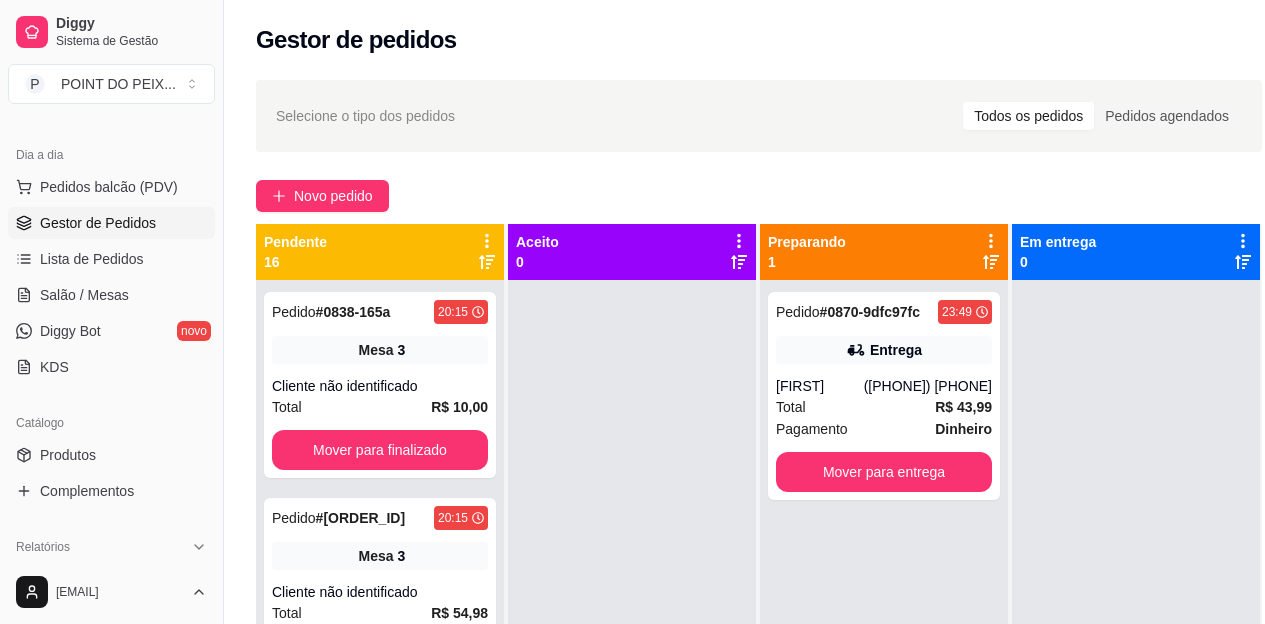click on "Selecione o tipo dos pedidos Todos os pedidos Pedidos agendados" at bounding box center [759, 116] 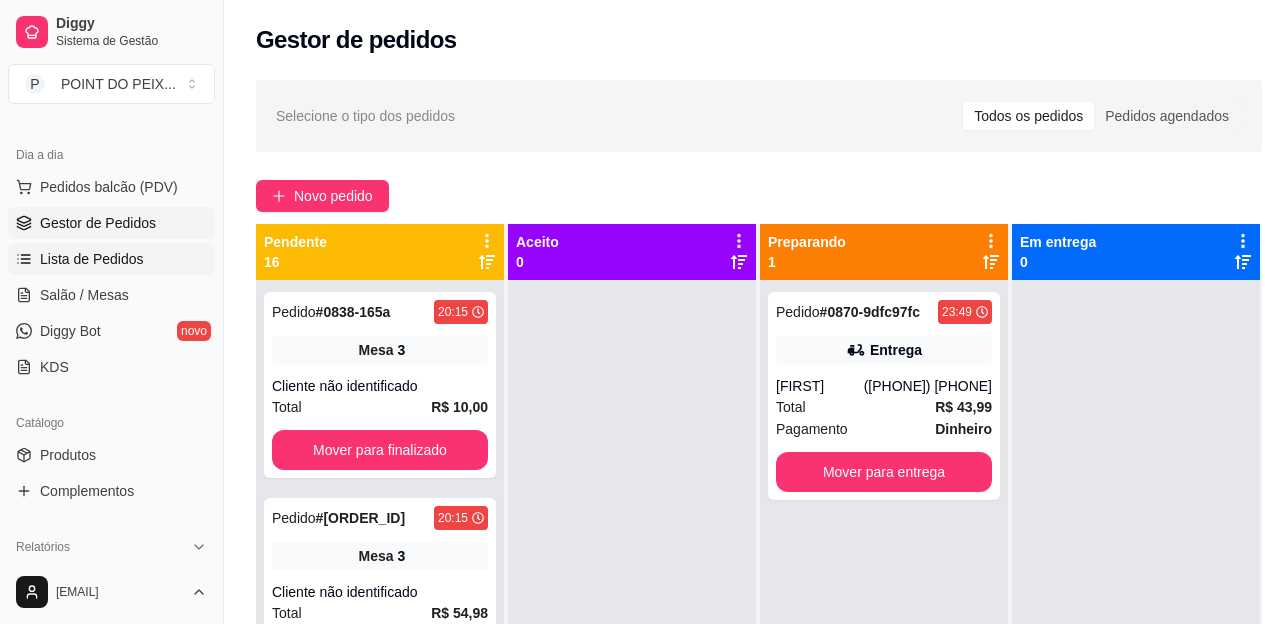 click on "Lista de Pedidos" at bounding box center (92, 259) 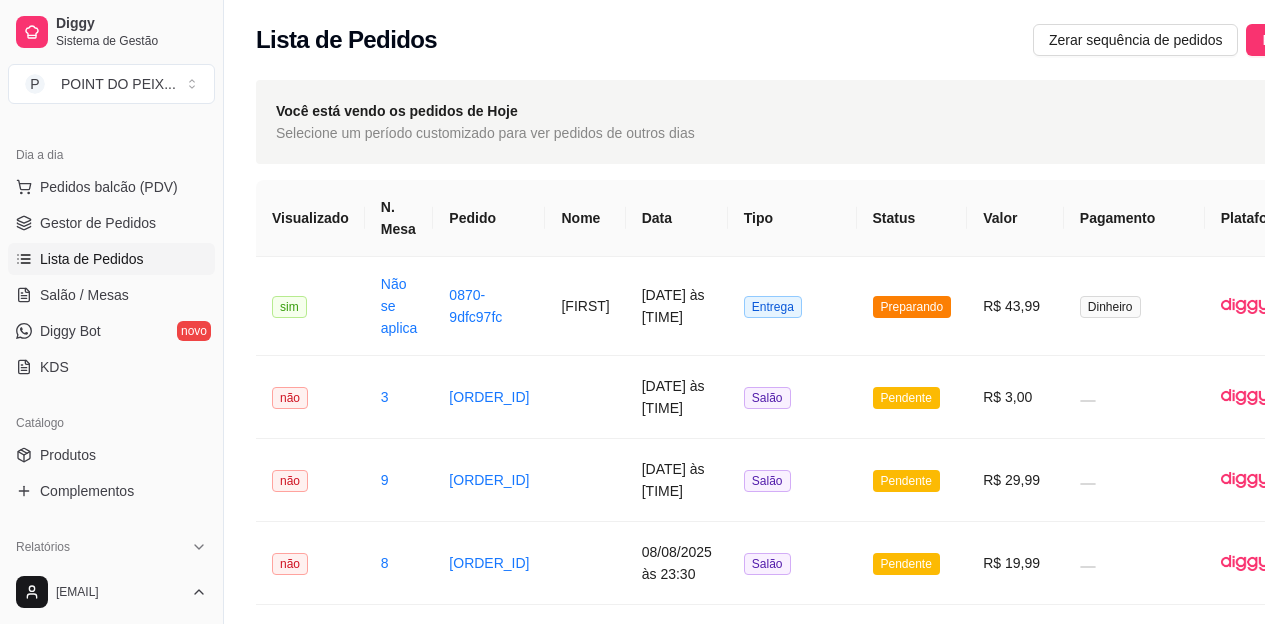 click on "Lista de Pedidos" at bounding box center [92, 259] 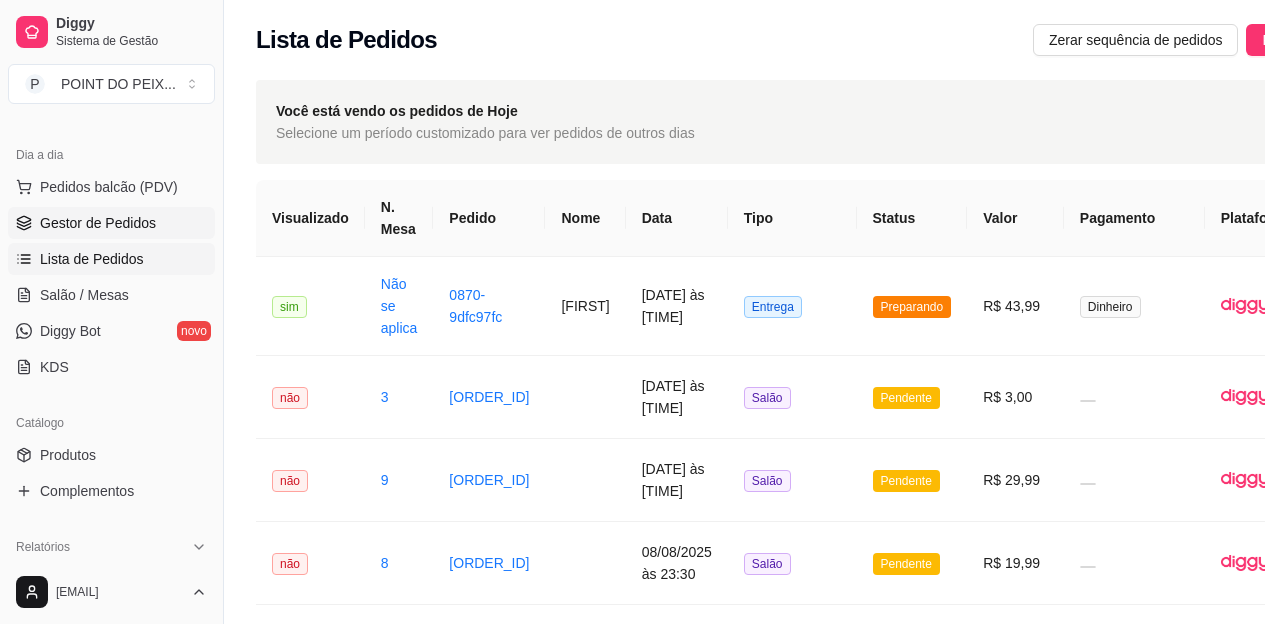 click on "Gestor de Pedidos" at bounding box center [98, 223] 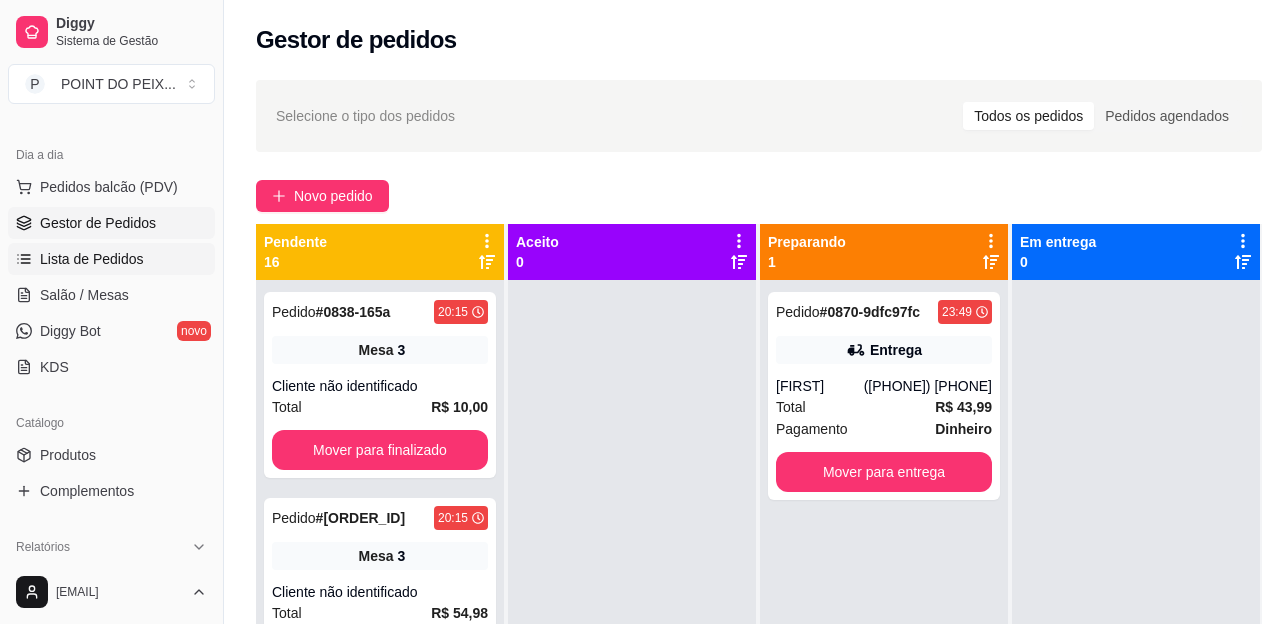 click on "Lista de Pedidos" at bounding box center [92, 259] 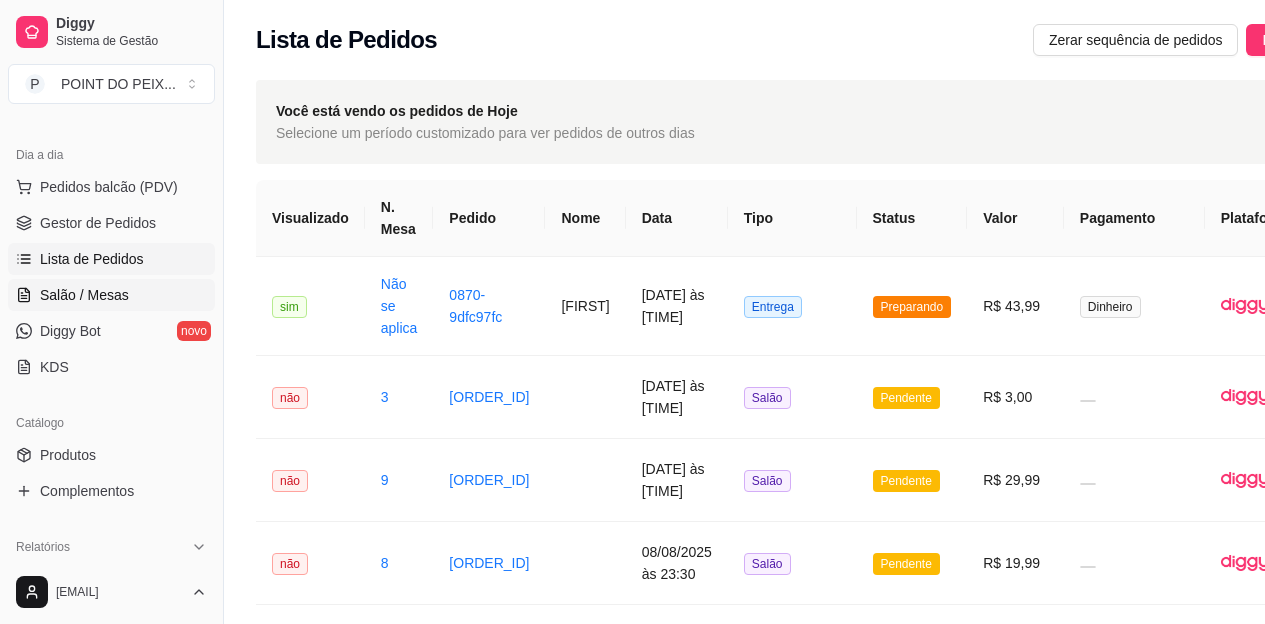 click on "Salão / Mesas" at bounding box center [84, 295] 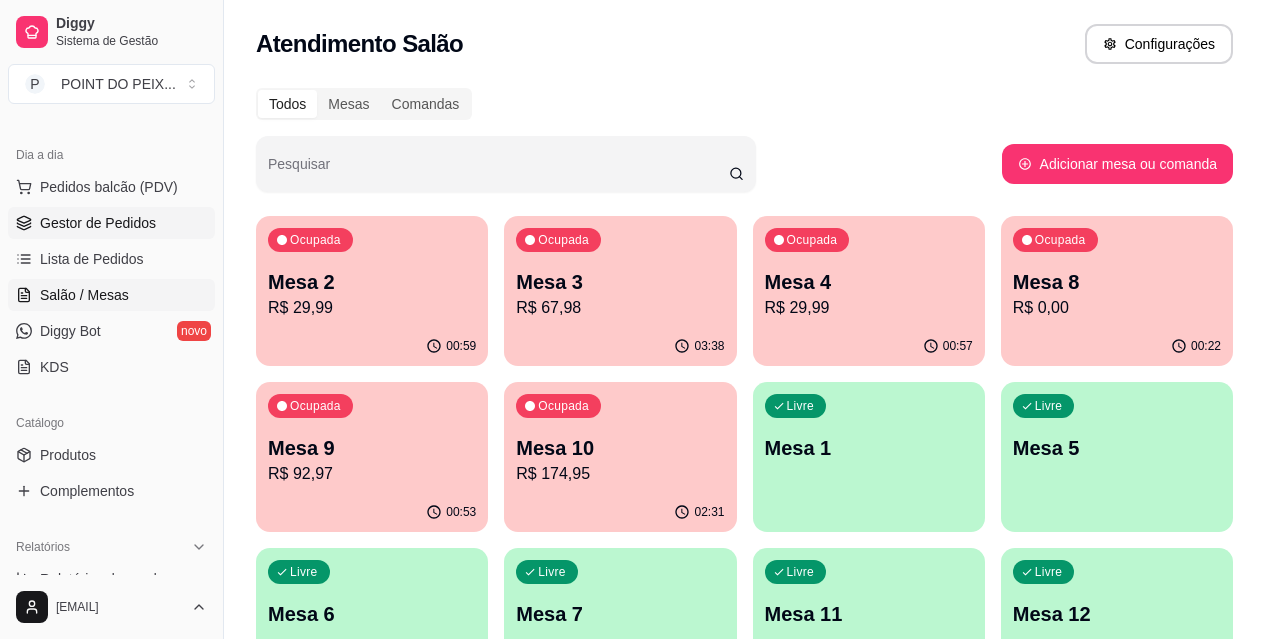 click on "Gestor de Pedidos" at bounding box center [98, 223] 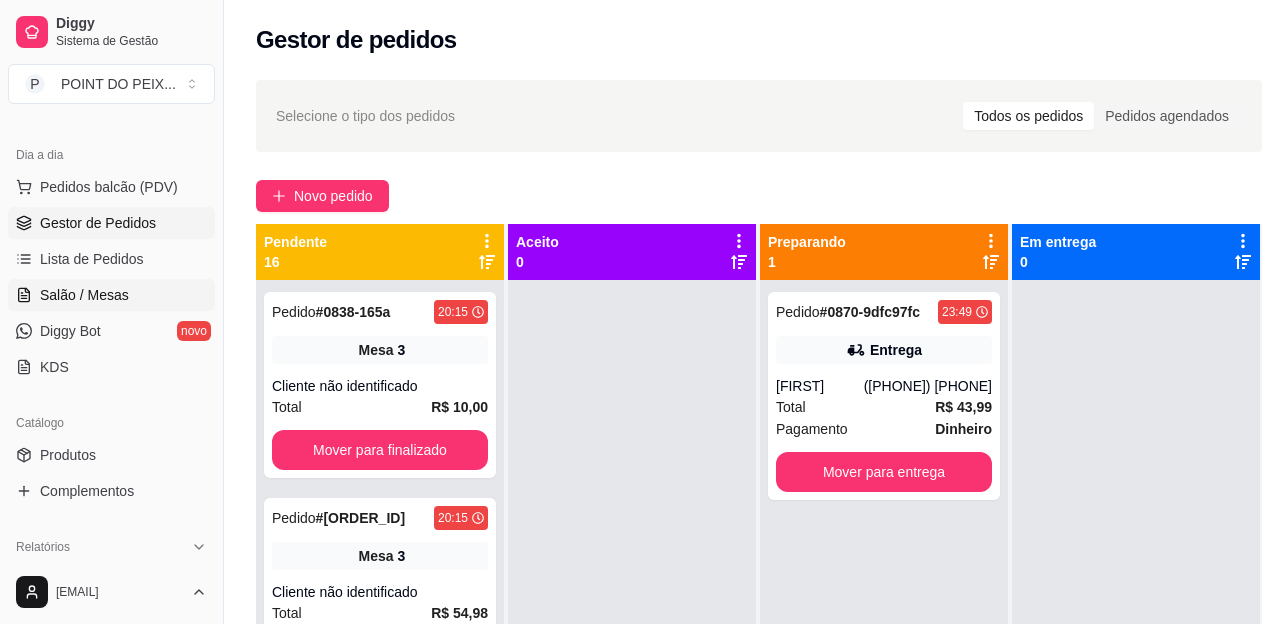 click on "Salão / Mesas" at bounding box center [84, 295] 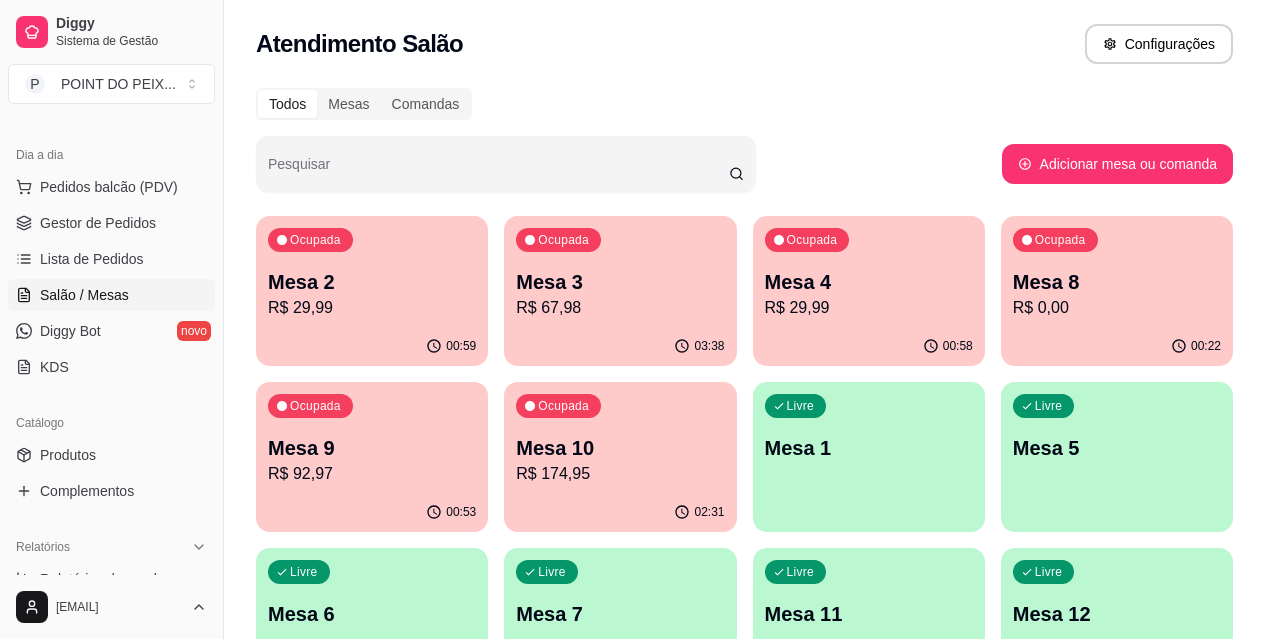 click on "Mesa 10" at bounding box center [620, 448] 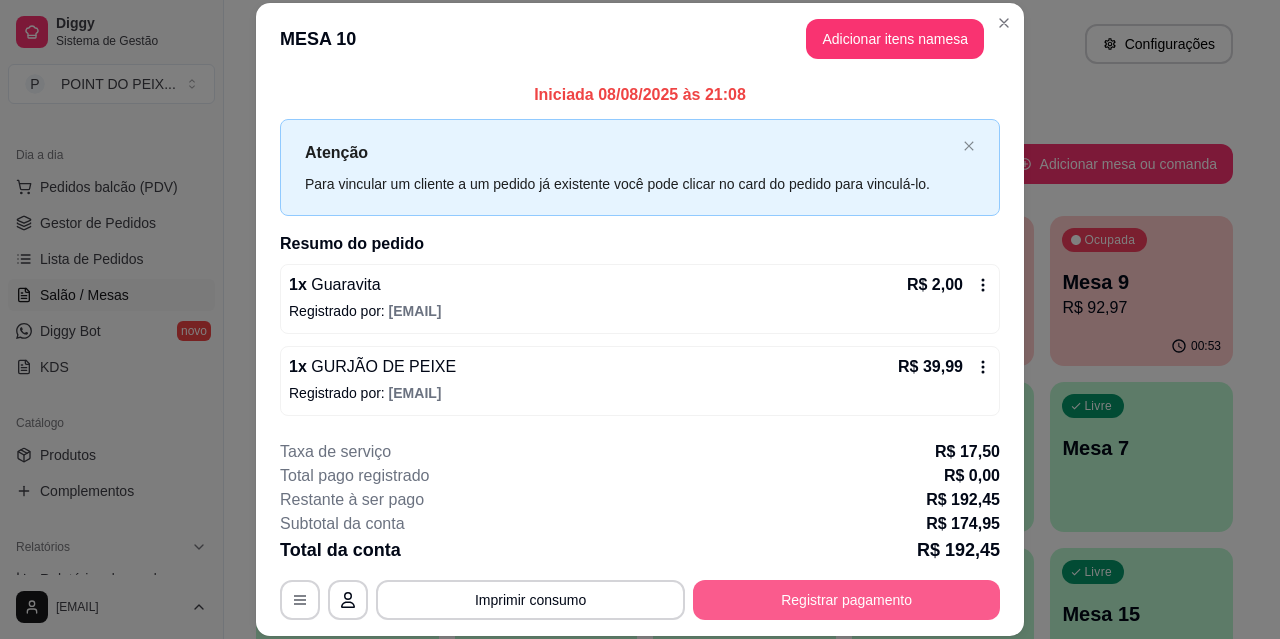click on "Registrar pagamento" at bounding box center [846, 600] 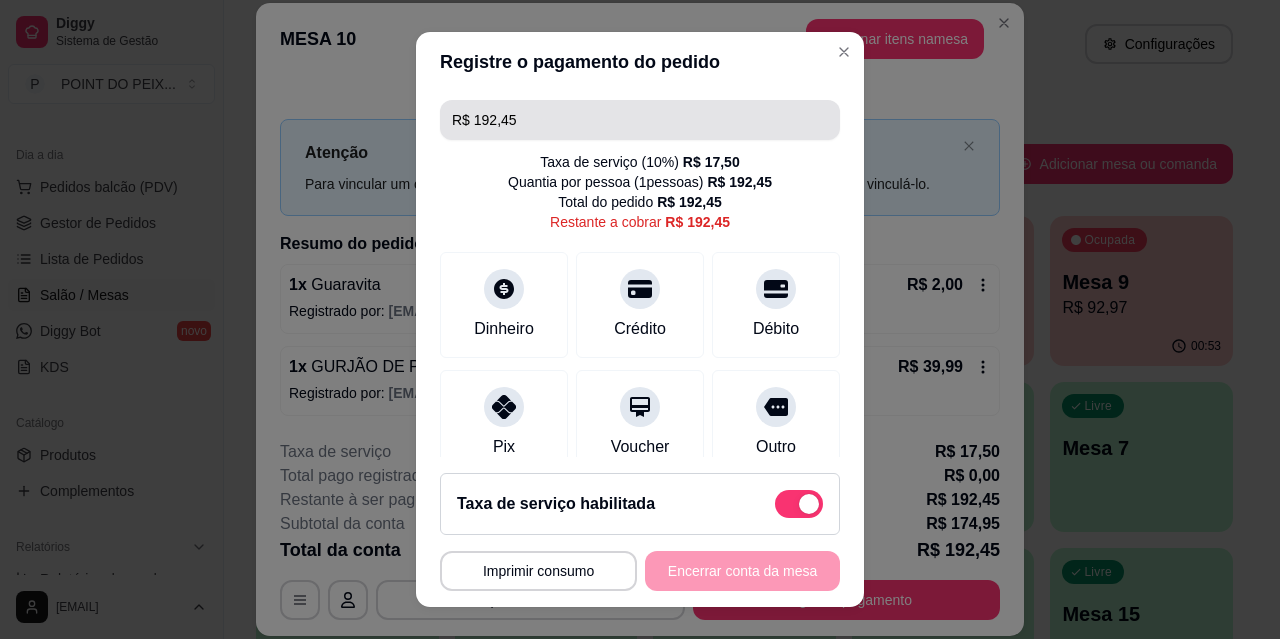 click on "R$ 192,45" at bounding box center [640, 120] 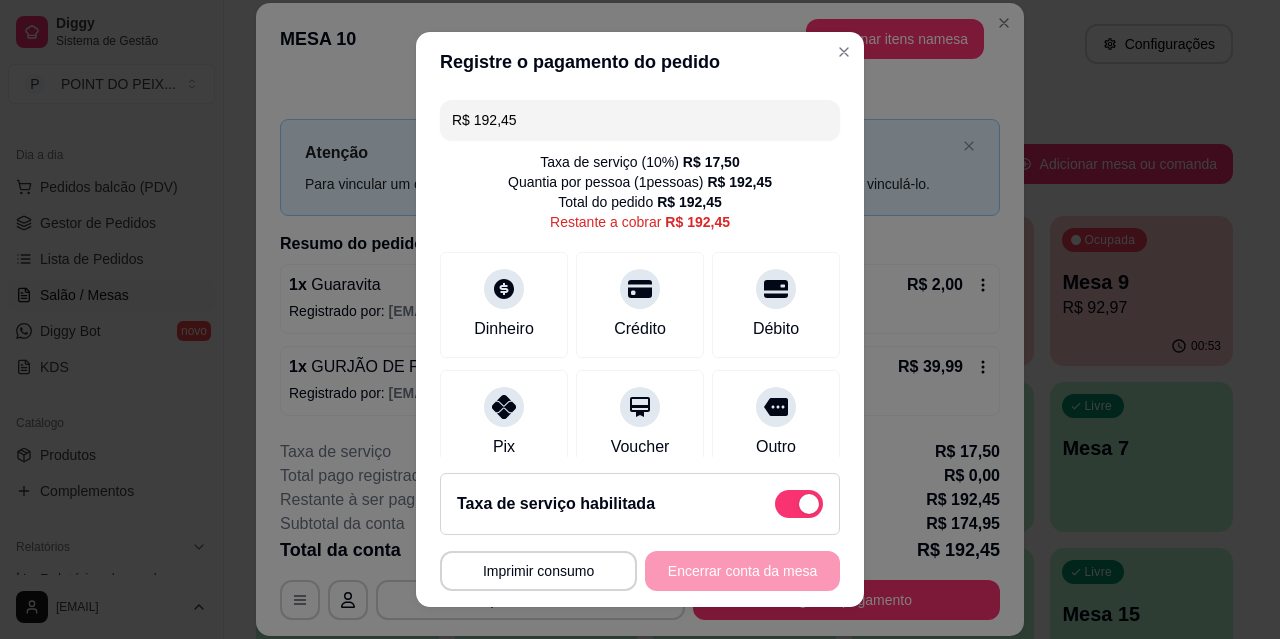 click on "R$ 192,45" at bounding box center (640, 120) 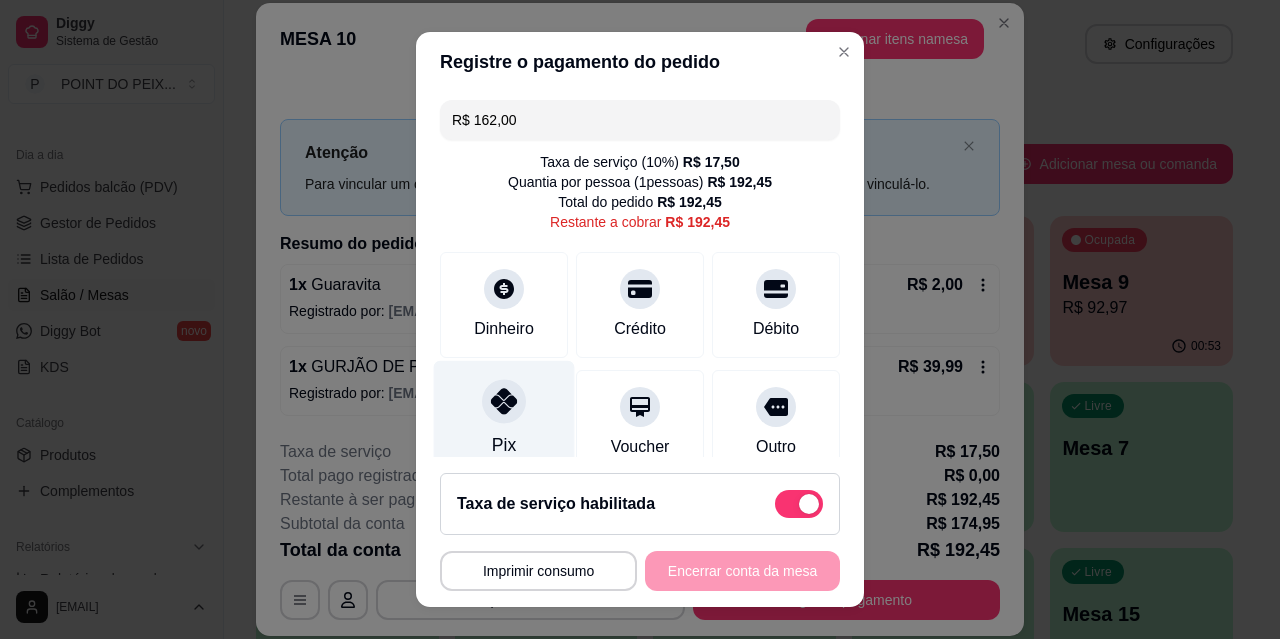 click 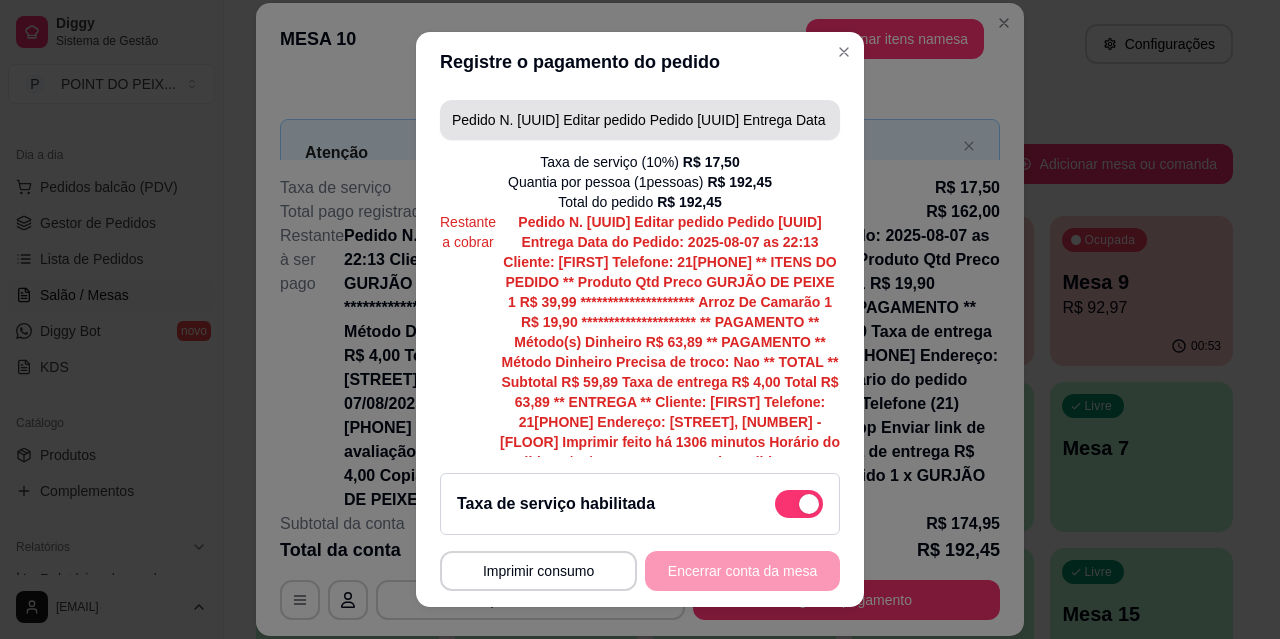 click on "**********" at bounding box center [640, 120] 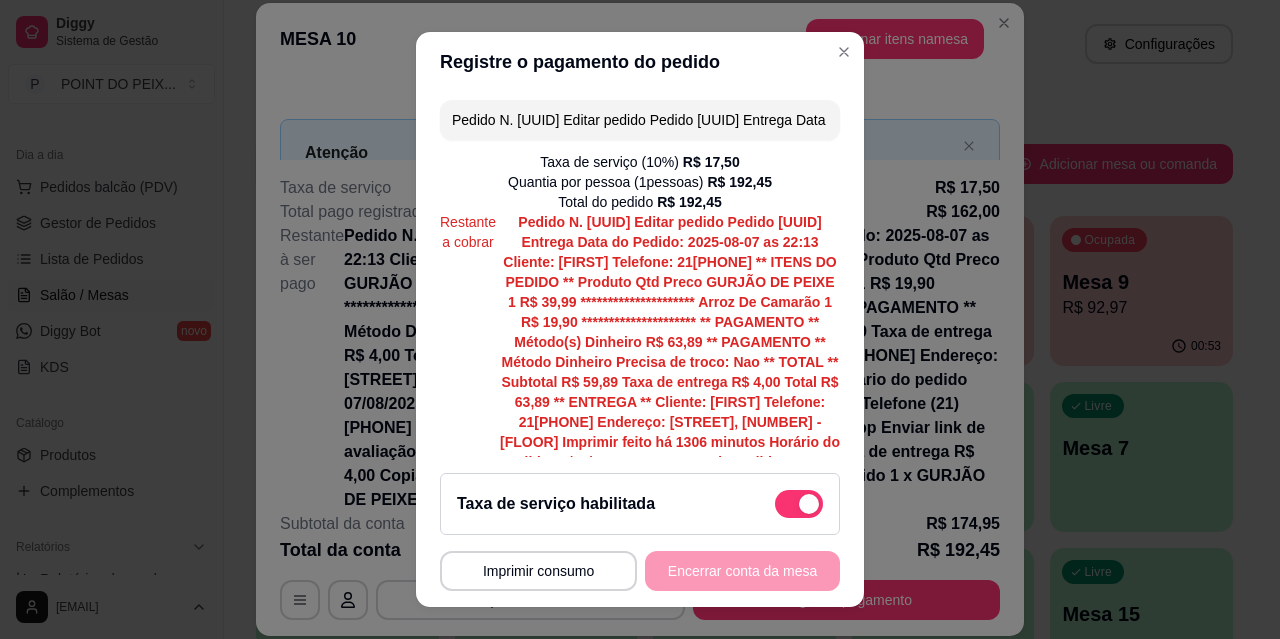 click on "**********" at bounding box center (640, 120) 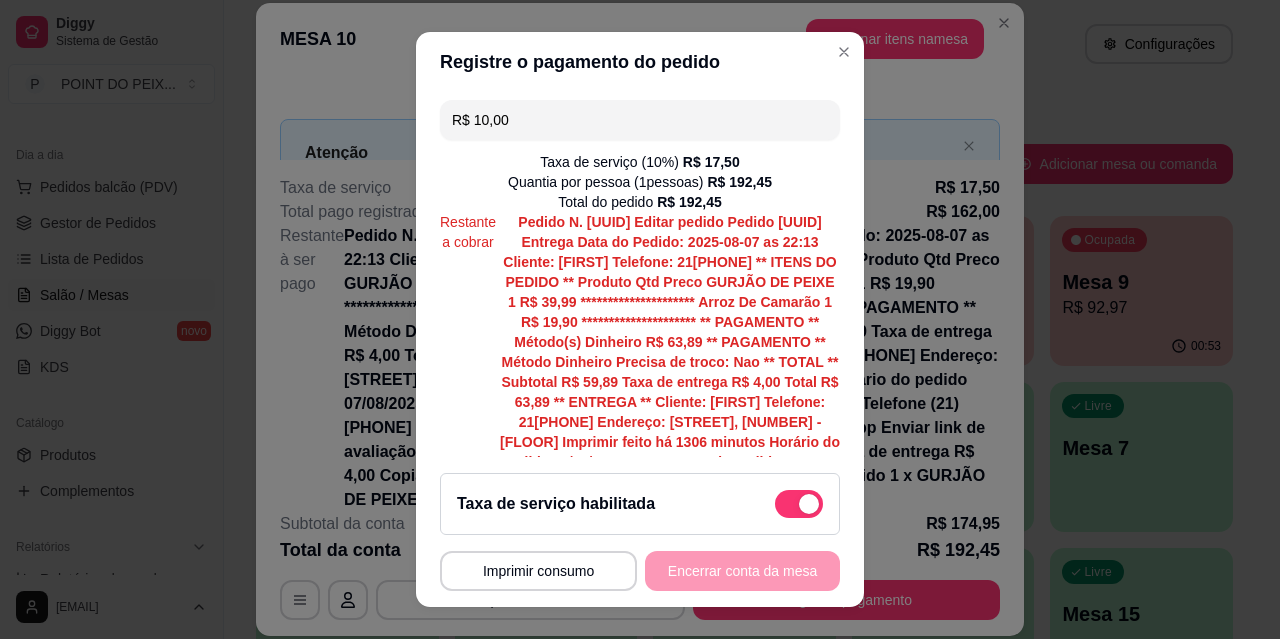 click 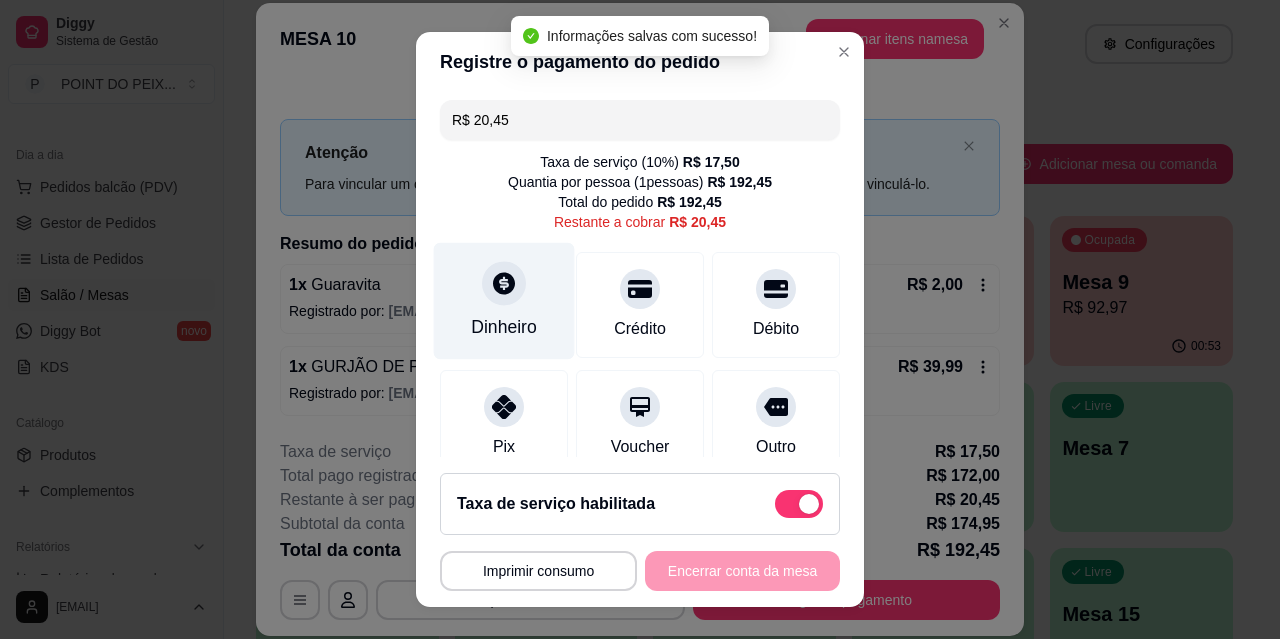 click 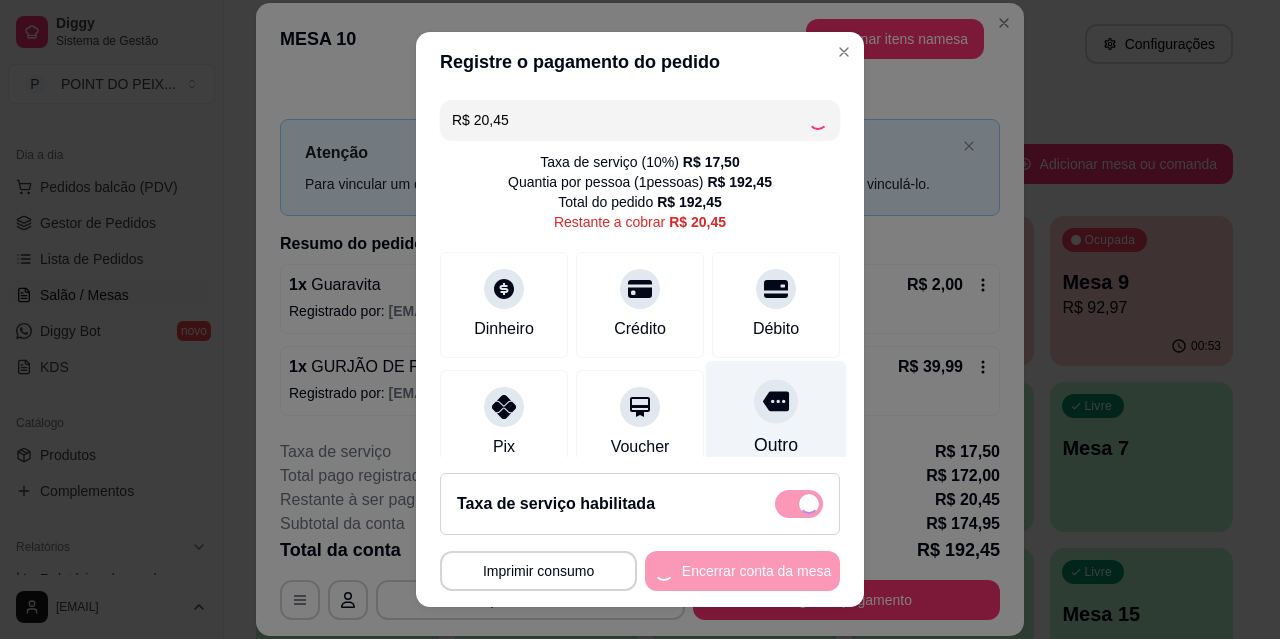 type on "R$ 0,00" 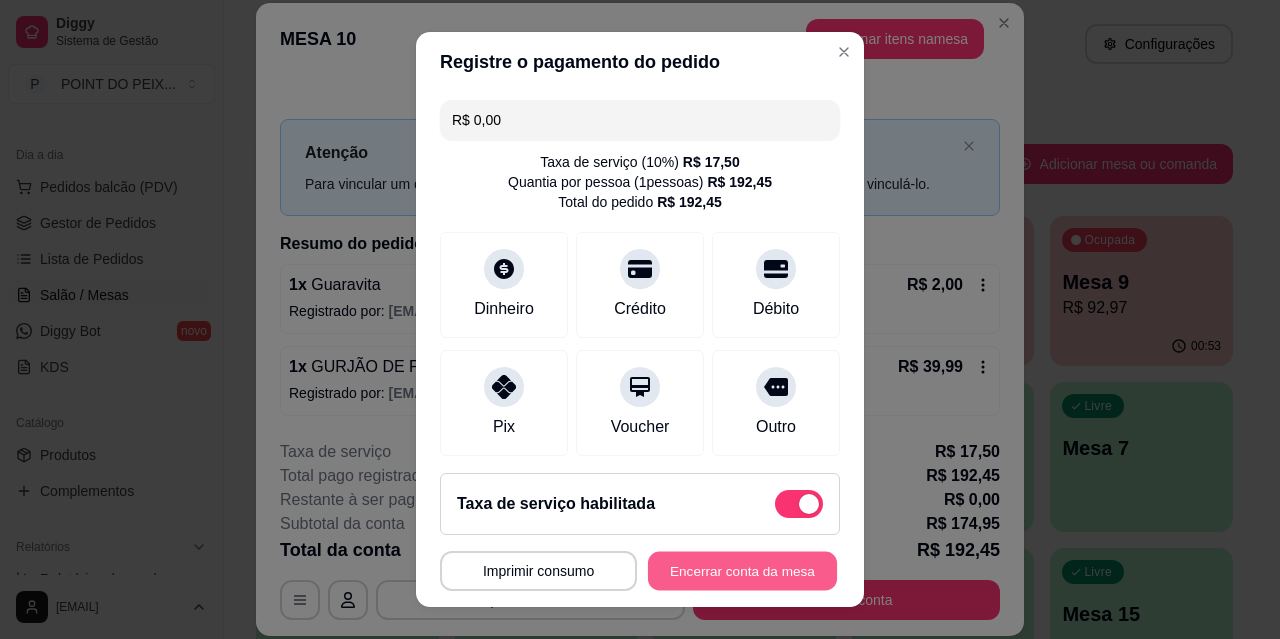click on "Encerrar conta da mesa" at bounding box center (742, 571) 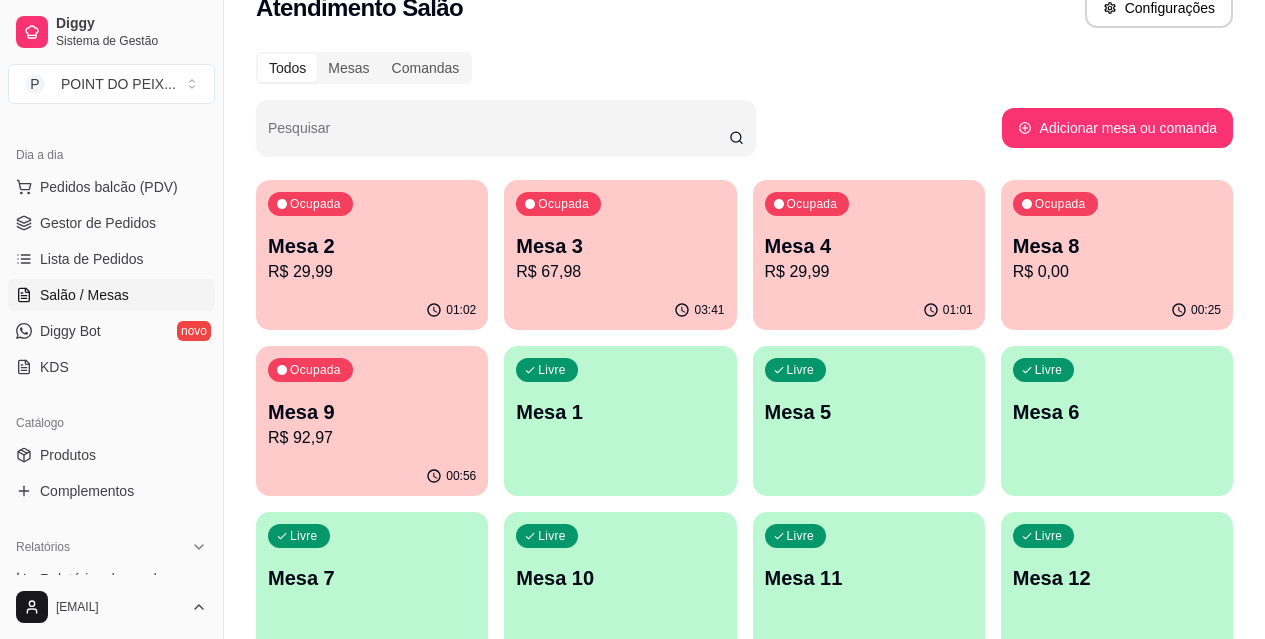 scroll, scrollTop: 0, scrollLeft: 0, axis: both 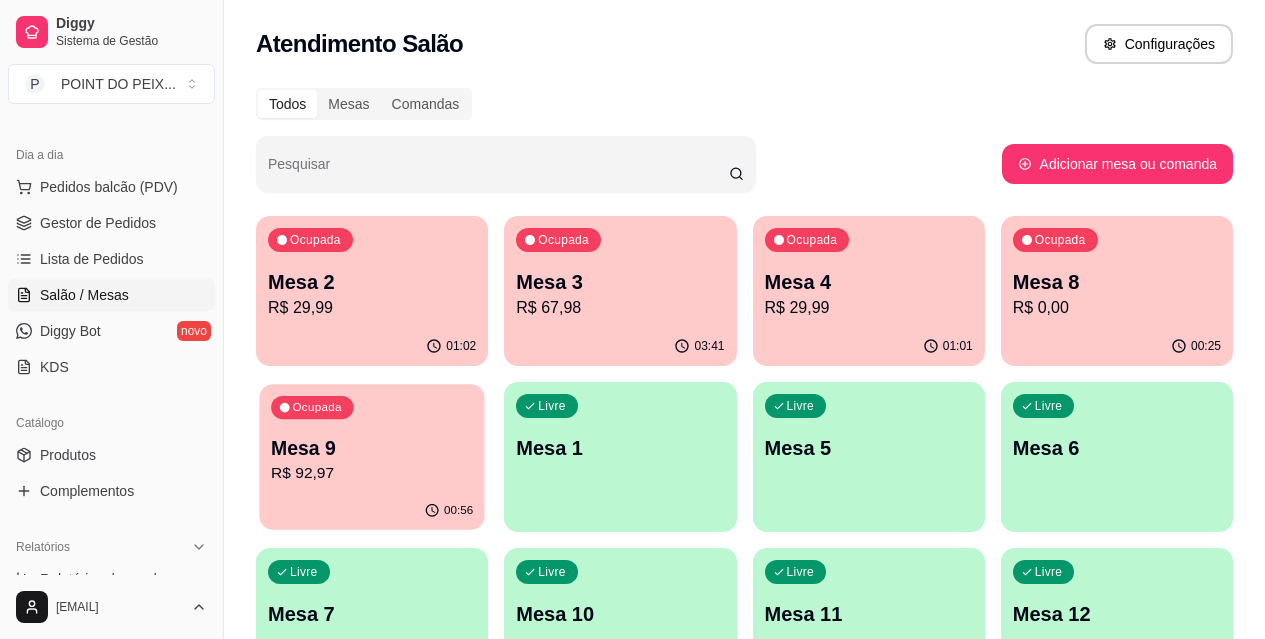 click on "R$ 92,97" at bounding box center [372, 473] 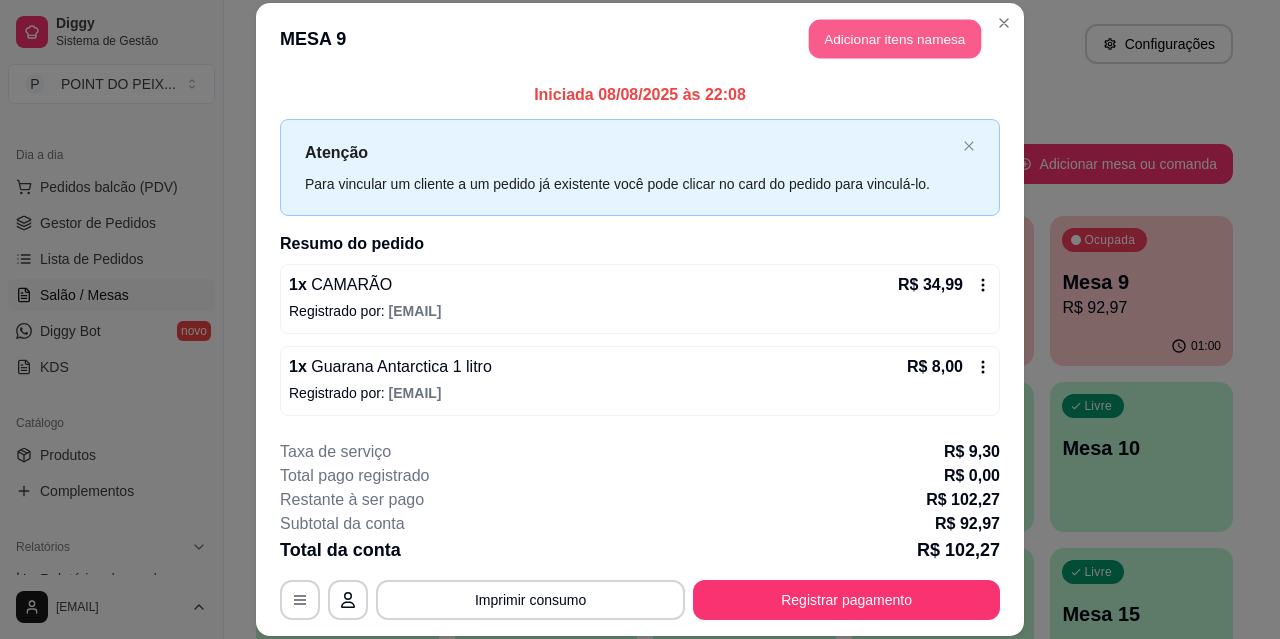 click on "Adicionar itens na  mesa" at bounding box center [895, 39] 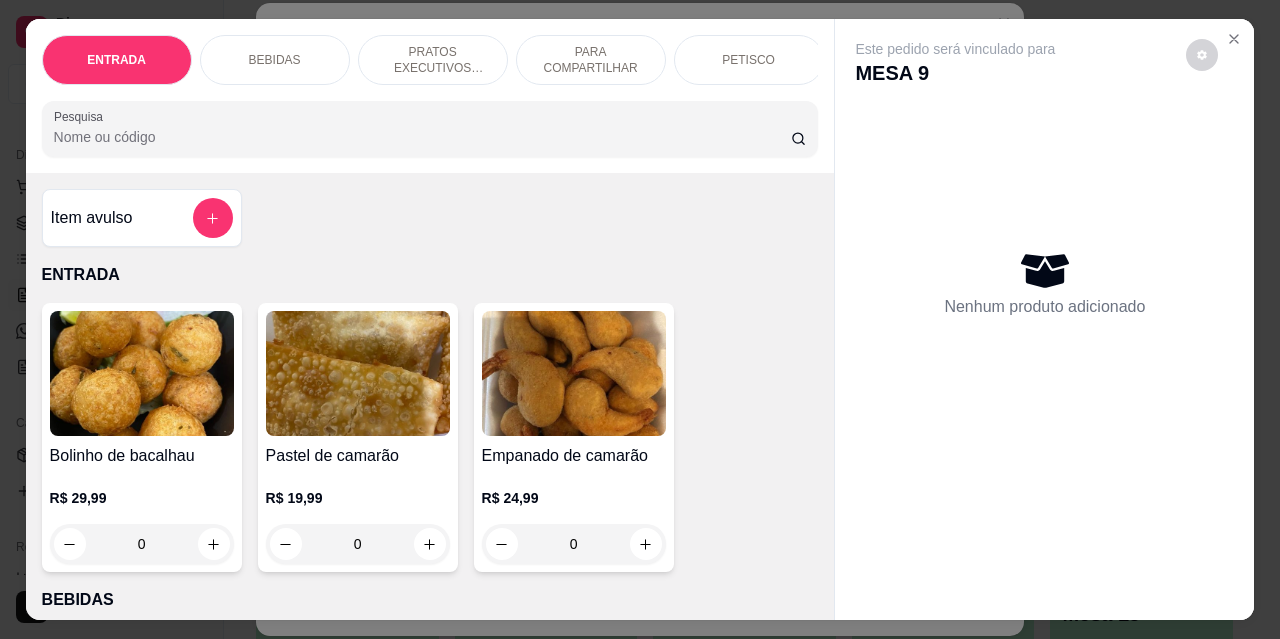 click on "BEBIDAS" at bounding box center (275, 60) 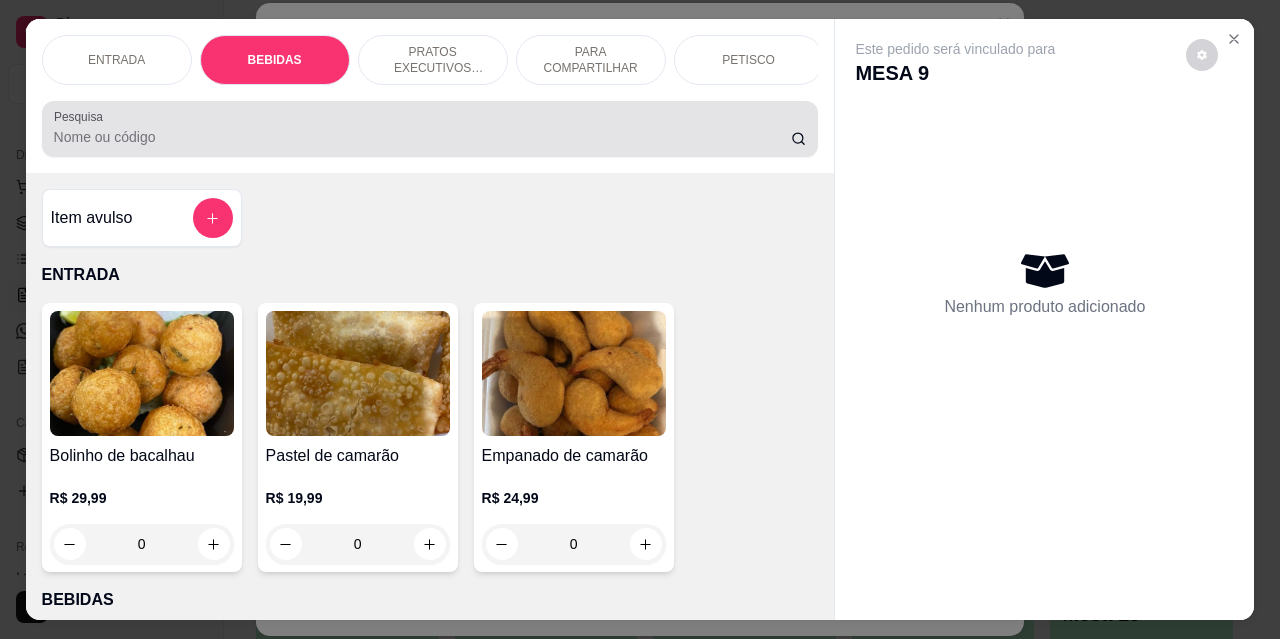 scroll, scrollTop: 415, scrollLeft: 0, axis: vertical 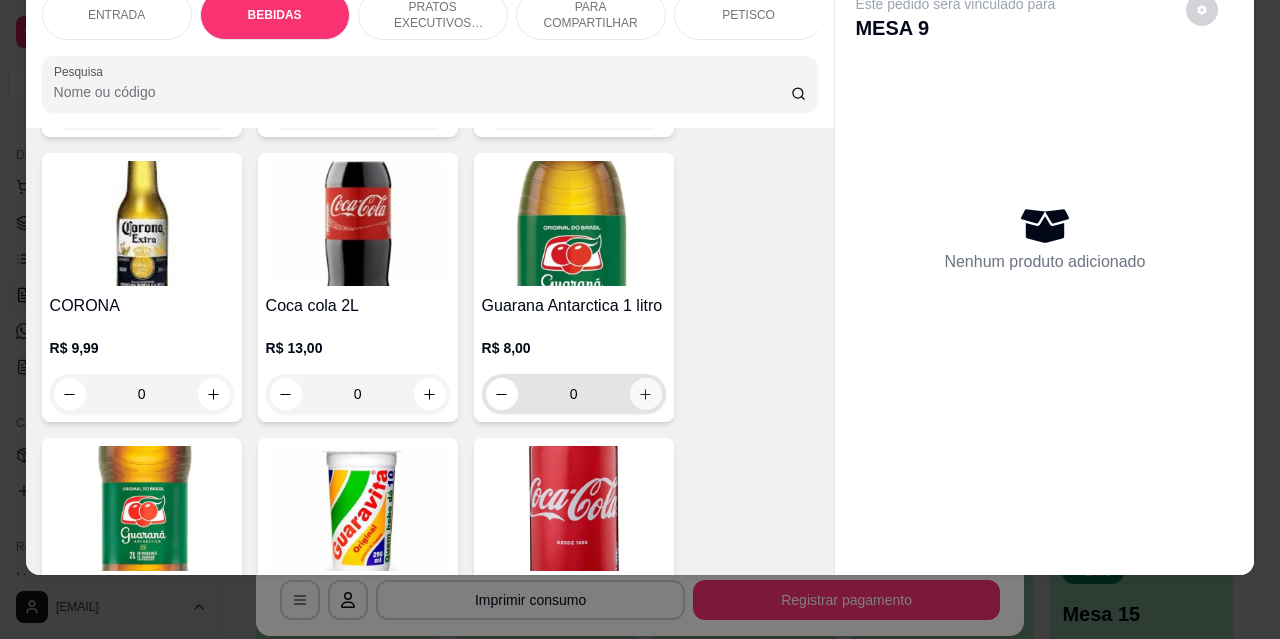 click 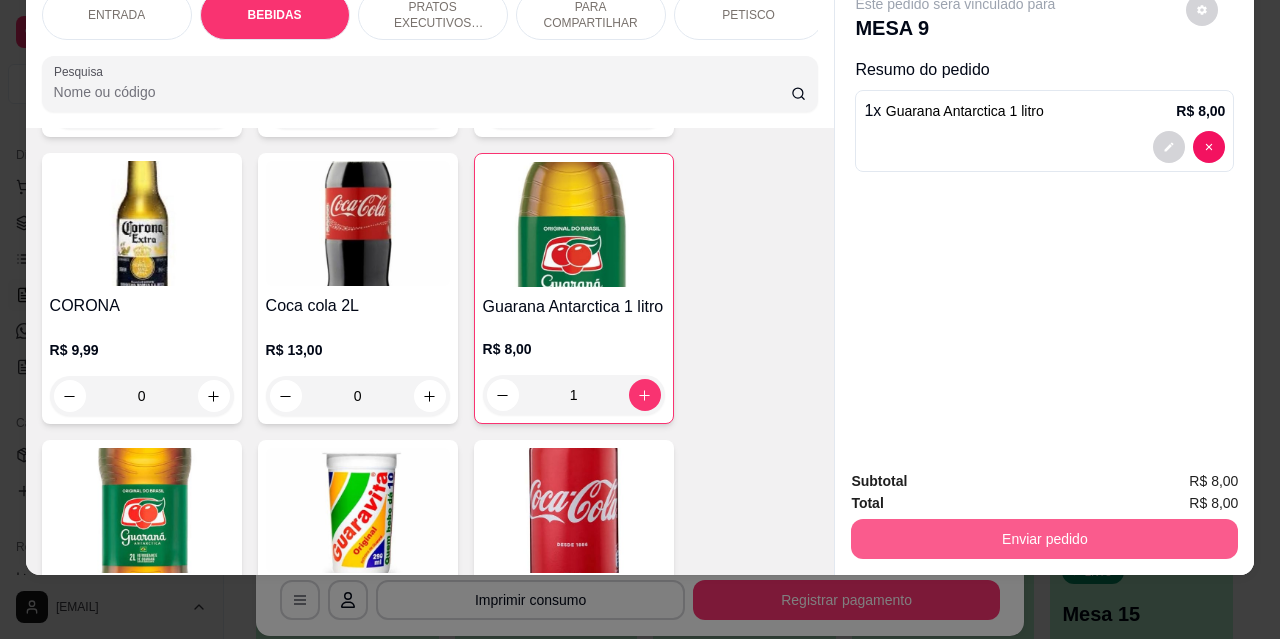 click on "Enviar pedido" at bounding box center [1044, 539] 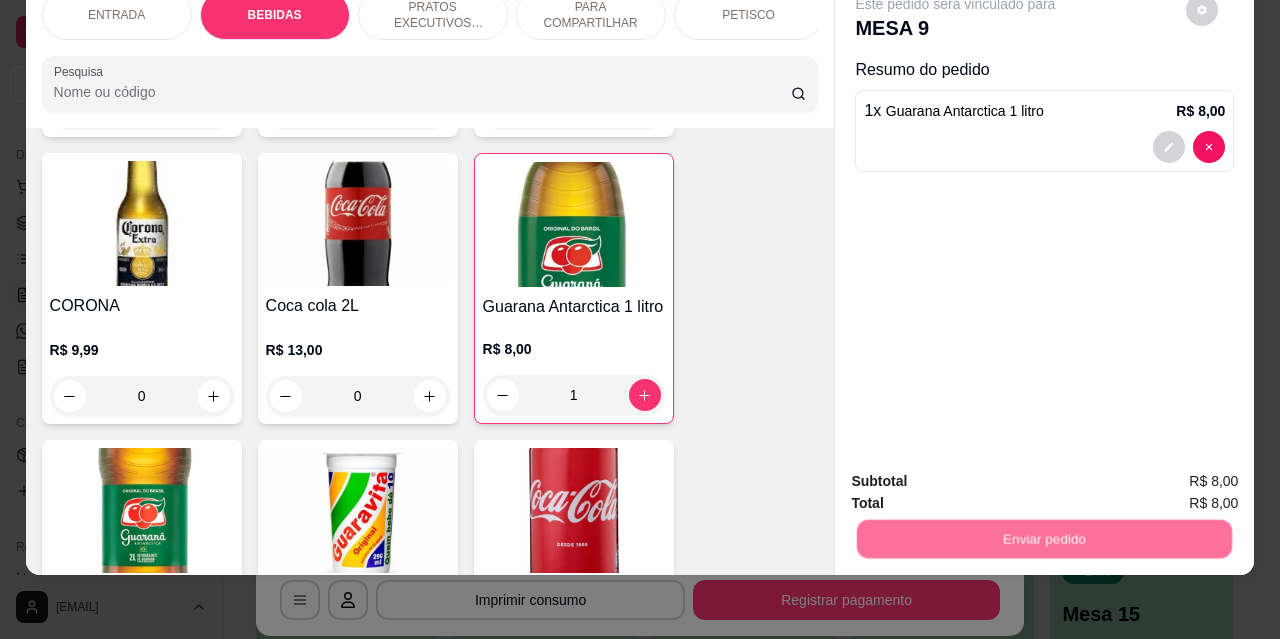 click on "Não registrar e enviar pedido" at bounding box center (979, 474) 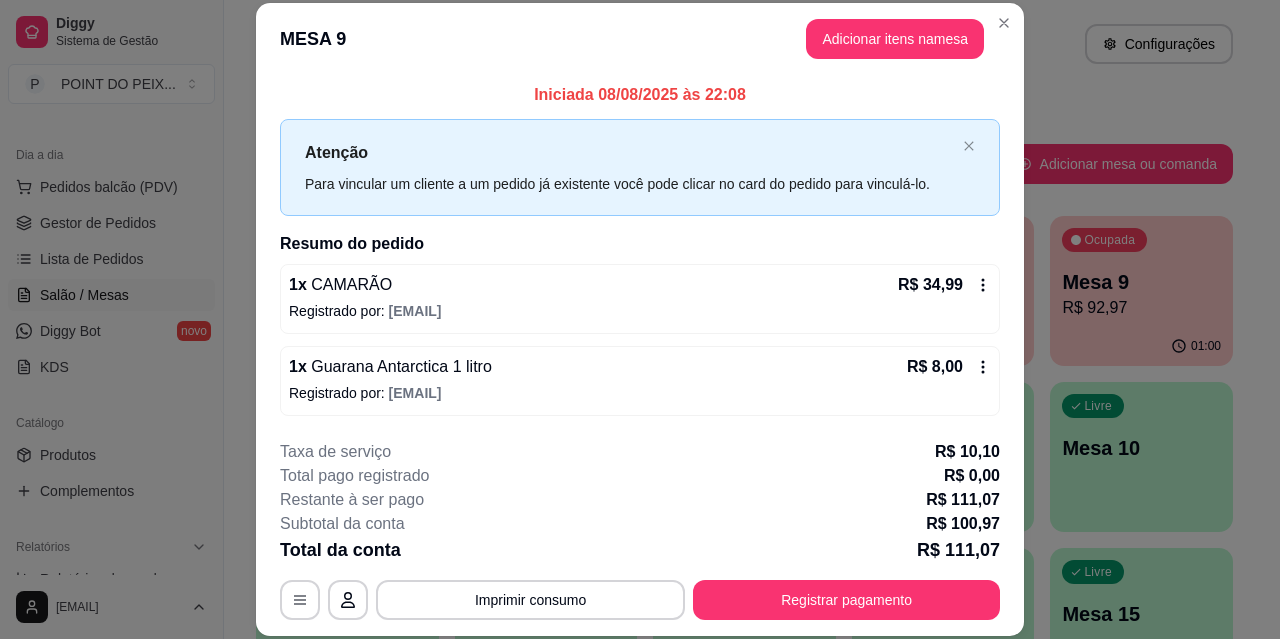 scroll, scrollTop: 246, scrollLeft: 0, axis: vertical 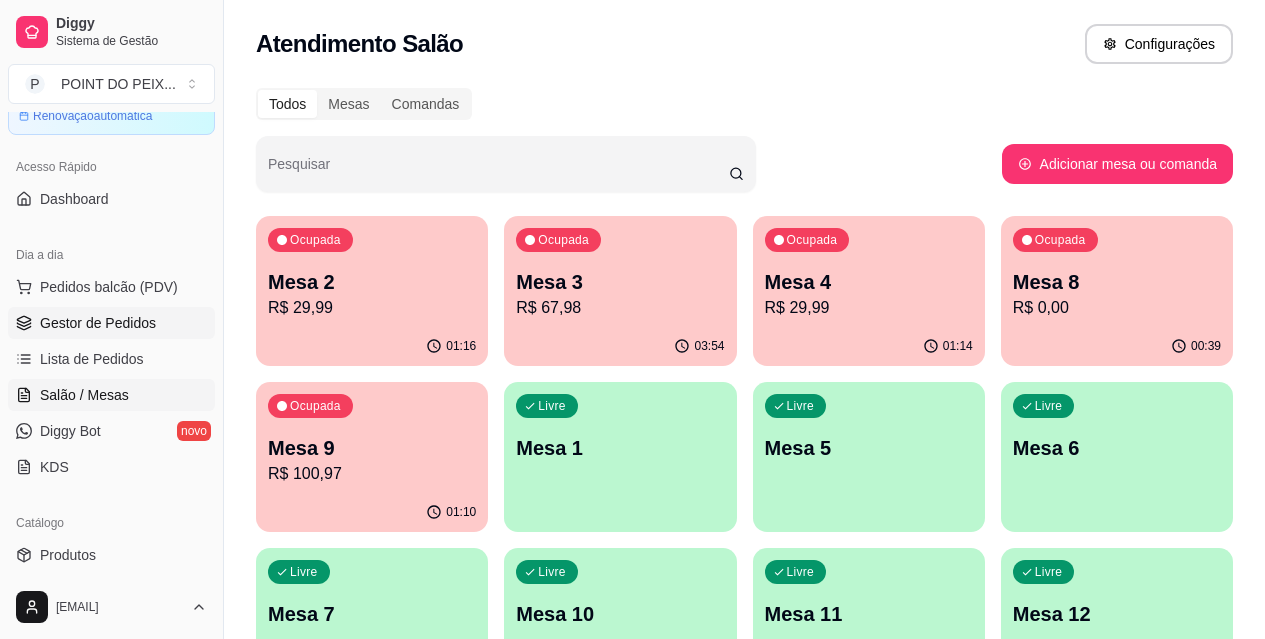 click on "Gestor de Pedidos" at bounding box center [98, 323] 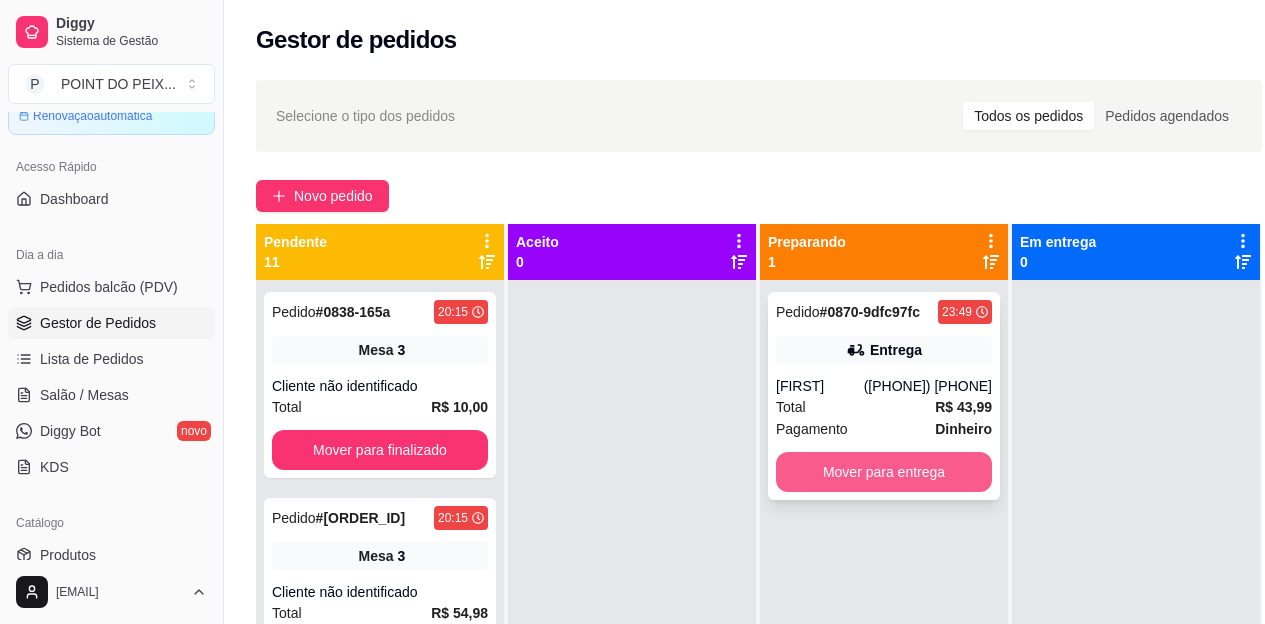 click on "Mover para entrega" at bounding box center (884, 472) 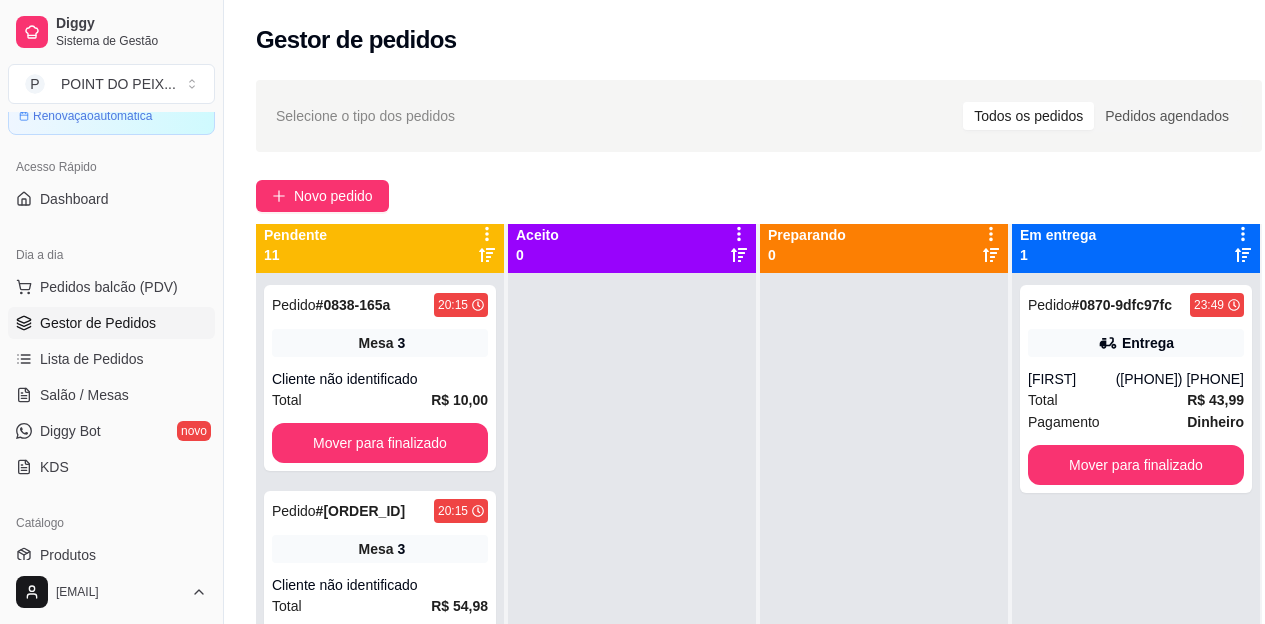 scroll, scrollTop: 0, scrollLeft: 0, axis: both 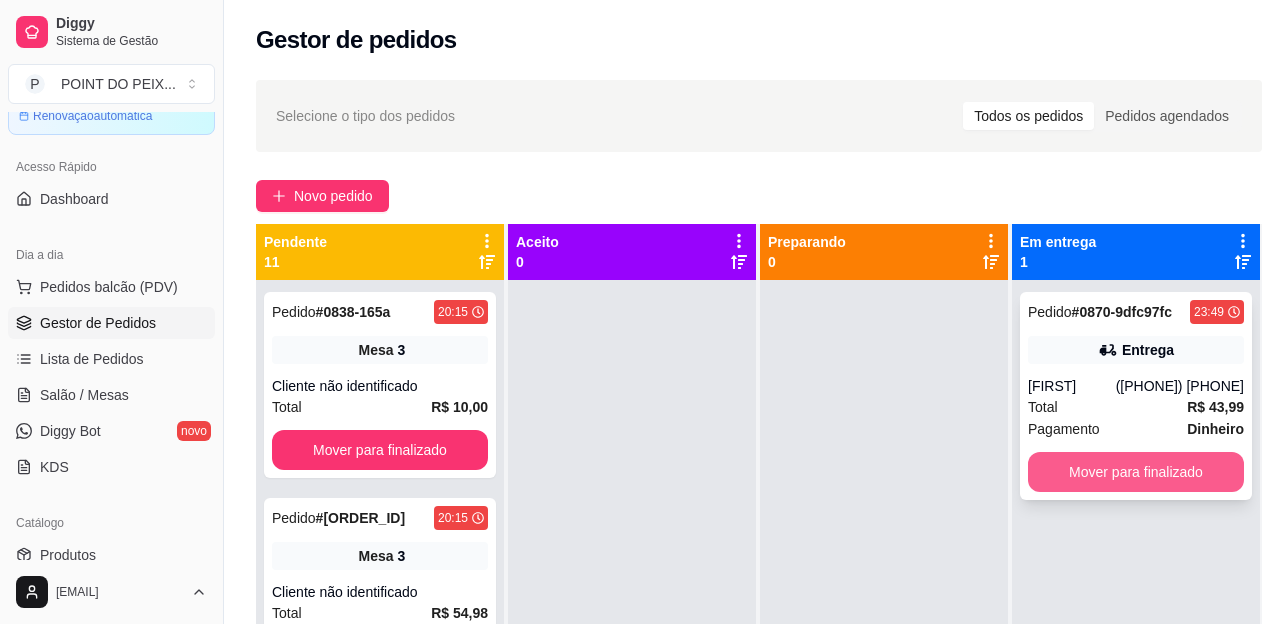 click on "Mover para finalizado" at bounding box center [1136, 472] 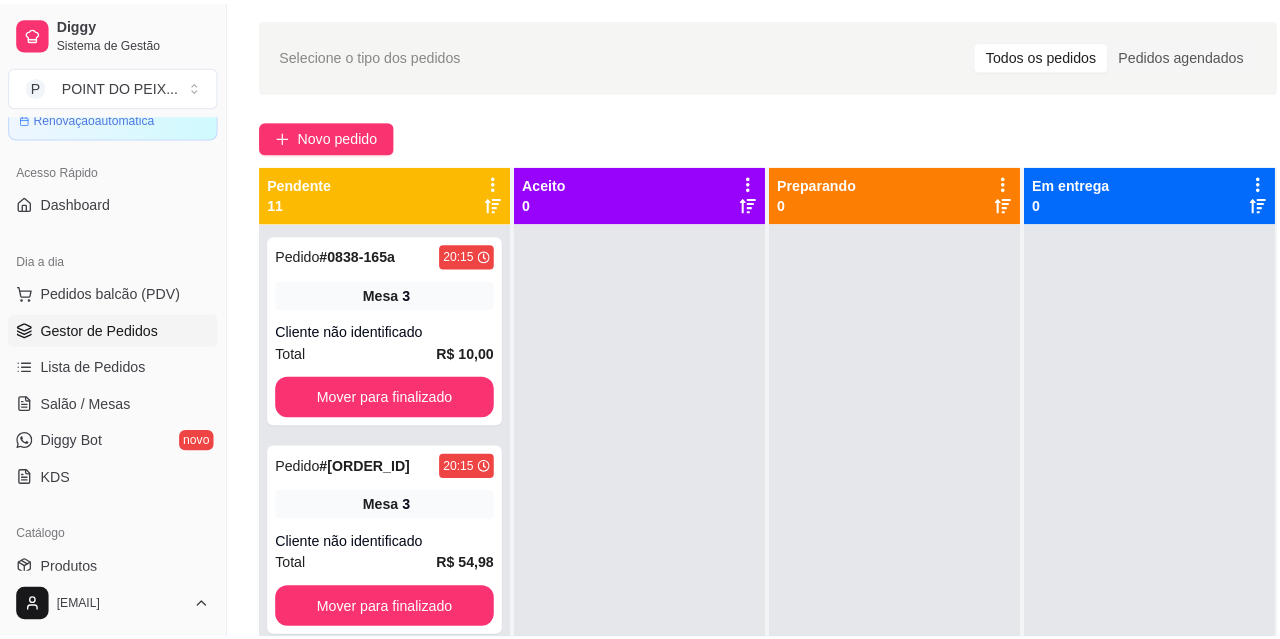 scroll, scrollTop: 0, scrollLeft: 0, axis: both 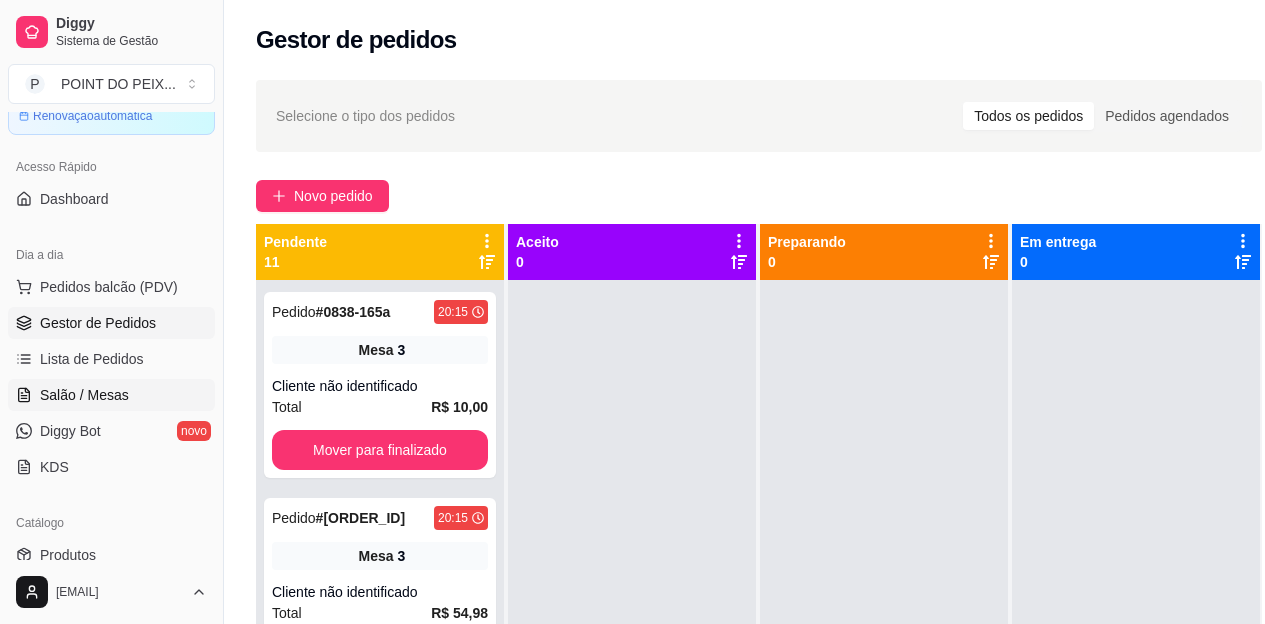 click on "Salão / Mesas" at bounding box center [84, 395] 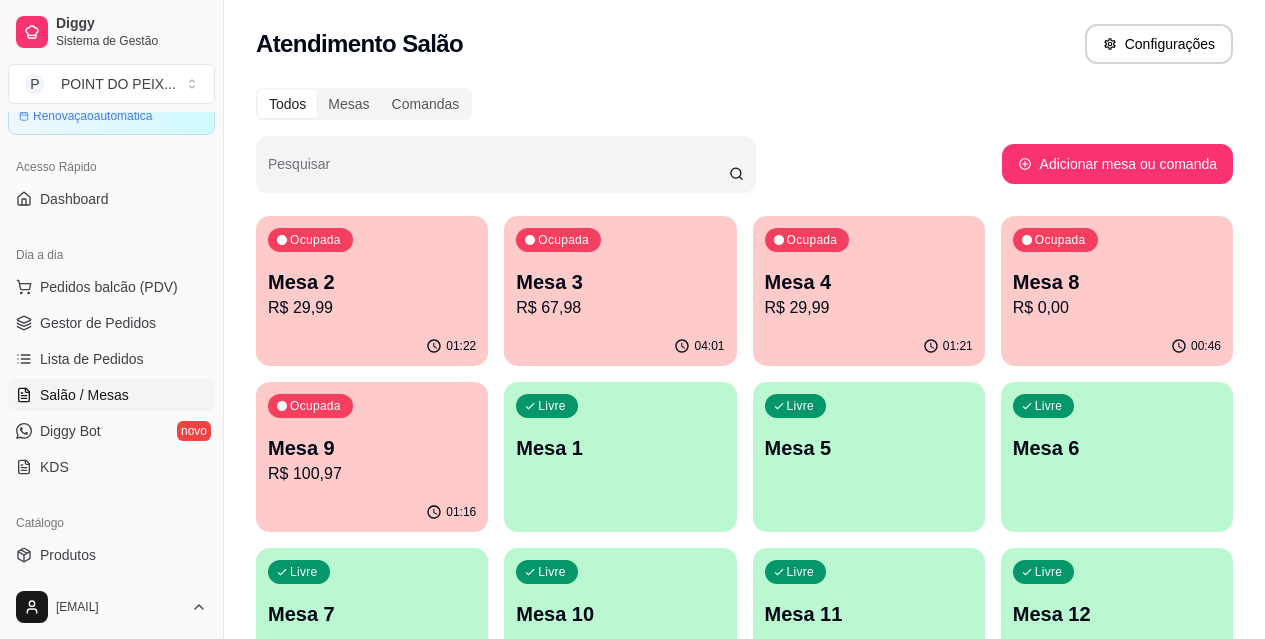 click on "R$ 100,97" at bounding box center (372, 474) 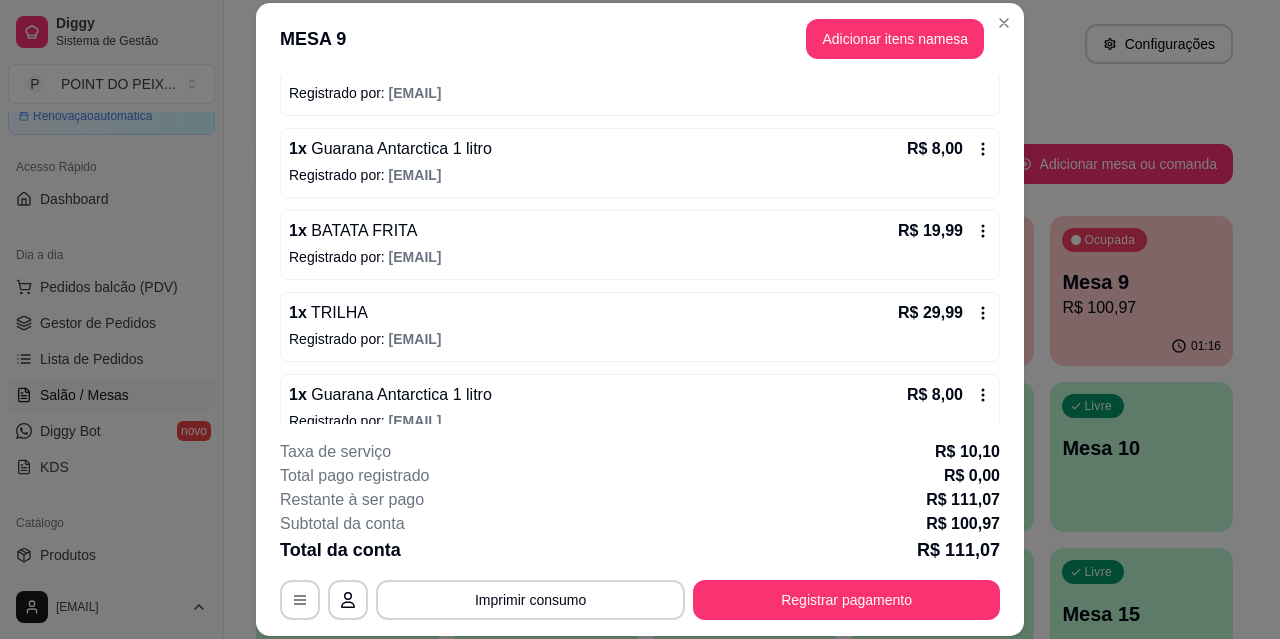 scroll, scrollTop: 246, scrollLeft: 0, axis: vertical 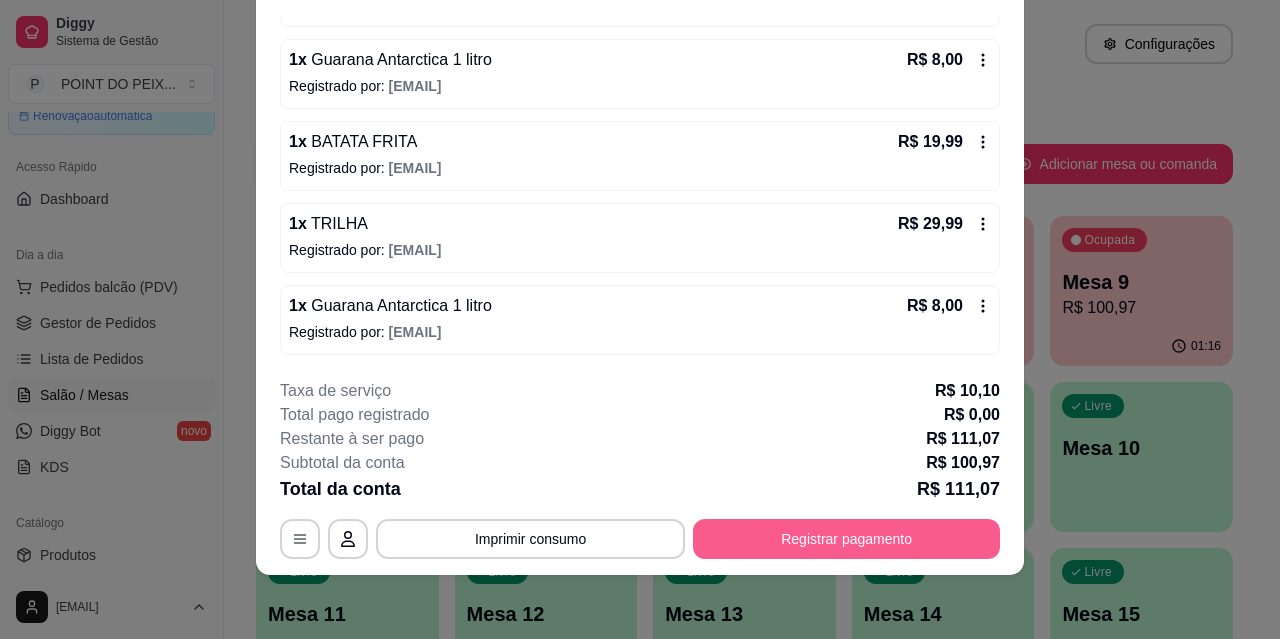 click on "Registrar pagamento" at bounding box center (846, 539) 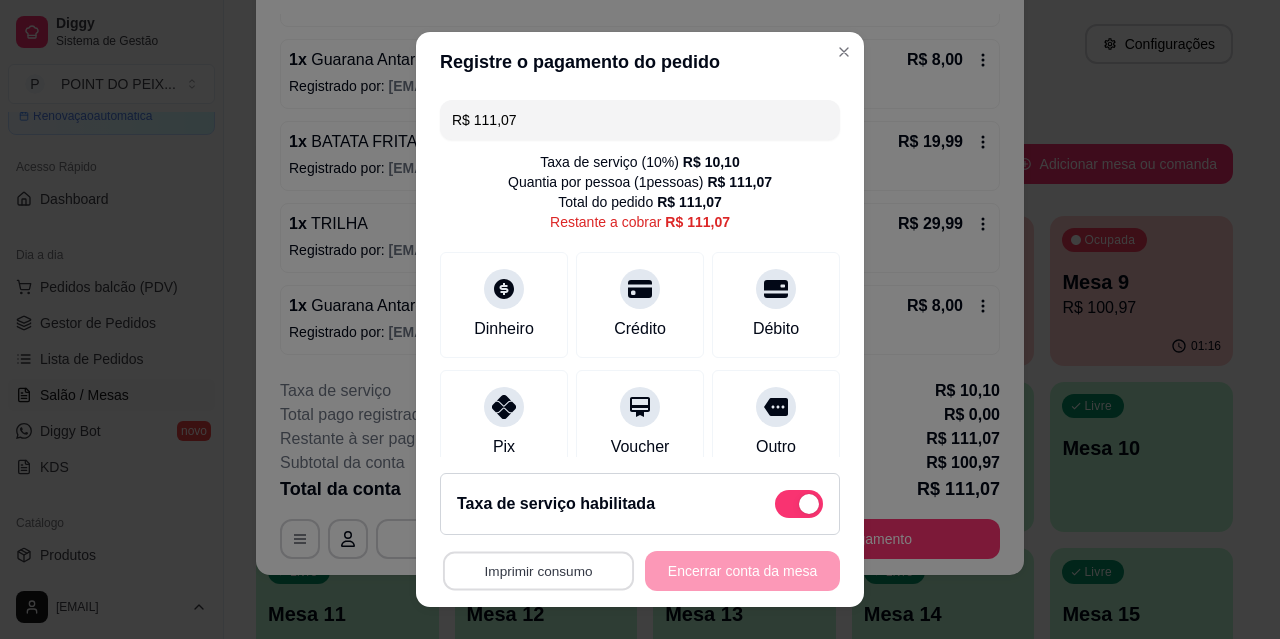 click on "Imprimir consumo" at bounding box center (538, 571) 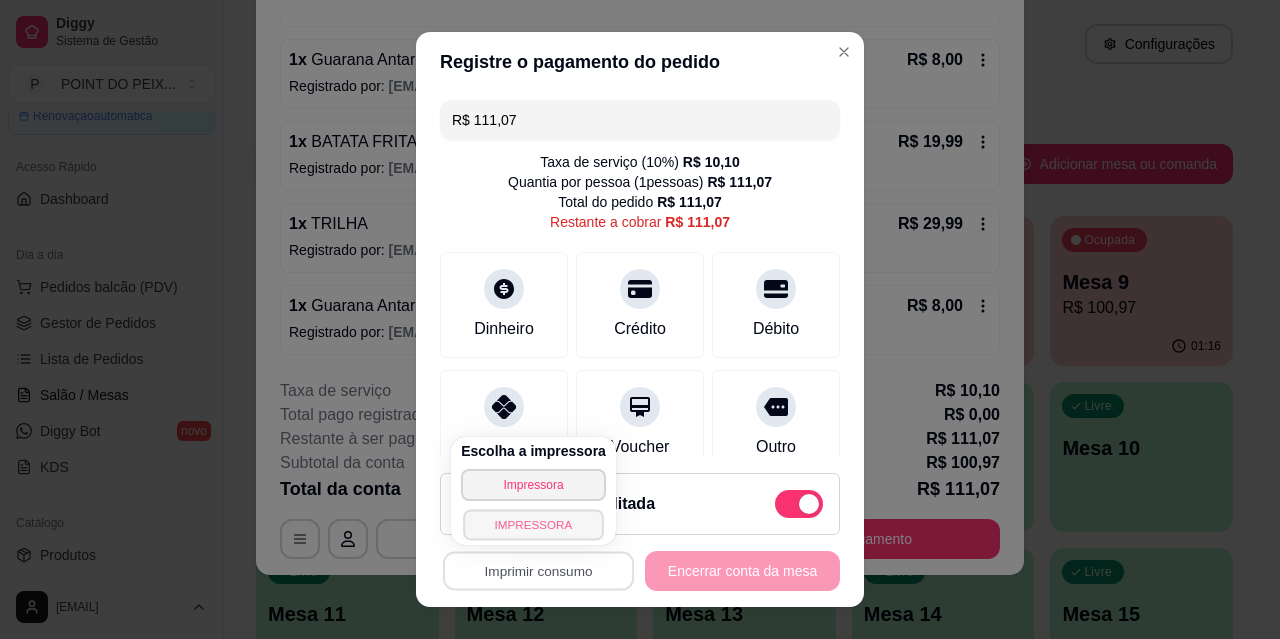 click on "IMPRESSORA" at bounding box center (533, 524) 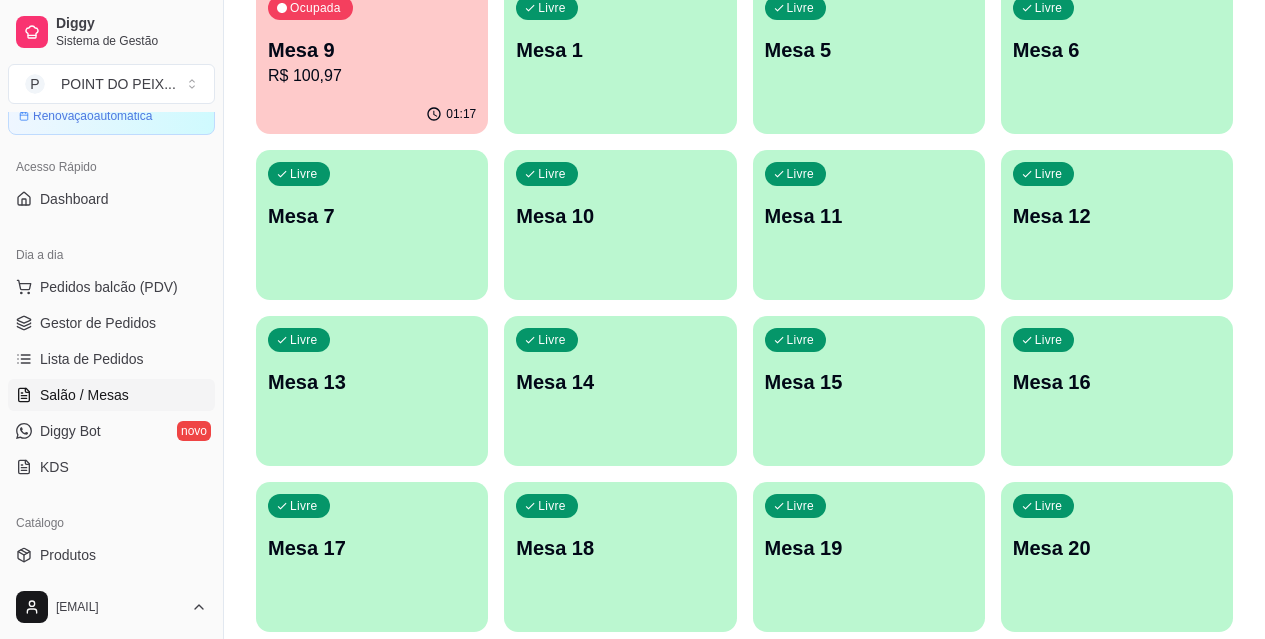 scroll, scrollTop: 400, scrollLeft: 0, axis: vertical 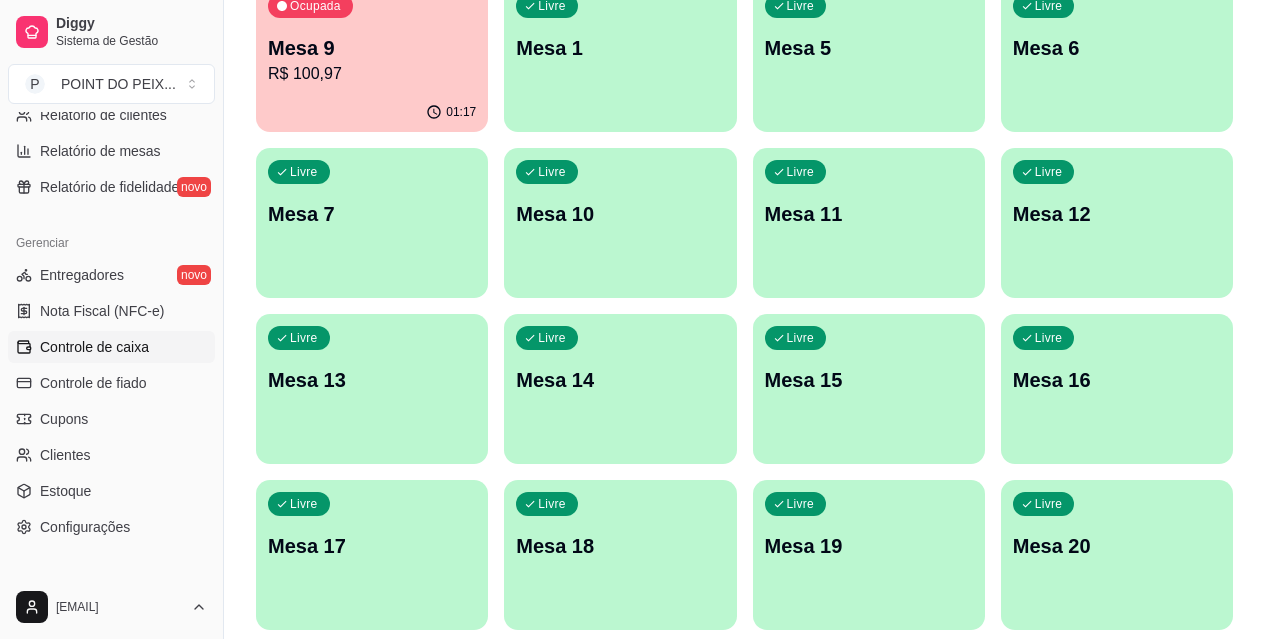 click on "Controle de caixa" at bounding box center [111, 347] 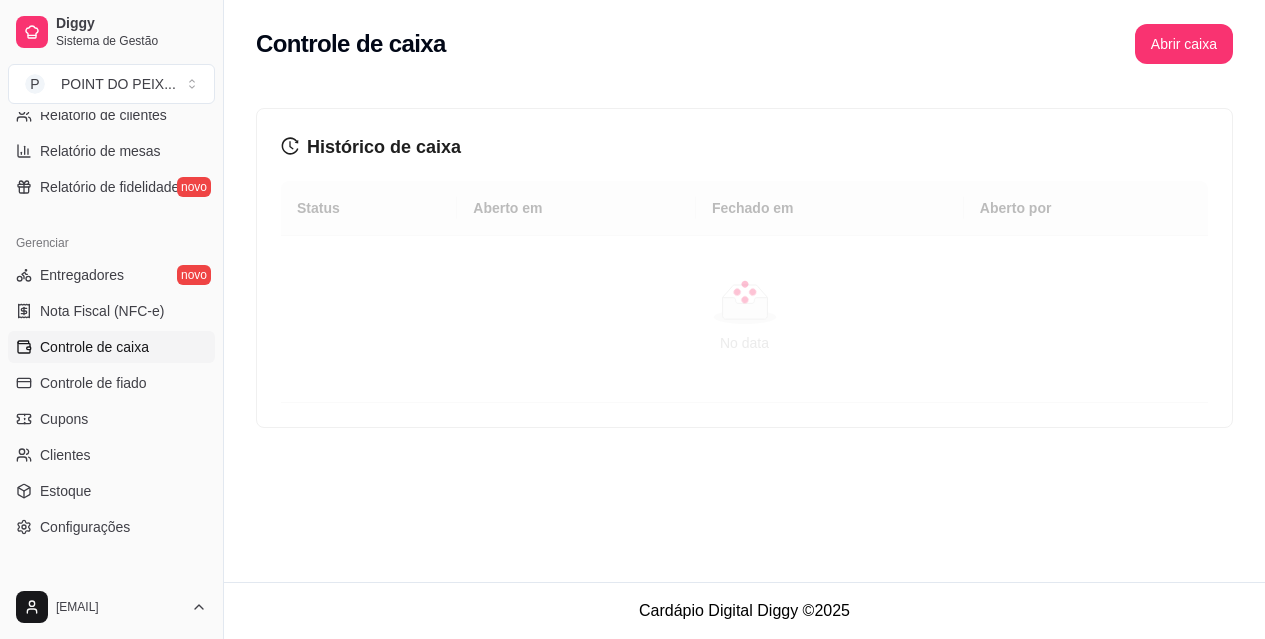 click on "Controle de caixa" at bounding box center (111, 347) 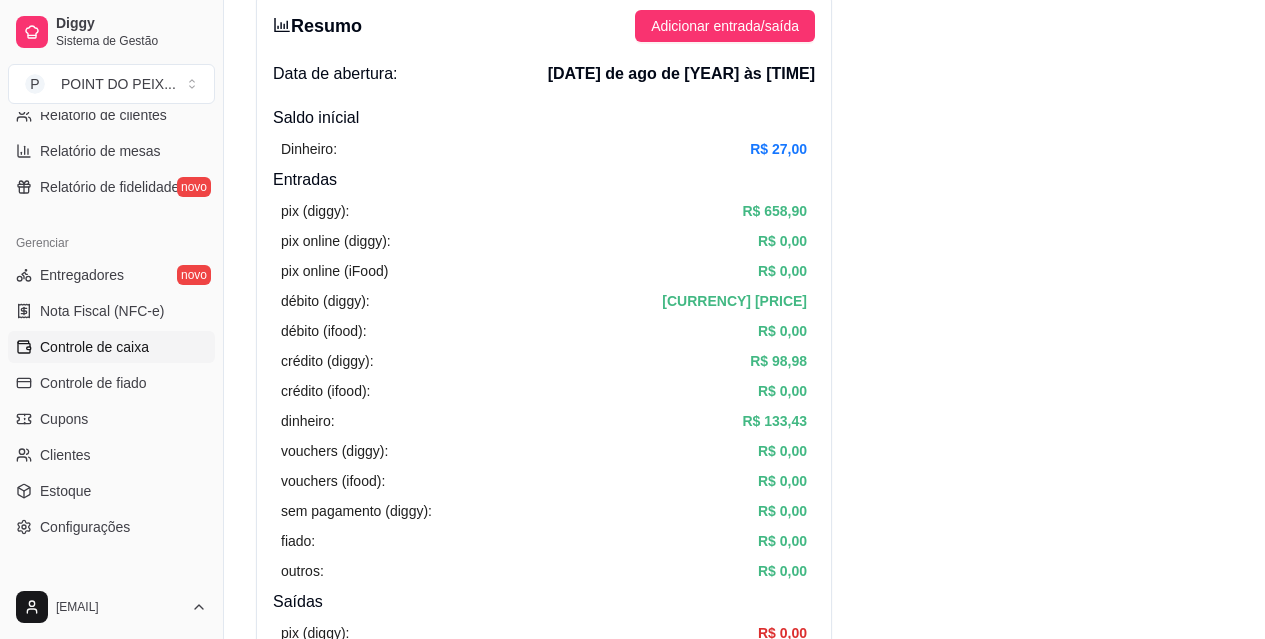 scroll, scrollTop: 0, scrollLeft: 0, axis: both 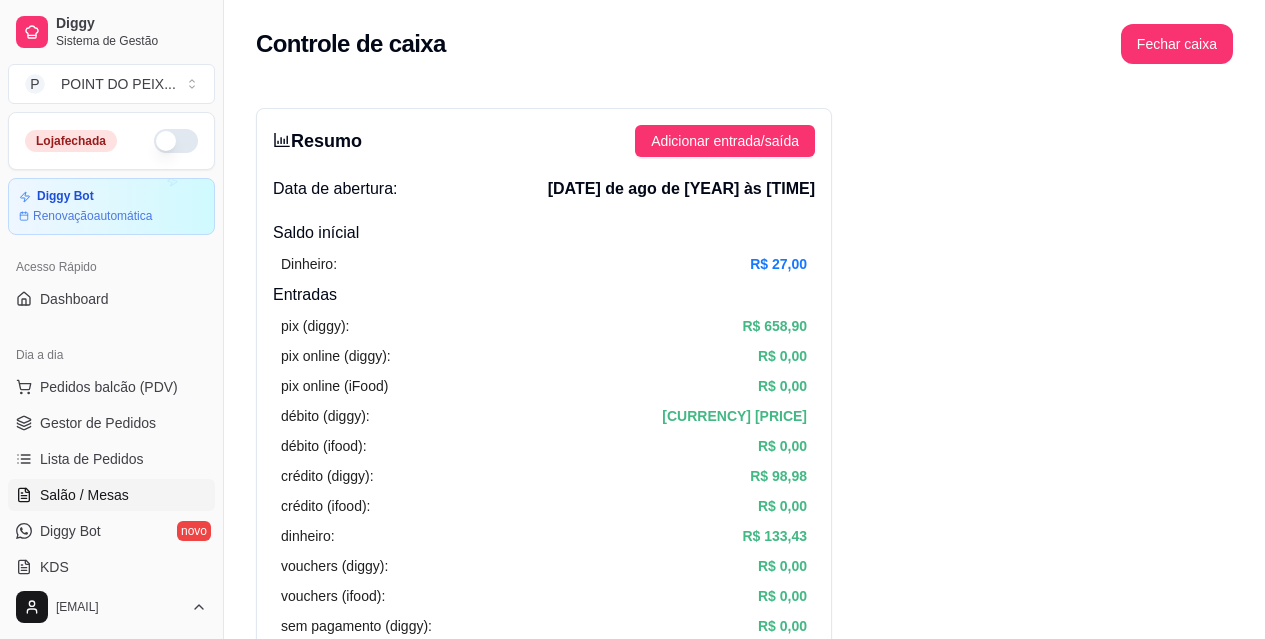 click on "Salão / Mesas" at bounding box center [84, 495] 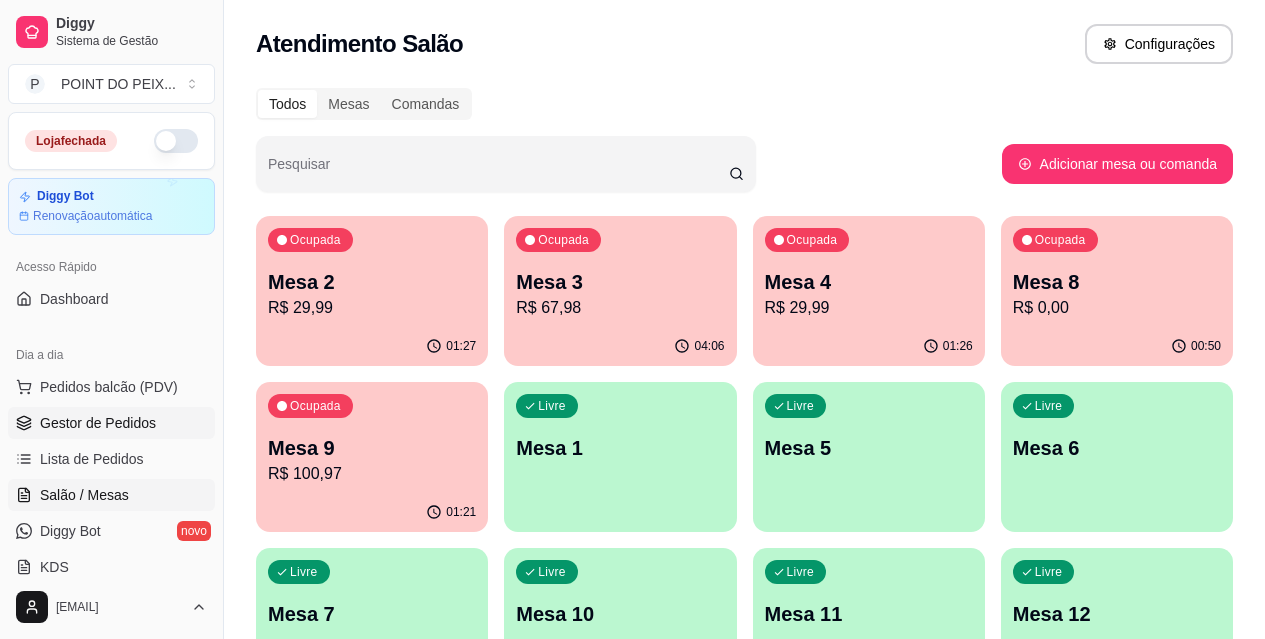 click on "Gestor de Pedidos" at bounding box center [98, 423] 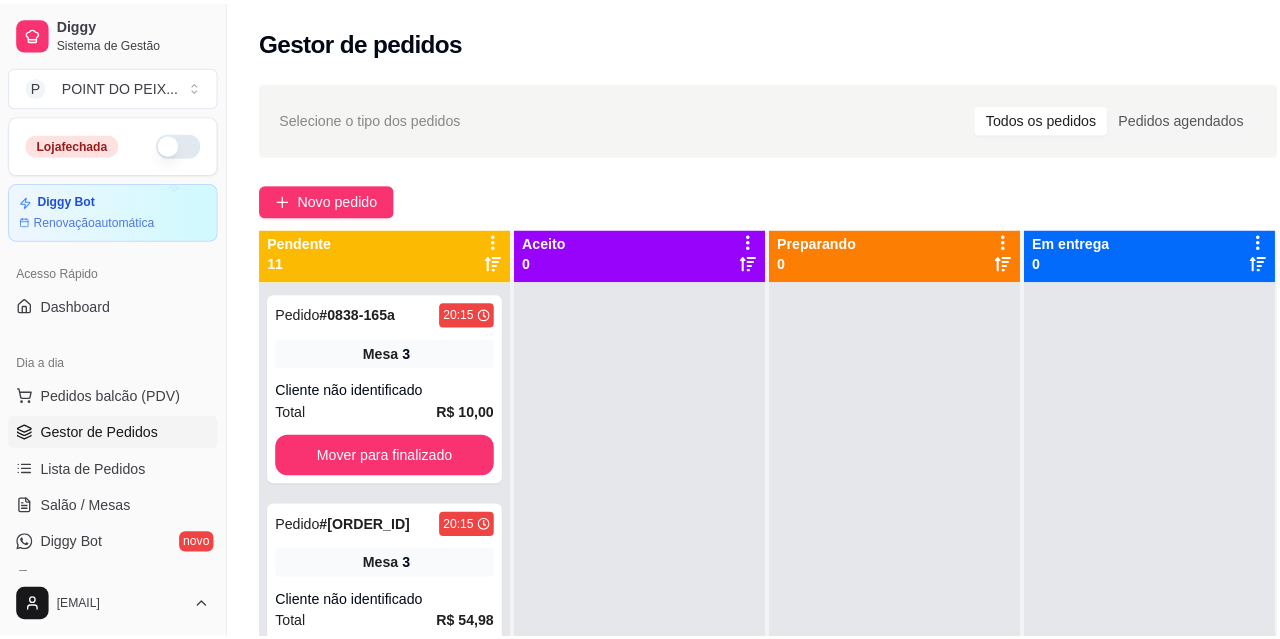scroll, scrollTop: 0, scrollLeft: 0, axis: both 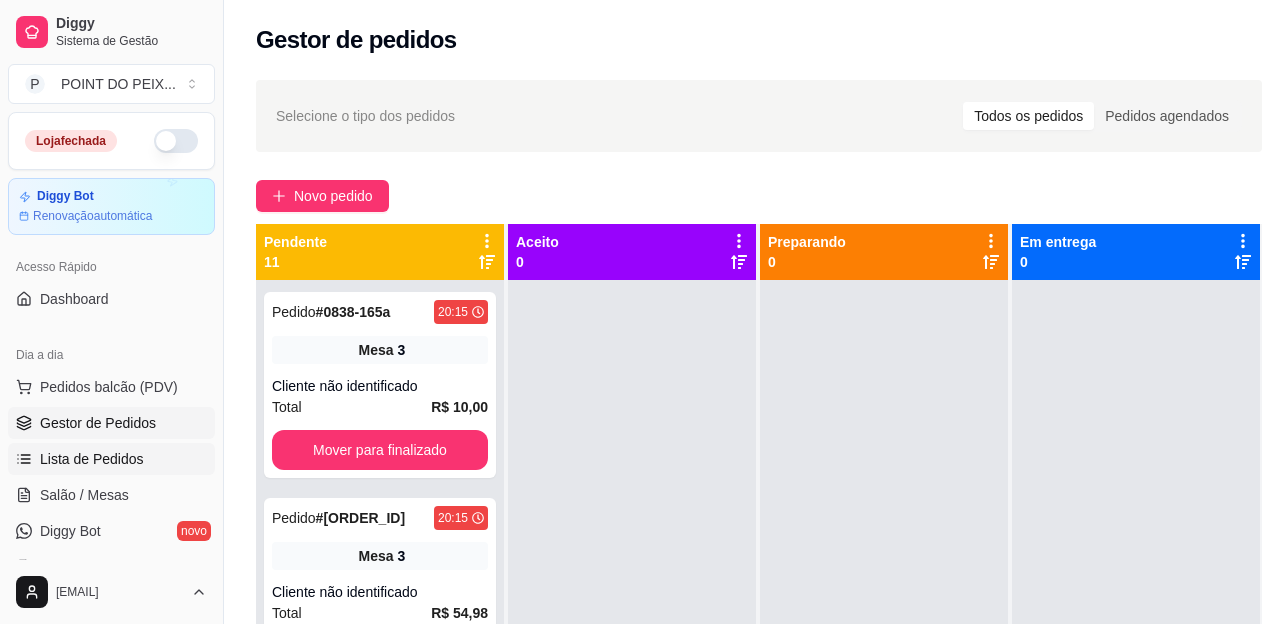 click on "Lista de Pedidos" at bounding box center (92, 459) 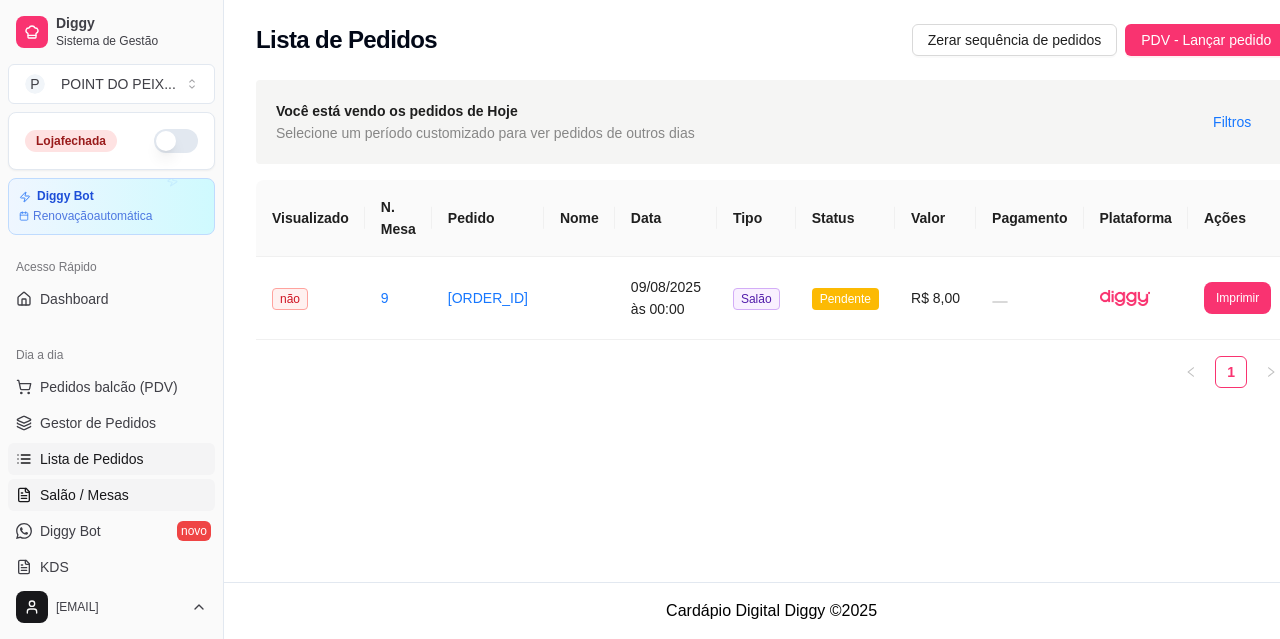 click on "Salão / Mesas" at bounding box center (84, 495) 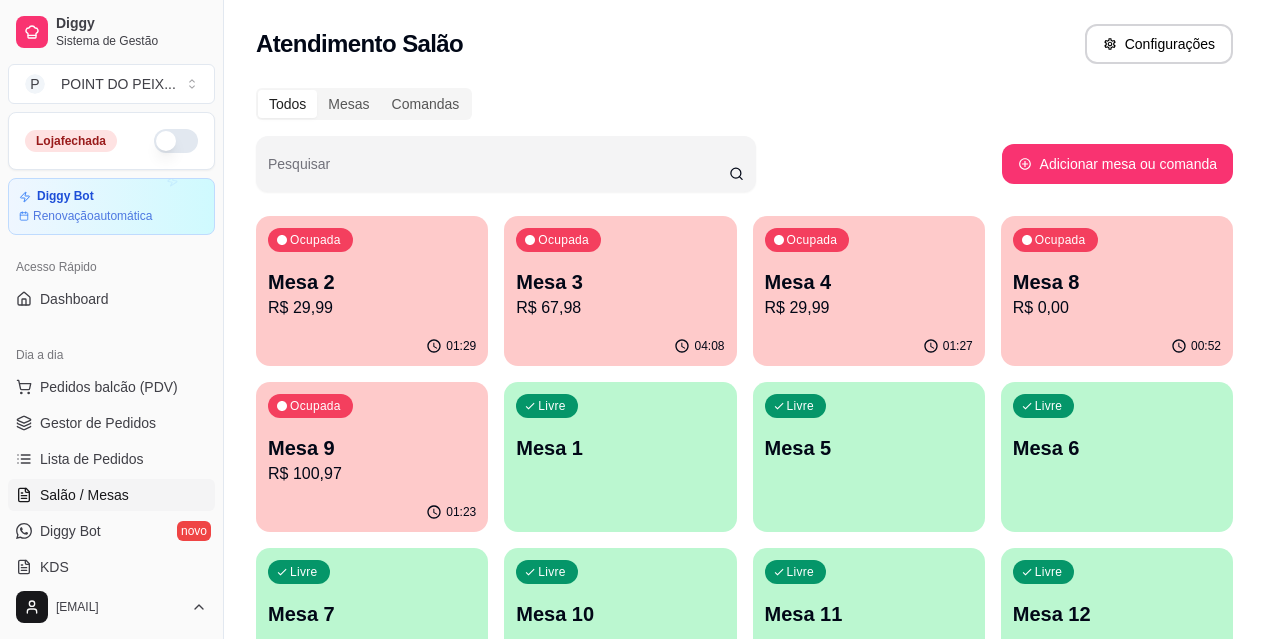 click on "R$ 100,97" at bounding box center [372, 474] 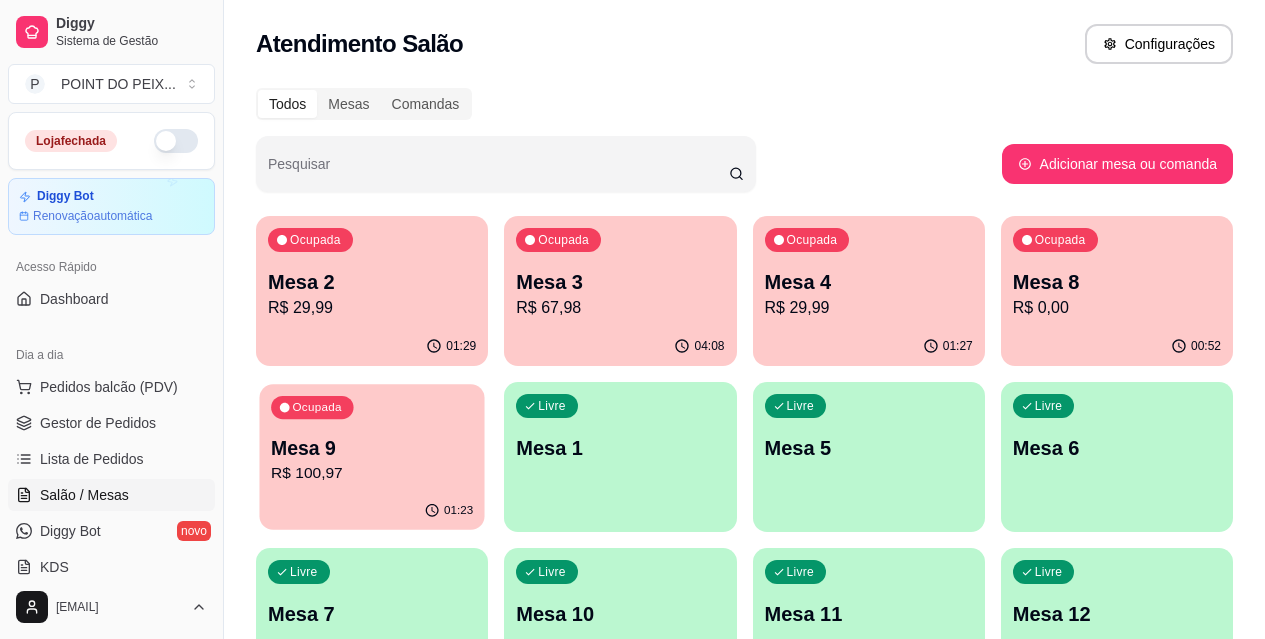 click on "Mesa 9" at bounding box center [372, 448] 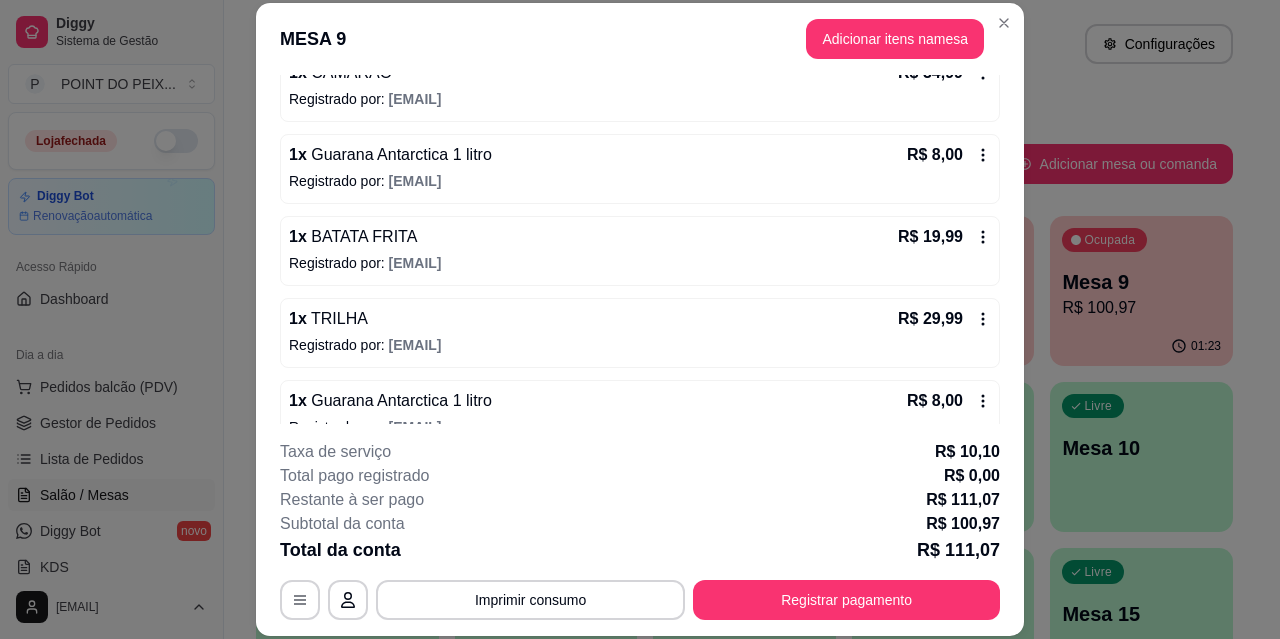 scroll, scrollTop: 246, scrollLeft: 0, axis: vertical 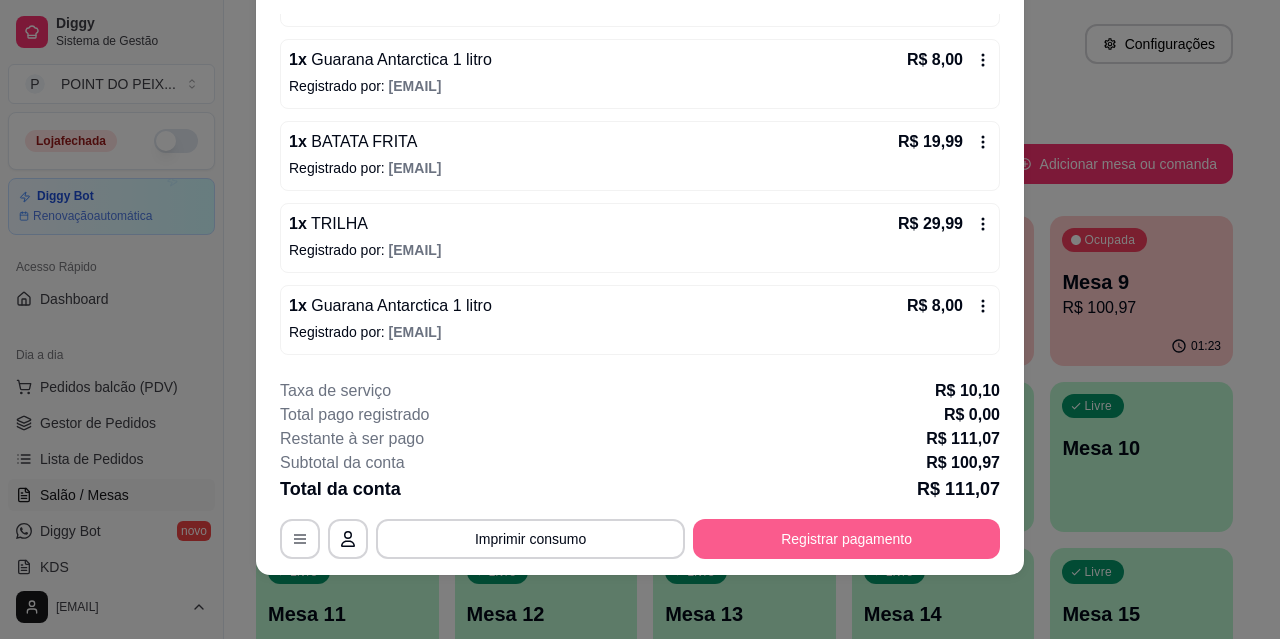 click on "Registrar pagamento" at bounding box center [846, 539] 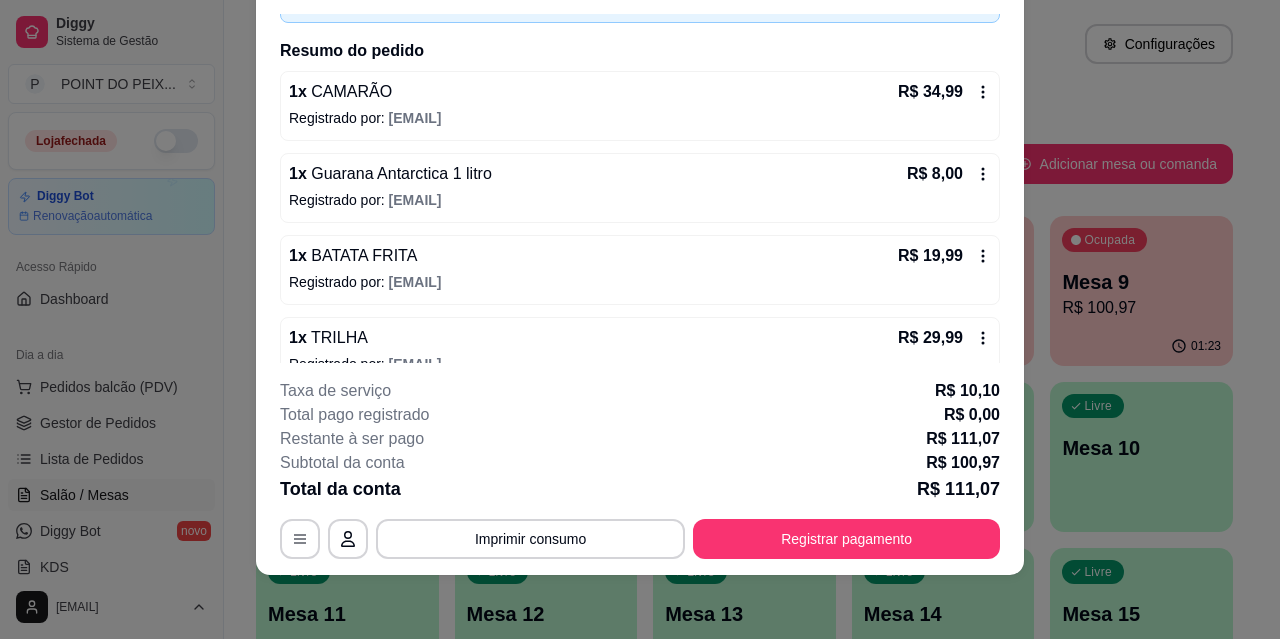 scroll, scrollTop: 46, scrollLeft: 0, axis: vertical 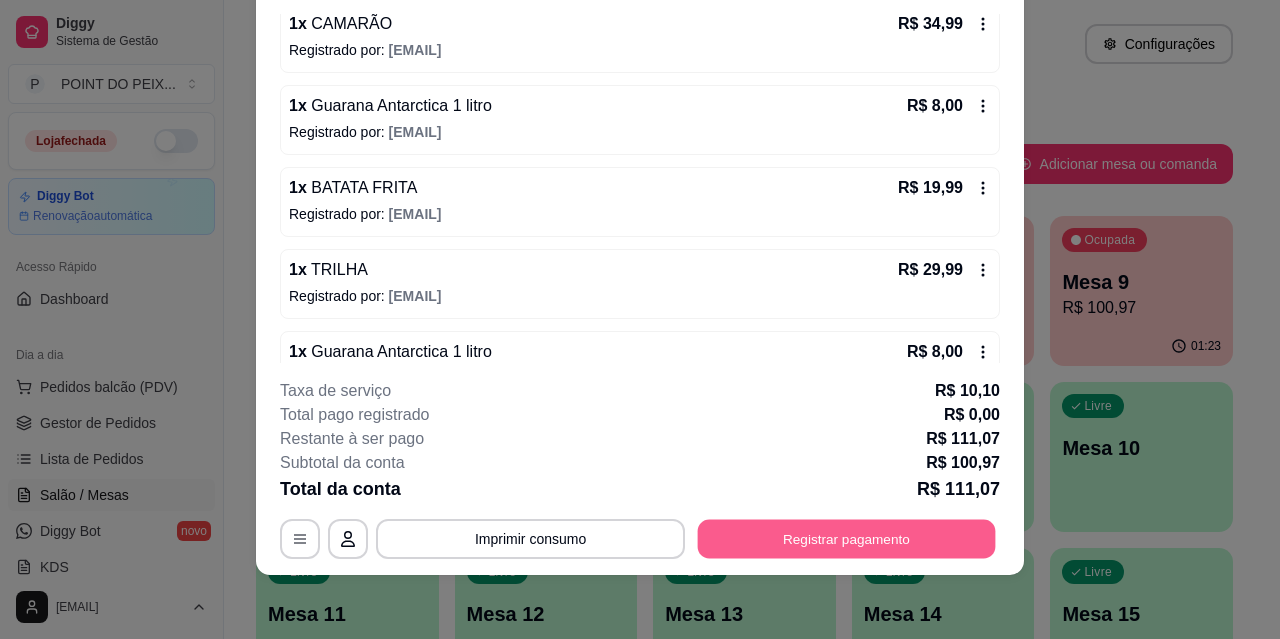 click on "Registrar pagamento" at bounding box center [847, 538] 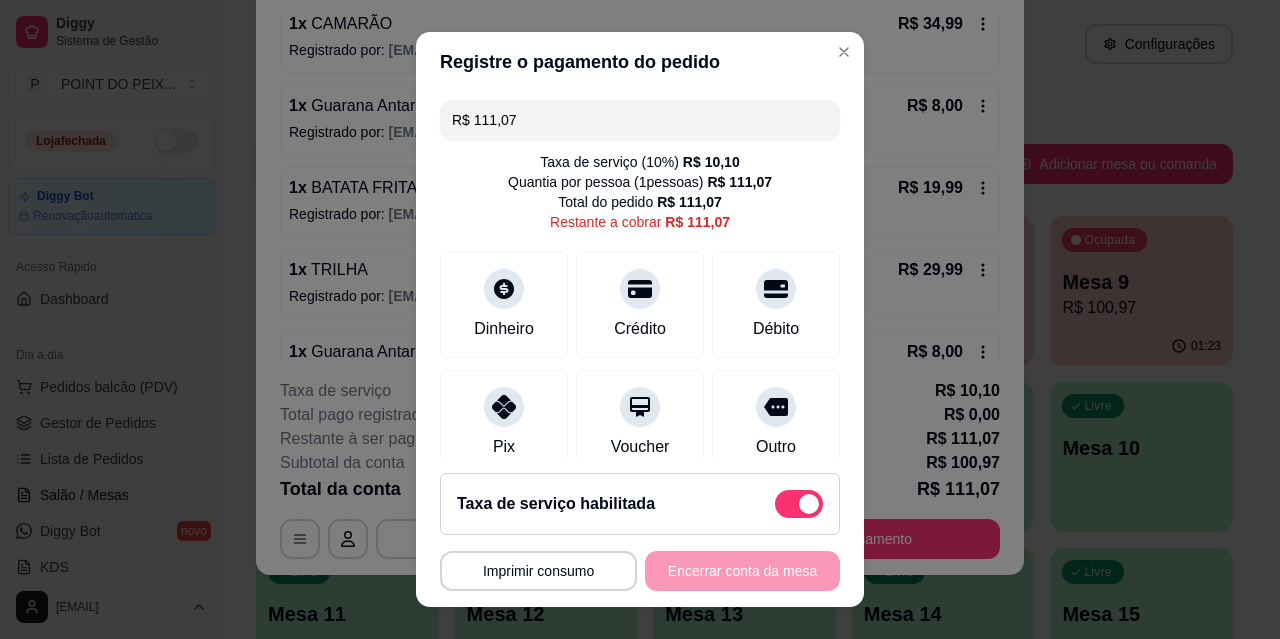 click on "R$ 111,07" at bounding box center [640, 120] 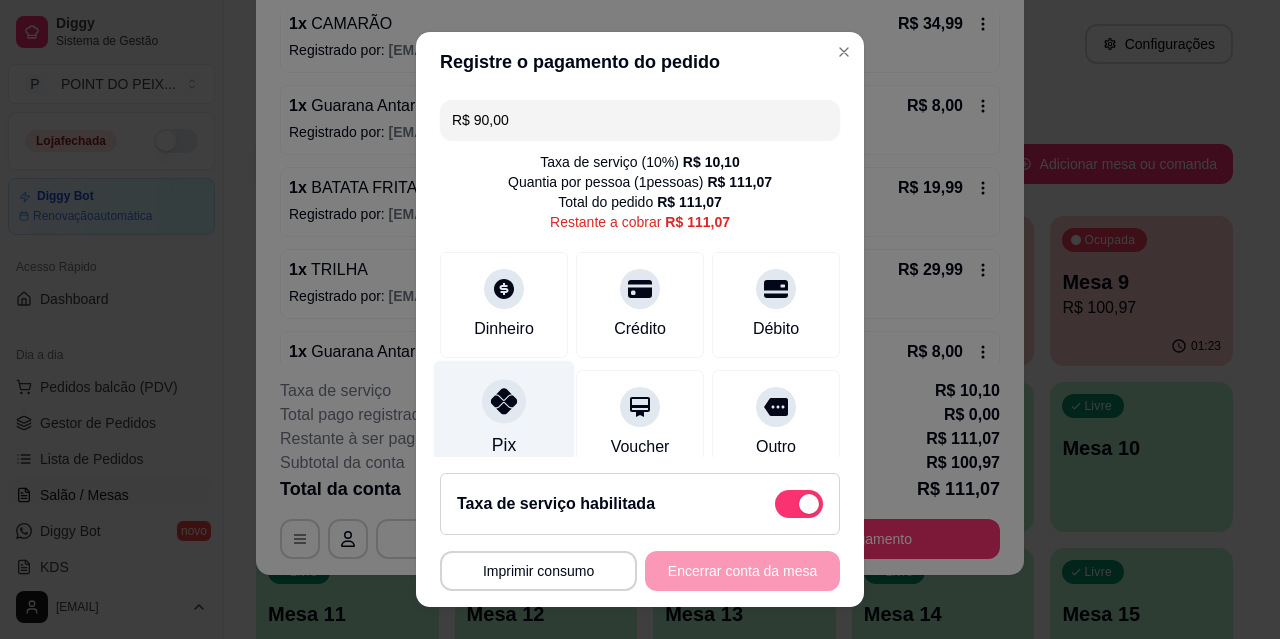 click 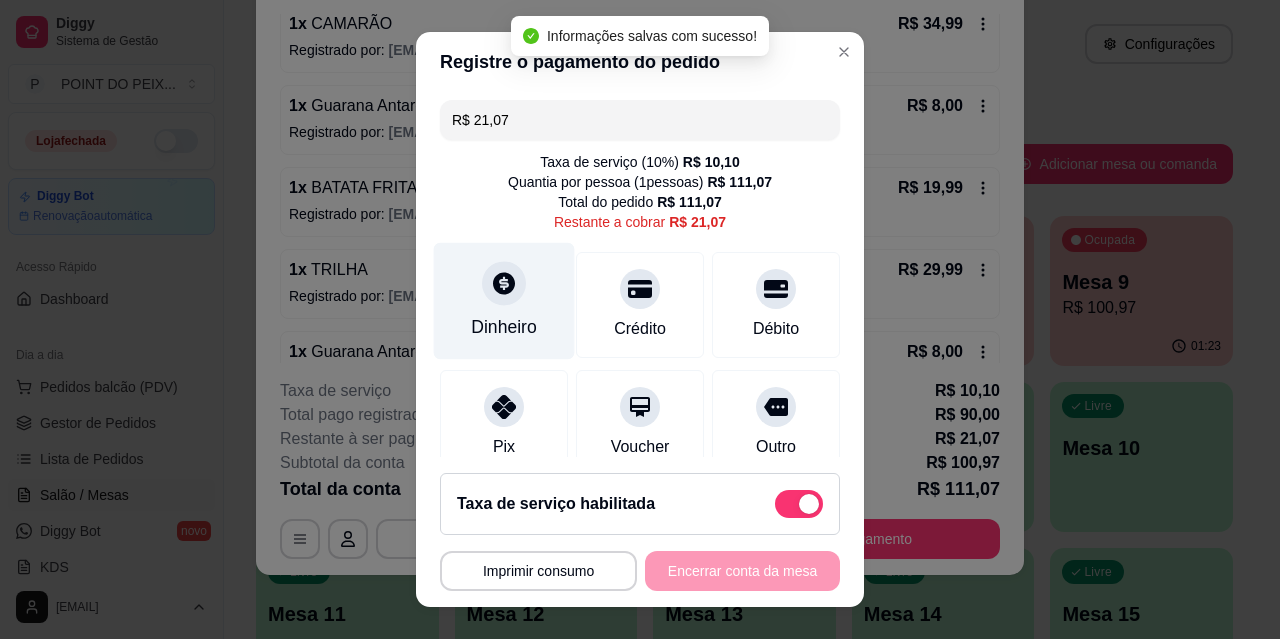 click at bounding box center [504, 283] 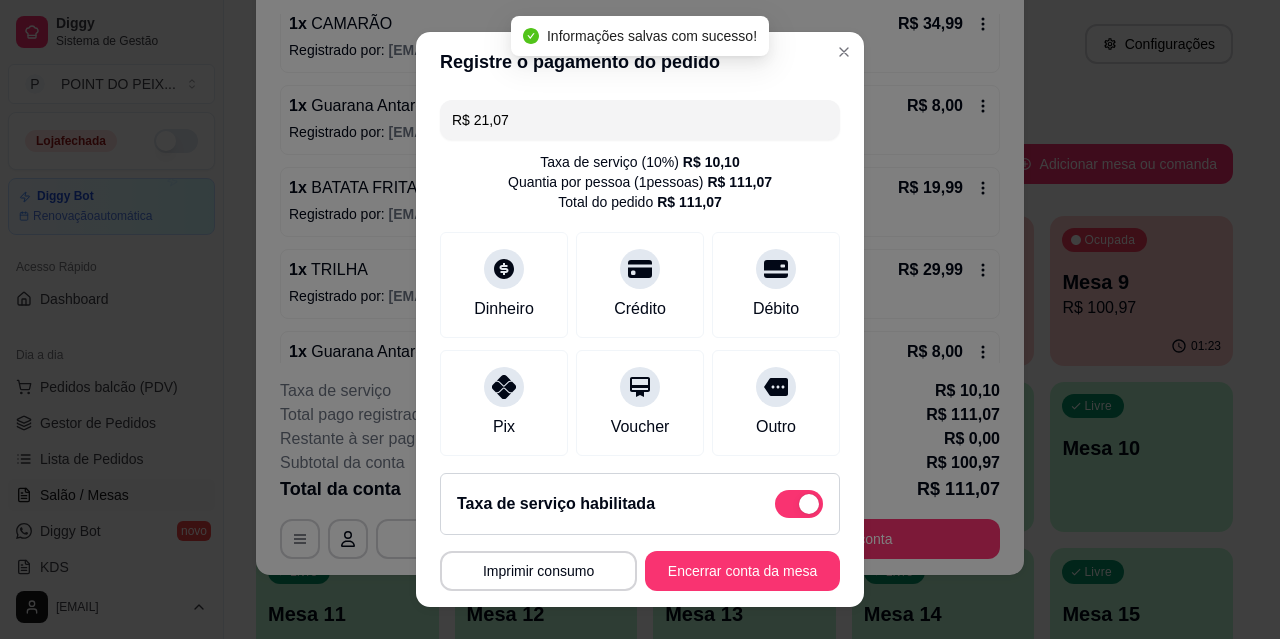 type on "R$ 0,00" 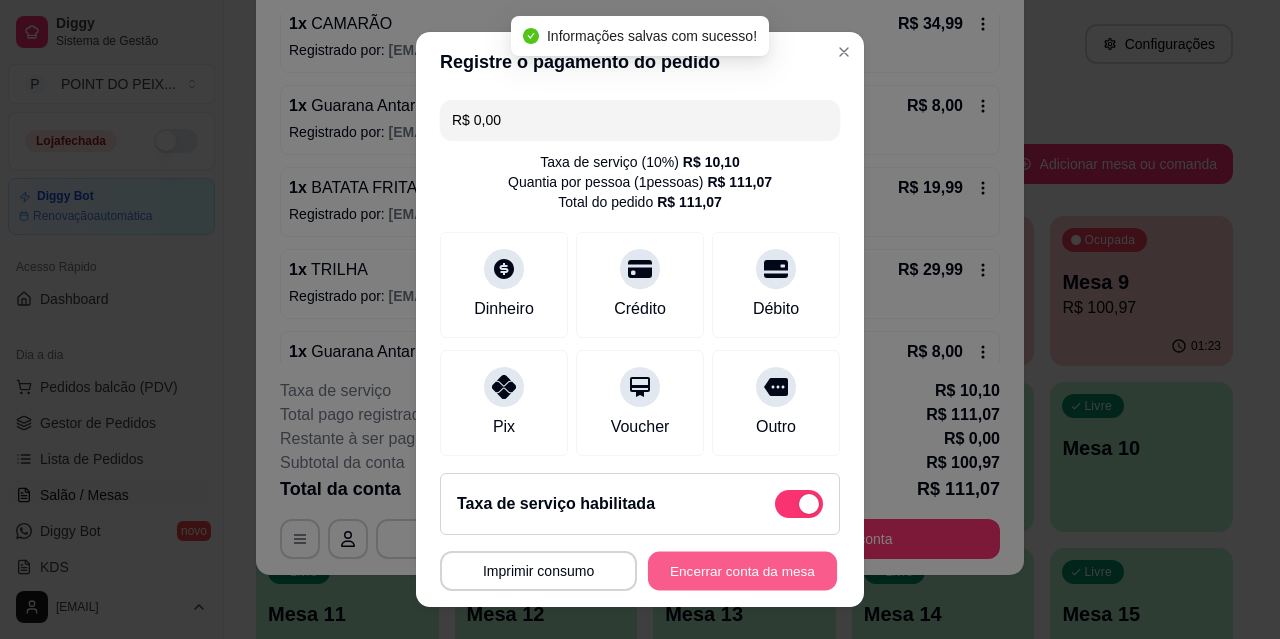 click on "Encerrar conta da mesa" at bounding box center (742, 571) 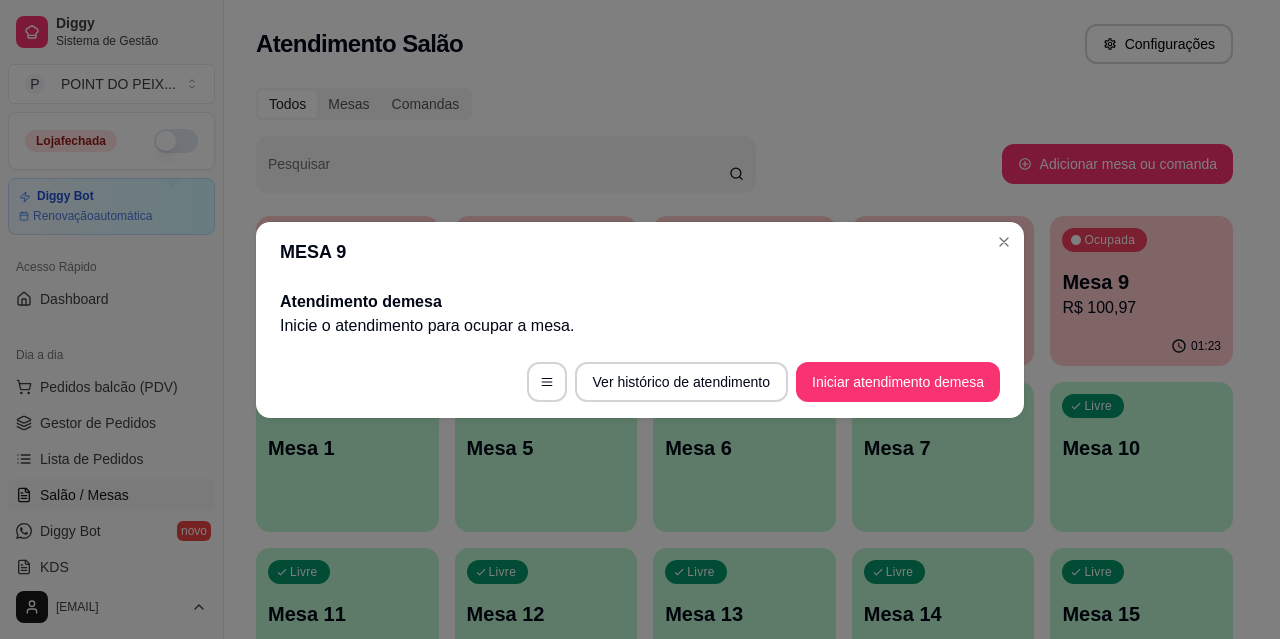 scroll, scrollTop: 0, scrollLeft: 0, axis: both 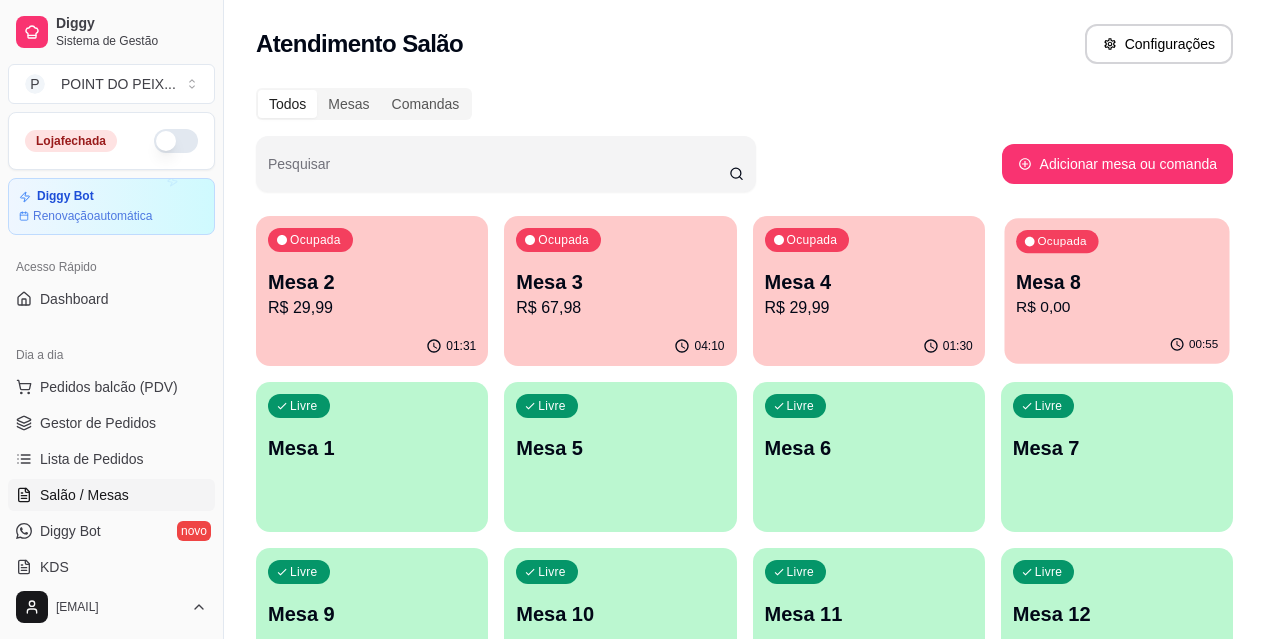 click on "Ocupada Mesa 8 R$ 0,00" at bounding box center (1116, 272) 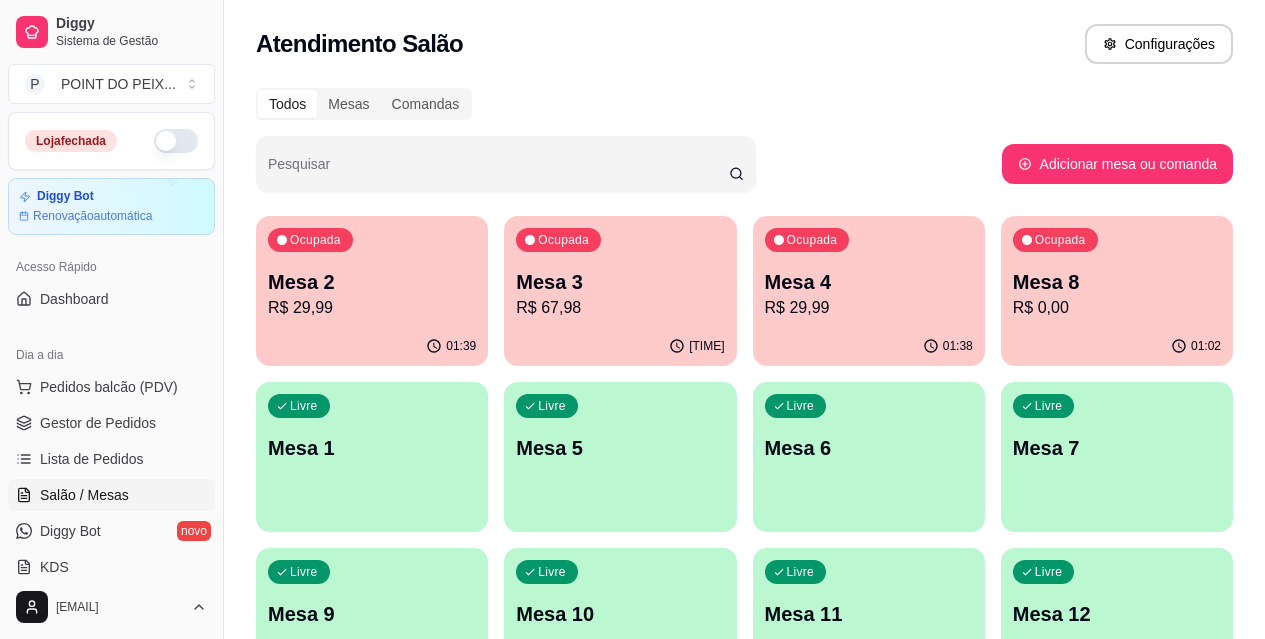 click on "01:38" at bounding box center [869, 346] 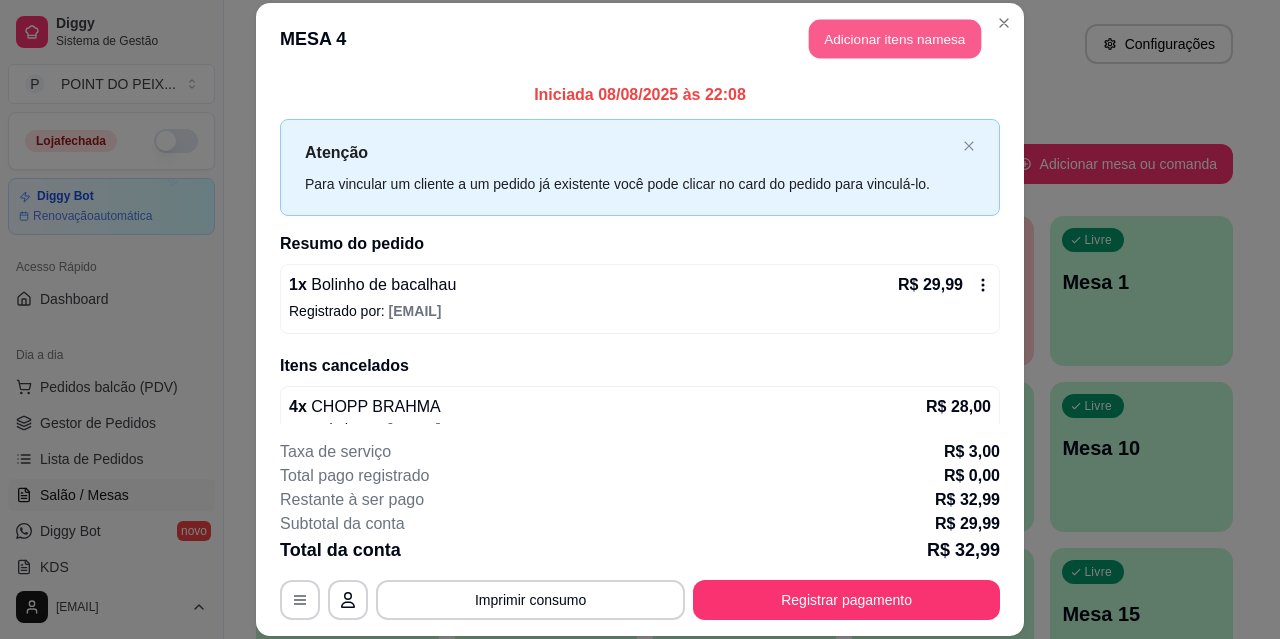 click on "Adicionar itens na  mesa" at bounding box center (895, 39) 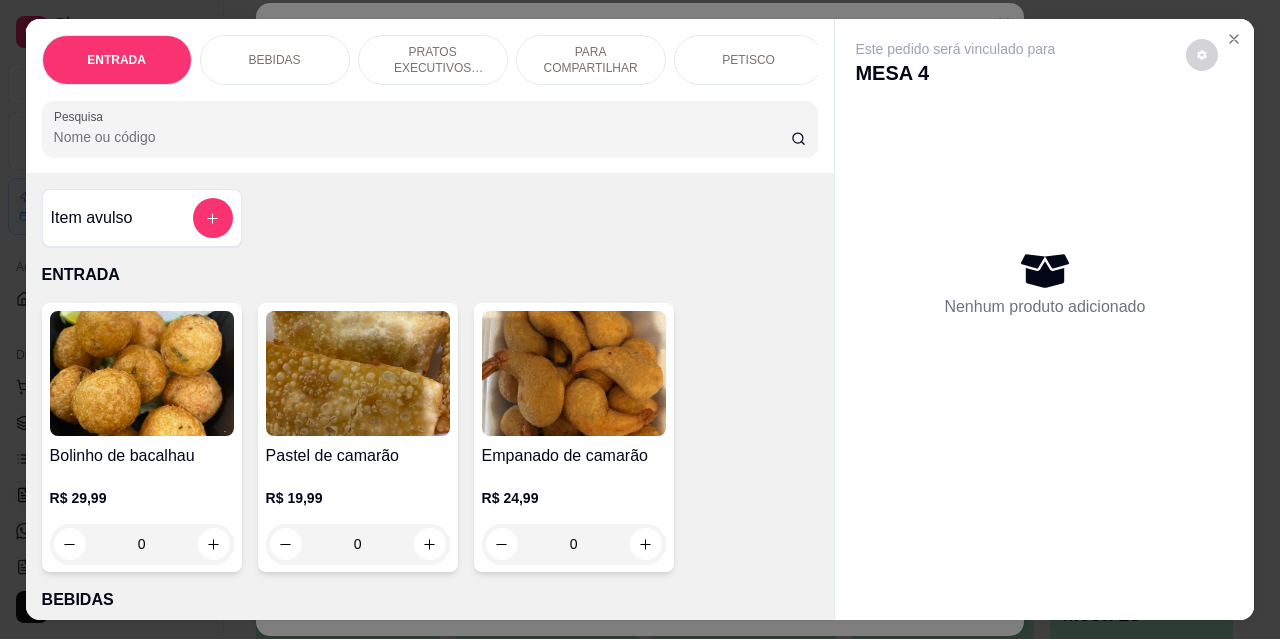 click on "BEBIDAS" at bounding box center [275, 60] 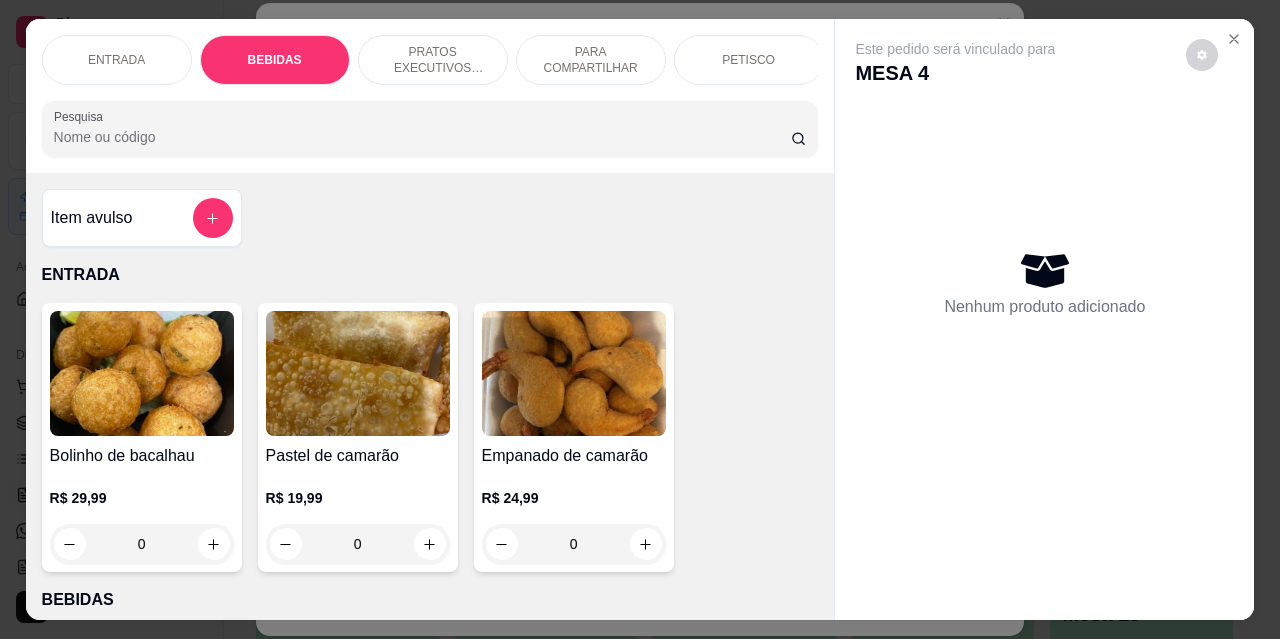 scroll, scrollTop: 415, scrollLeft: 0, axis: vertical 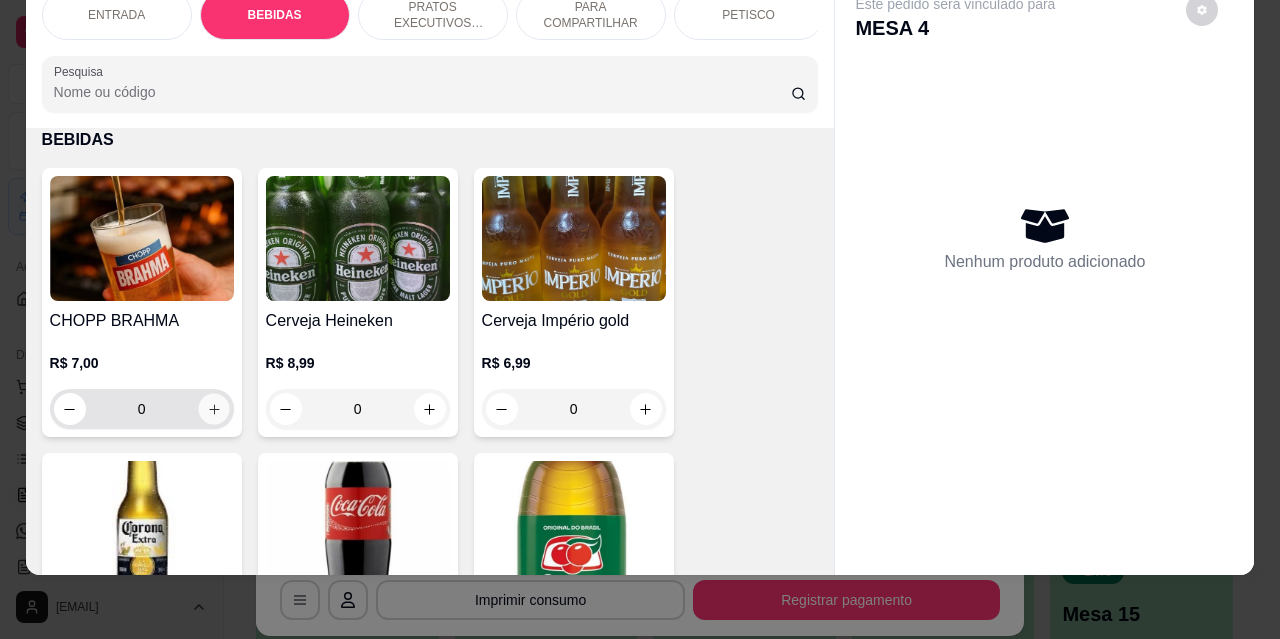 click 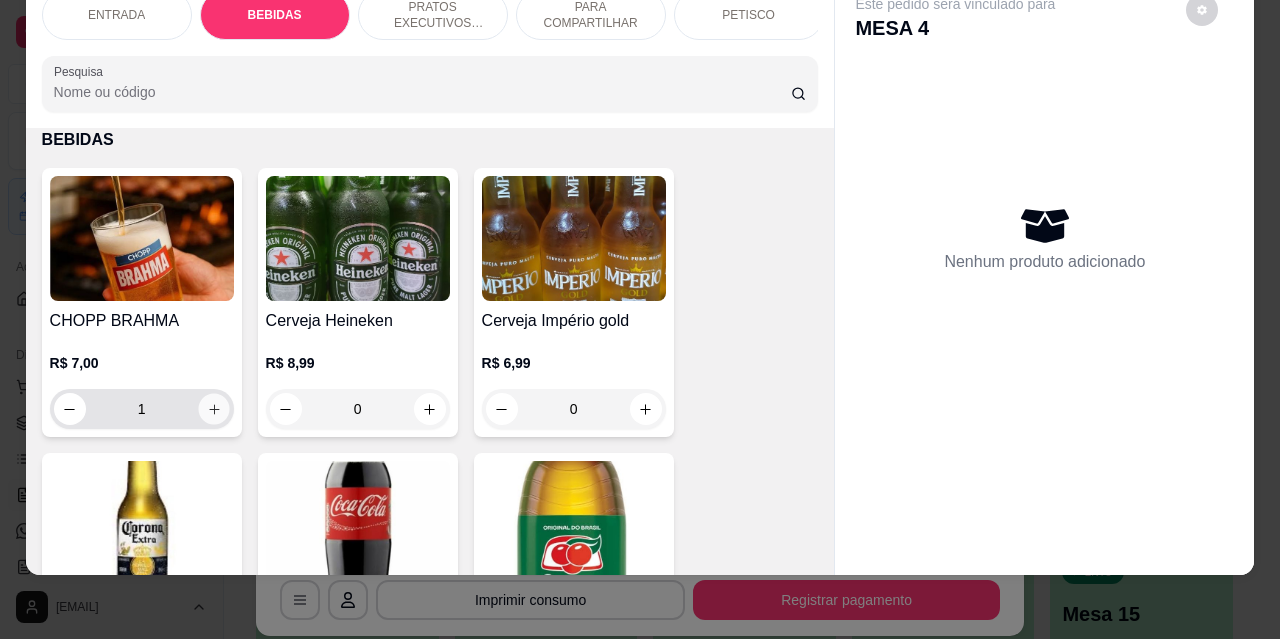 click 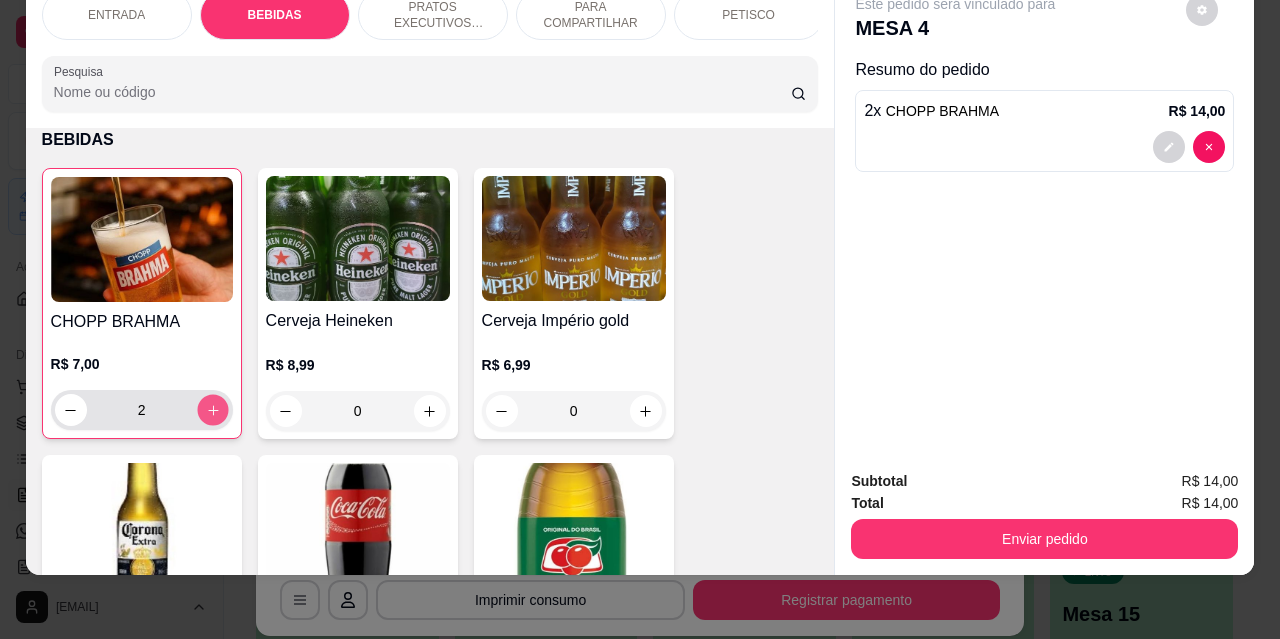 click 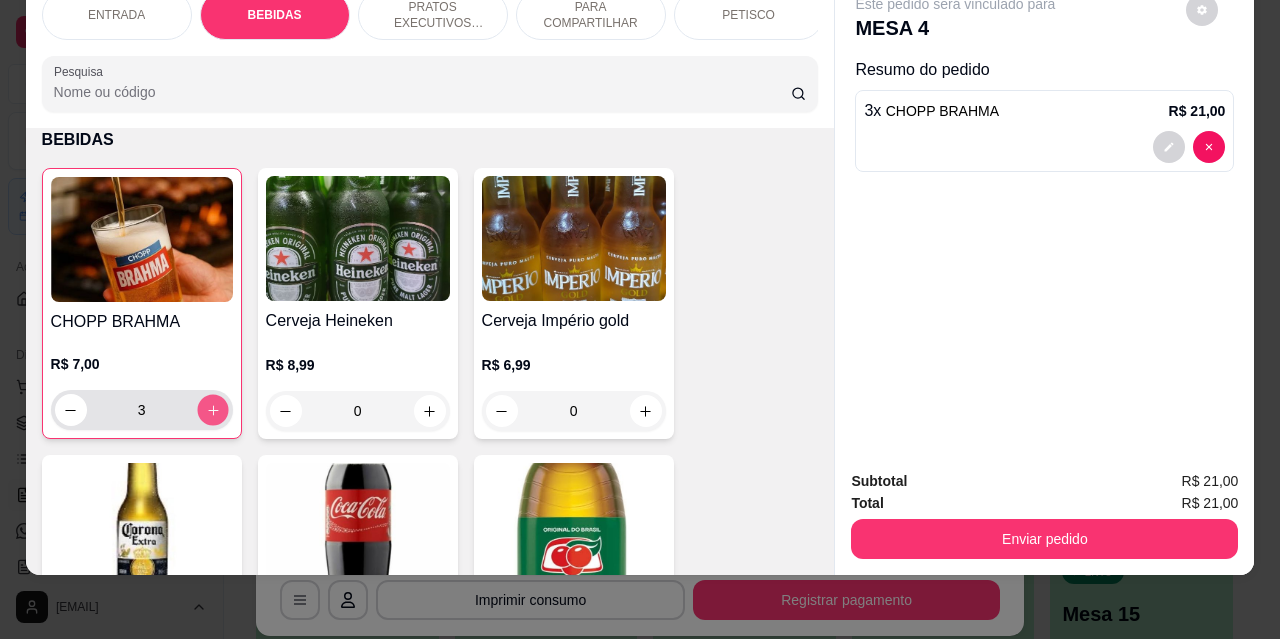 click 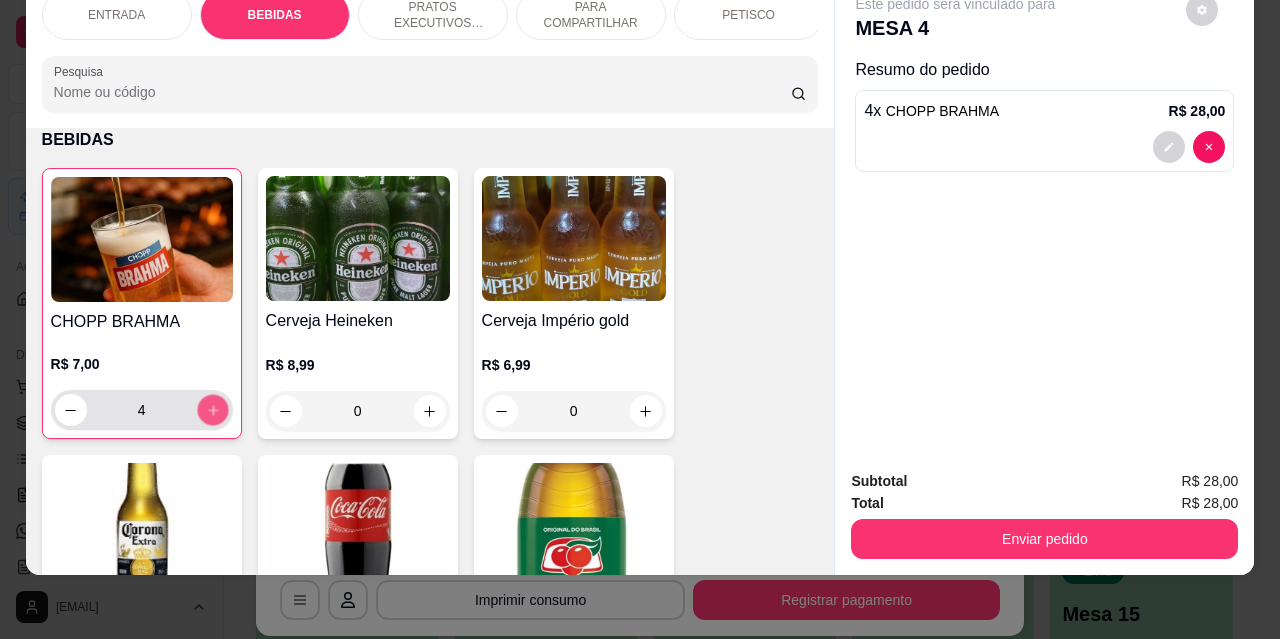click 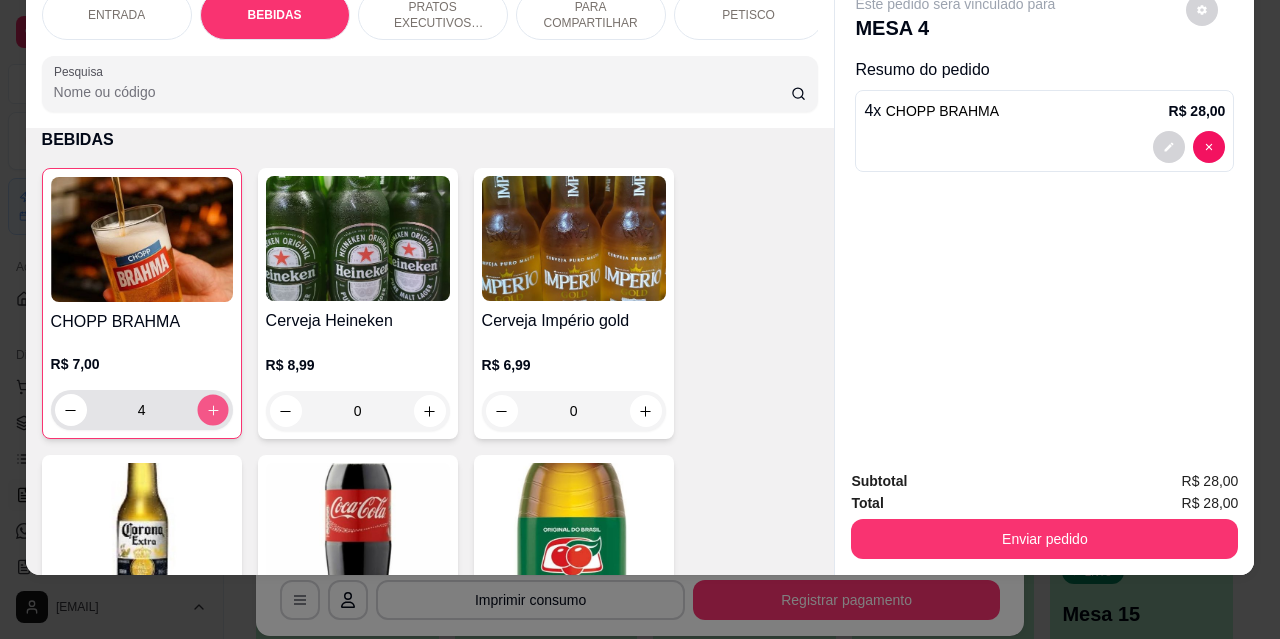 click 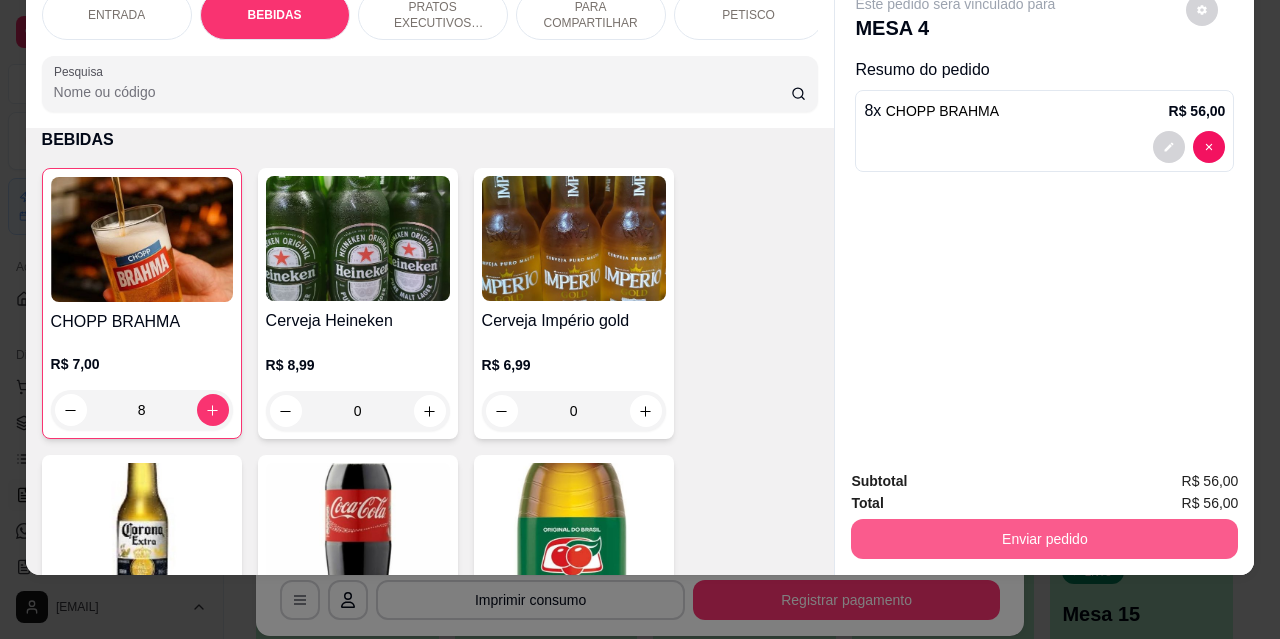 click on "Enviar pedido" at bounding box center (1044, 539) 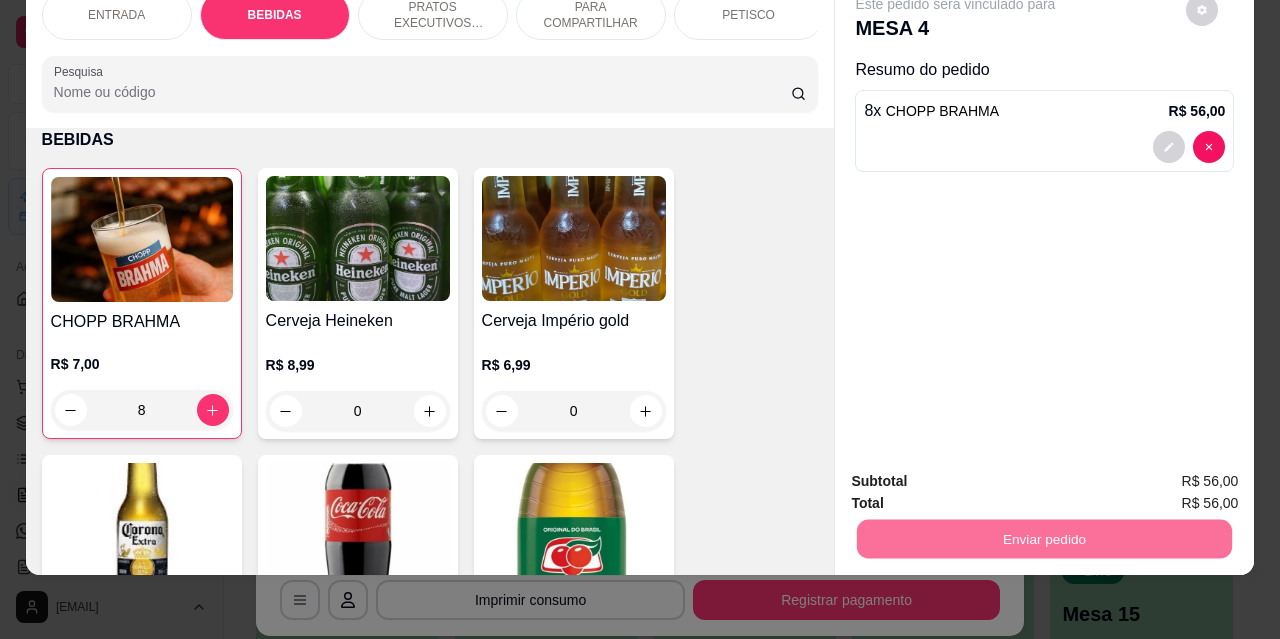 click on "Não registrar e enviar pedido" at bounding box center (979, 474) 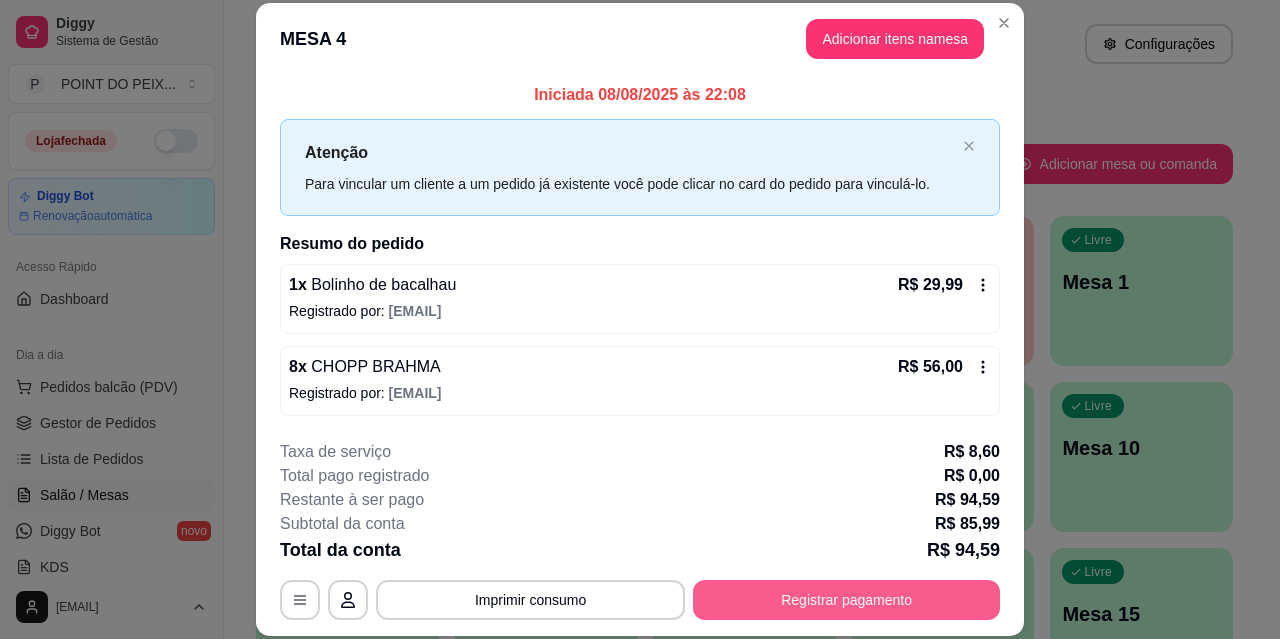 click on "Registrar pagamento" at bounding box center [846, 600] 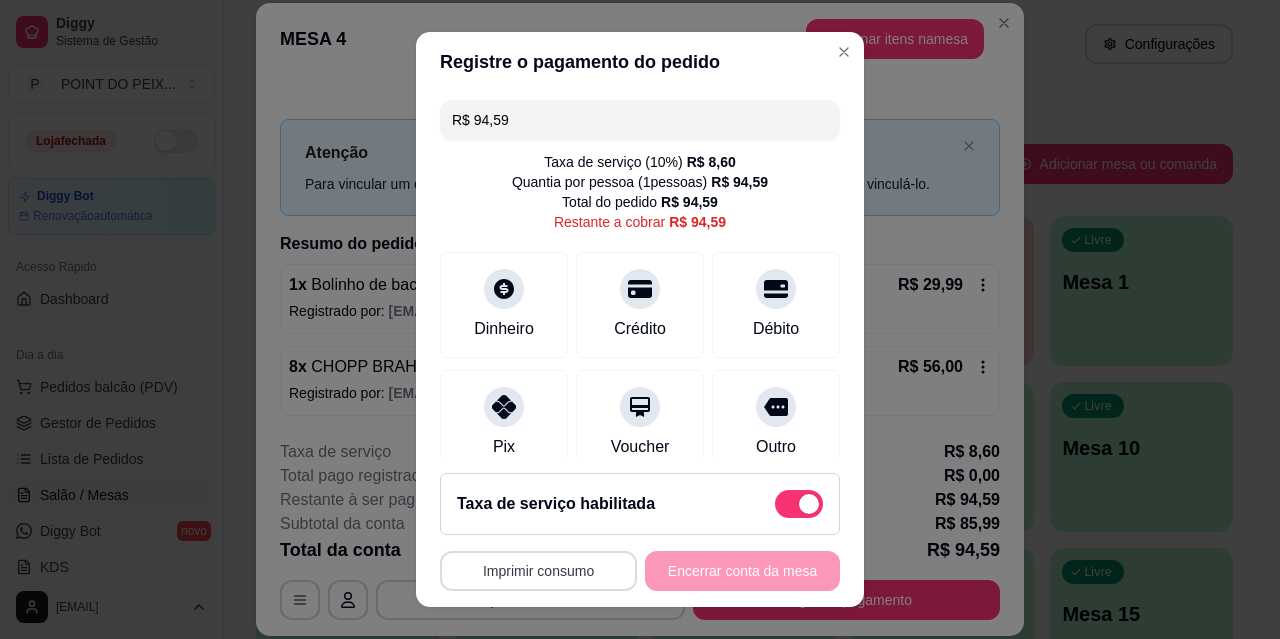 click on "Imprimir consumo" at bounding box center [538, 571] 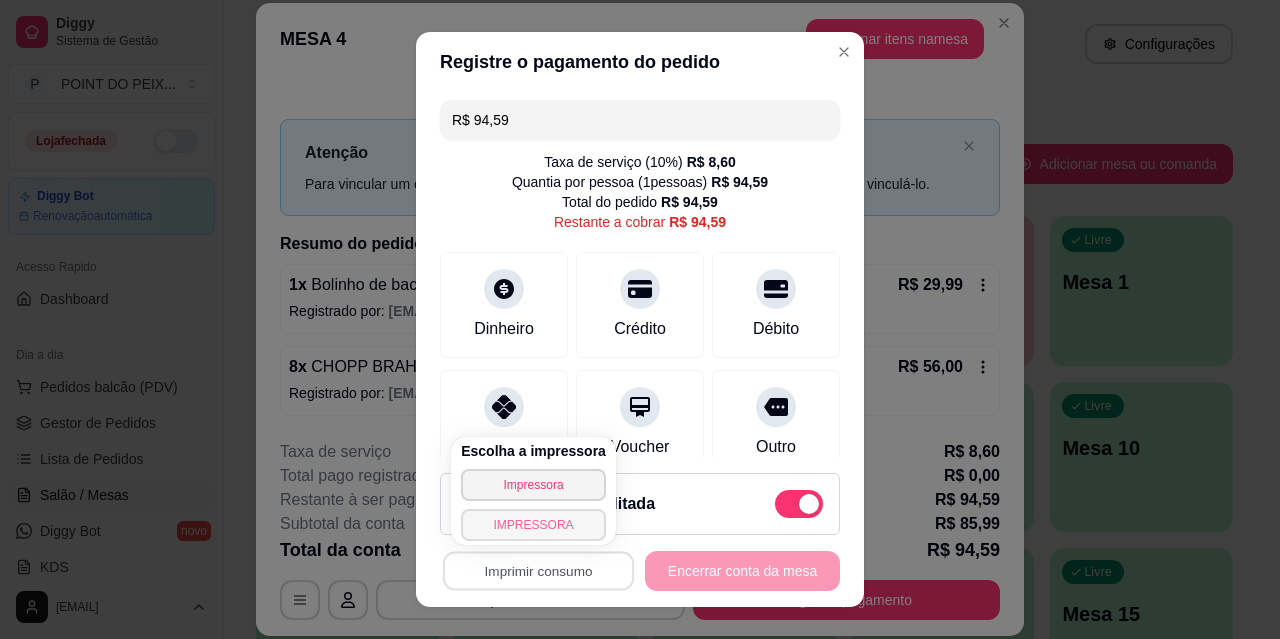 click on "IMPRESSORA" at bounding box center (533, 525) 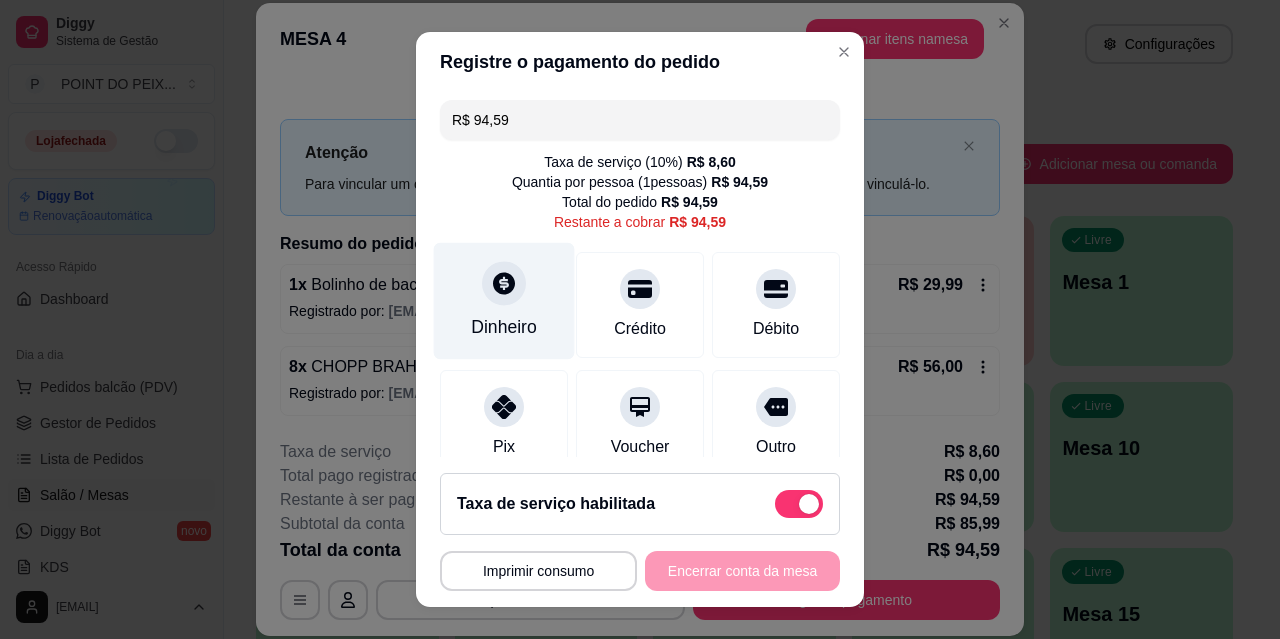 click on "Dinheiro" at bounding box center [504, 327] 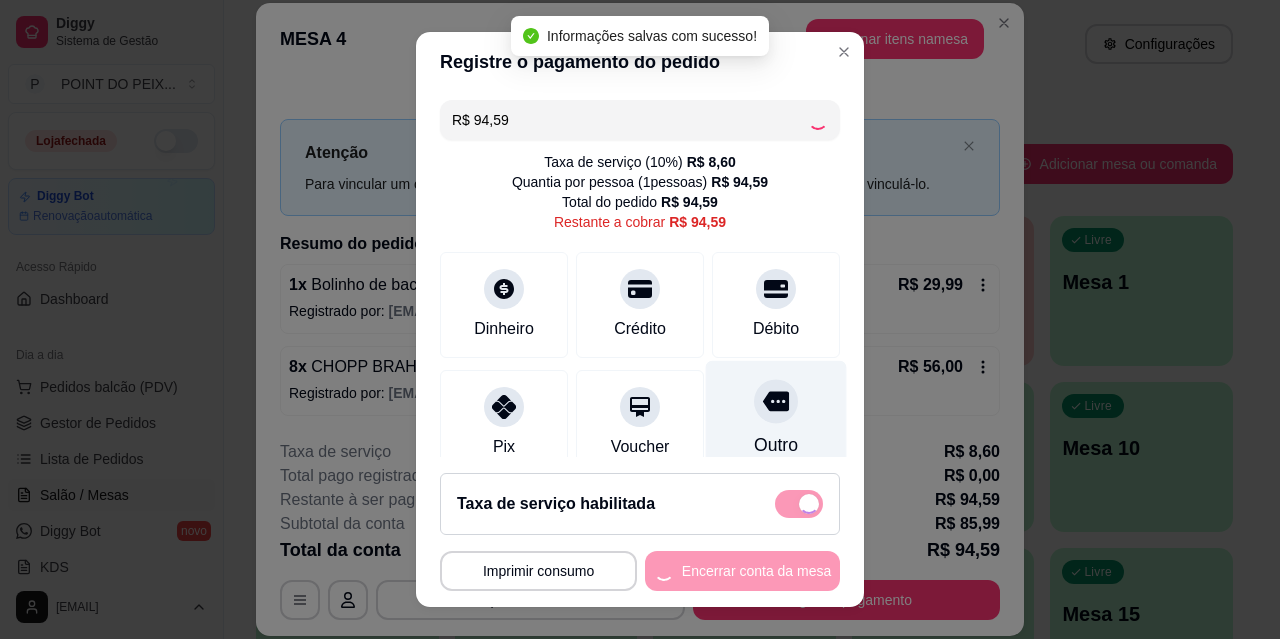 type on "R$ 0,00" 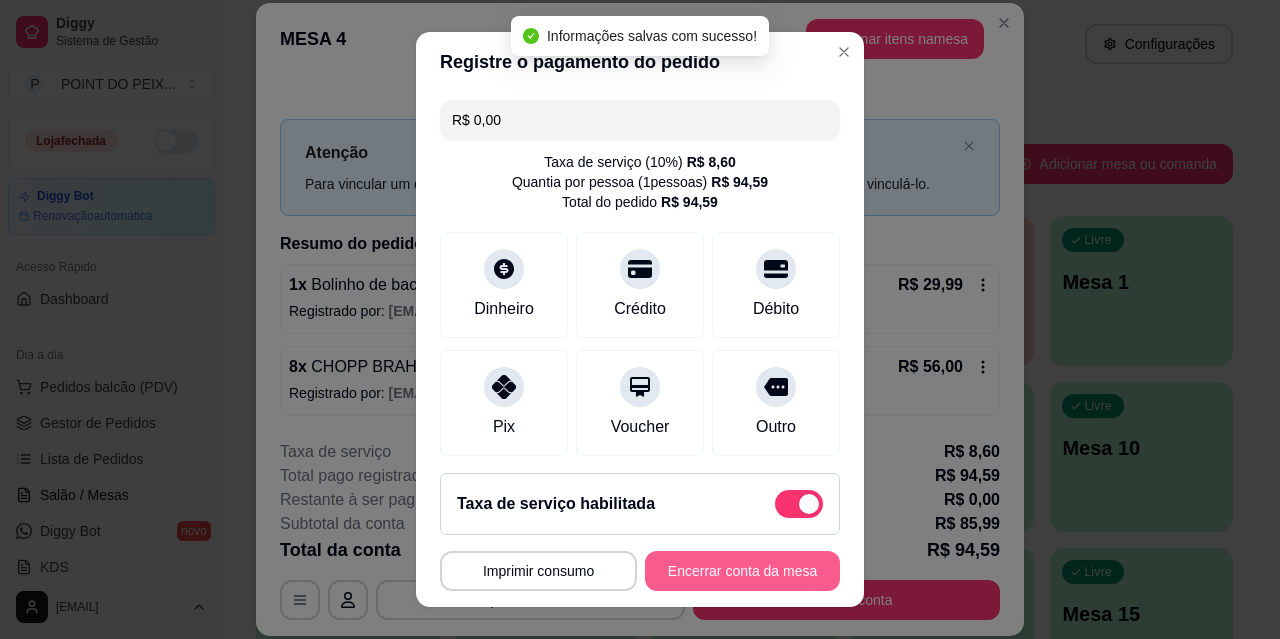 click on "Encerrar conta da mesa" at bounding box center (742, 571) 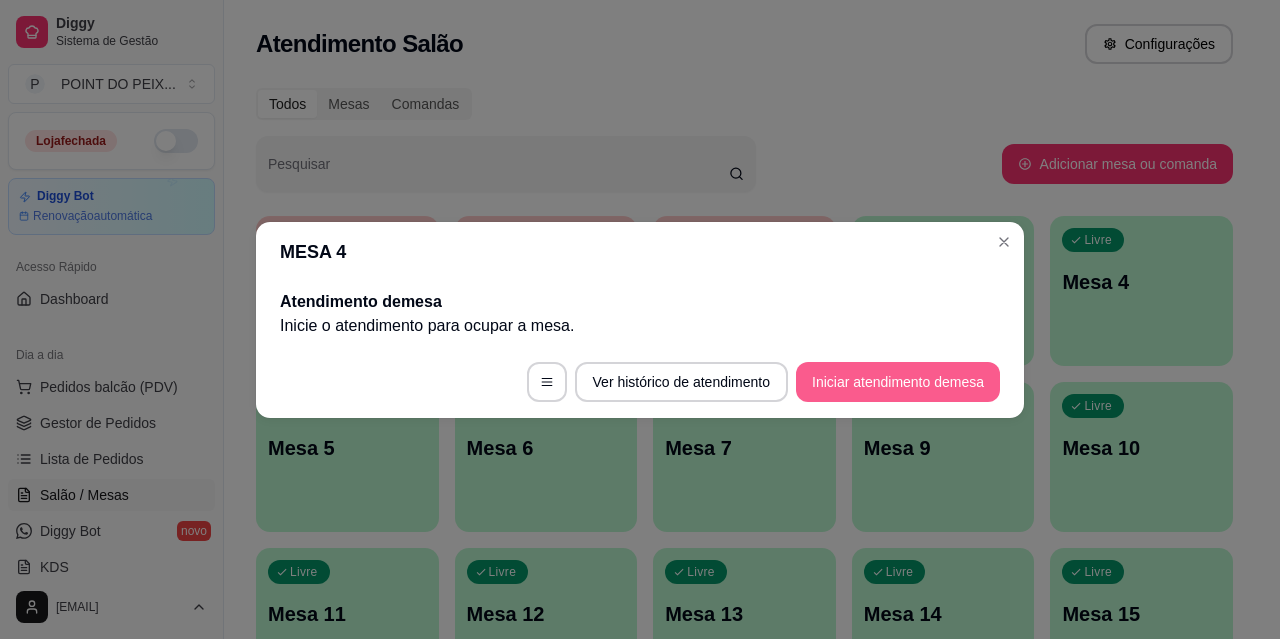 click on "Iniciar atendimento de  mesa" at bounding box center [898, 382] 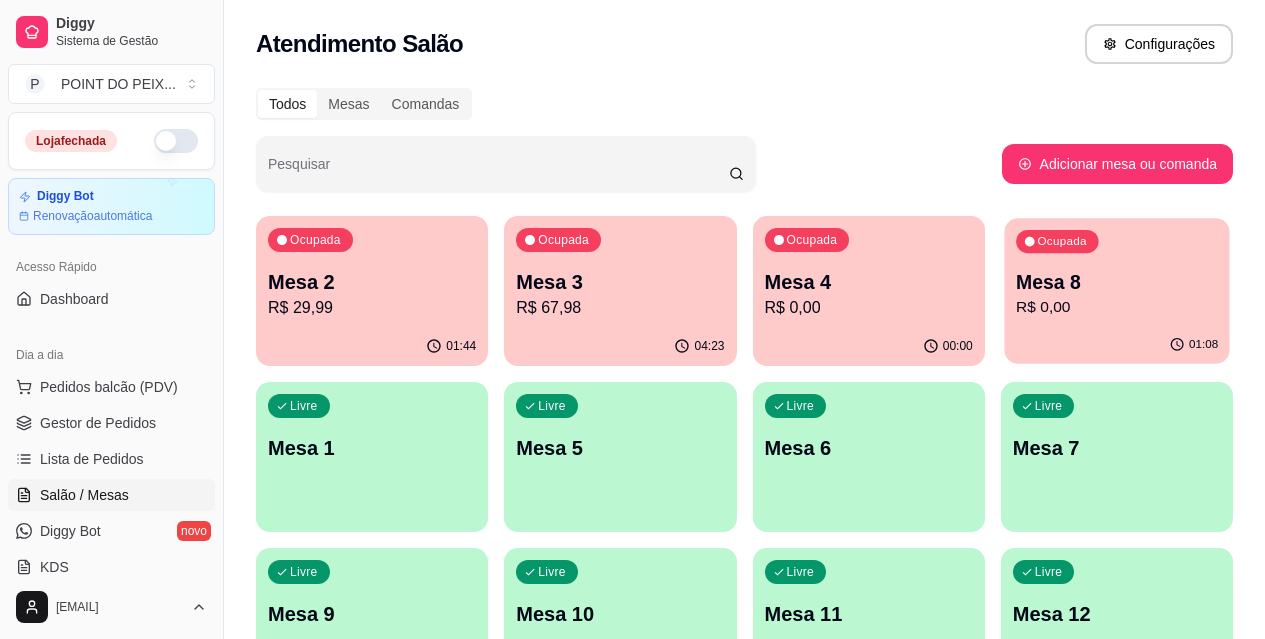 click on "R$ 0,00" at bounding box center [1117, 307] 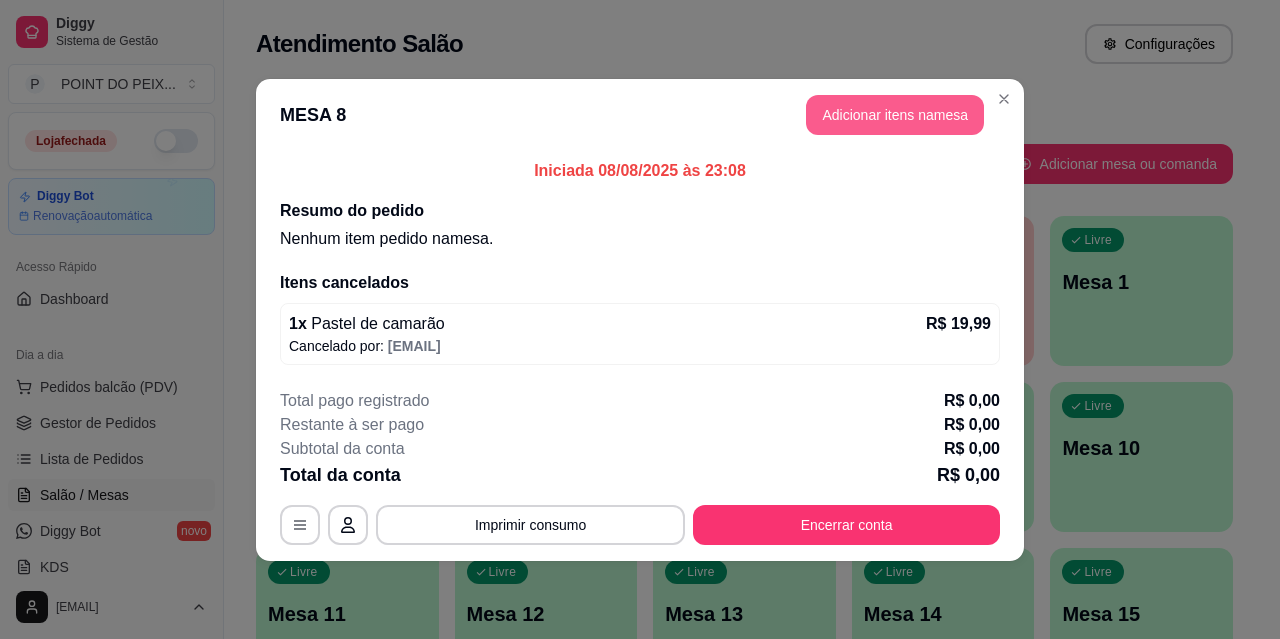 click on "Adicionar itens na  mesa" at bounding box center (895, 115) 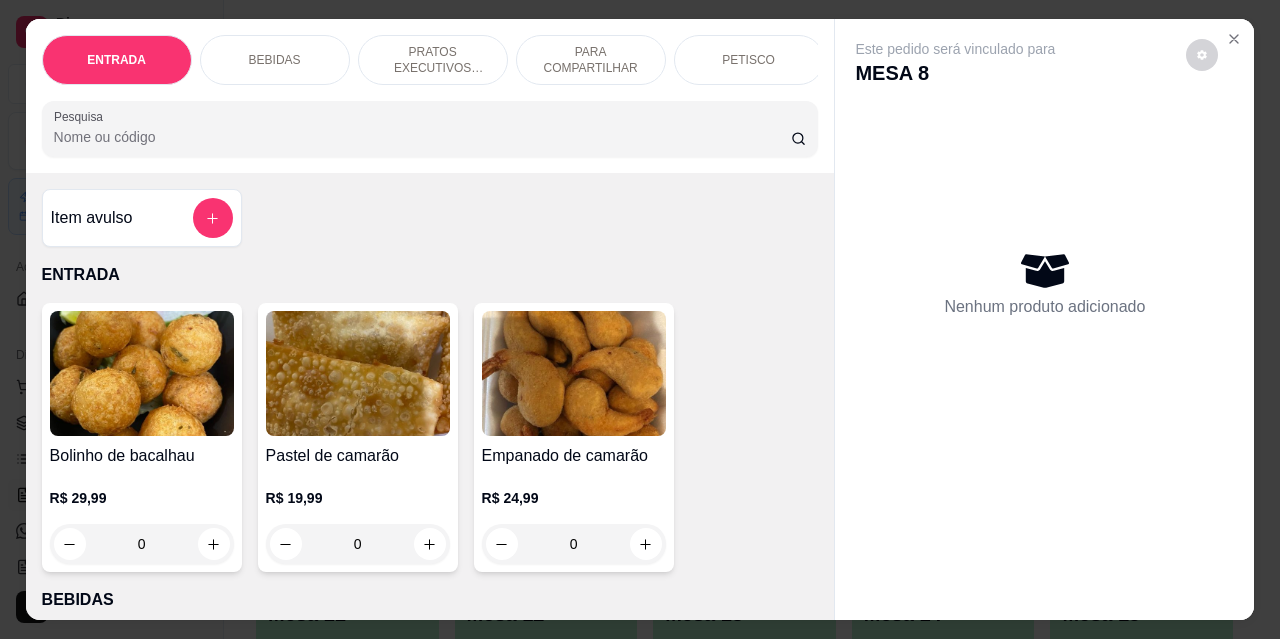 click on "BEBIDAS" at bounding box center [275, 60] 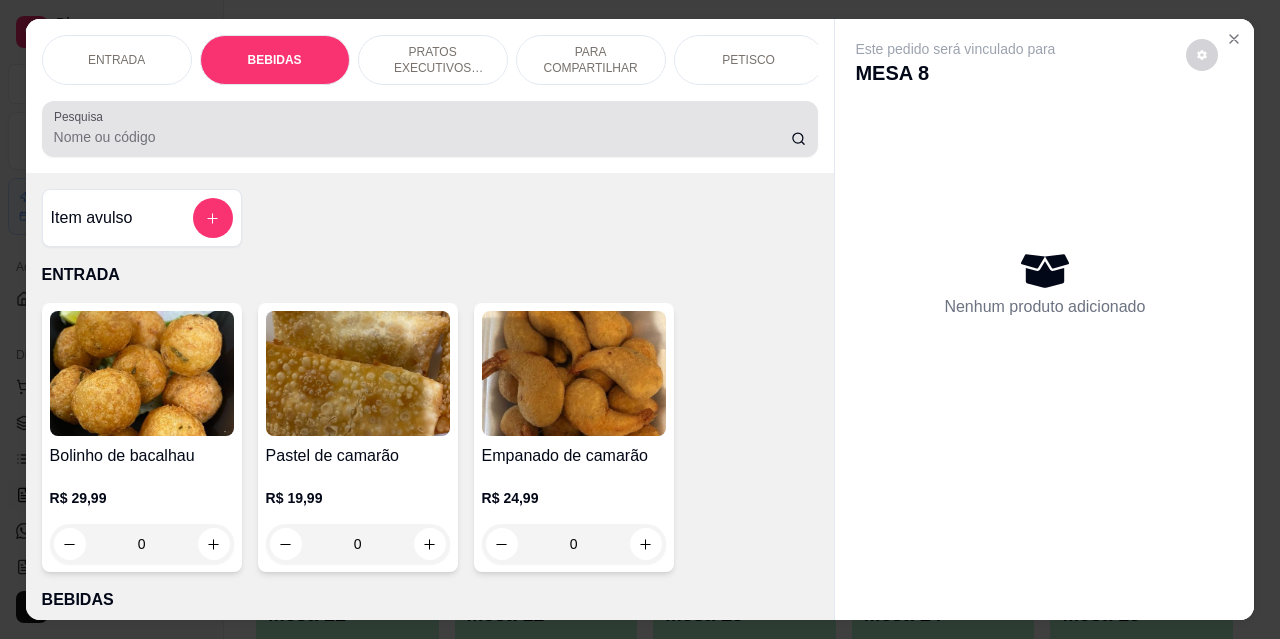 scroll, scrollTop: 415, scrollLeft: 0, axis: vertical 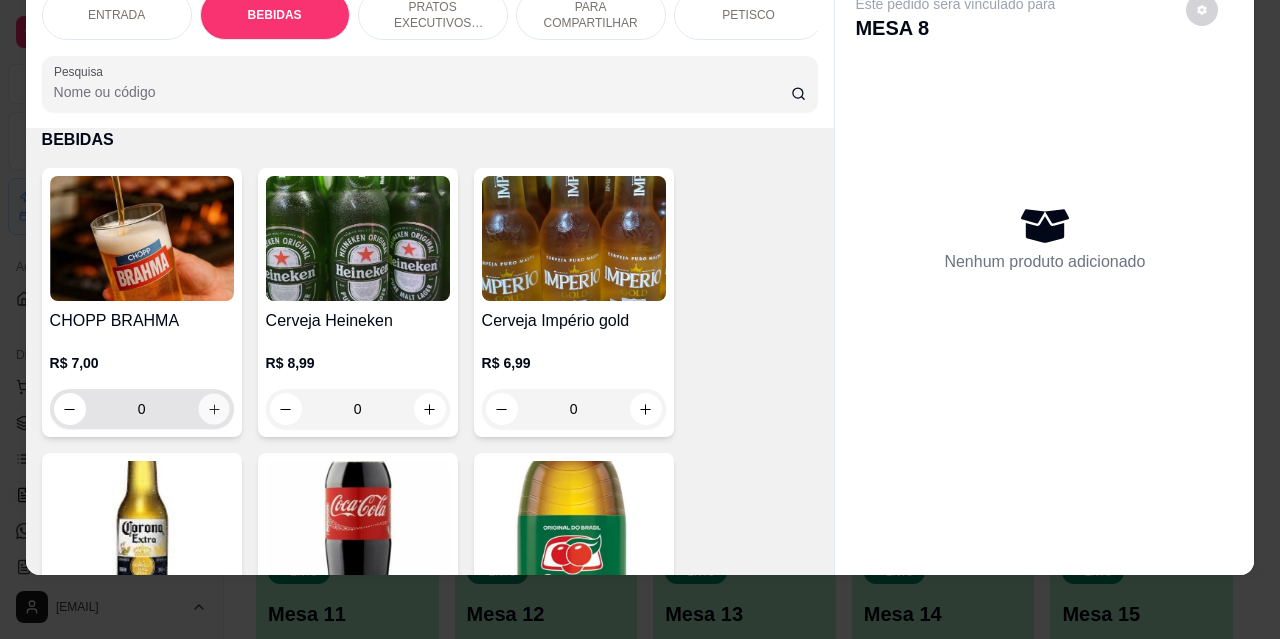 click at bounding box center (213, 409) 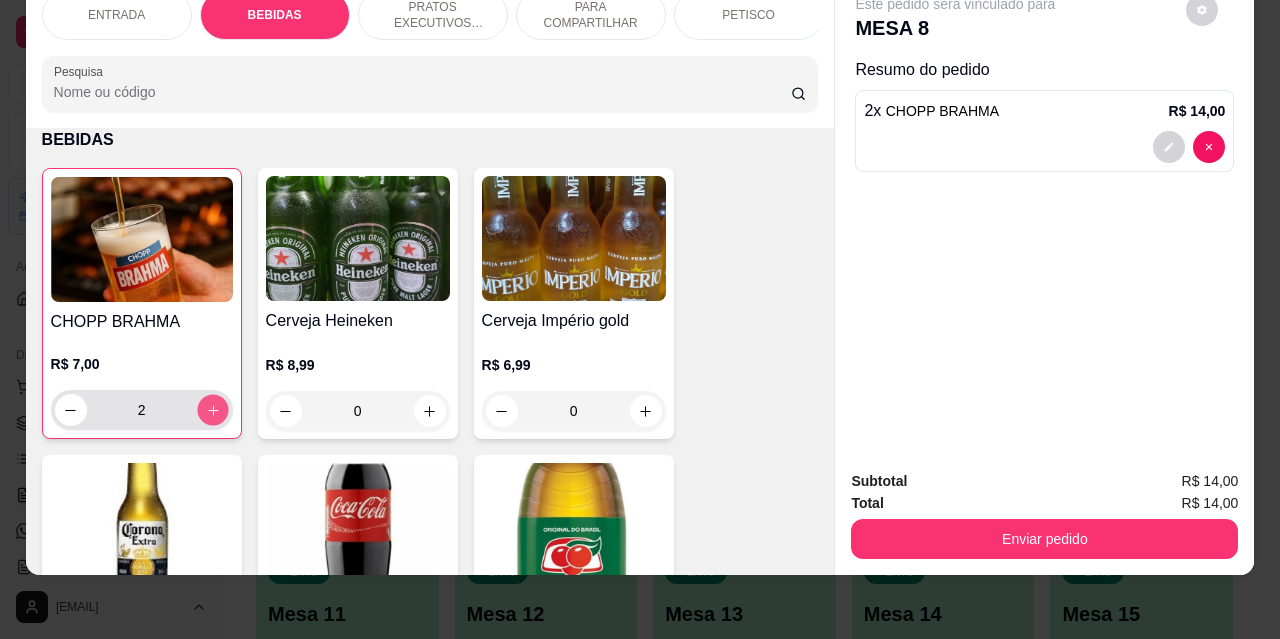 click at bounding box center [212, 410] 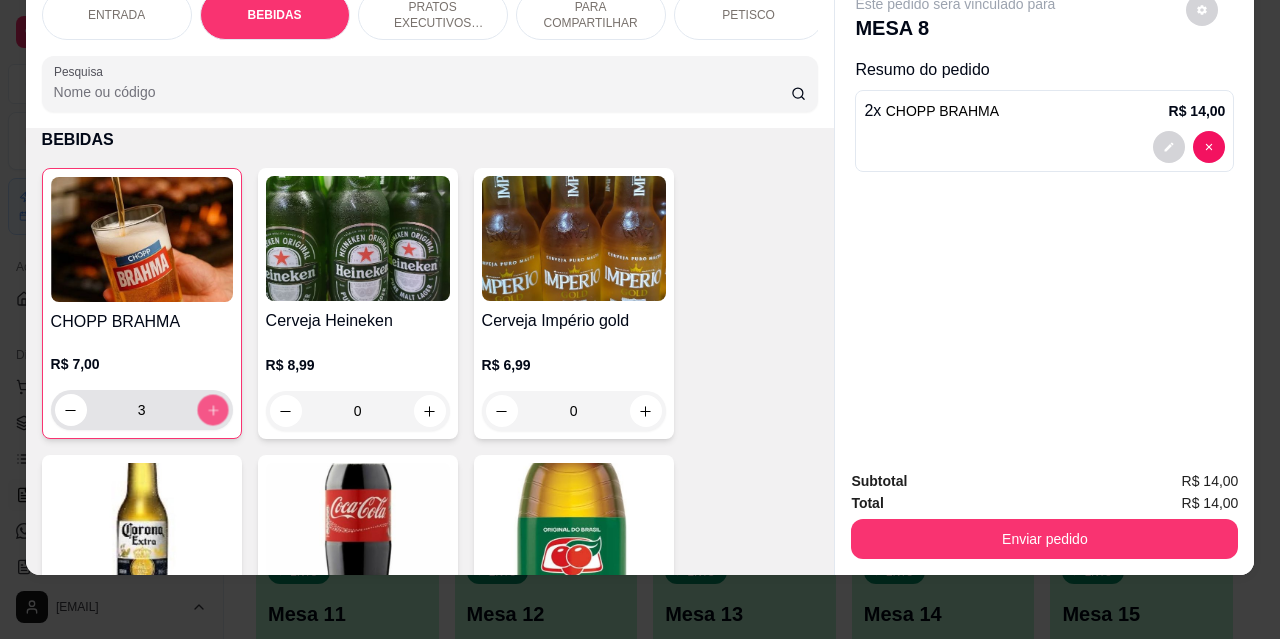 click at bounding box center [212, 410] 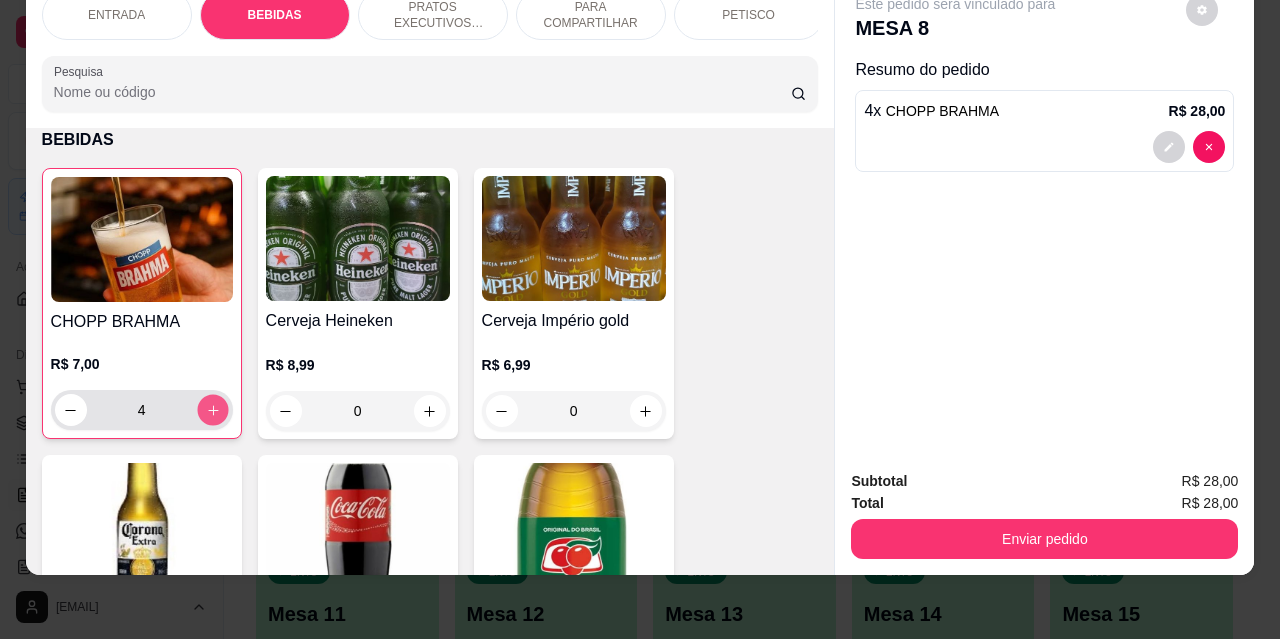 click at bounding box center (212, 410) 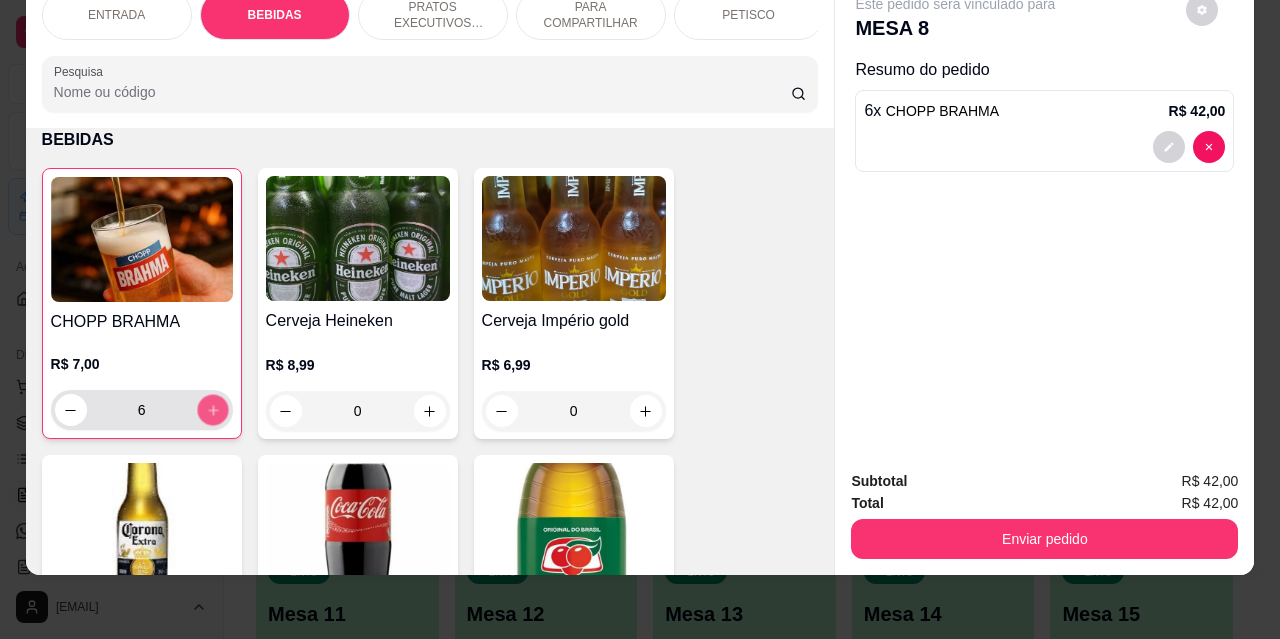 click at bounding box center [212, 410] 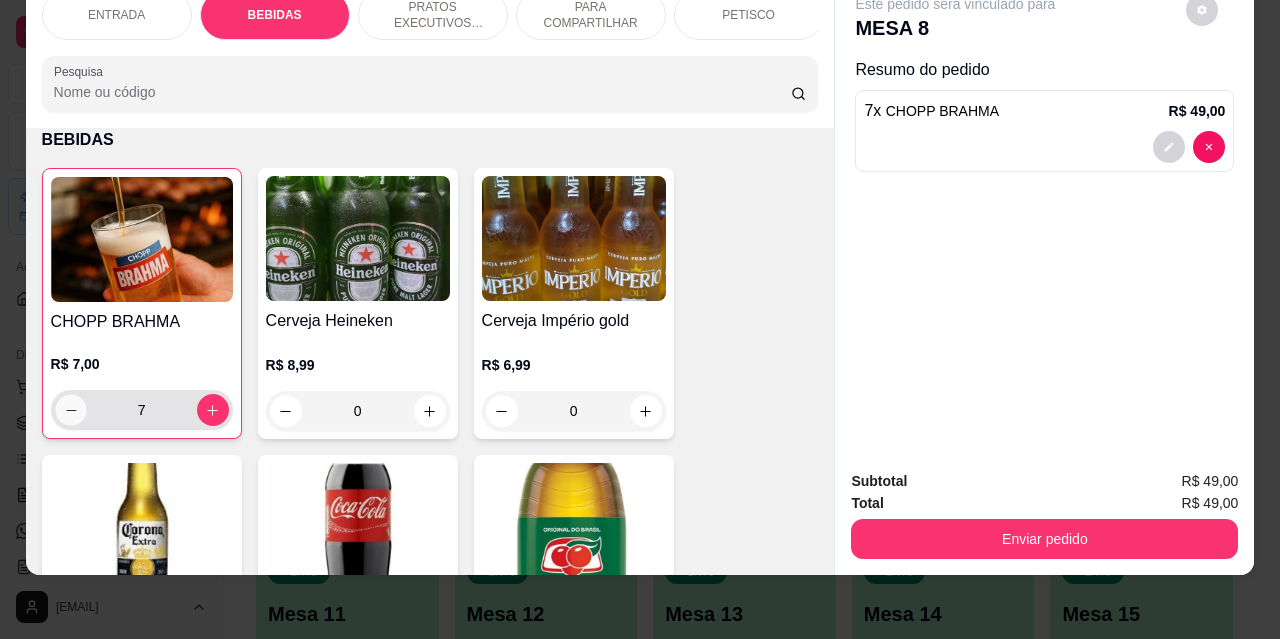 click at bounding box center (70, 410) 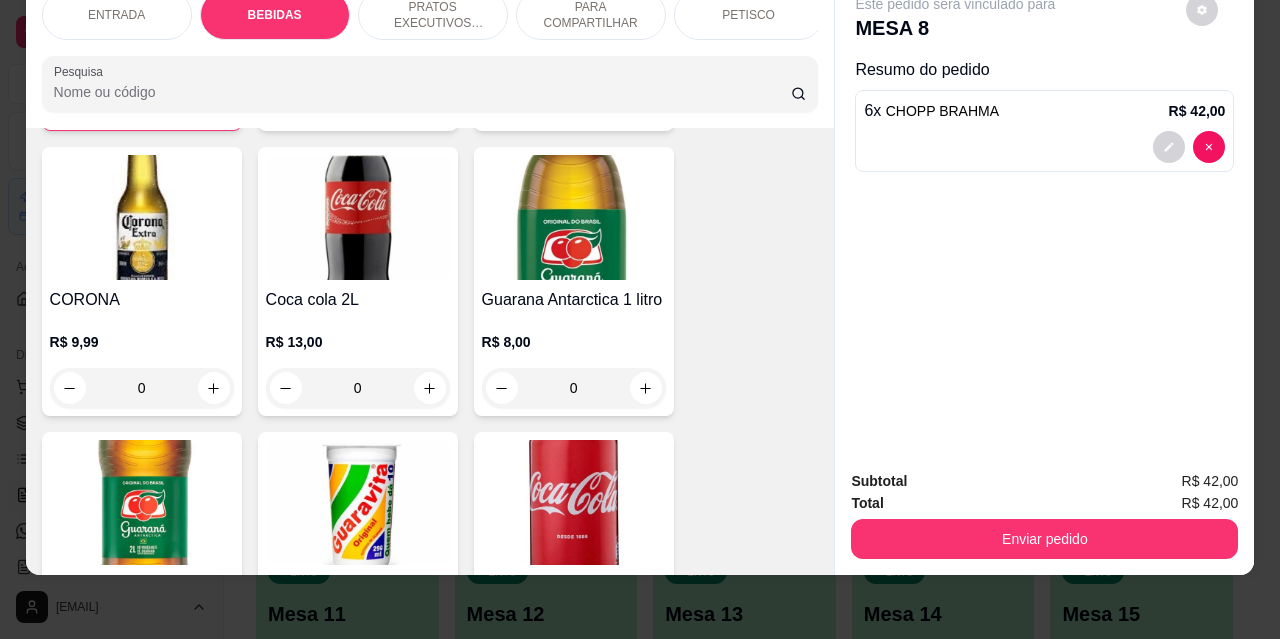 scroll, scrollTop: 815, scrollLeft: 0, axis: vertical 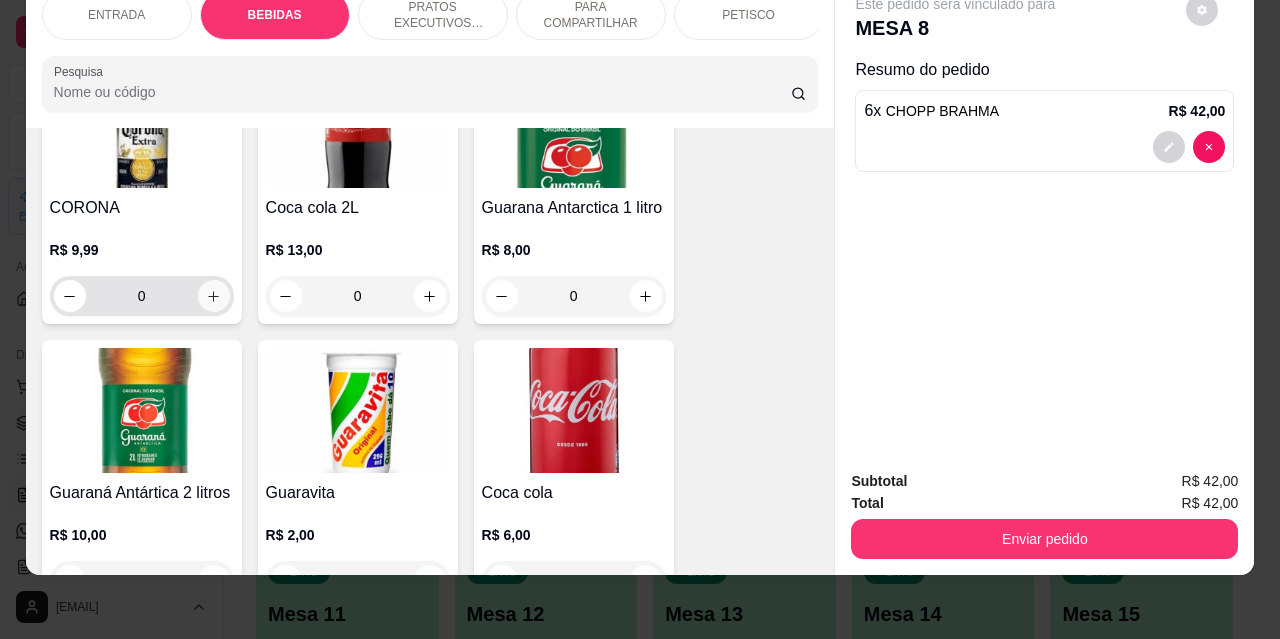 click 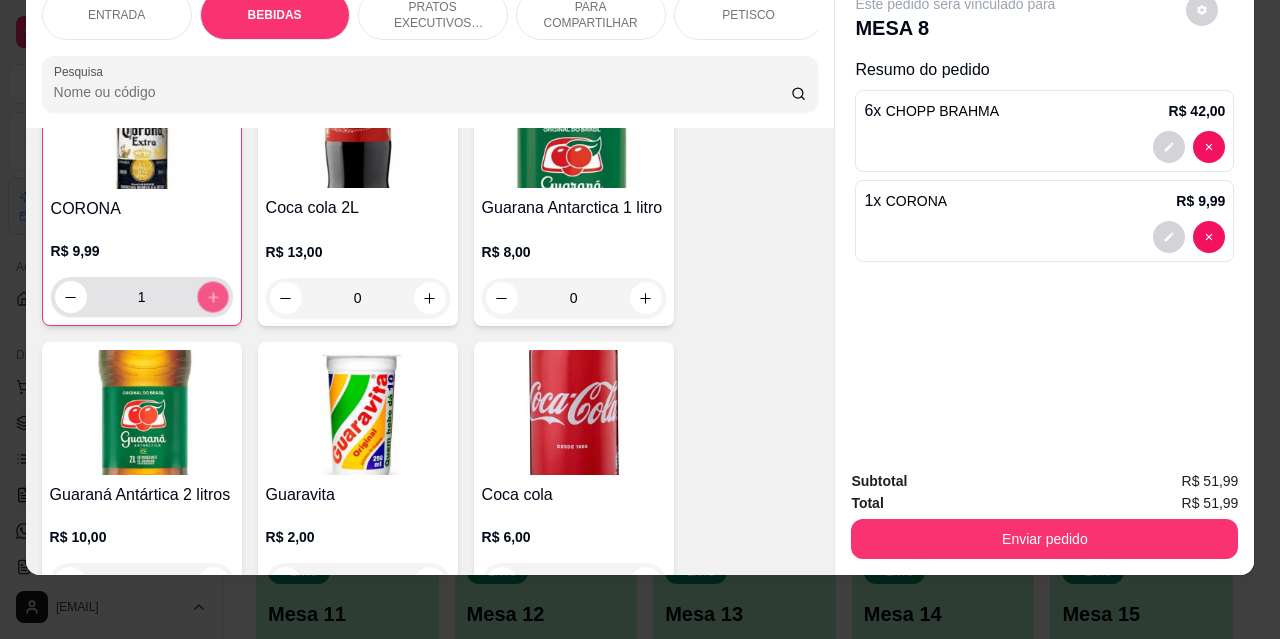 click 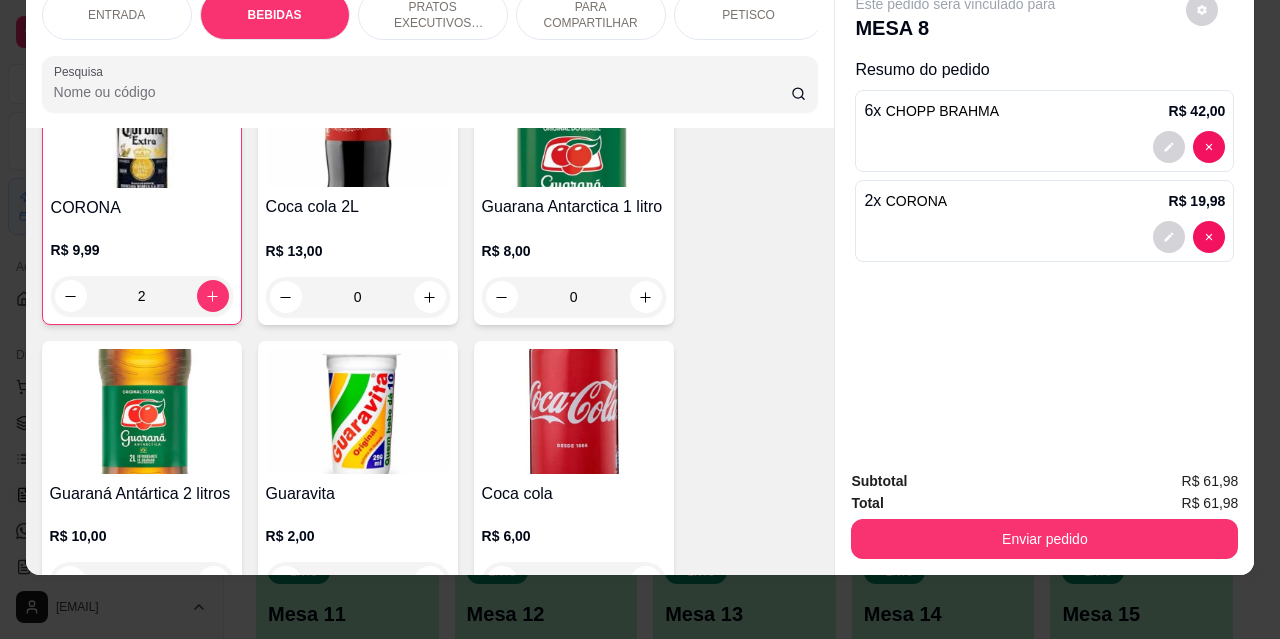 click on "Enviar pedido" at bounding box center (1044, 536) 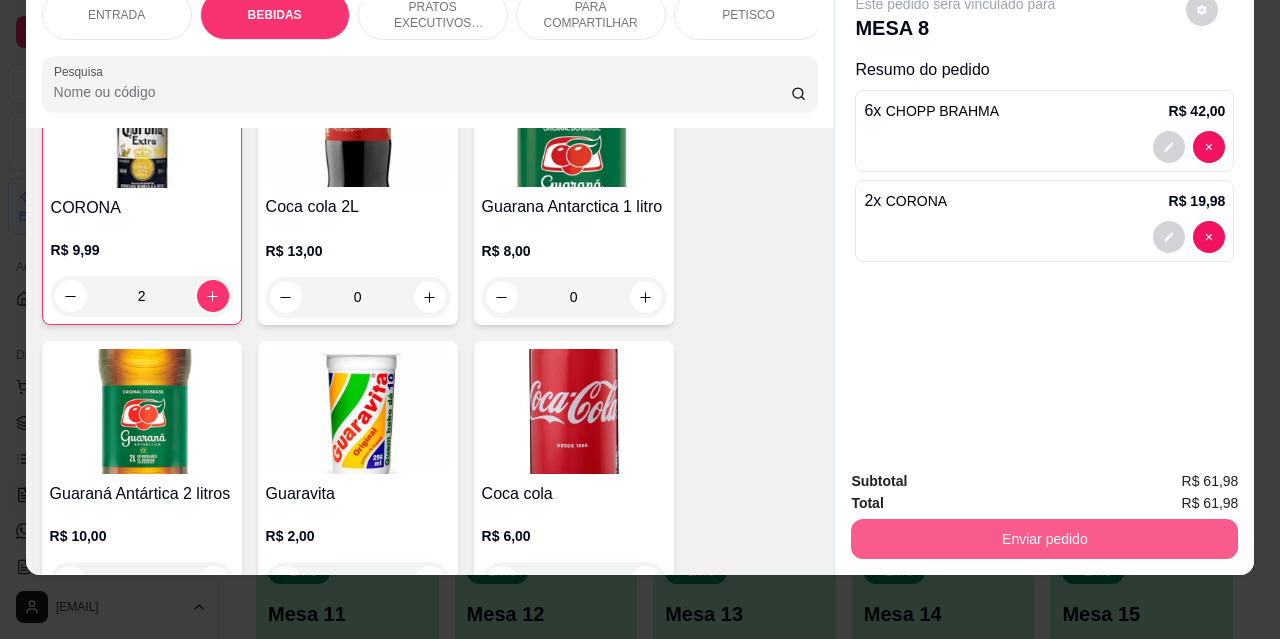click on "Enviar pedido" at bounding box center [1044, 539] 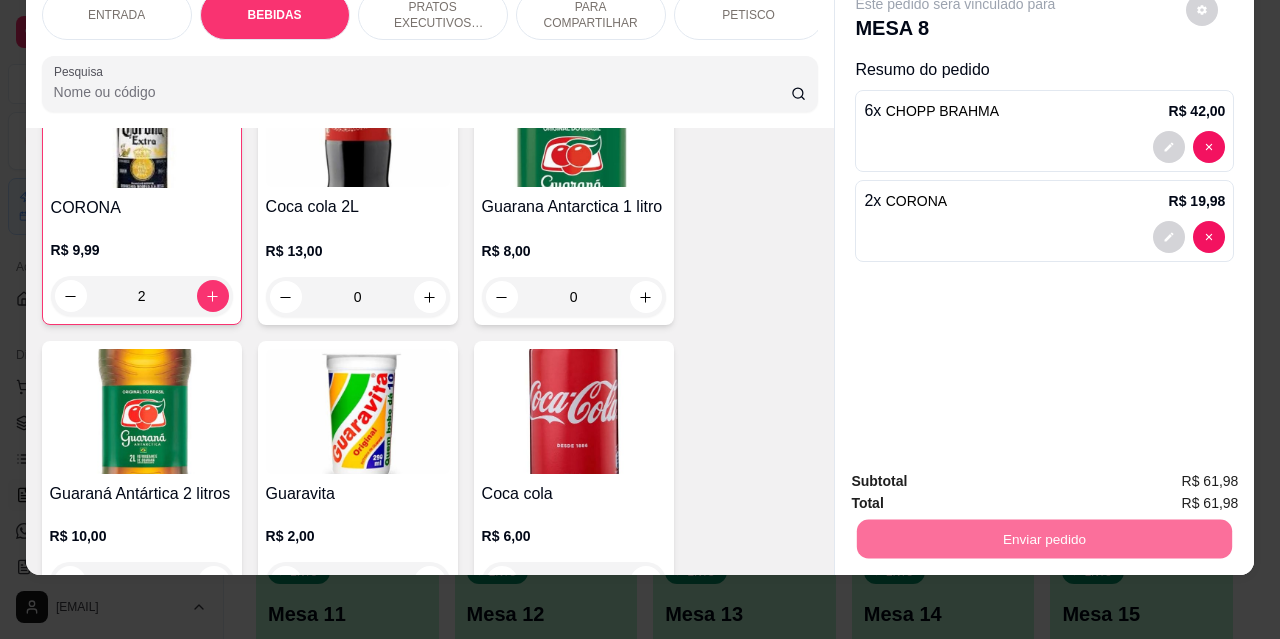 click on "Não registrar e enviar pedido" at bounding box center [979, 474] 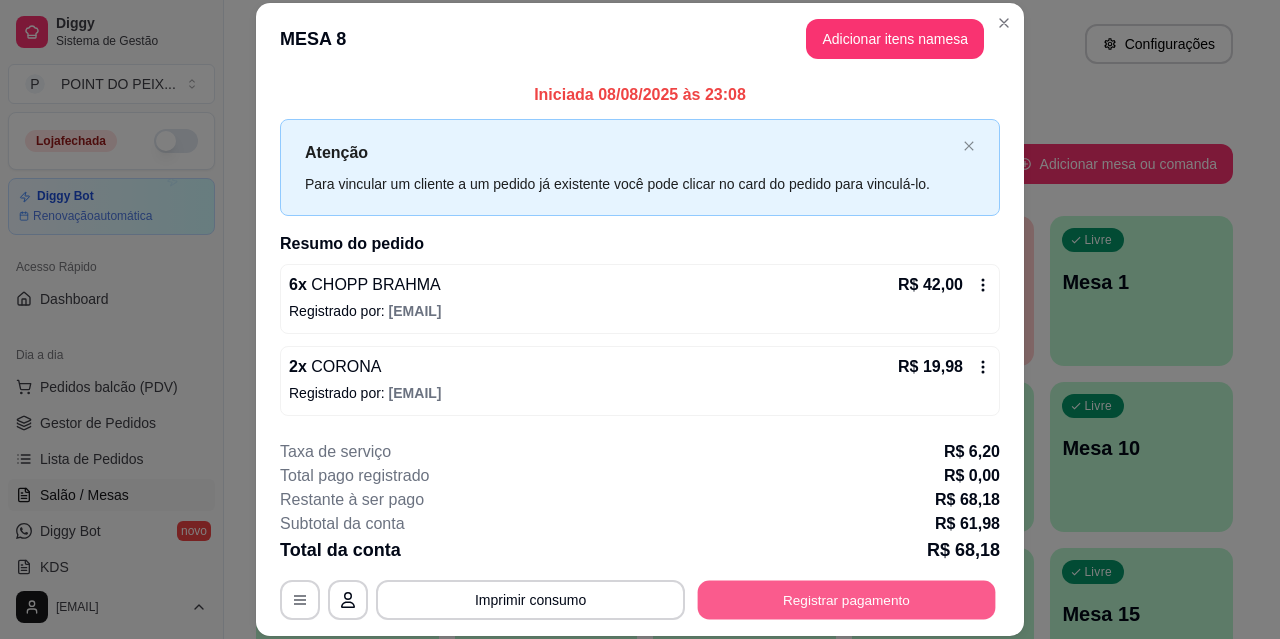 click on "Registrar pagamento" at bounding box center [847, 599] 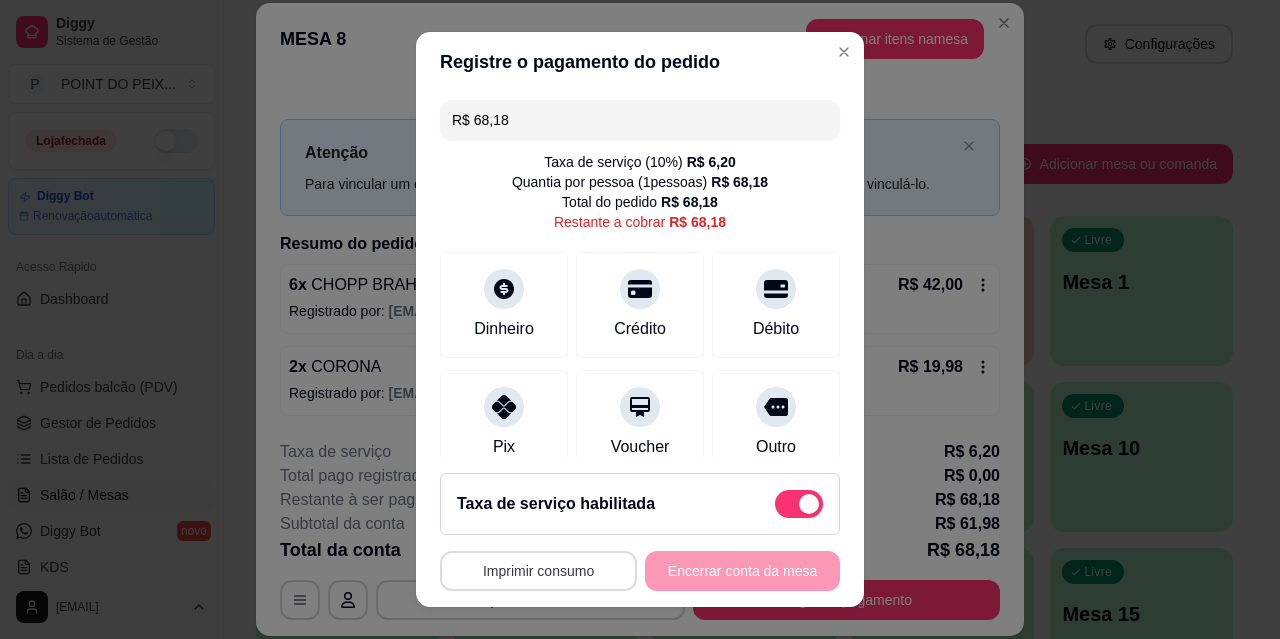 click on "Imprimir consumo" at bounding box center (538, 571) 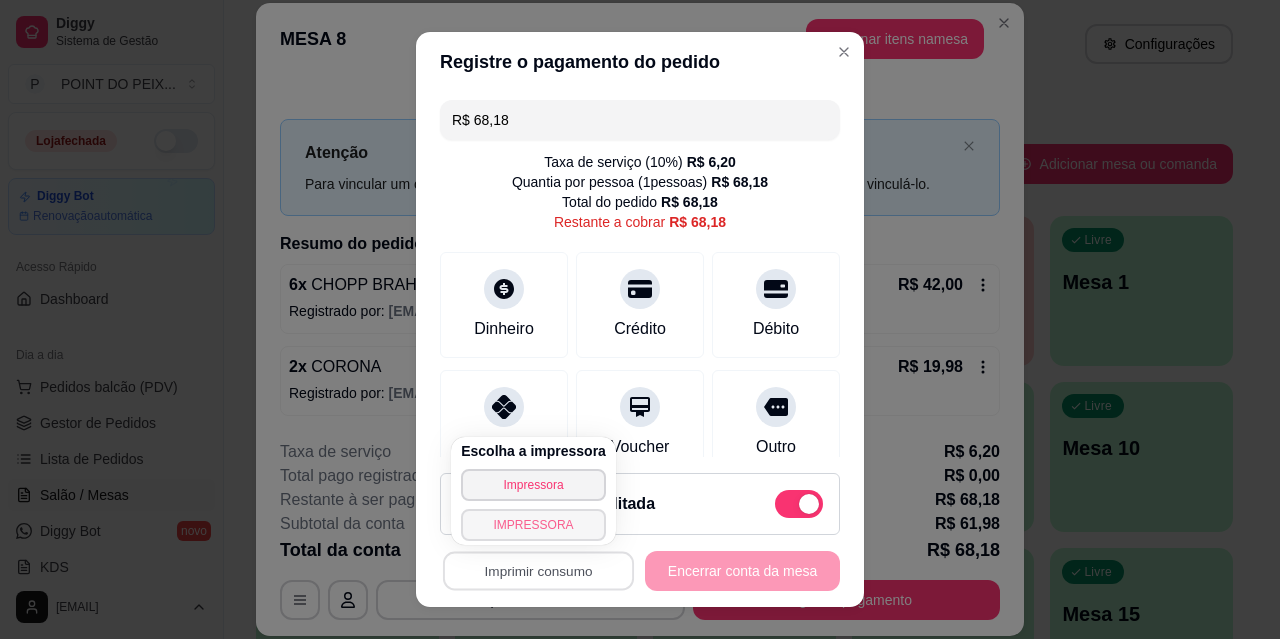 click on "IMPRESSORA" at bounding box center [533, 525] 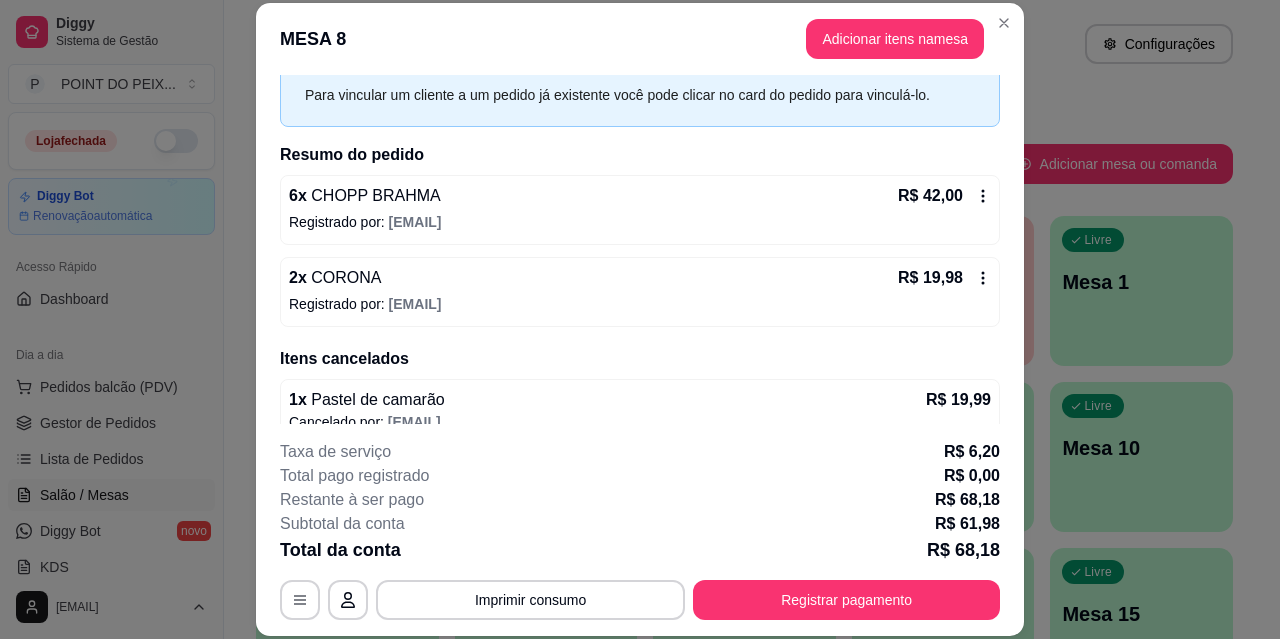 scroll, scrollTop: 114, scrollLeft: 0, axis: vertical 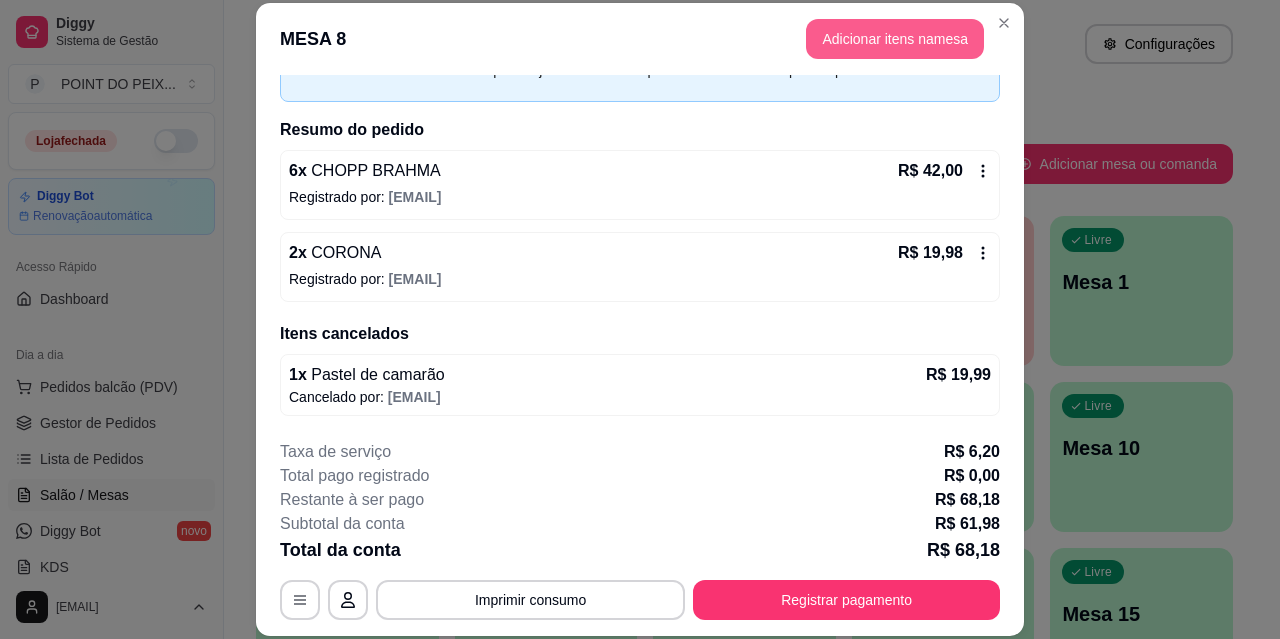 click on "Adicionar itens na  mesa" at bounding box center [895, 39] 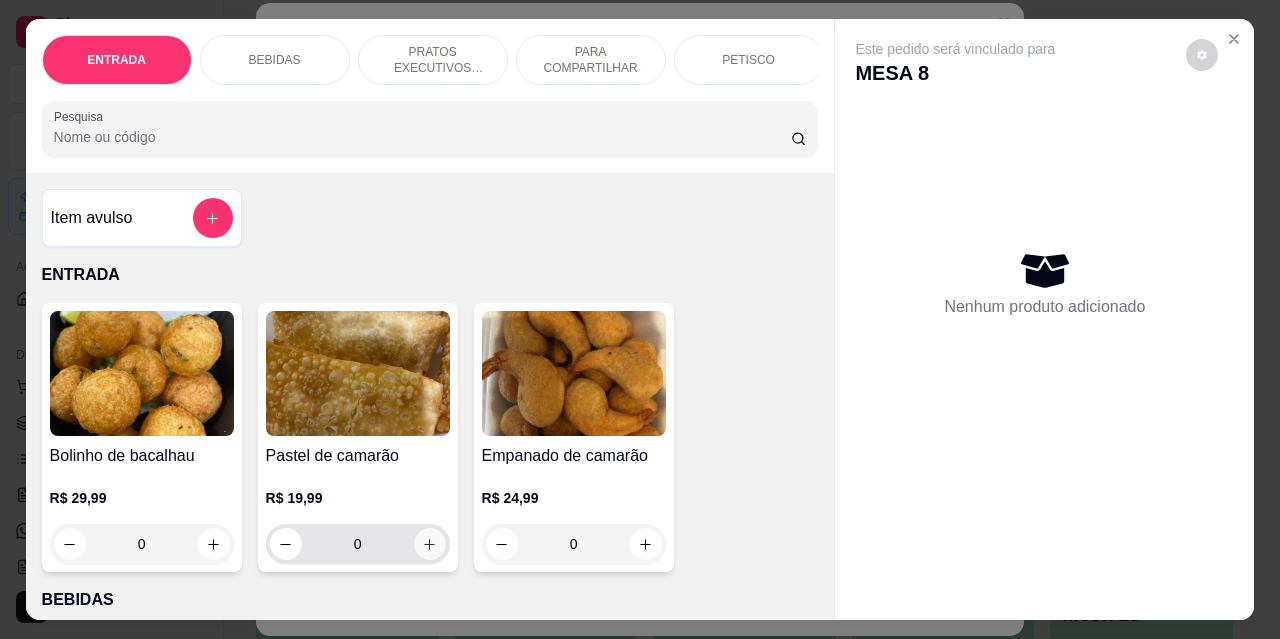 click at bounding box center (430, 544) 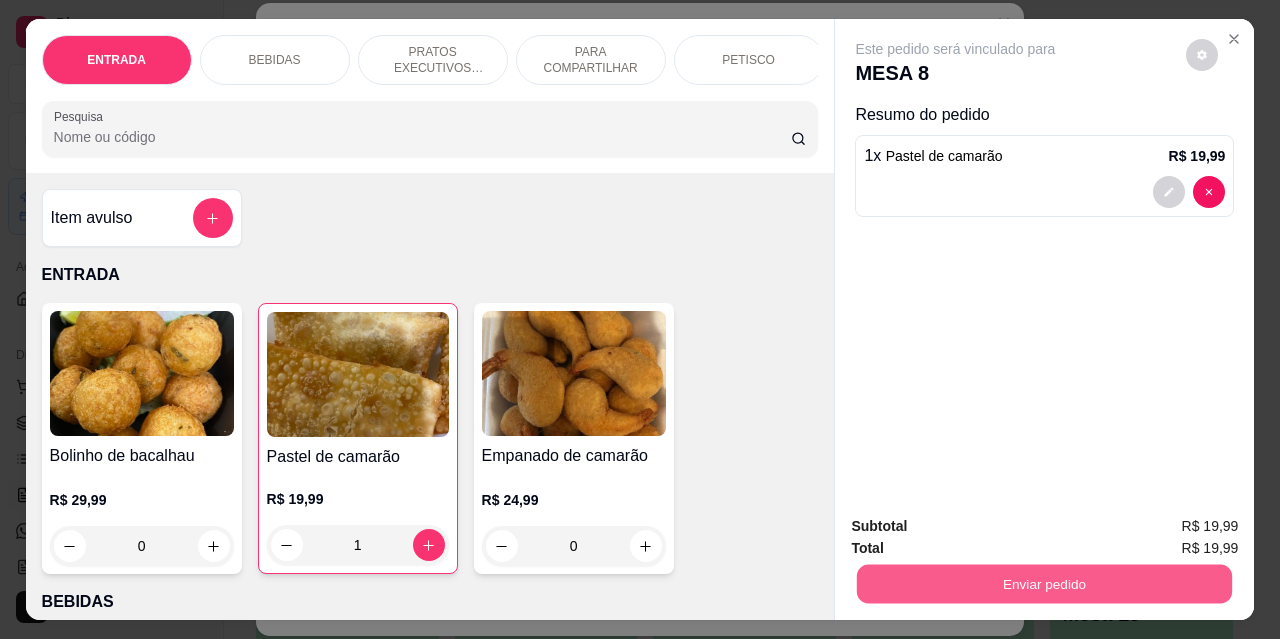 click on "Enviar pedido" at bounding box center [1044, 583] 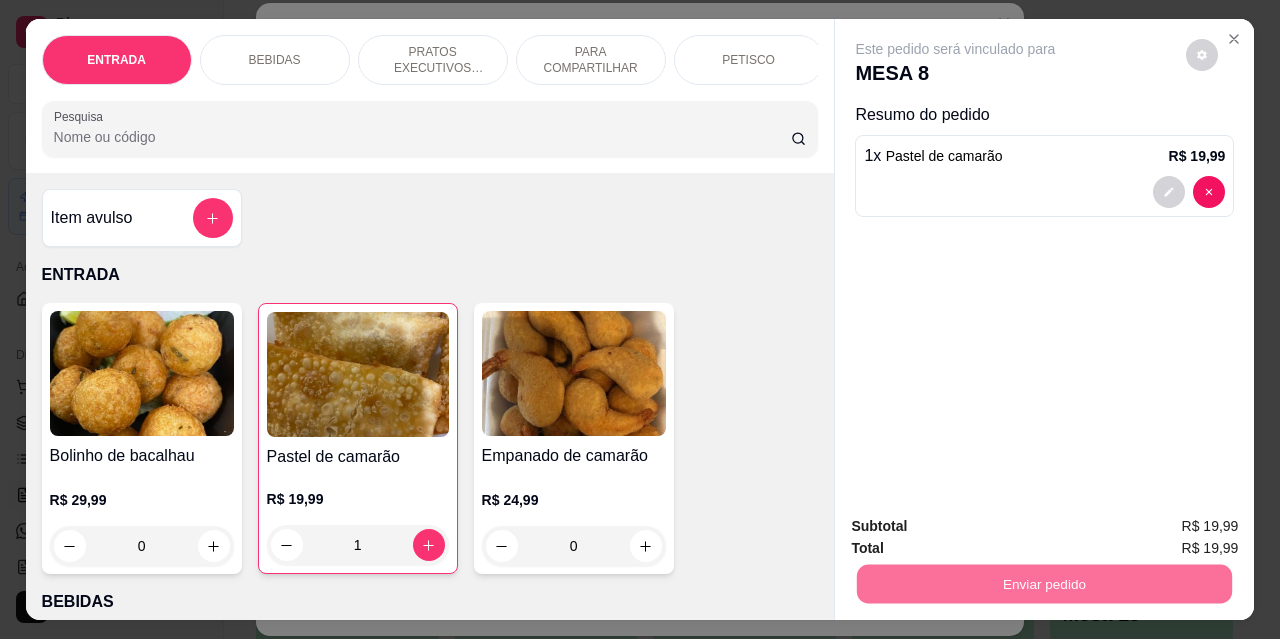 click on "Não registrar e enviar pedido" at bounding box center [979, 527] 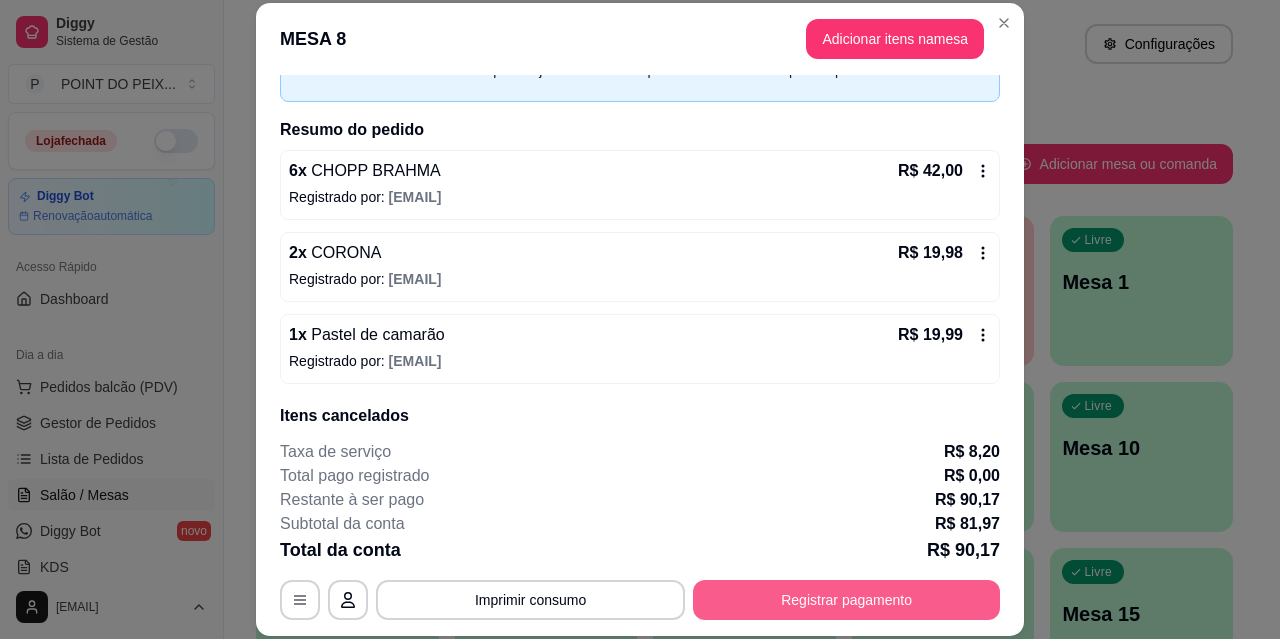 click on "Registrar pagamento" at bounding box center (846, 600) 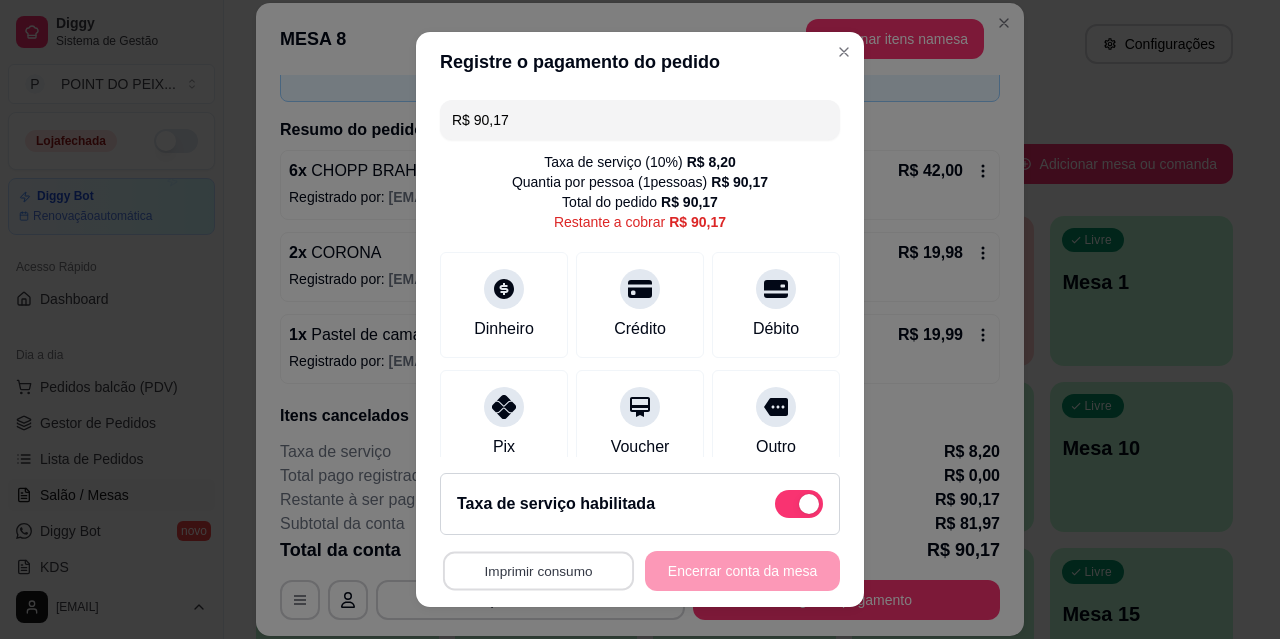 click on "Imprimir consumo" at bounding box center [538, 571] 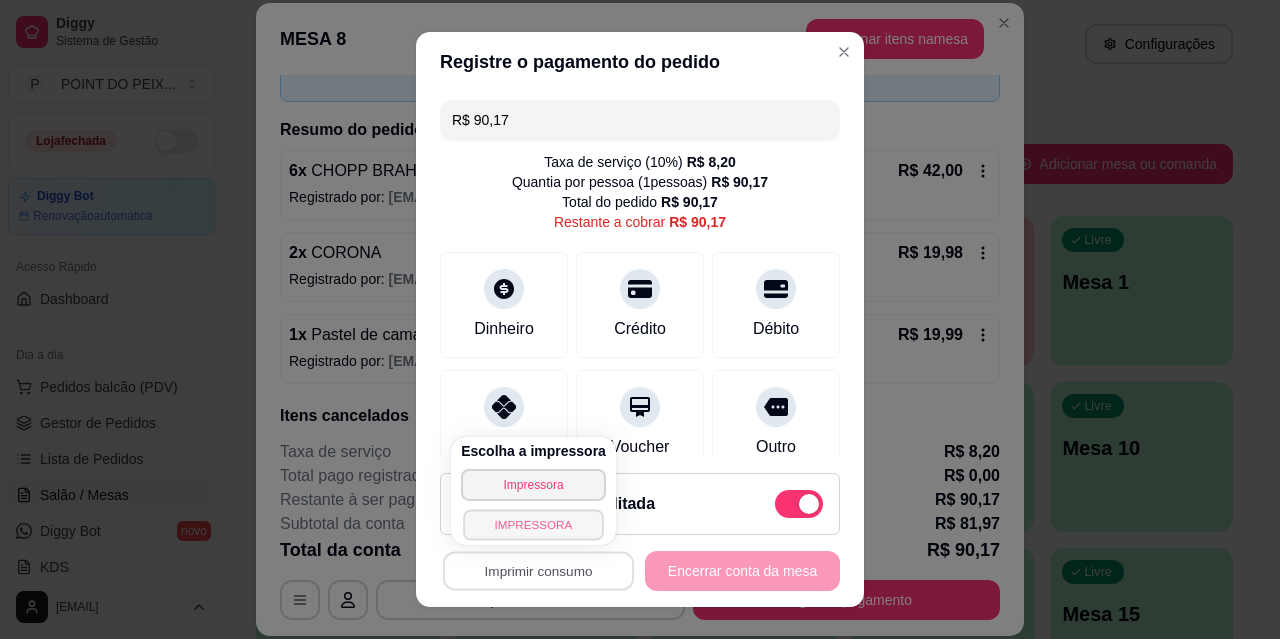 click on "IMPRESSORA" at bounding box center (533, 524) 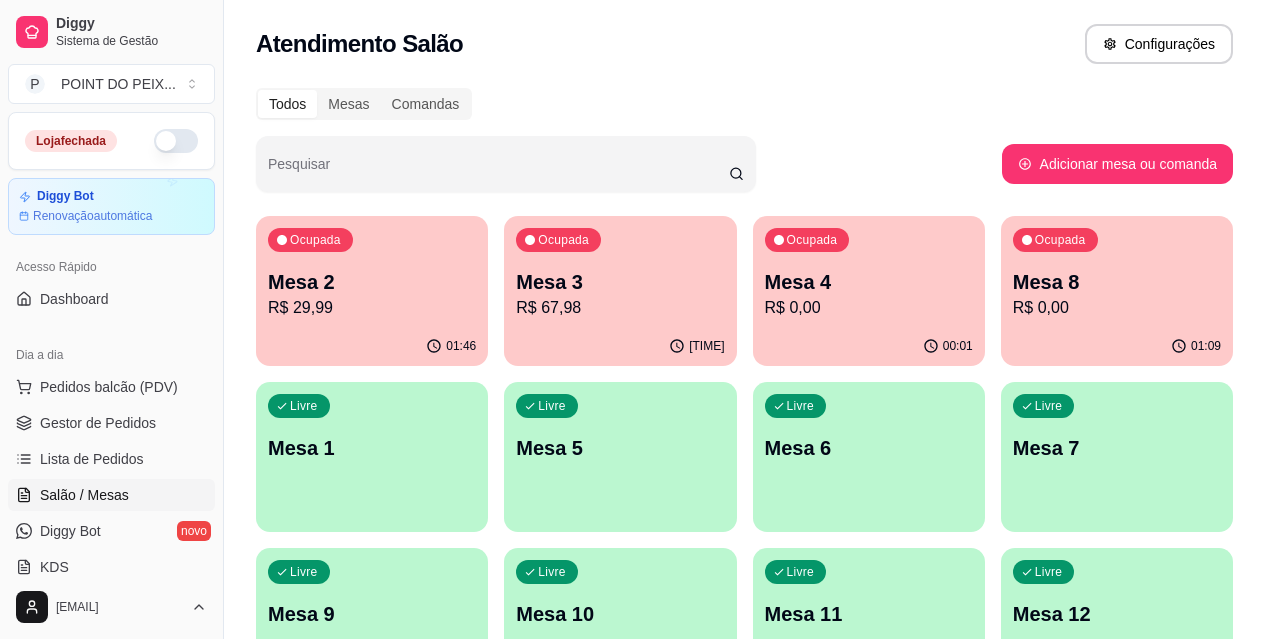 click on "00:01" at bounding box center [869, 346] 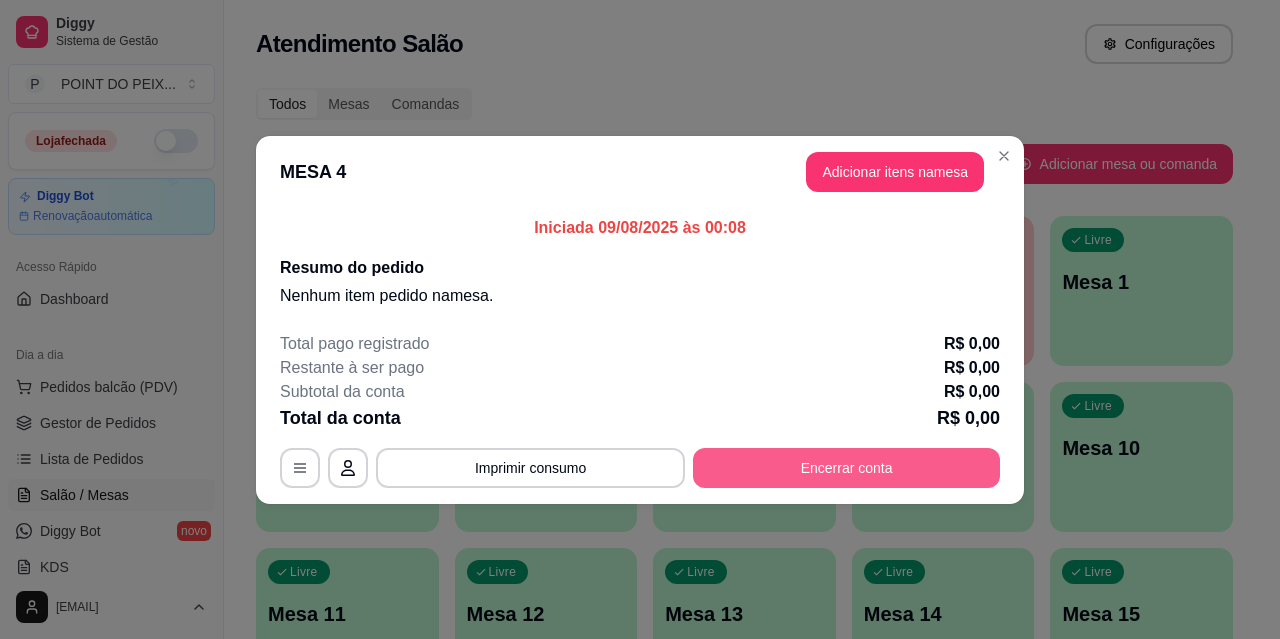 click on "Encerrar conta" at bounding box center [846, 468] 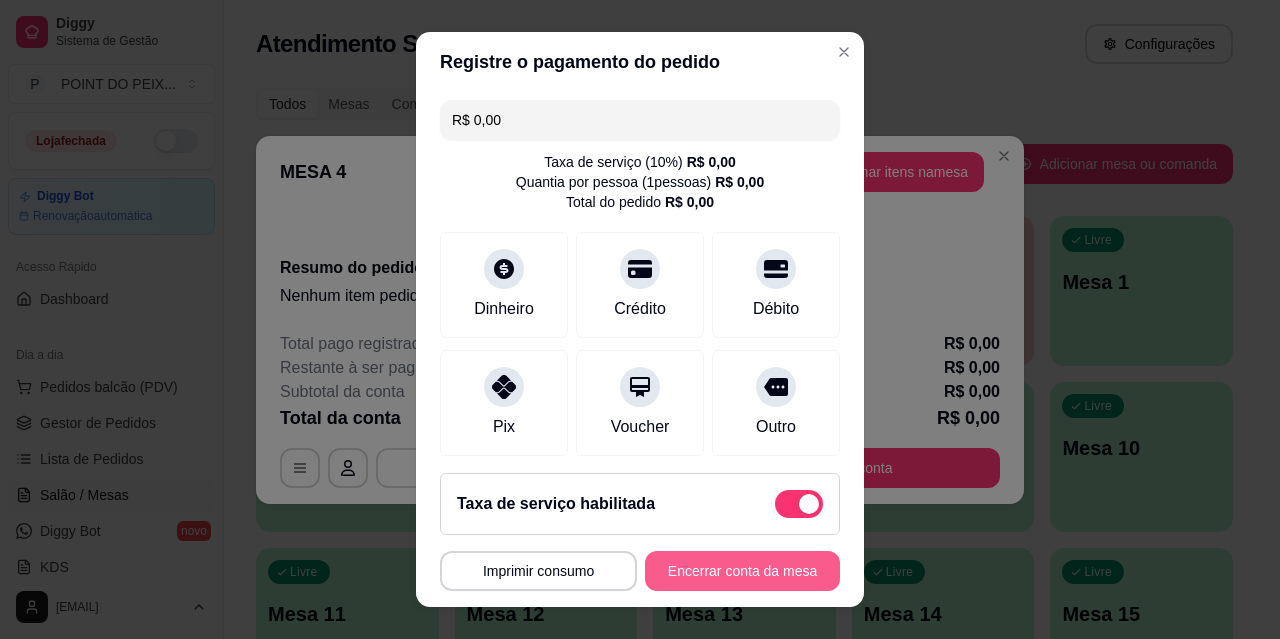 click on "Encerrar conta da mesa" at bounding box center (742, 571) 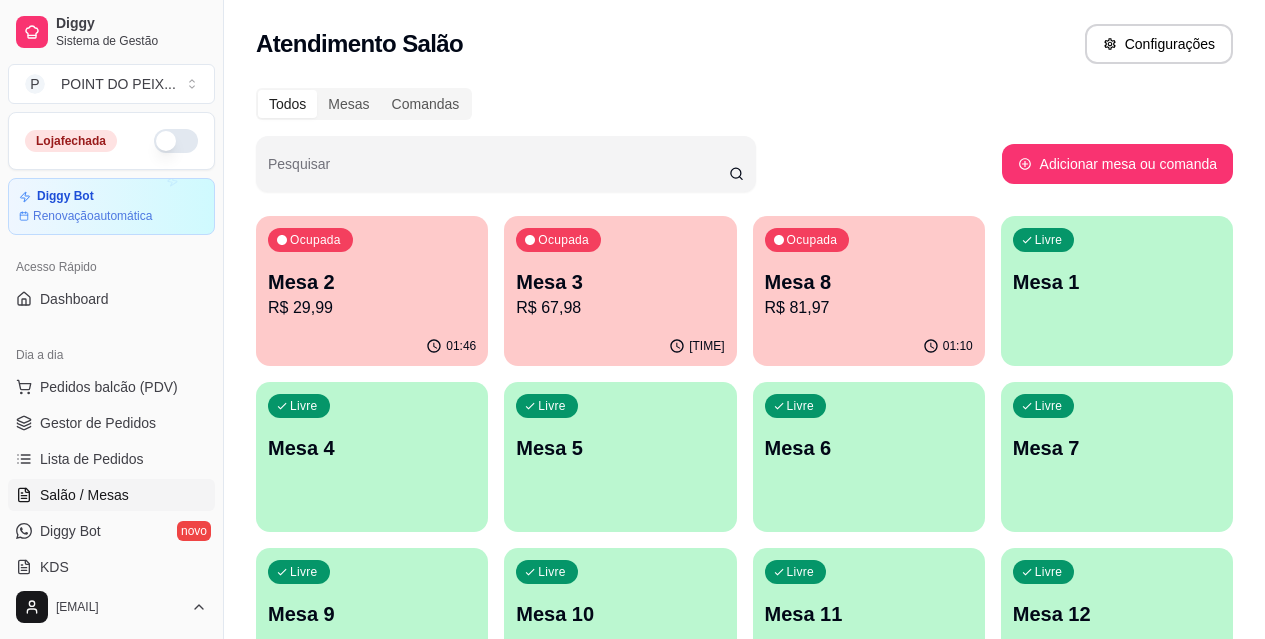click on "Ocupada Mesa 8 R$ 81,97" at bounding box center (869, 271) 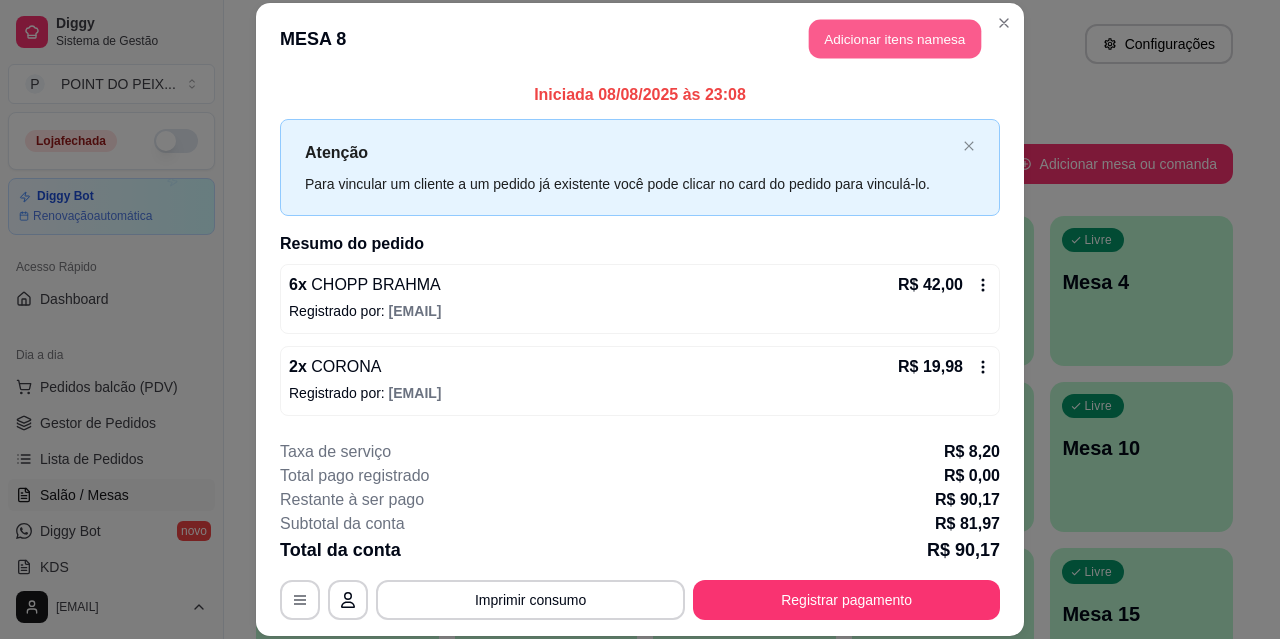 click on "Adicionar itens na  mesa" at bounding box center (895, 39) 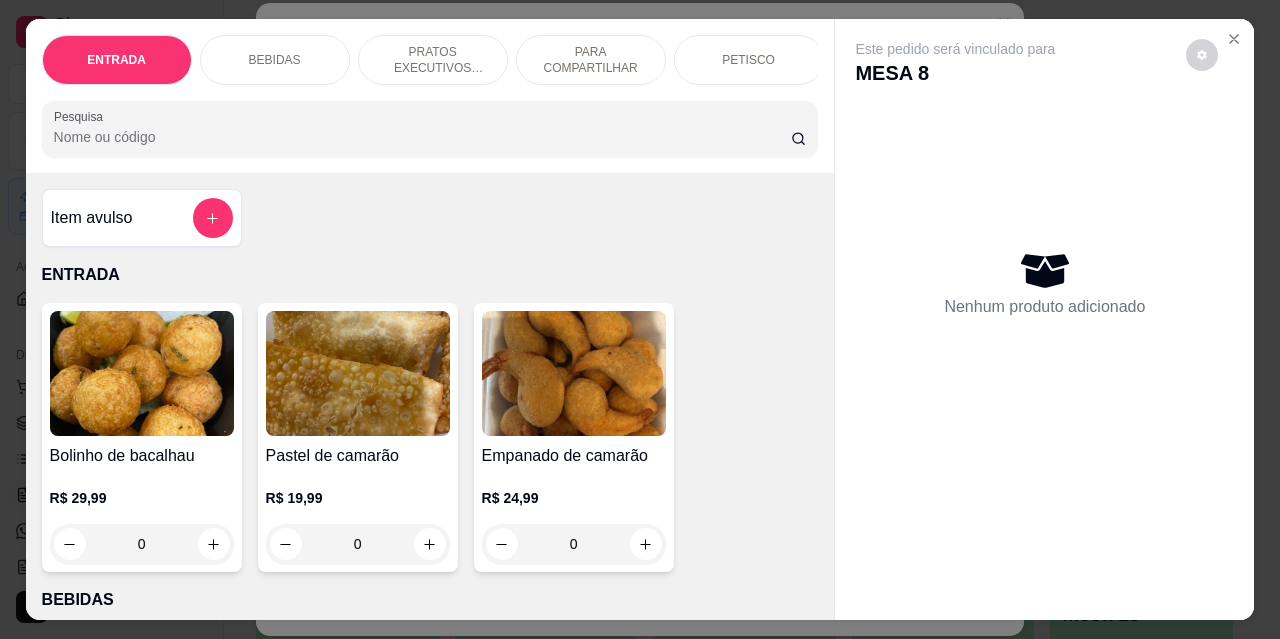 click on "BEBIDAS" at bounding box center (275, 60) 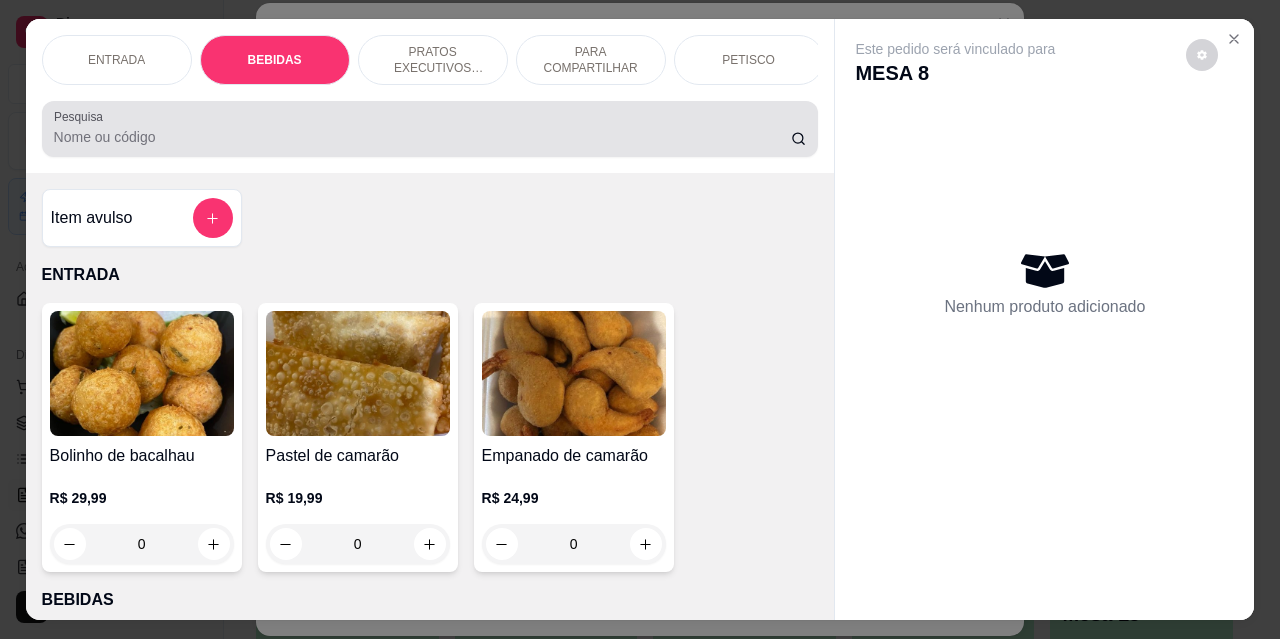 scroll, scrollTop: 415, scrollLeft: 0, axis: vertical 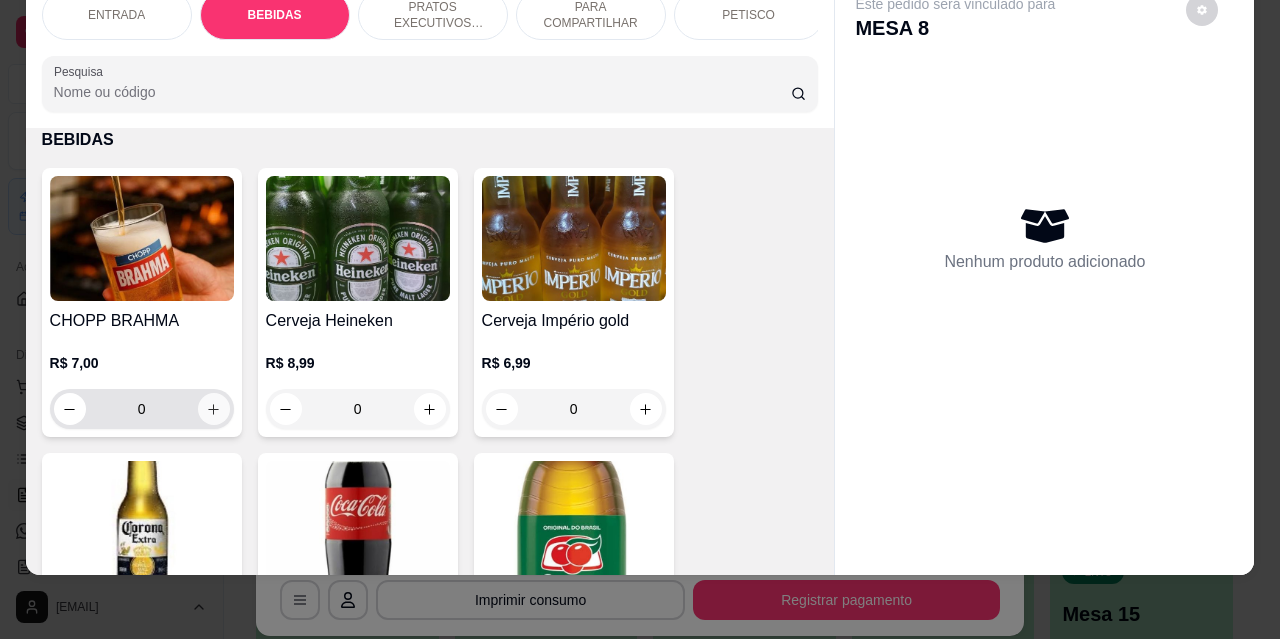 click 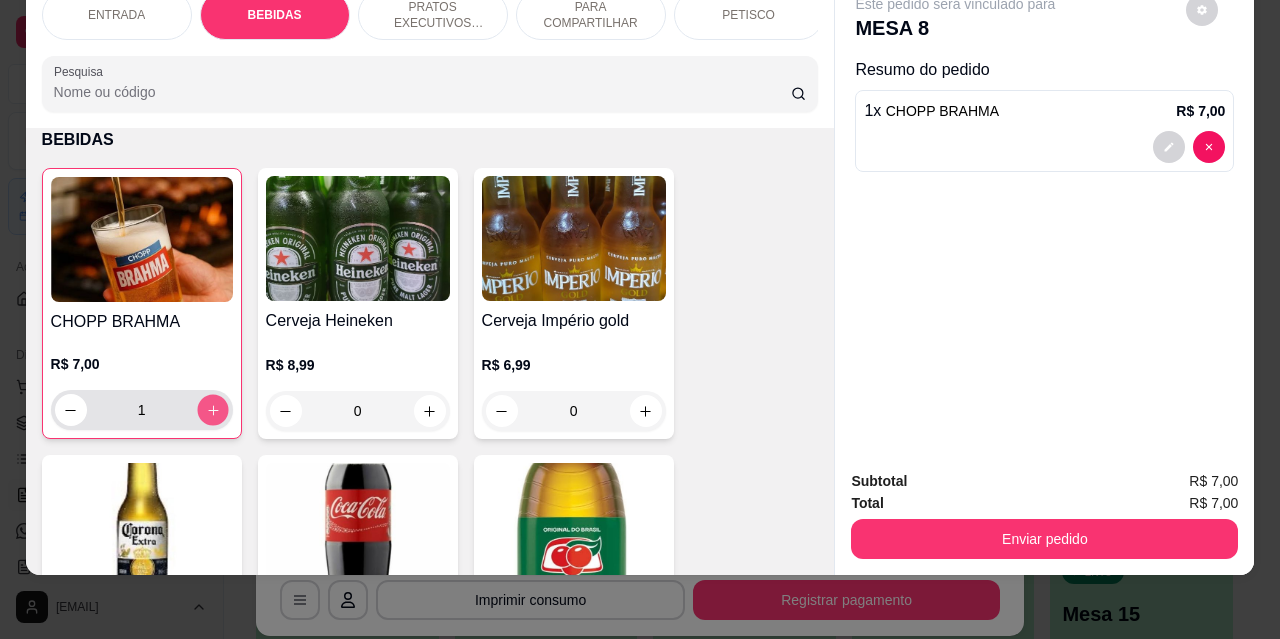 click 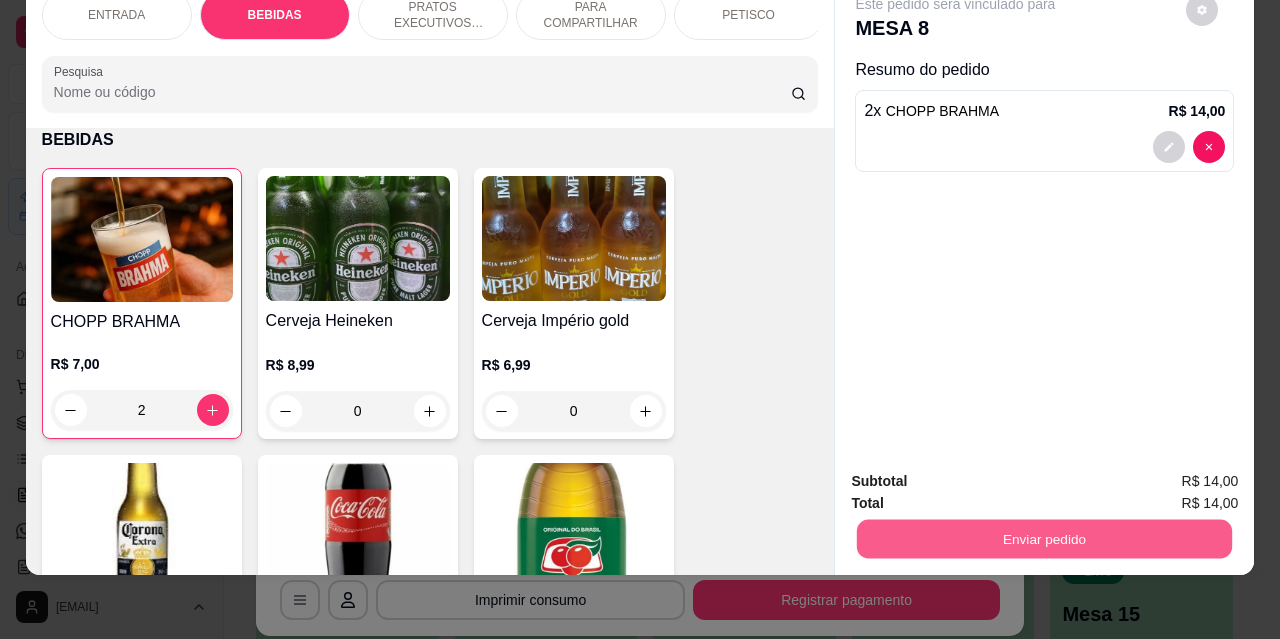 click on "Enviar pedido" at bounding box center (1044, 538) 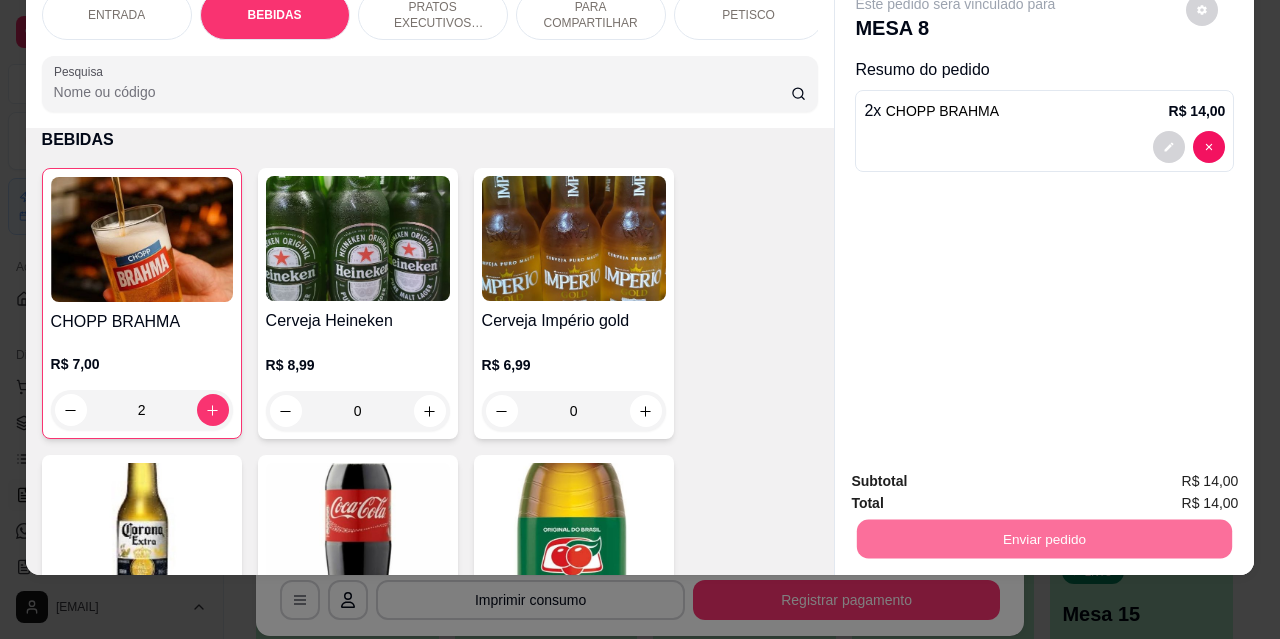 click on "Não registrar e enviar pedido" at bounding box center [979, 475] 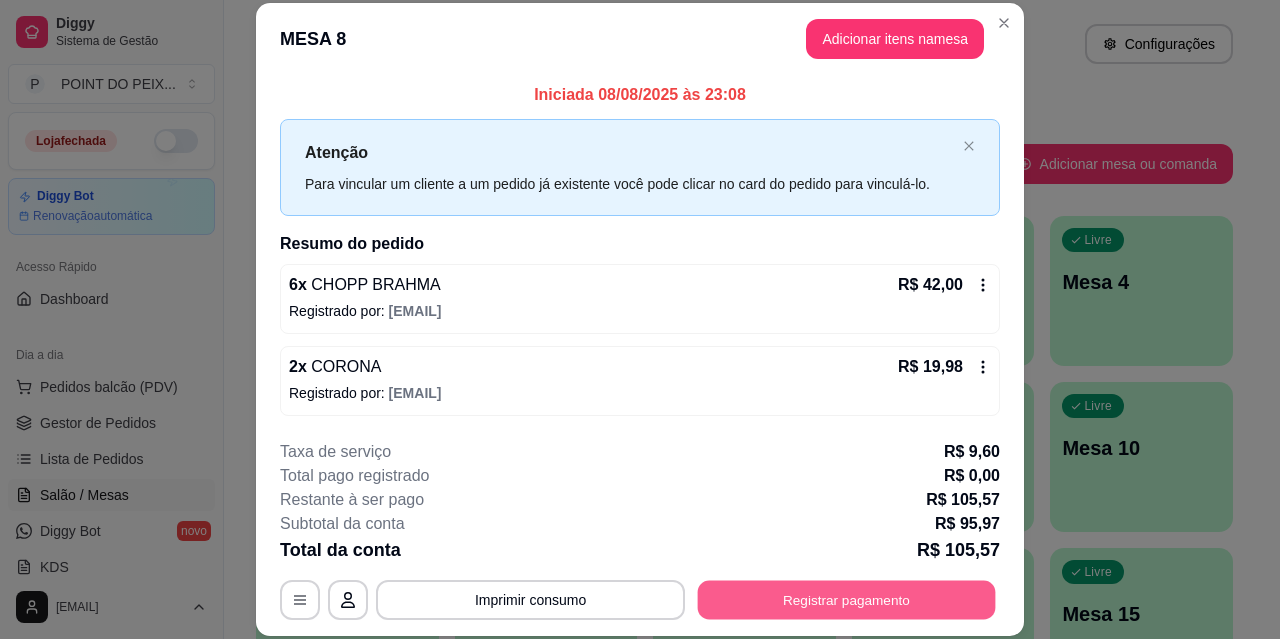 click on "Registrar pagamento" at bounding box center [847, 599] 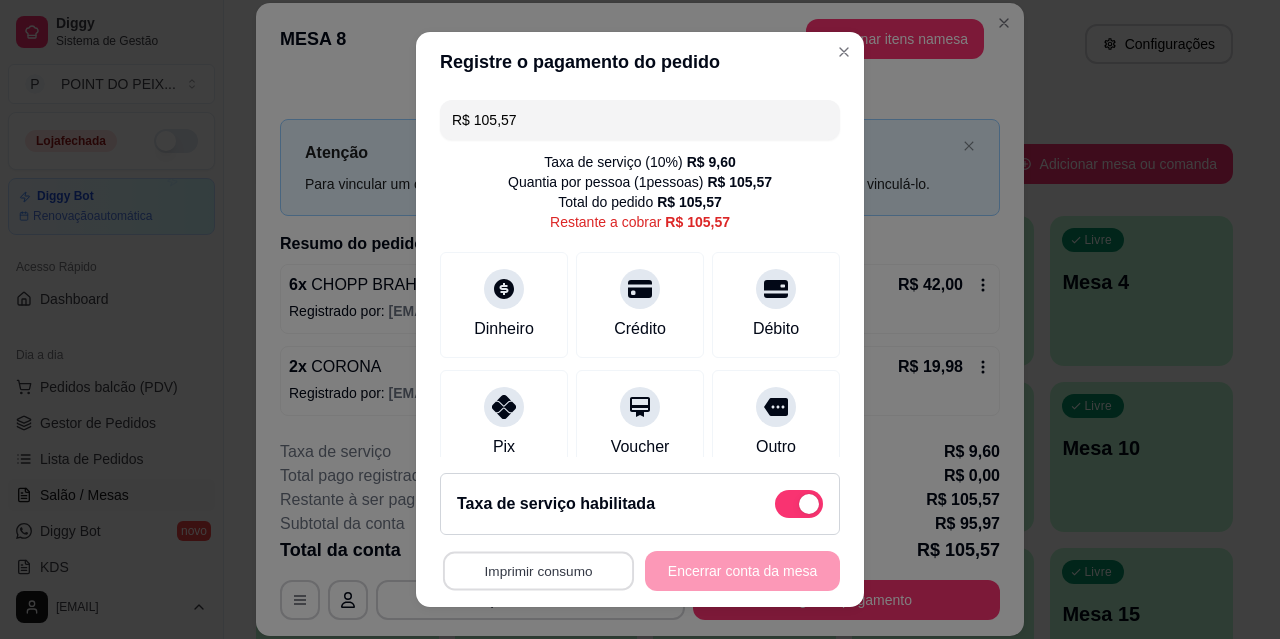 click on "Imprimir consumo" at bounding box center [538, 571] 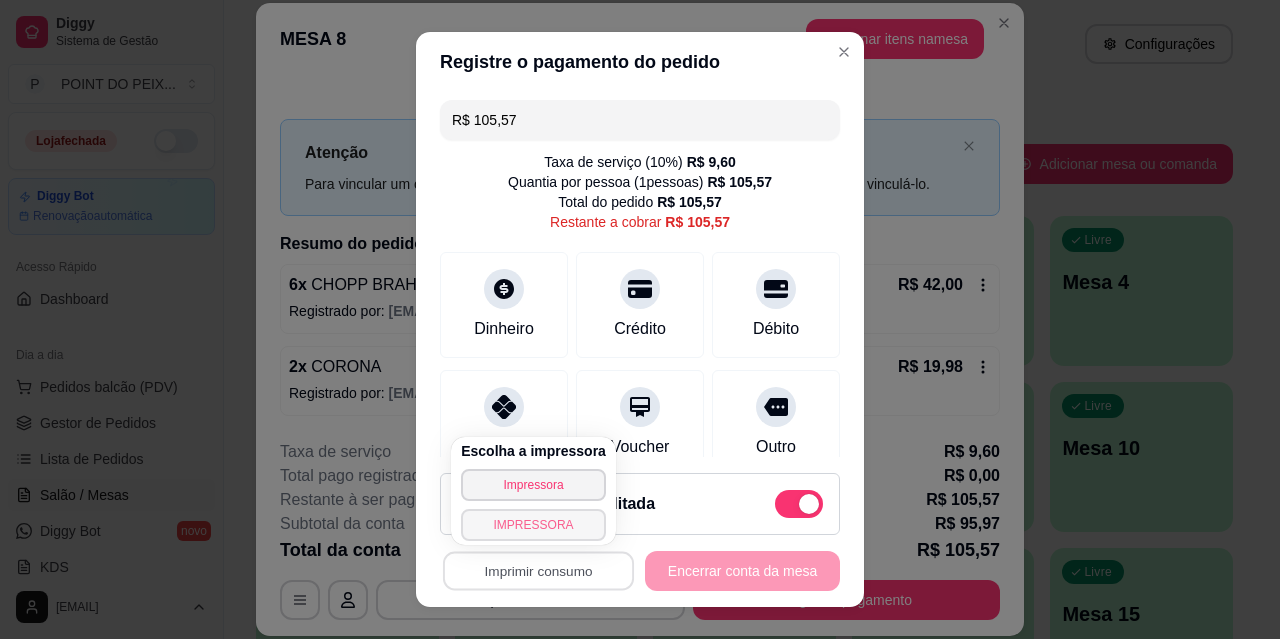click on "IMPRESSORA" at bounding box center (533, 525) 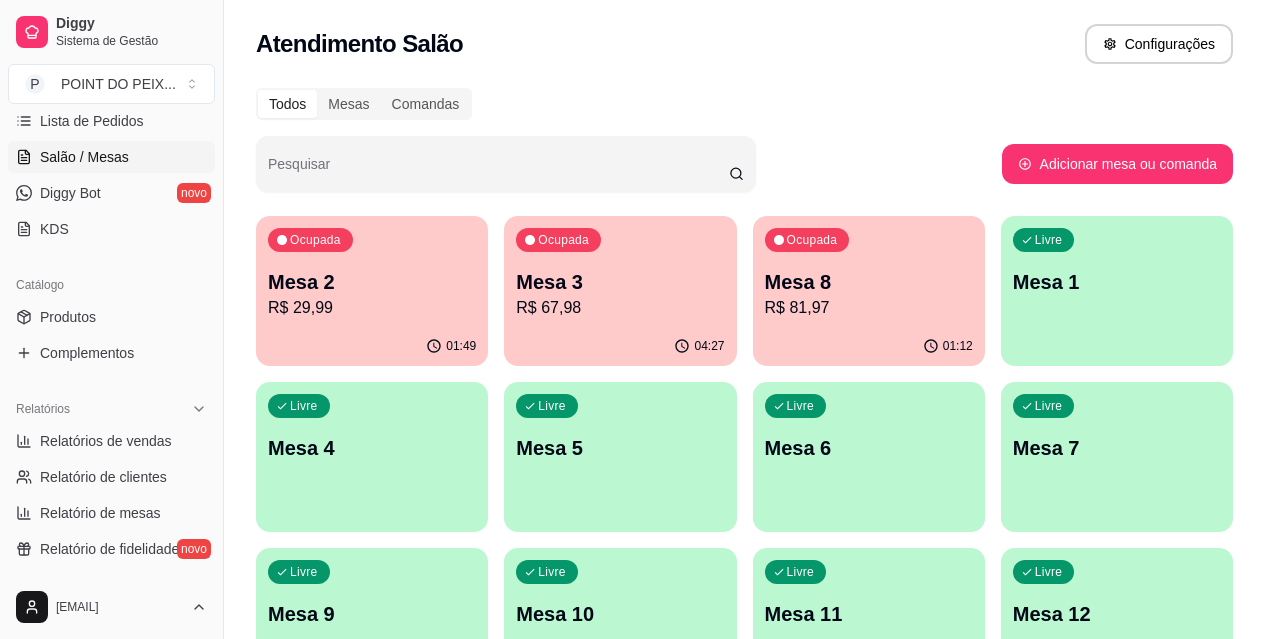 scroll, scrollTop: 400, scrollLeft: 0, axis: vertical 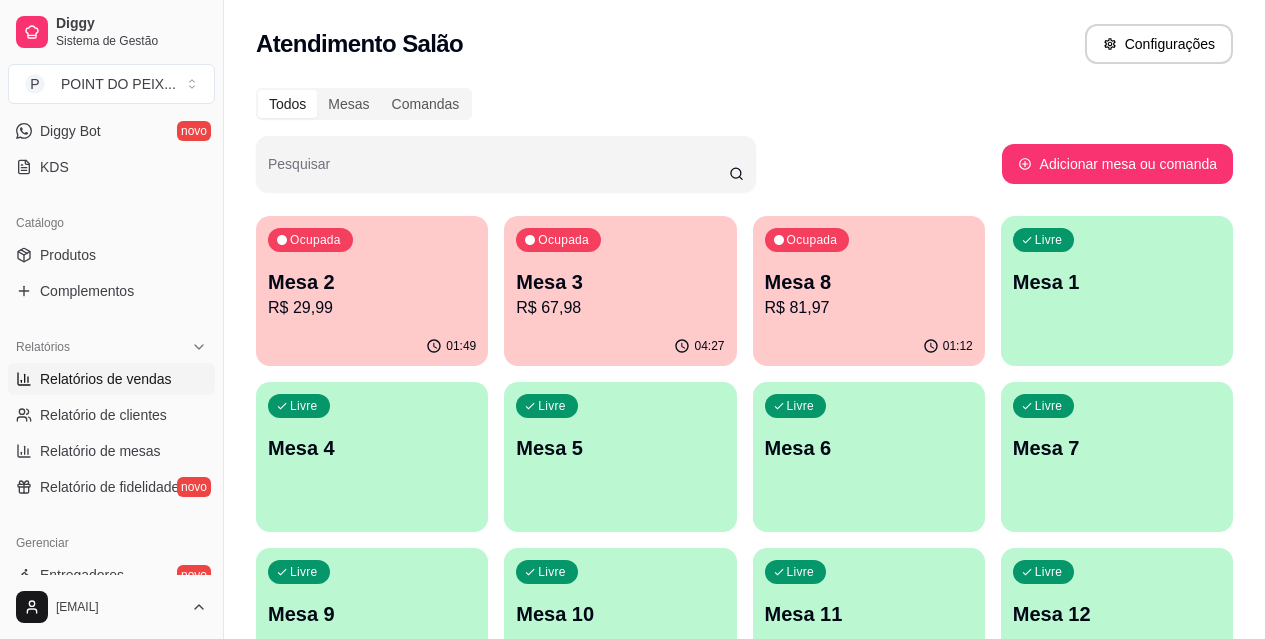 click on "Relatórios de vendas" at bounding box center (106, 379) 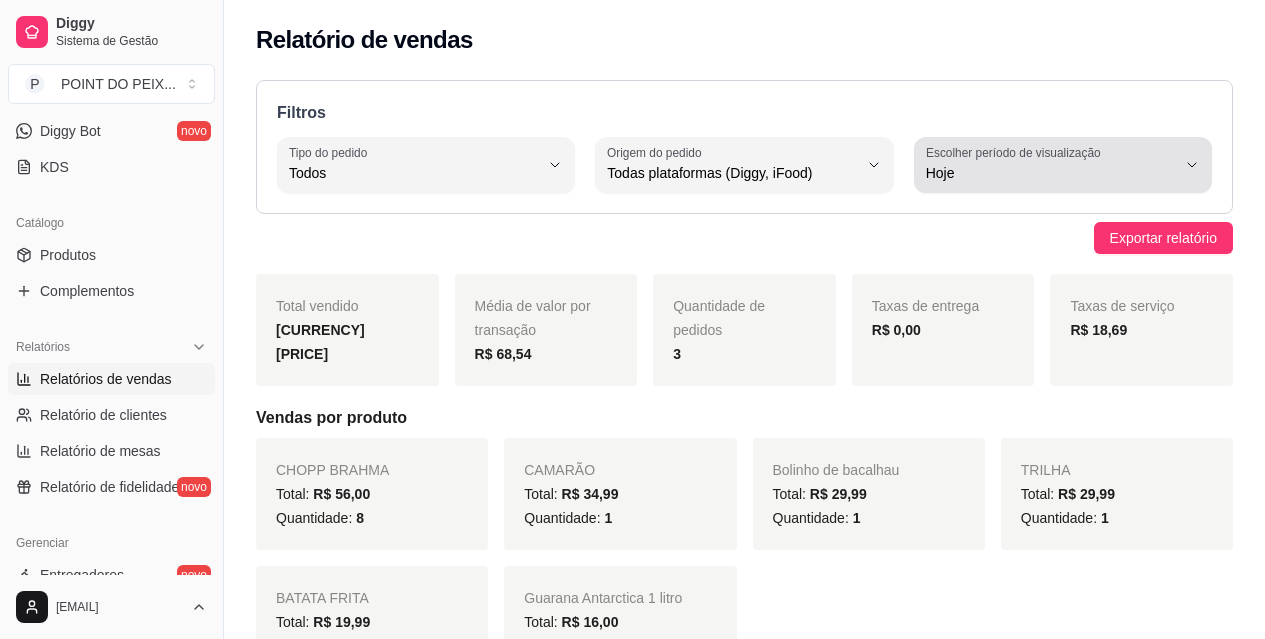 click 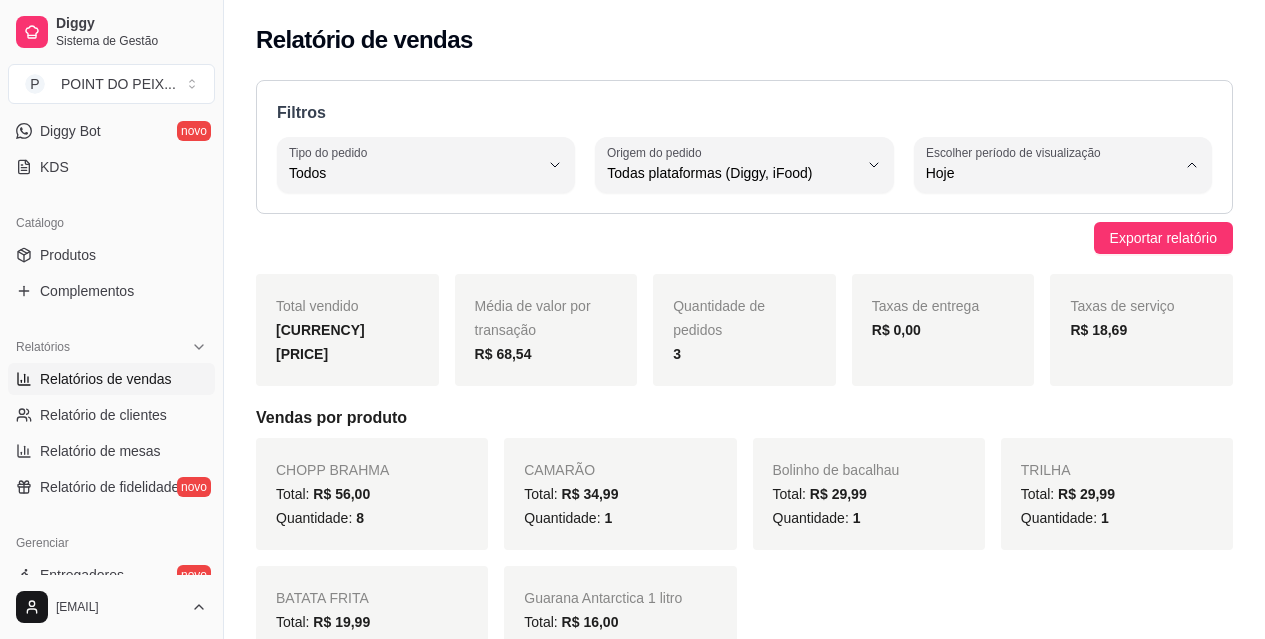 click on "Ontem" at bounding box center [1053, 253] 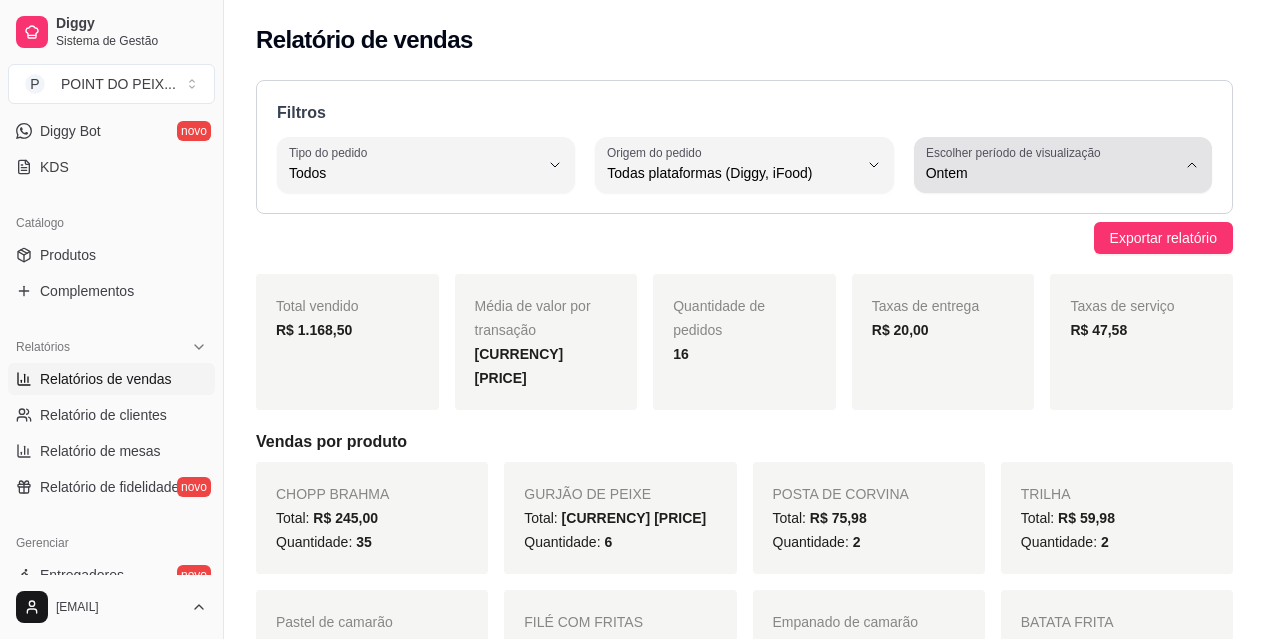 click 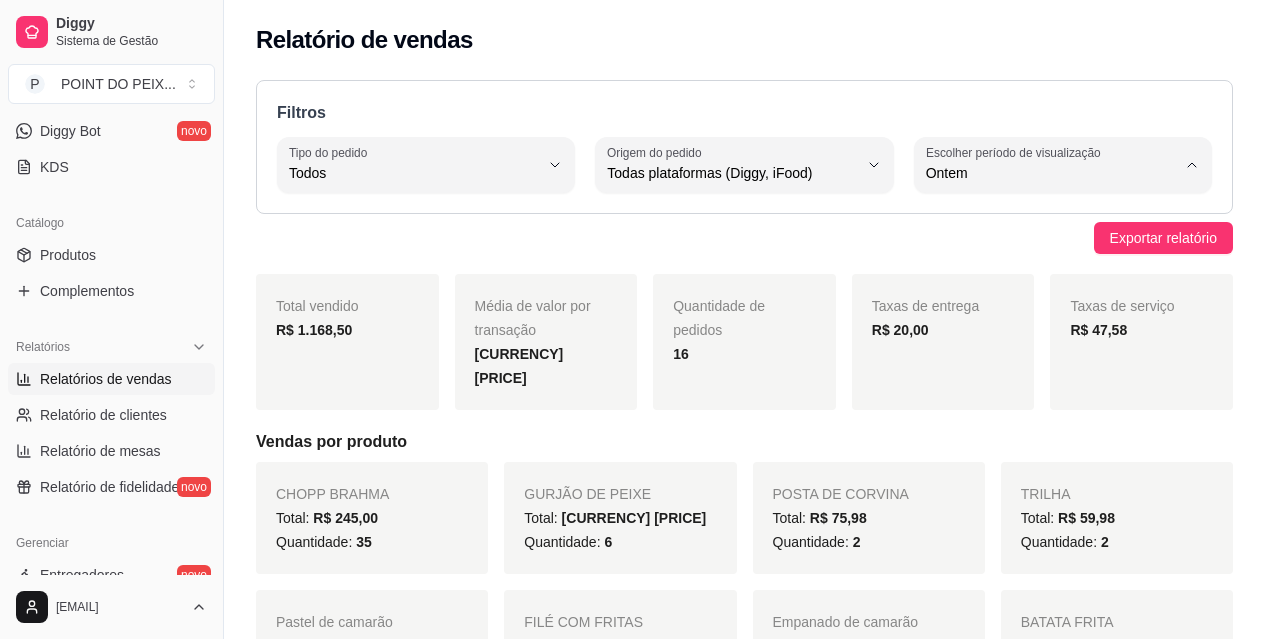 click on "Hoje" at bounding box center [1053, 220] 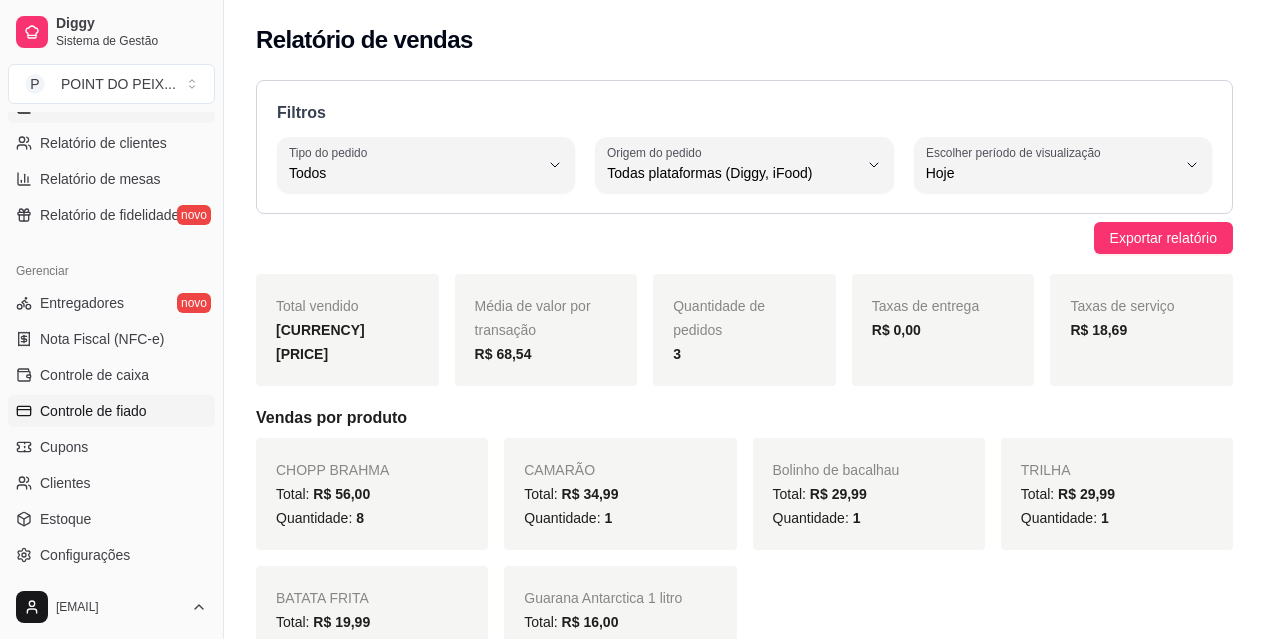 scroll, scrollTop: 700, scrollLeft: 0, axis: vertical 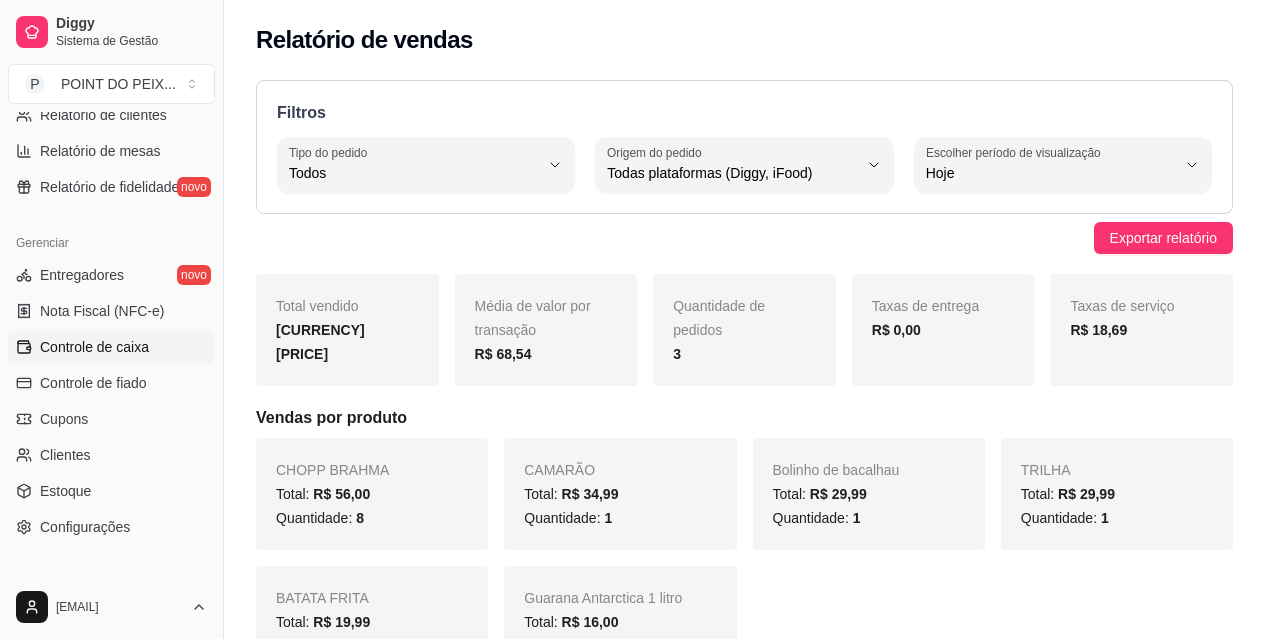 click on "Controle de caixa" at bounding box center (94, 347) 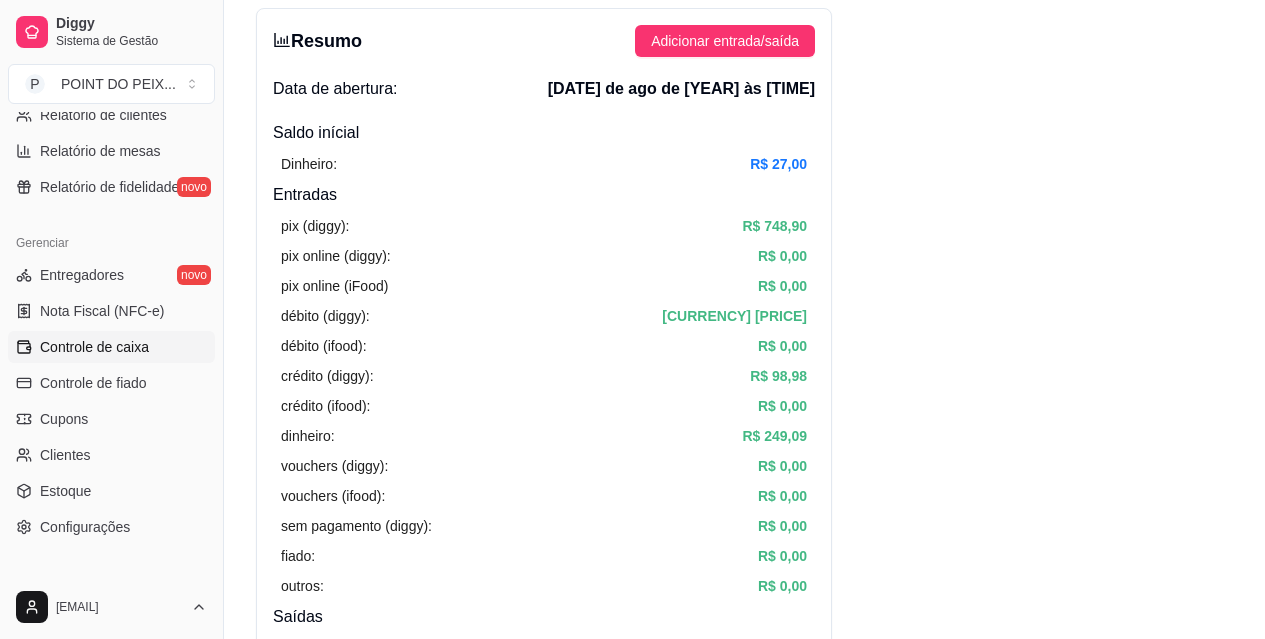 scroll, scrollTop: 0, scrollLeft: 0, axis: both 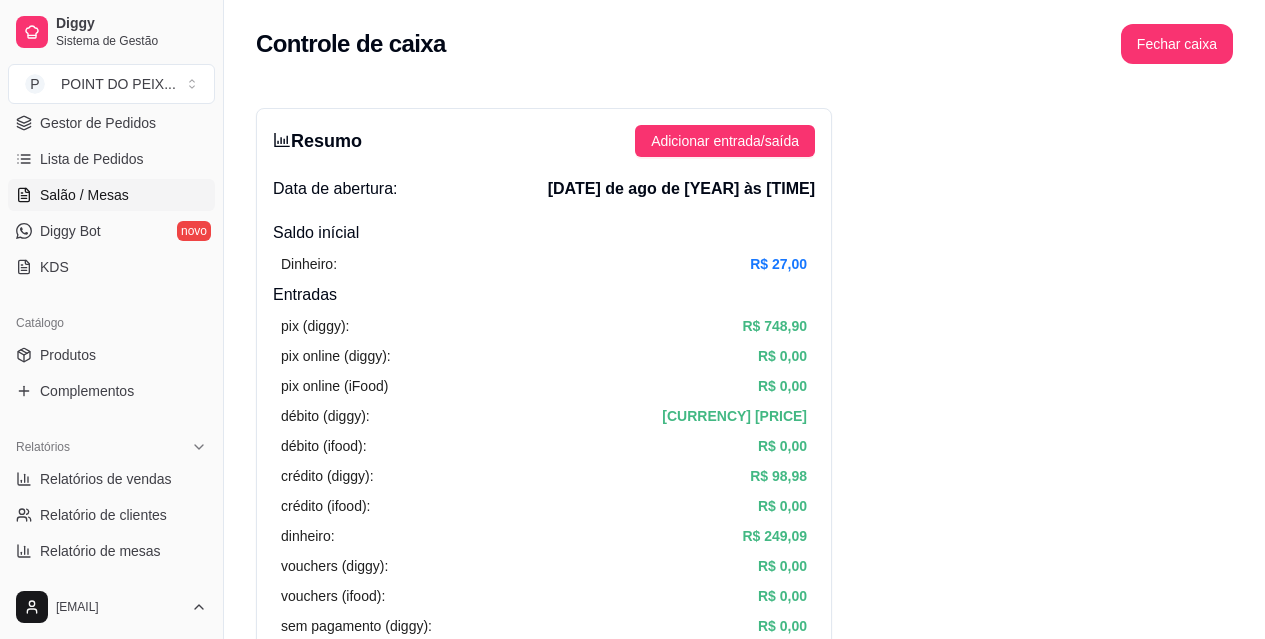 click on "Salão / Mesas" at bounding box center (84, 195) 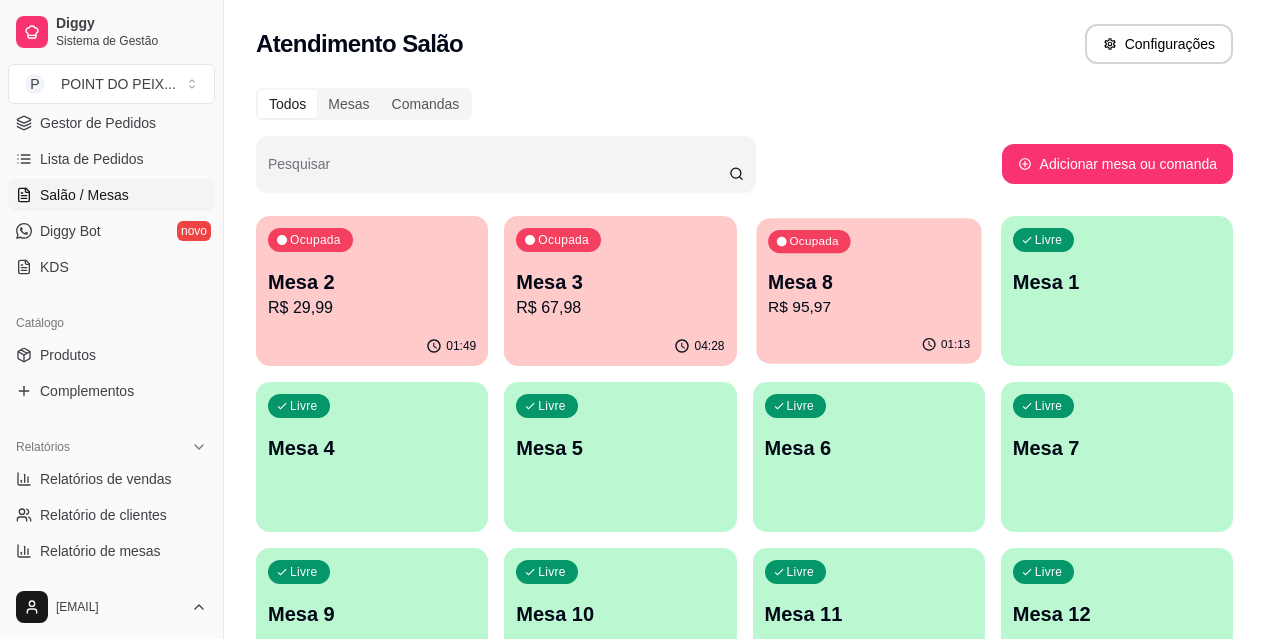 click on "R$ 95,97" at bounding box center (869, 307) 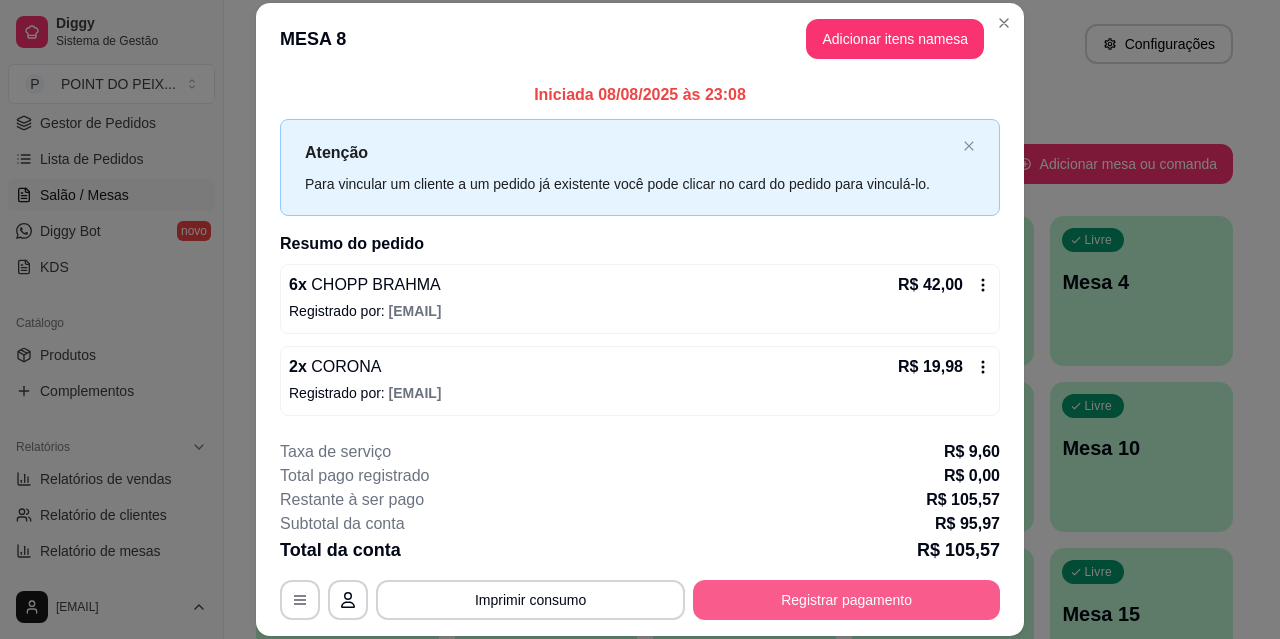 click on "Registrar pagamento" at bounding box center [846, 600] 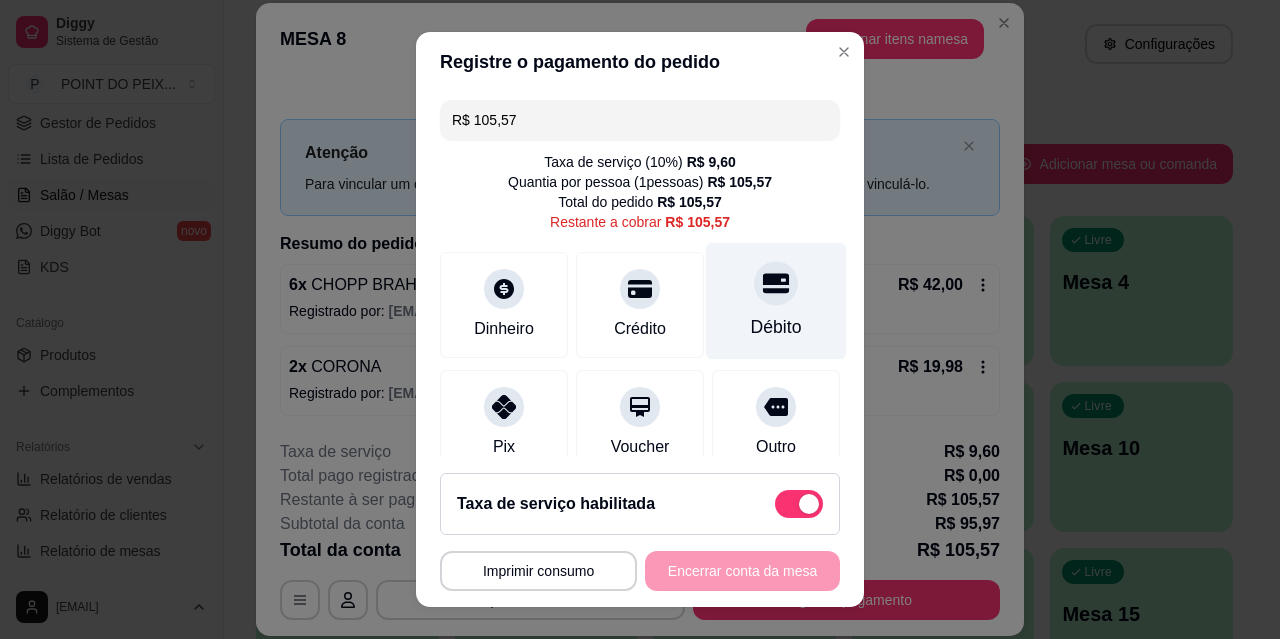 click on "Débito" at bounding box center (776, 327) 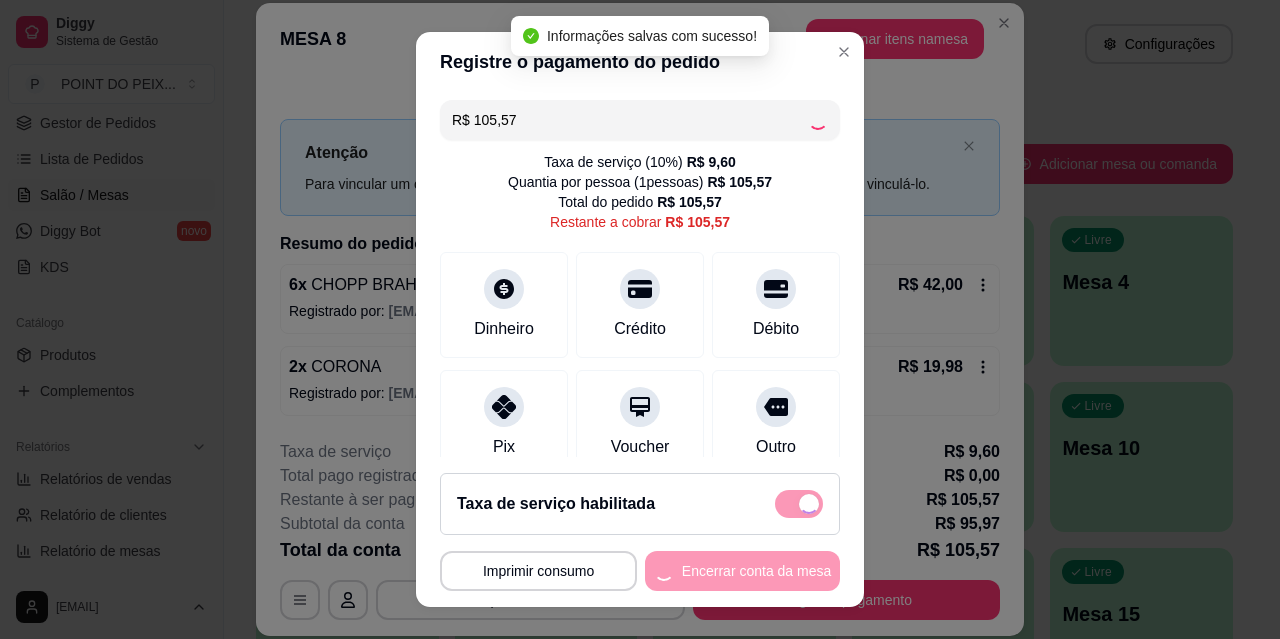 type on "R$ 0,00" 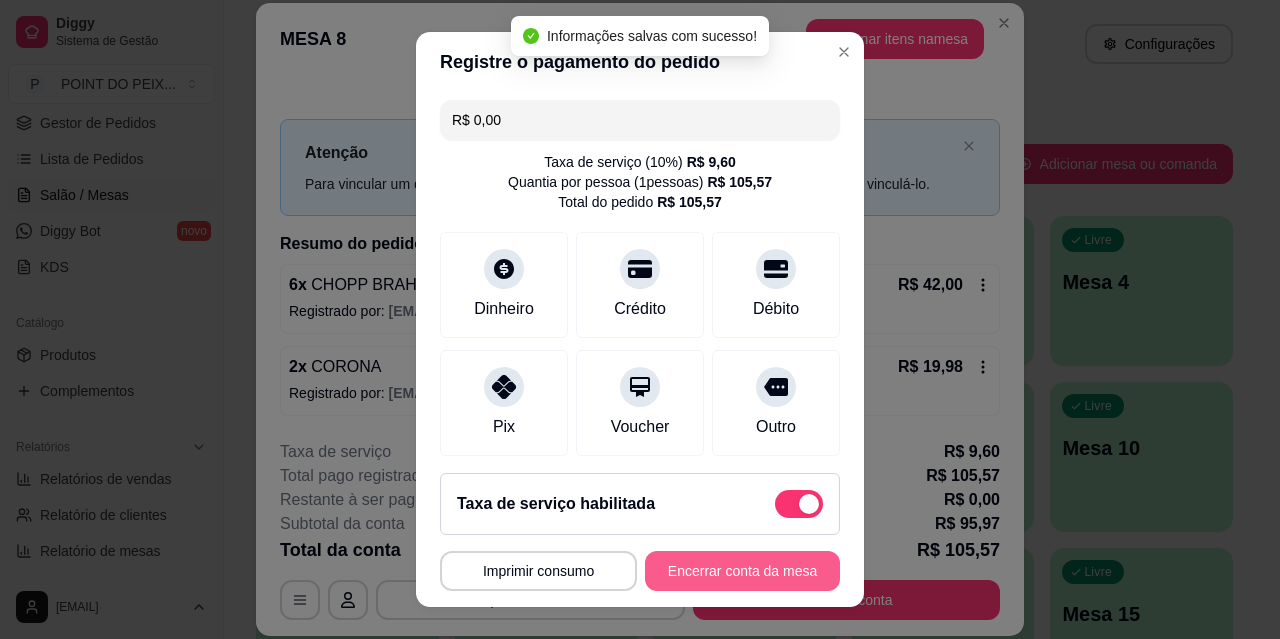 click on "Encerrar conta da mesa" at bounding box center (742, 571) 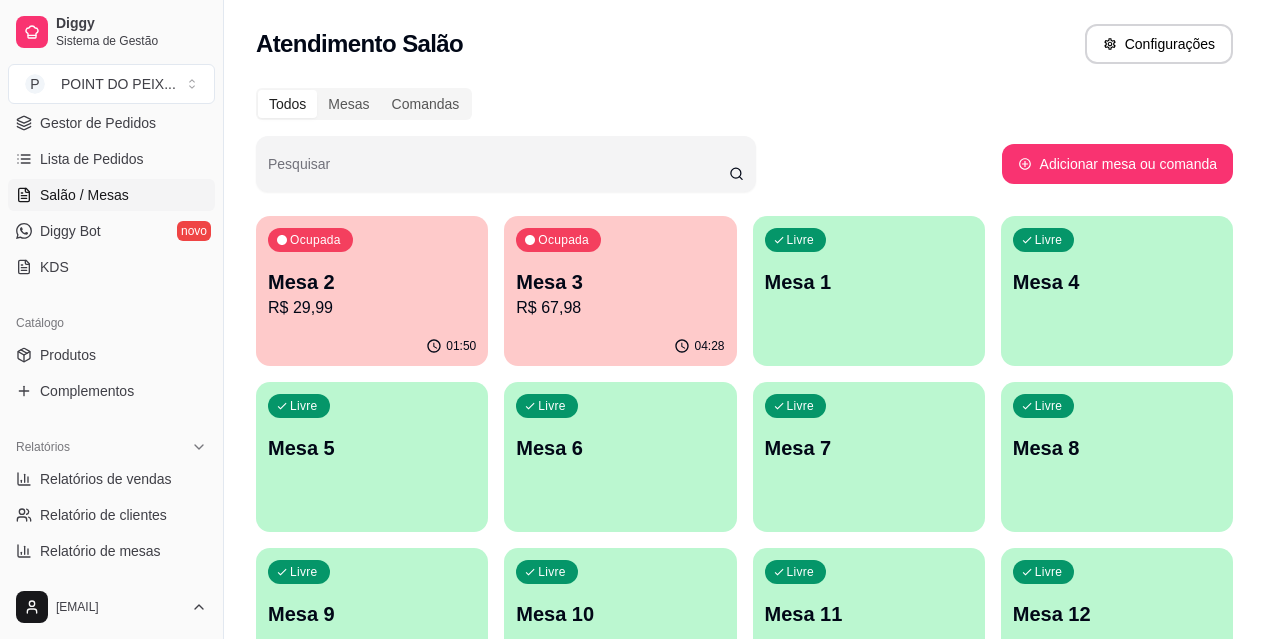 click on "01:50" at bounding box center (372, 346) 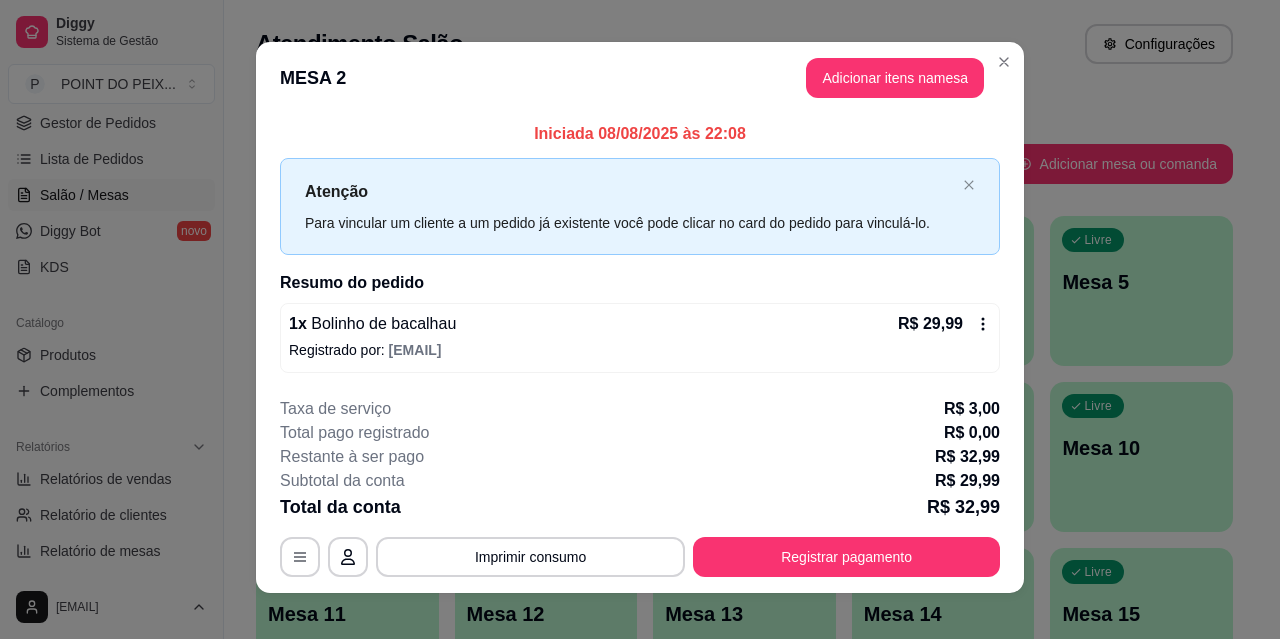 scroll, scrollTop: 0, scrollLeft: 0, axis: both 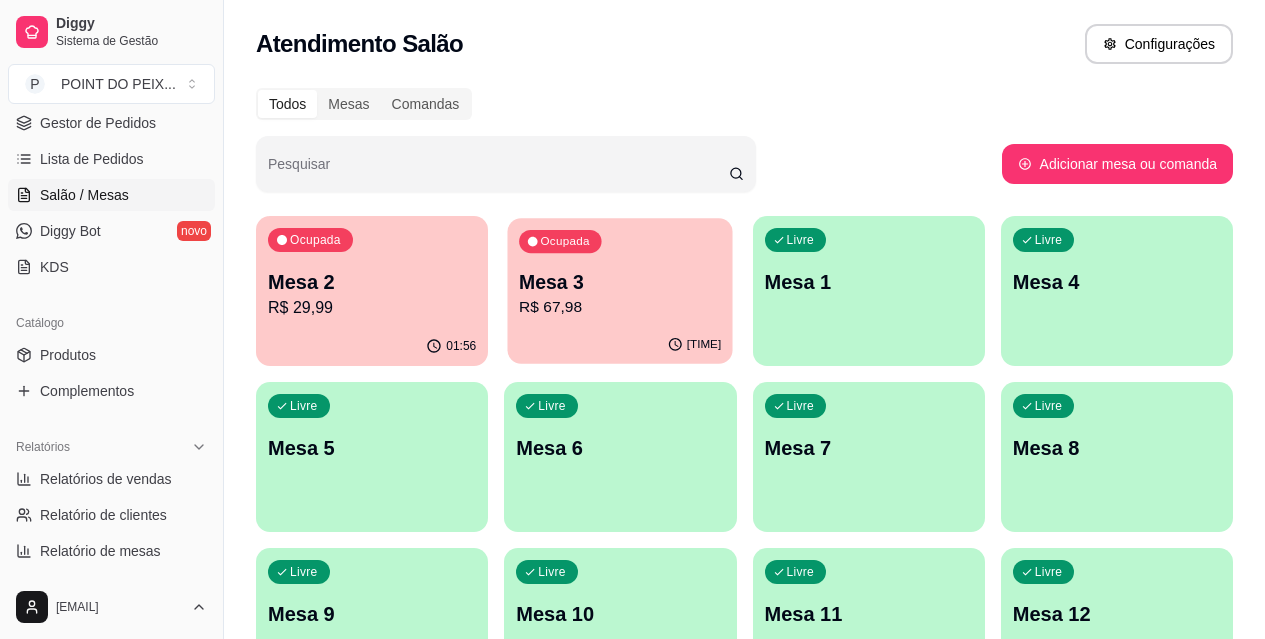 click on "Mesa 3" at bounding box center [620, 282] 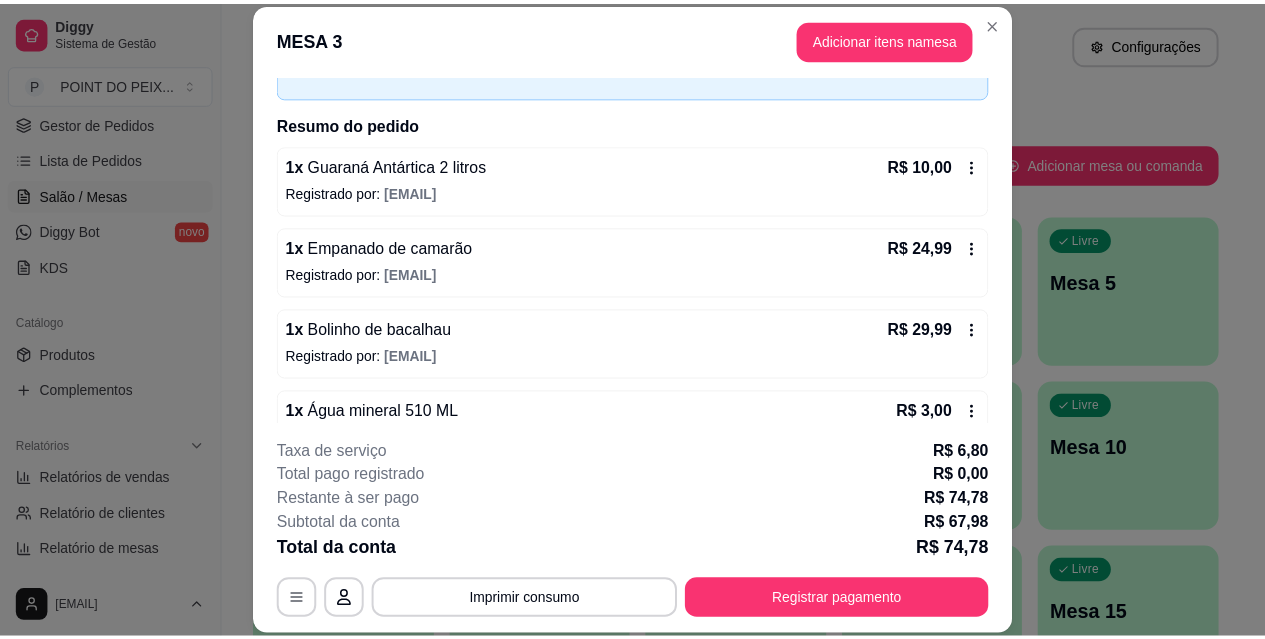 scroll, scrollTop: 164, scrollLeft: 0, axis: vertical 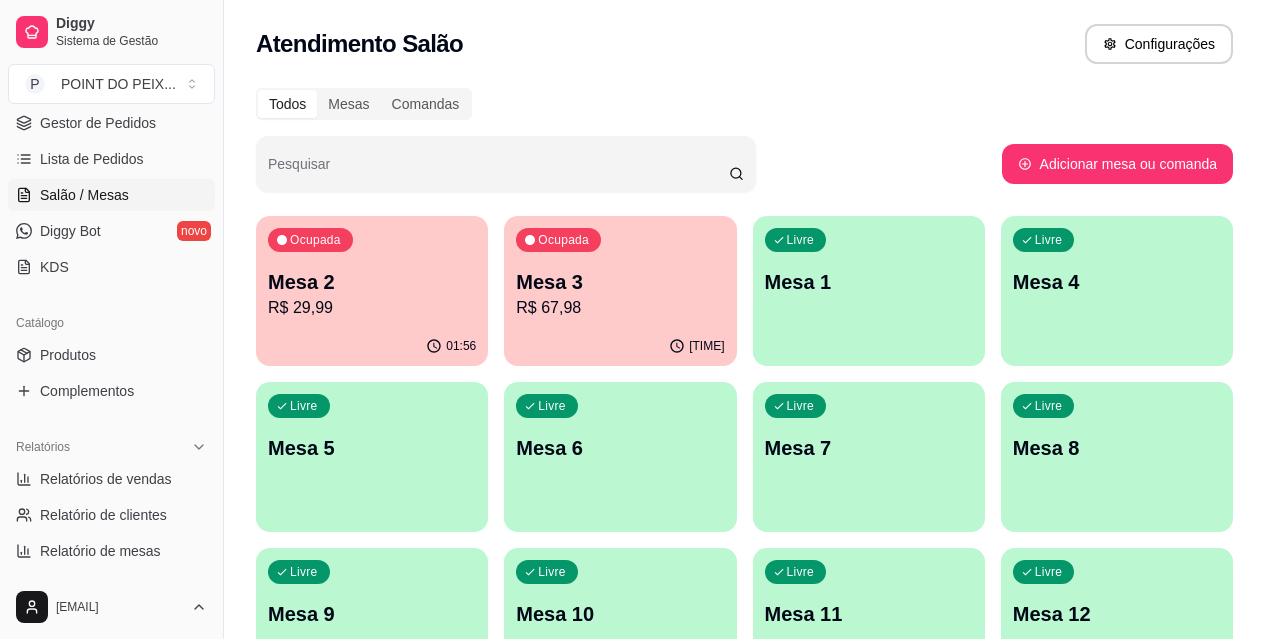click on "Atendimento Salão Configurações" at bounding box center (744, 38) 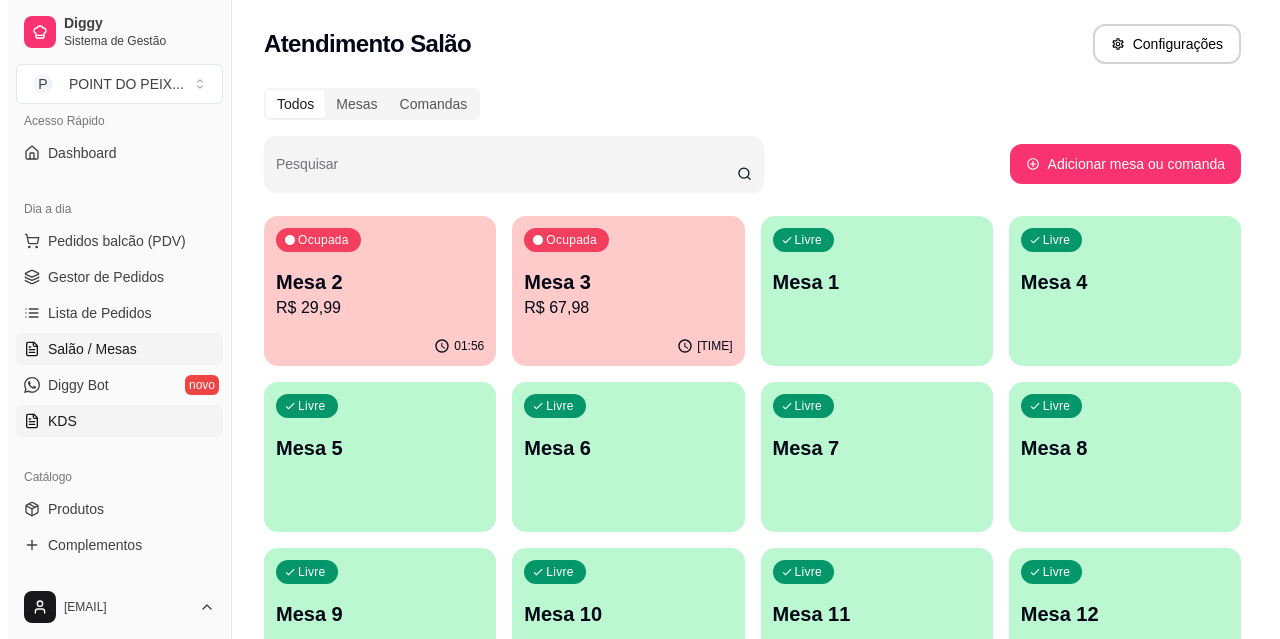 scroll, scrollTop: 0, scrollLeft: 0, axis: both 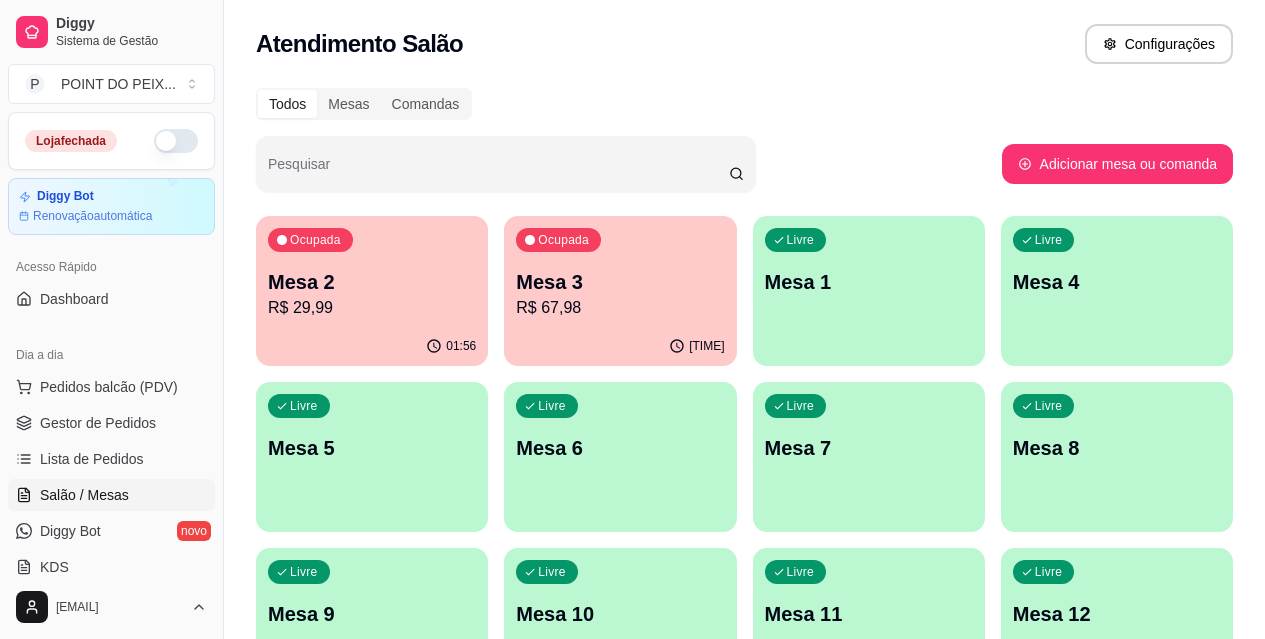 click on "R$ 29,99" at bounding box center (372, 308) 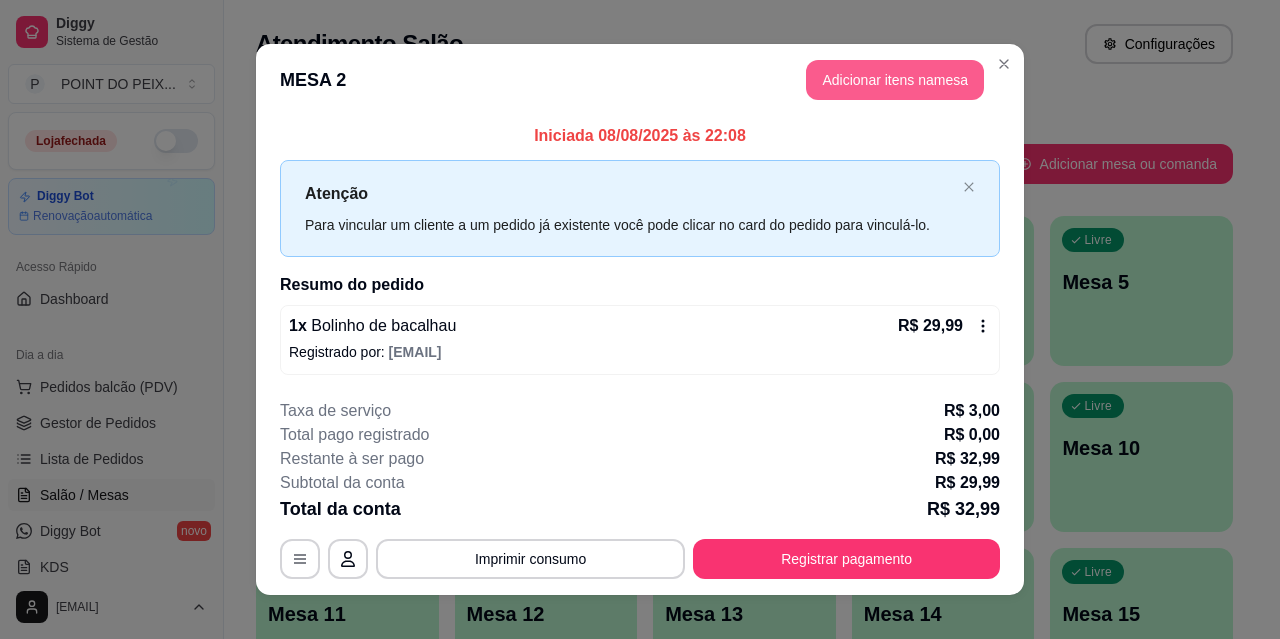 click on "Adicionar itens na  mesa" at bounding box center [895, 80] 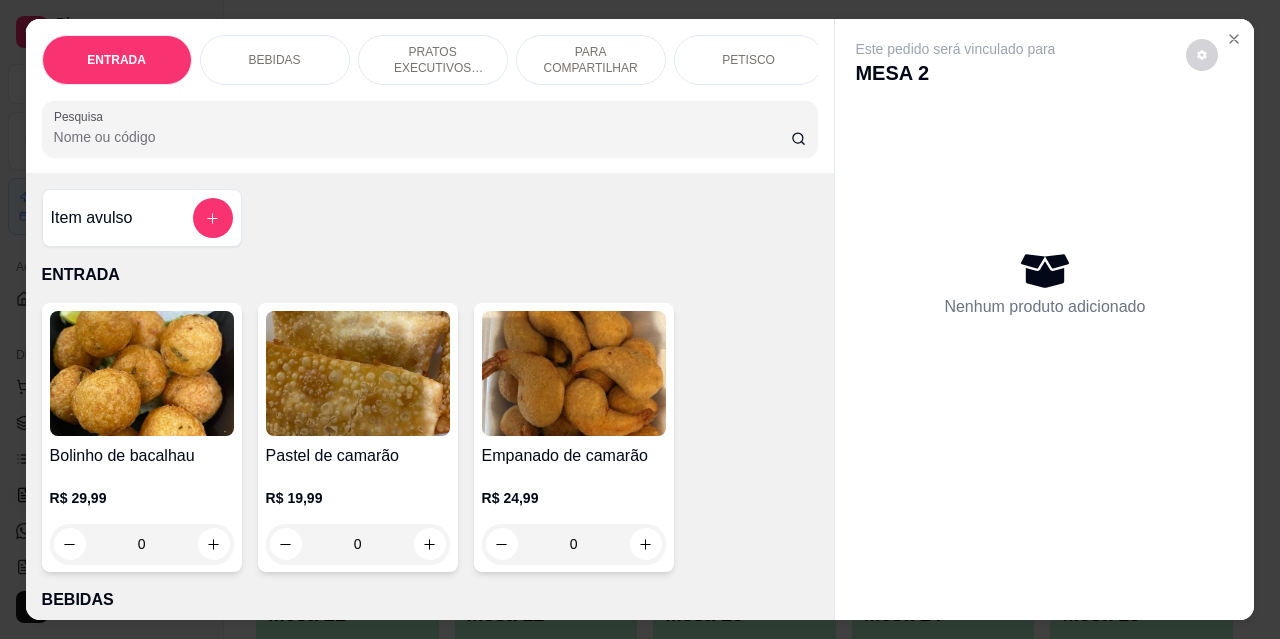 click on "BEBIDAS" at bounding box center (275, 60) 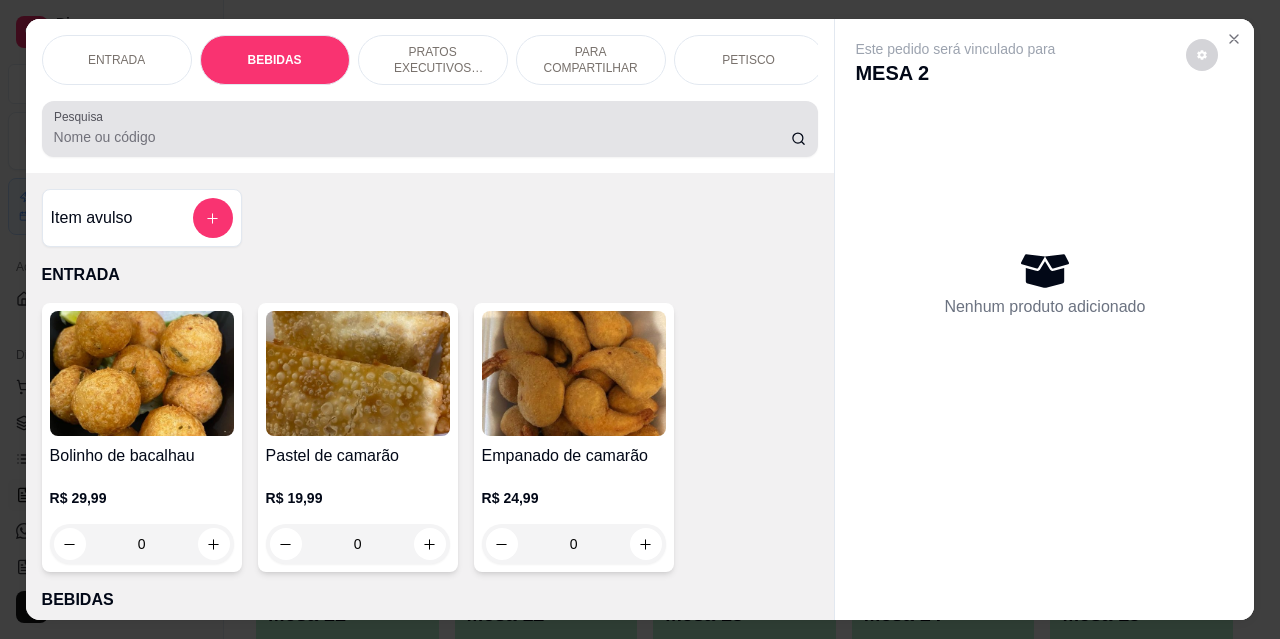 scroll, scrollTop: 415, scrollLeft: 0, axis: vertical 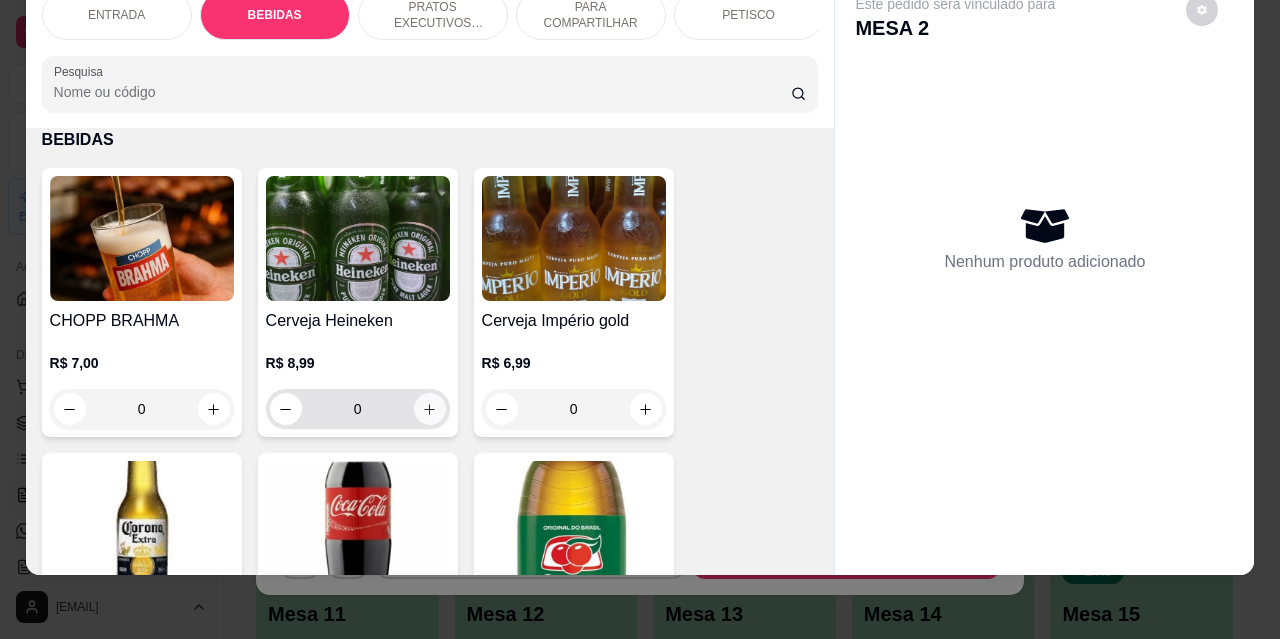 click 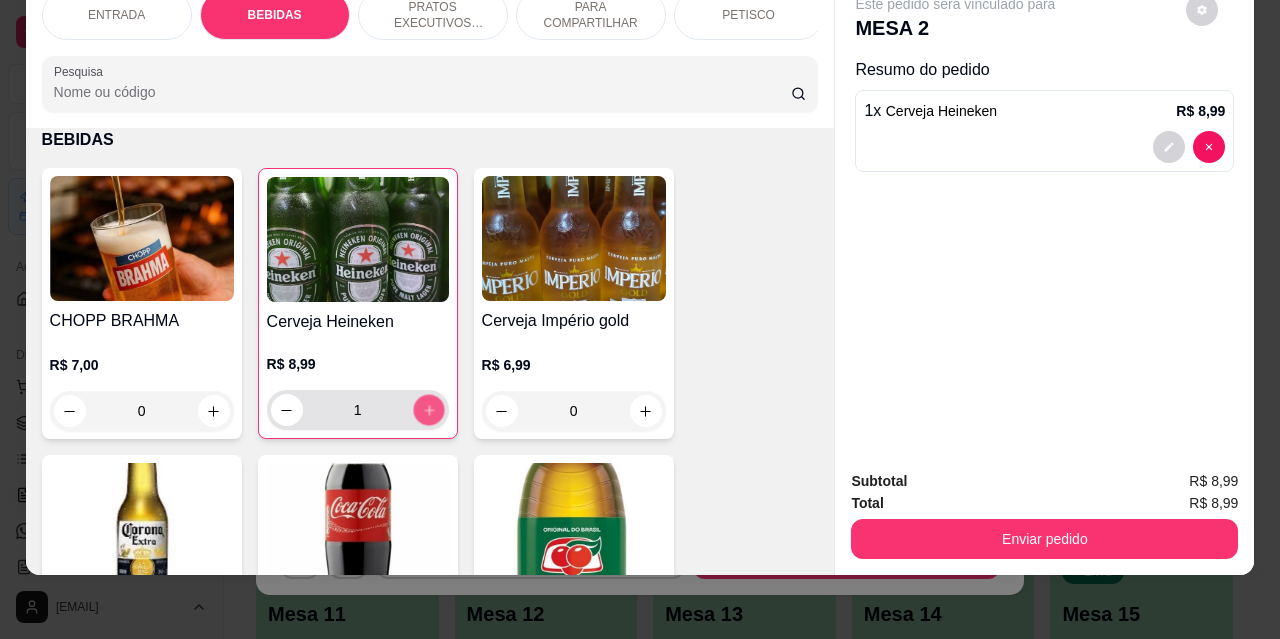 click at bounding box center [428, 410] 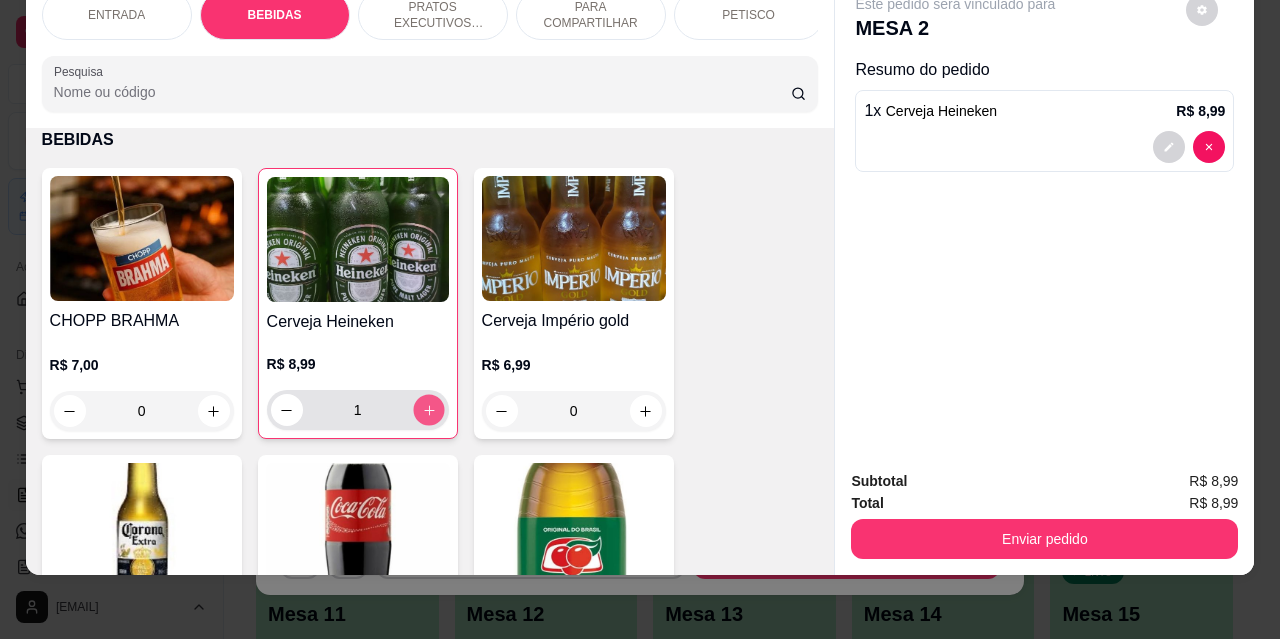 click at bounding box center [428, 410] 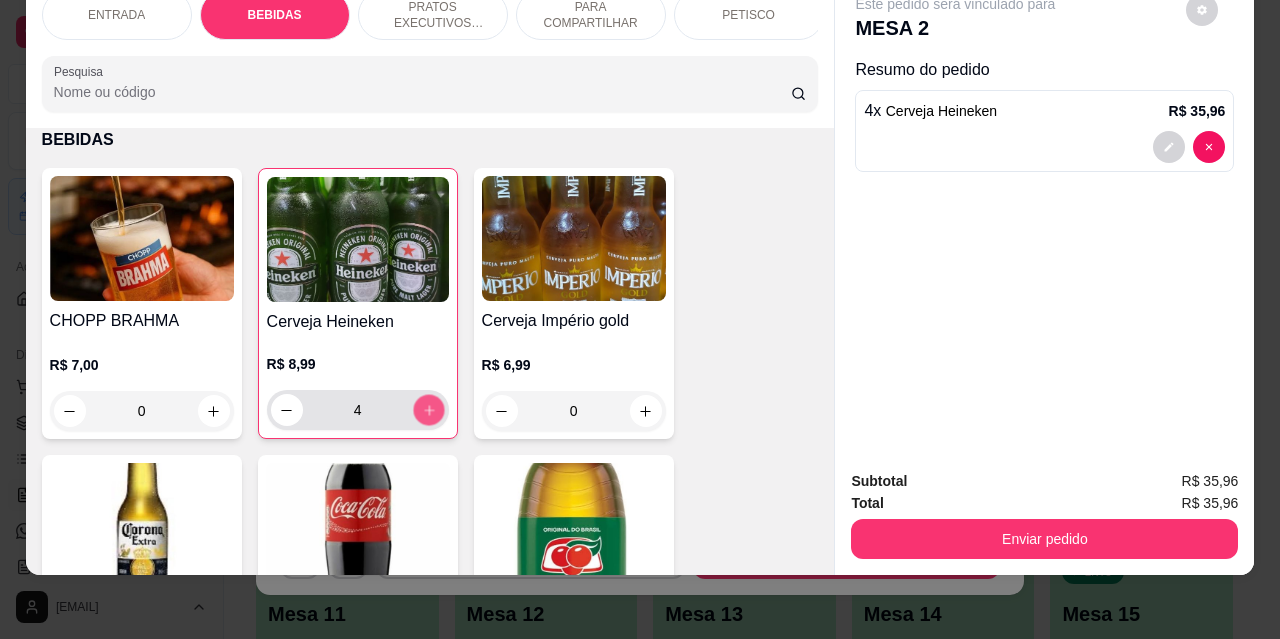 click at bounding box center [428, 410] 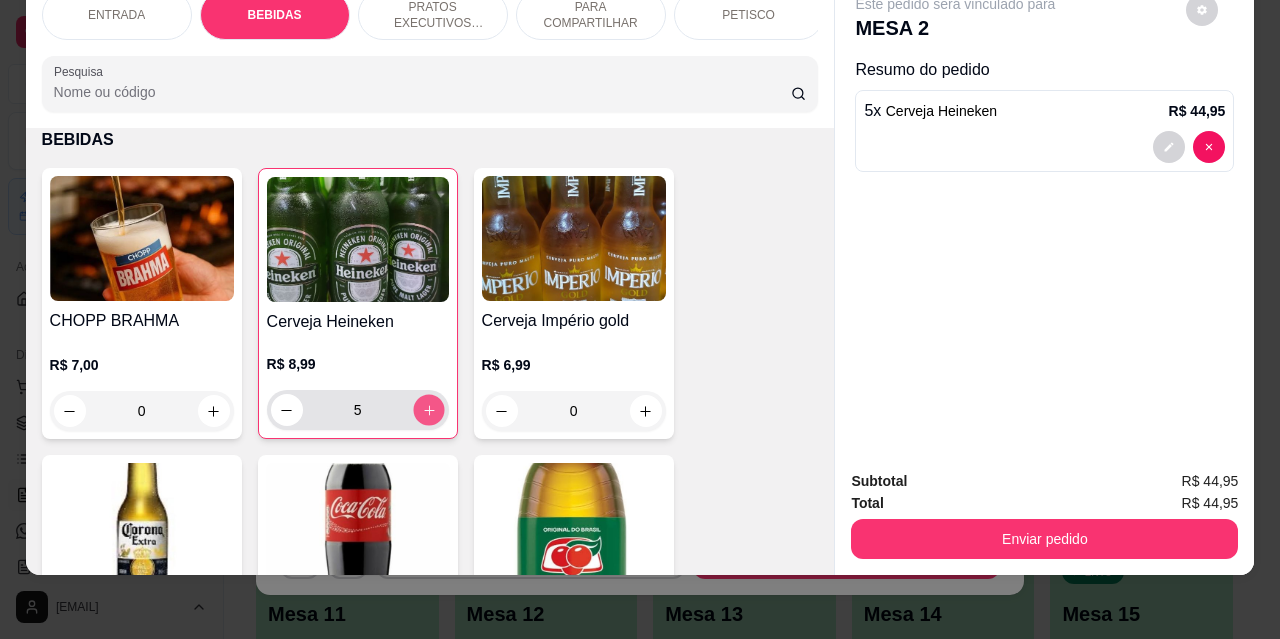 click at bounding box center [428, 410] 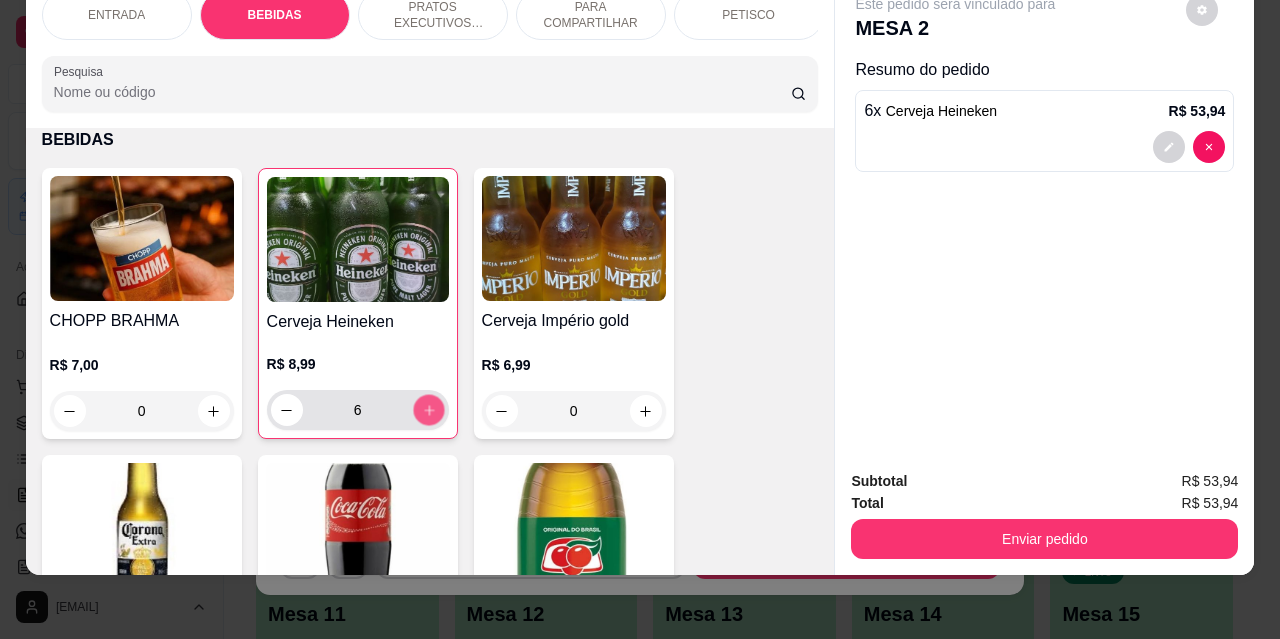 click at bounding box center [428, 410] 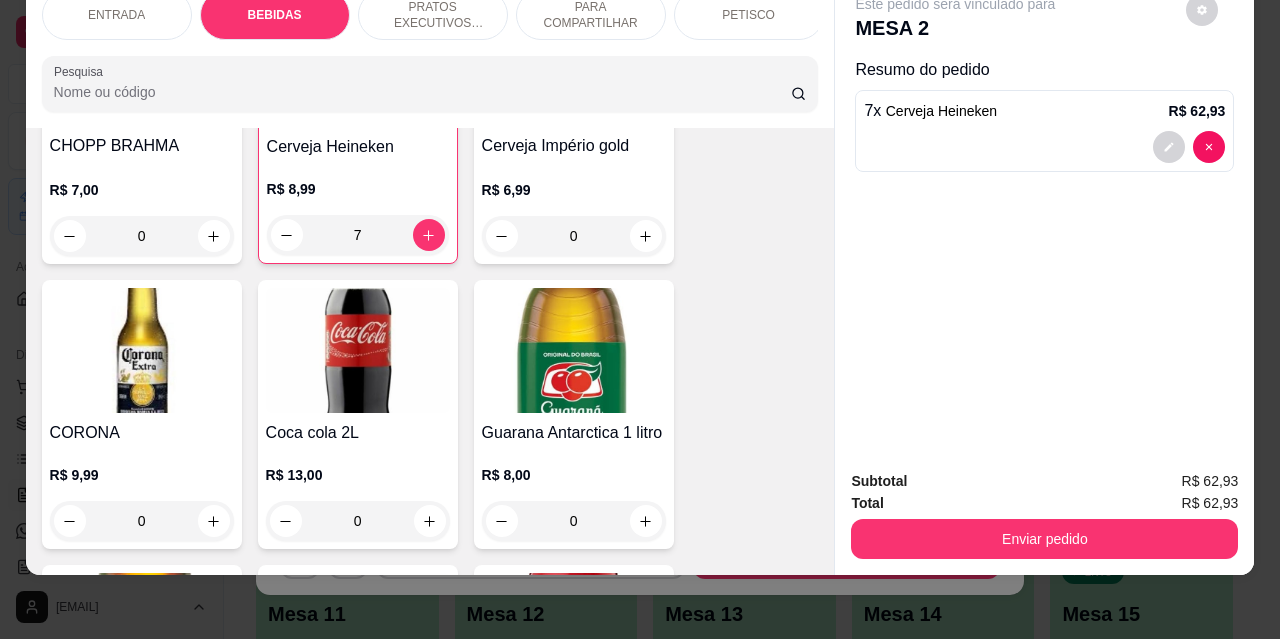 scroll, scrollTop: 615, scrollLeft: 0, axis: vertical 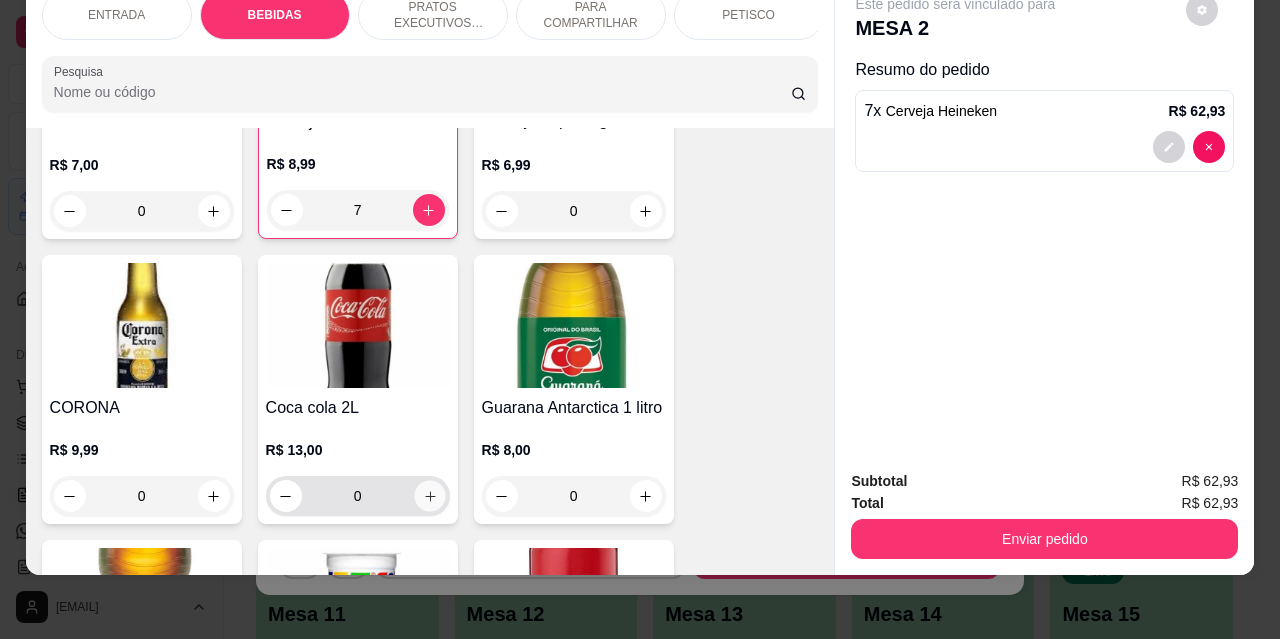 click 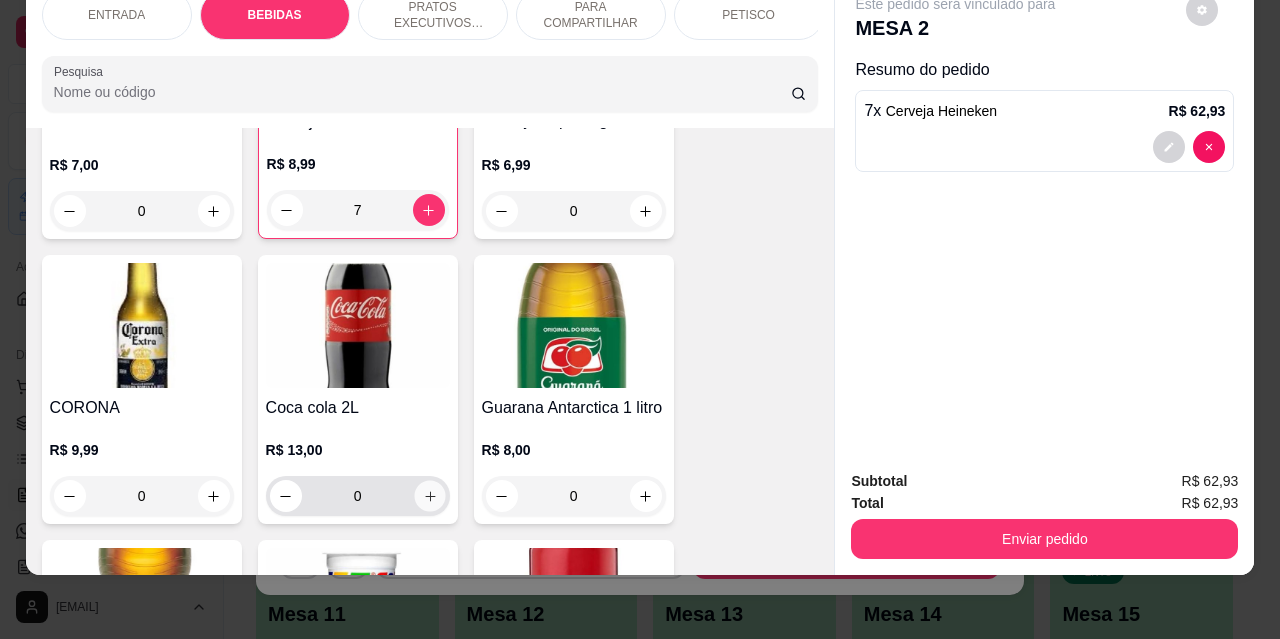 type on "1" 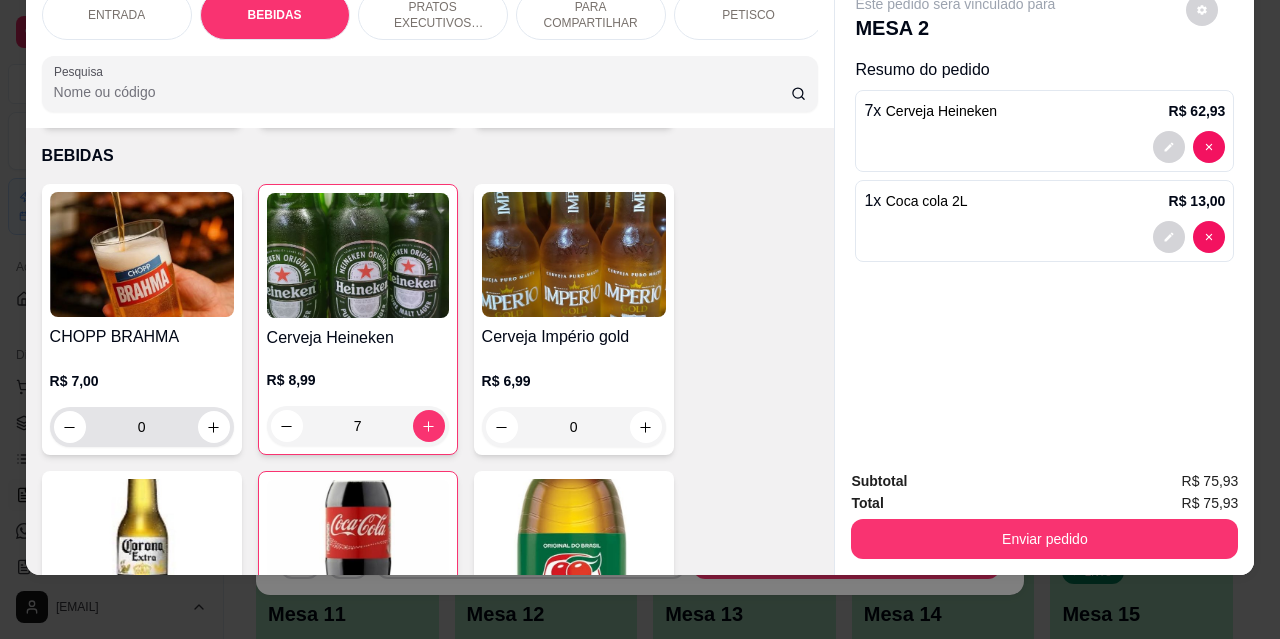 scroll, scrollTop: 515, scrollLeft: 0, axis: vertical 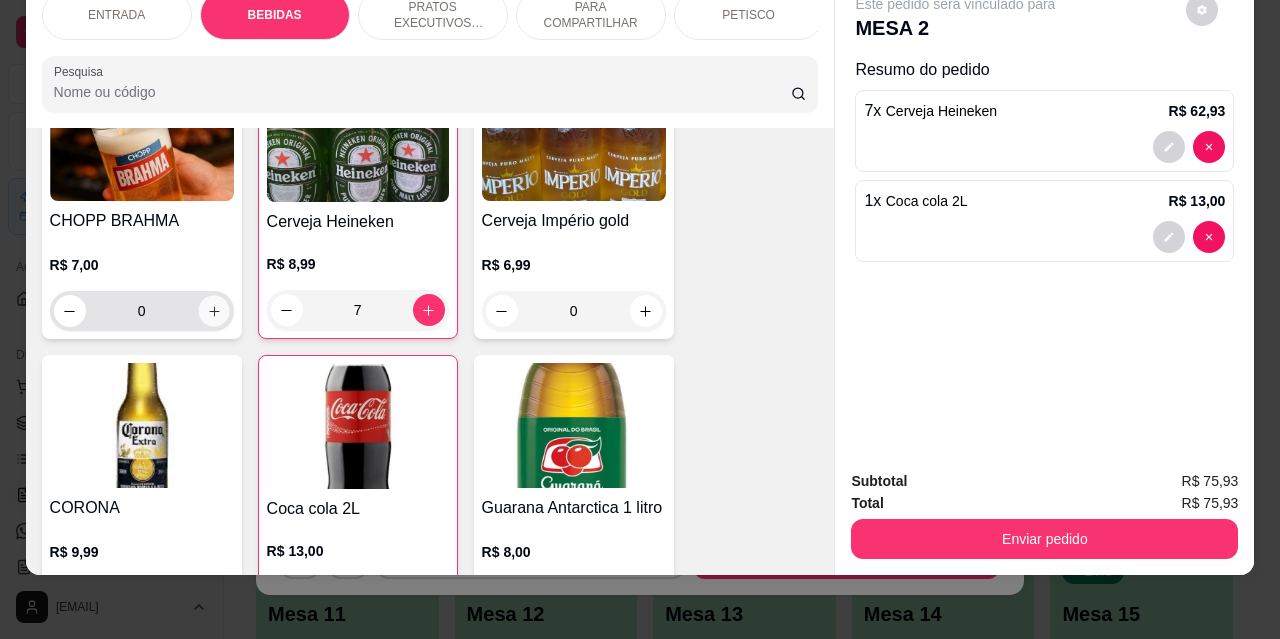 click at bounding box center (213, 311) 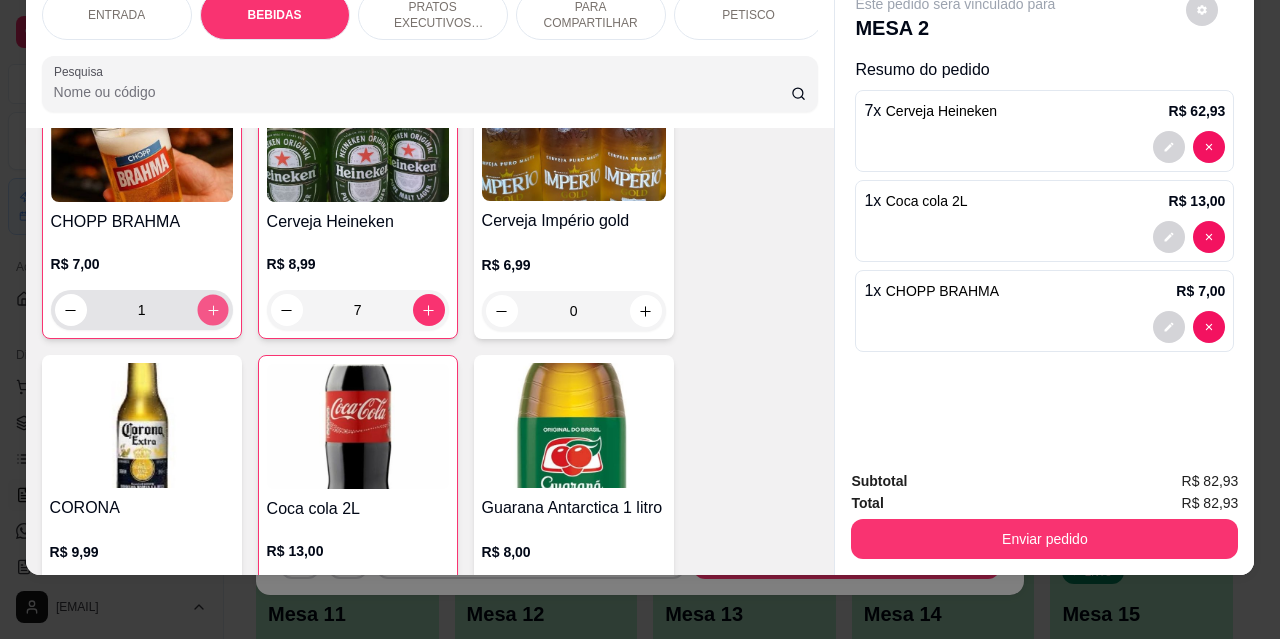 click at bounding box center [212, 310] 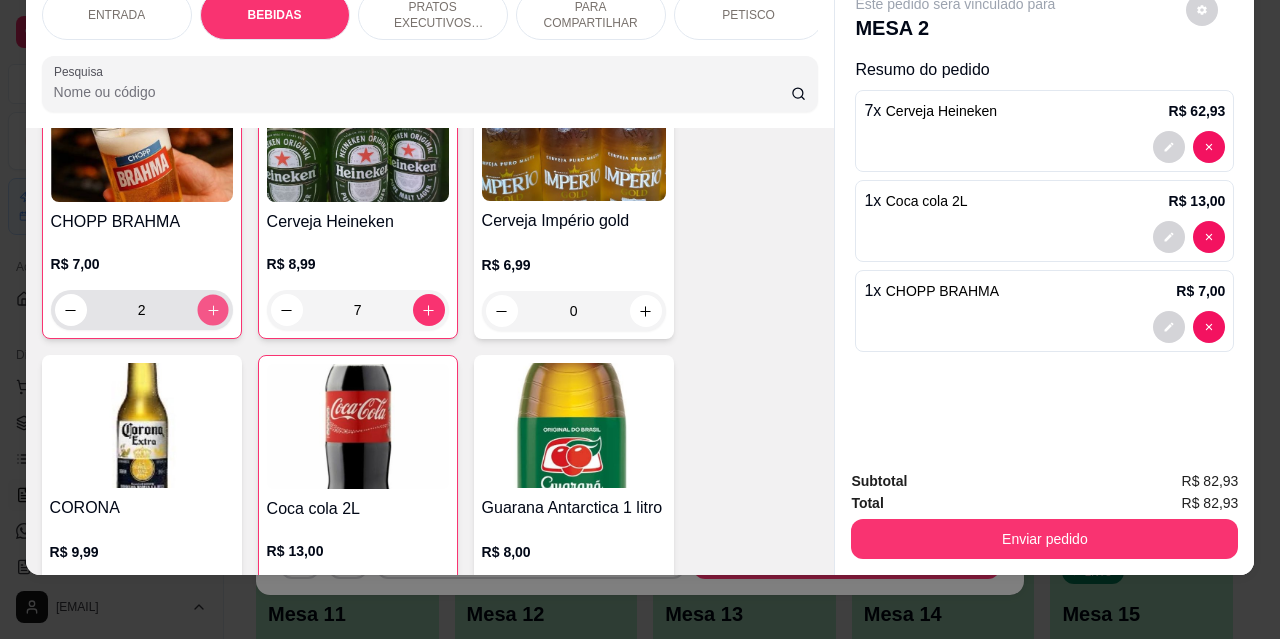 scroll, scrollTop: 516, scrollLeft: 0, axis: vertical 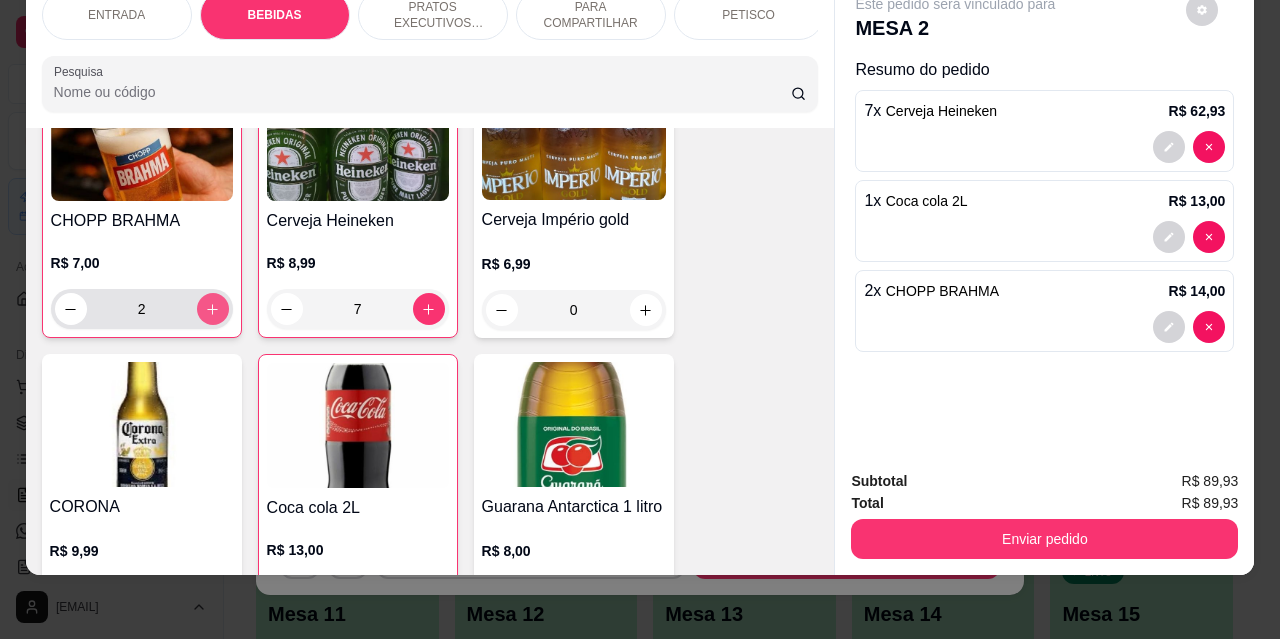 click at bounding box center [213, 309] 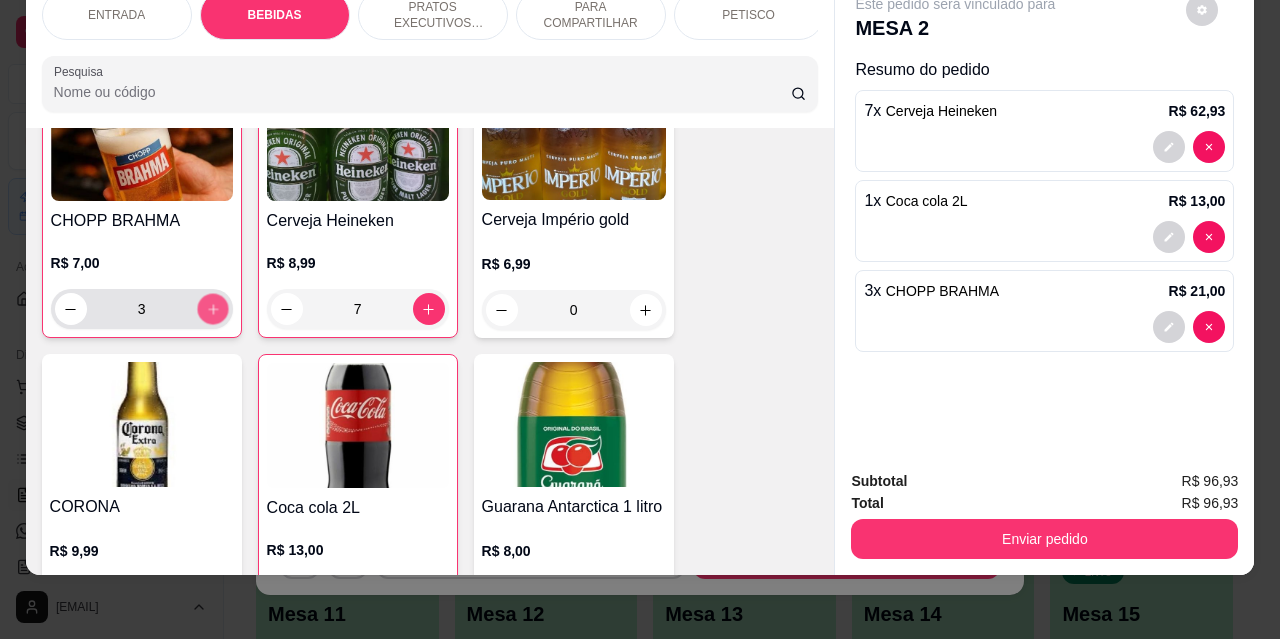 click at bounding box center (212, 309) 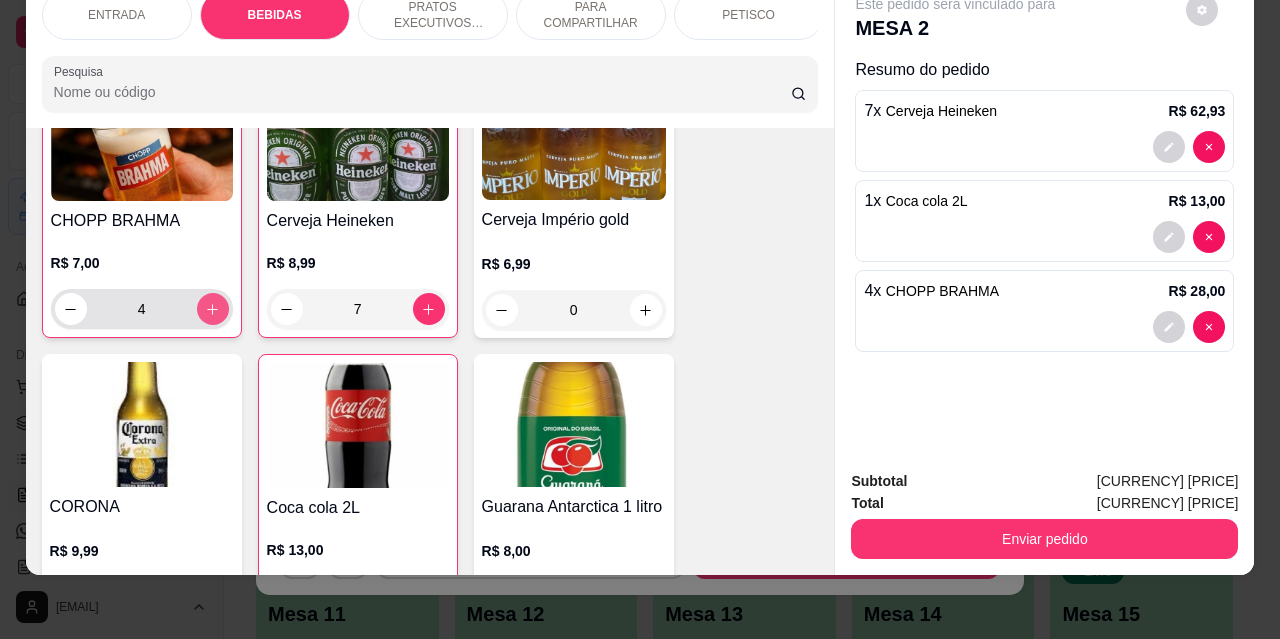 click at bounding box center [213, 309] 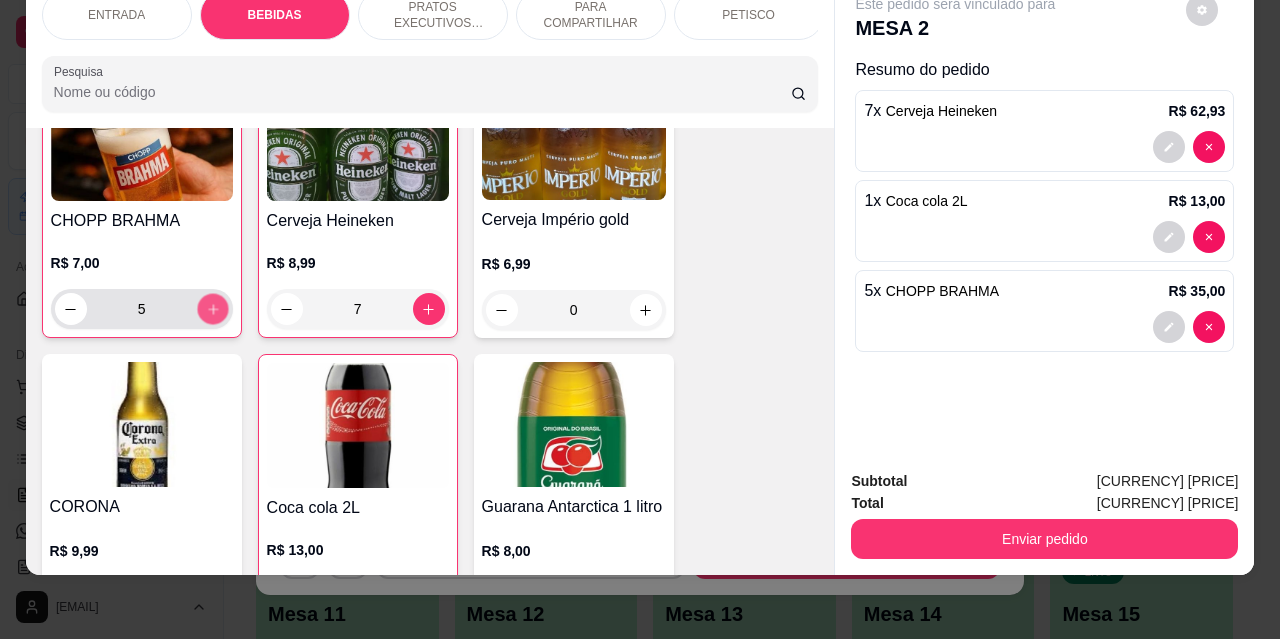 click at bounding box center [212, 309] 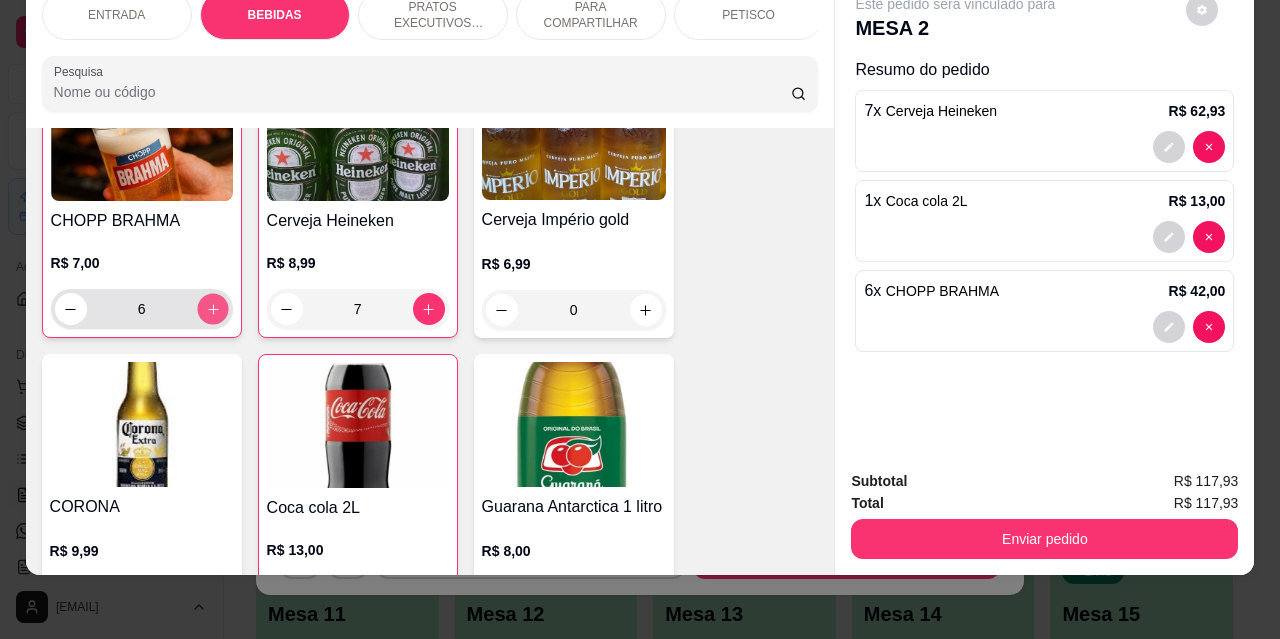 click at bounding box center (212, 309) 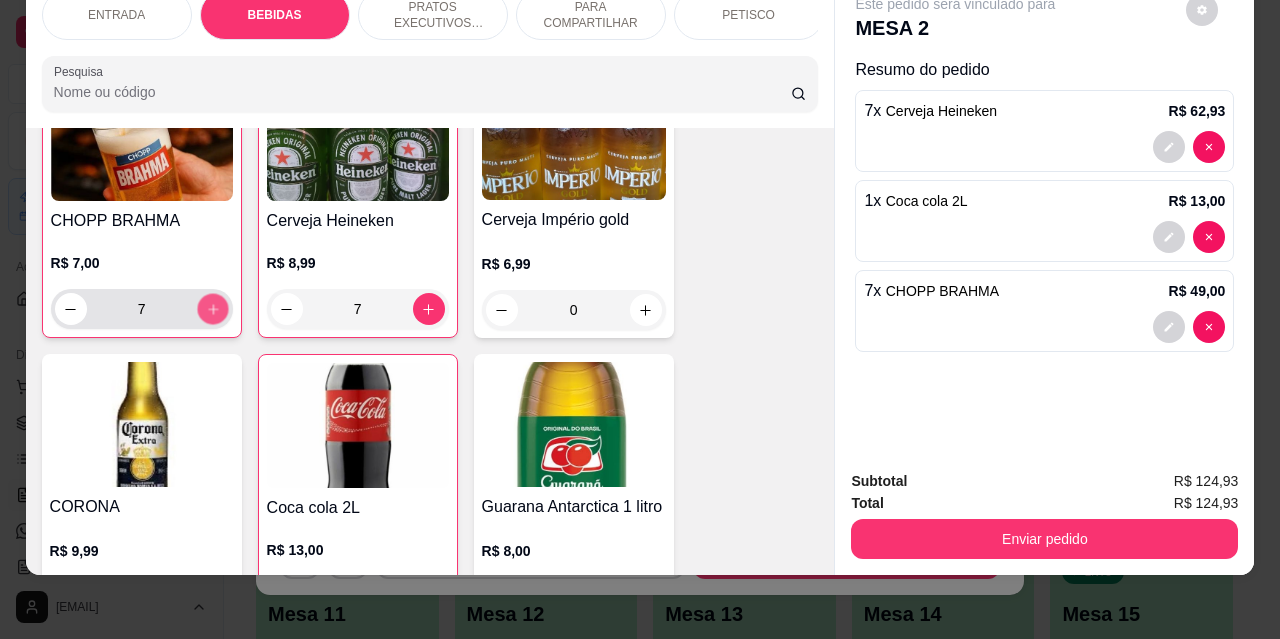 click at bounding box center (212, 309) 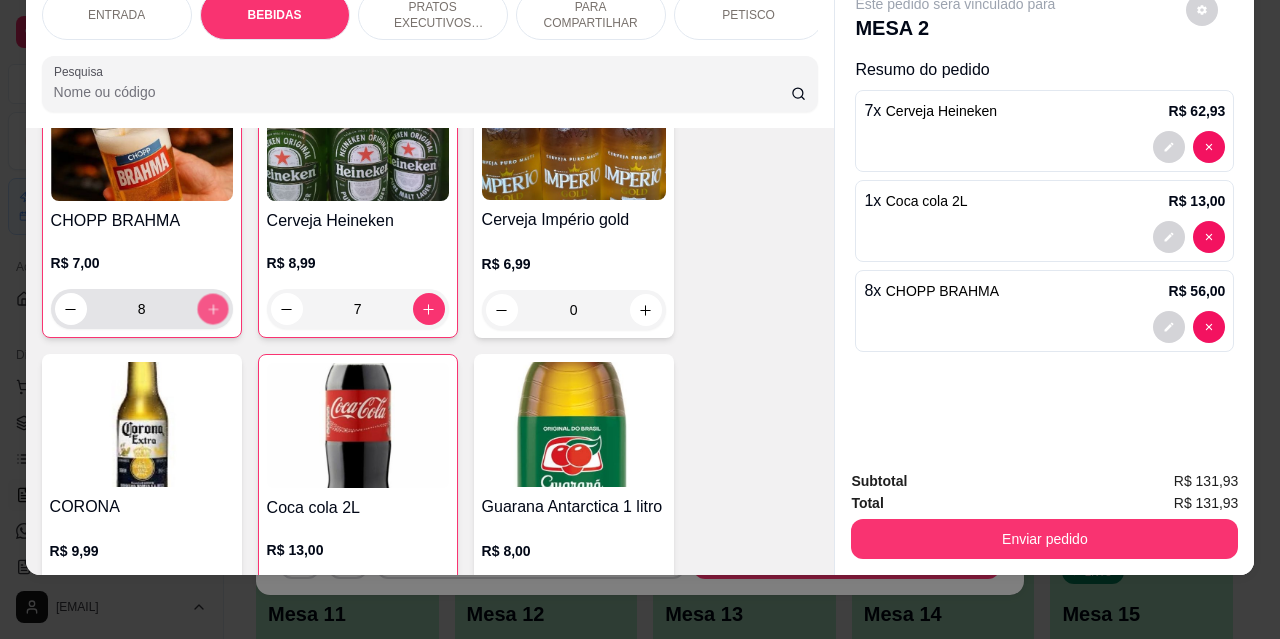 click at bounding box center (212, 309) 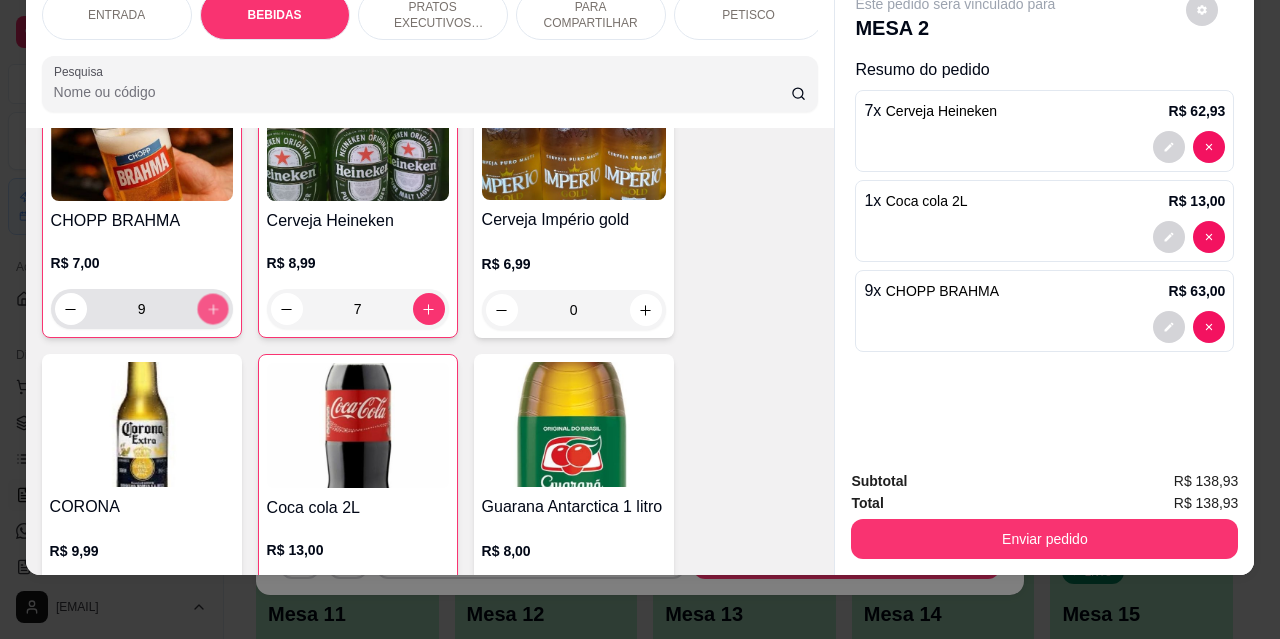 click at bounding box center (212, 309) 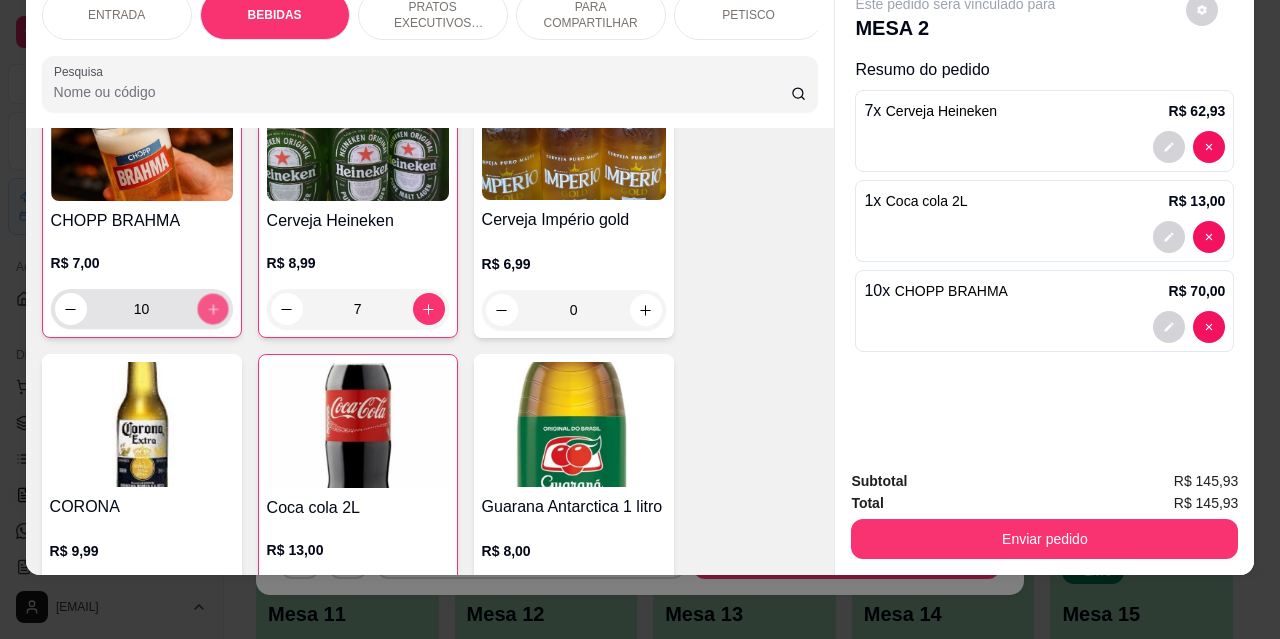click at bounding box center (212, 309) 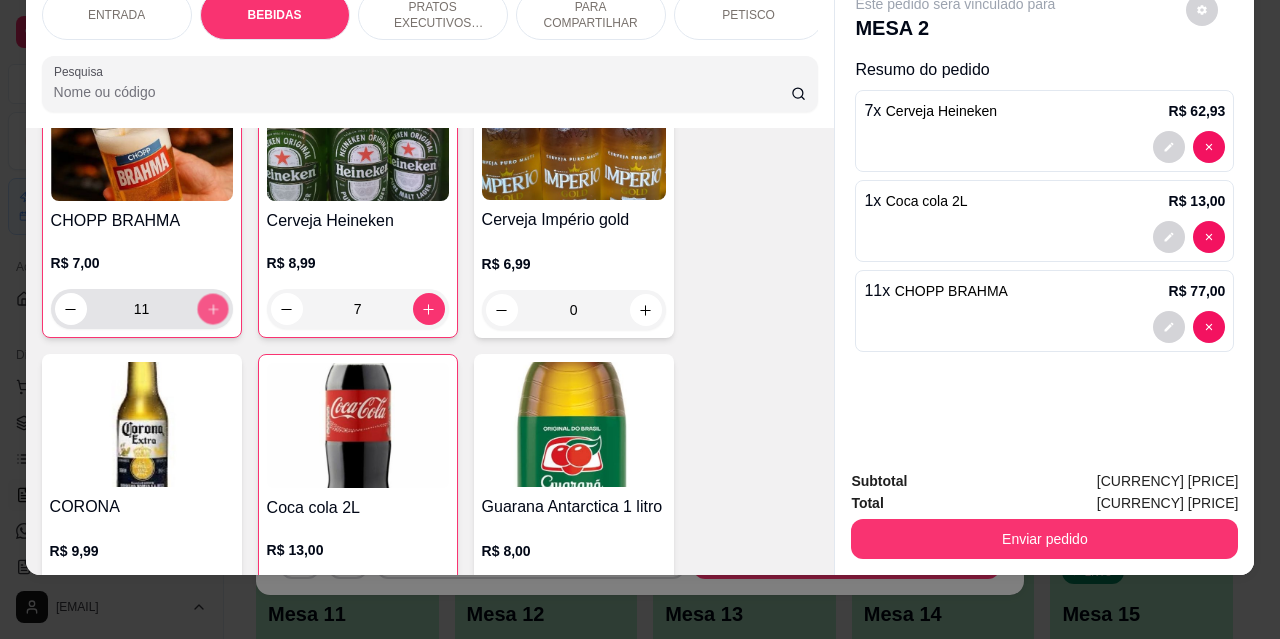 click at bounding box center [212, 309] 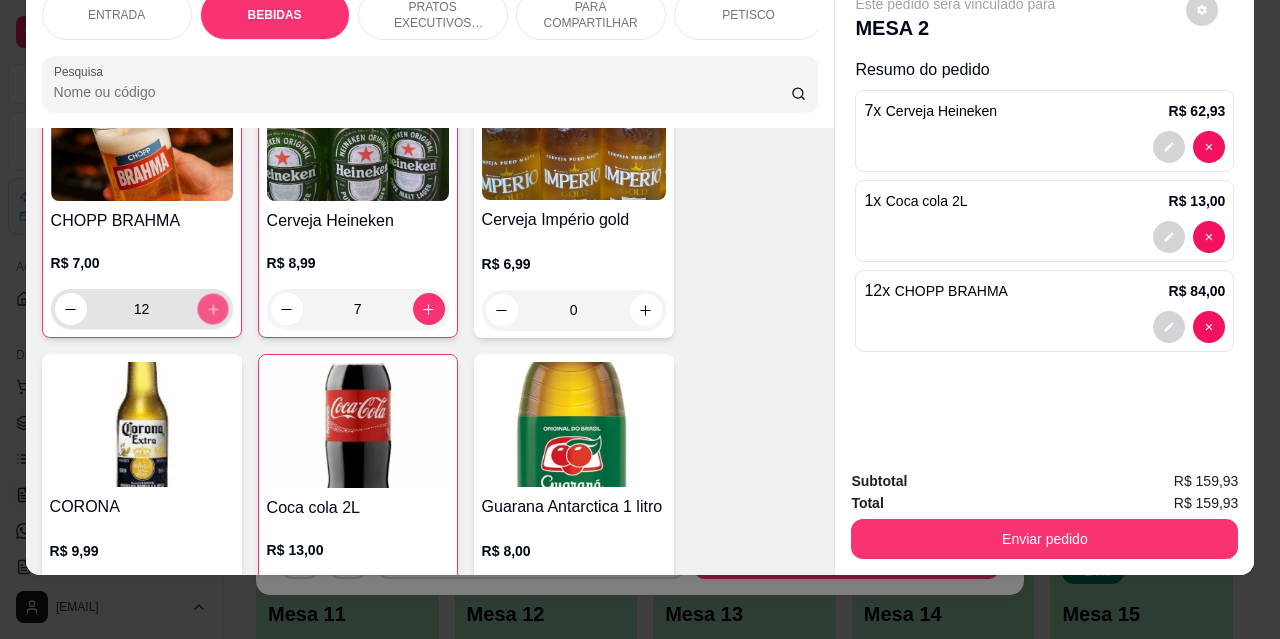 click at bounding box center (212, 309) 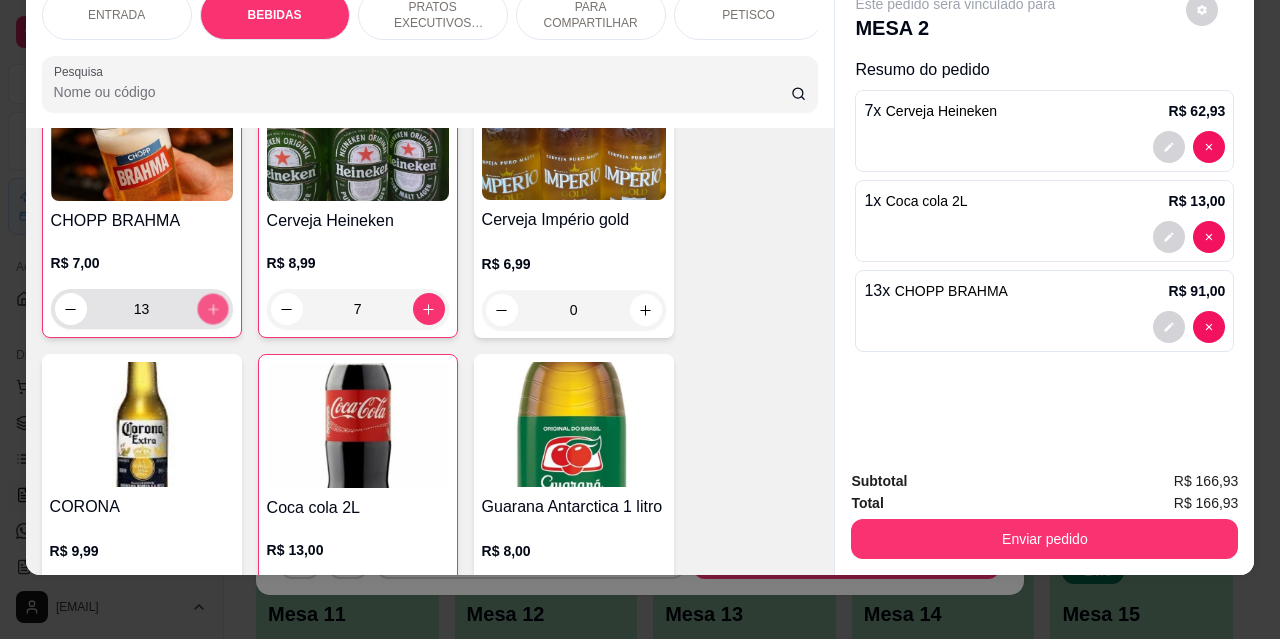 click at bounding box center [212, 309] 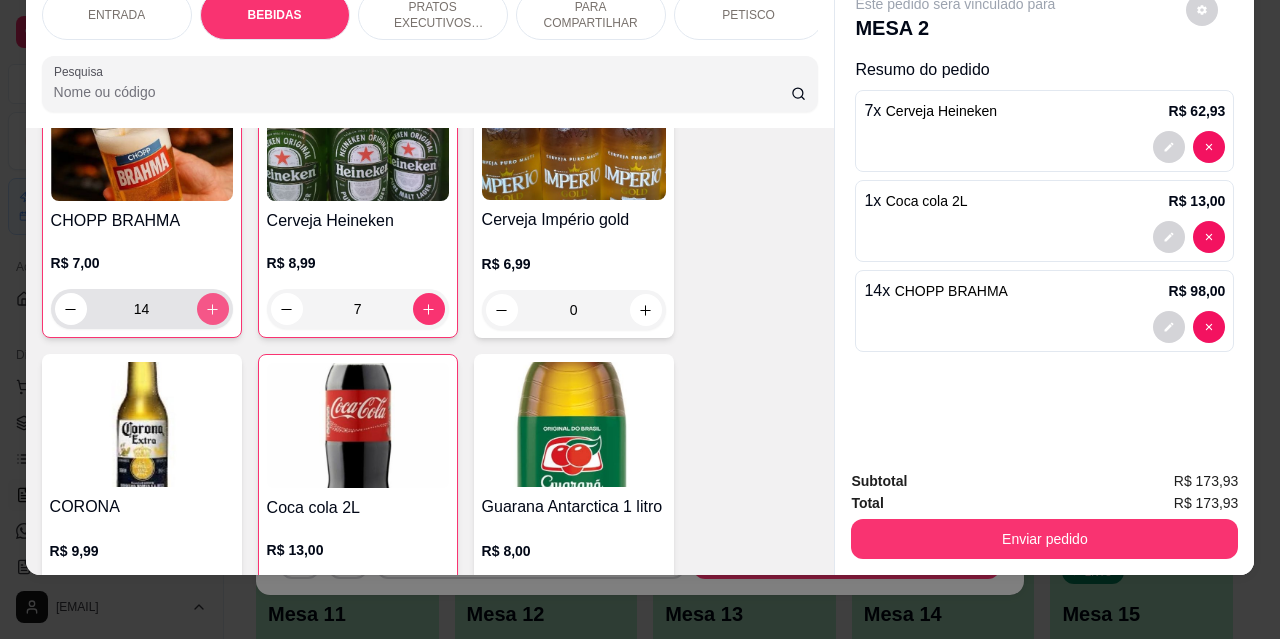click at bounding box center (213, 309) 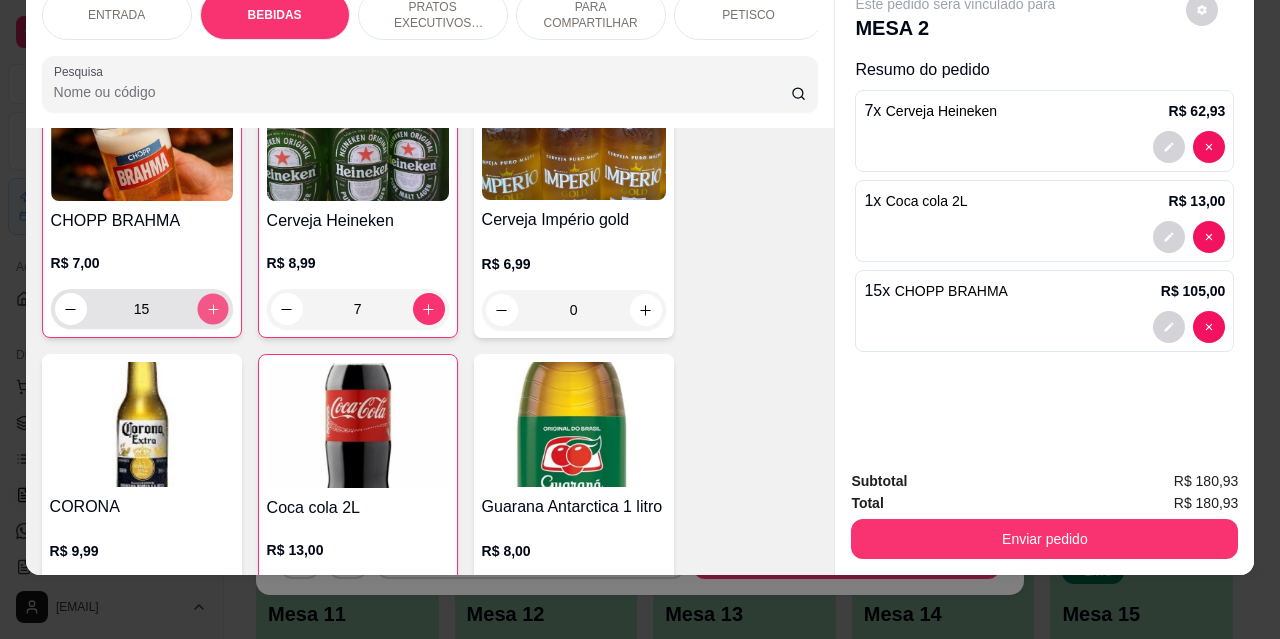 click at bounding box center (212, 309) 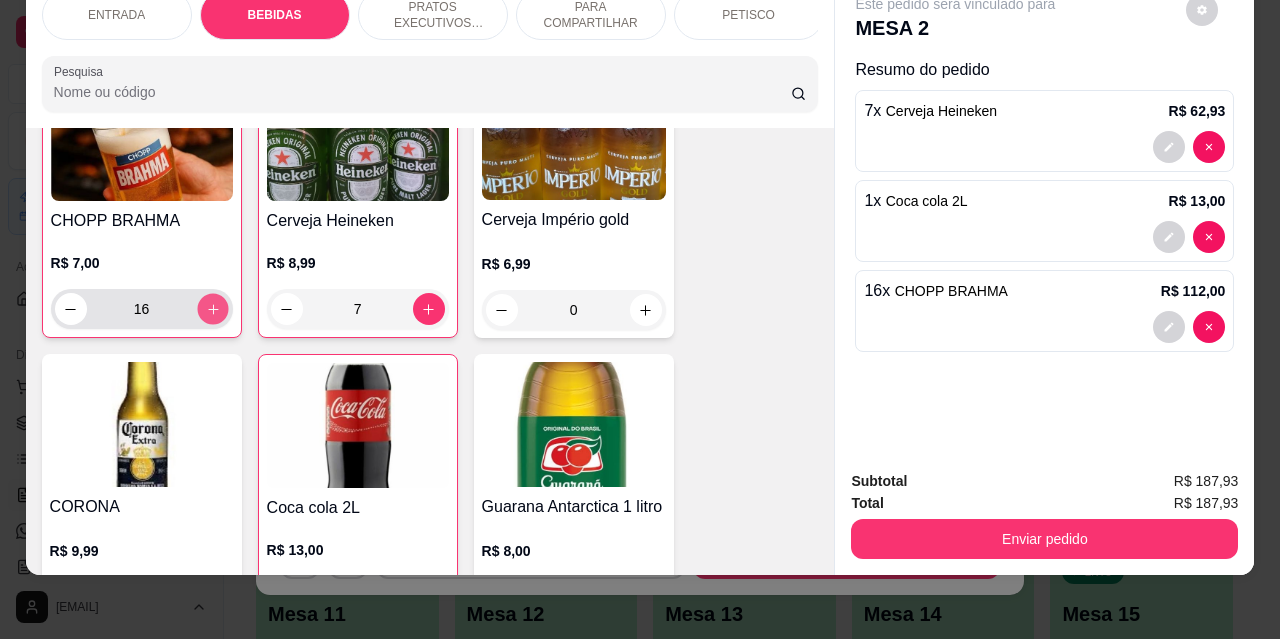 click at bounding box center [212, 309] 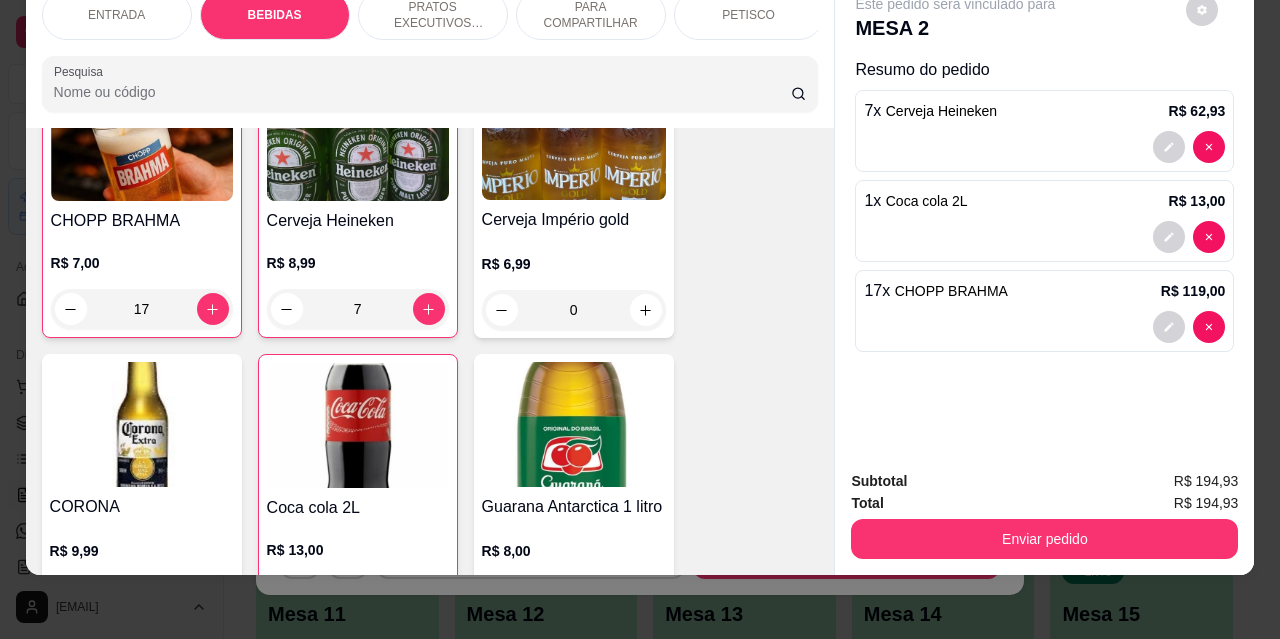 click on "Subtotal R$ 194,93 Total R$ 194,93 Enviar pedido" at bounding box center (1044, 514) 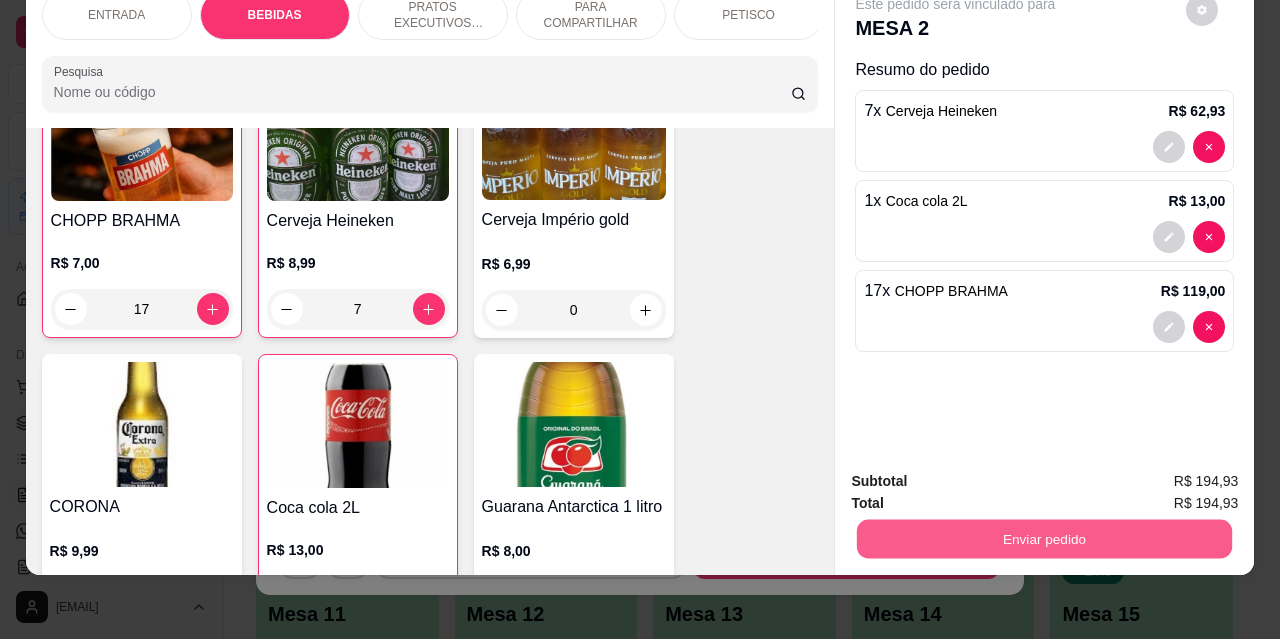 click on "Enviar pedido" at bounding box center [1044, 538] 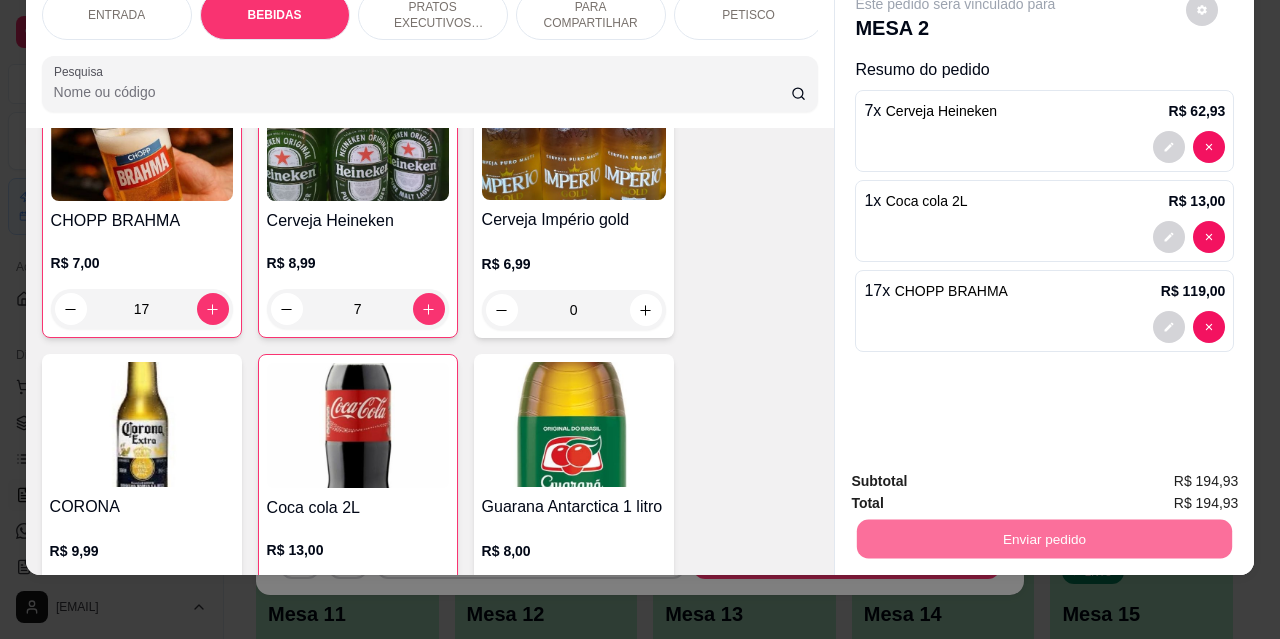 click on "Não registrar e enviar pedido" at bounding box center (979, 474) 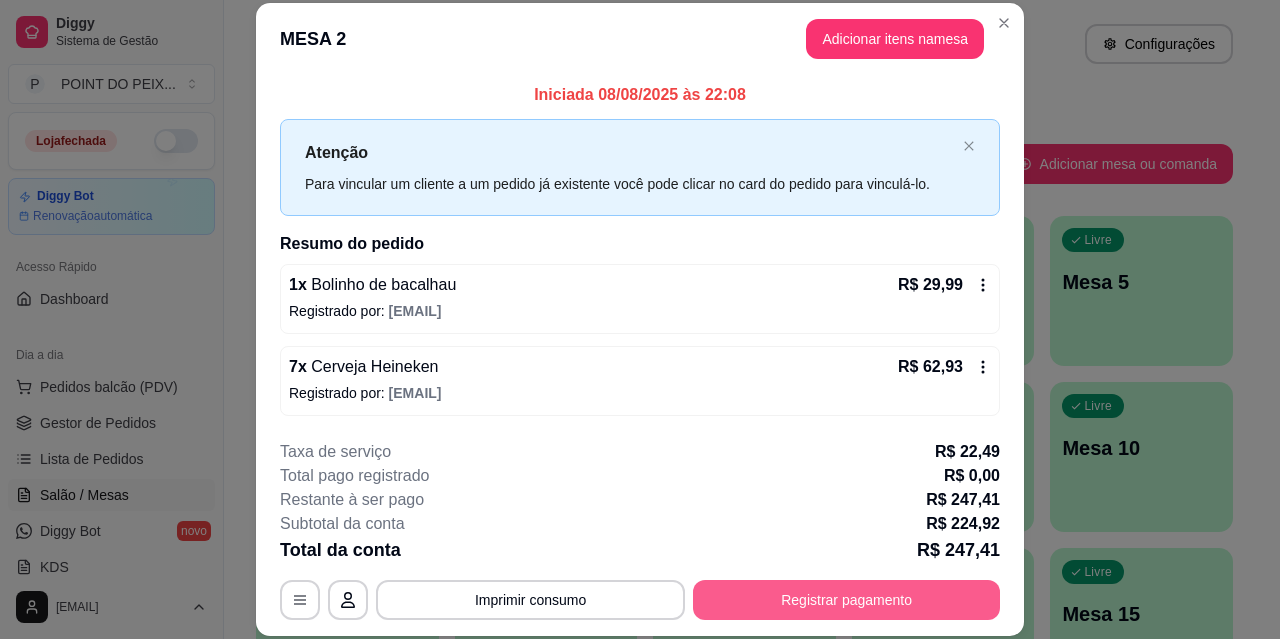 click on "Registrar pagamento" at bounding box center (846, 600) 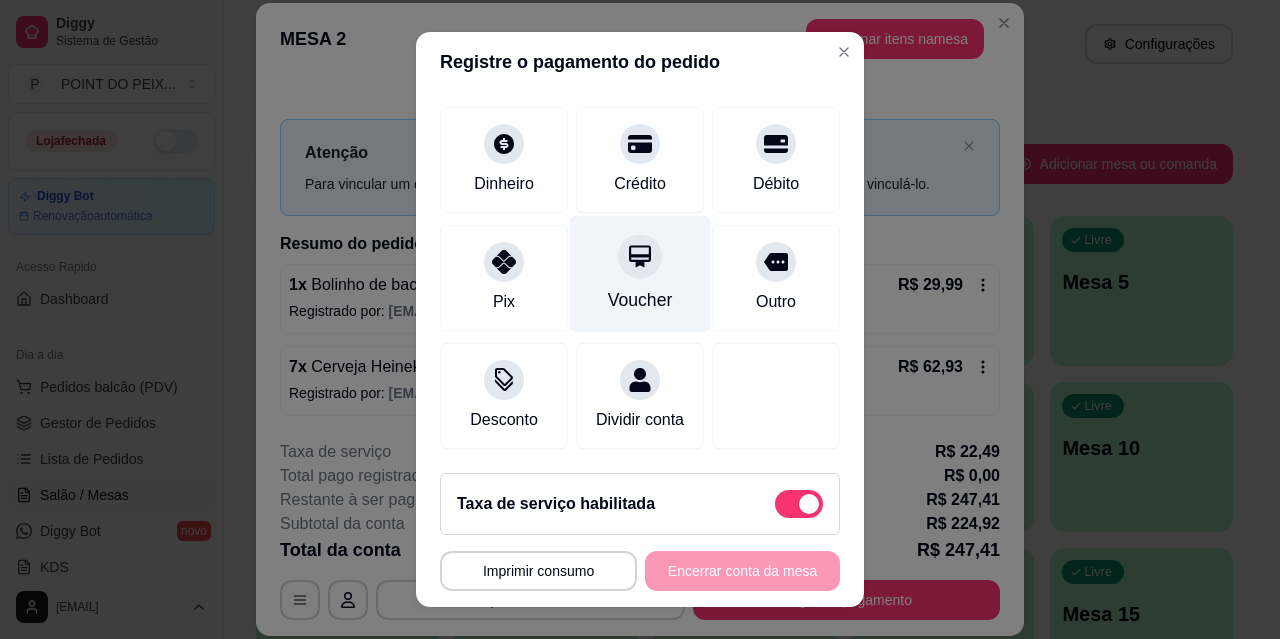scroll, scrollTop: 169, scrollLeft: 0, axis: vertical 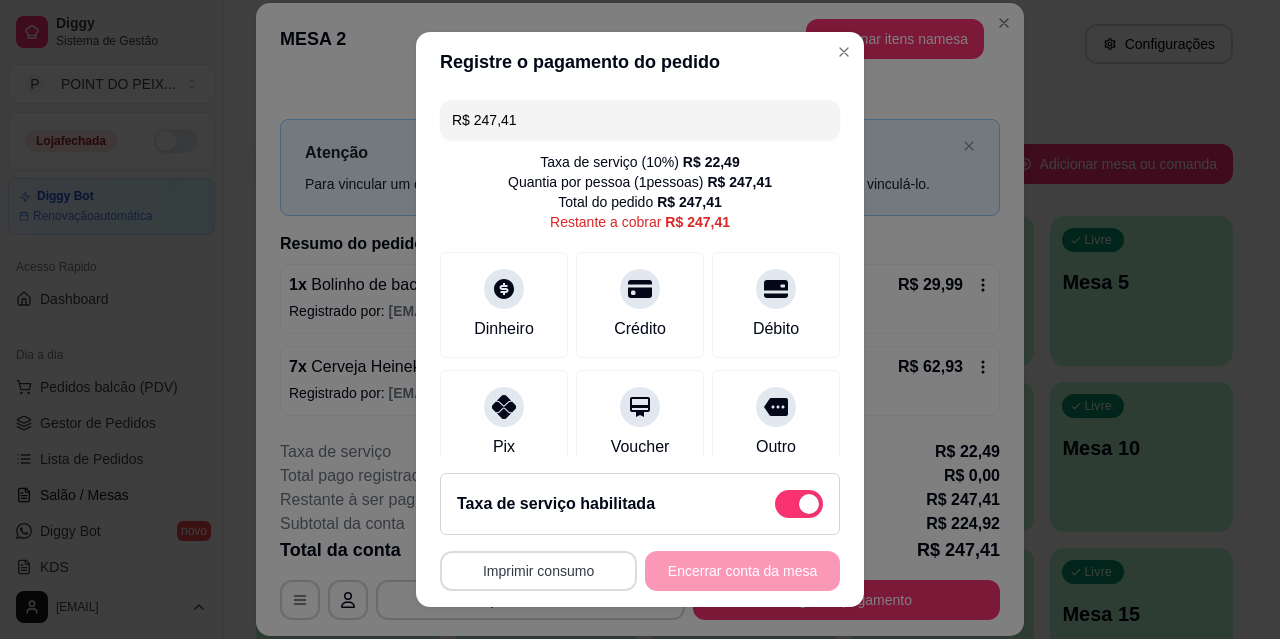 click on "Imprimir consumo" at bounding box center [538, 571] 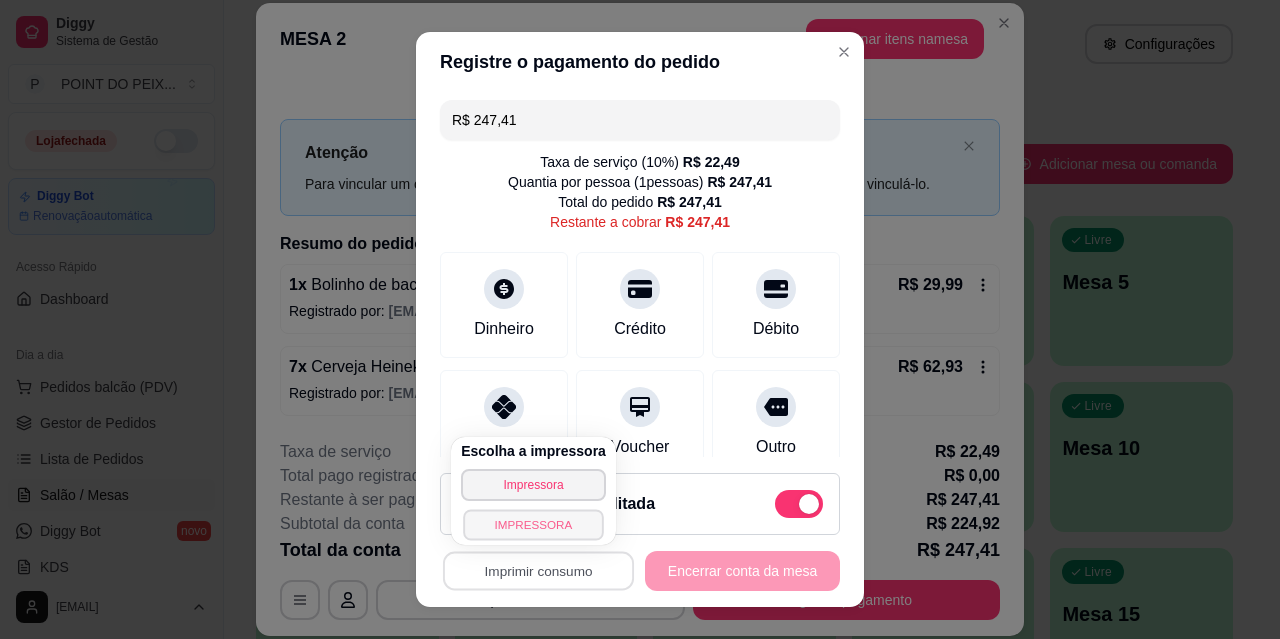 click on "IMPRESSORA" at bounding box center [533, 524] 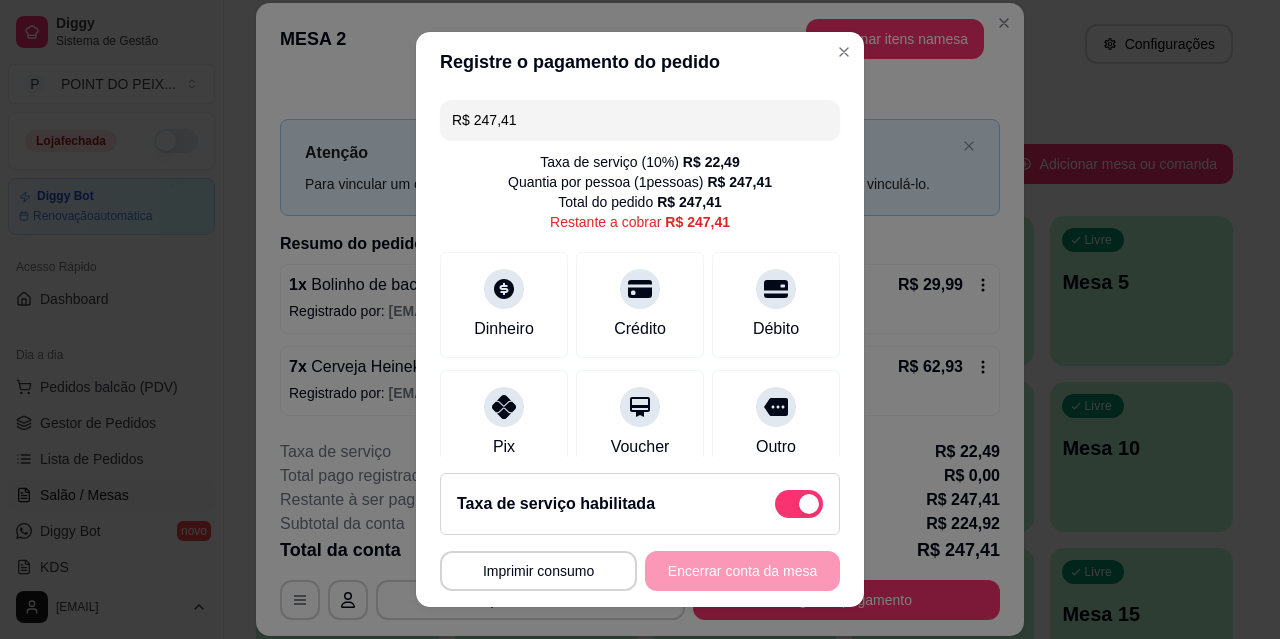 drag, startPoint x: 510, startPoint y: 123, endPoint x: 382, endPoint y: 120, distance: 128.03516 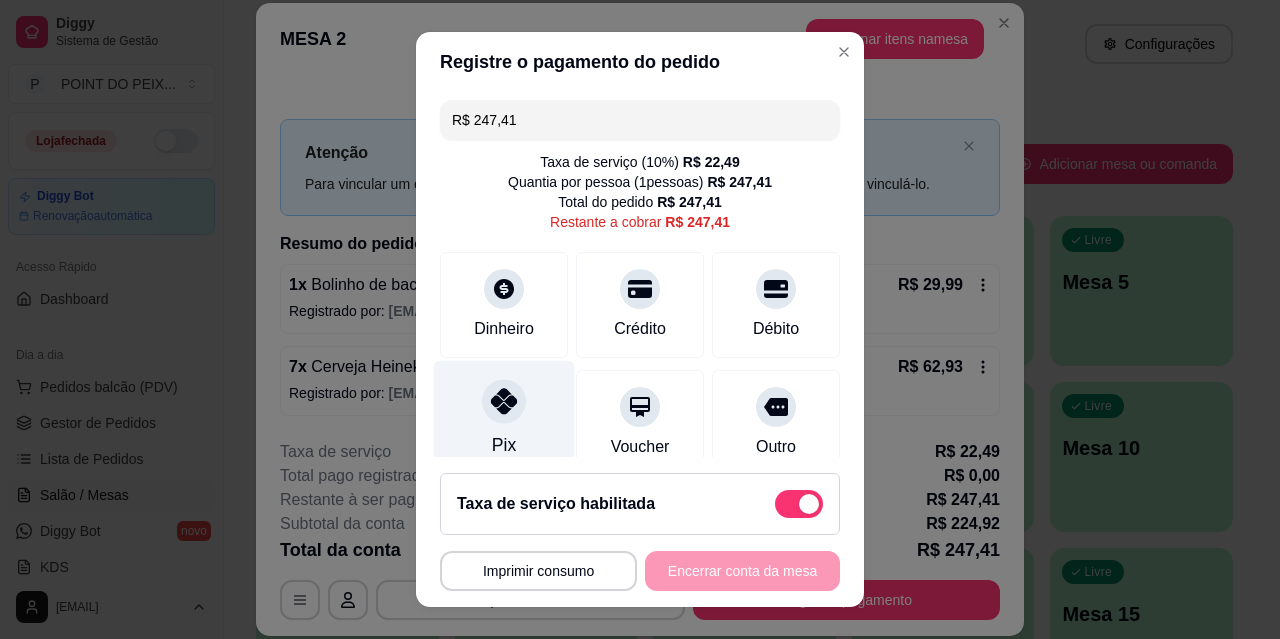 click at bounding box center (504, 401) 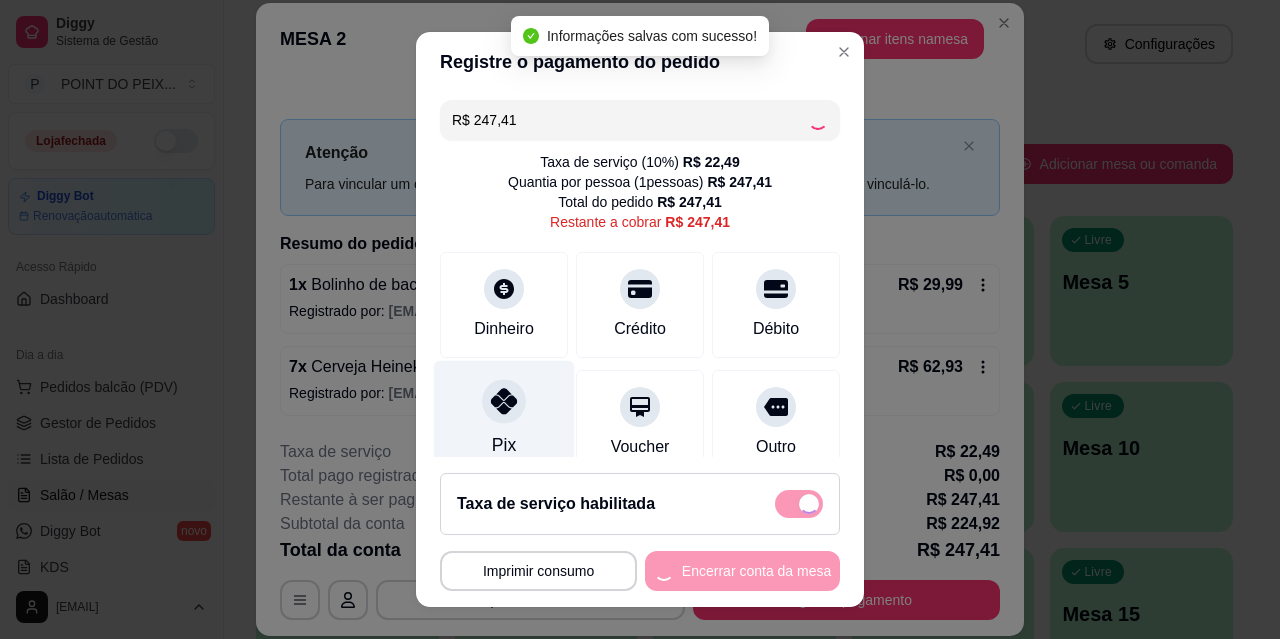 type on "R$ 0,00" 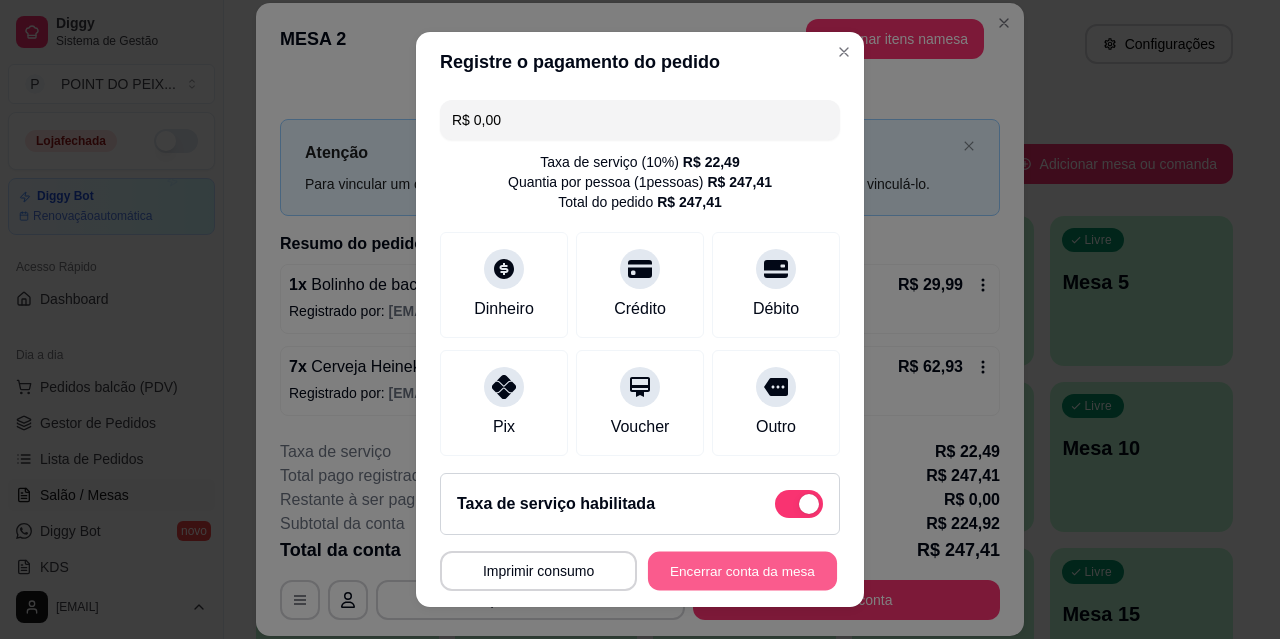 click on "Encerrar conta da mesa" at bounding box center [742, 571] 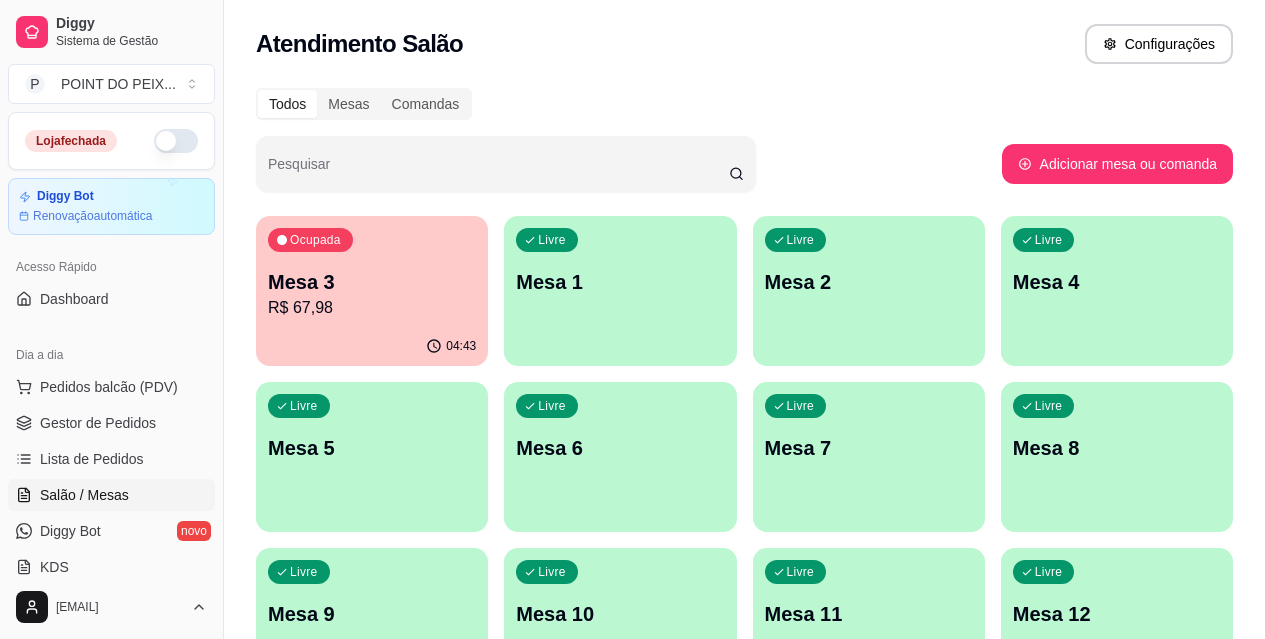 click on "Mesa 1" at bounding box center (620, 282) 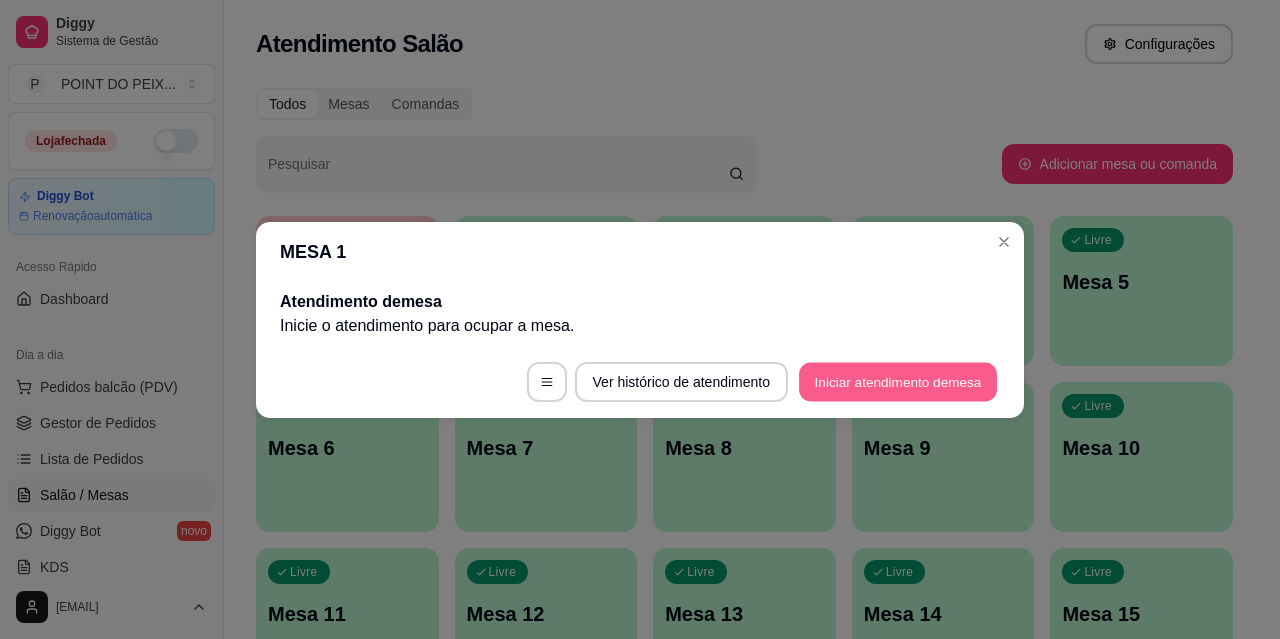 click on "Iniciar atendimento de  mesa" at bounding box center [898, 381] 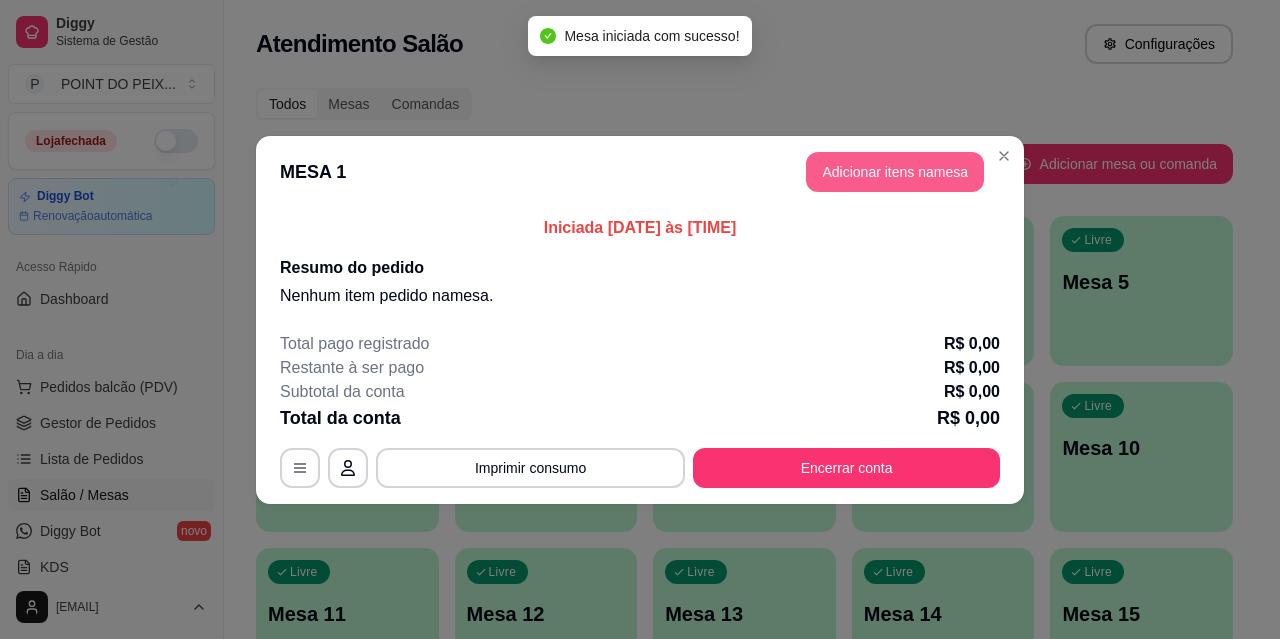 click on "Adicionar itens na  mesa" at bounding box center (895, 172) 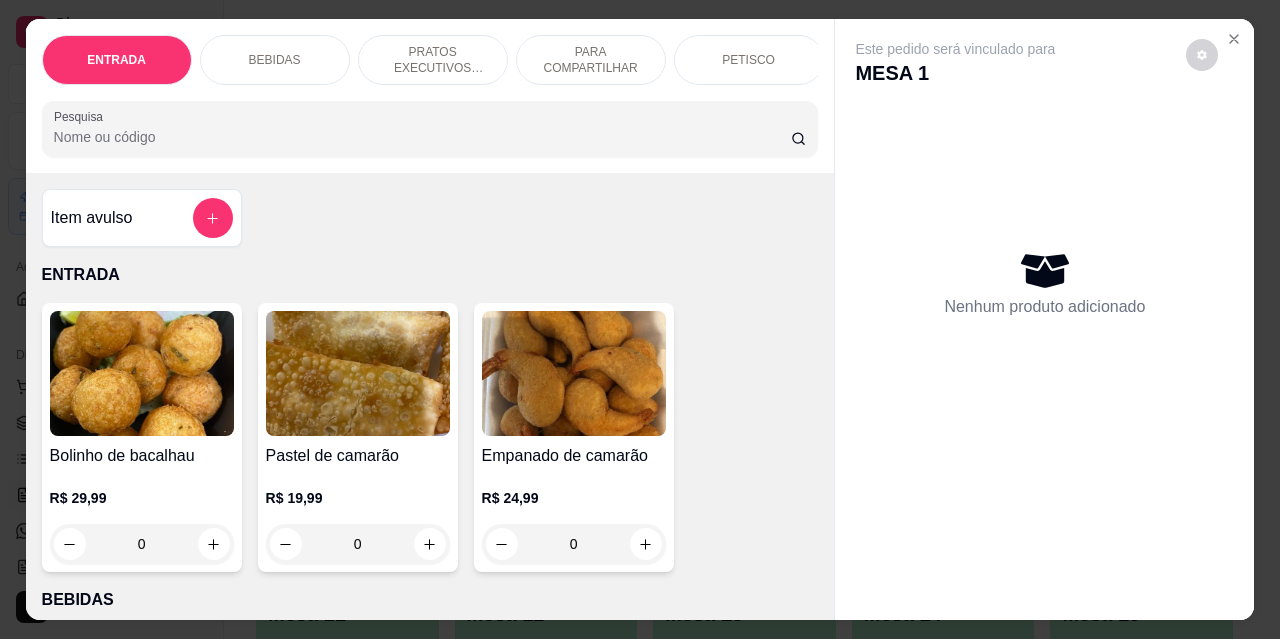 click on "BEBIDAS" at bounding box center (275, 60) 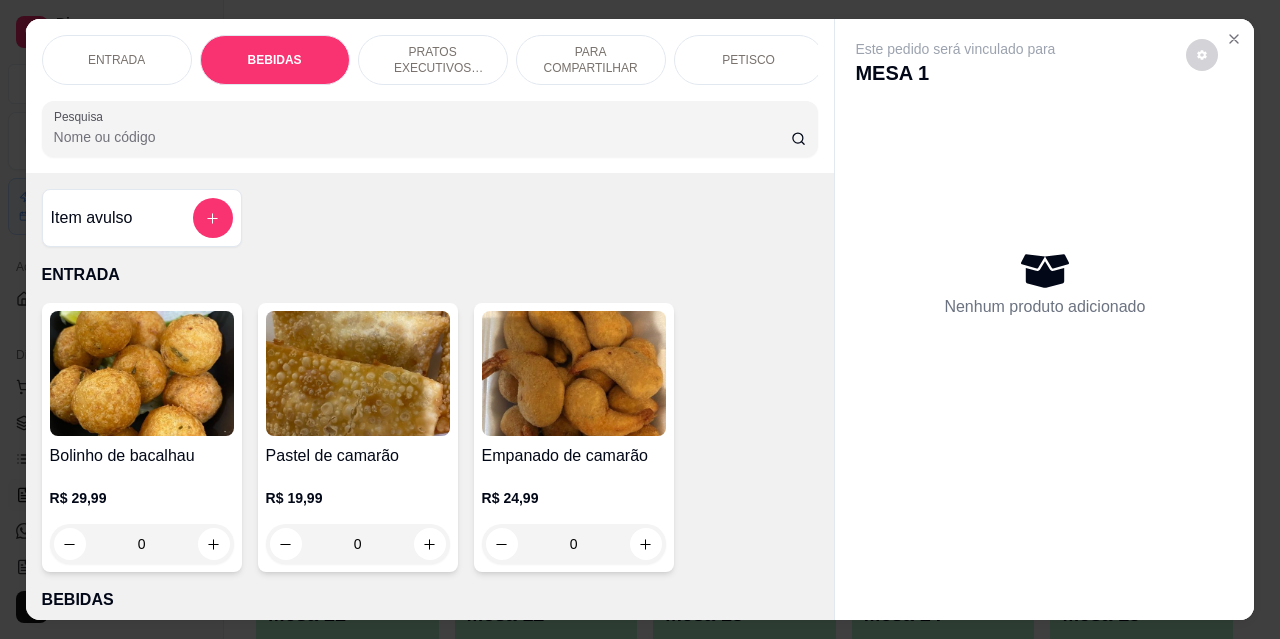 scroll, scrollTop: 415, scrollLeft: 0, axis: vertical 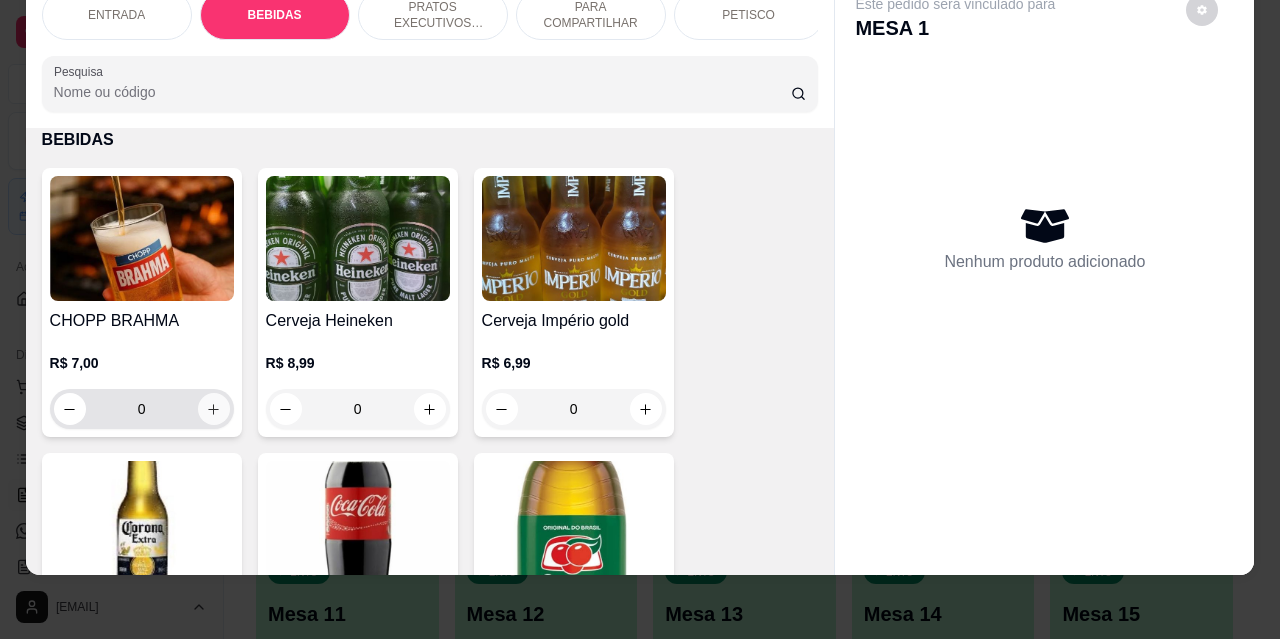click 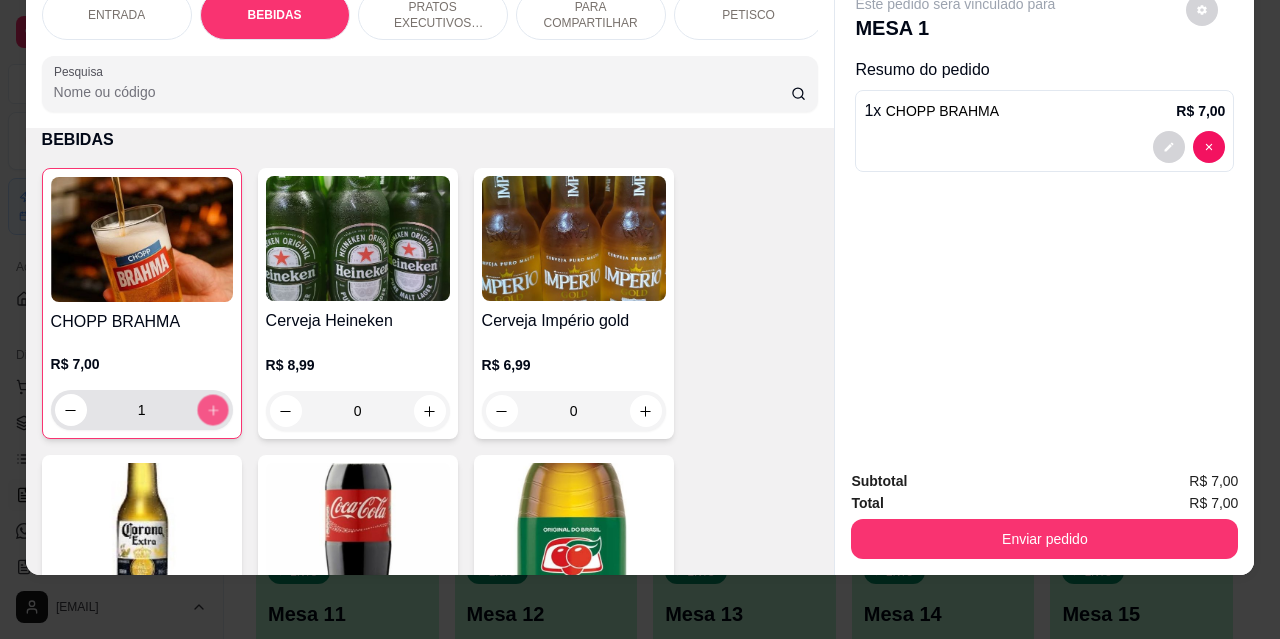 click 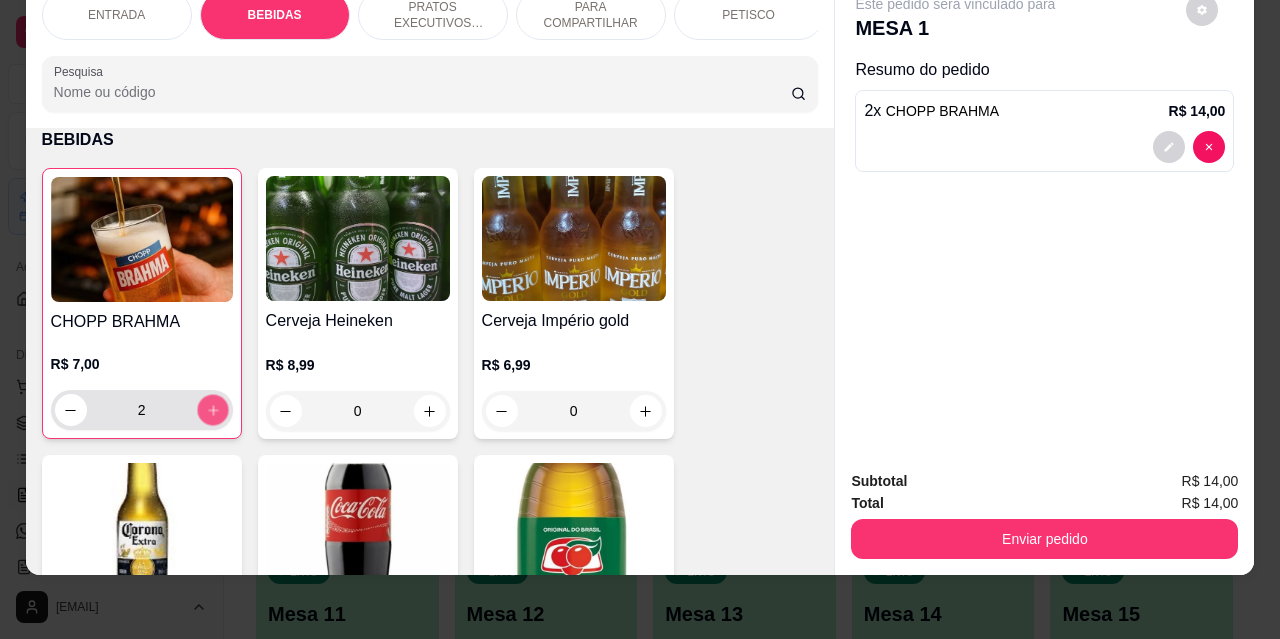 click 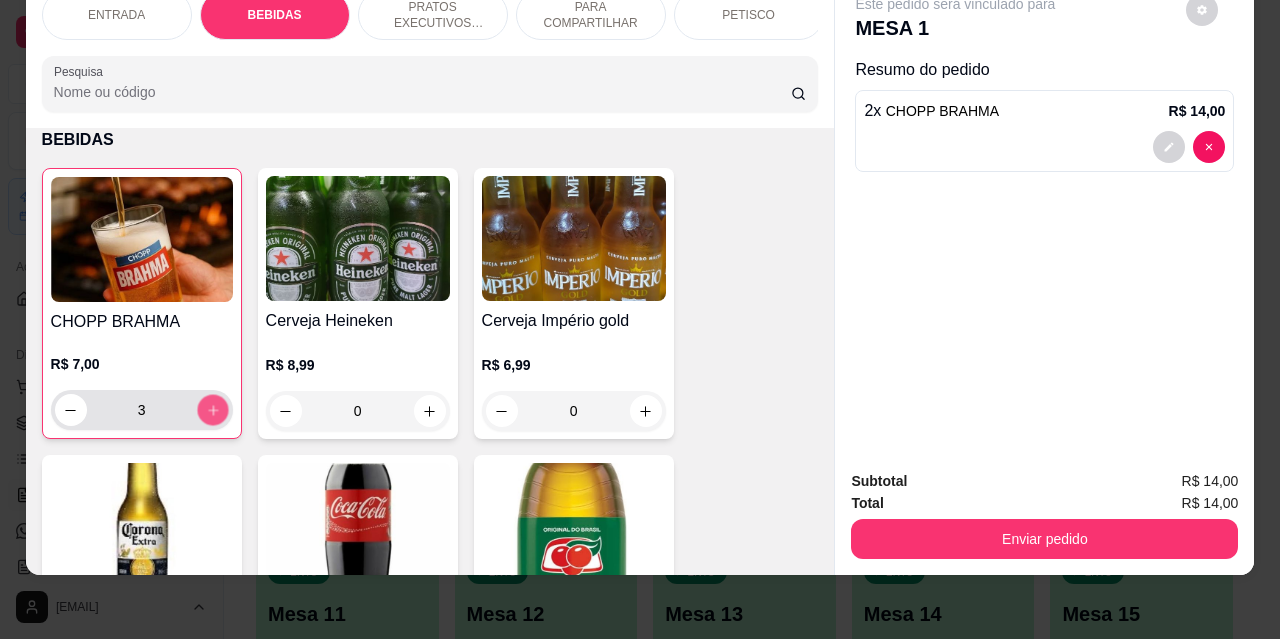 click 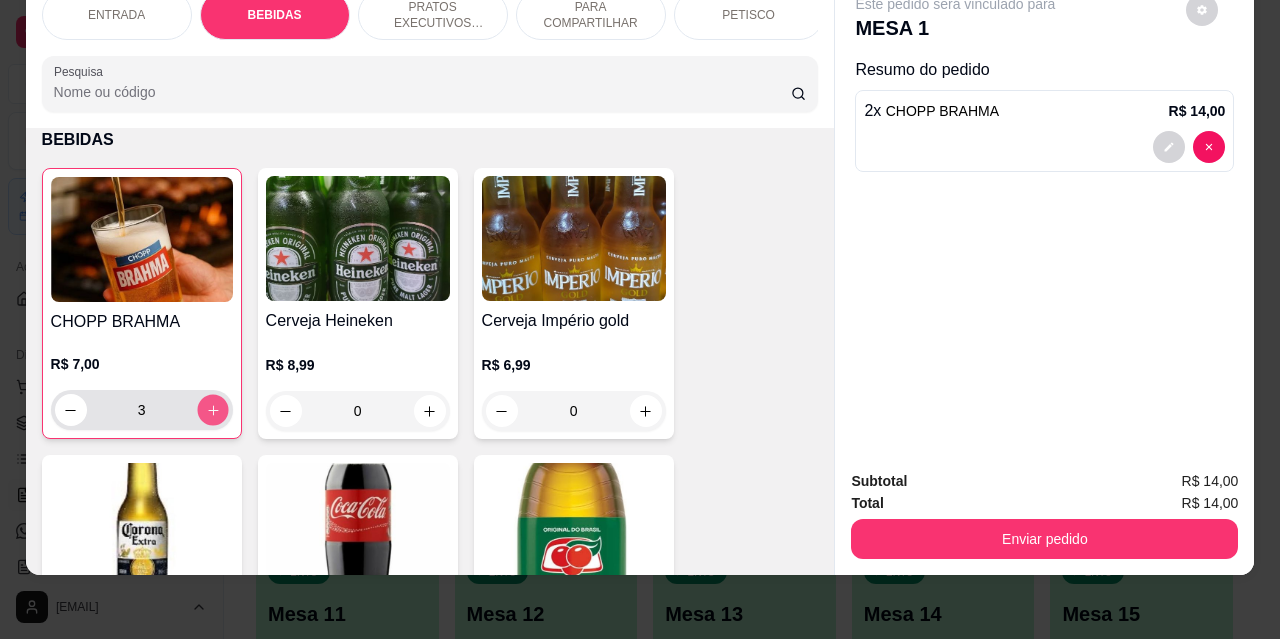 click 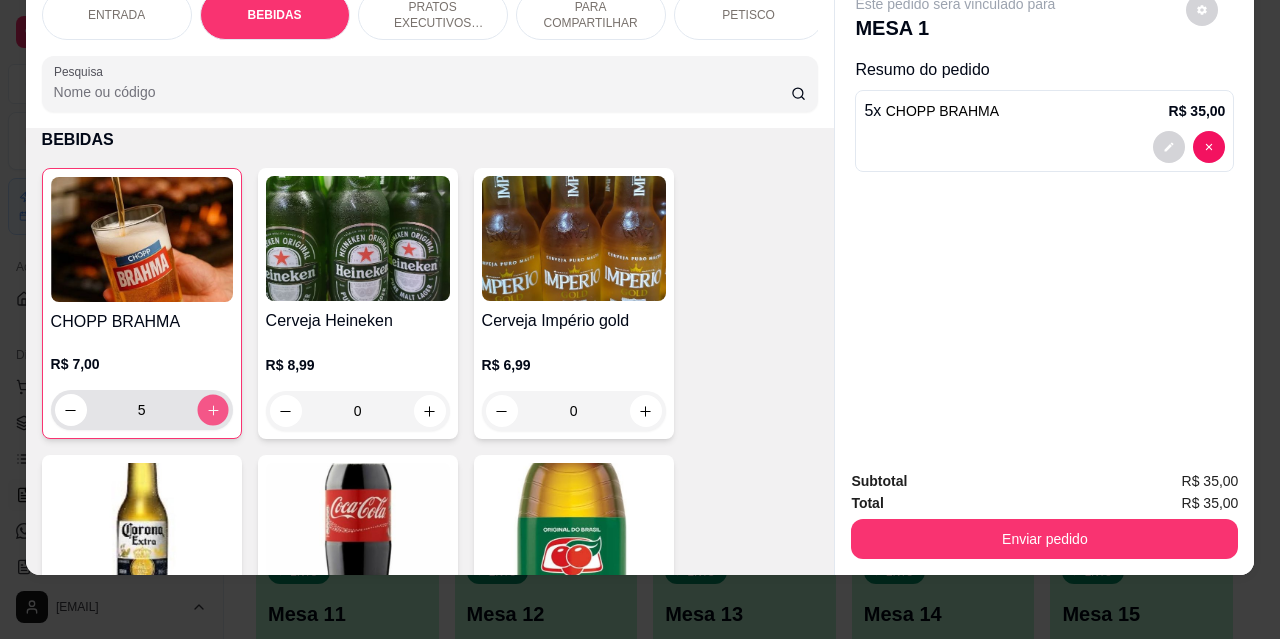 click 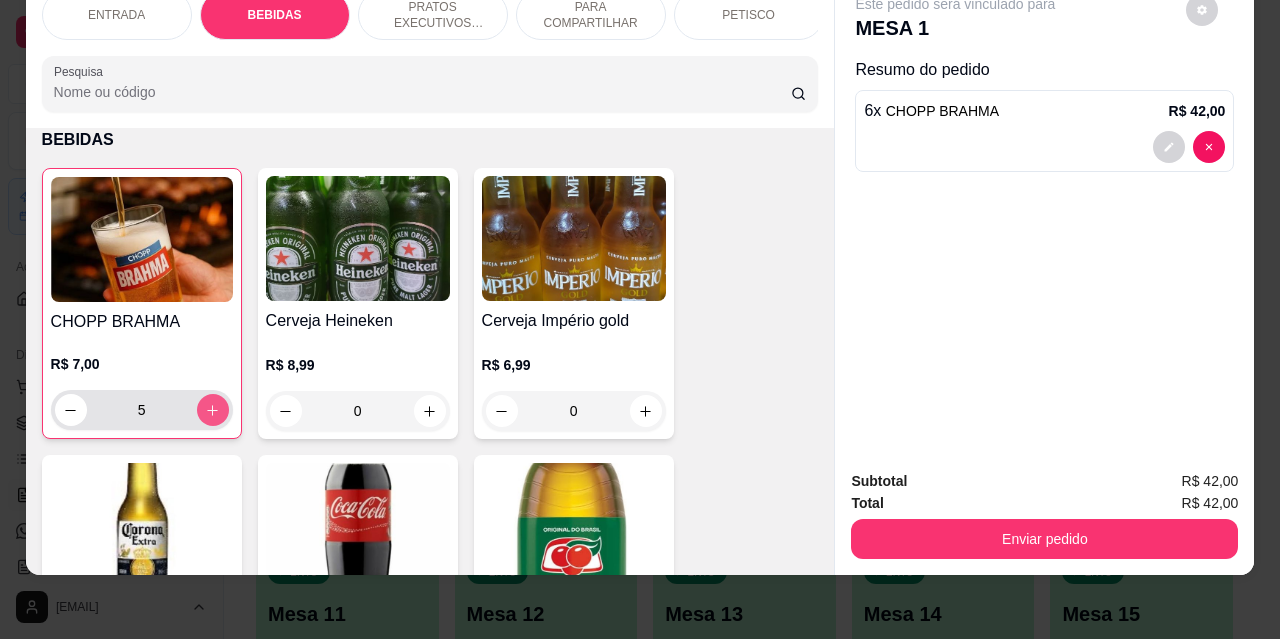 type on "6" 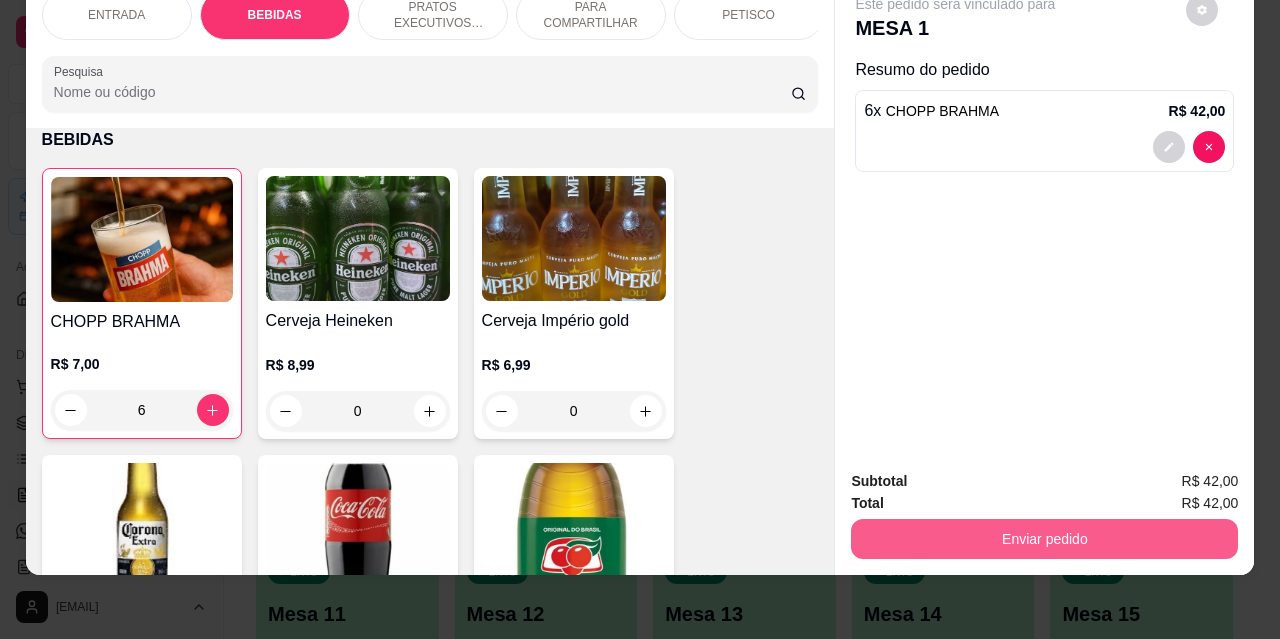 click on "Enviar pedido" at bounding box center (1044, 539) 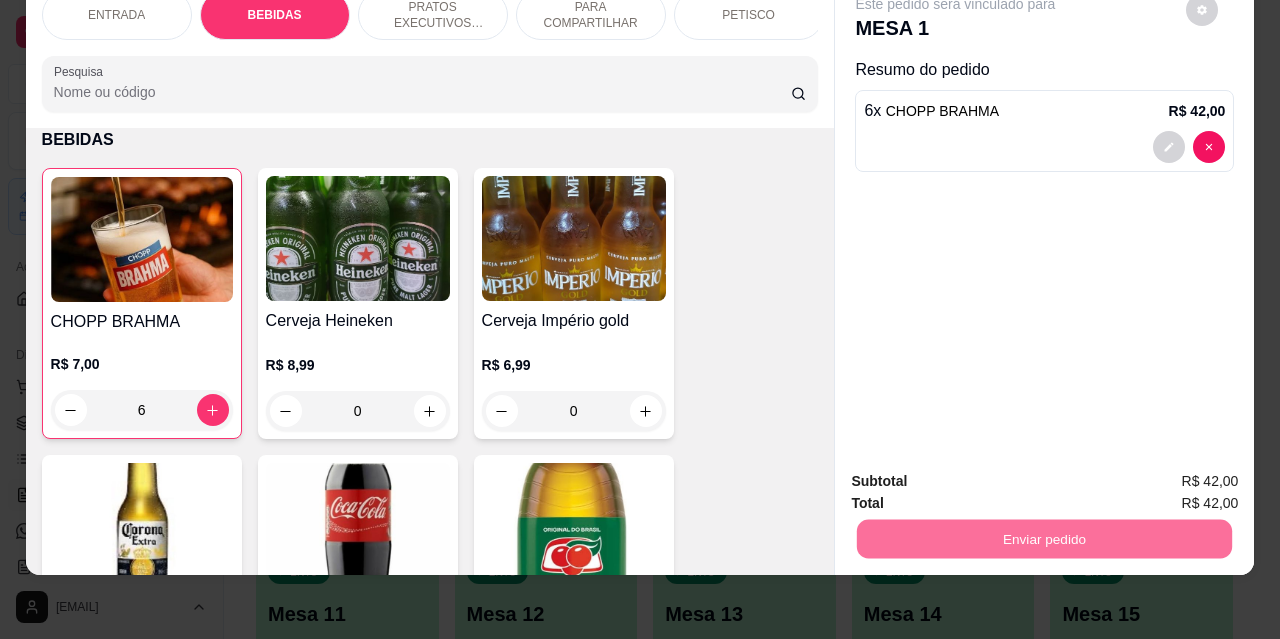 click on "Não registrar e enviar pedido" at bounding box center [979, 475] 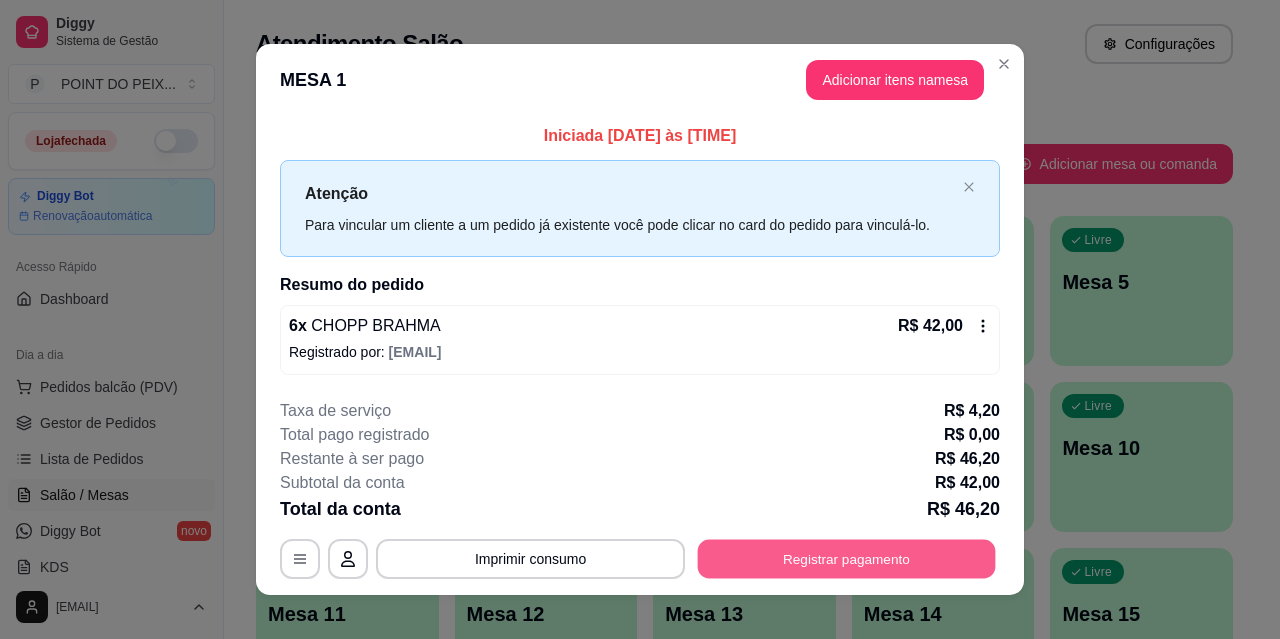 click on "Registrar pagamento" at bounding box center (847, 559) 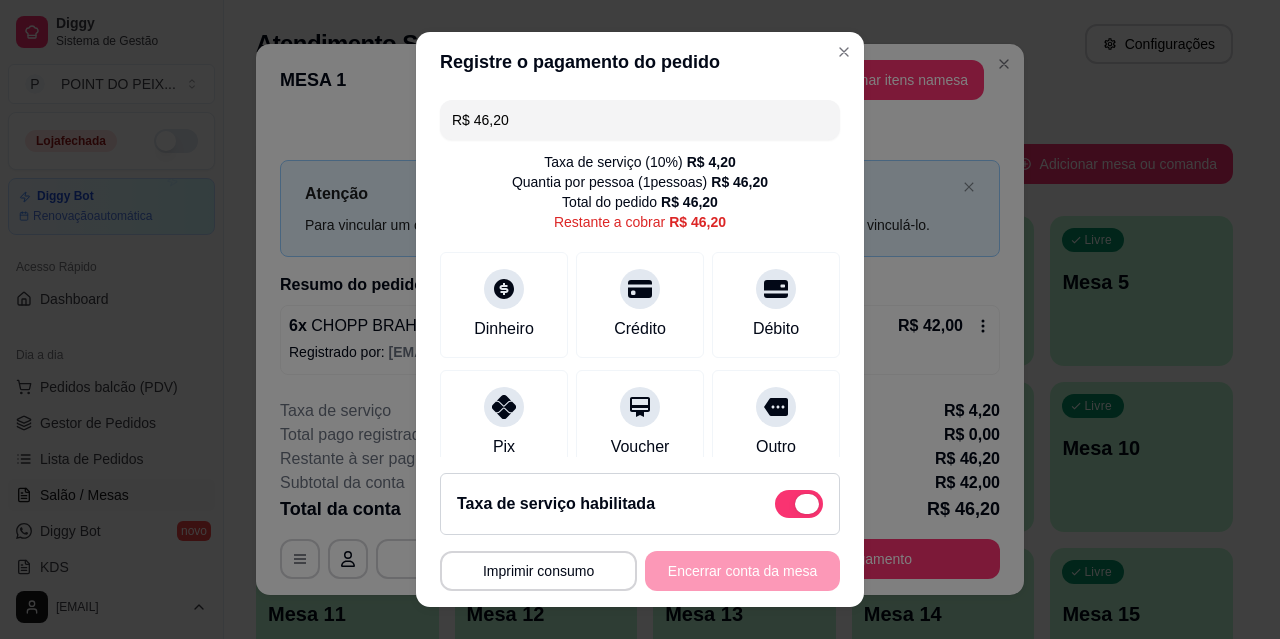 click at bounding box center [799, 504] 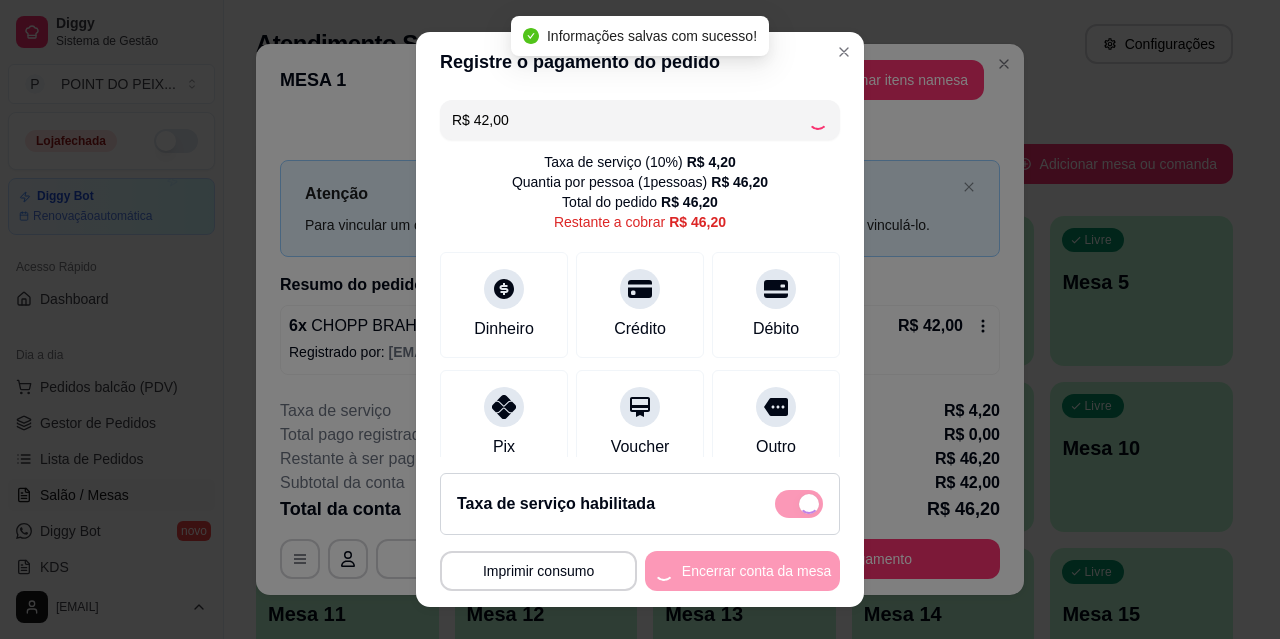 checkbox on "false" 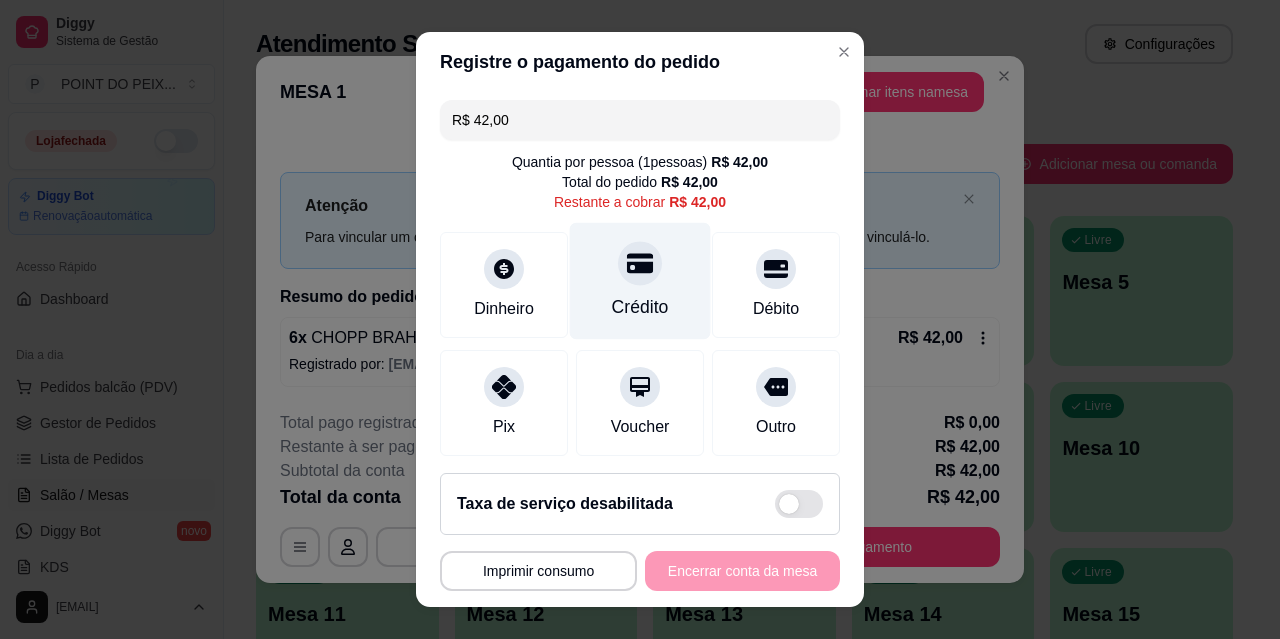 click on "Crédito" at bounding box center (640, 307) 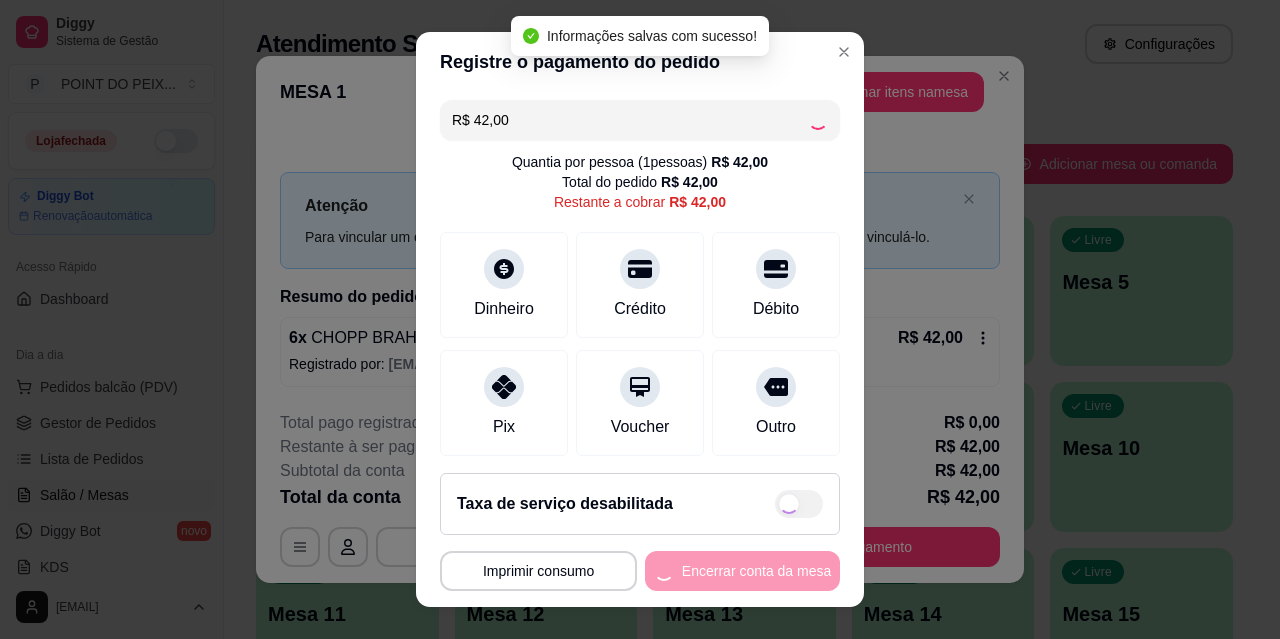 type on "R$ 0,00" 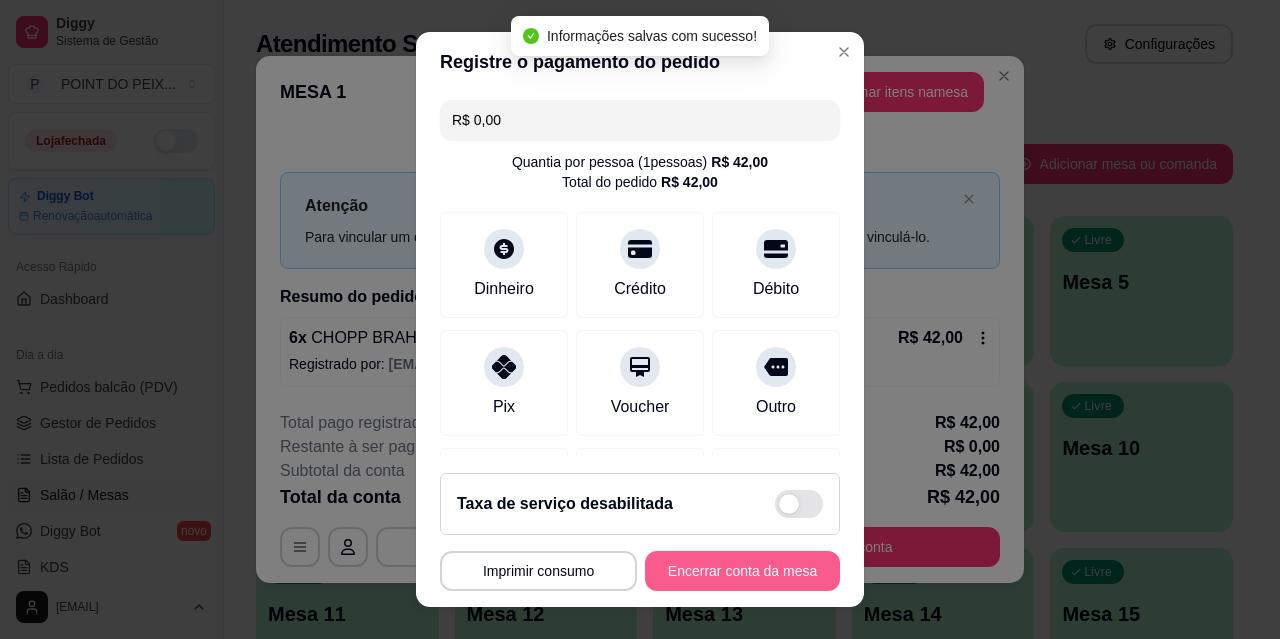 click on "Encerrar conta da mesa" at bounding box center (742, 571) 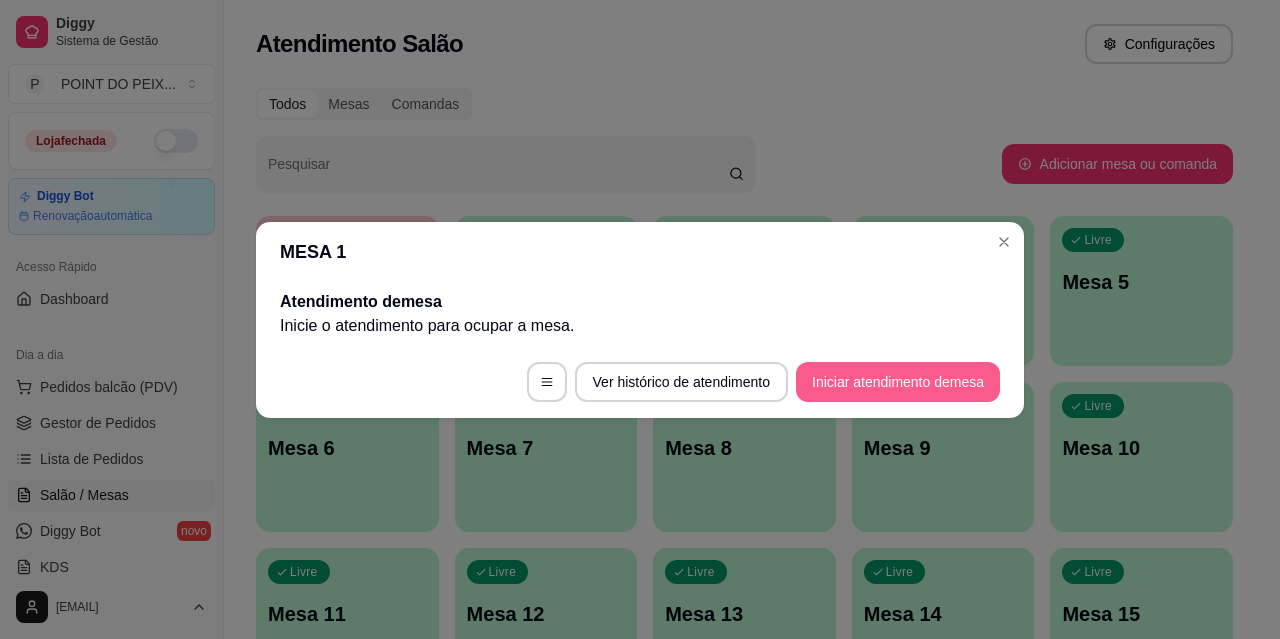 click on "Iniciar atendimento de  mesa" at bounding box center [898, 382] 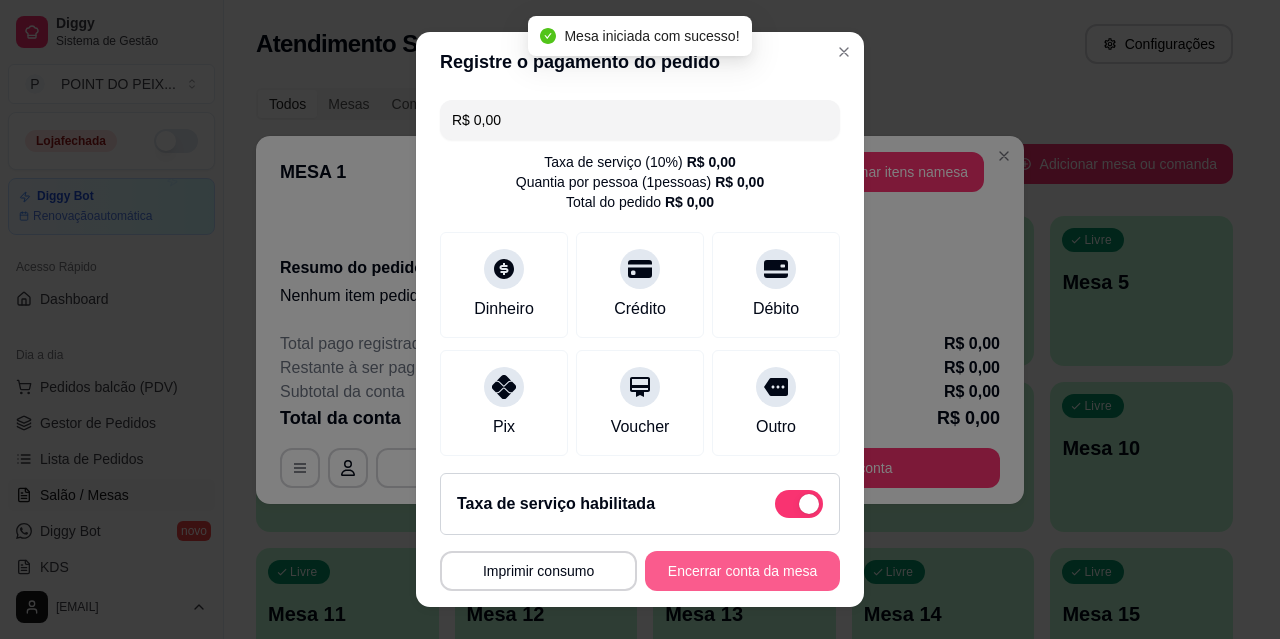 click on "Encerrar conta da mesa" at bounding box center [742, 571] 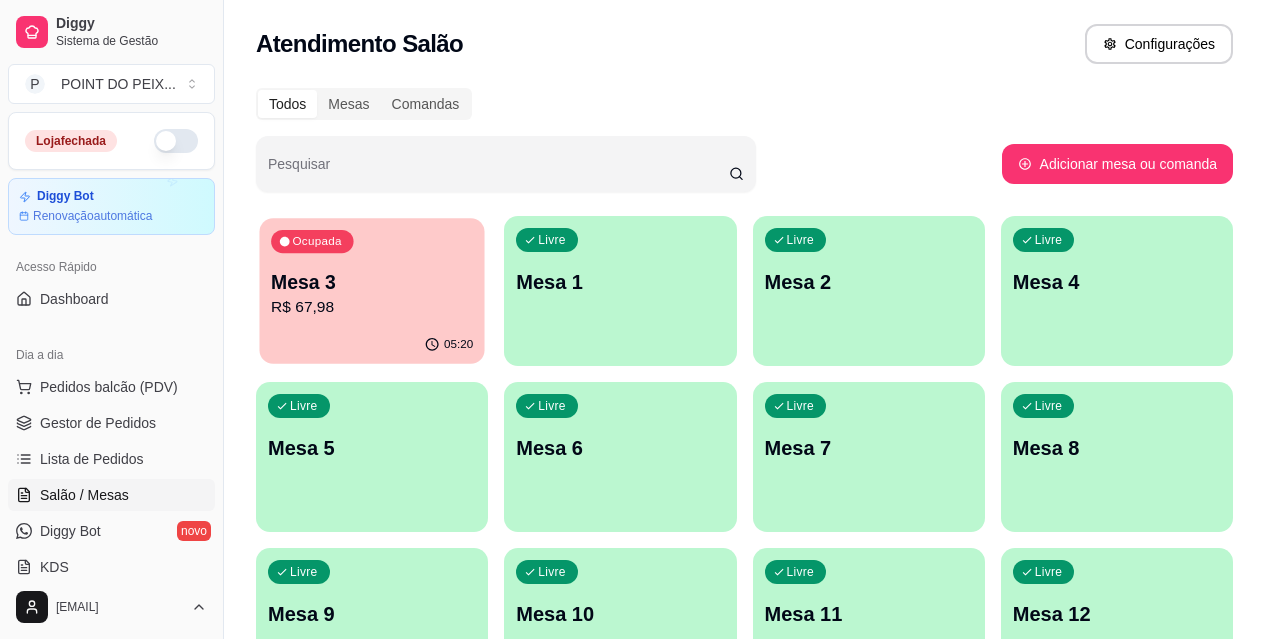click on "Ocupada Mesa 3 R$ 67,98" at bounding box center (371, 272) 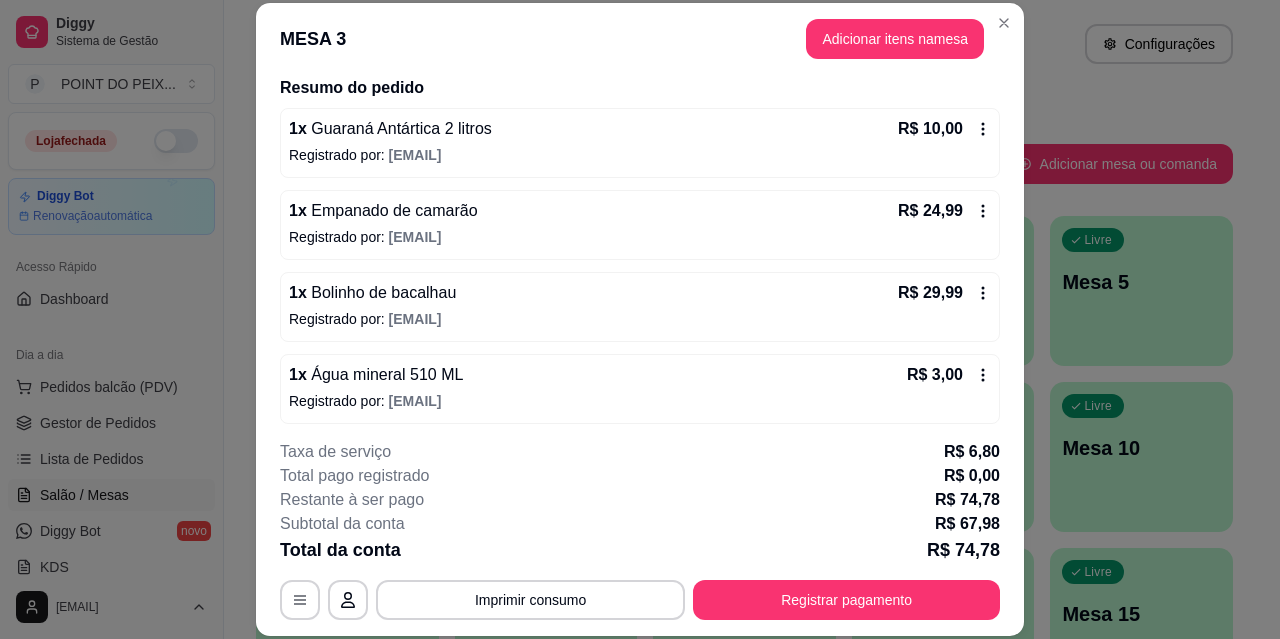scroll, scrollTop: 164, scrollLeft: 0, axis: vertical 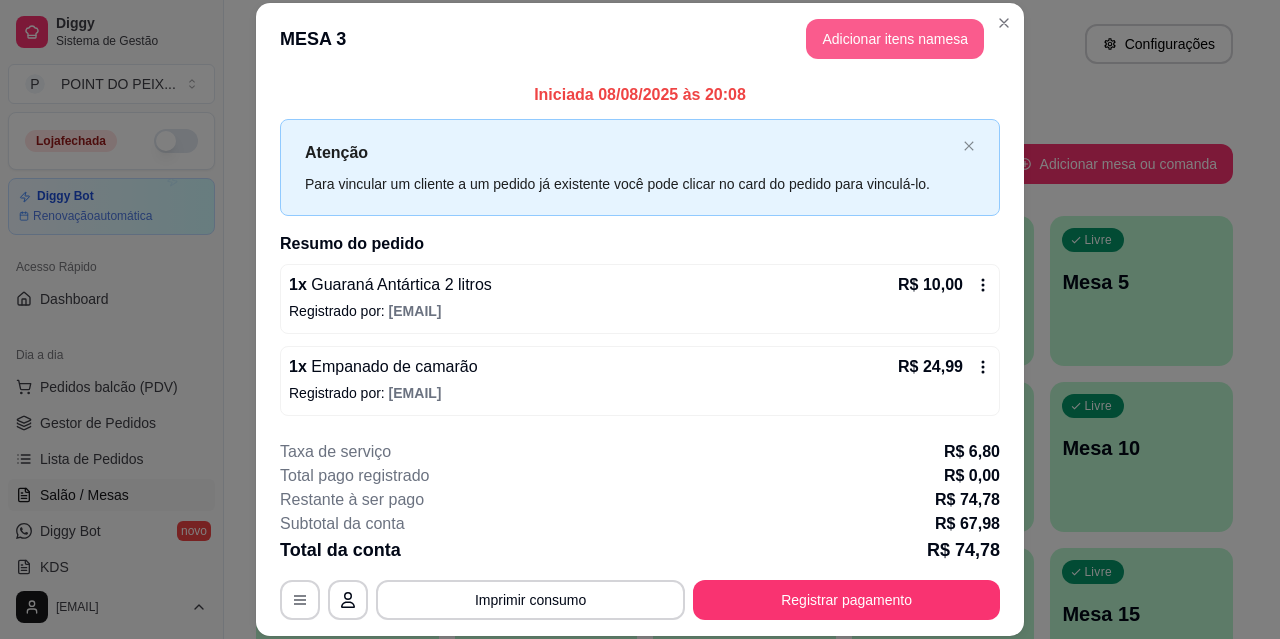 click on "Adicionar itens na  mesa" at bounding box center (895, 39) 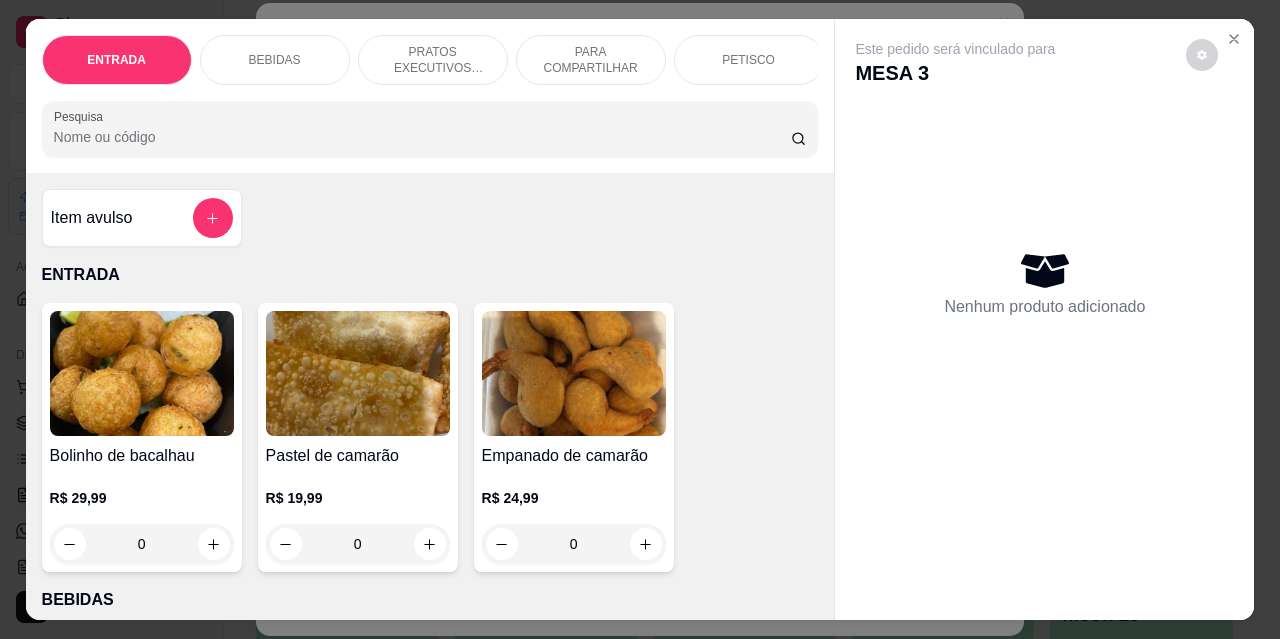 click on "BEBIDAS" at bounding box center [275, 60] 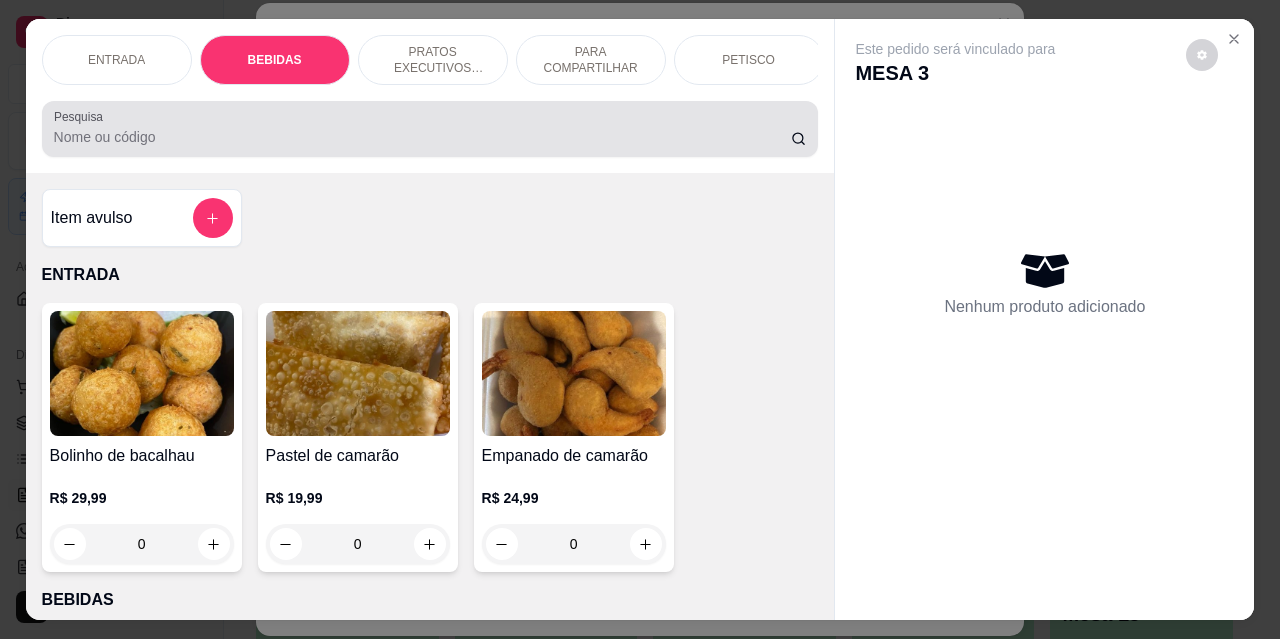 scroll, scrollTop: 415, scrollLeft: 0, axis: vertical 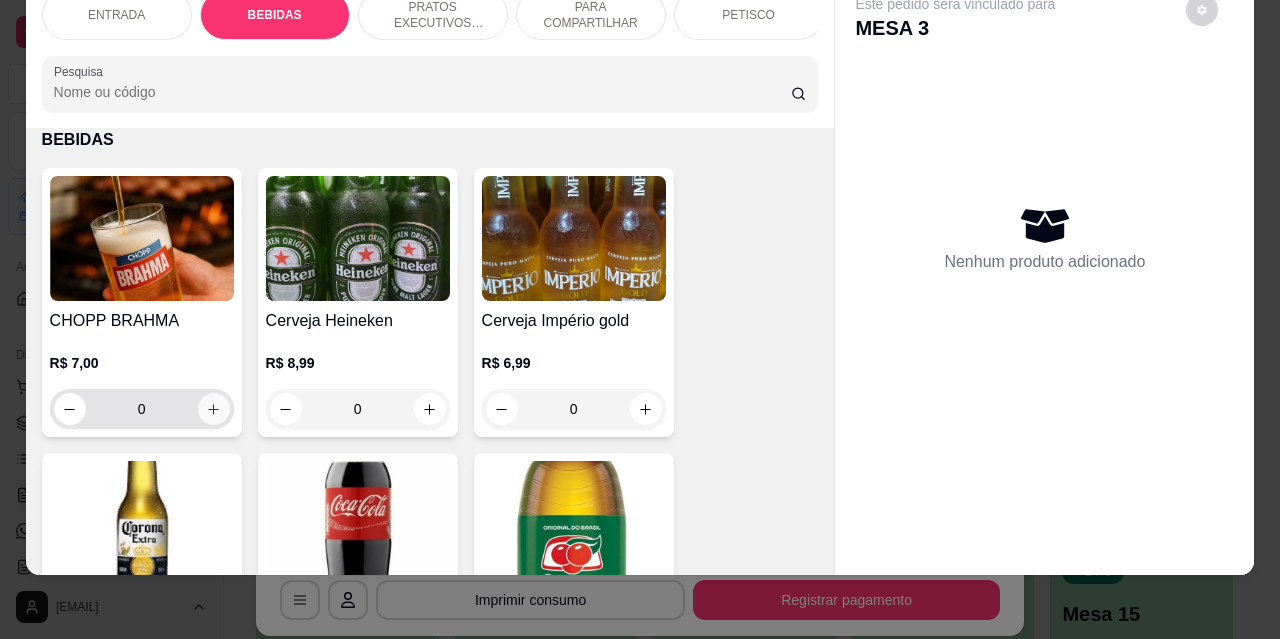 click 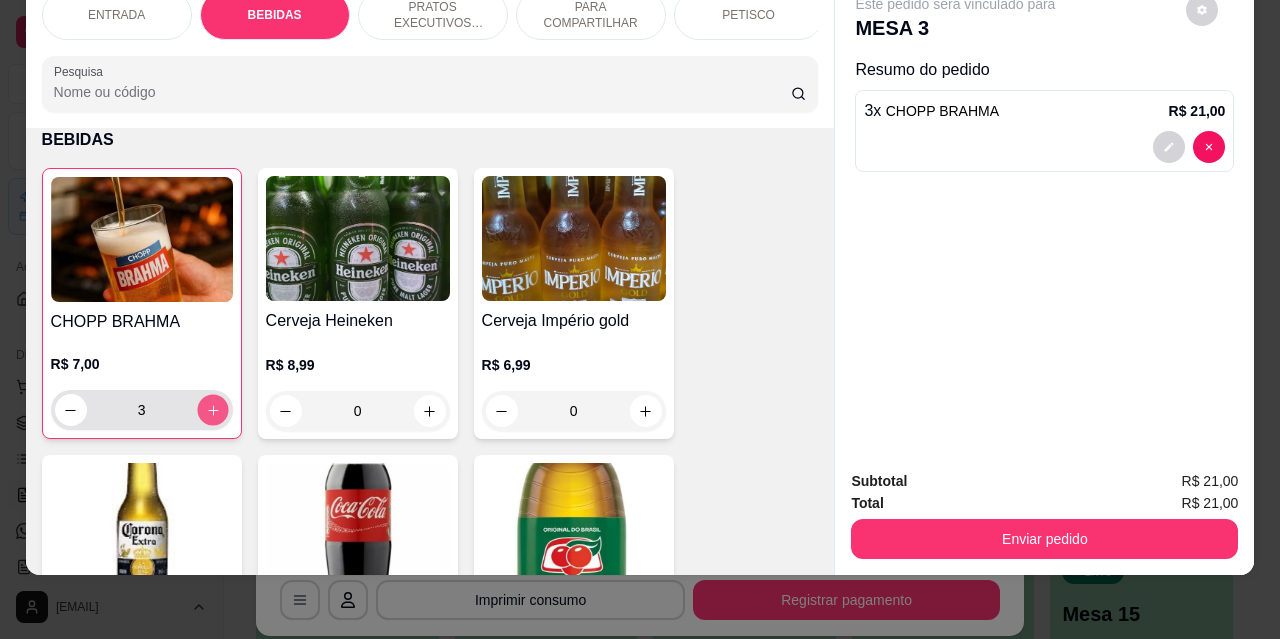click 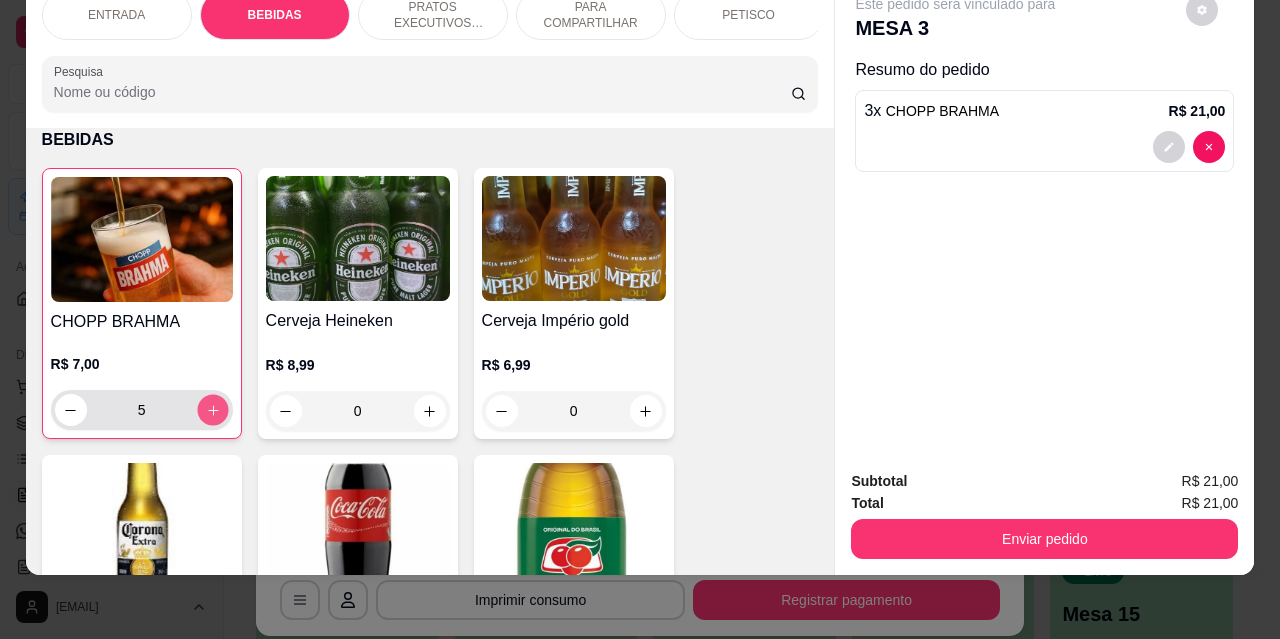 click 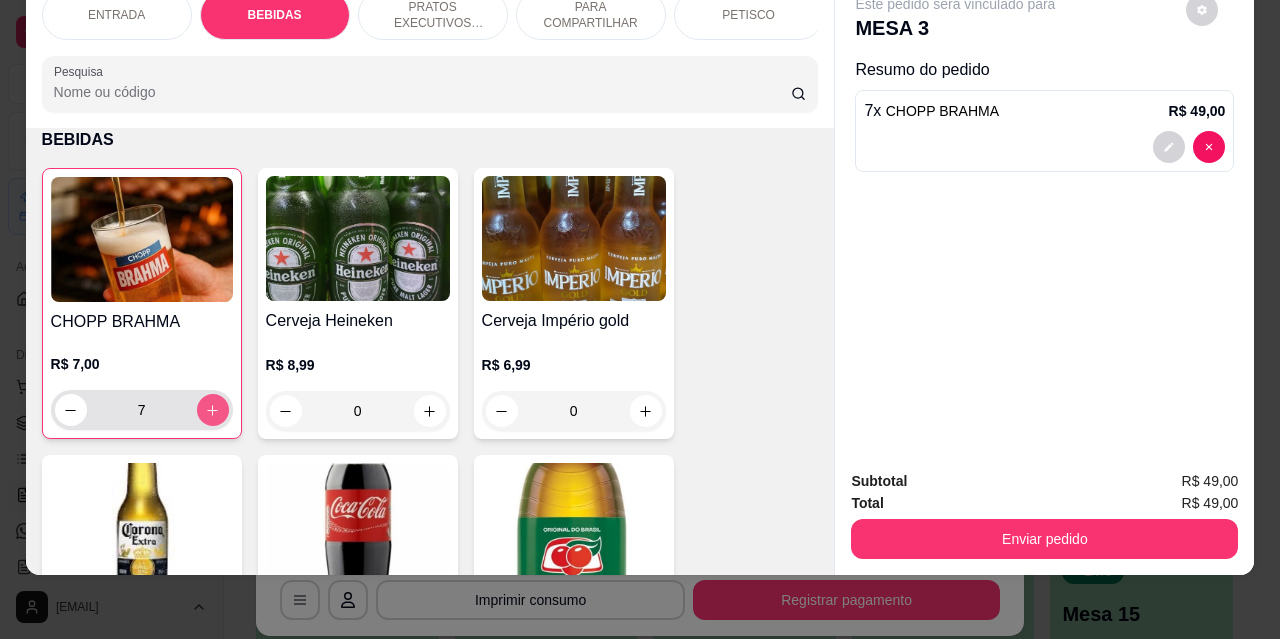click 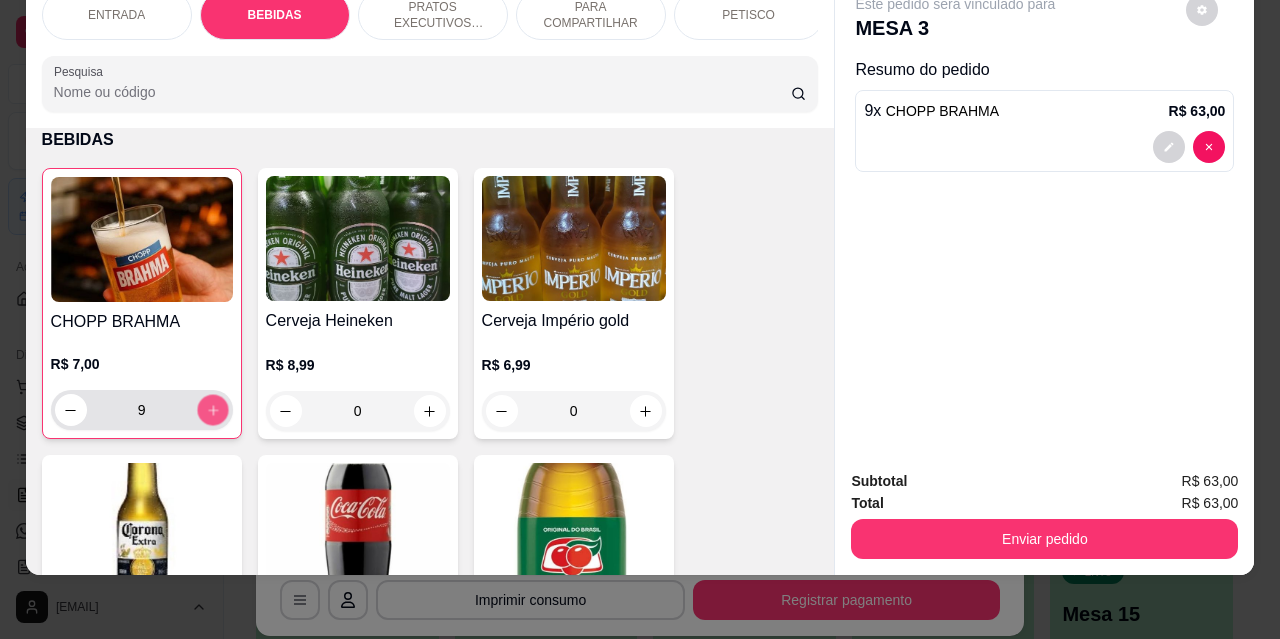click 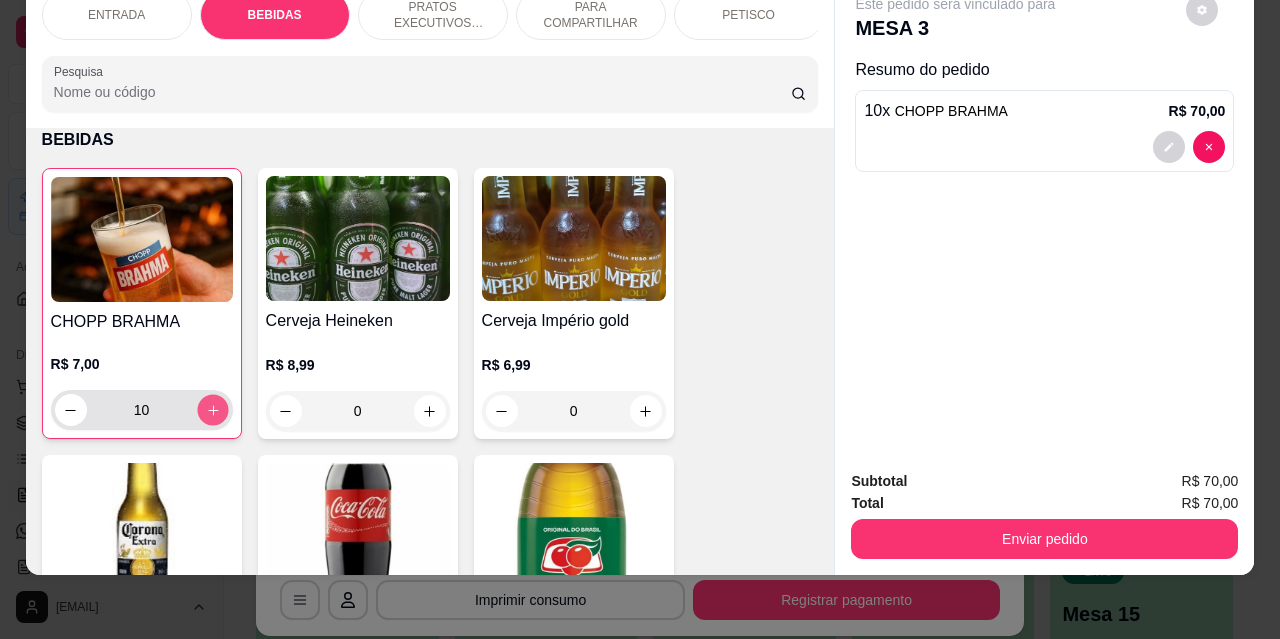 click 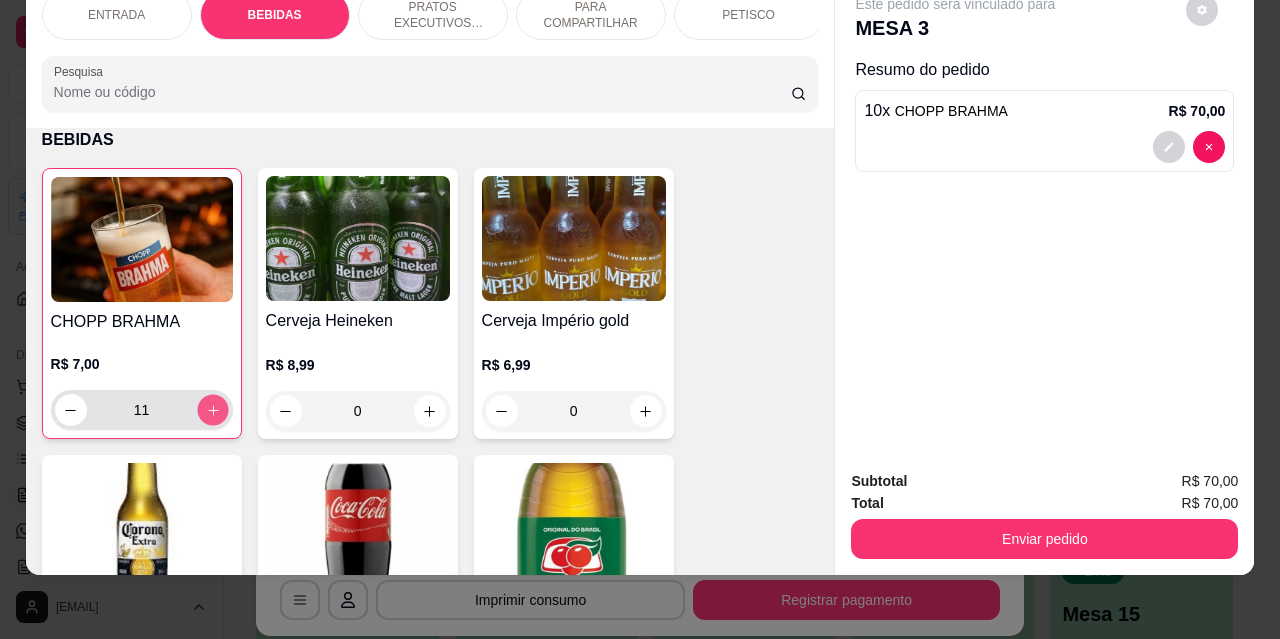 click 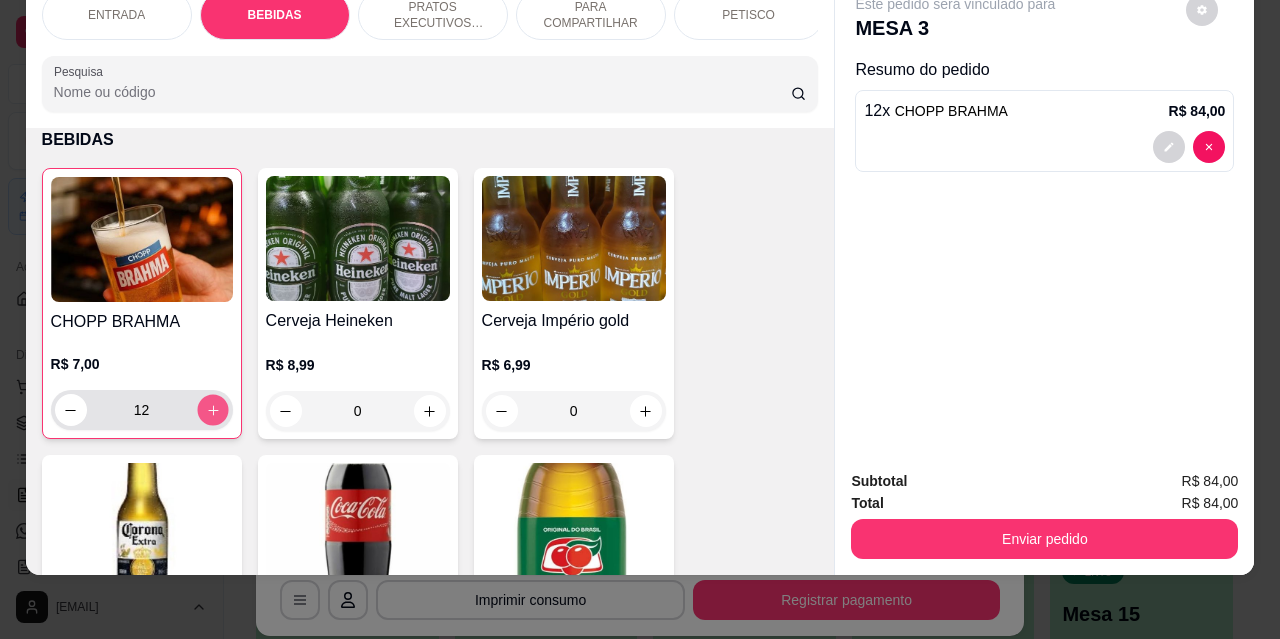 click 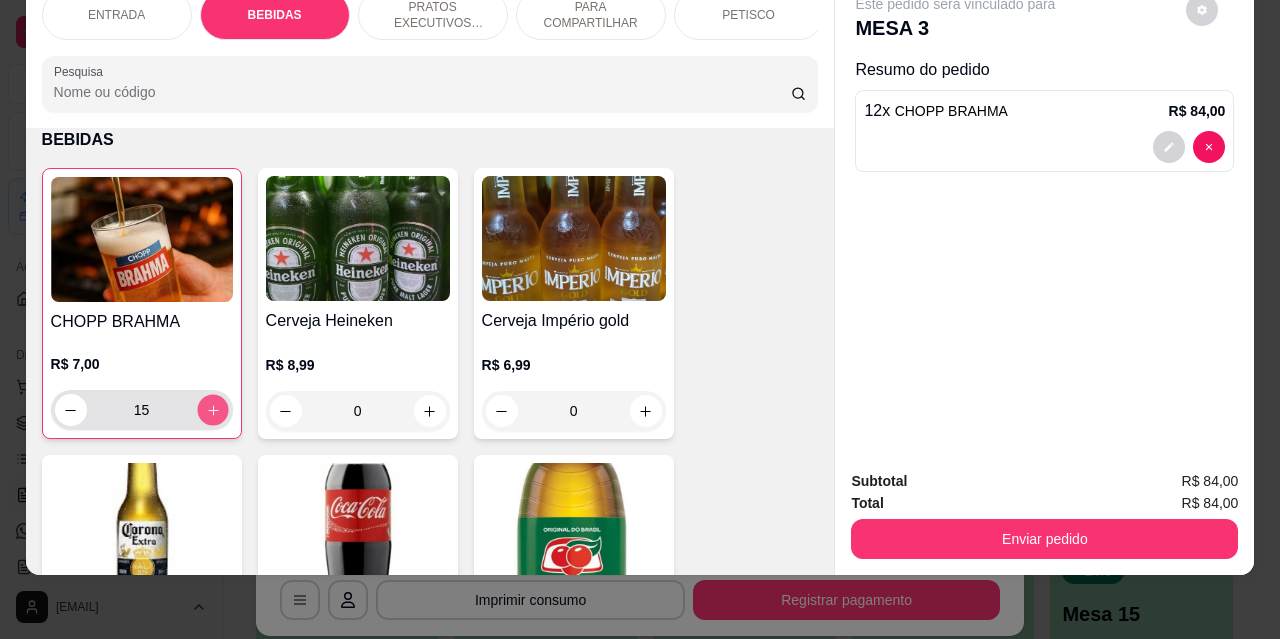 click 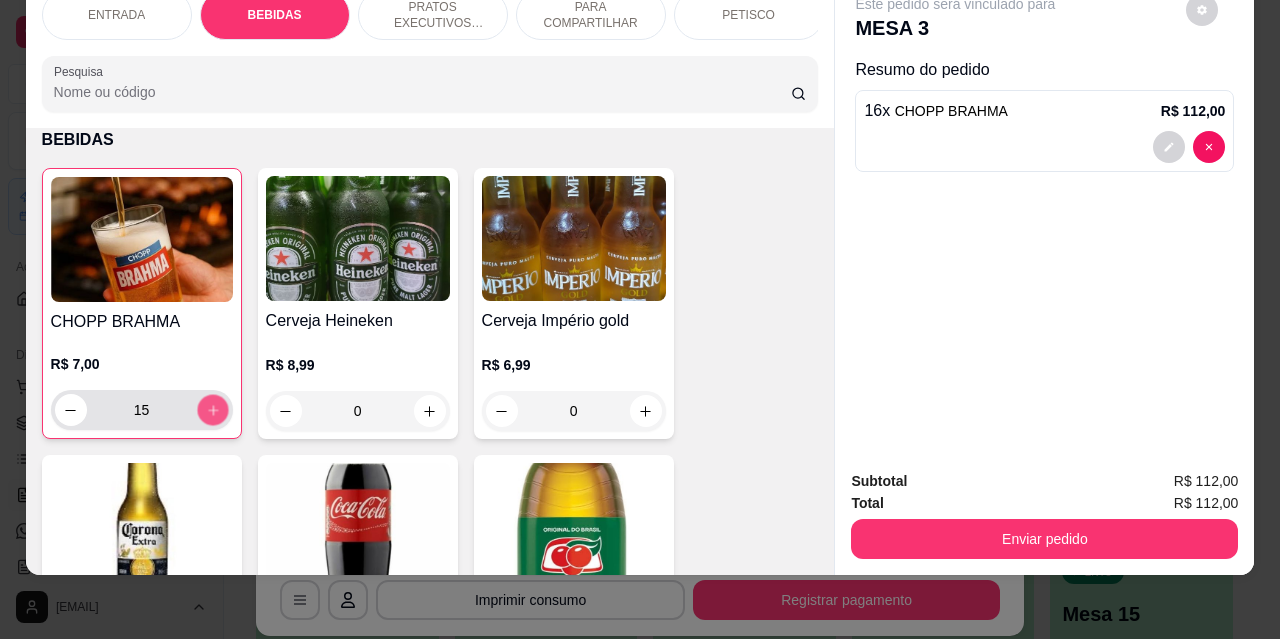 click 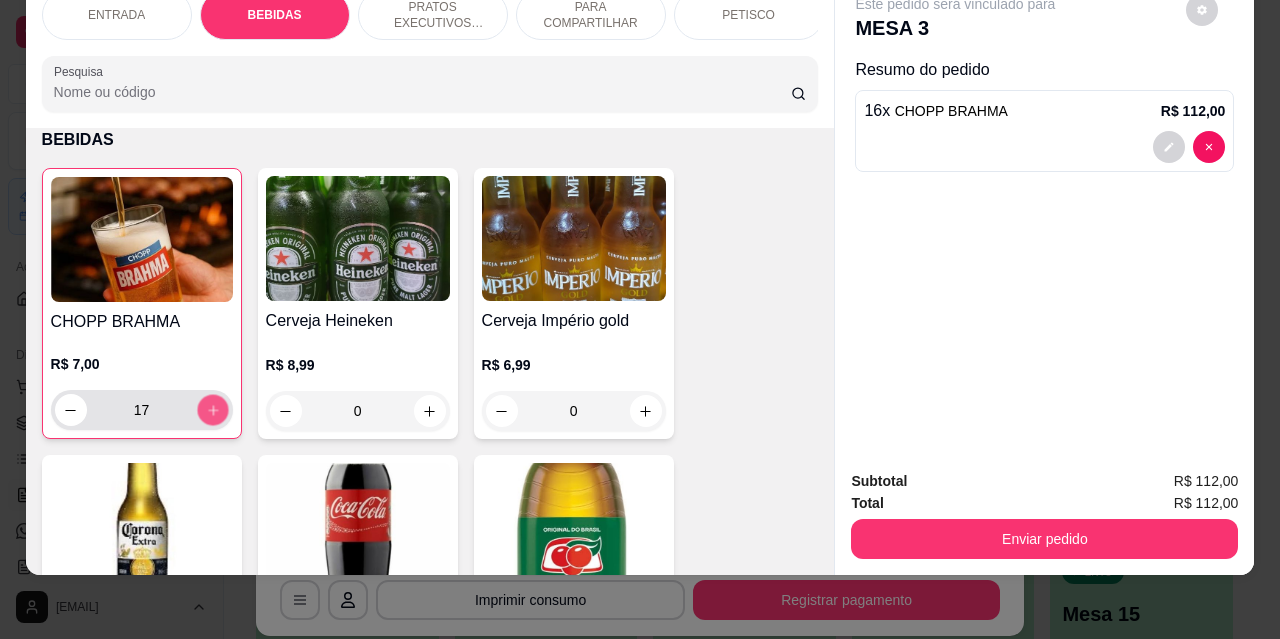 click 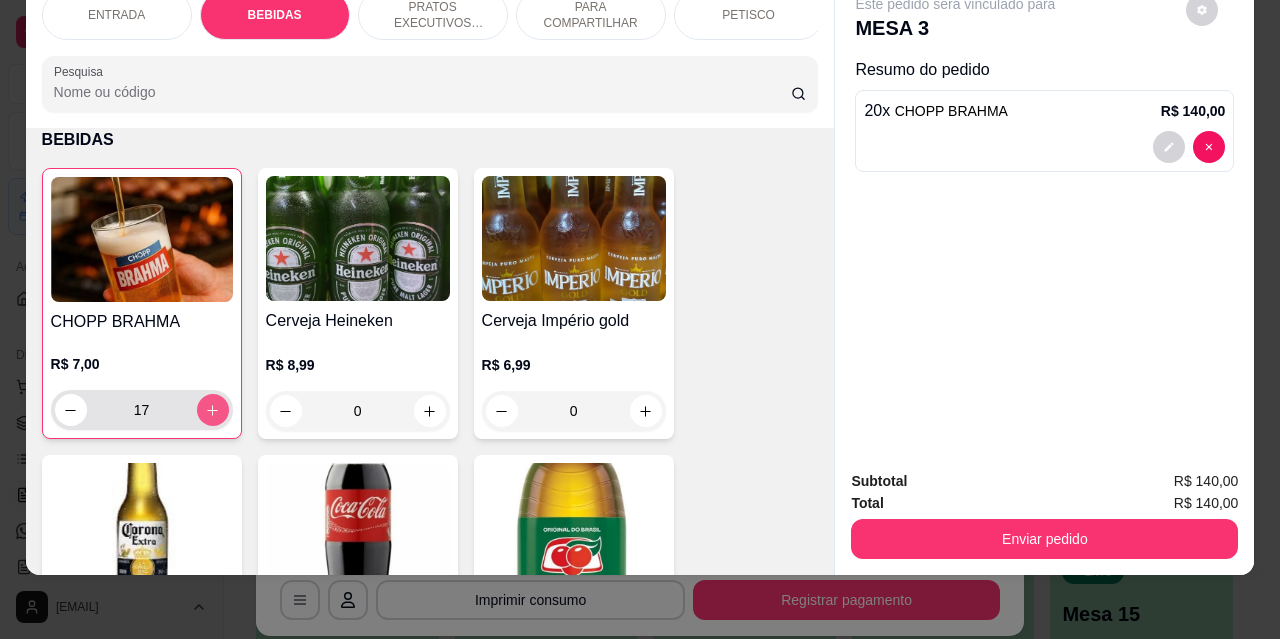 click 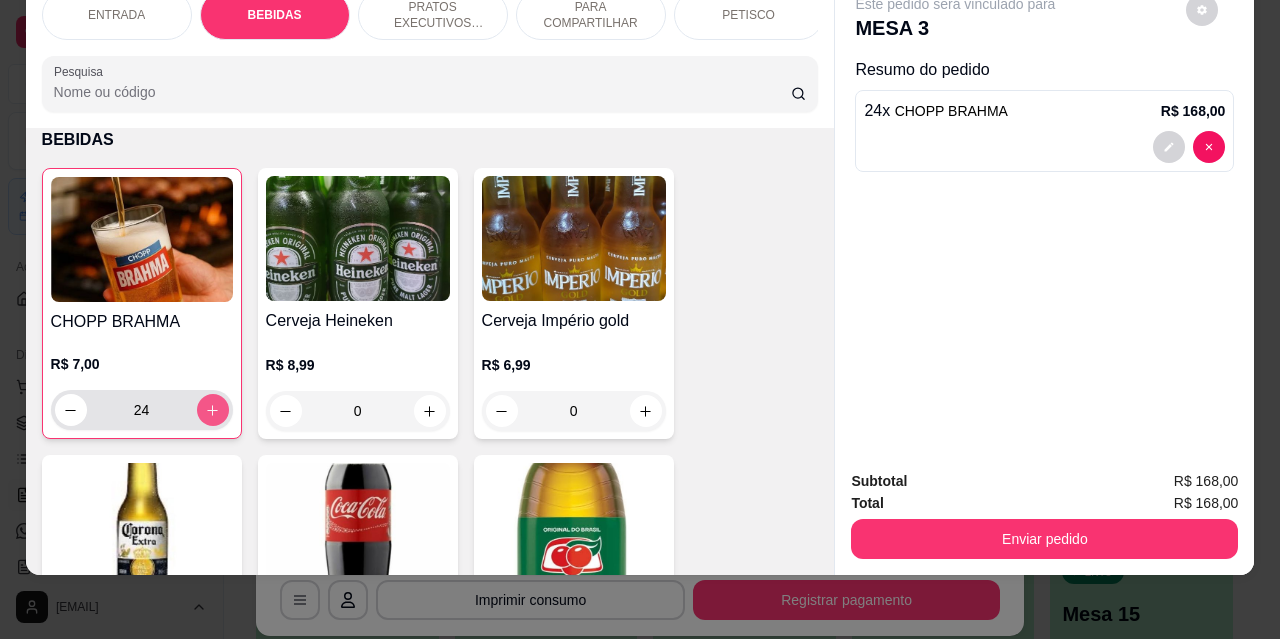 click 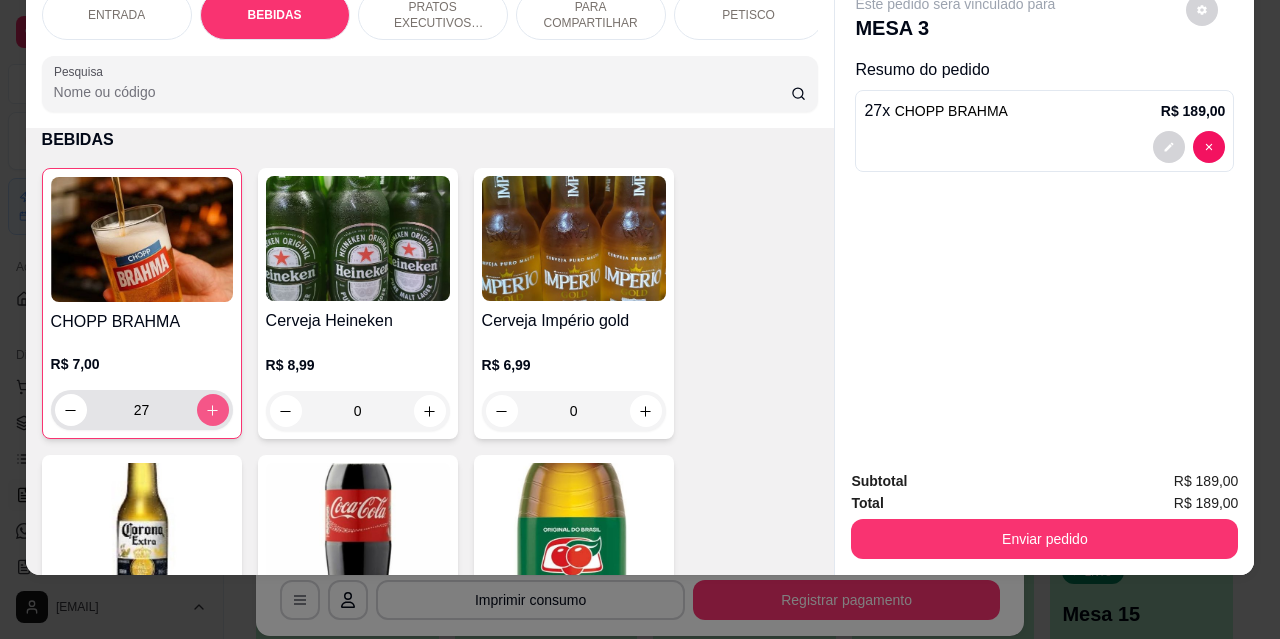 click 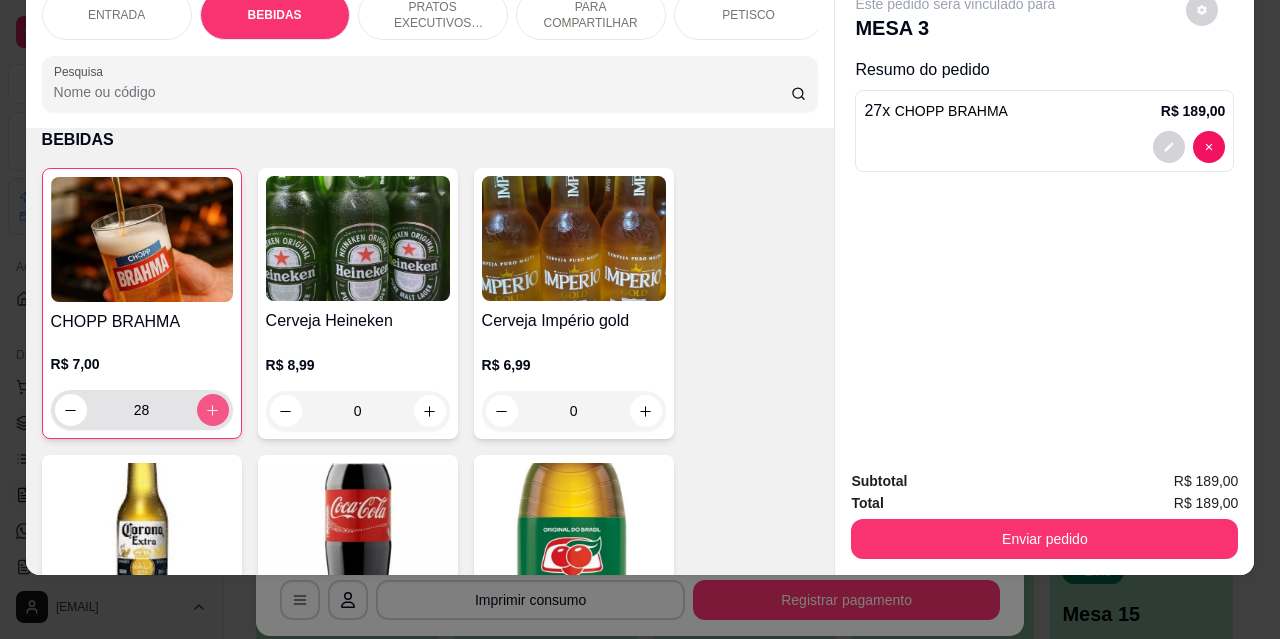 click 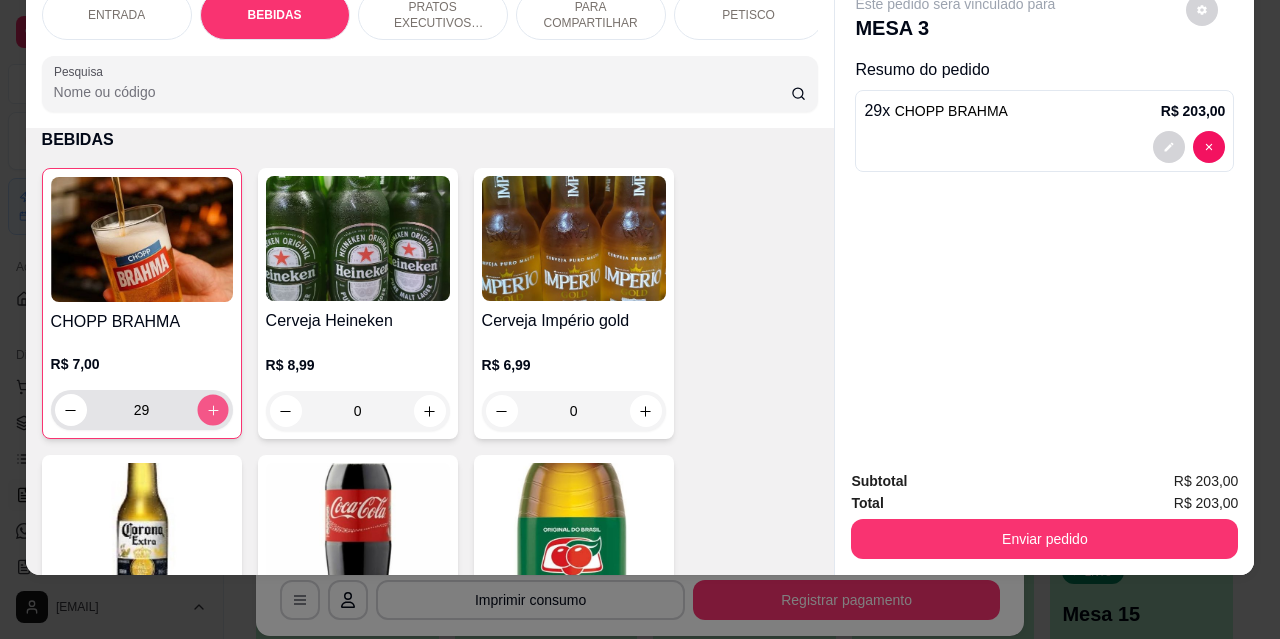 click 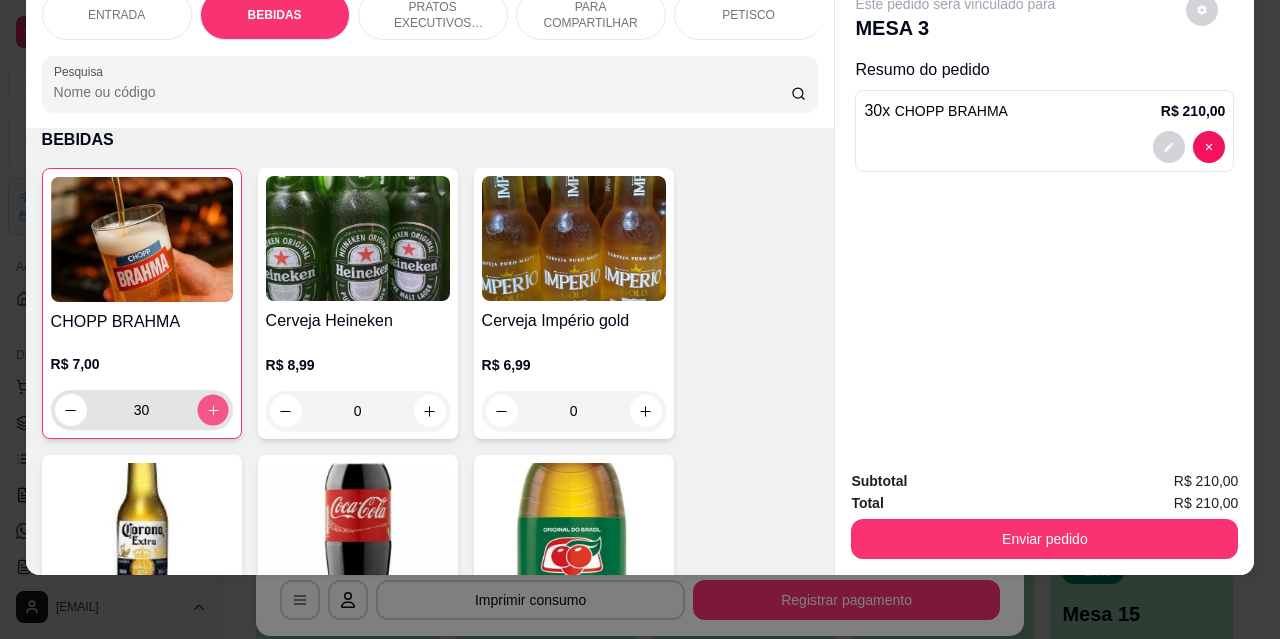 click 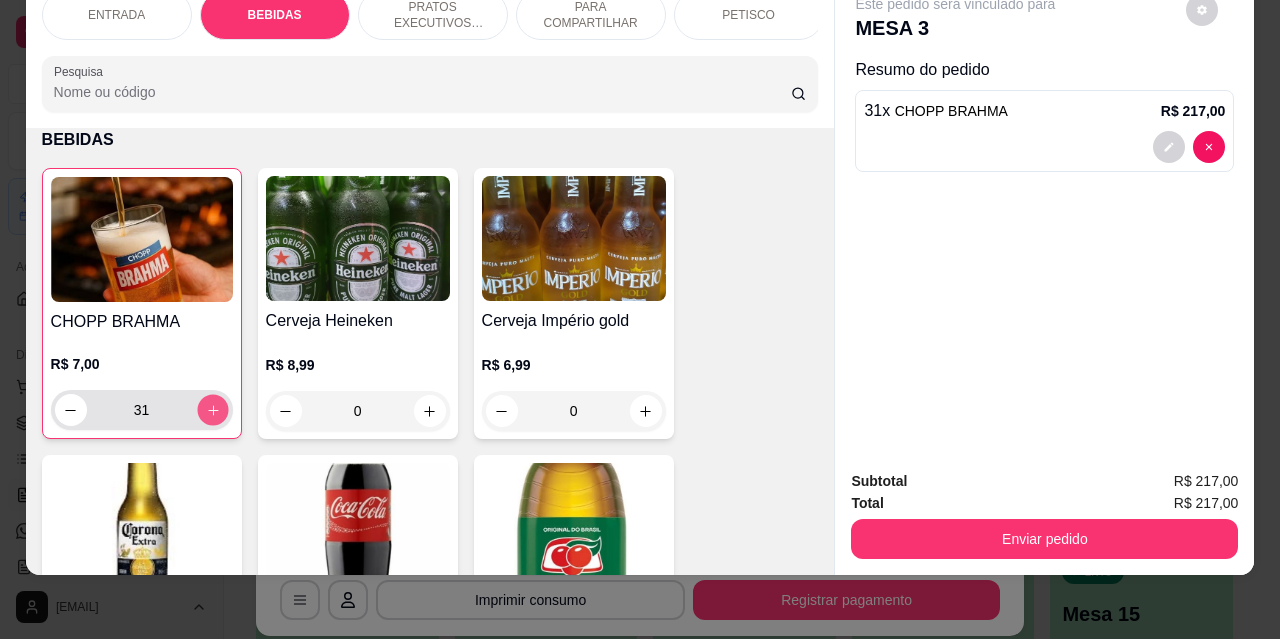 click 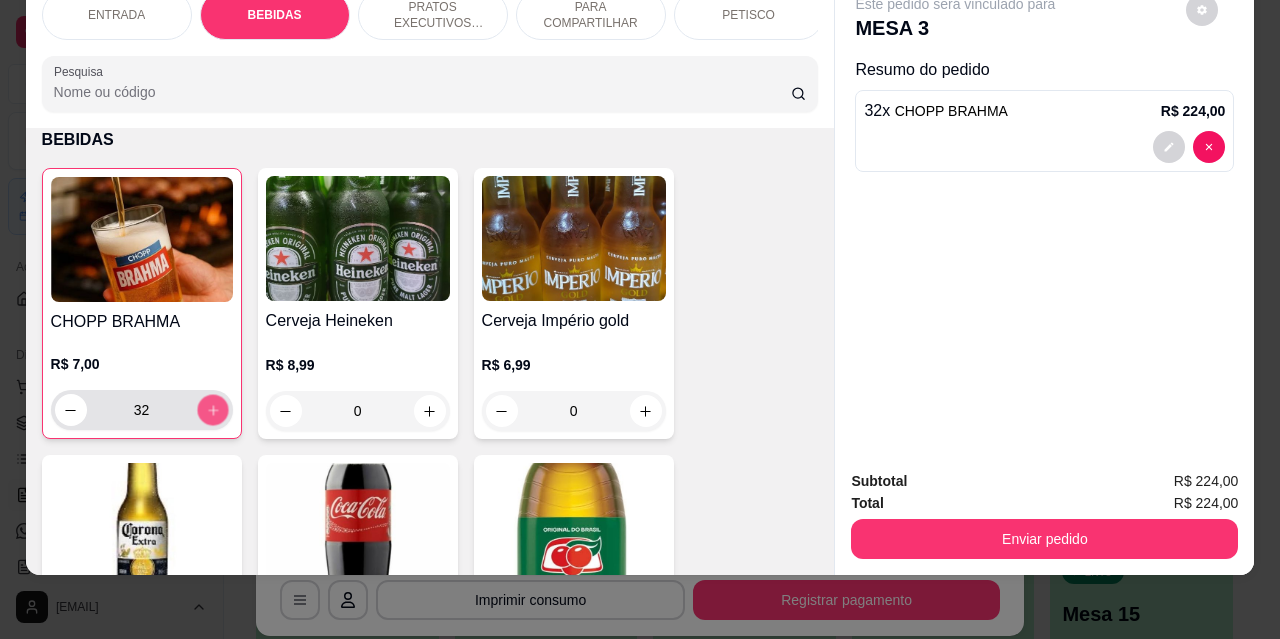click 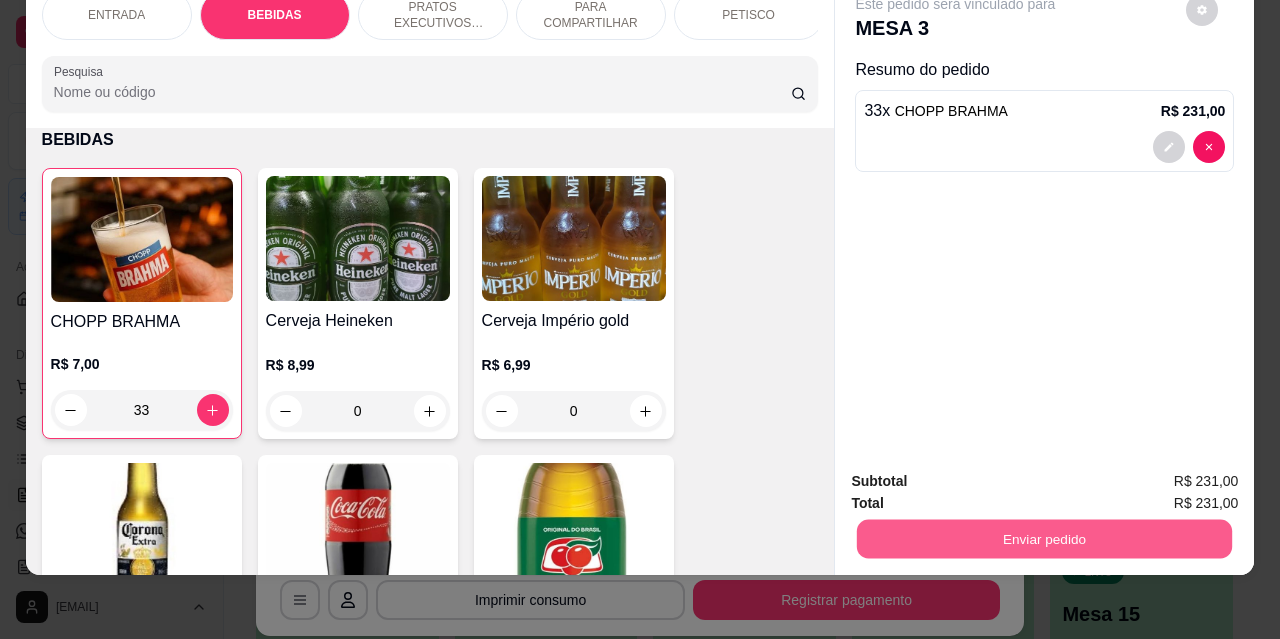 click on "Enviar pedido" at bounding box center (1044, 538) 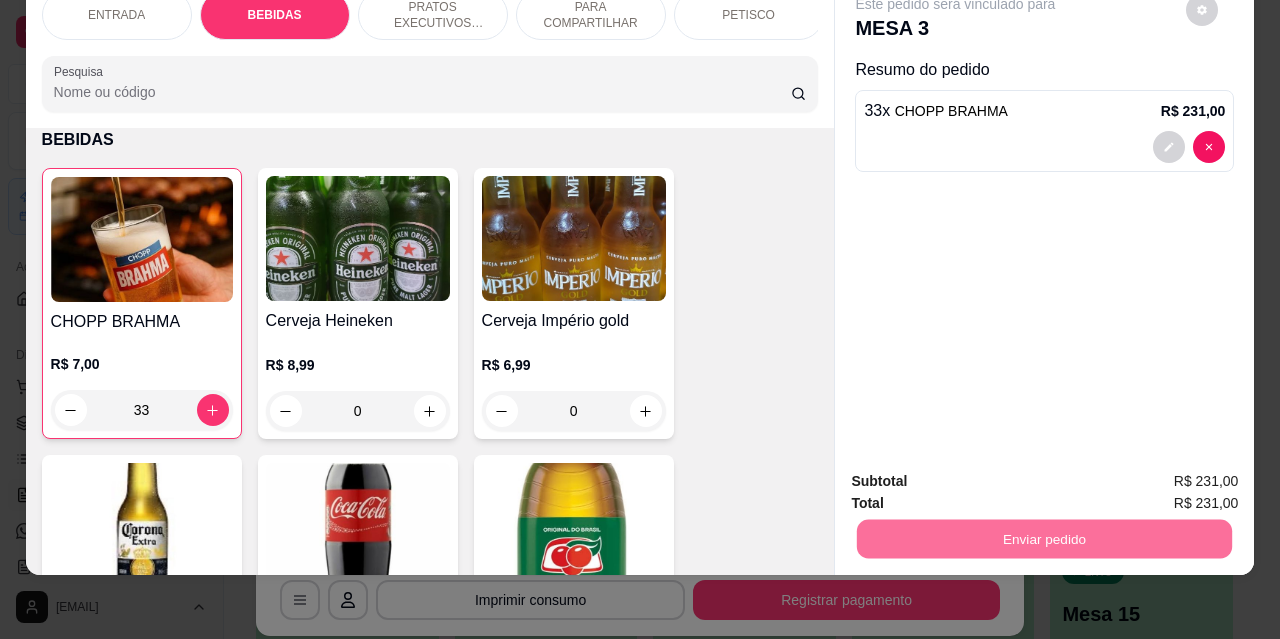 click on "Não registrar e enviar pedido" at bounding box center (979, 475) 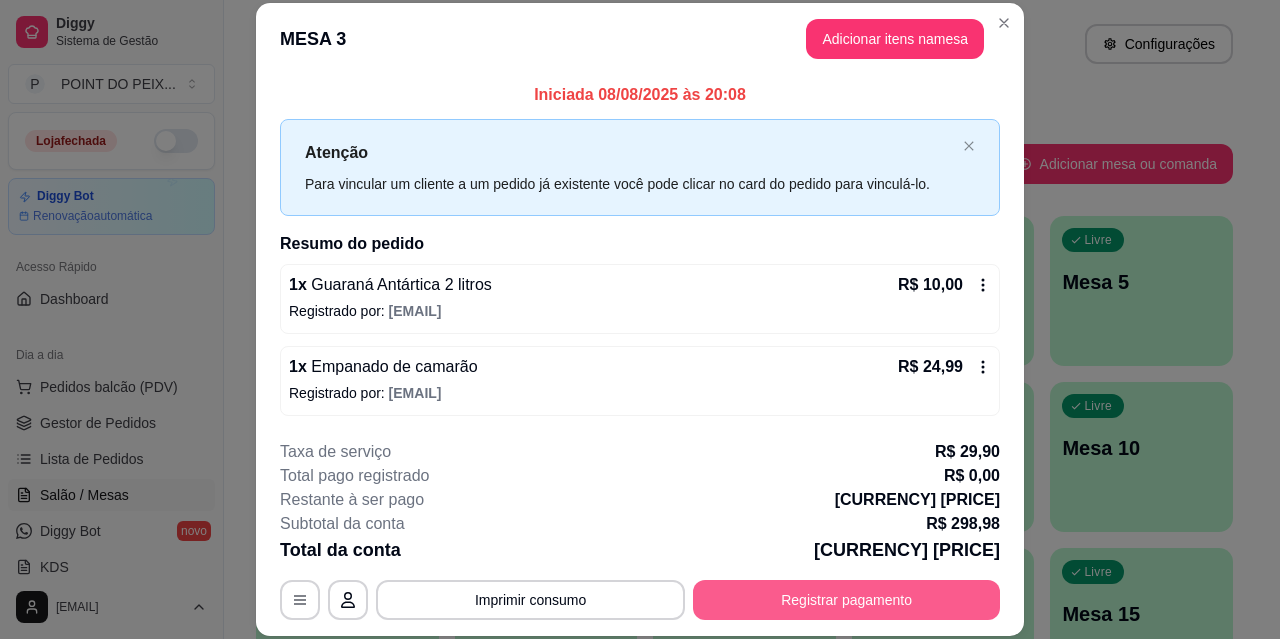 click on "Registrar pagamento" at bounding box center (846, 600) 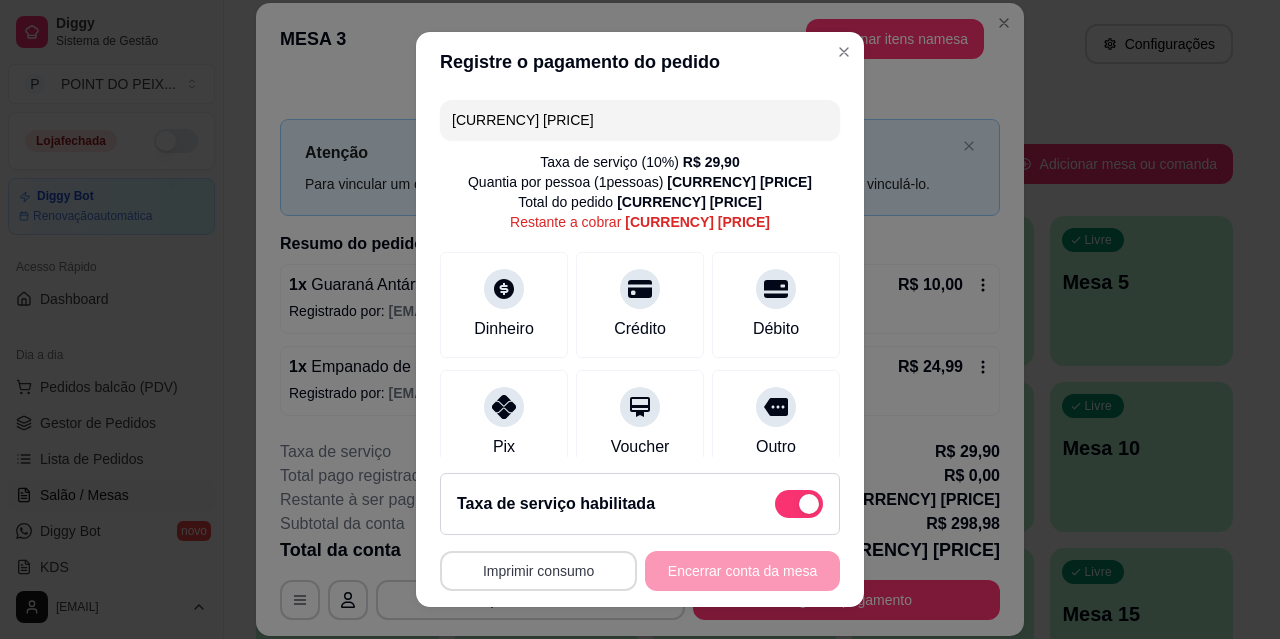 click on "Imprimir consumo" at bounding box center (538, 571) 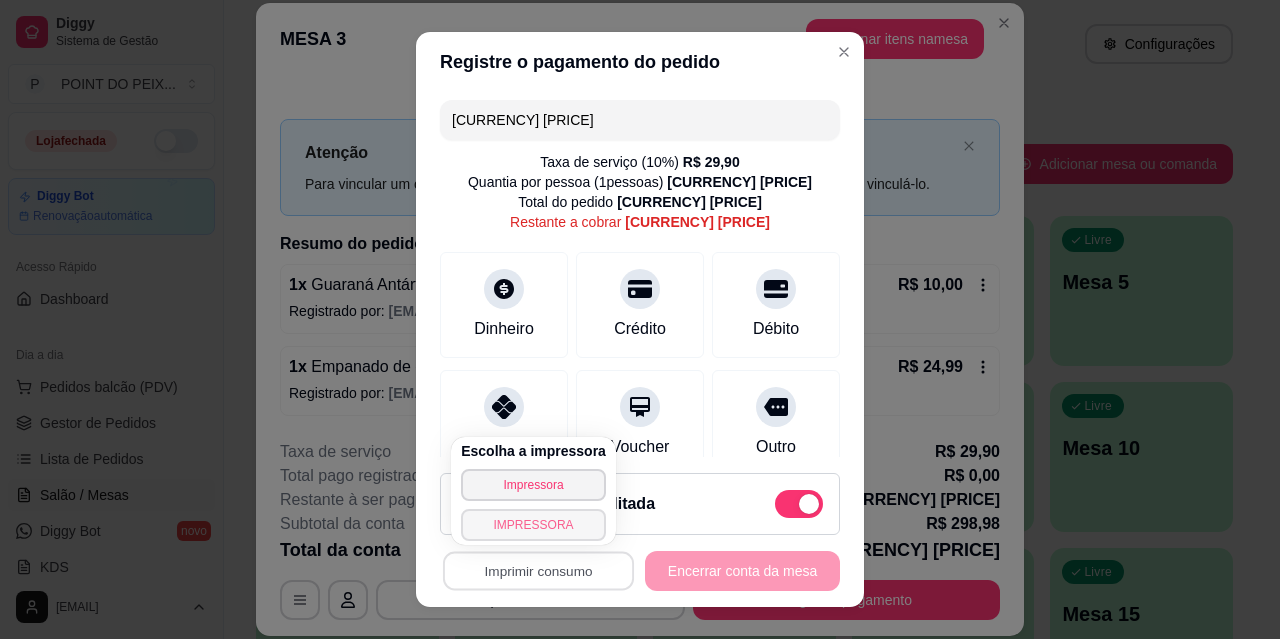 click on "IMPRESSORA" at bounding box center [533, 525] 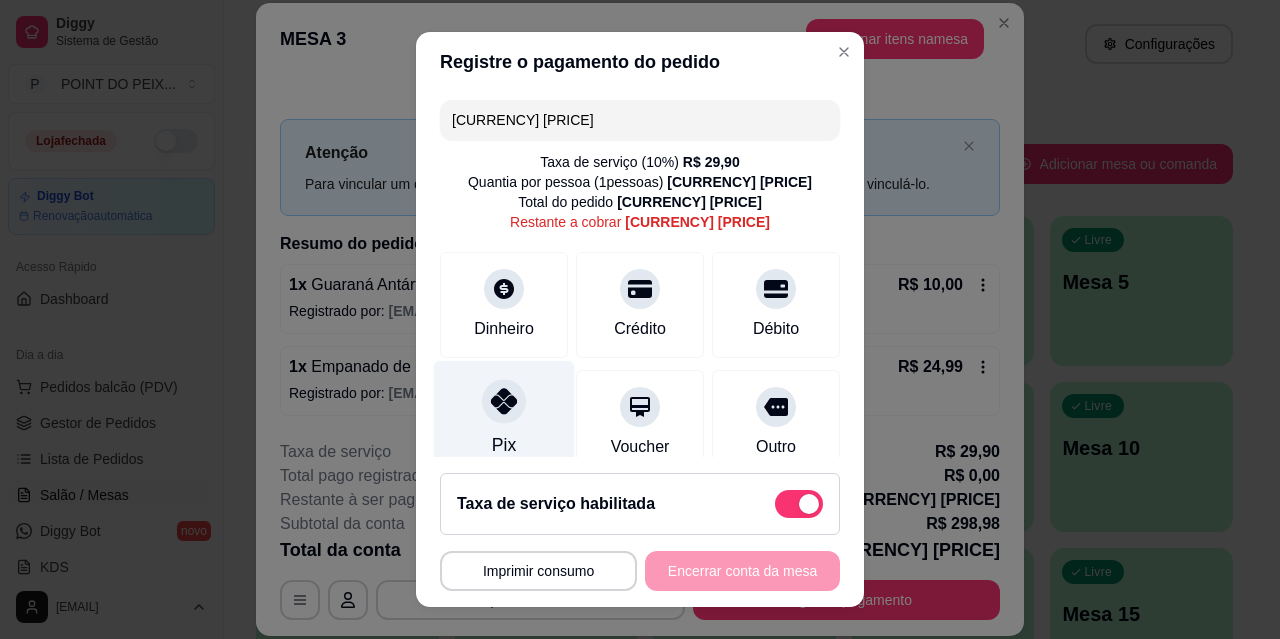click on "Pix" at bounding box center (504, 445) 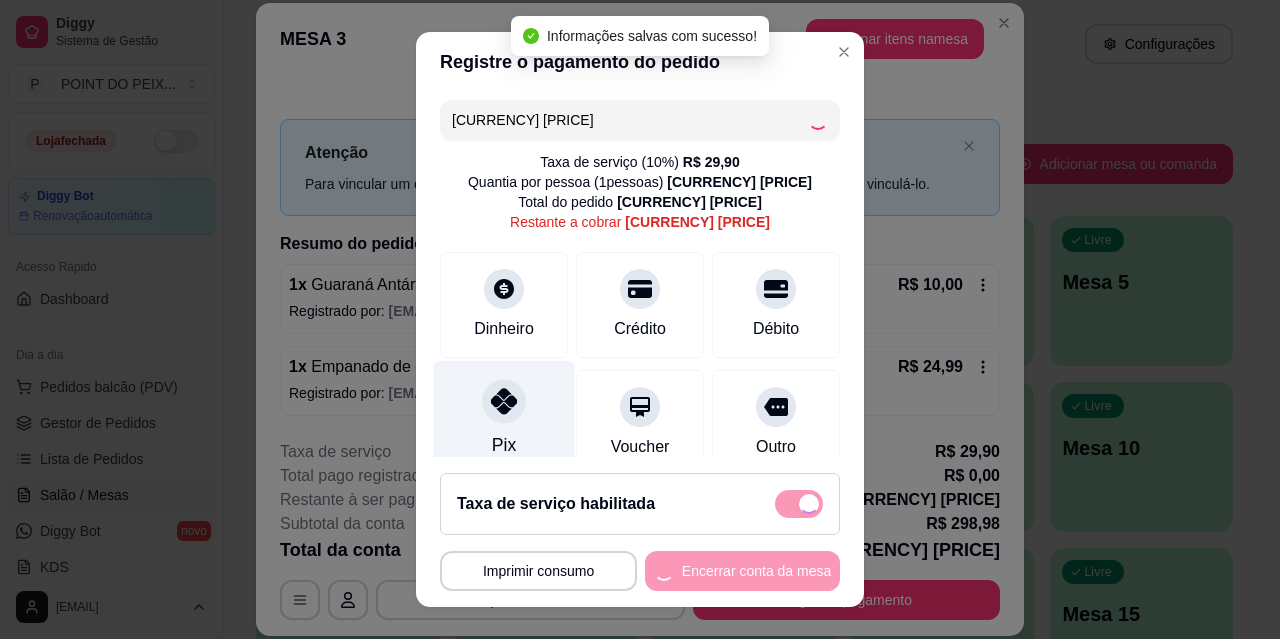 type on "R$ 0,00" 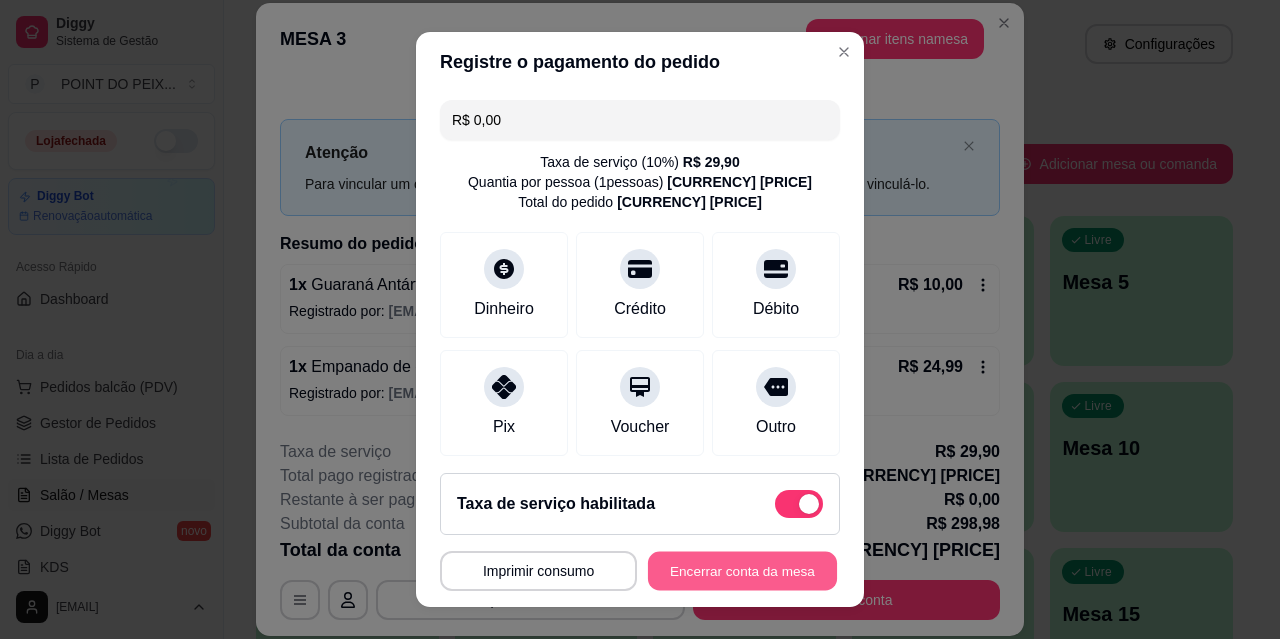 click on "Encerrar conta da mesa" at bounding box center (742, 571) 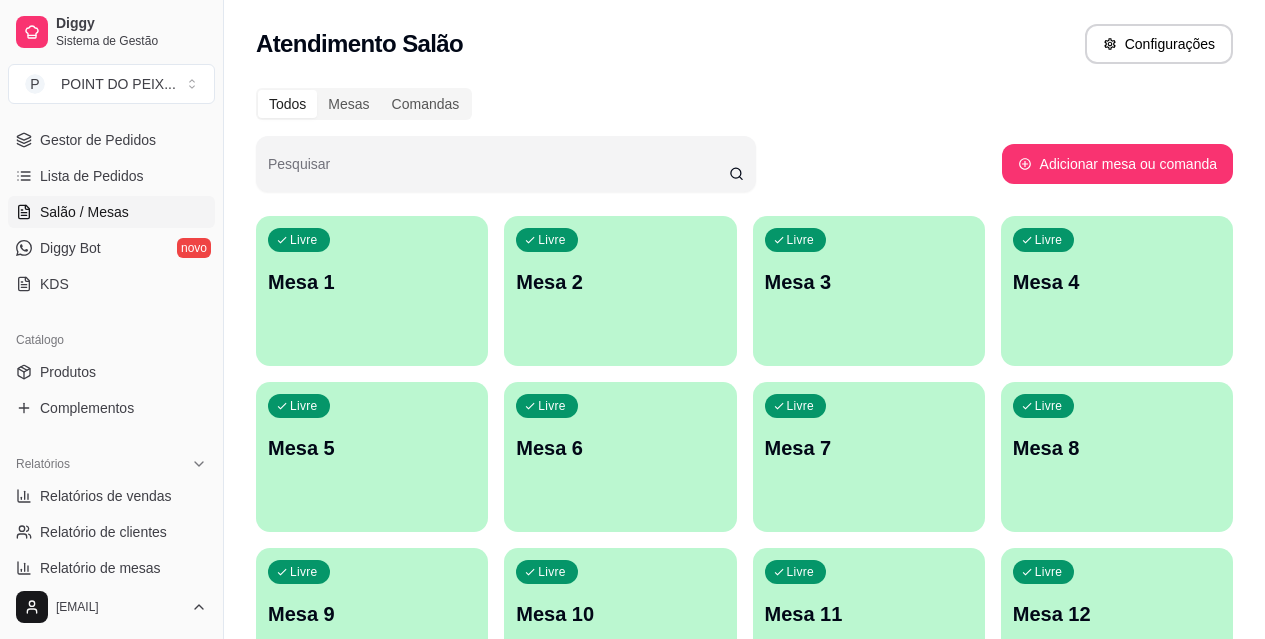 scroll, scrollTop: 400, scrollLeft: 0, axis: vertical 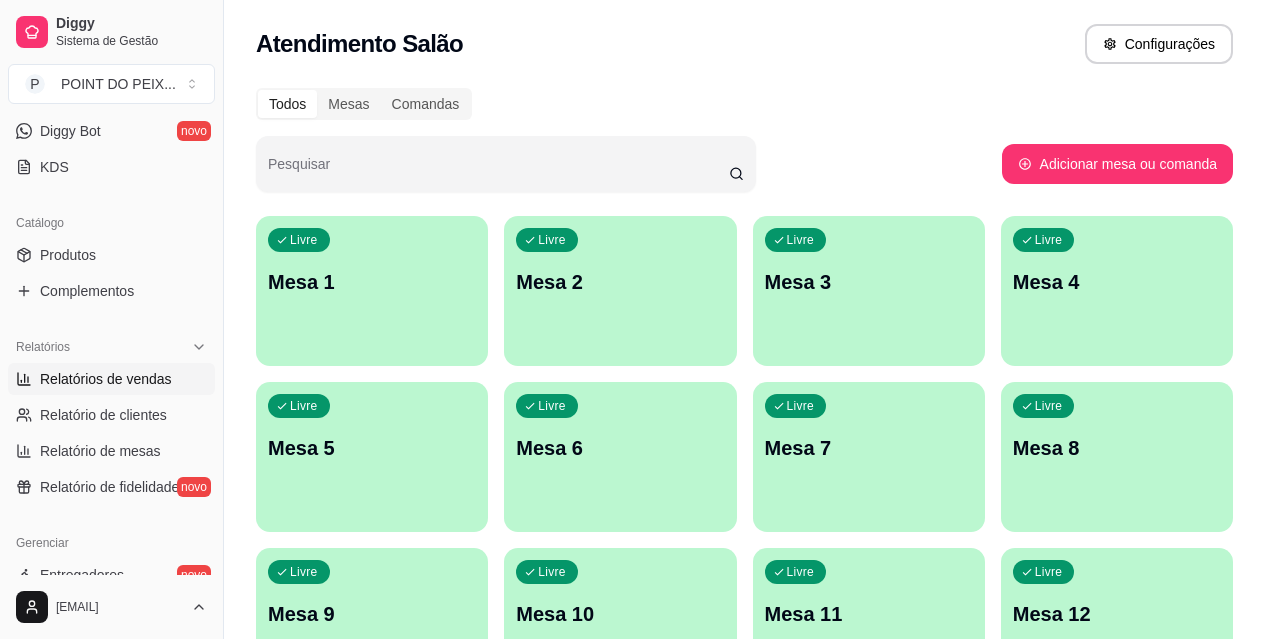 click on "Relatórios de vendas" at bounding box center [106, 379] 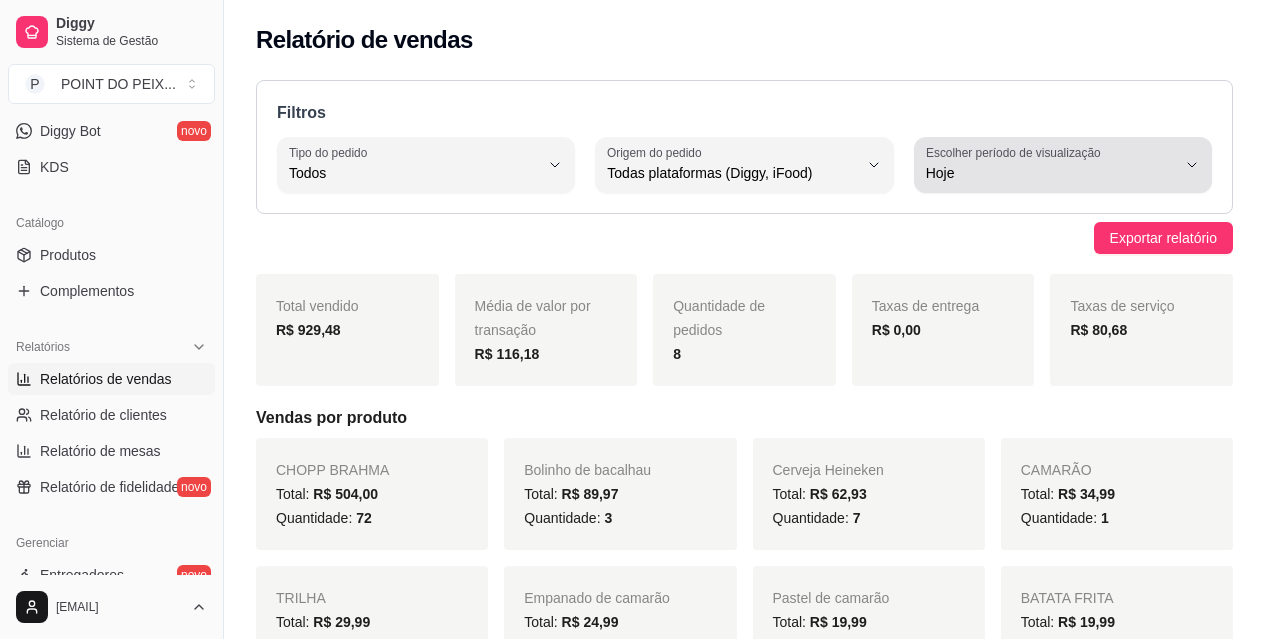 click 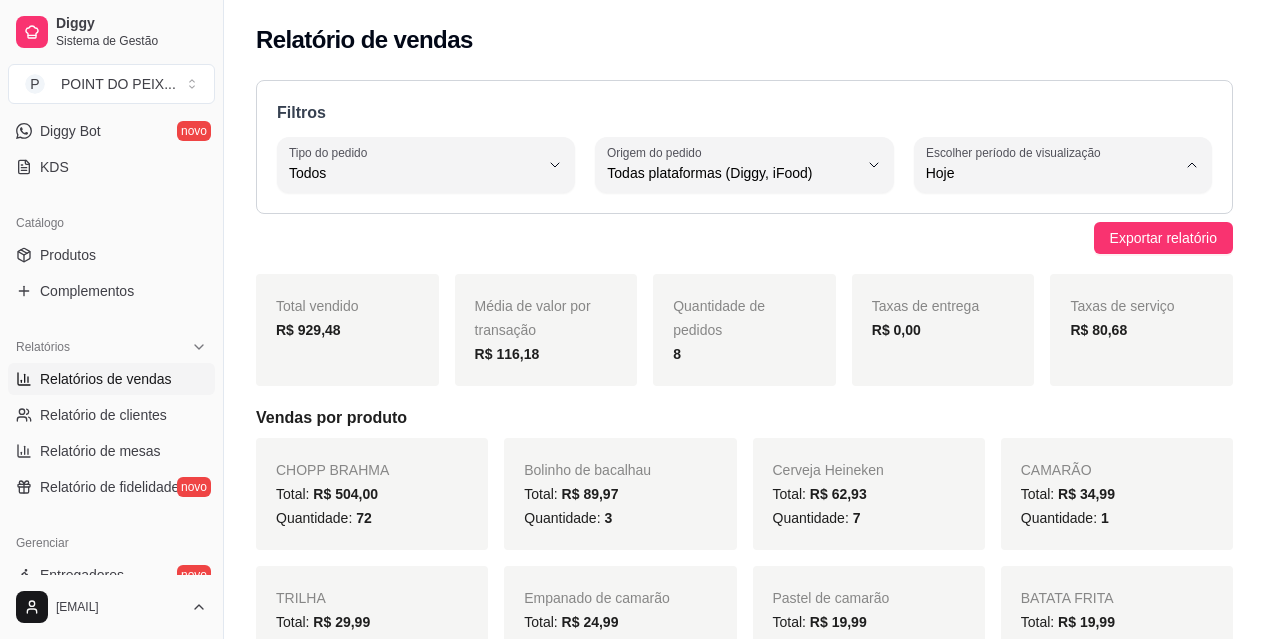 click on "Ontem" at bounding box center [1053, 253] 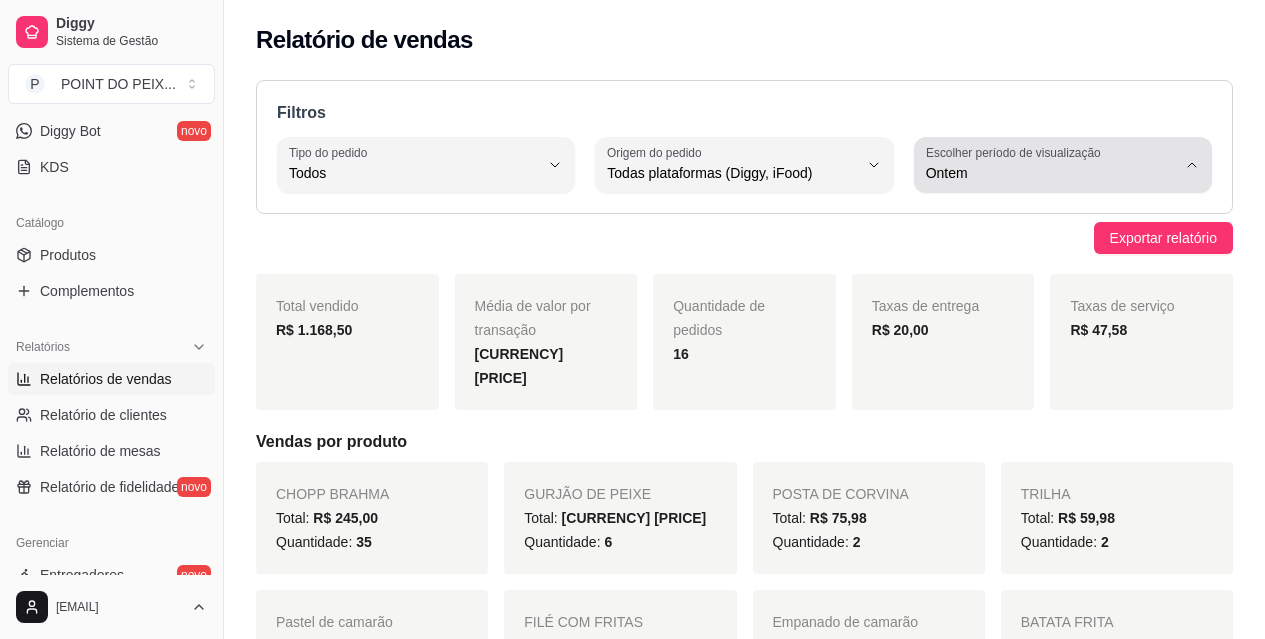 click on "Escolher período de visualização Ontem" at bounding box center (1063, 165) 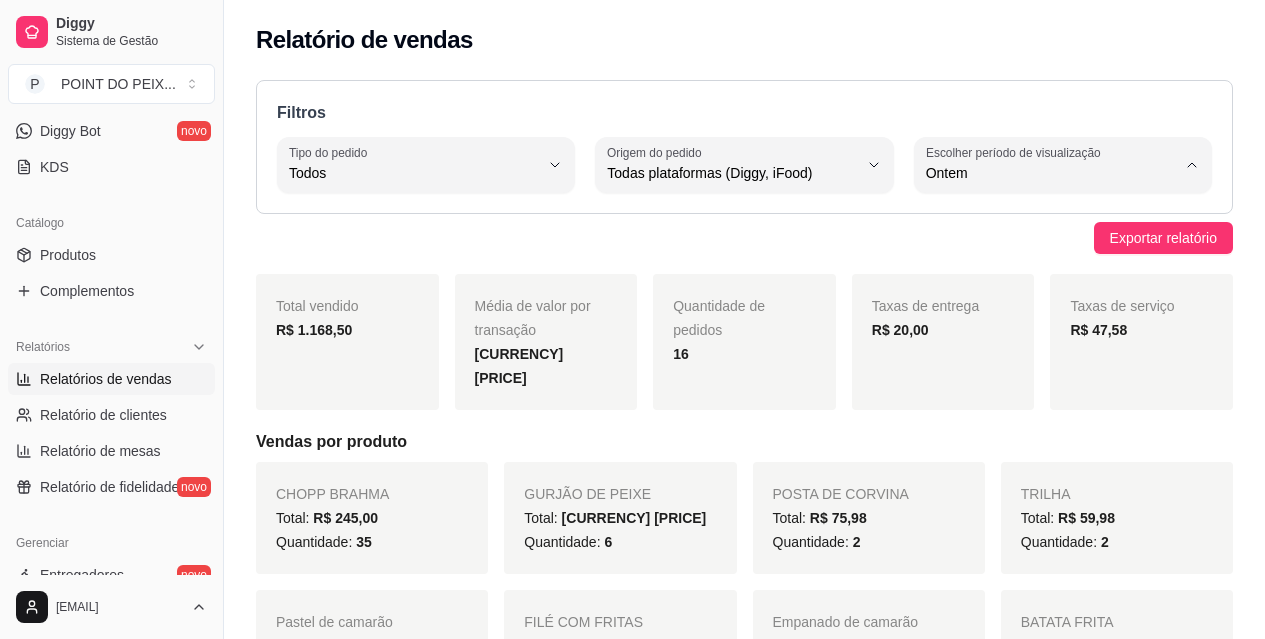 click on "Hoje" at bounding box center [1053, 220] 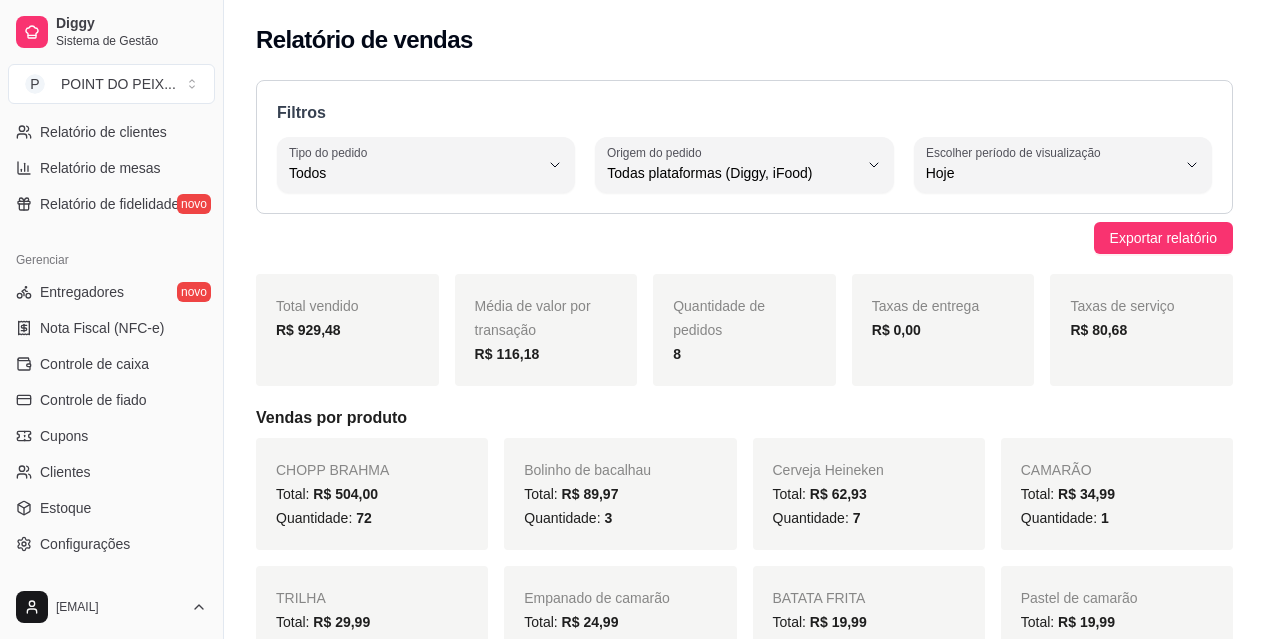 scroll, scrollTop: 800, scrollLeft: 0, axis: vertical 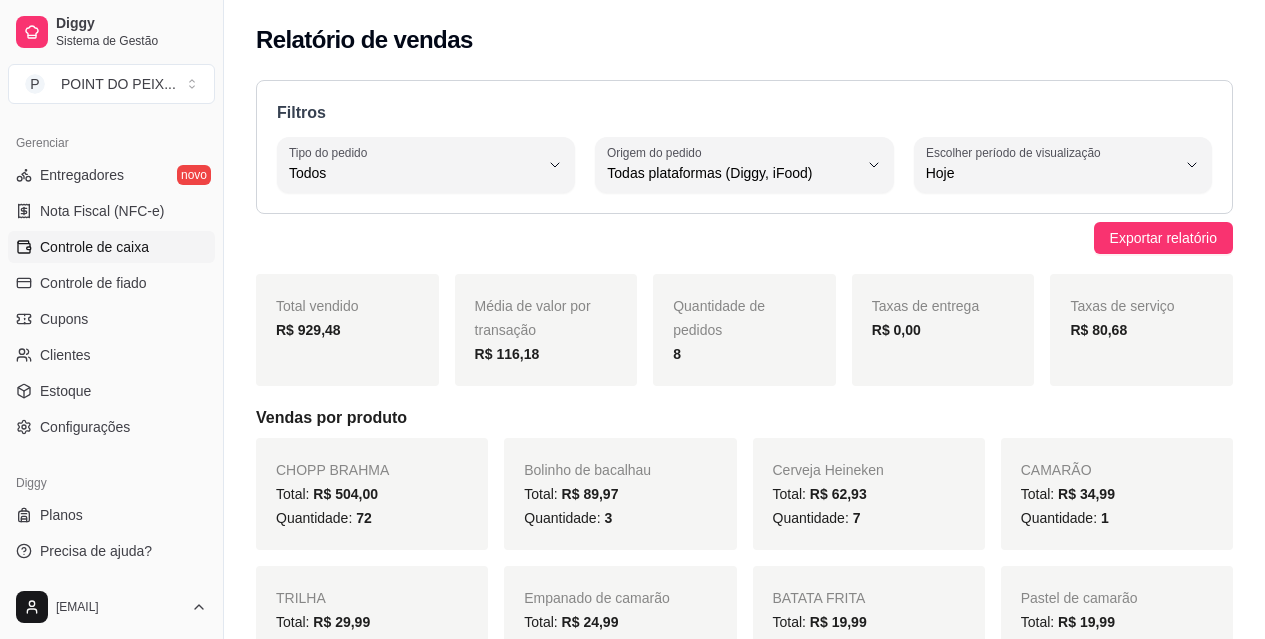 click on "Controle de caixa" at bounding box center (94, 247) 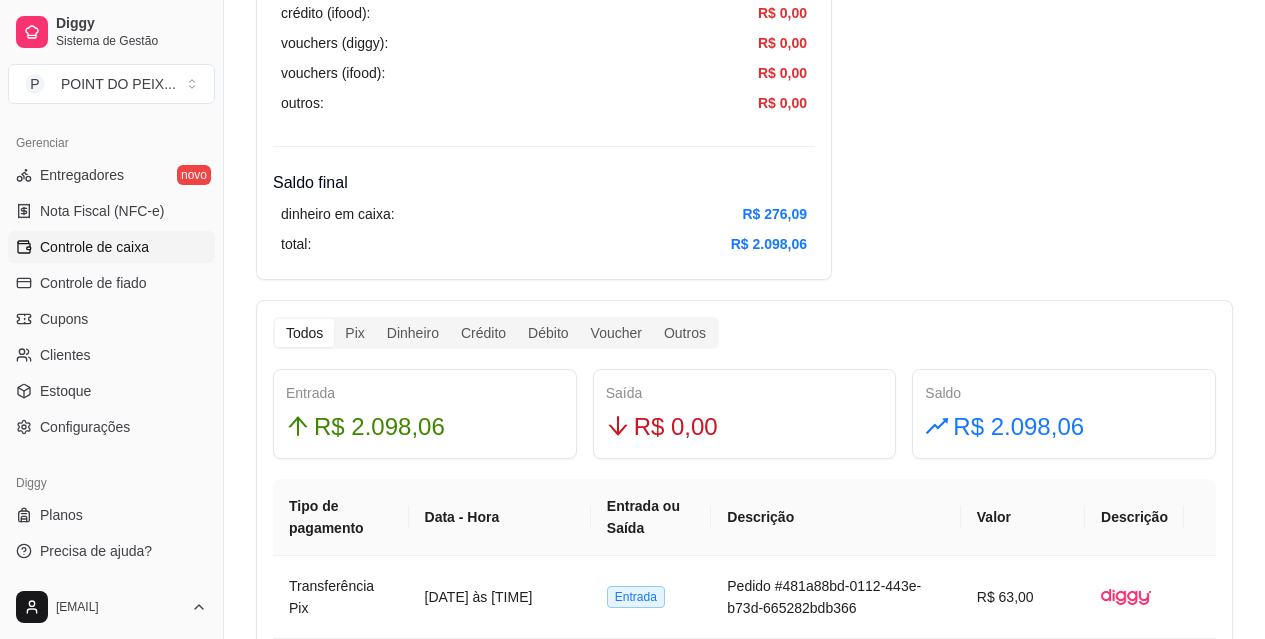 scroll, scrollTop: 900, scrollLeft: 0, axis: vertical 